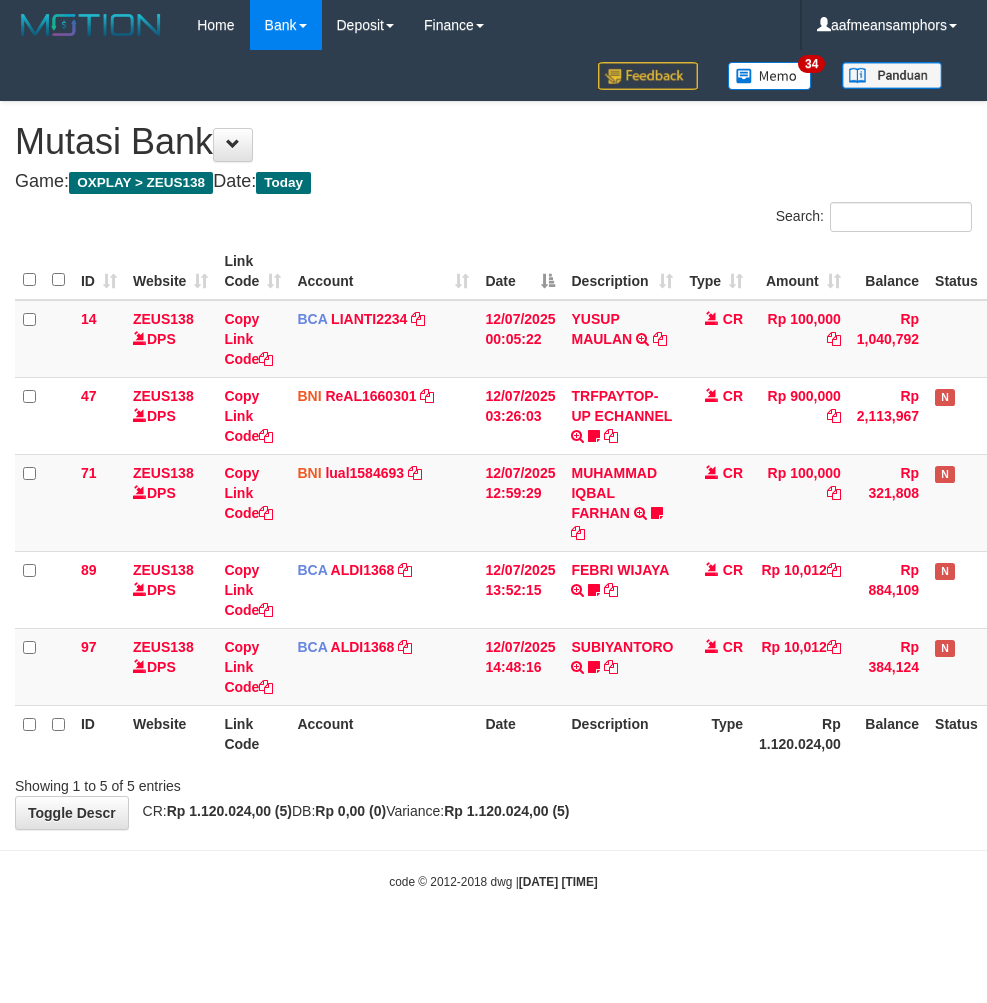 scroll, scrollTop: 0, scrollLeft: 0, axis: both 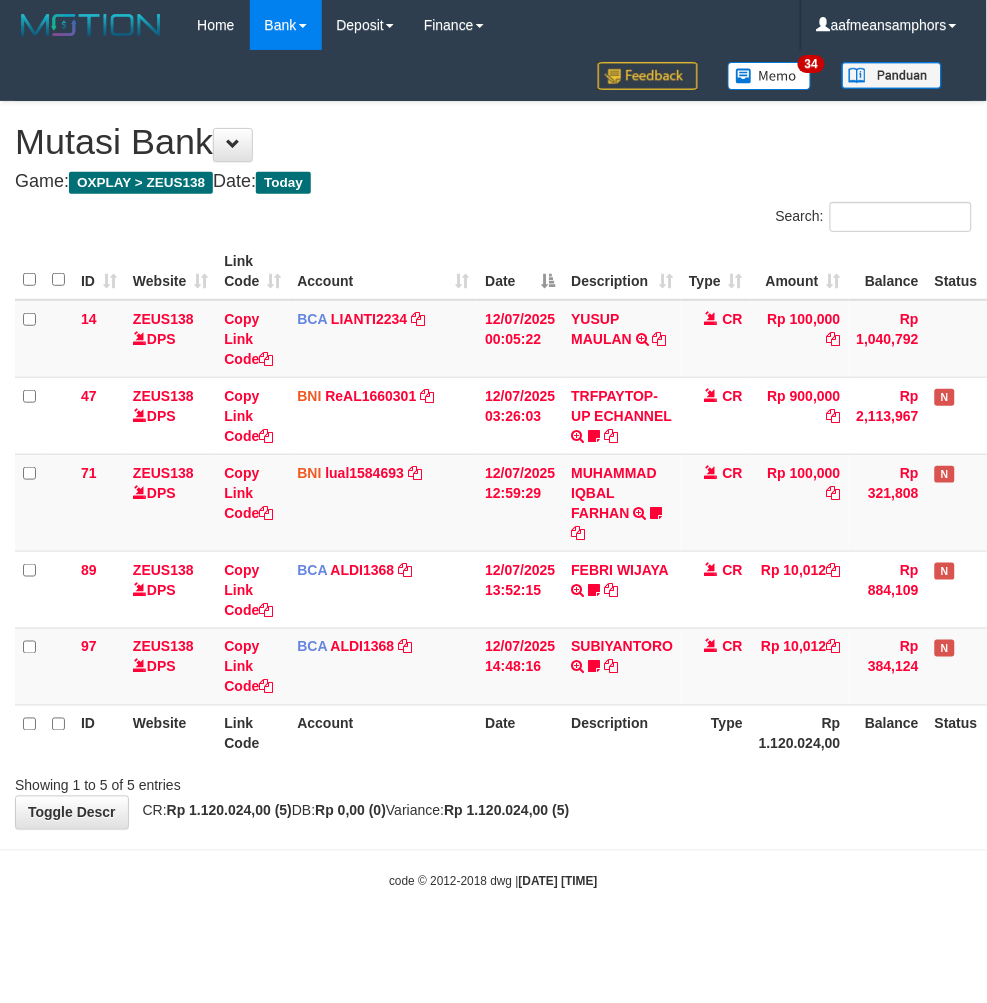 click on "**********" at bounding box center (493, 465) 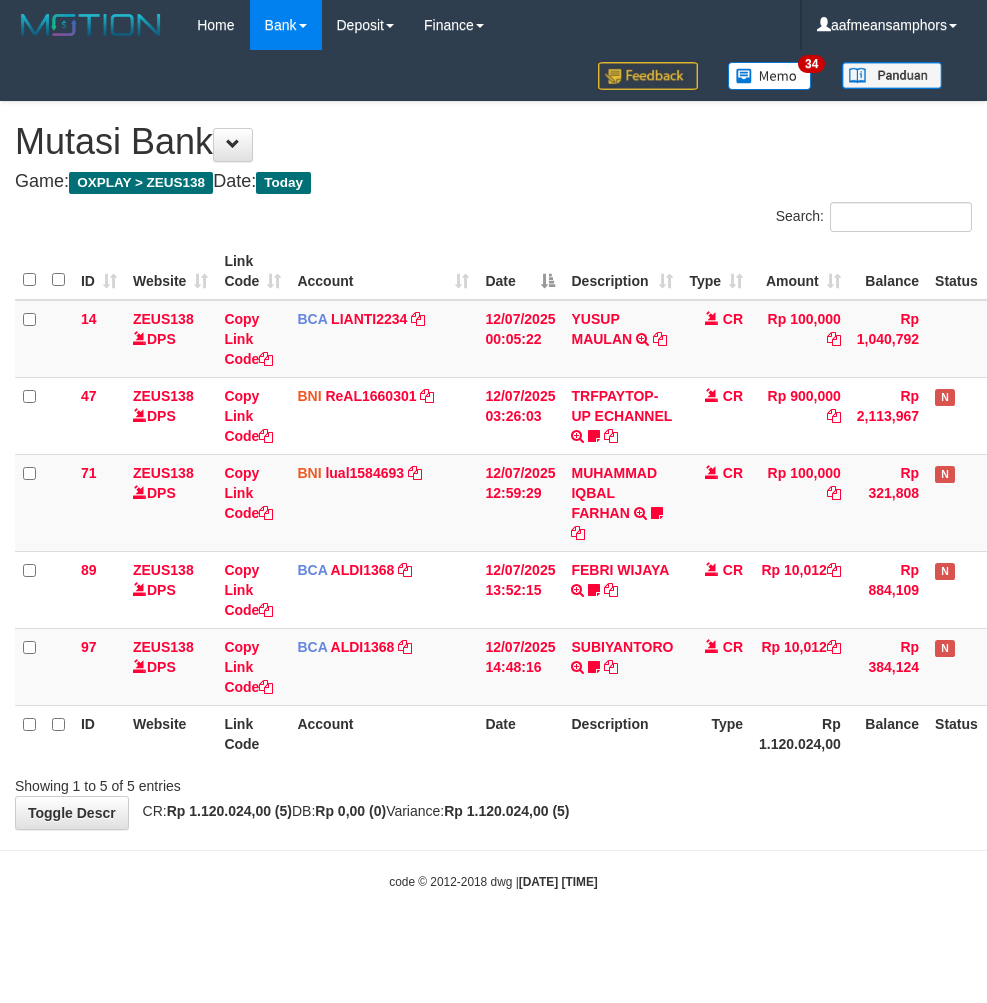 scroll, scrollTop: 0, scrollLeft: 0, axis: both 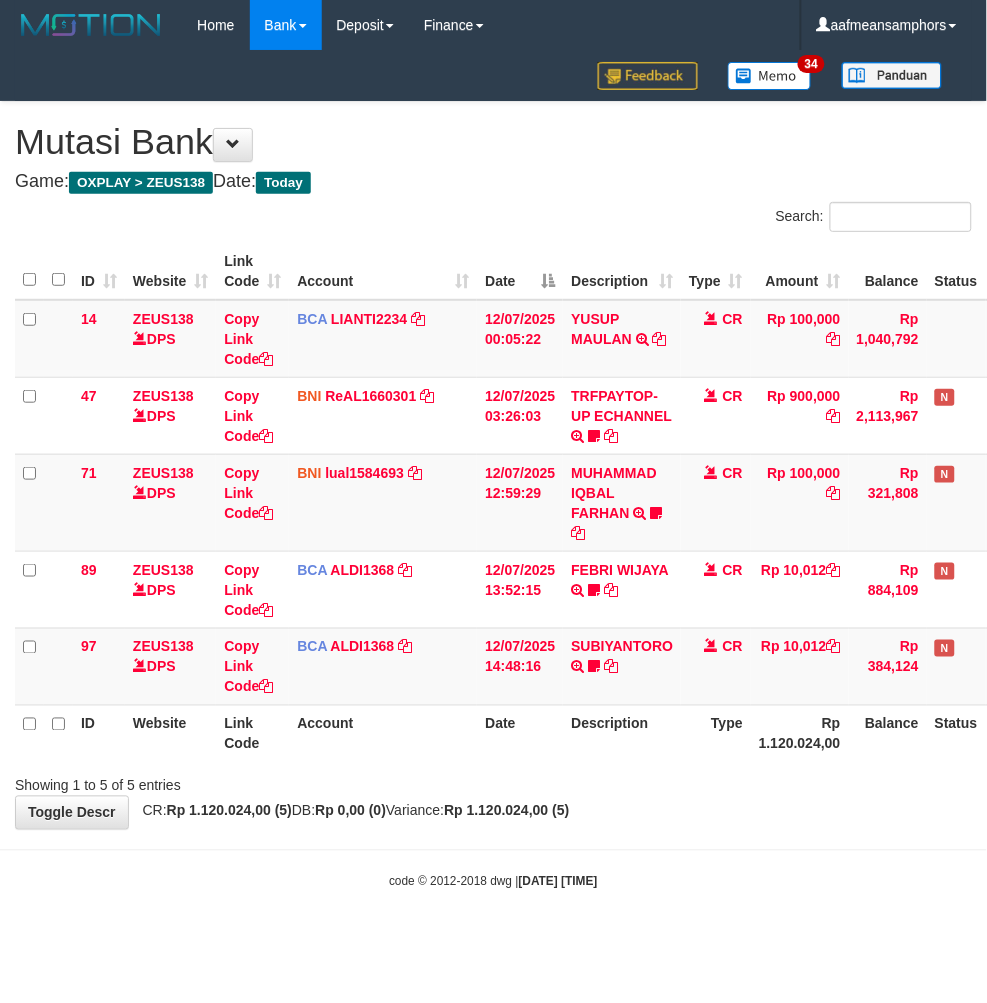 click on "Toggle navigation
Home
Bank
Account List
Load
By Website
Group
[OXPLAY]													ZEUS138
By Load Group (DPS)" at bounding box center (493, 470) 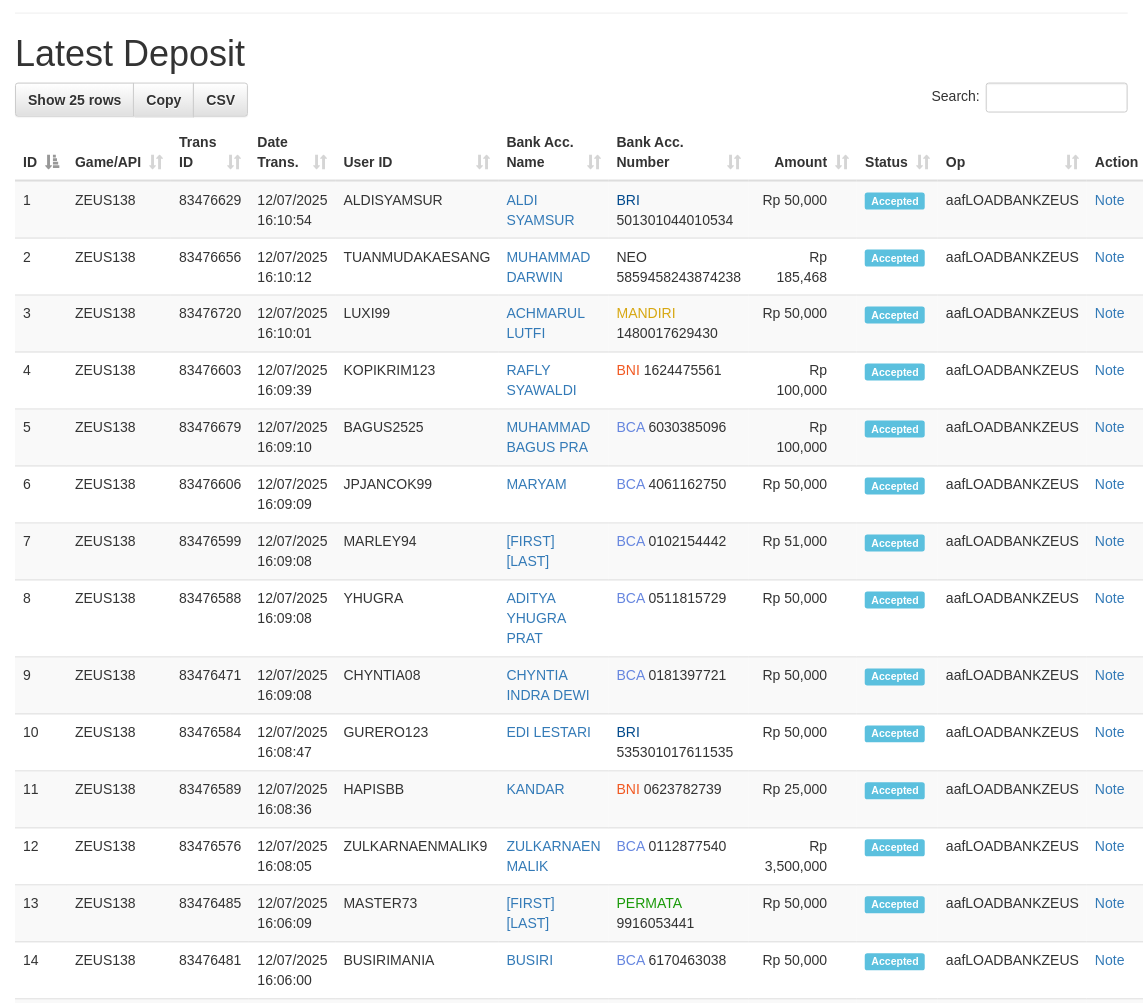scroll, scrollTop: 1121, scrollLeft: 0, axis: vertical 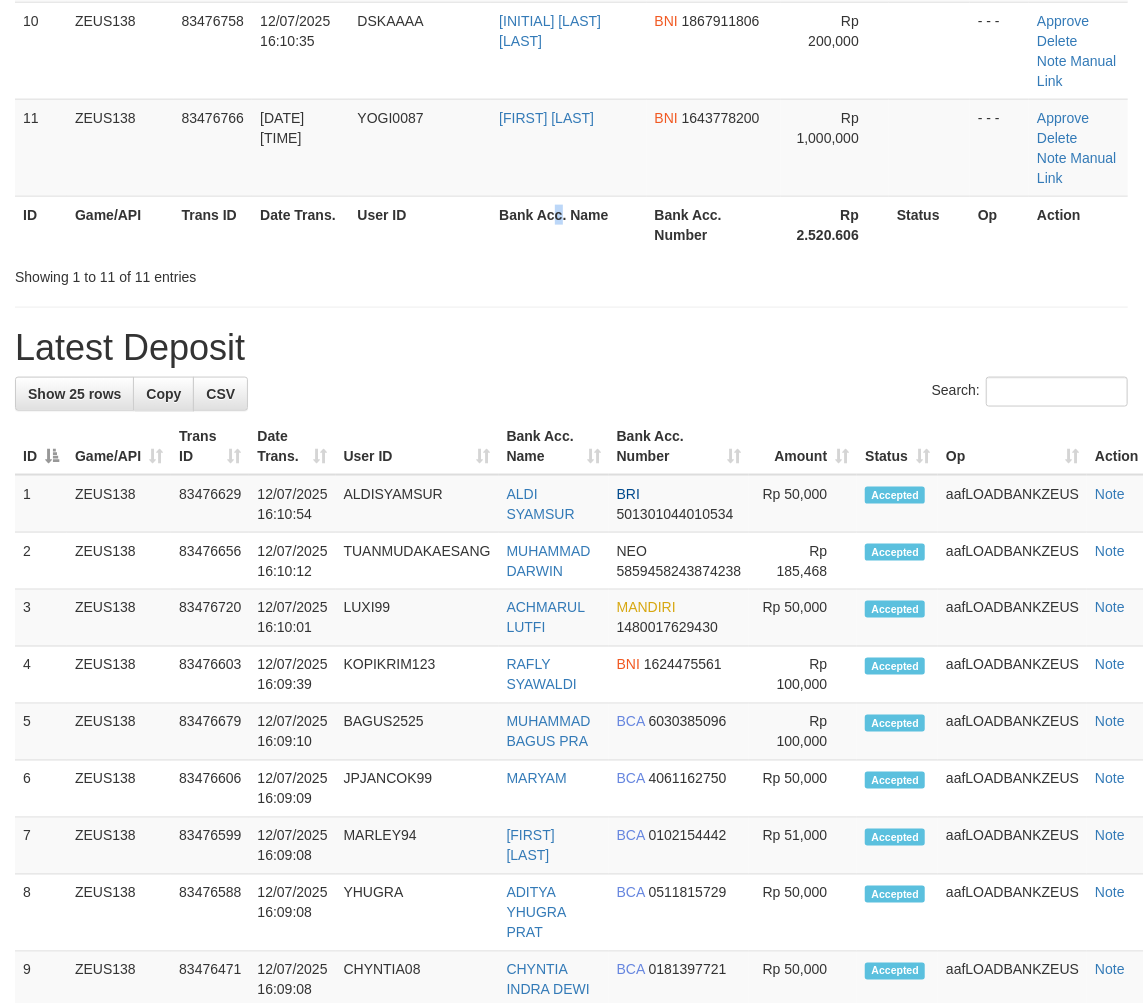 click on "Bank Acc. Name" at bounding box center (568, 224) 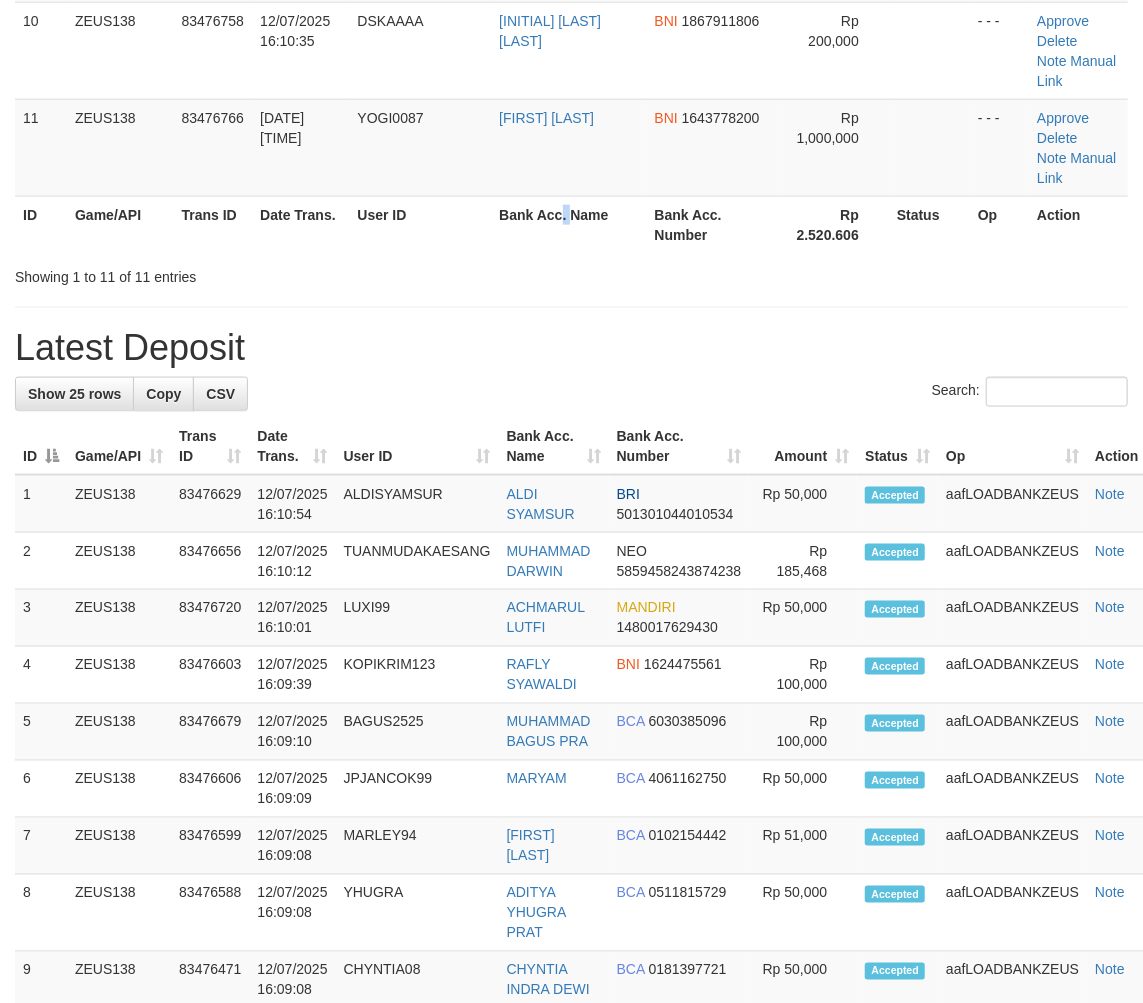 click on "Showing 1 to 11 of 11 entries" at bounding box center (571, 273) 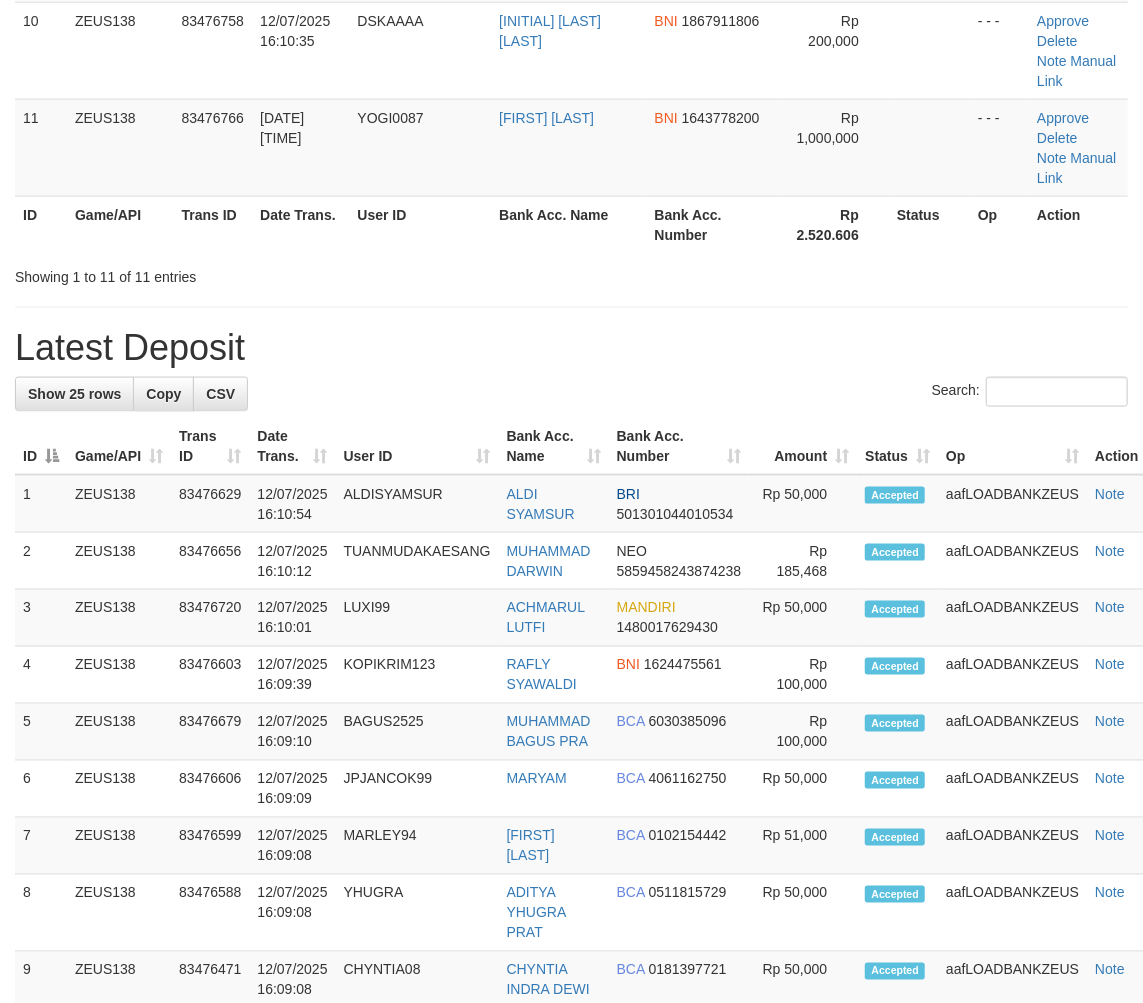 click on "Showing 1 to 11 of 11 entries" at bounding box center [571, 273] 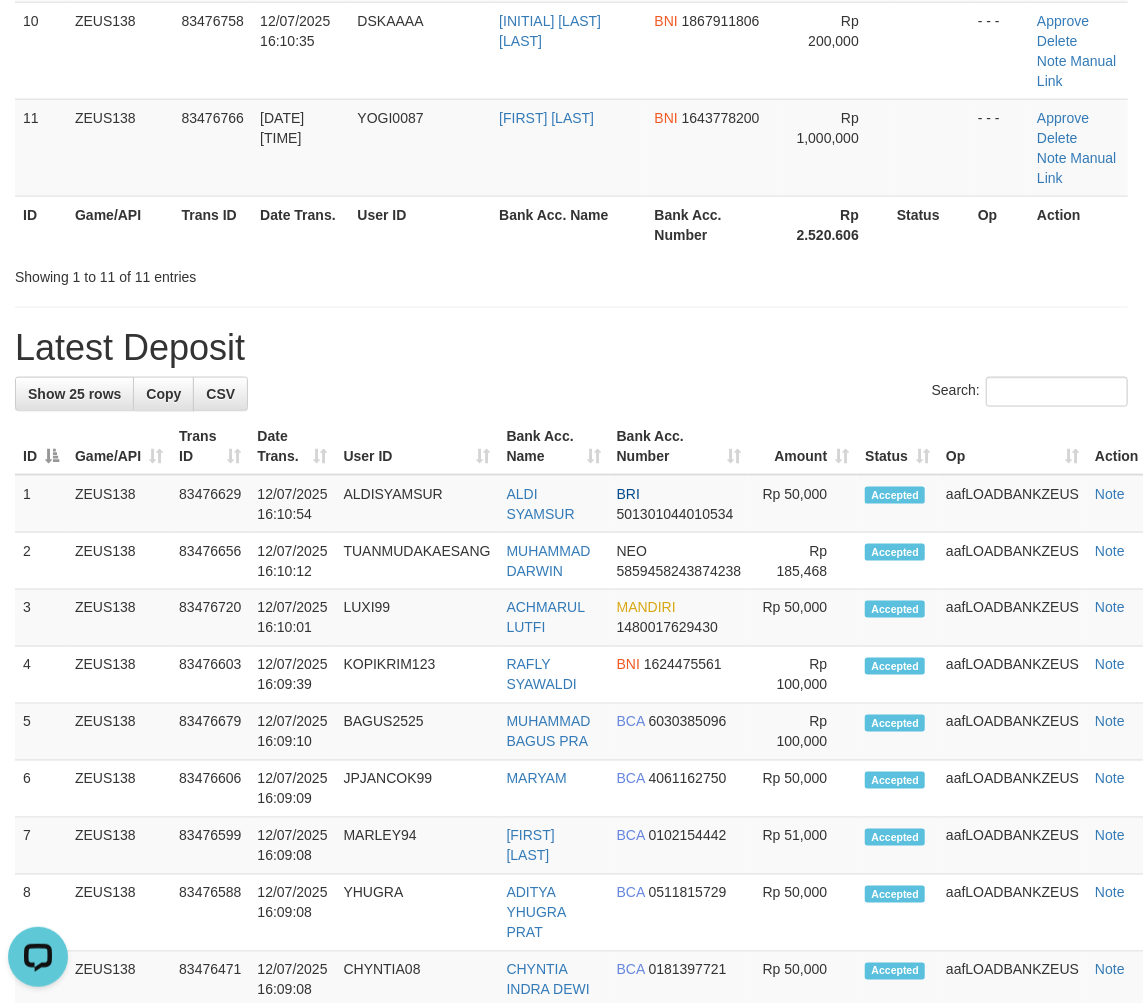 scroll, scrollTop: 0, scrollLeft: 0, axis: both 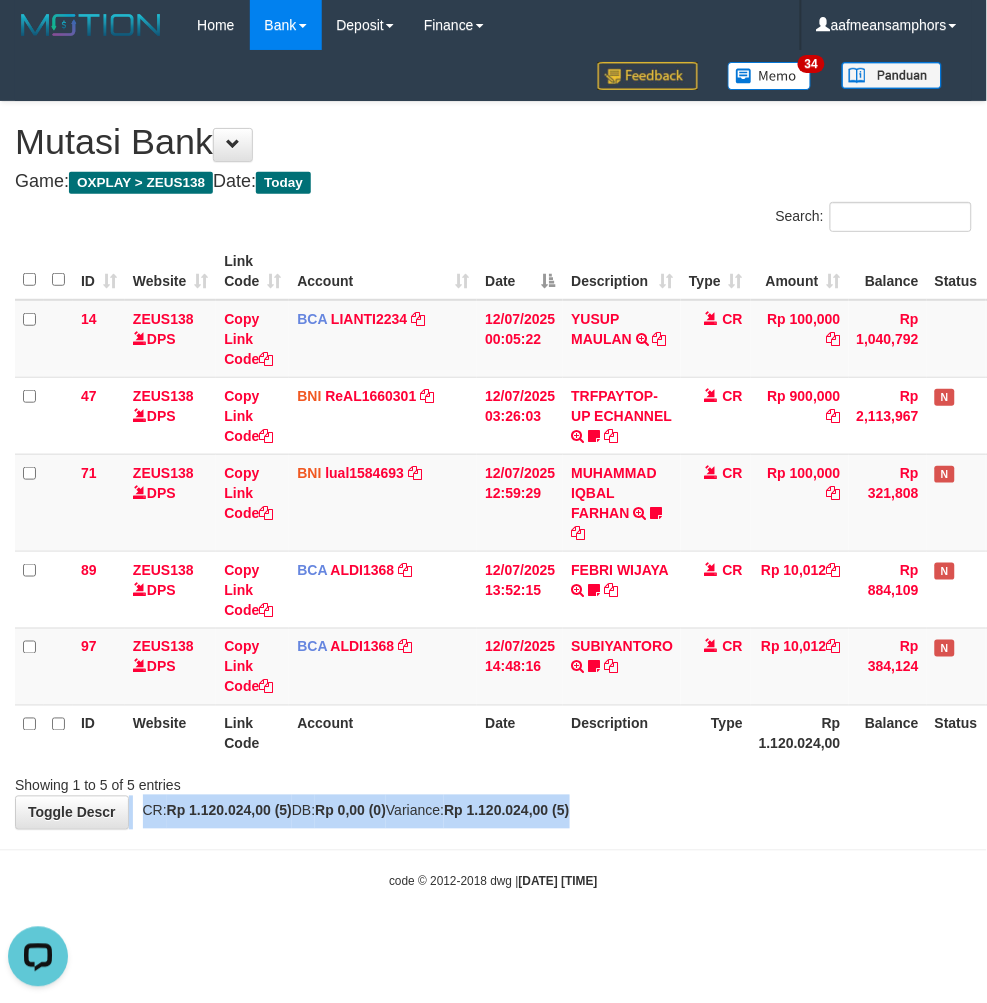 click on "**********" at bounding box center (493, 465) 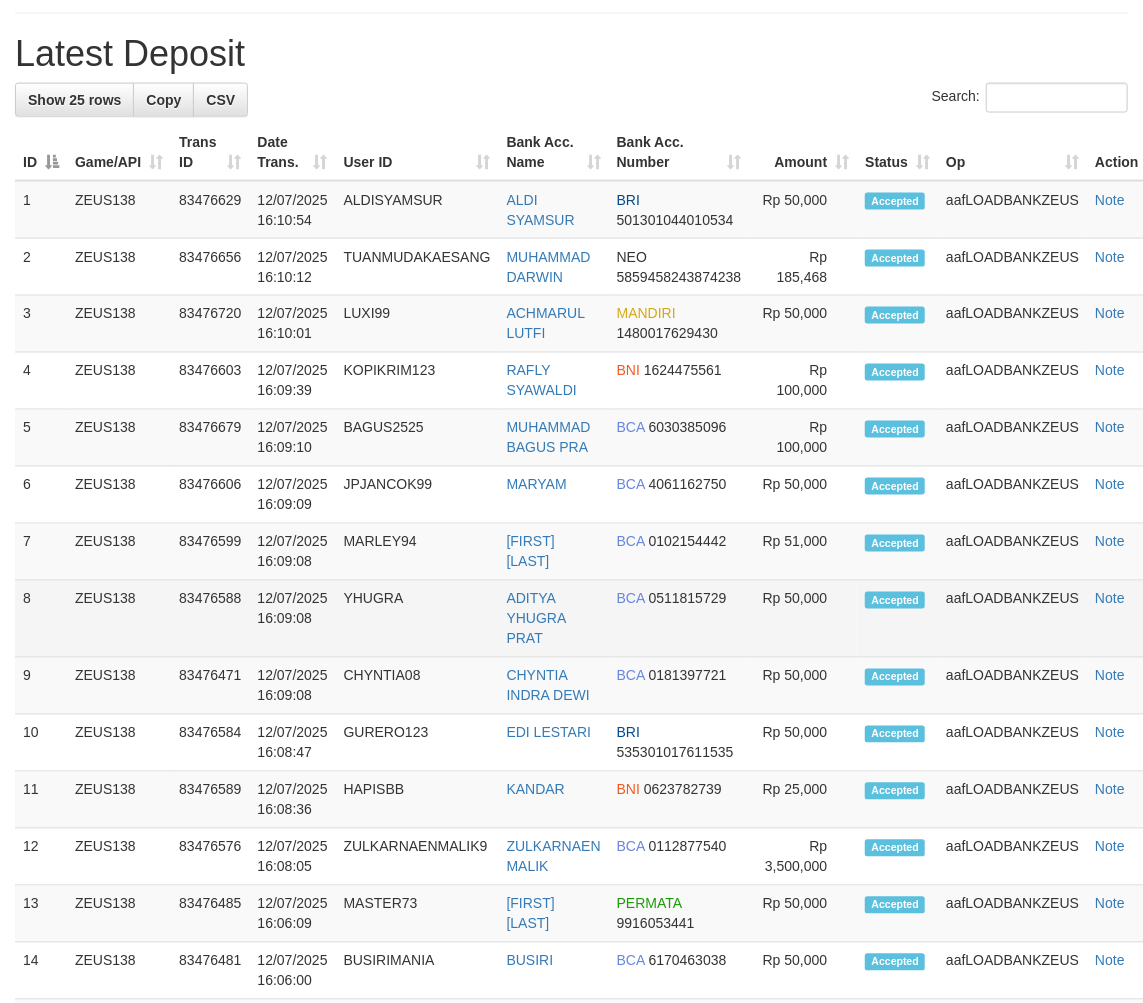drag, startPoint x: 354, startPoint y: 595, endPoint x: 445, endPoint y: 593, distance: 91.02197 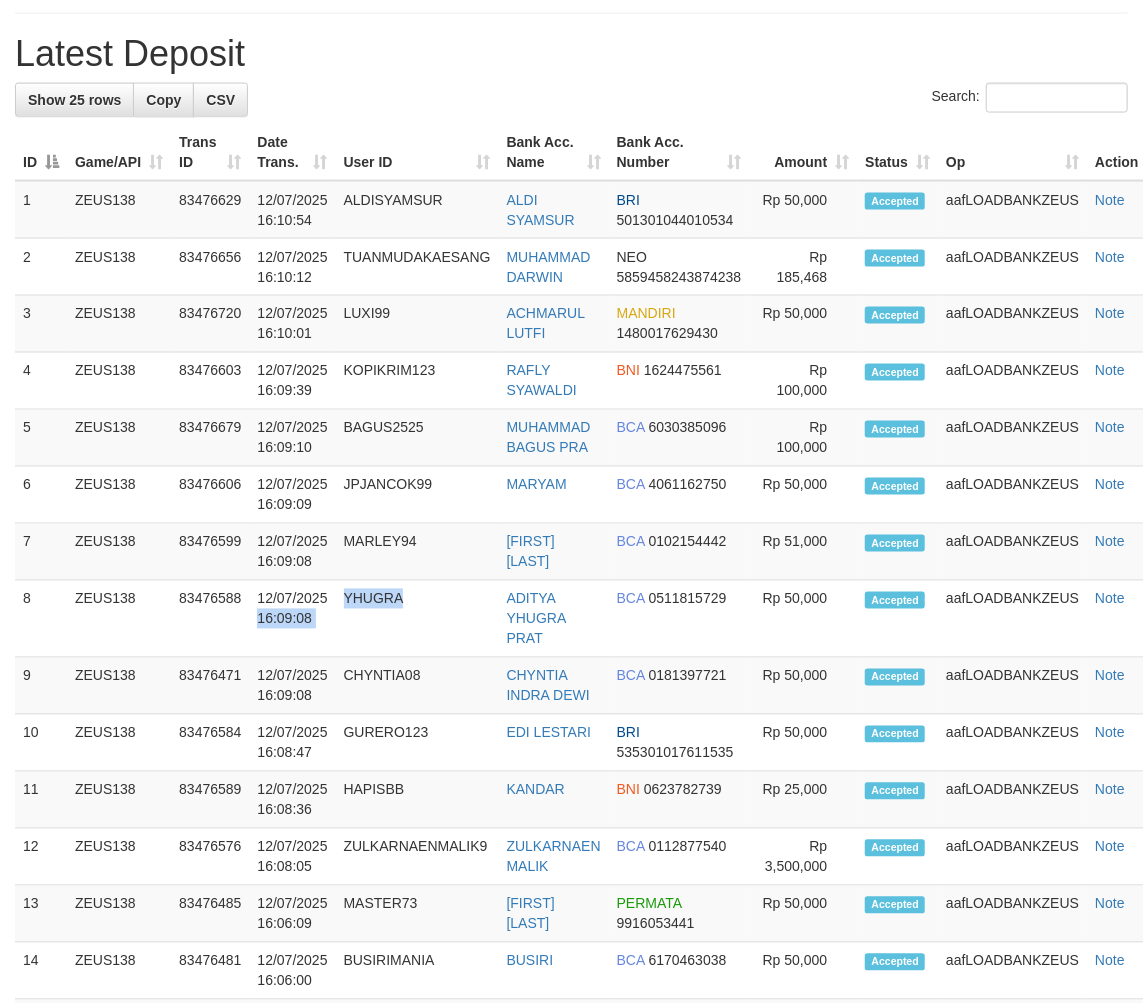 drag, startPoint x: 400, startPoint y: 596, endPoint x: 3, endPoint y: 801, distance: 446.8042 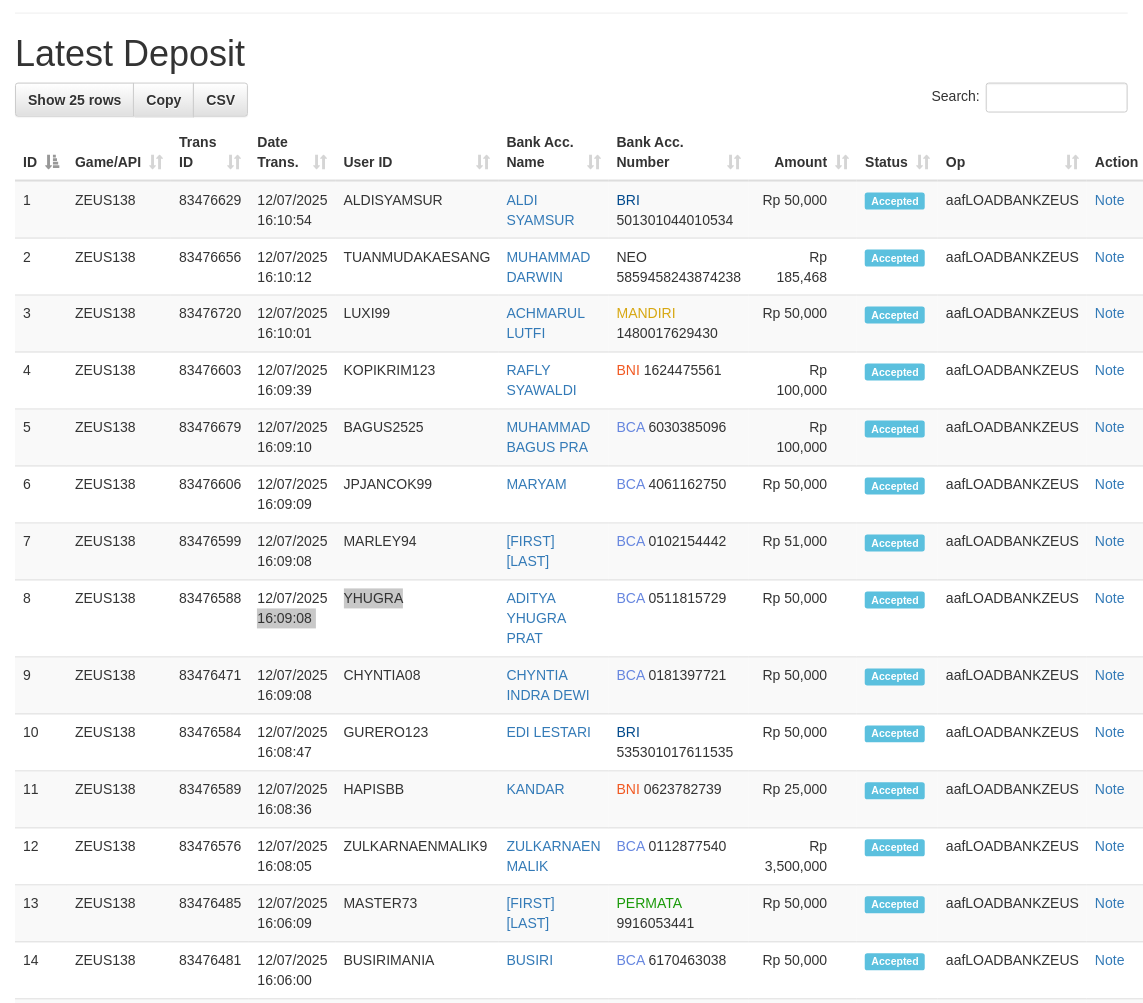 scroll, scrollTop: 1121, scrollLeft: 0, axis: vertical 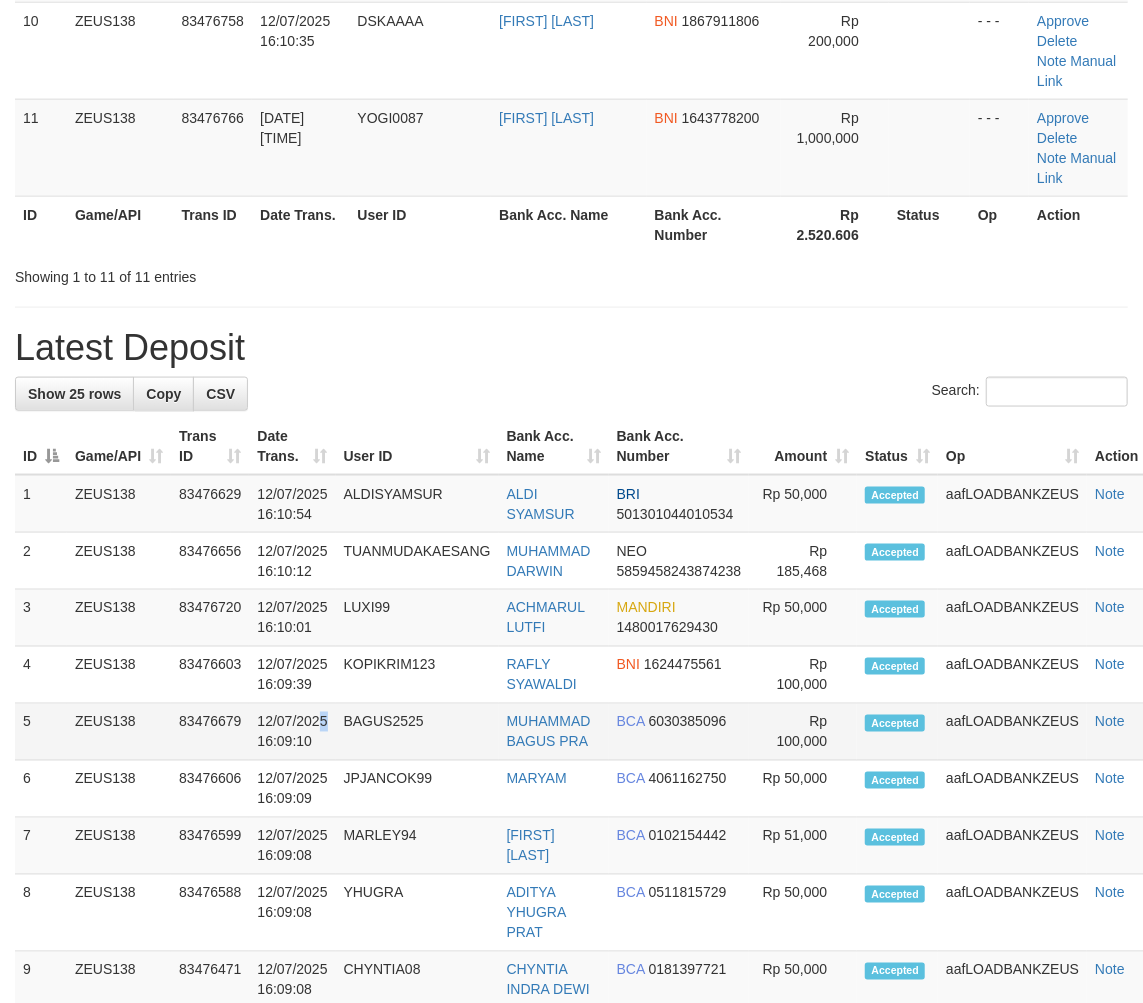 click on "12/07/2025 16:09:10" at bounding box center [292, 732] 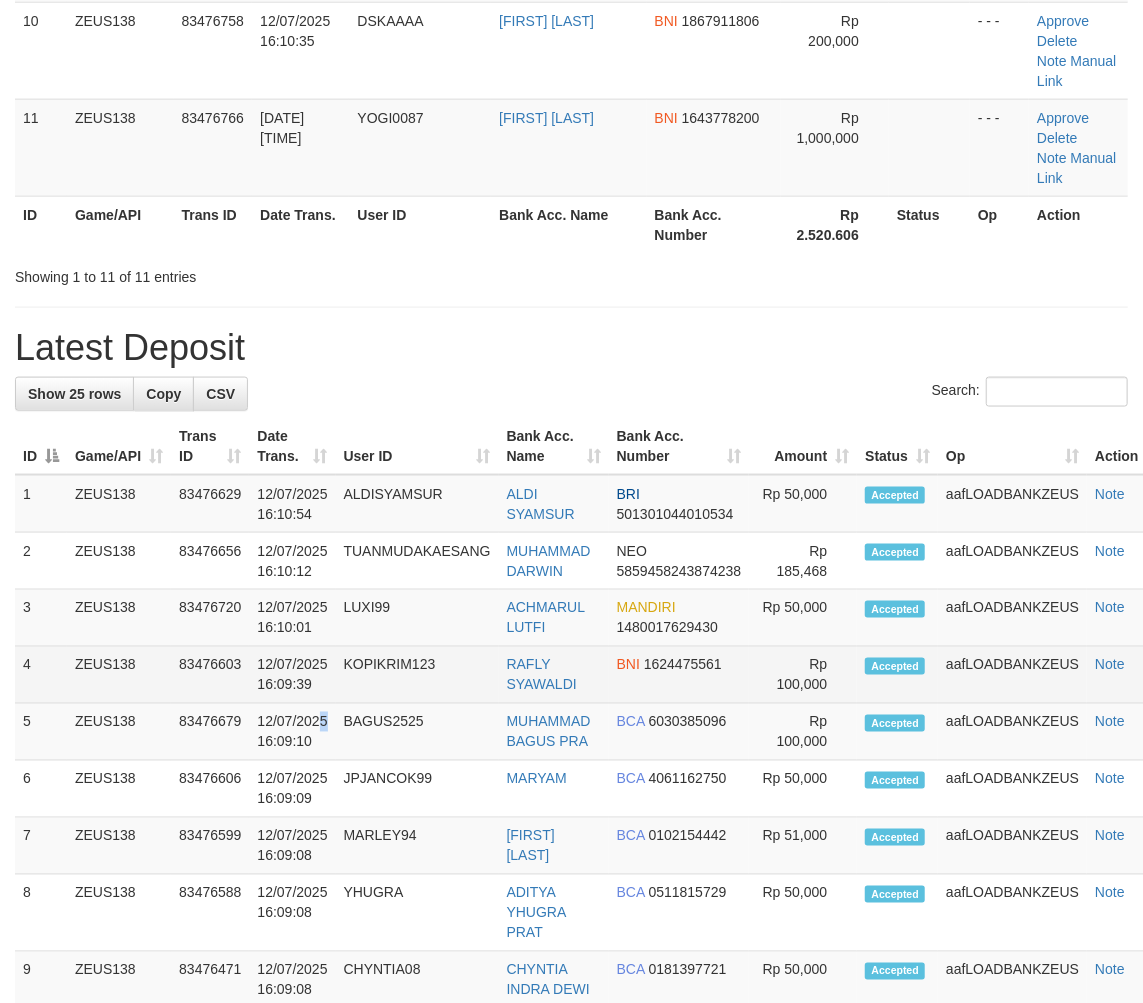 click on "KOPIKRIM123" at bounding box center [417, 675] 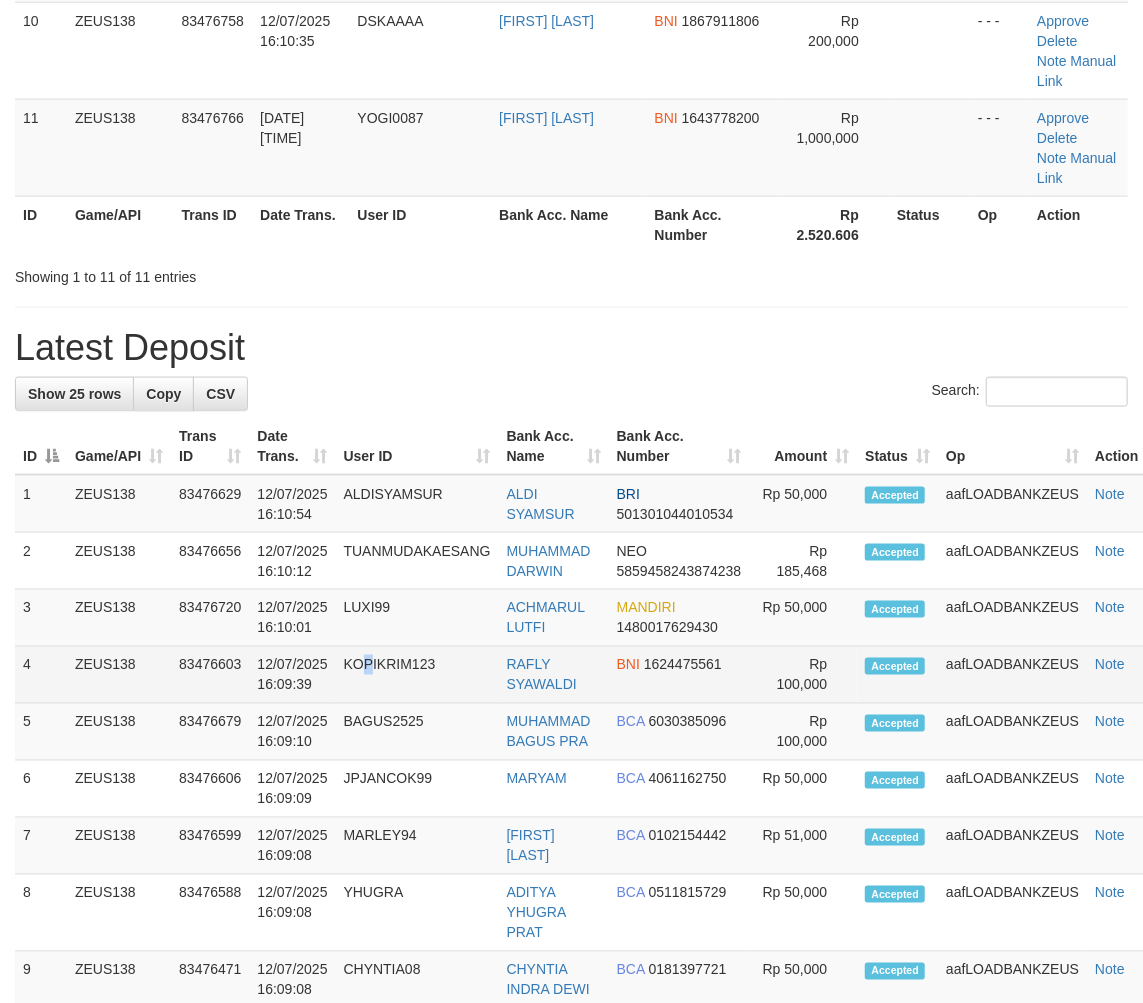 click on "KOPIKRIM123" at bounding box center (417, 675) 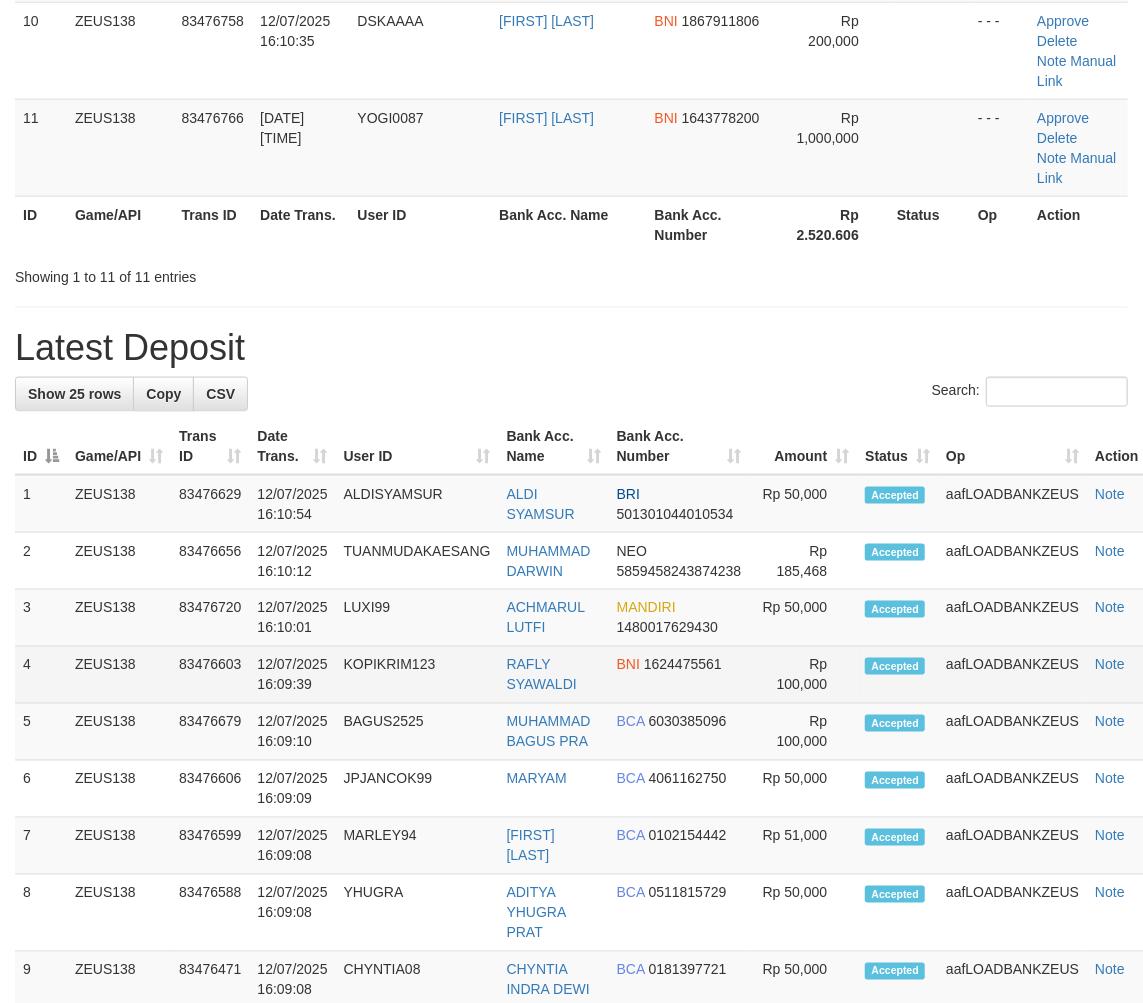 drag, startPoint x: 363, startPoint y: 670, endPoint x: 288, endPoint y: 698, distance: 80.05623 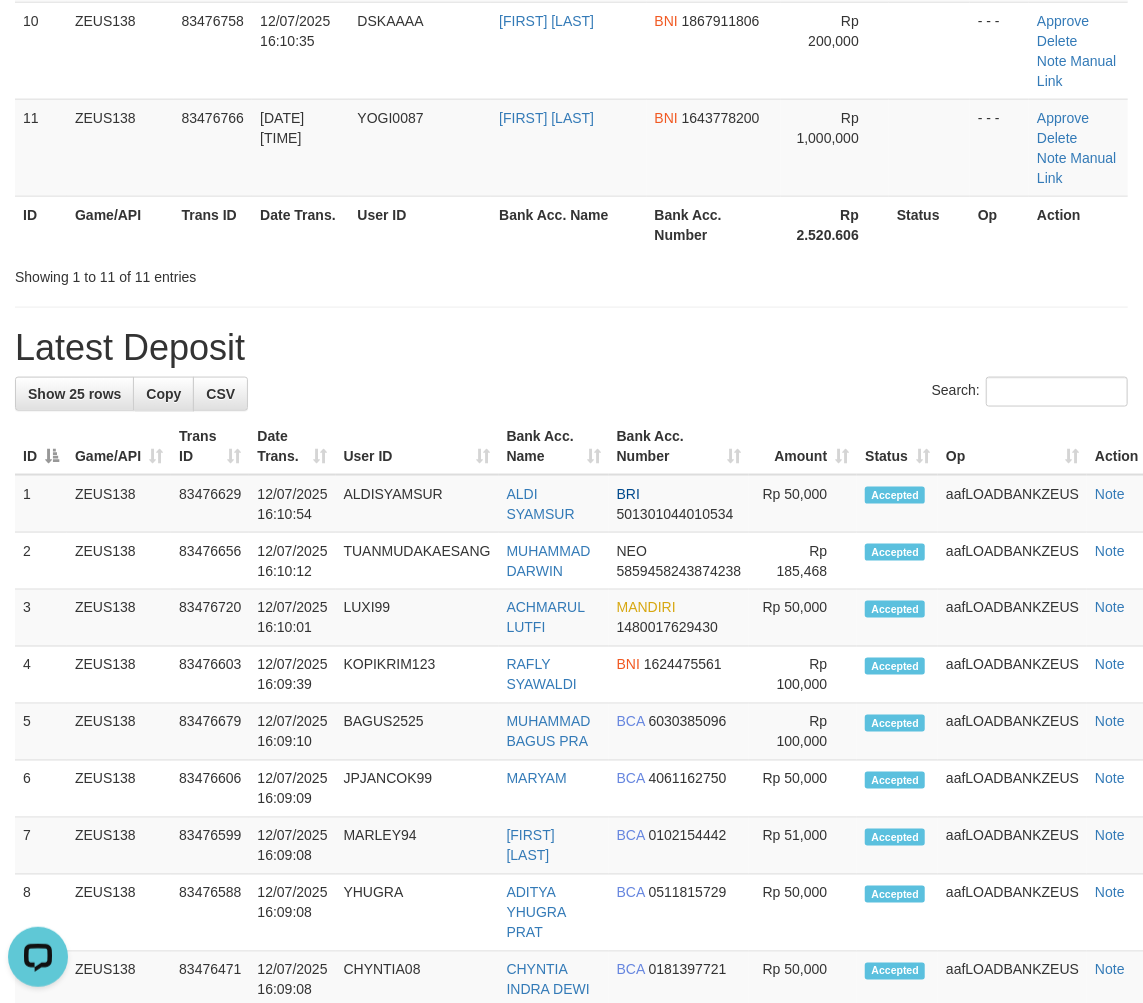 scroll, scrollTop: 0, scrollLeft: 0, axis: both 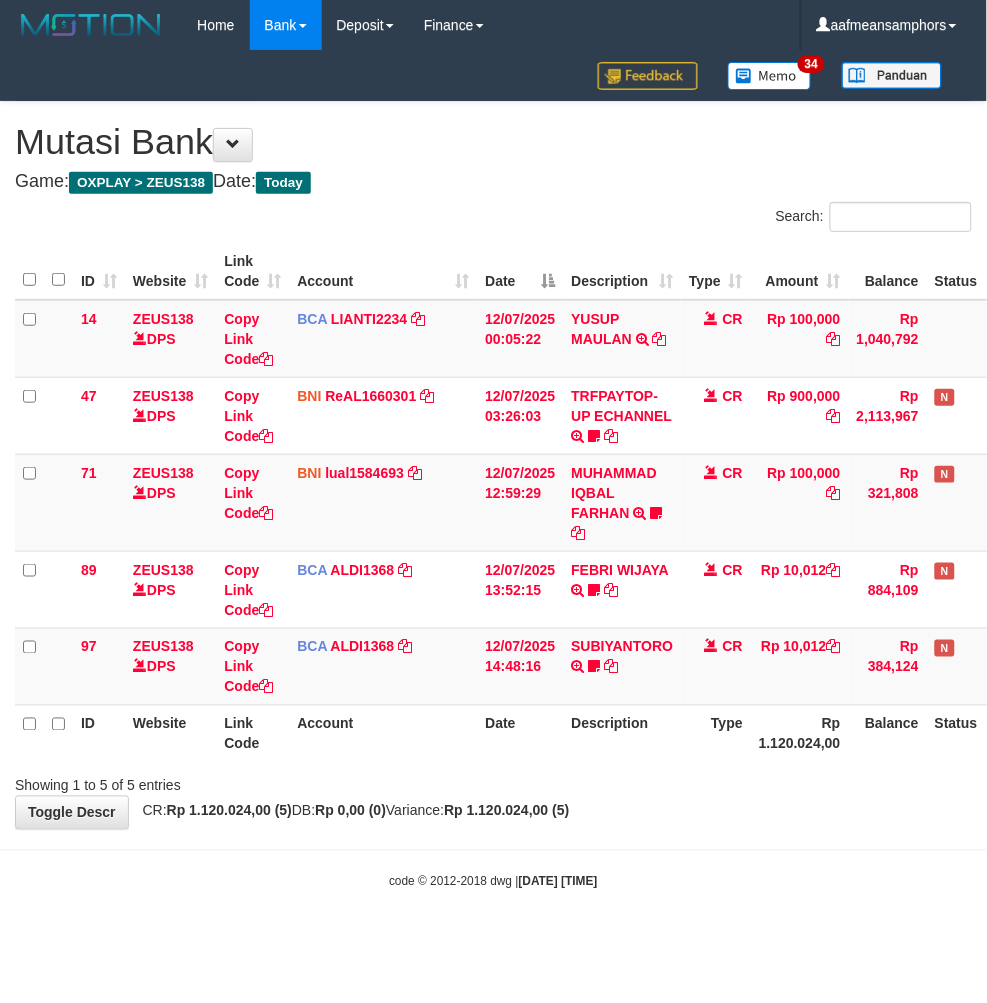 click on "Toggle navigation
Home
Bank
Account List
Load
By Website
Group
[OXPLAY]													ZEUS138
By Load Group (DPS)" at bounding box center (493, 470) 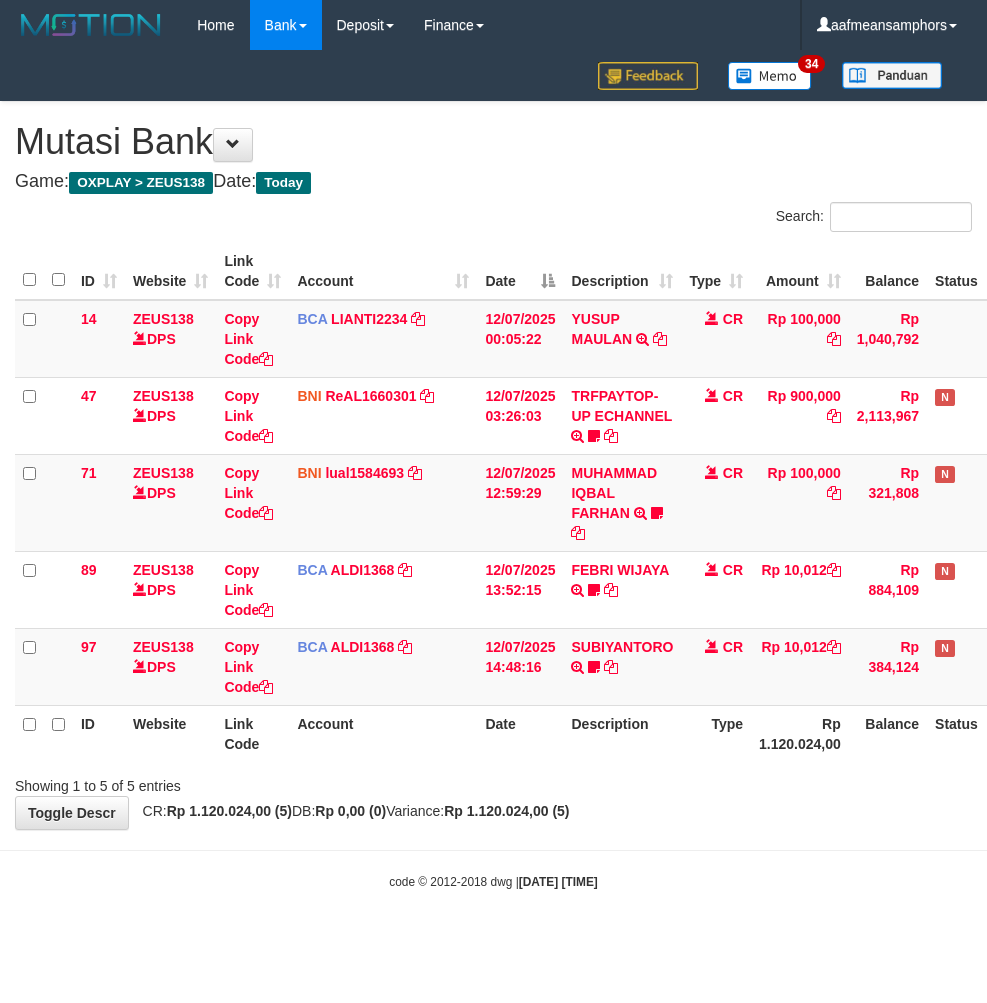 scroll, scrollTop: 0, scrollLeft: 0, axis: both 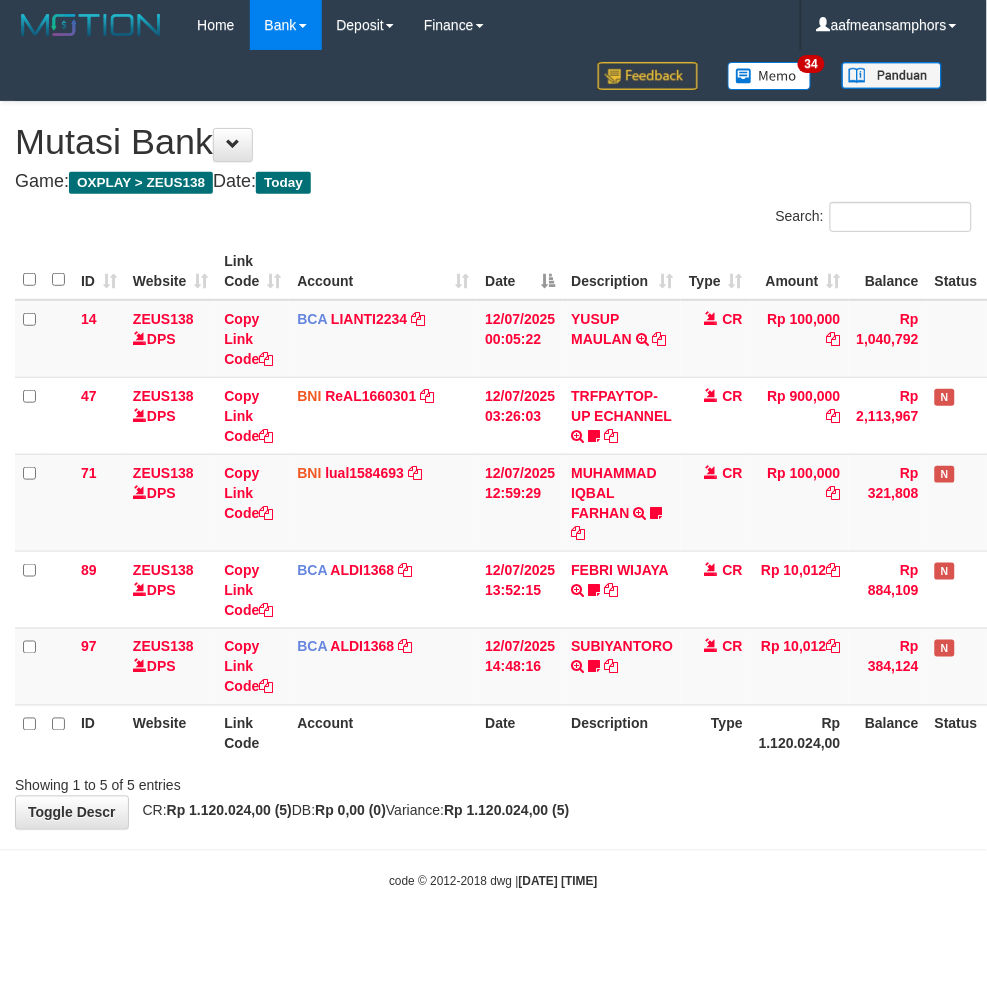 click on "Toggle navigation
Home
Bank
Account List
Load
By Website
Group
[OXPLAY]													ZEUS138
By Load Group (DPS)" at bounding box center (493, 470) 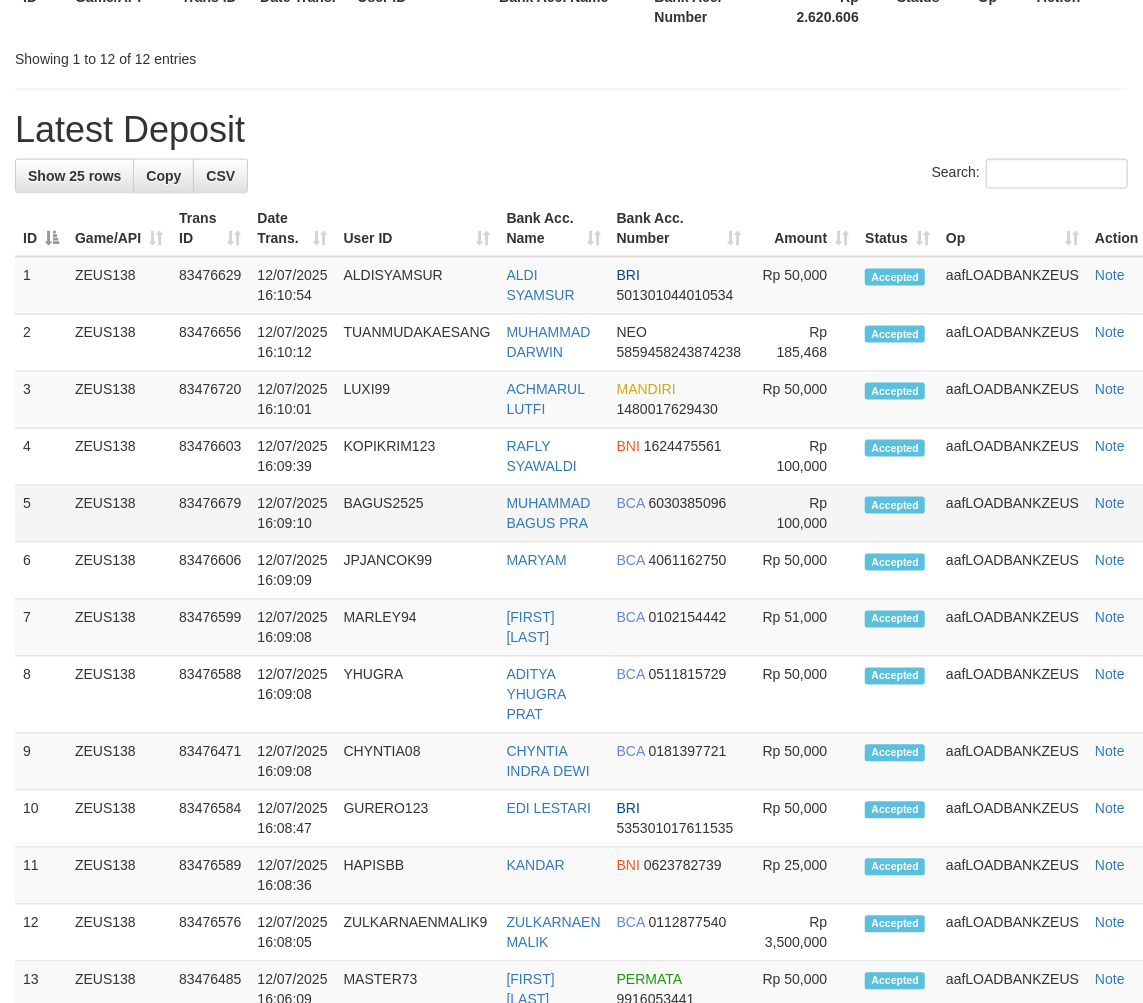 scroll, scrollTop: 1121, scrollLeft: 0, axis: vertical 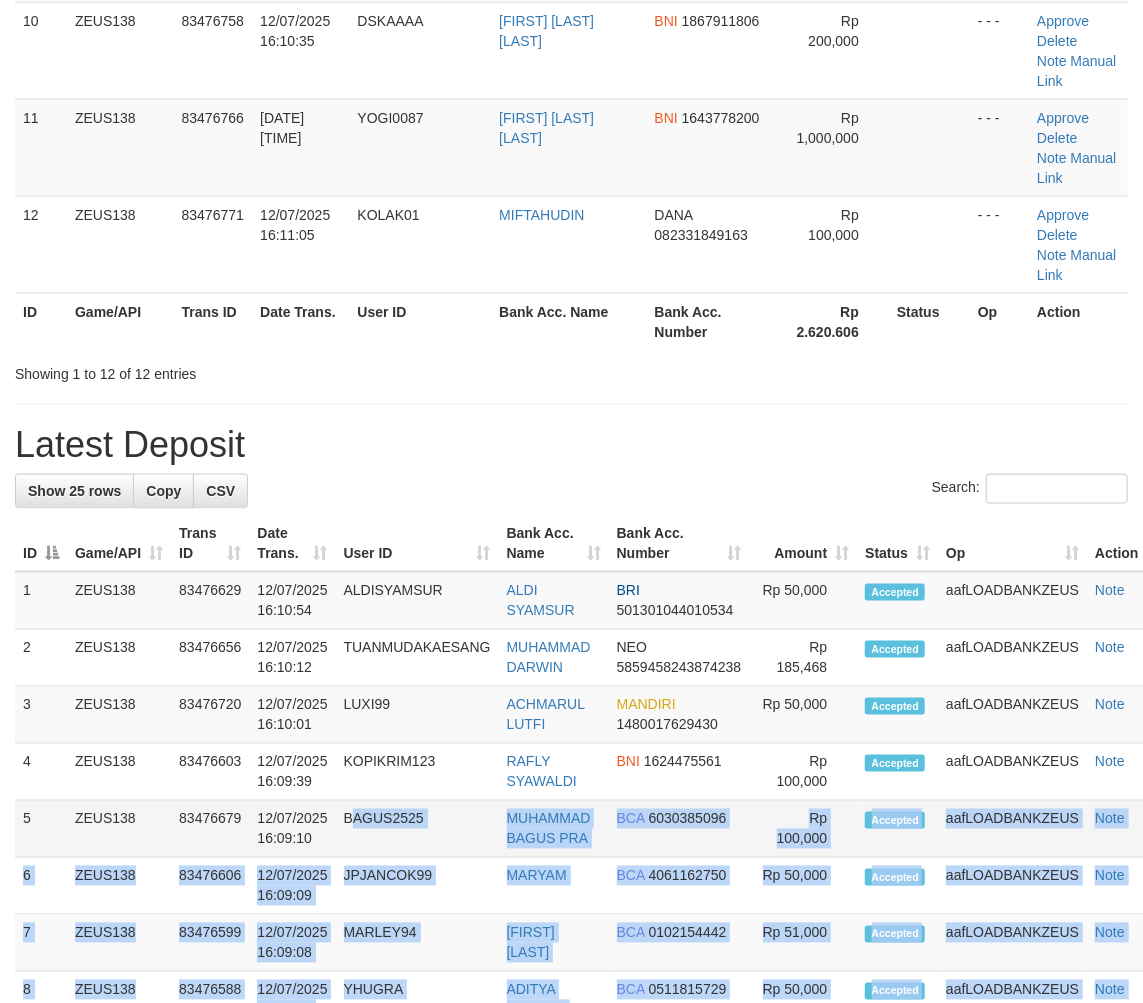 click on "1
ZEUS138
83476629
[DATE] [TIME]
[LAST]
[FIRST] [LAST]
BRI
501301044010534
2" at bounding box center (592, 1315) 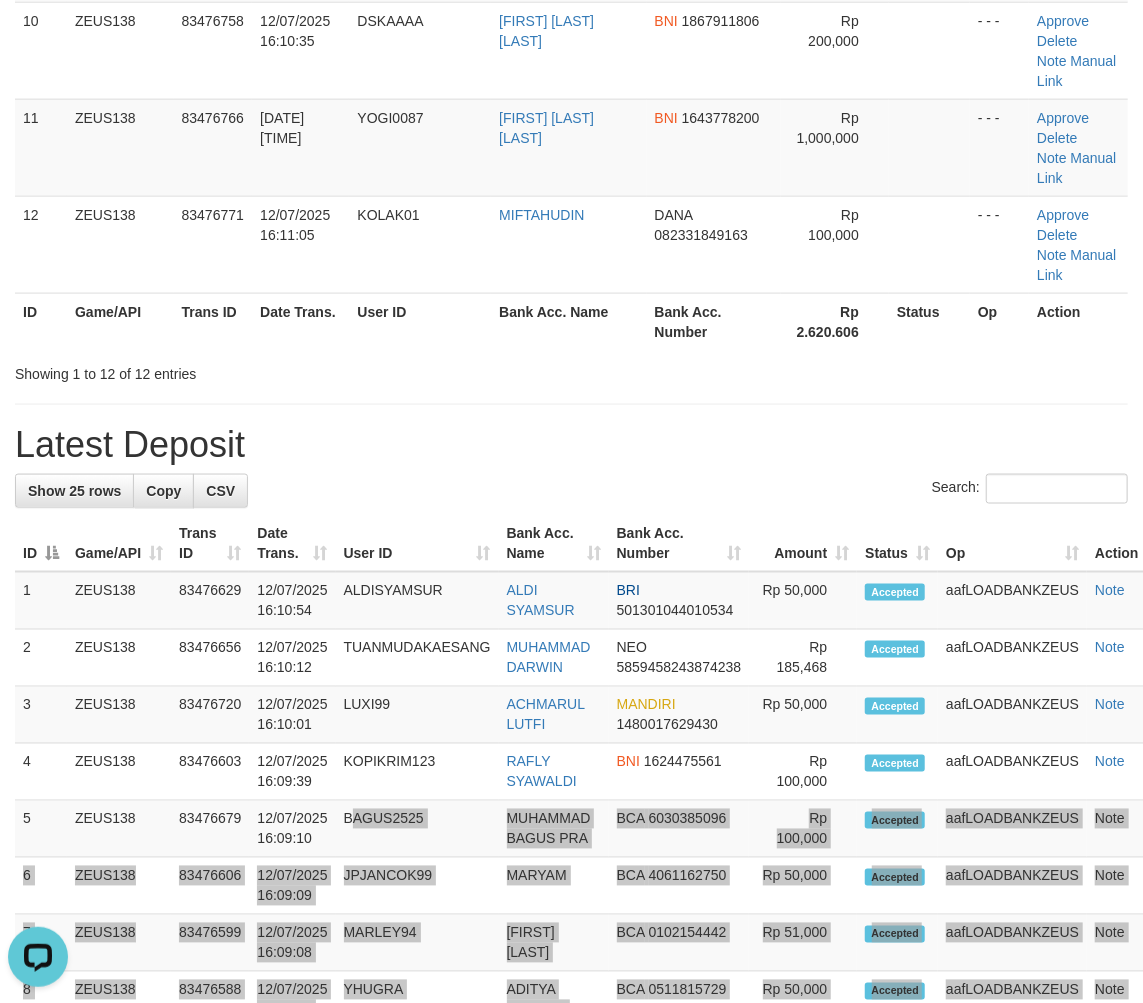 scroll, scrollTop: 0, scrollLeft: 0, axis: both 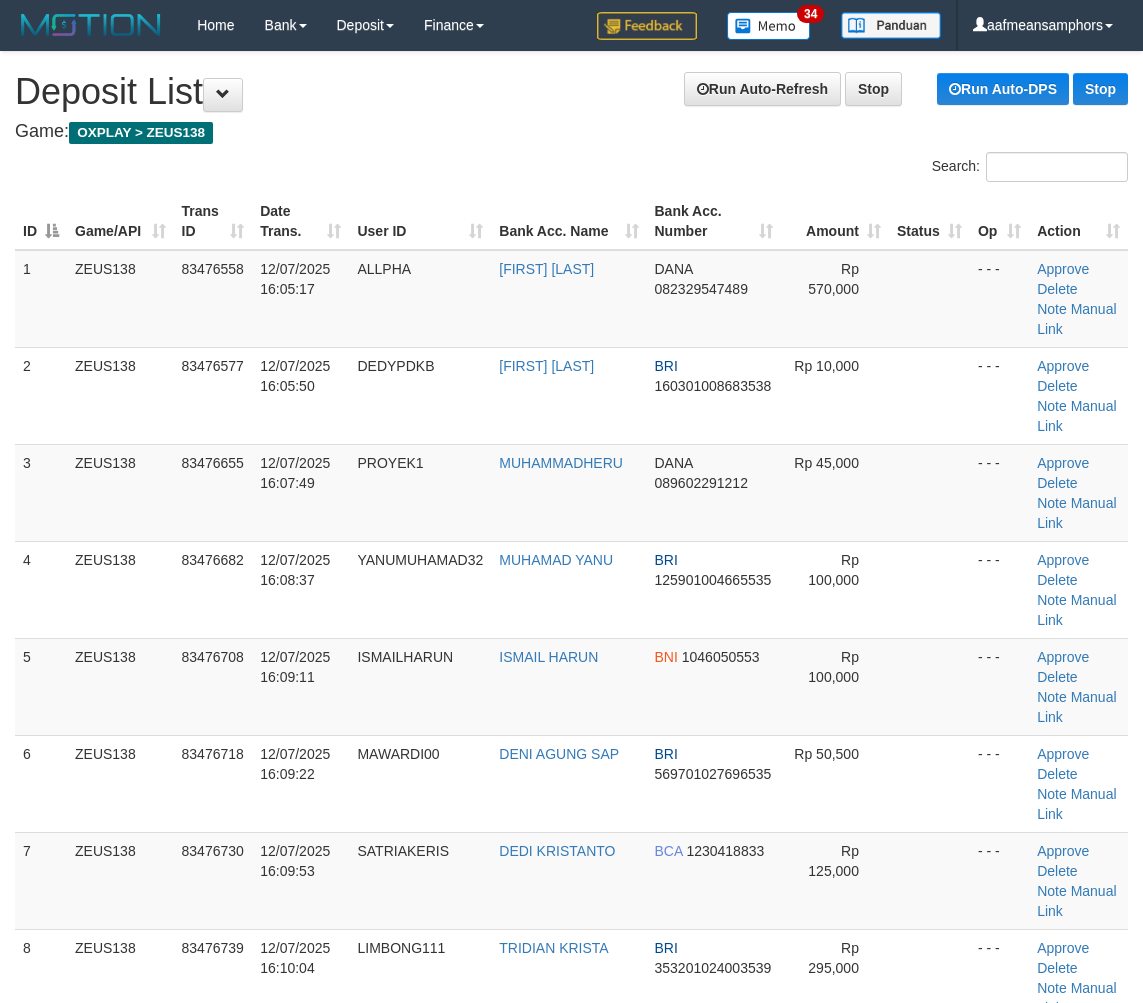click on "12/07/2025 16:08:36" at bounding box center (292, 2312) 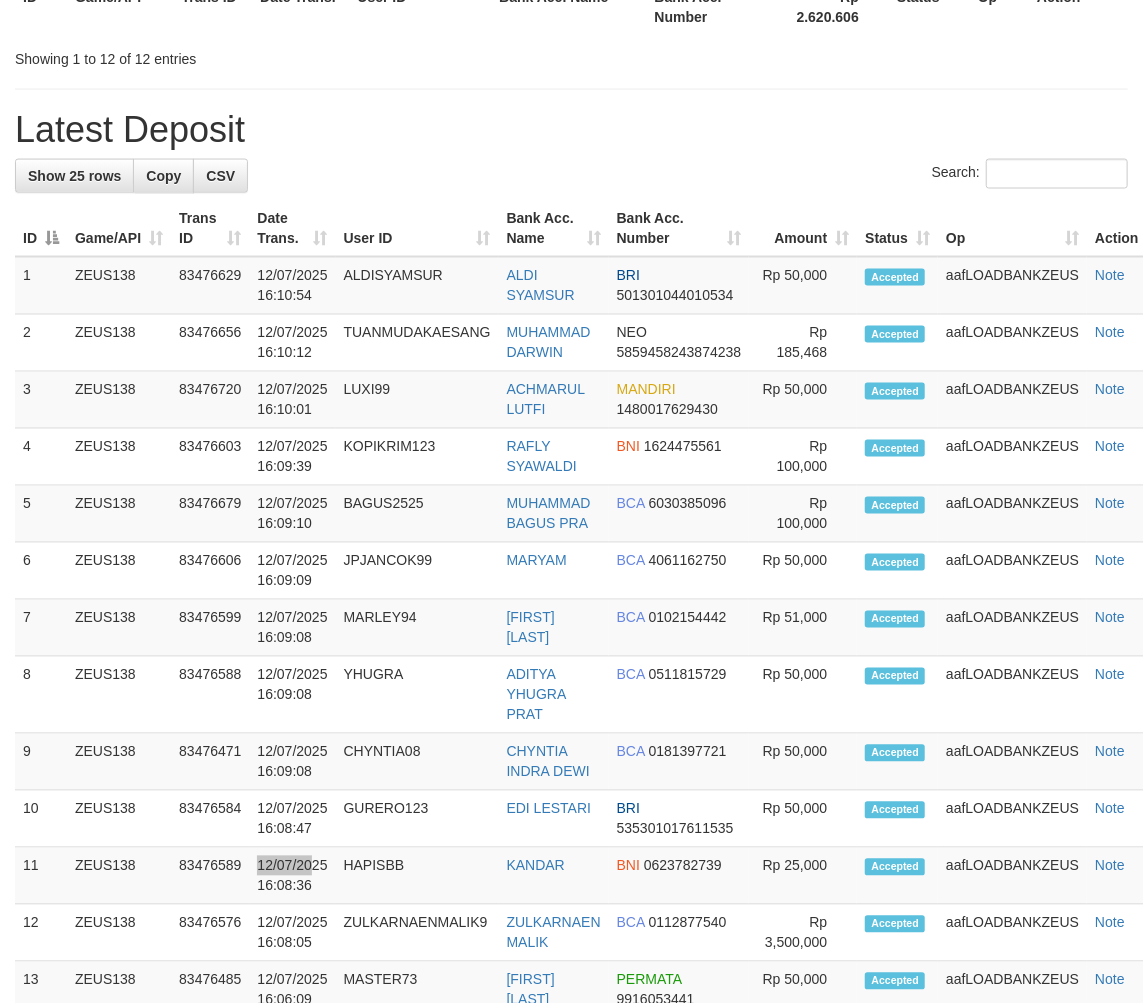 scroll, scrollTop: 1121, scrollLeft: 0, axis: vertical 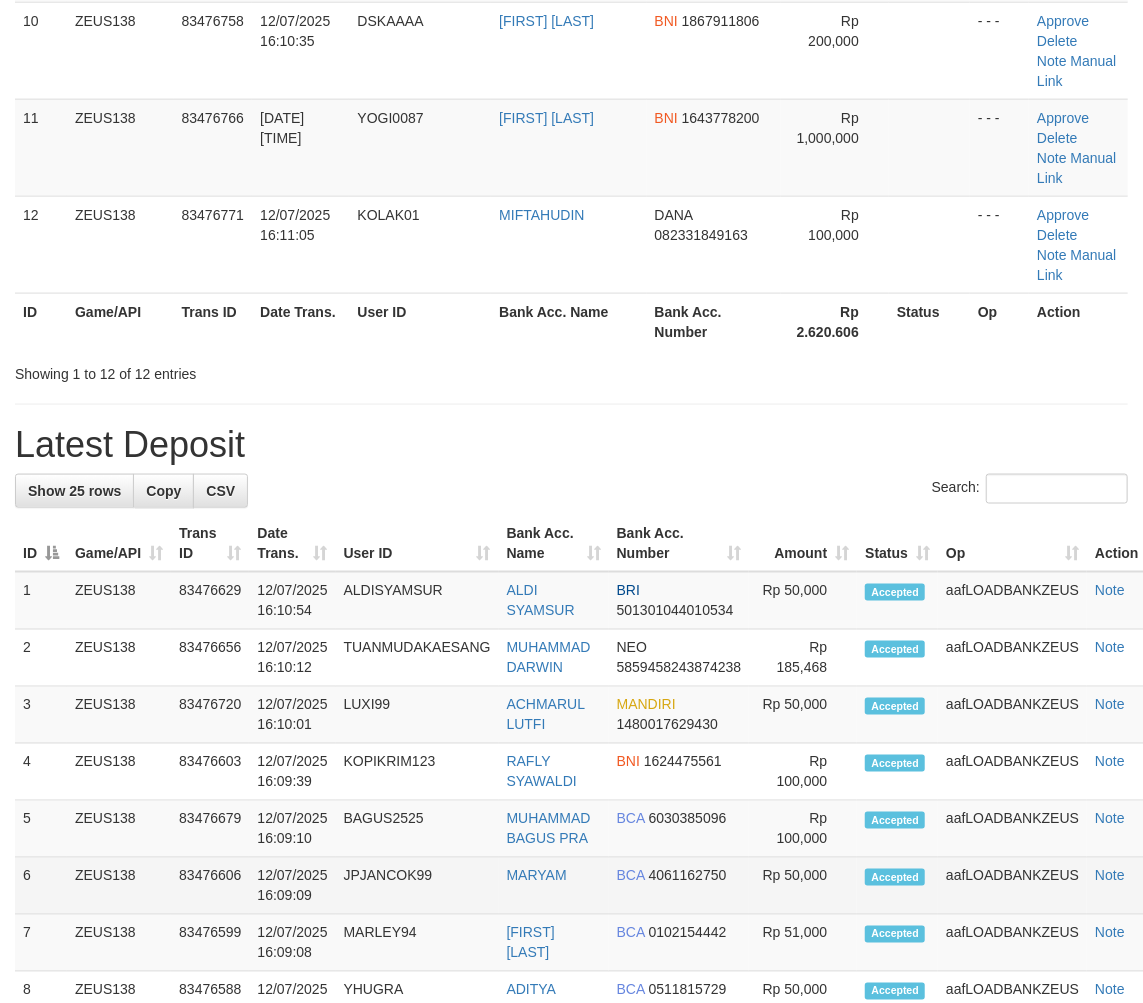 click on "1
ZEUS138
83476629
12/07/2025 16:10:54
ALDISYAMSUR
ALDI SYAMSUR
BRI
501301044010534
2" at bounding box center (592, 1315) 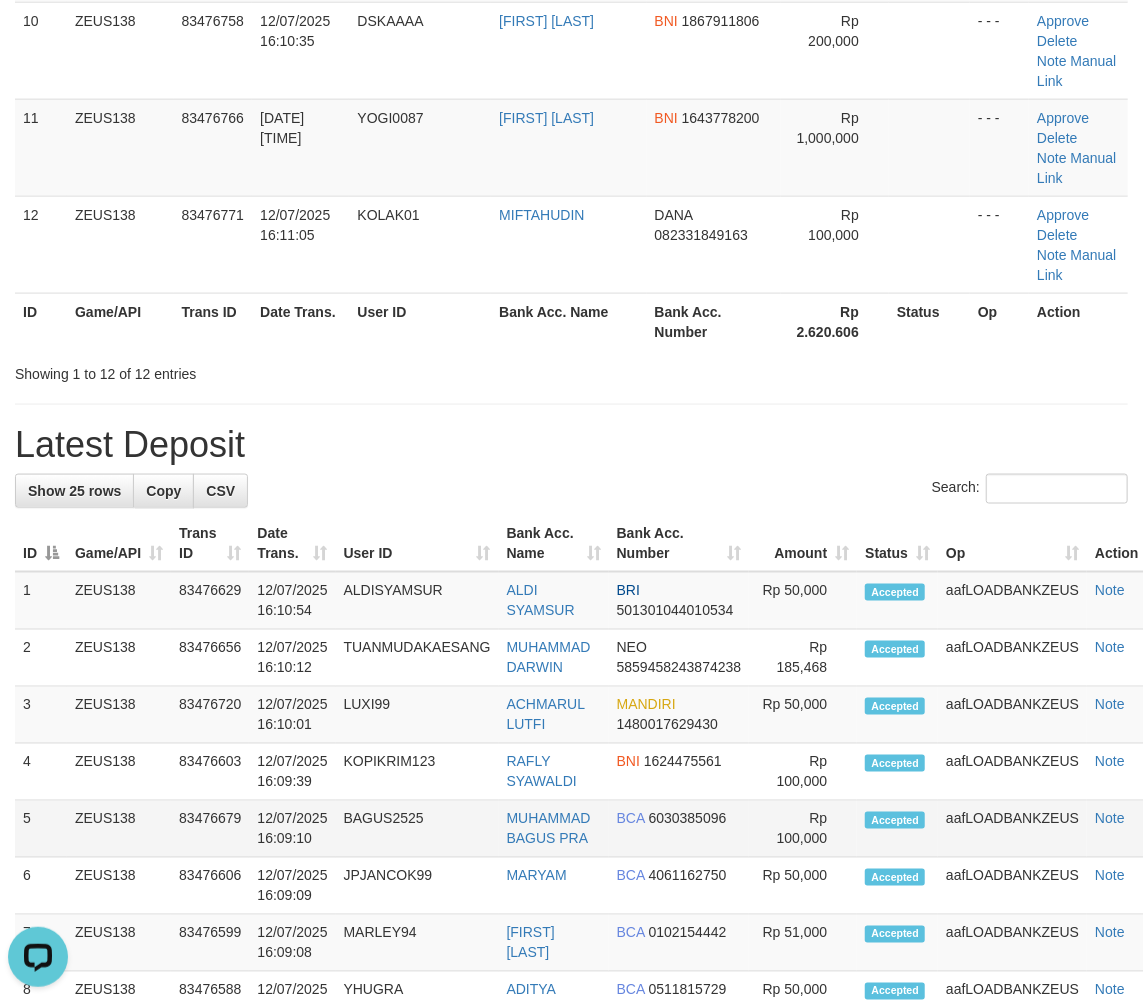 scroll, scrollTop: 0, scrollLeft: 0, axis: both 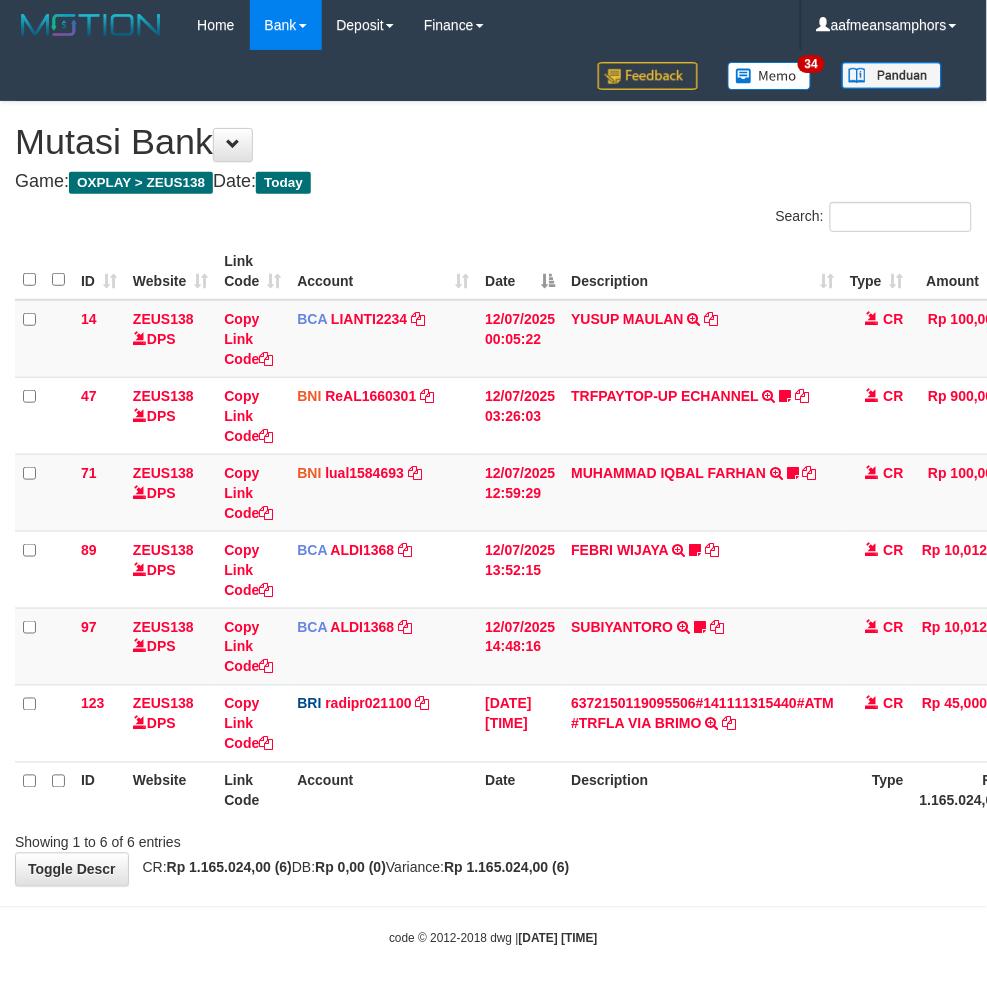 drag, startPoint x: 667, startPoint y: 825, endPoint x: 628, endPoint y: 816, distance: 40.024994 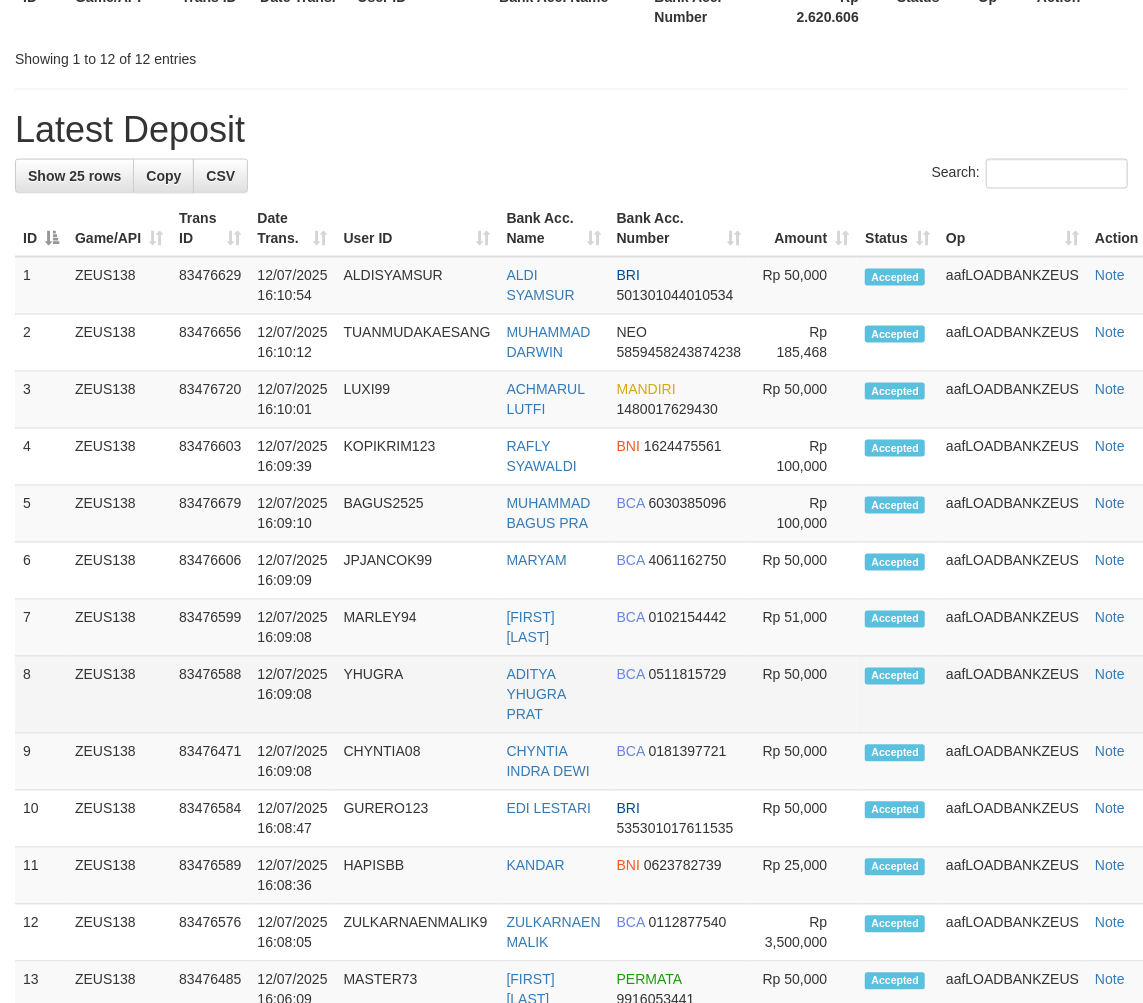 scroll, scrollTop: 1121, scrollLeft: 0, axis: vertical 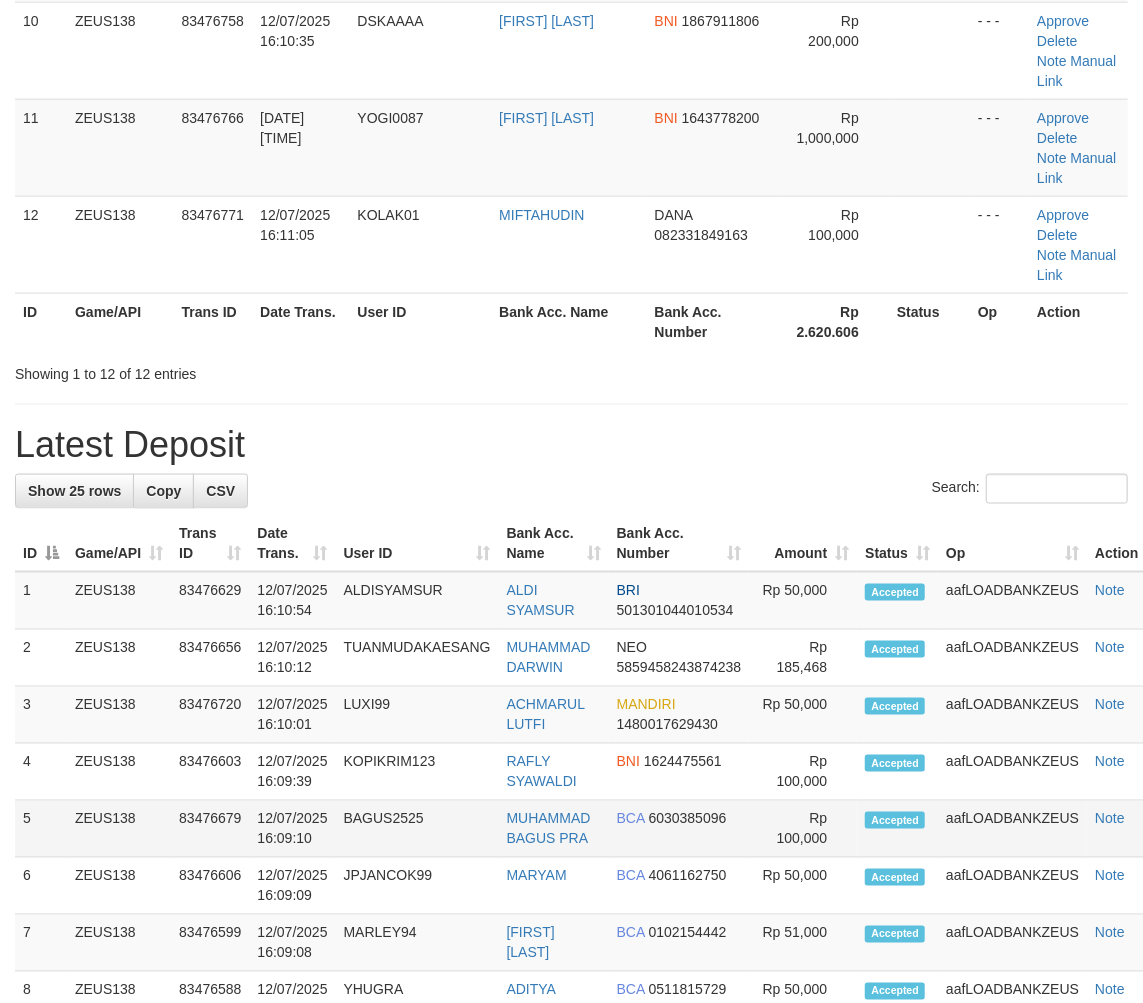 click on "5
ZEUS138
83476679
[DATE] [TIME]
BAGUS2525
[FIRST] [LAST]
BCA
[PHONE]
Rp 100,000
Accepted
aafLOADBANKZEUS
Note" at bounding box center [592, 829] 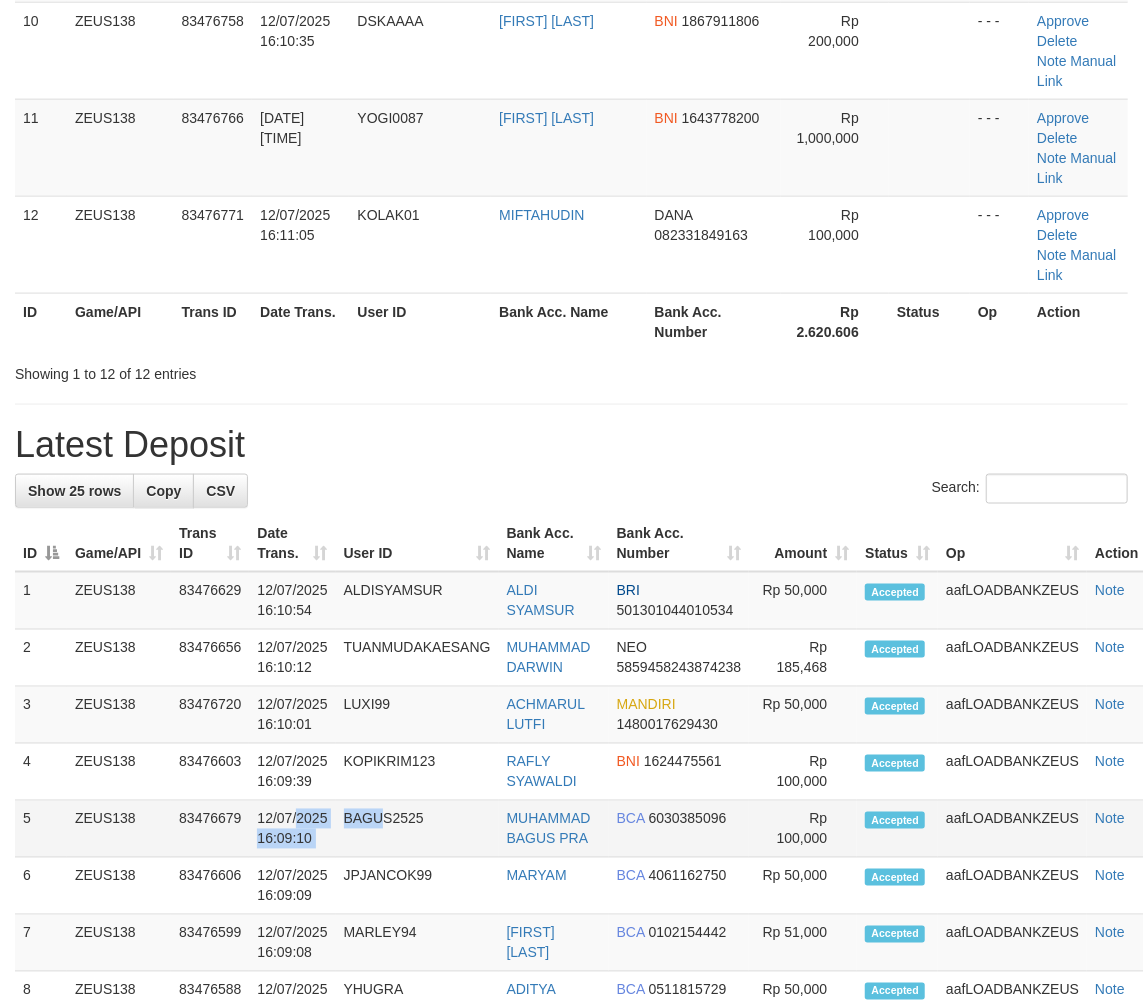 click on "BAGUS2525" at bounding box center [417, 829] 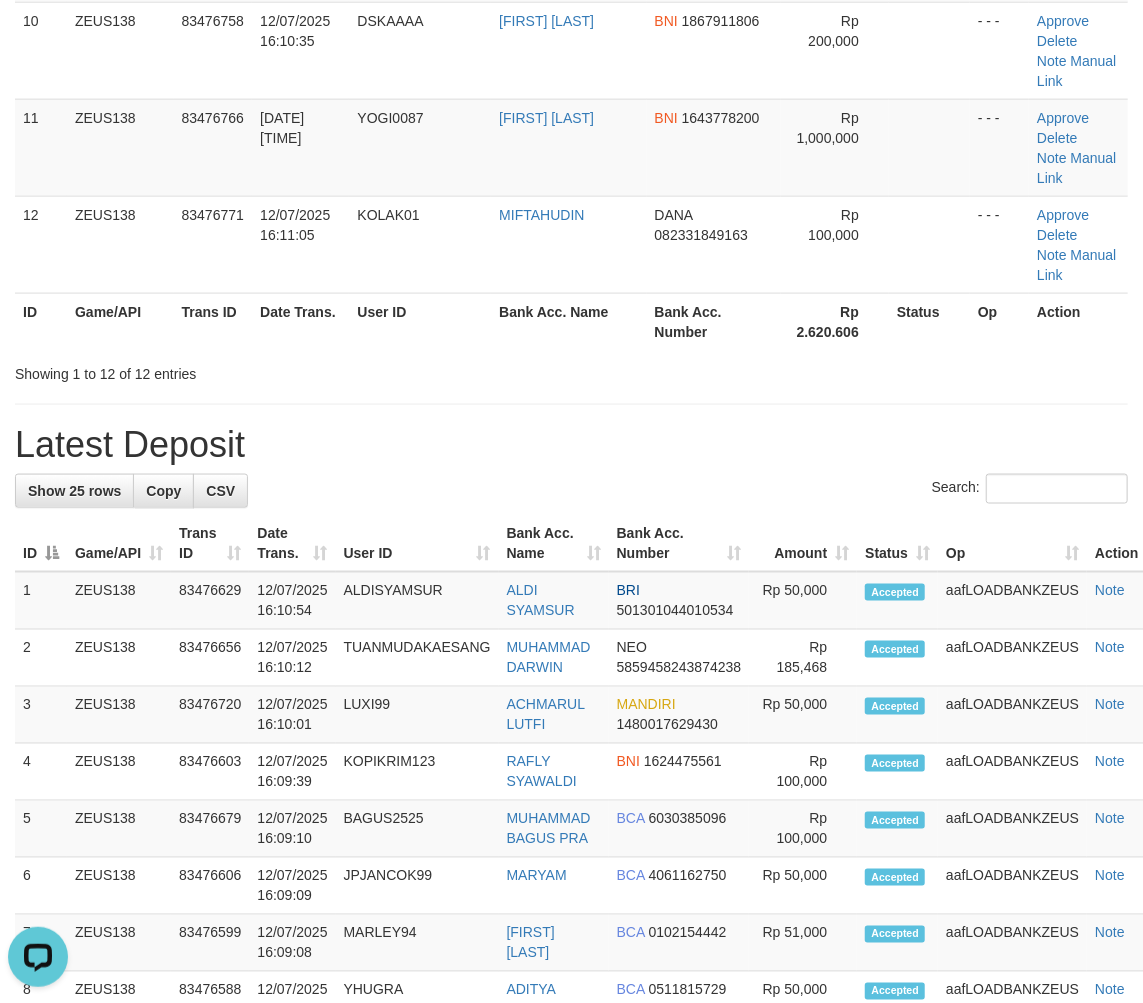 scroll, scrollTop: 0, scrollLeft: 0, axis: both 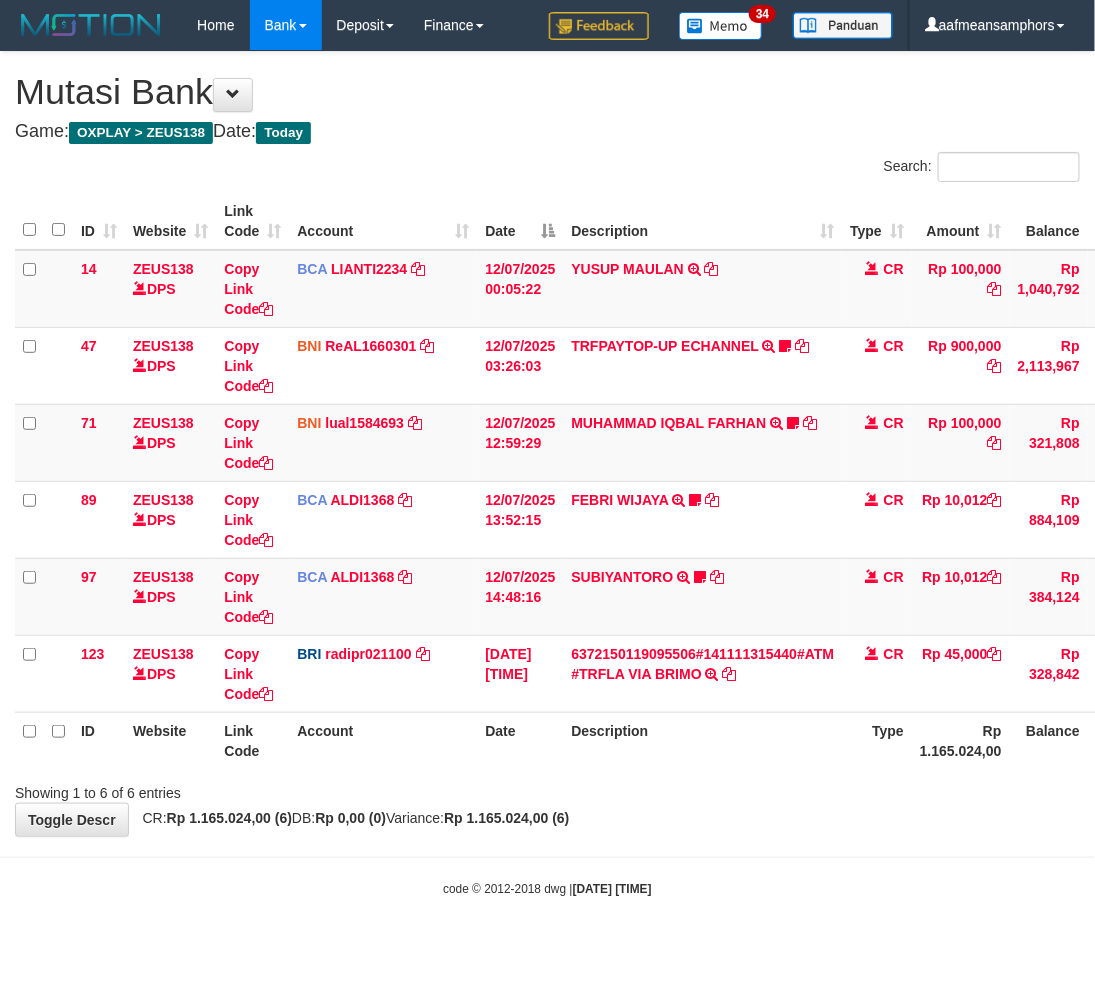 click on "Description" at bounding box center (702, 740) 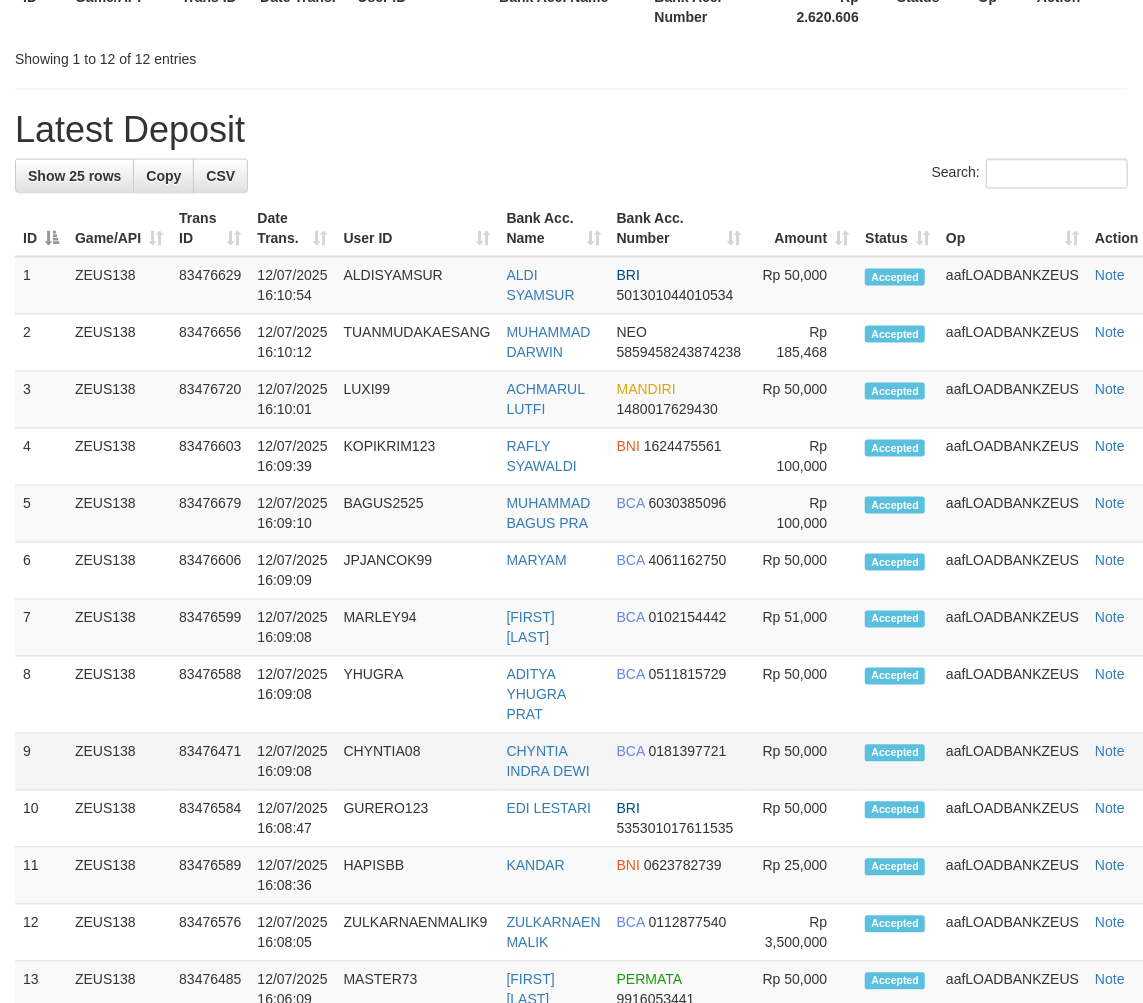 click on "CHYNTIA08" at bounding box center (417, 762) 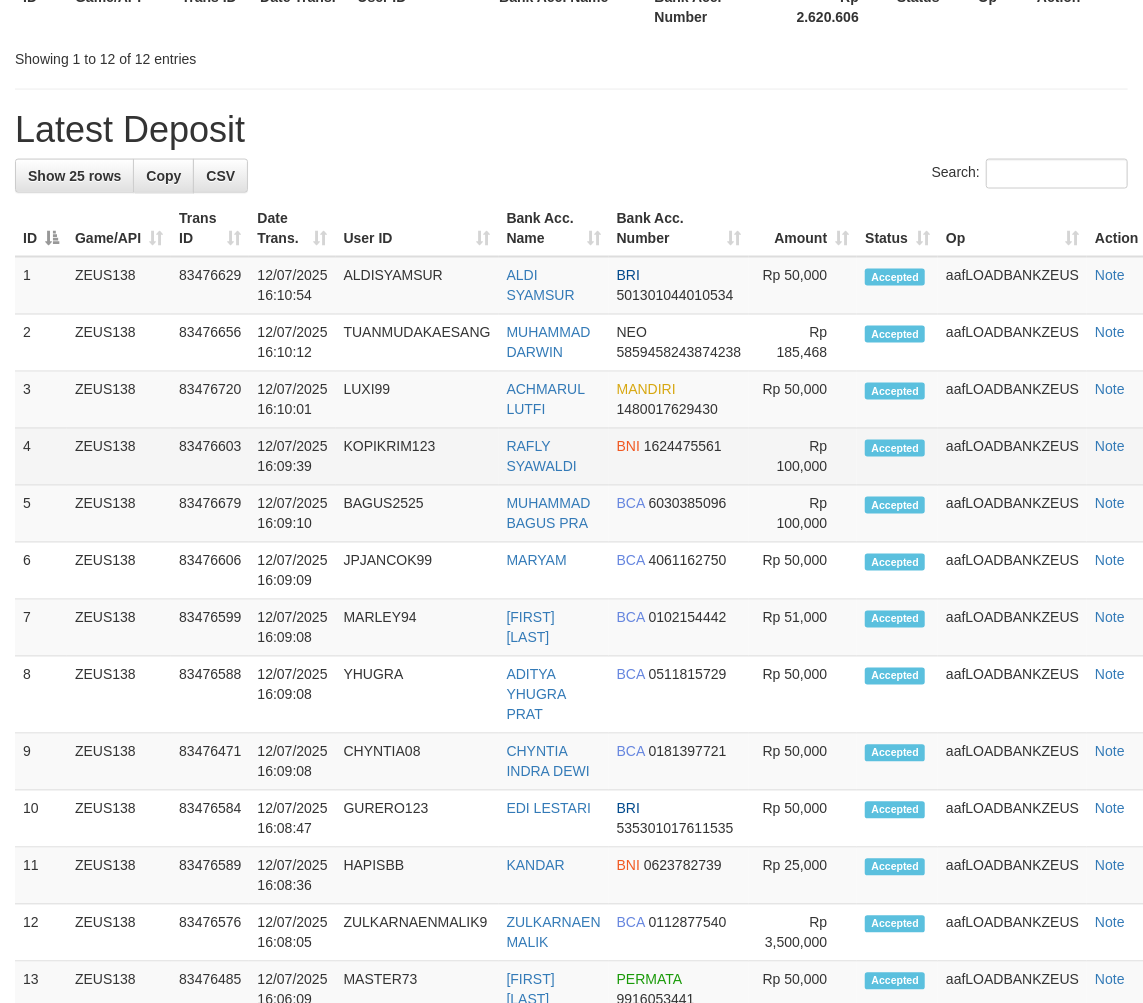 scroll, scrollTop: 1121, scrollLeft: 0, axis: vertical 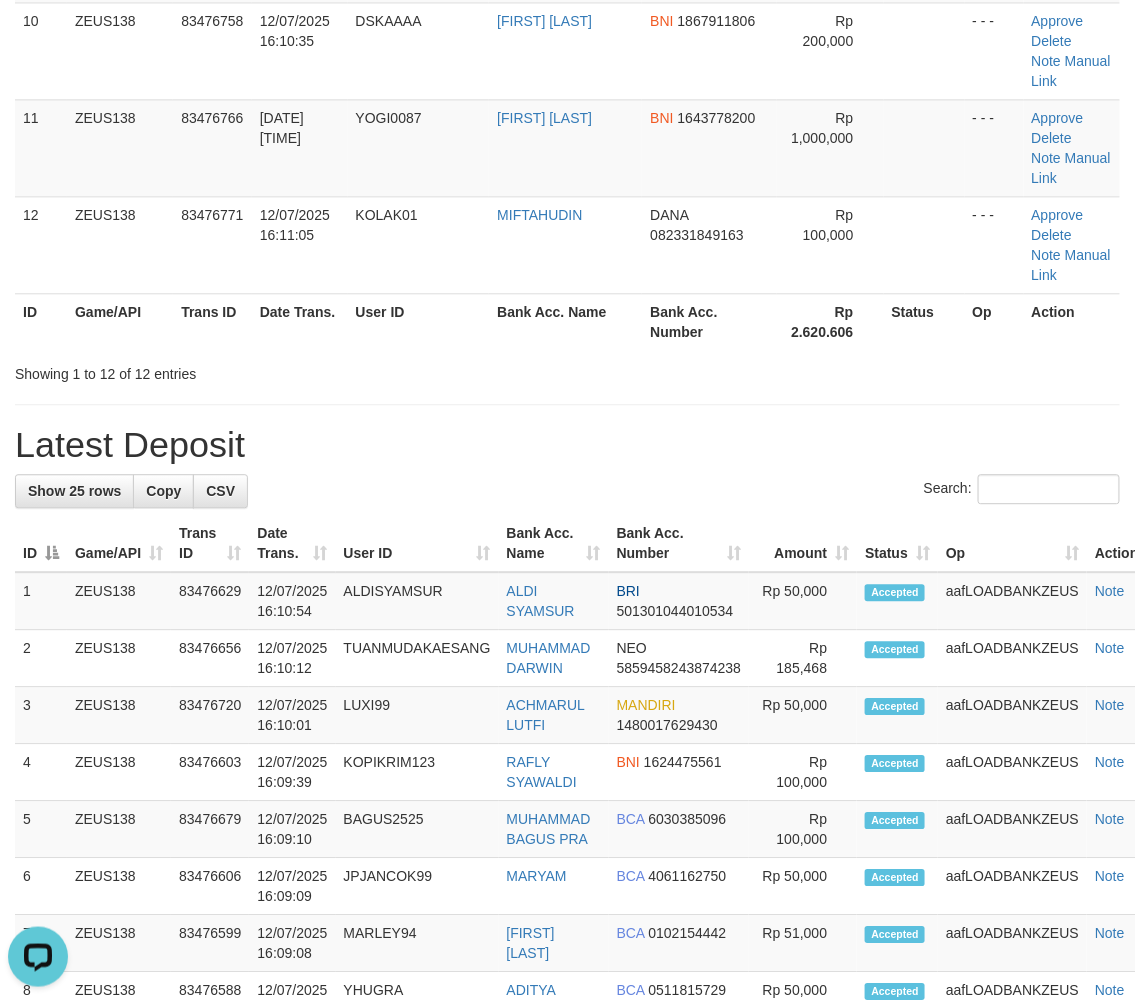 click on "Bank Acc. Name" at bounding box center (554, 543) 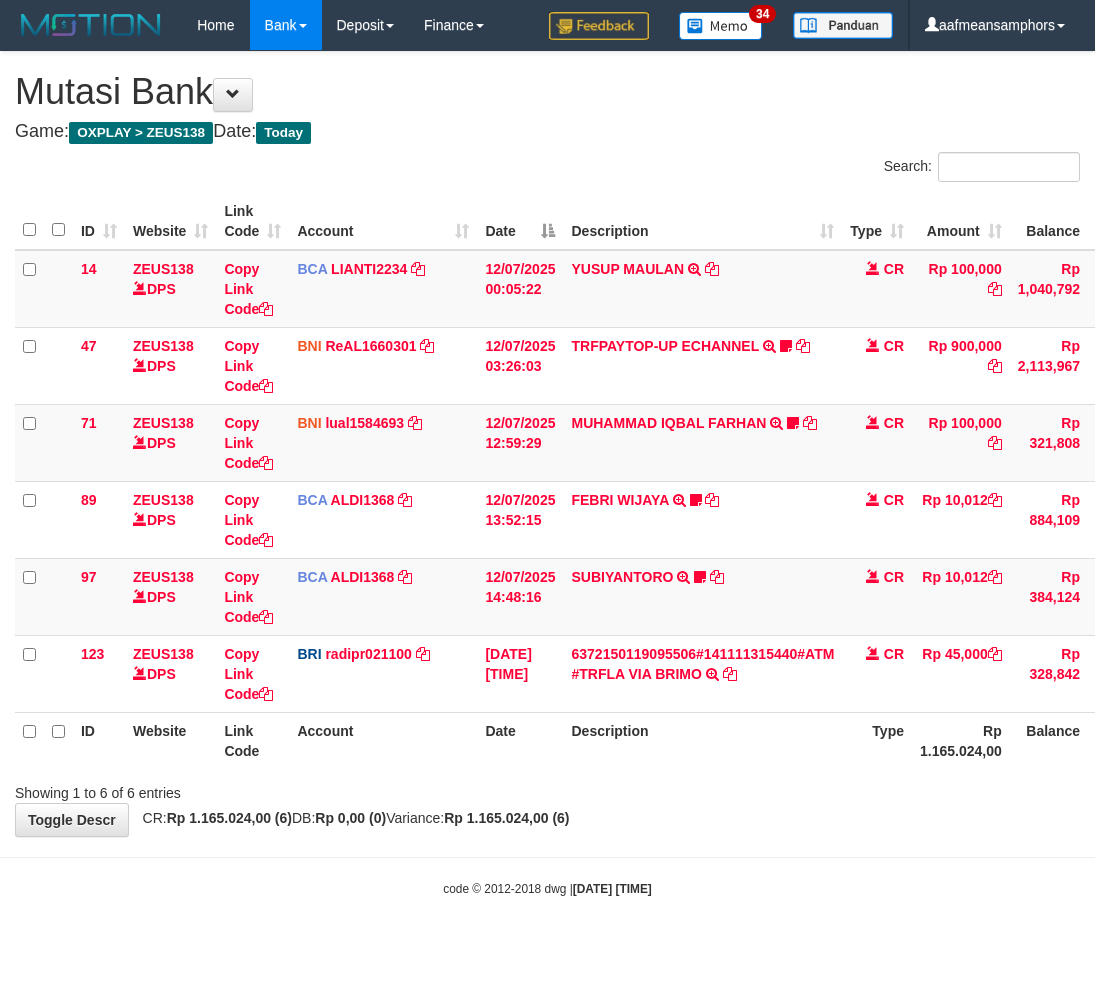 scroll, scrollTop: 0, scrollLeft: 0, axis: both 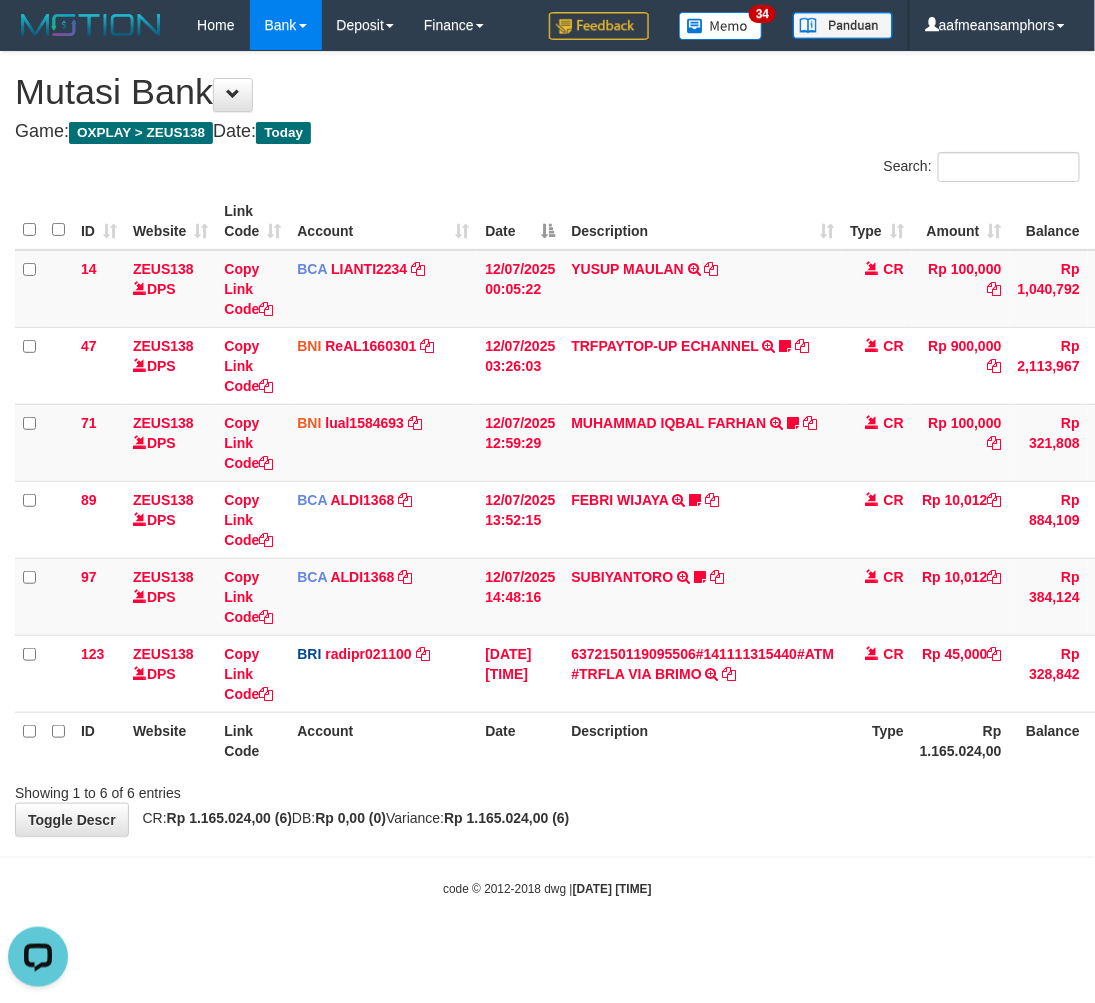 click on "Toggle navigation
Home
Bank
Account List
Load
By Website
Group
[OXPLAY]													ZEUS138
By Load Group (DPS)" at bounding box center [547, 474] 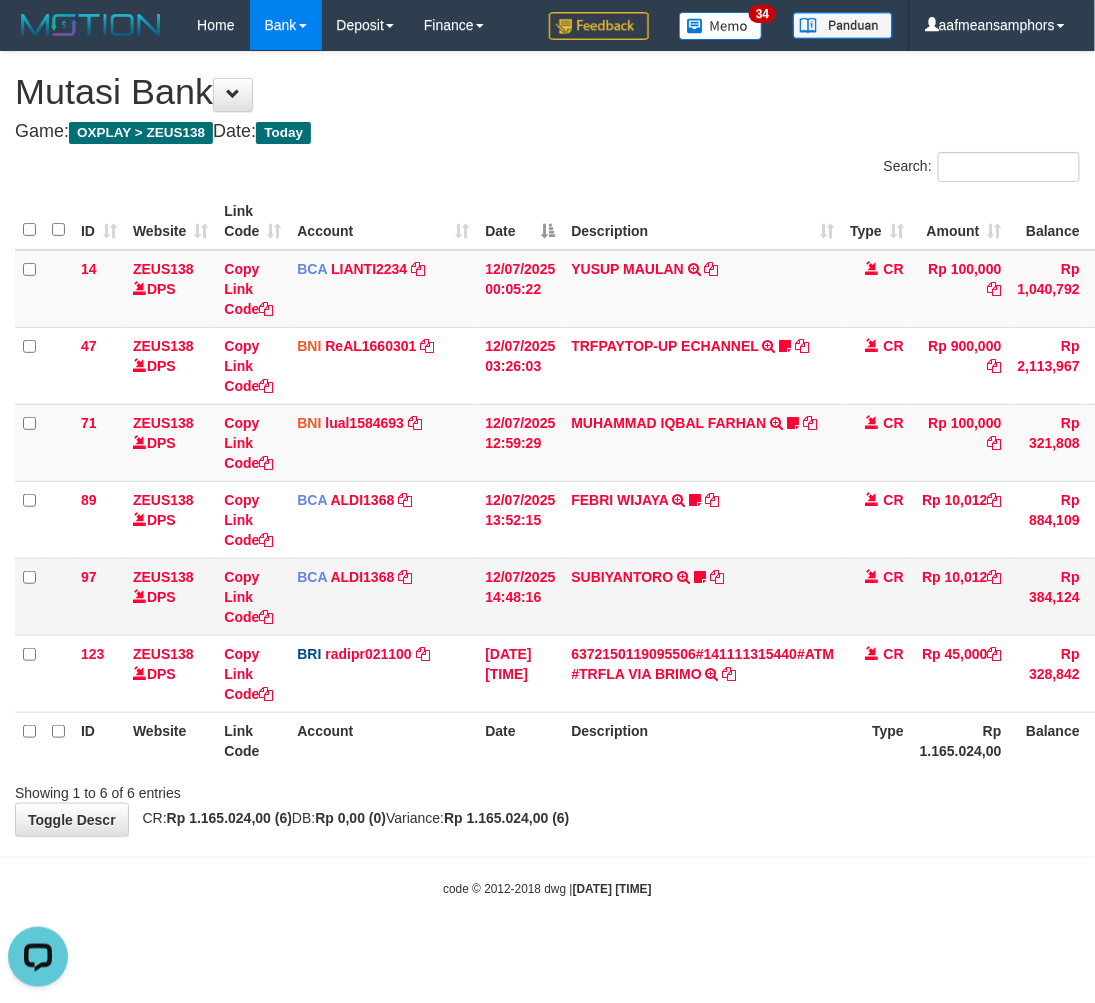 click on "Toggle navigation
Home
Bank
Account List
Load
By Website
Group
[OXPLAY]													ZEUS138
By Load Group (DPS)" at bounding box center (547, 474) 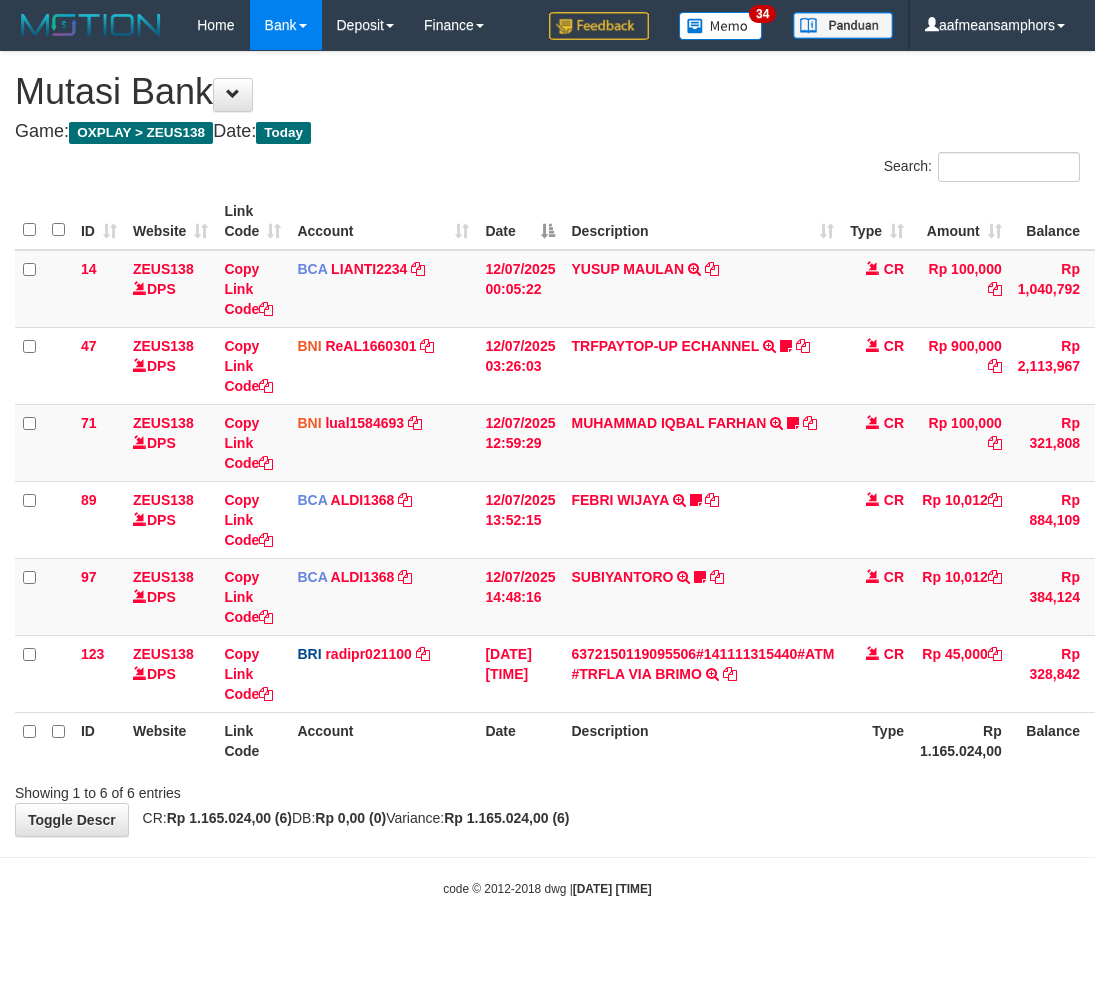 scroll, scrollTop: 0, scrollLeft: 0, axis: both 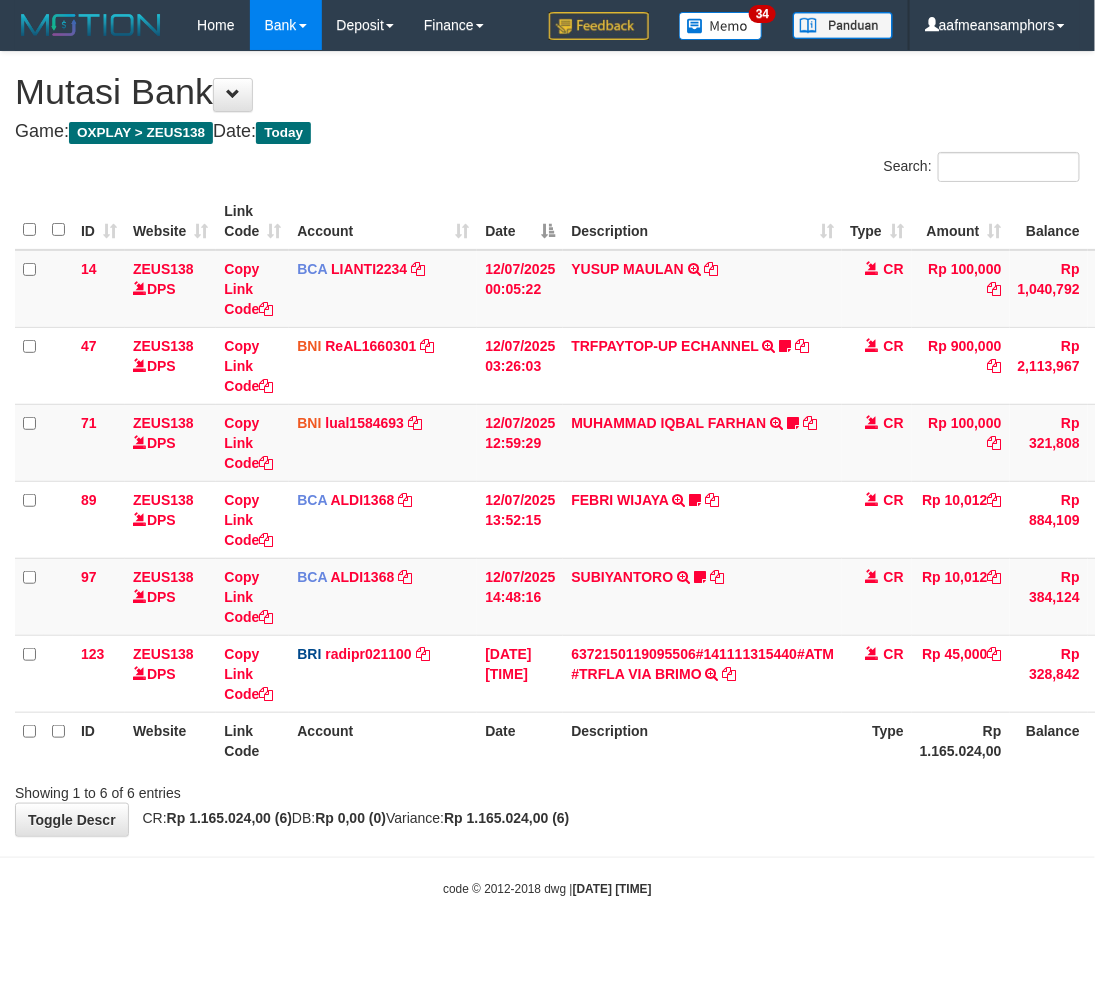 click on "**********" at bounding box center [547, 444] 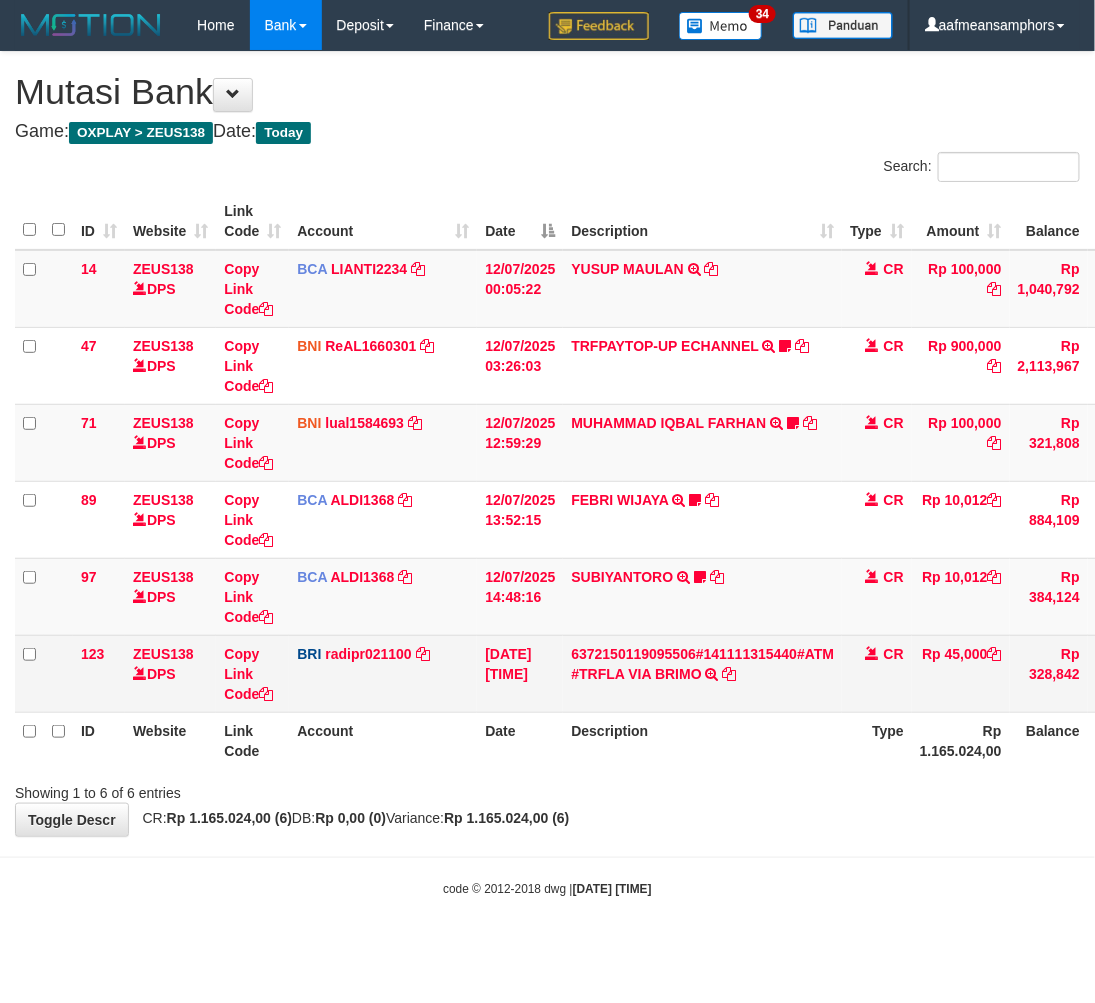 click on "Rp 45,000" at bounding box center (961, 673) 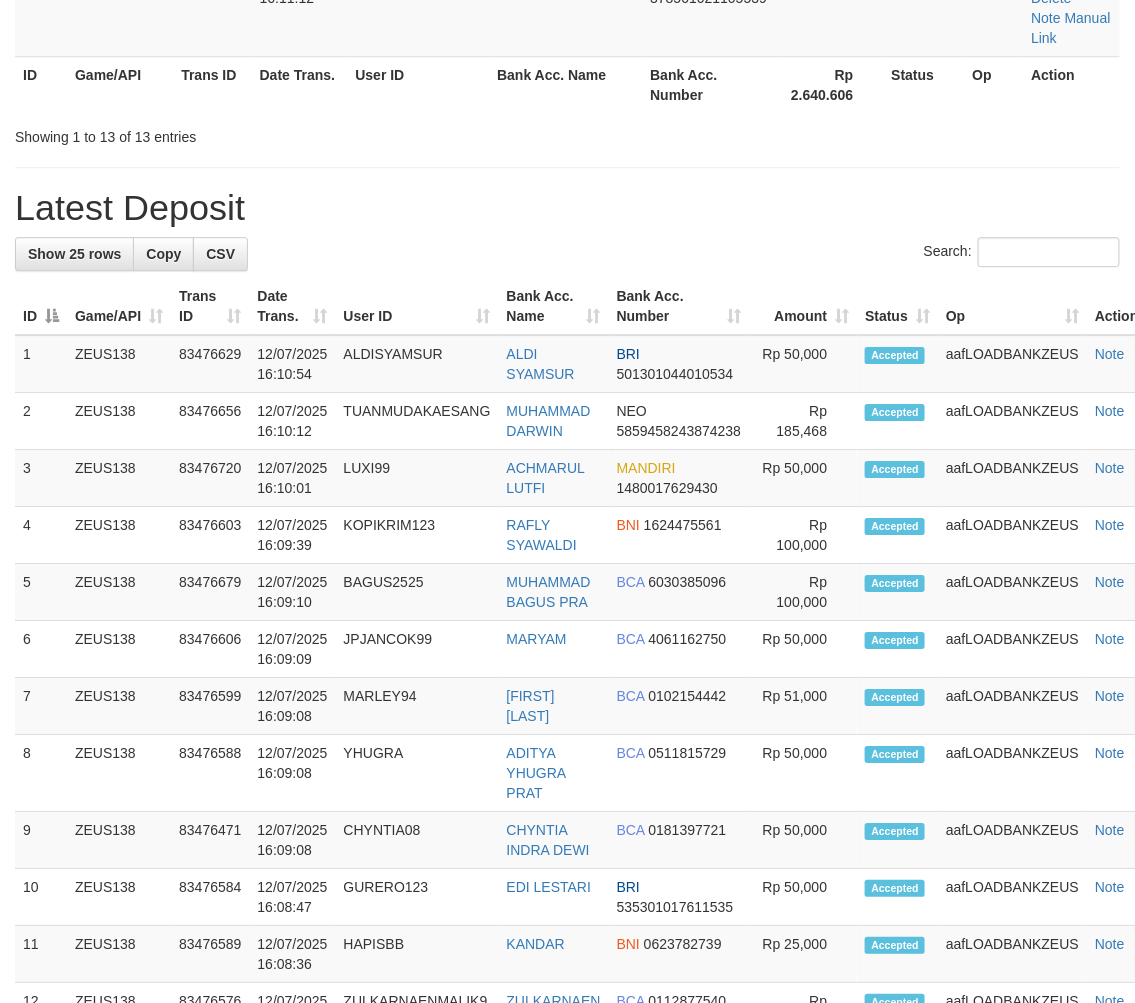 scroll, scrollTop: 1121, scrollLeft: 0, axis: vertical 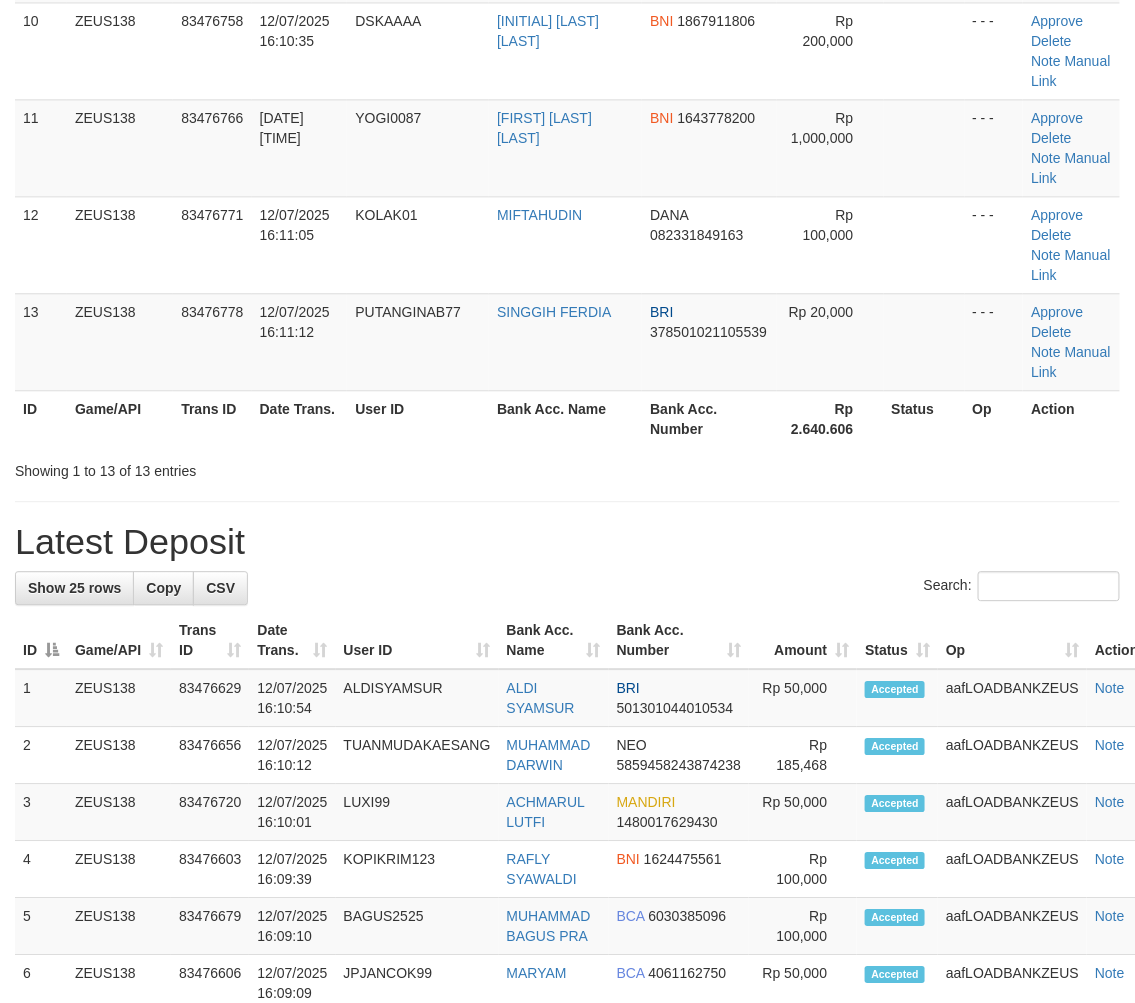click on "**********" at bounding box center [567, 609] 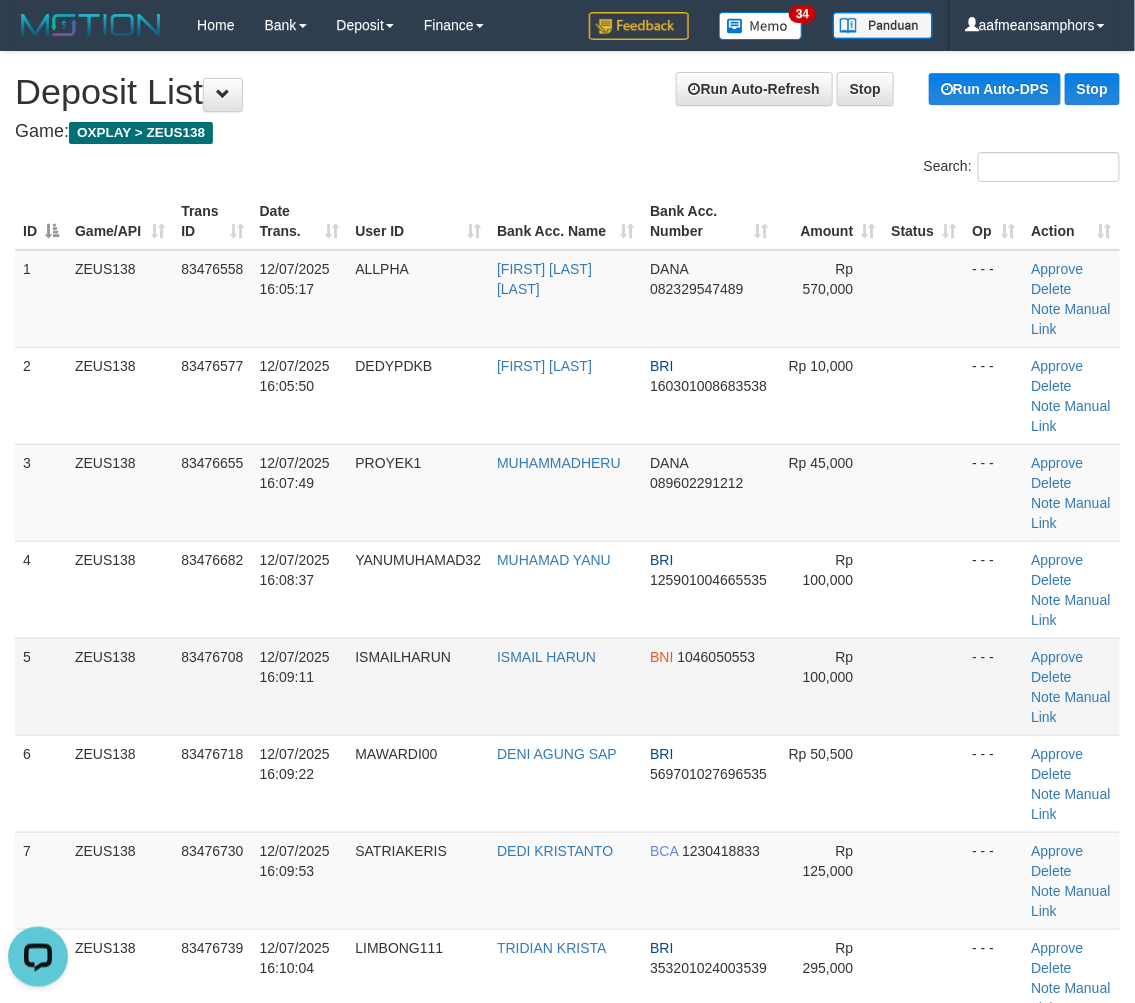 scroll, scrollTop: 0, scrollLeft: 0, axis: both 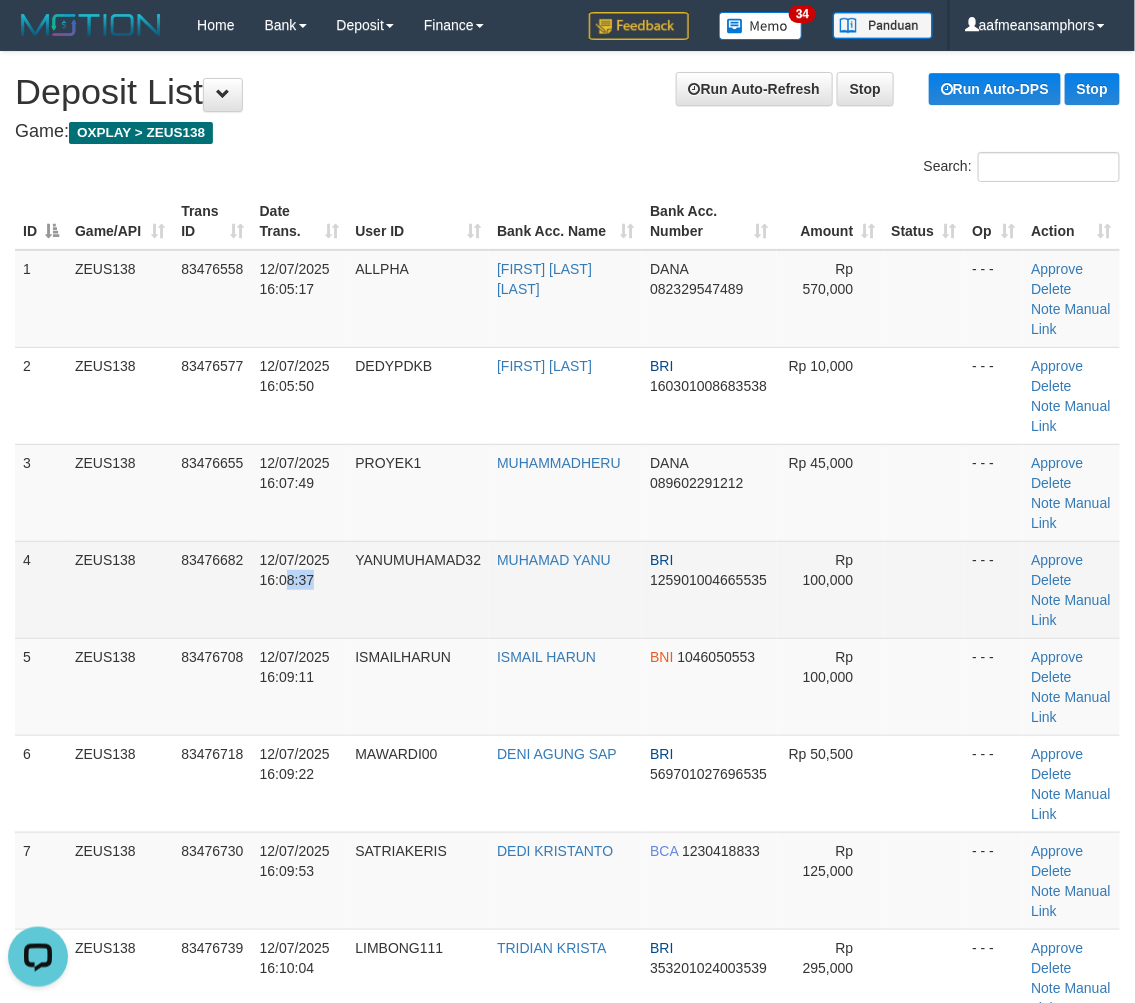 click on "4
ZEUS138
83476682
12/07/2025 16:08:37
YANUMUHAMAD32
MUHAMAD YANU
BRI
125901004665535
Rp 100,000
- - -
Approve
Delete
Note
Manual Link" at bounding box center (567, 589) 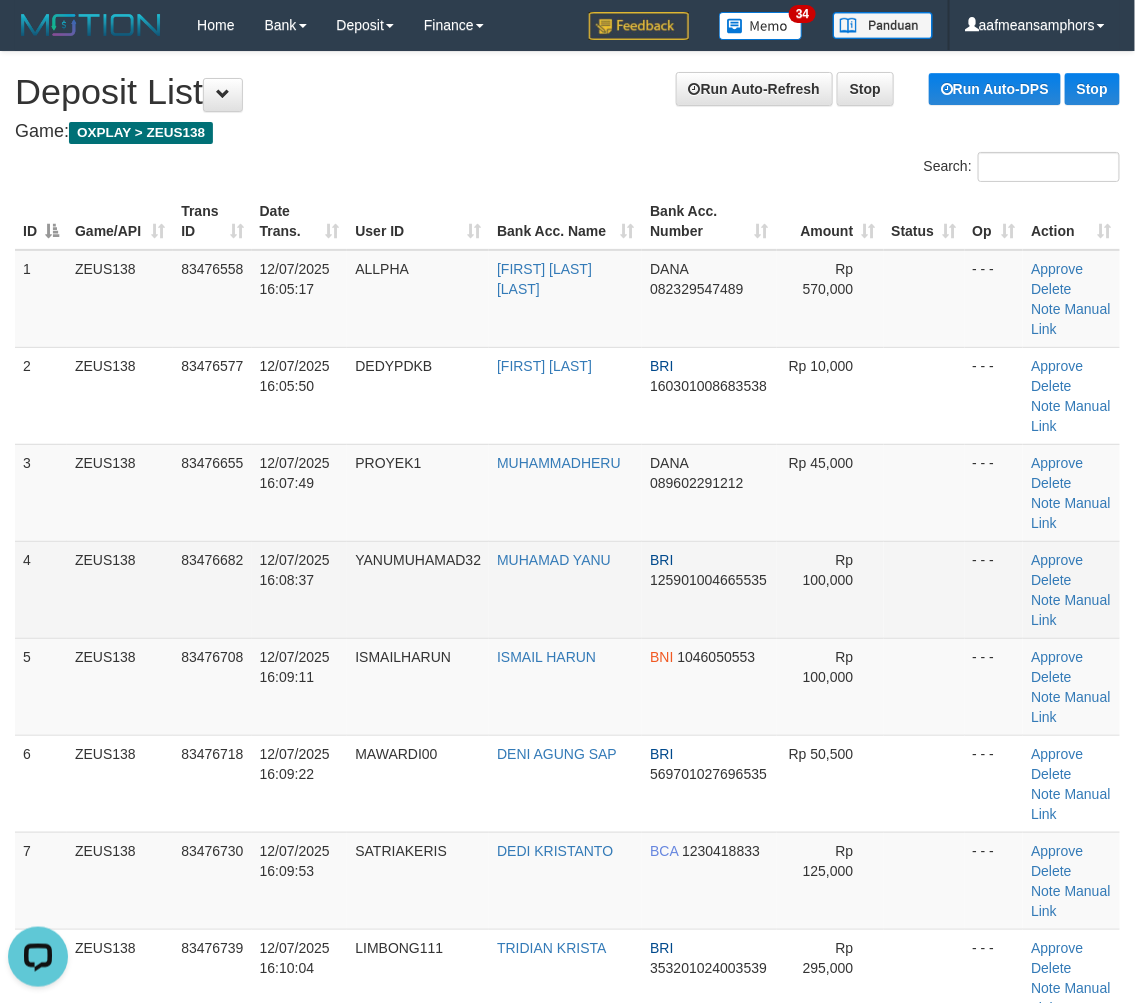 click on "YANUMUHAMAD32" at bounding box center [418, 589] 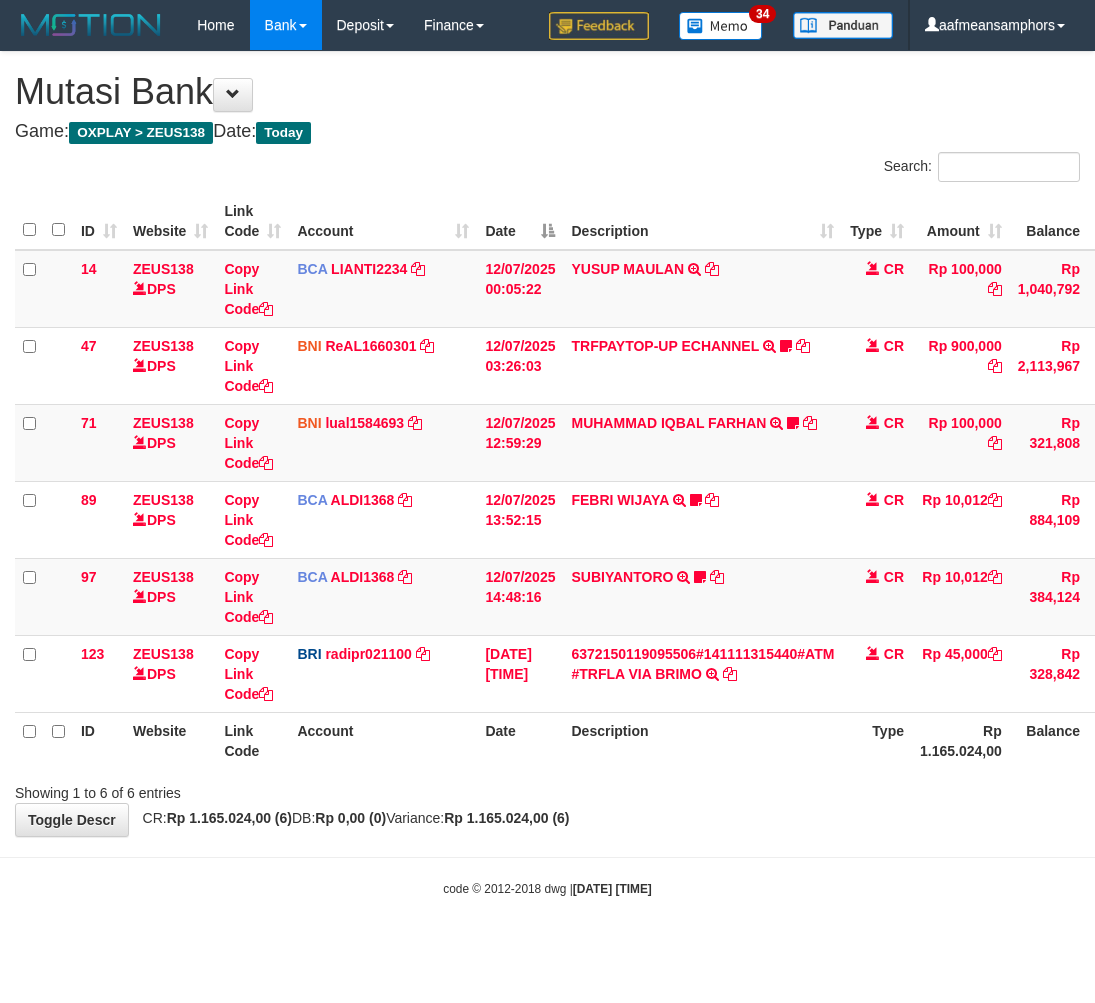 scroll, scrollTop: 0, scrollLeft: 0, axis: both 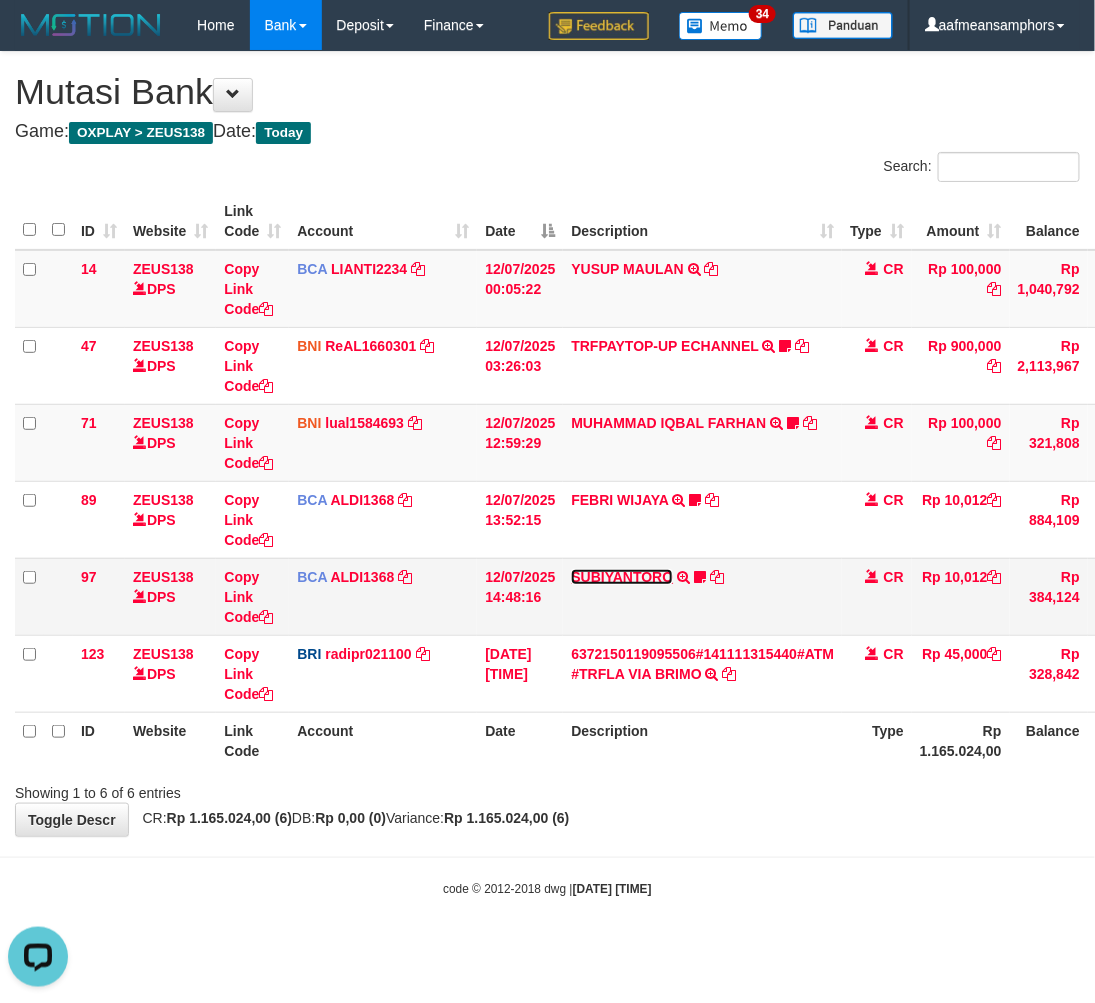 click on "SUBIYANTORO" at bounding box center [622, 577] 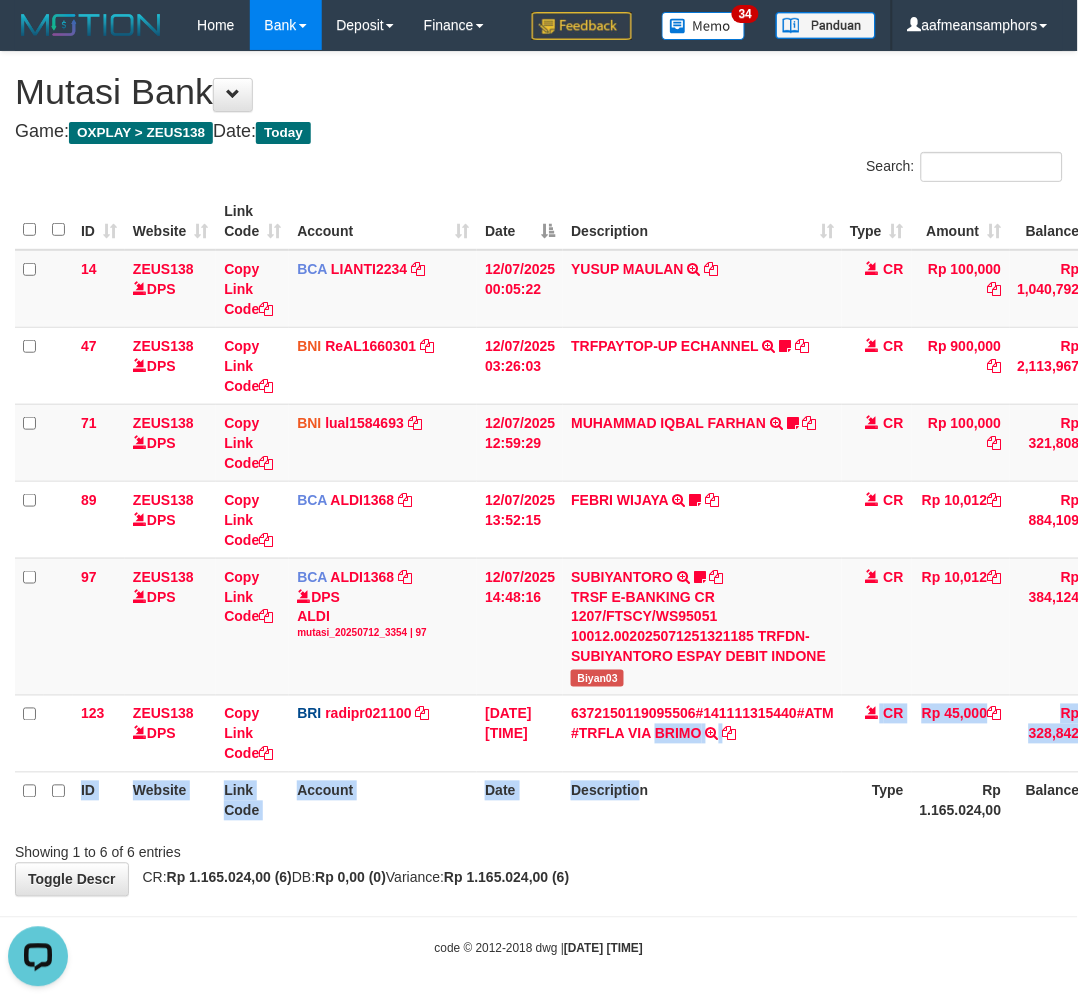 click on "ID Website Link Code Account Date Description Type Amount Balance Status Action
14
ZEUS138    DPS
Copy Link Code
BCA
LIANTI2234
DPS
YULIANTI
mutasi_20250712_4646 | 14
mutasi_20250712_4646 | 14
12/07/2025 00:05:22
YUSUP MAULAN         TRSF E-BANKING CR 1207/FTSCY/WS95051
100000.002025071262819090 TRFDN-YUSUP MAULANESPAY DEBIT INDONE
CR
Rp 100,000
Rp 1,040,792
Note
Check
47
ZEUS138    DPS
Copy Link Code
BNI
ReAL1660301" at bounding box center (621, 511) 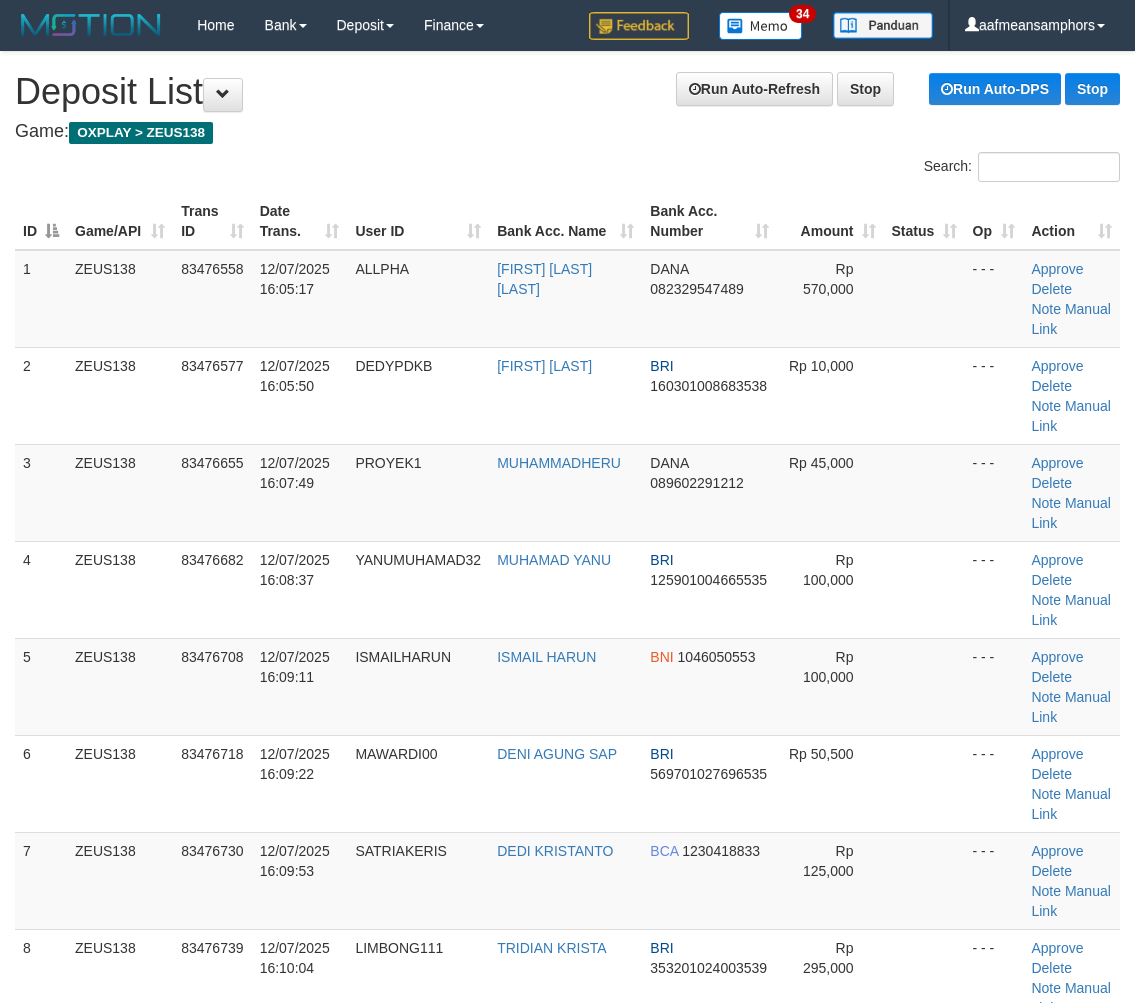 scroll, scrollTop: 0, scrollLeft: 0, axis: both 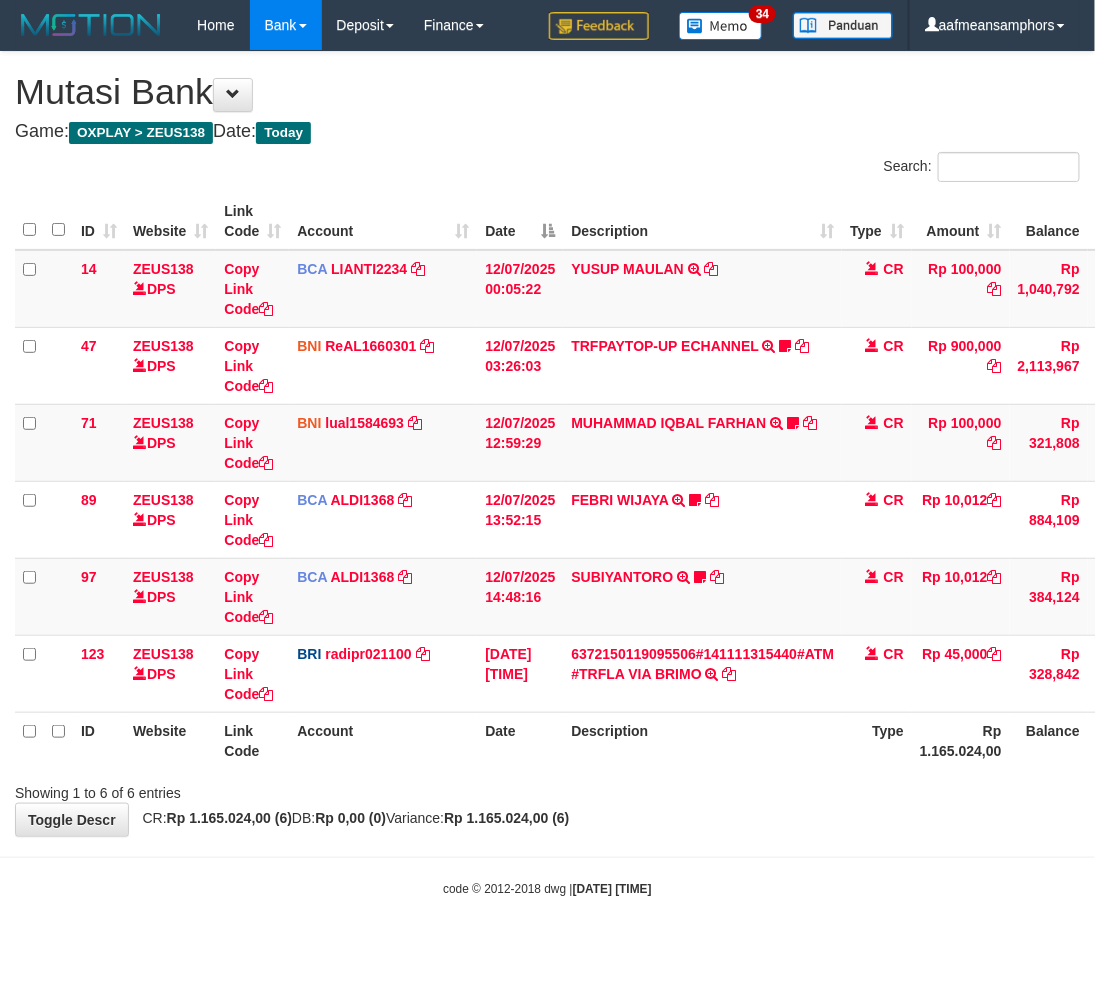 click on "Showing 1 to 6 of 6 entries" at bounding box center [547, 789] 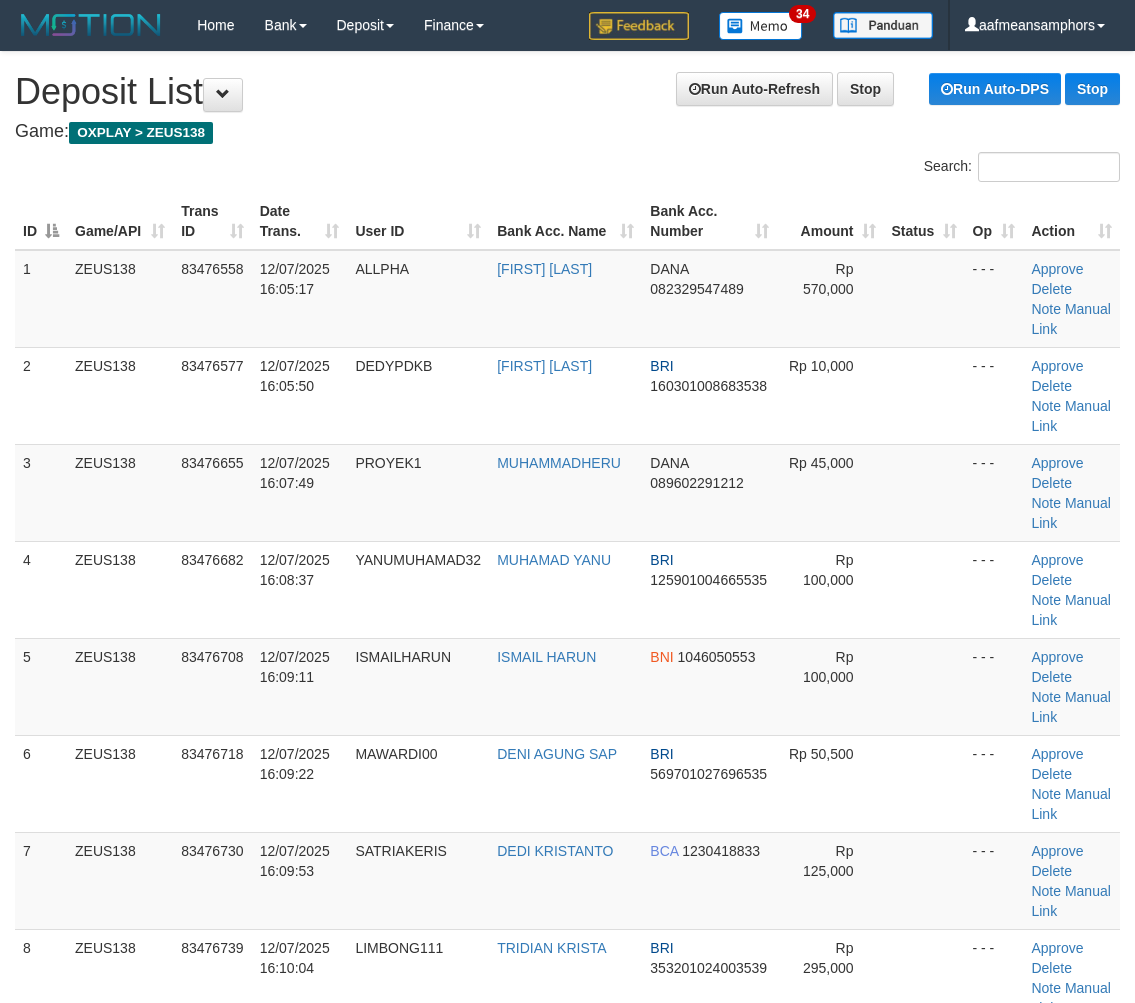 scroll, scrollTop: 0, scrollLeft: 0, axis: both 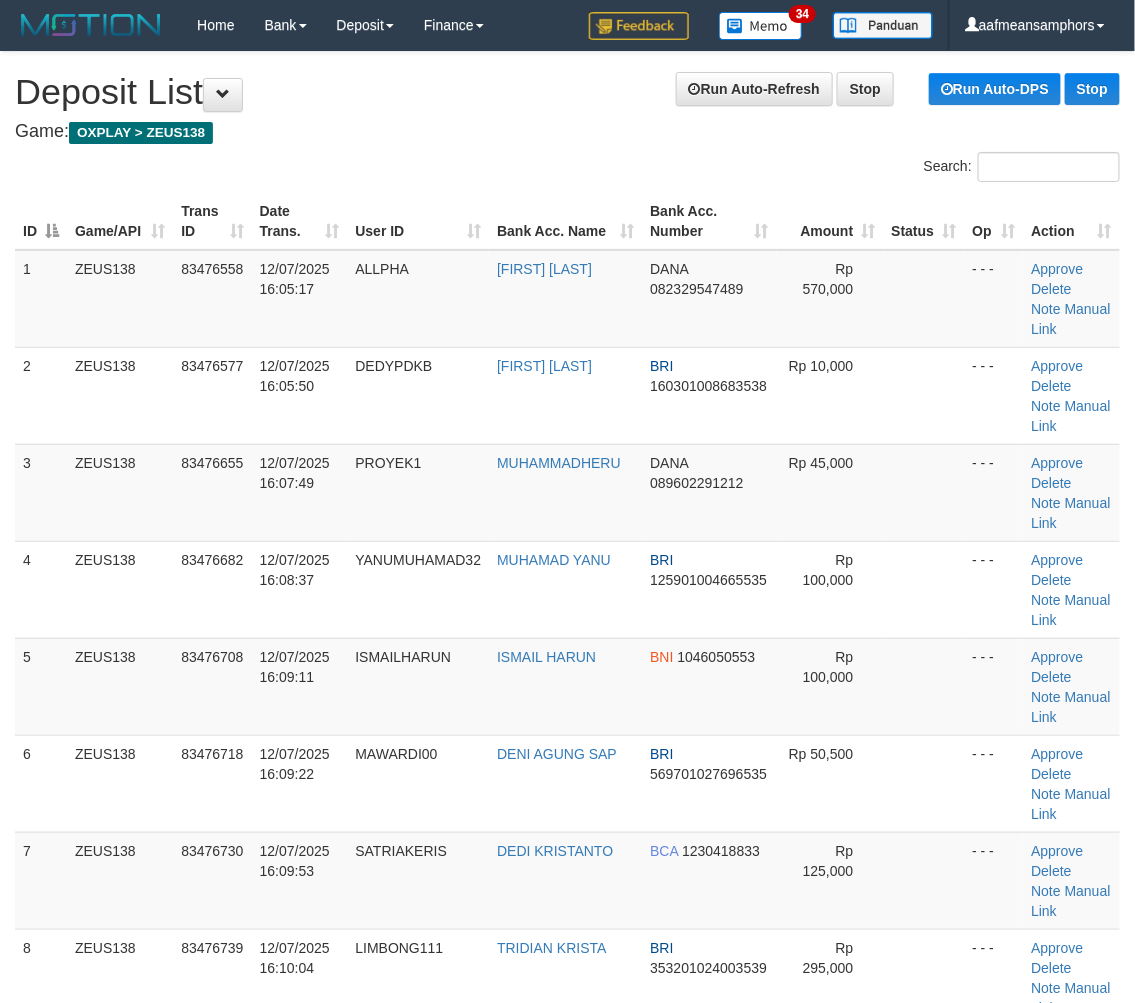 click on "ISMAILHARUN" at bounding box center (418, 686) 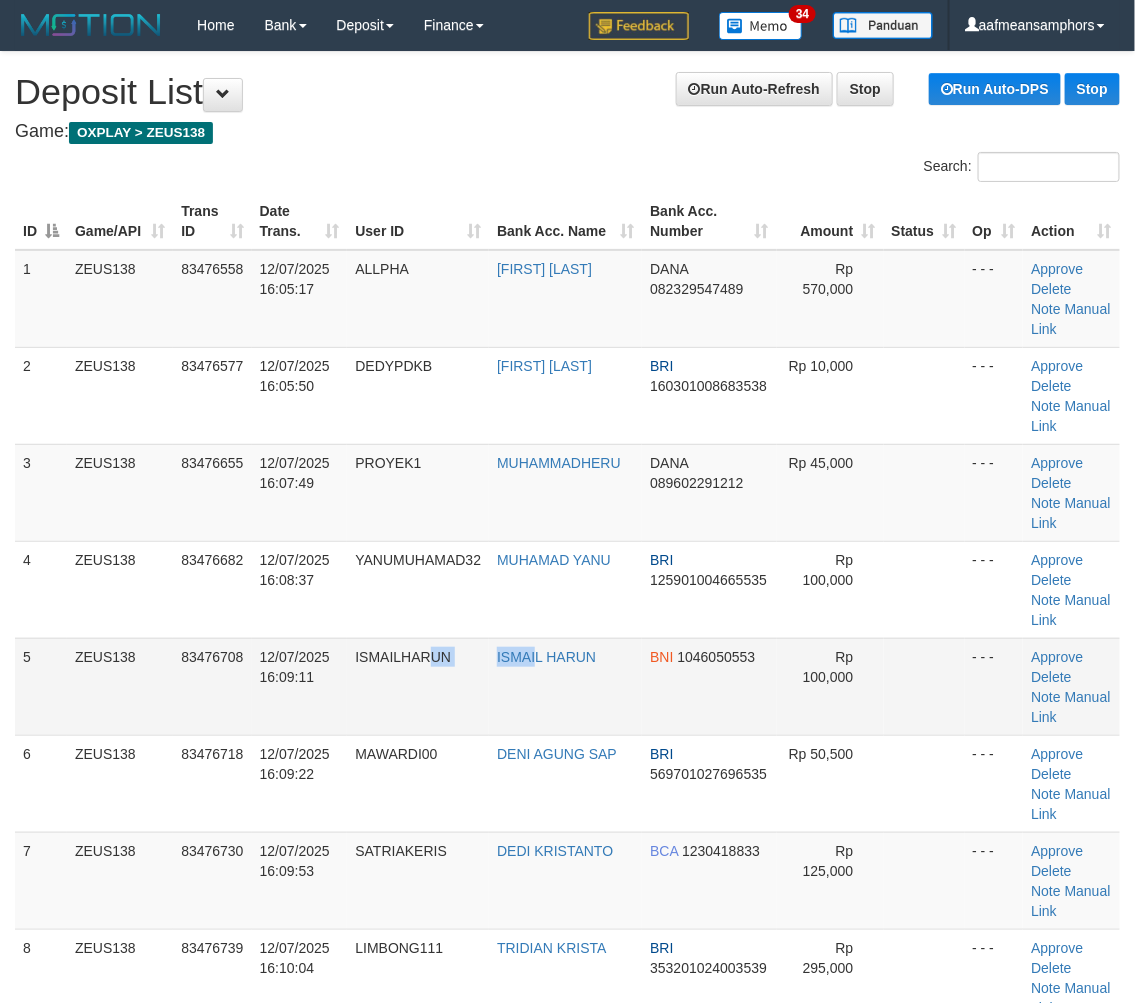 drag, startPoint x: 536, startPoint y: 721, endPoint x: 178, endPoint y: 655, distance: 364.03296 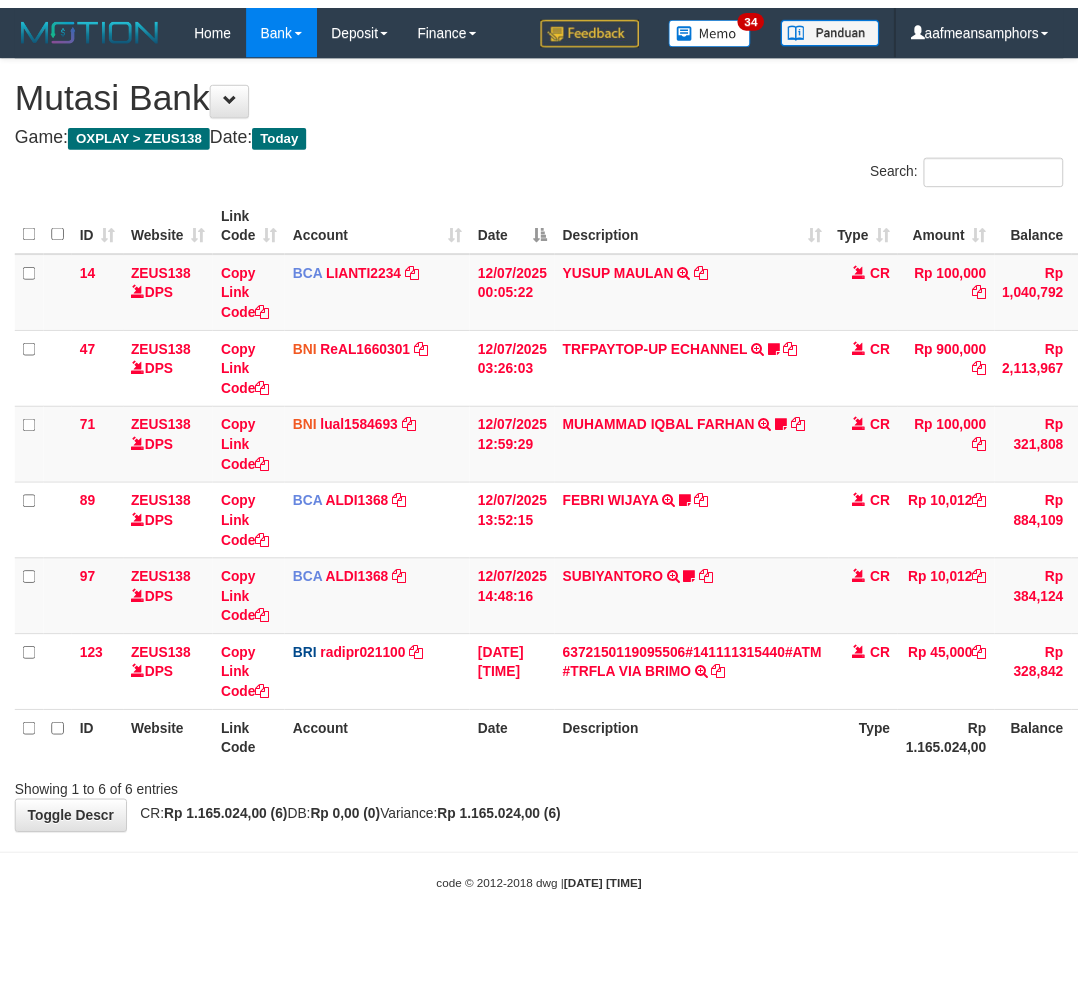 scroll, scrollTop: 0, scrollLeft: 0, axis: both 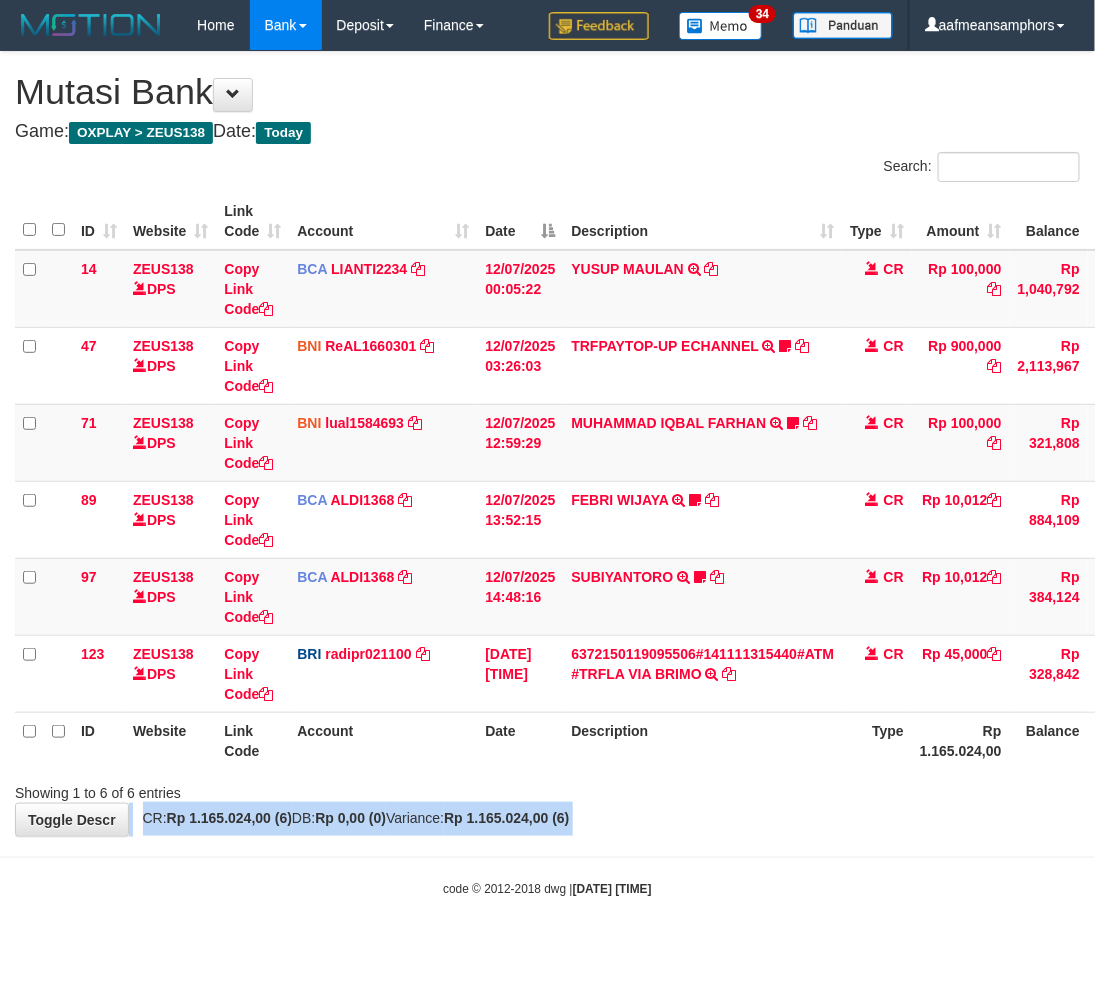 drag, startPoint x: 687, startPoint y: 838, endPoint x: 711, endPoint y: 852, distance: 27.784887 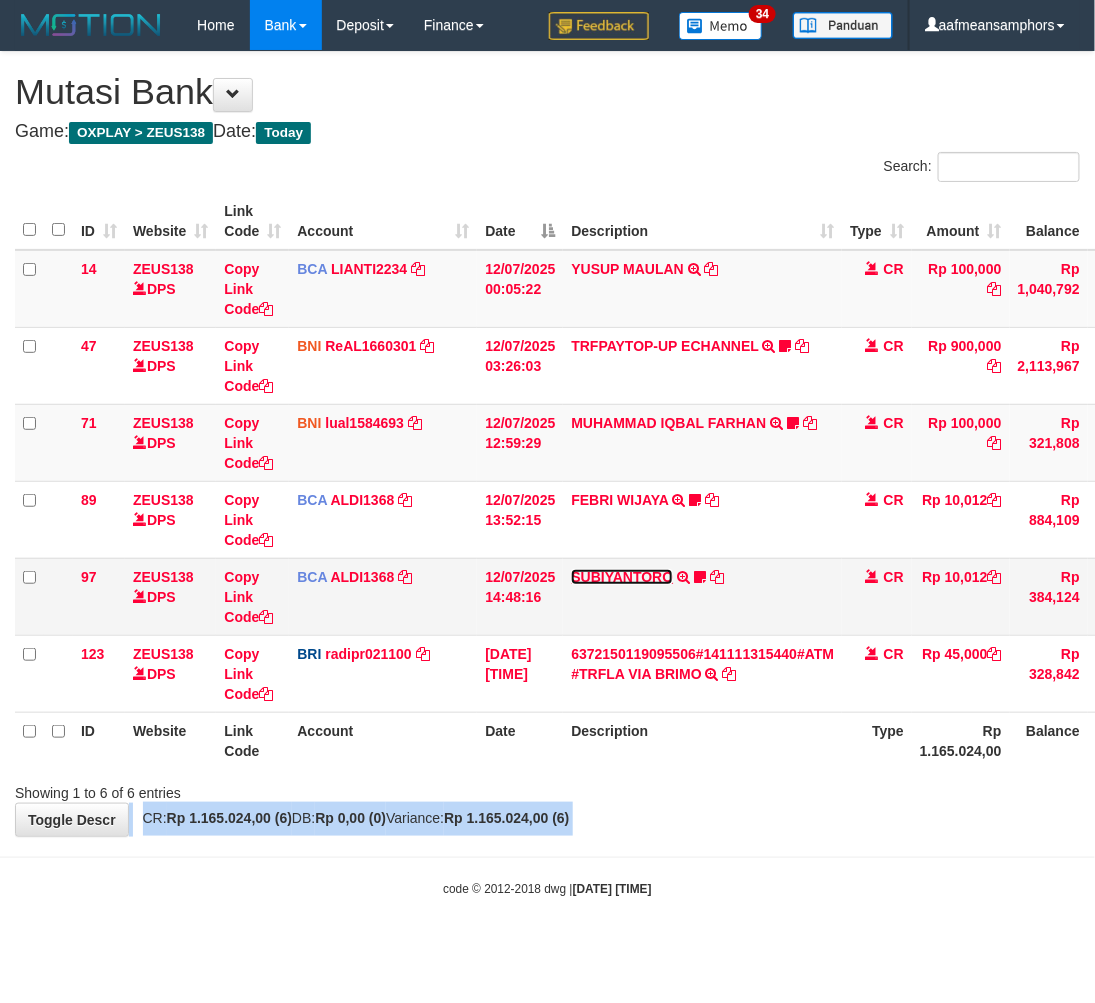 click on "SUBIYANTORO" at bounding box center (622, 577) 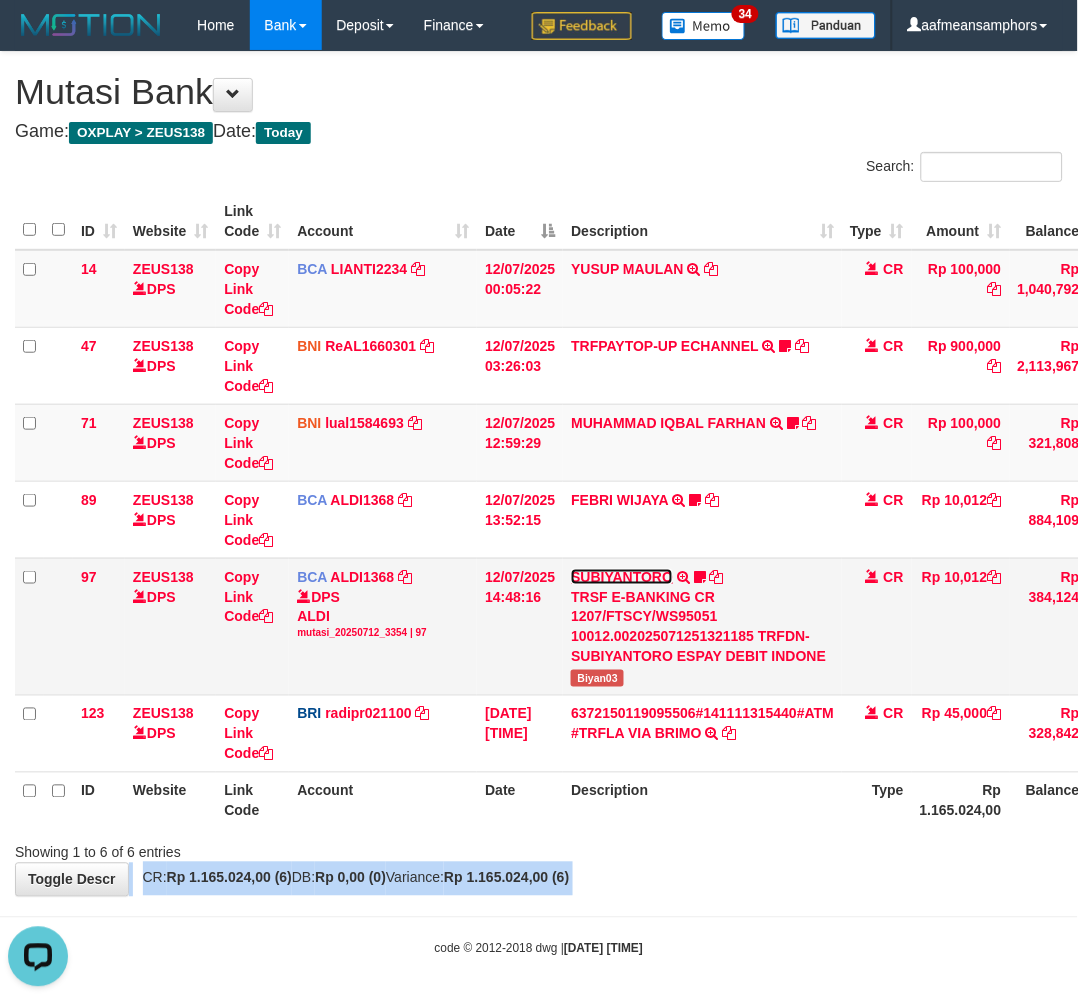scroll, scrollTop: 0, scrollLeft: 0, axis: both 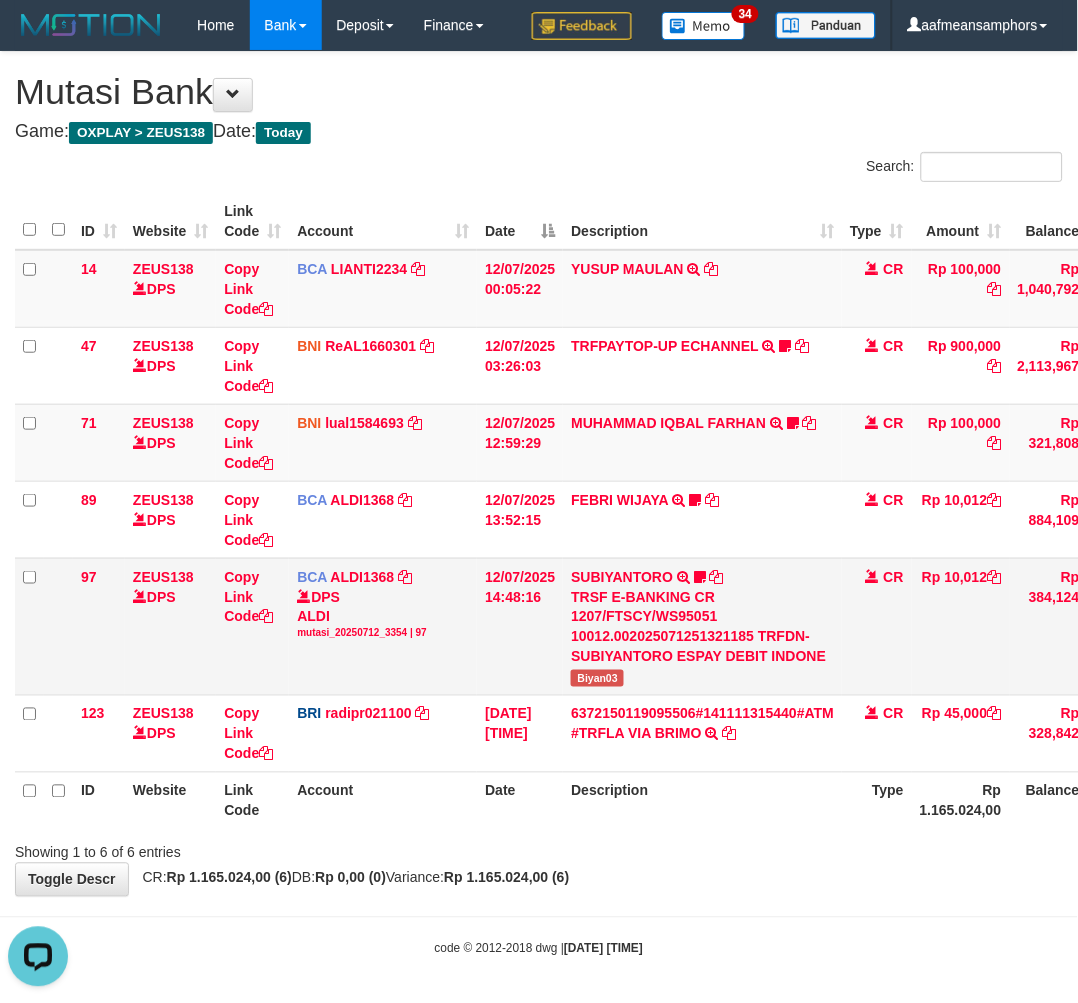 click on "Biyan03" at bounding box center [597, 678] 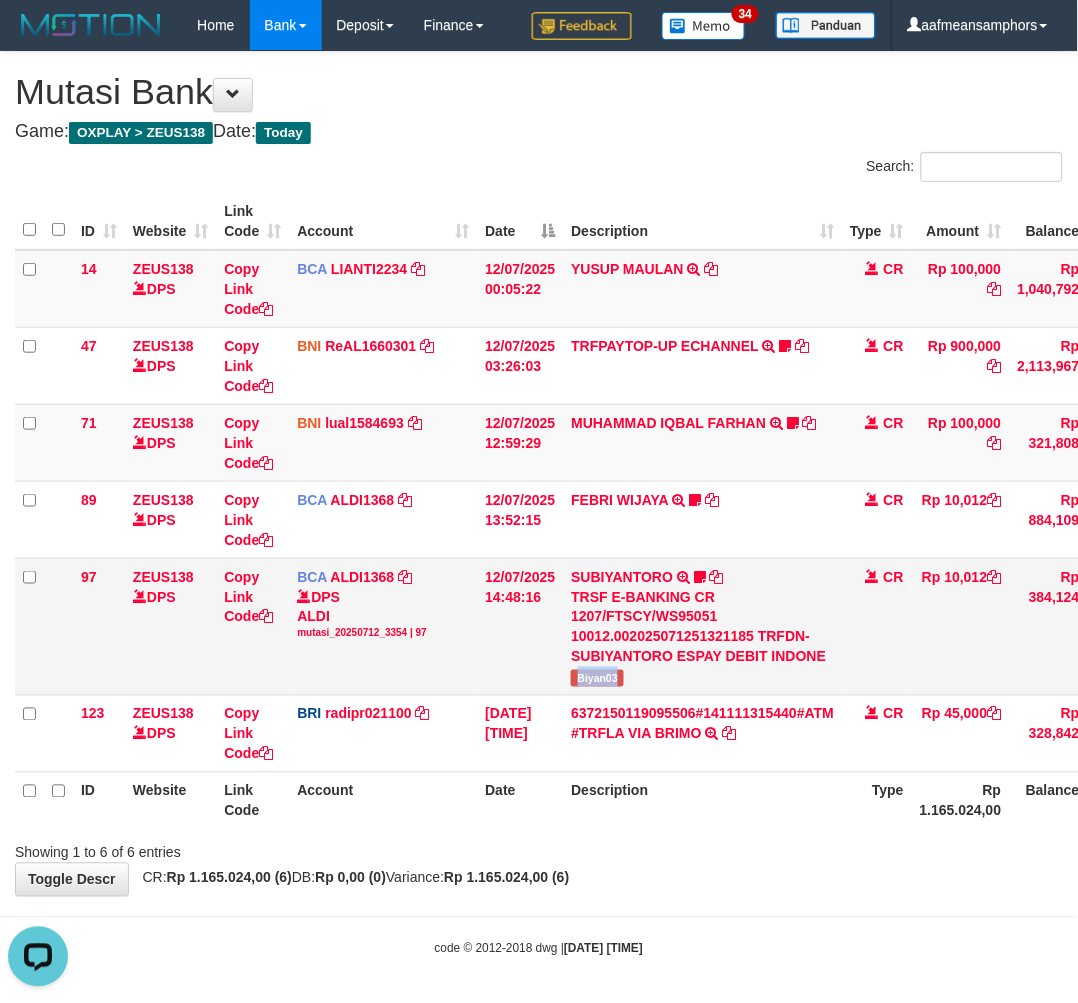 click on "Biyan03" at bounding box center [597, 678] 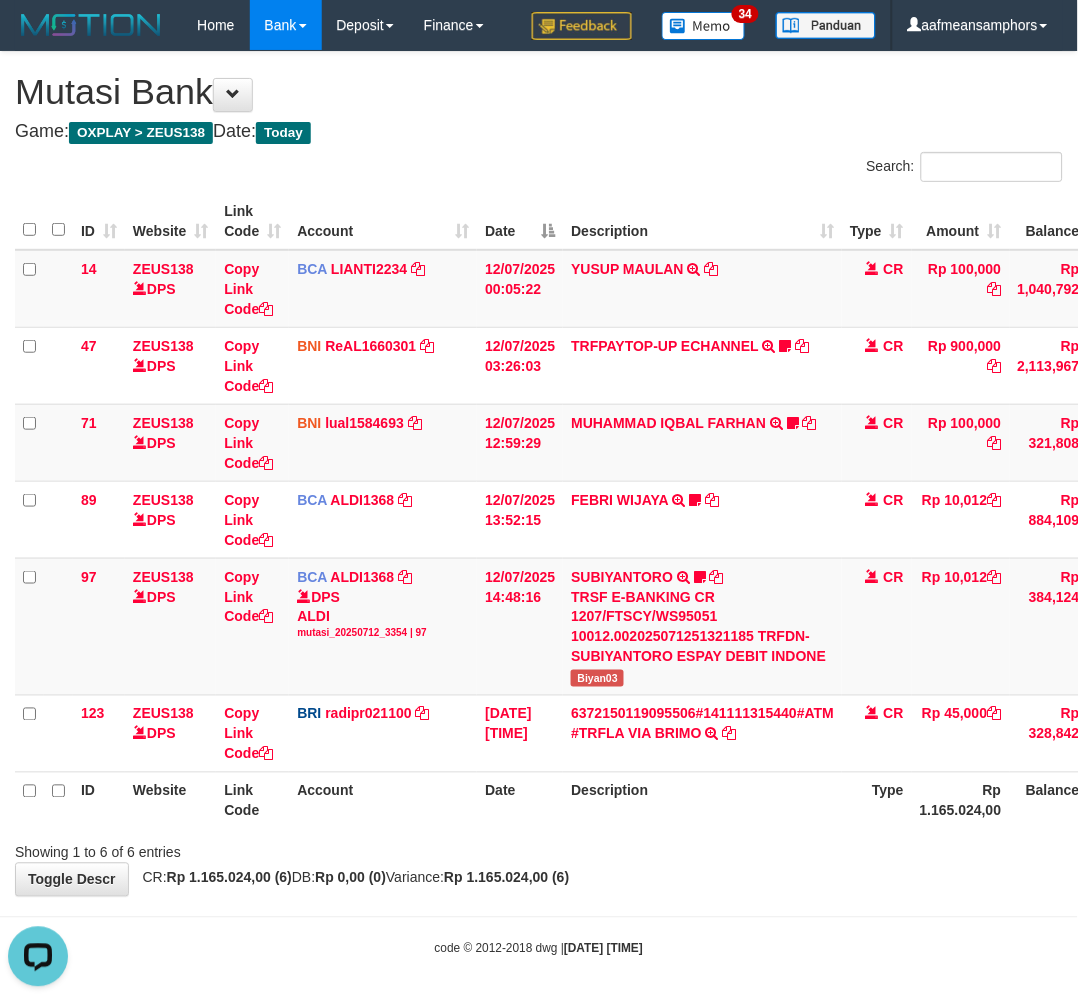 click on "Showing 1 to 6 of 6 entries" at bounding box center (539, 849) 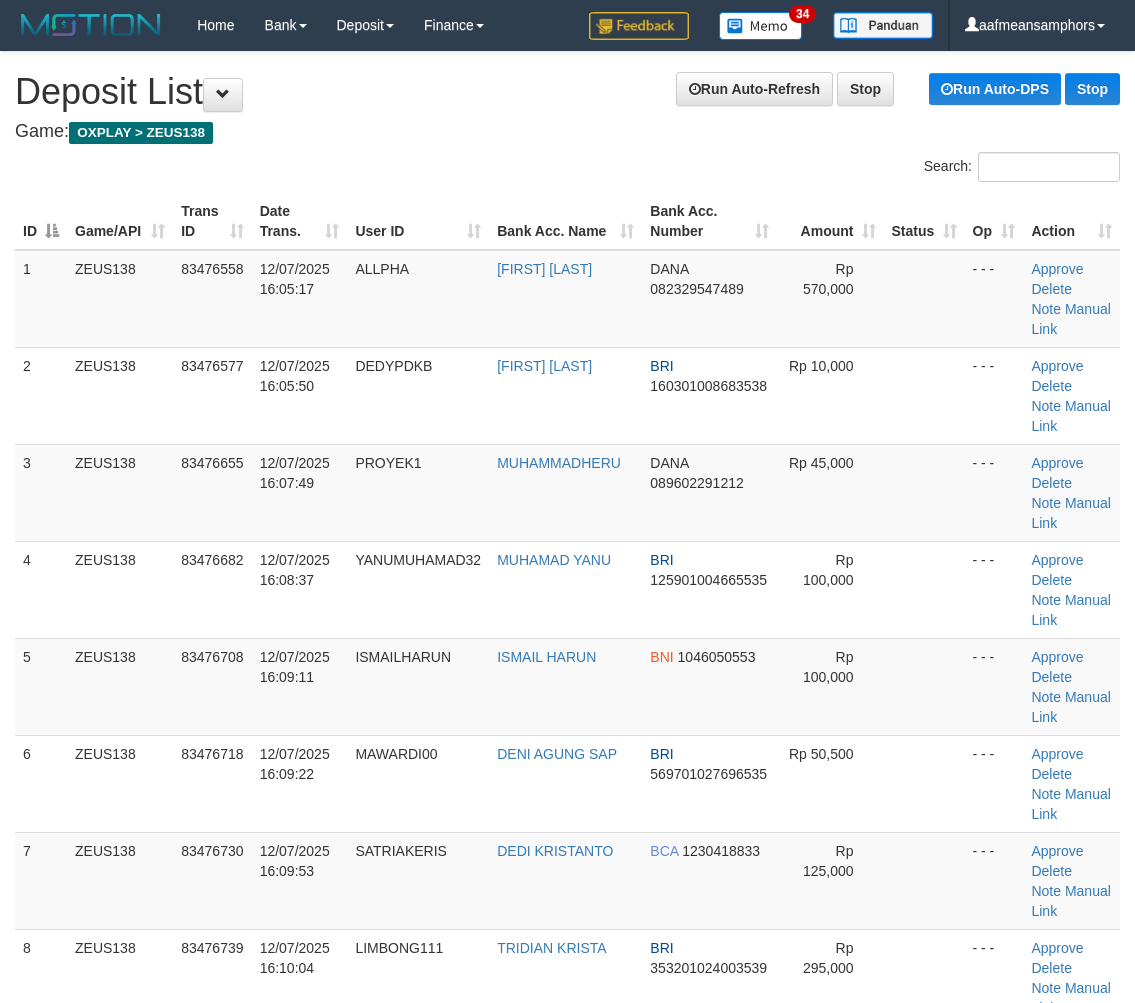 scroll, scrollTop: 0, scrollLeft: 0, axis: both 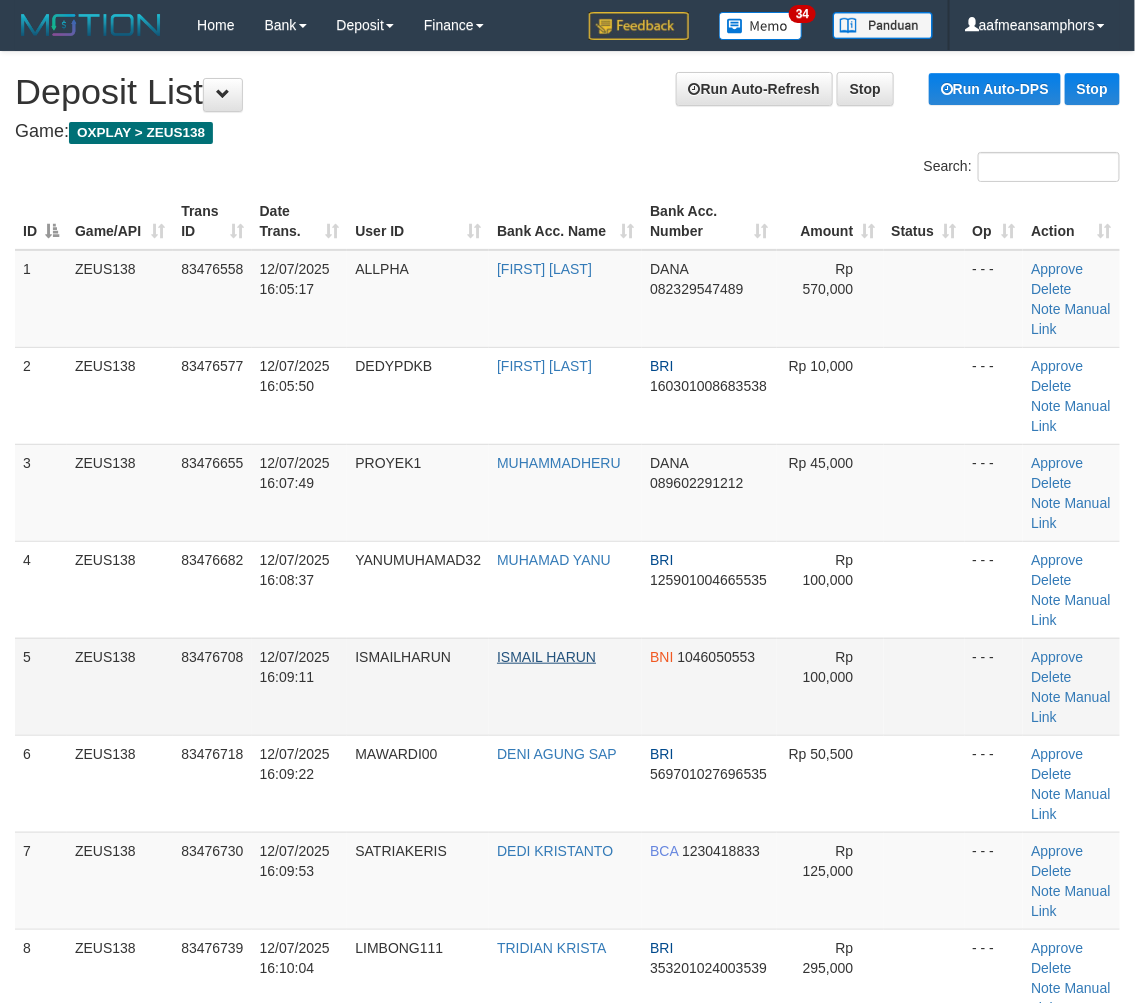 click on "5
ZEUS138
83476708
12/07/2025 16:09:11
ISMAILHARUN
ISMAIL HARUN
BNI
1046050553
Rp 100,000
- - -
Approve
Delete
Note
Manual Link" at bounding box center [567, 686] 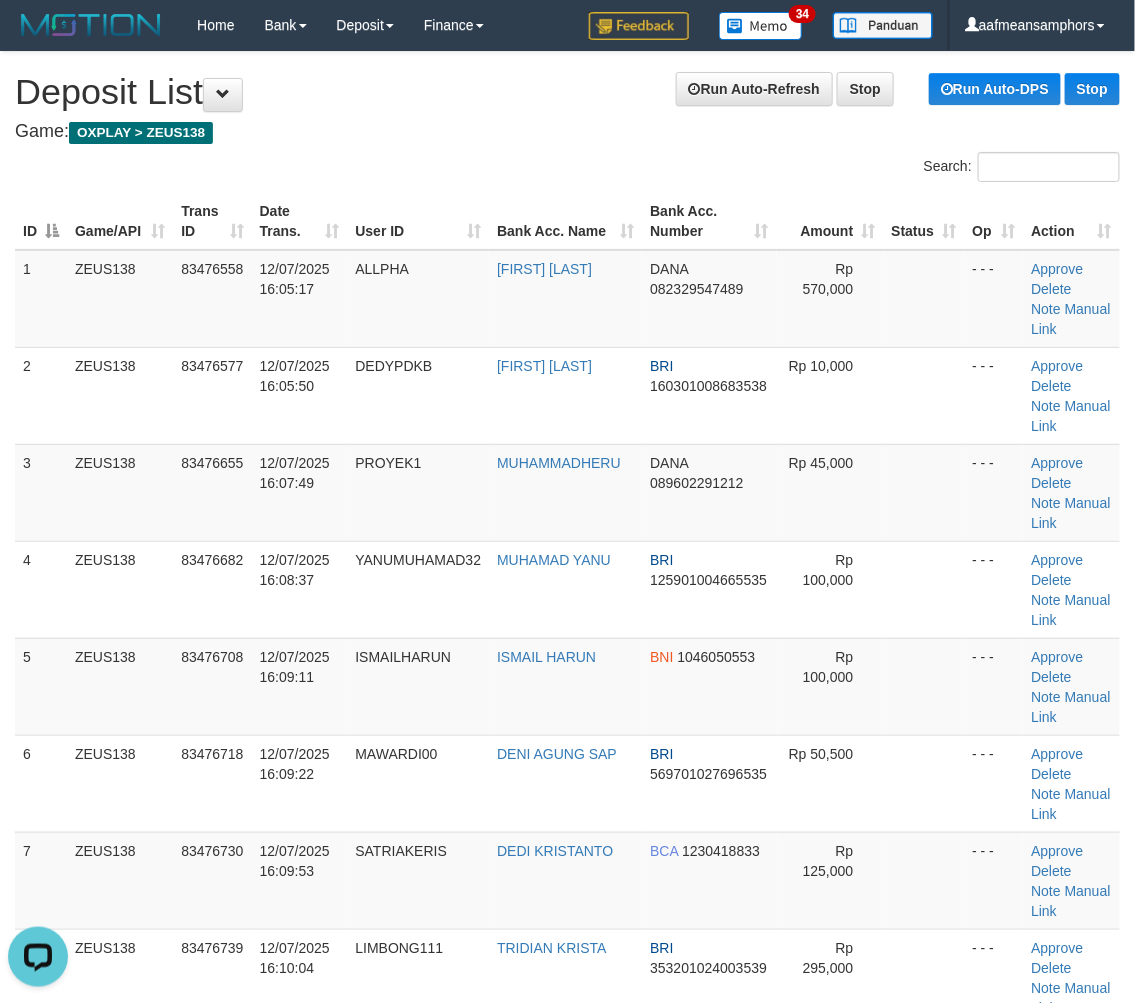 scroll, scrollTop: 0, scrollLeft: 0, axis: both 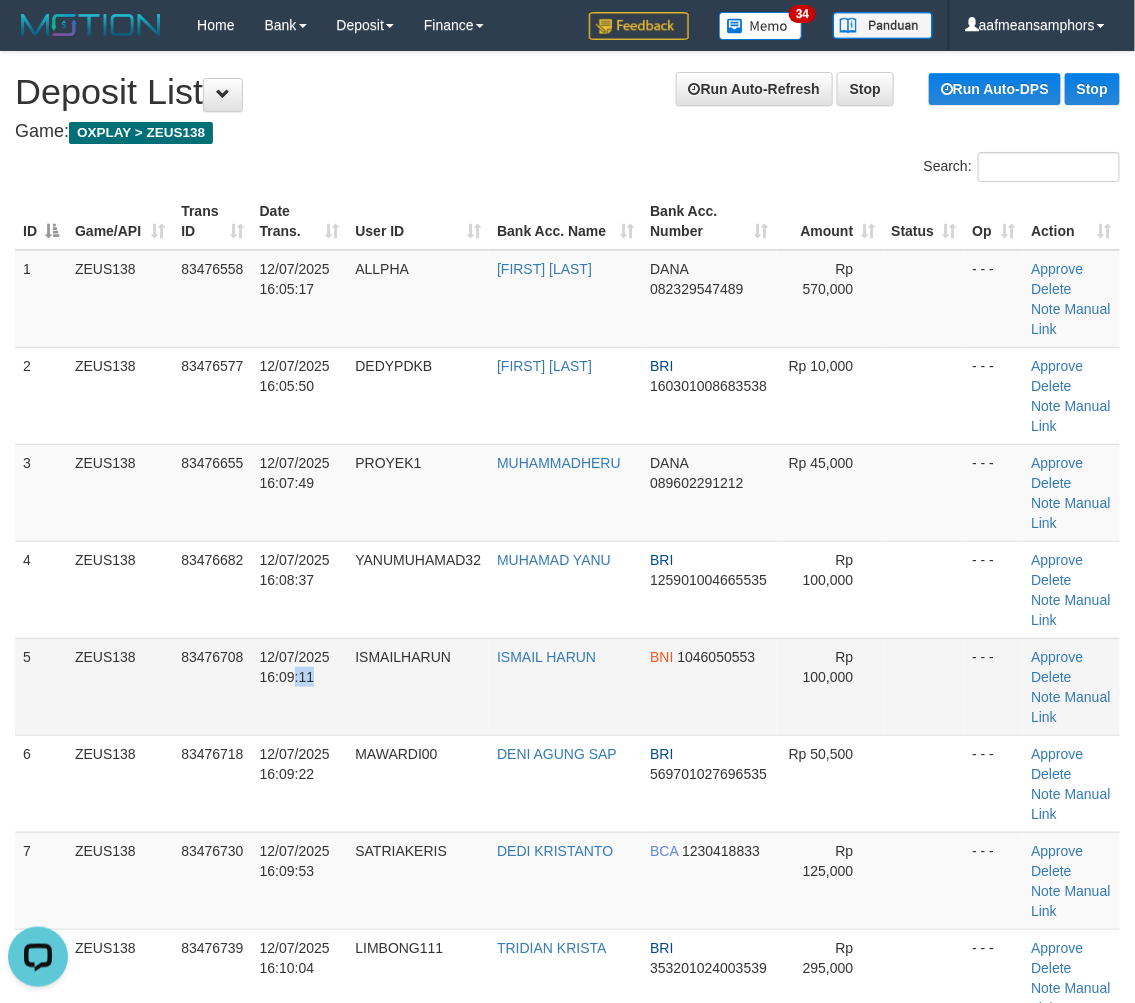 click on "12/07/2025 16:09:11" at bounding box center [300, 686] 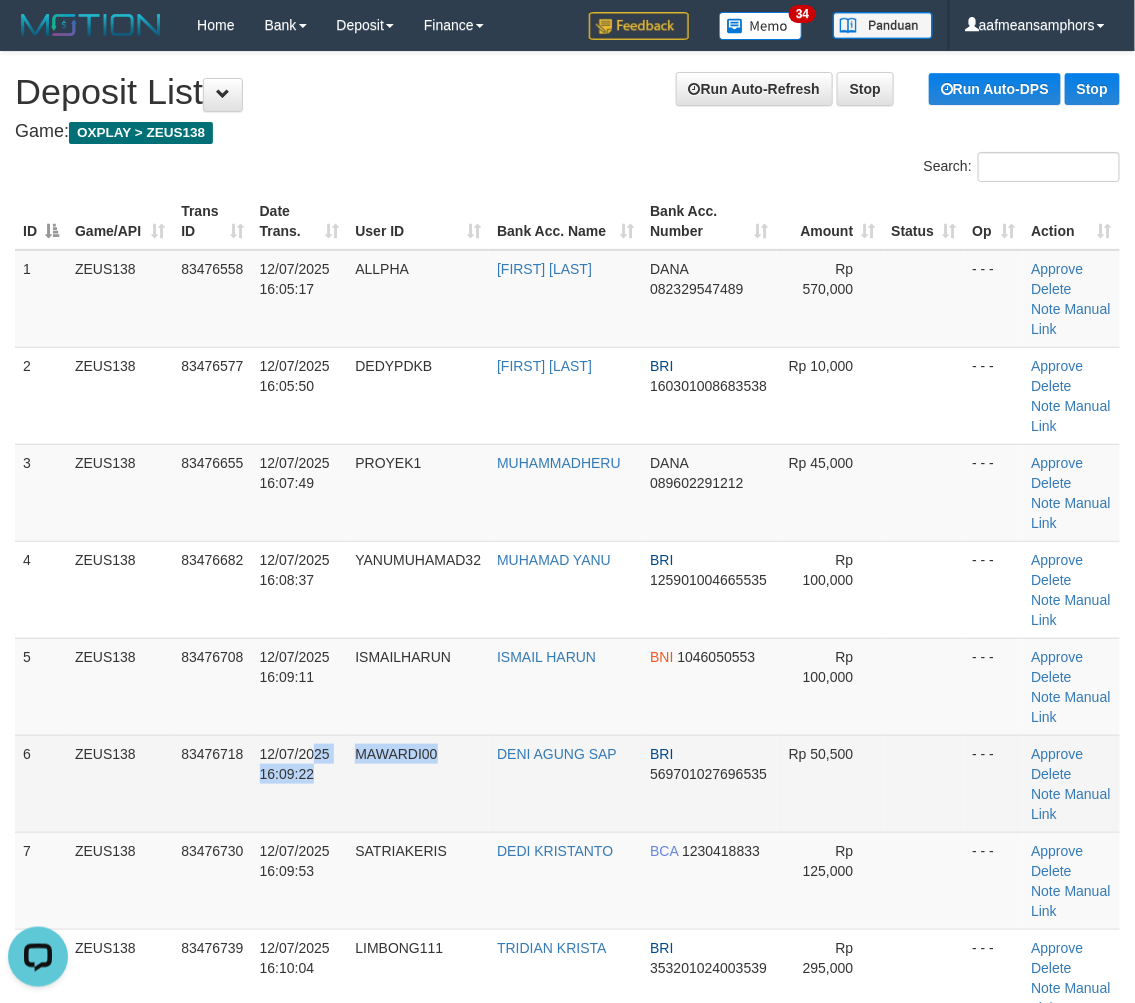 drag, startPoint x: 463, startPoint y: 750, endPoint x: 341, endPoint y: 772, distance: 123.967735 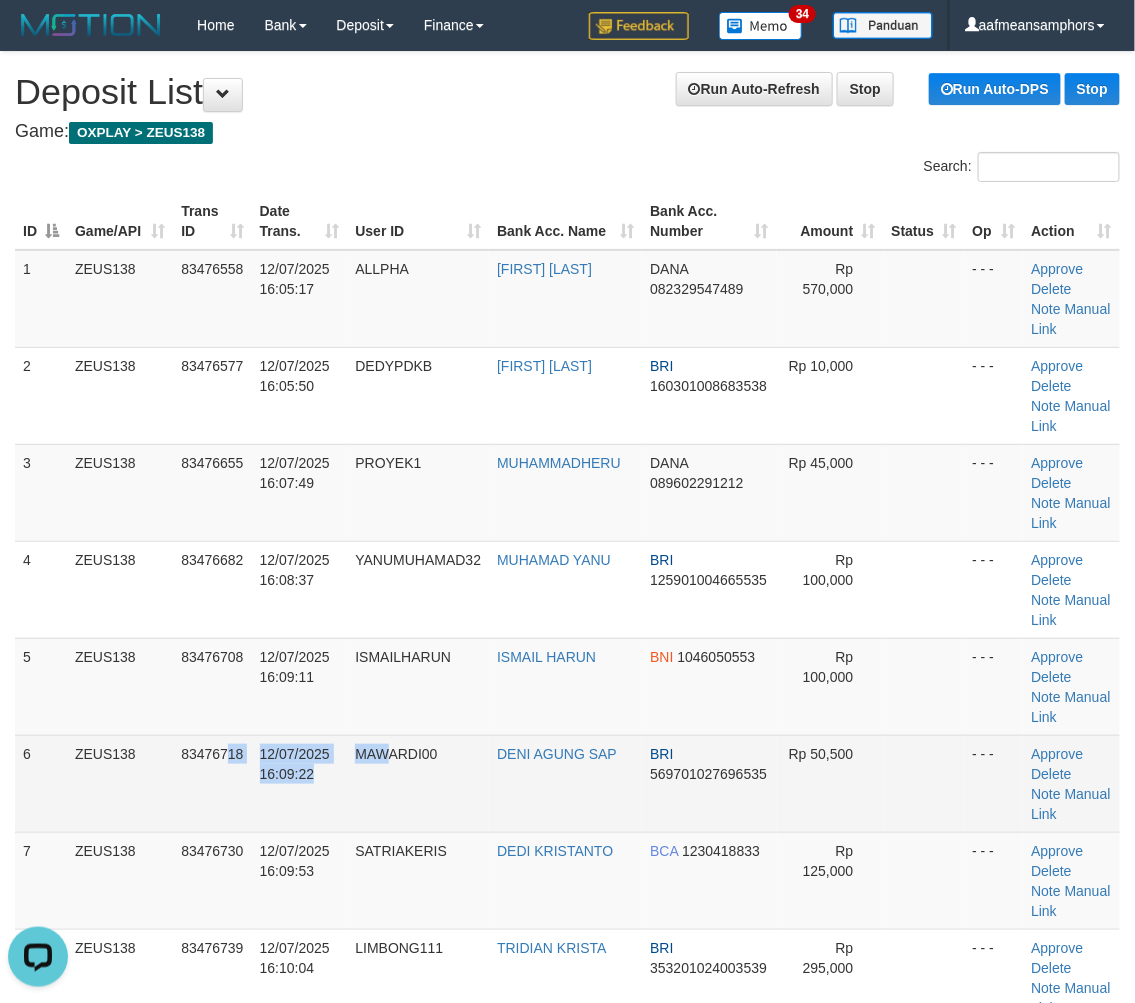 click on "6
ZEUS138
83476718
12/07/2025 16:09:22
MAWARDI00
DENI AGUNG SAP
BRI
569701027696535
Rp 50,500
- - -
Approve
Delete
Note
Manual Link" at bounding box center [567, 783] 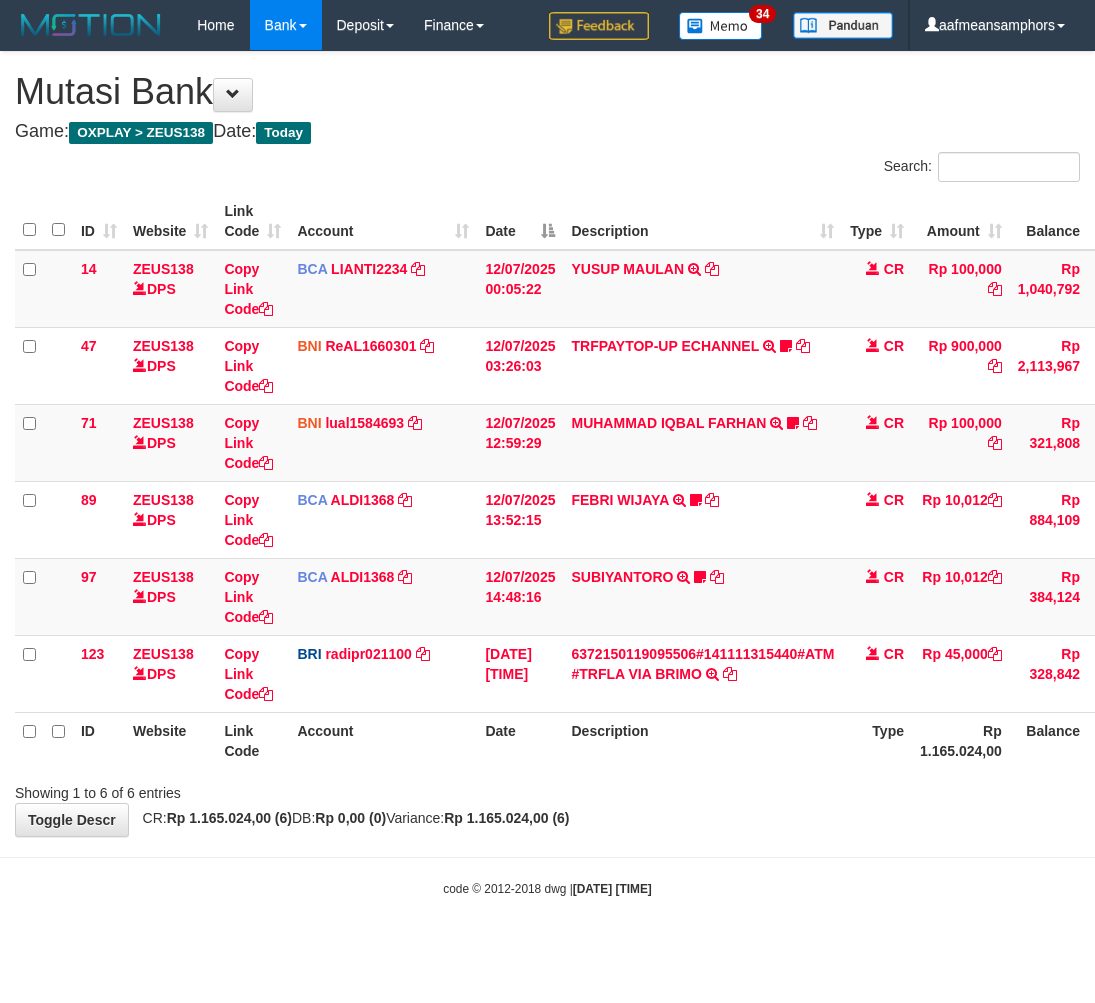 scroll, scrollTop: 0, scrollLeft: 0, axis: both 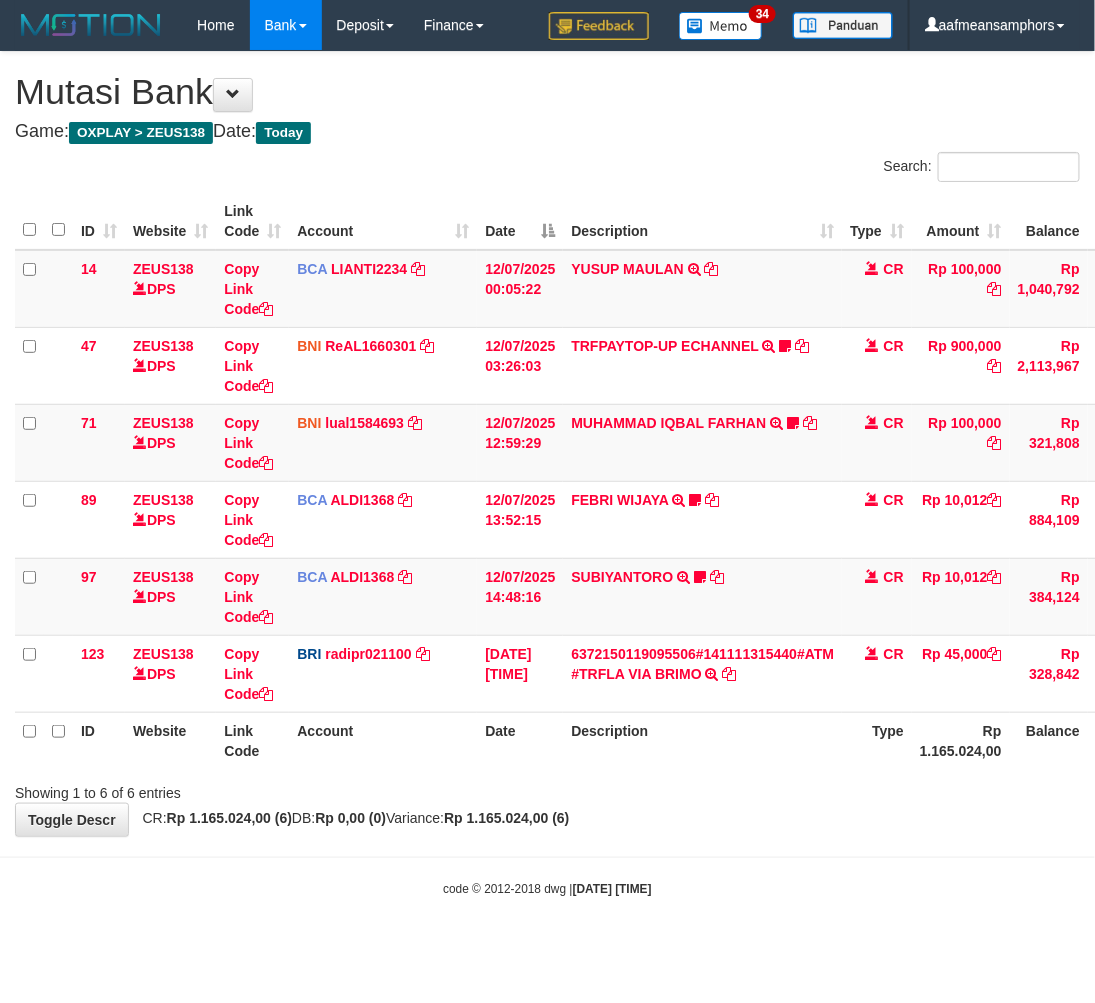 click on "Toggle navigation
Home
Bank
Account List
Load
By Website
Group
[OXPLAY]													ZEUS138
By Load Group (DPS)" at bounding box center (547, 474) 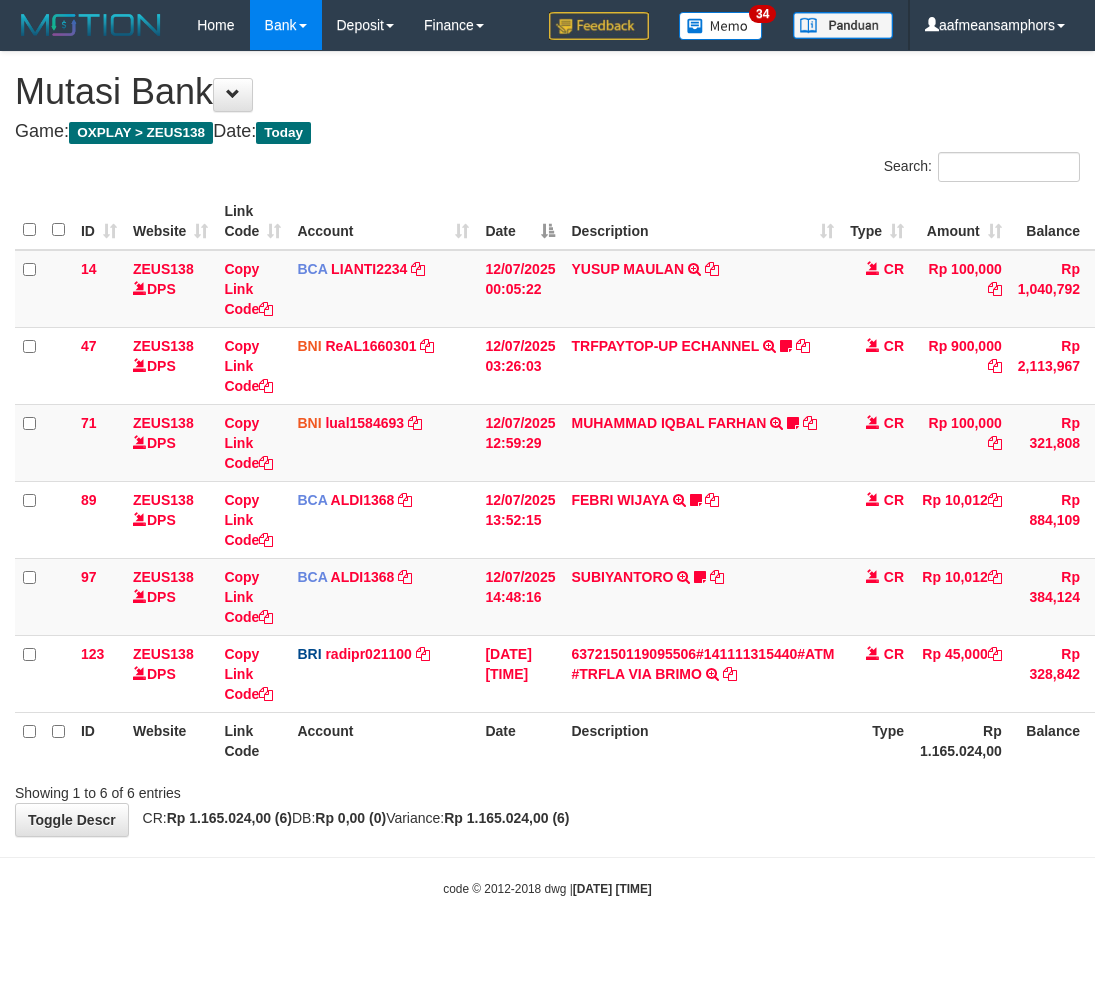scroll, scrollTop: 0, scrollLeft: 0, axis: both 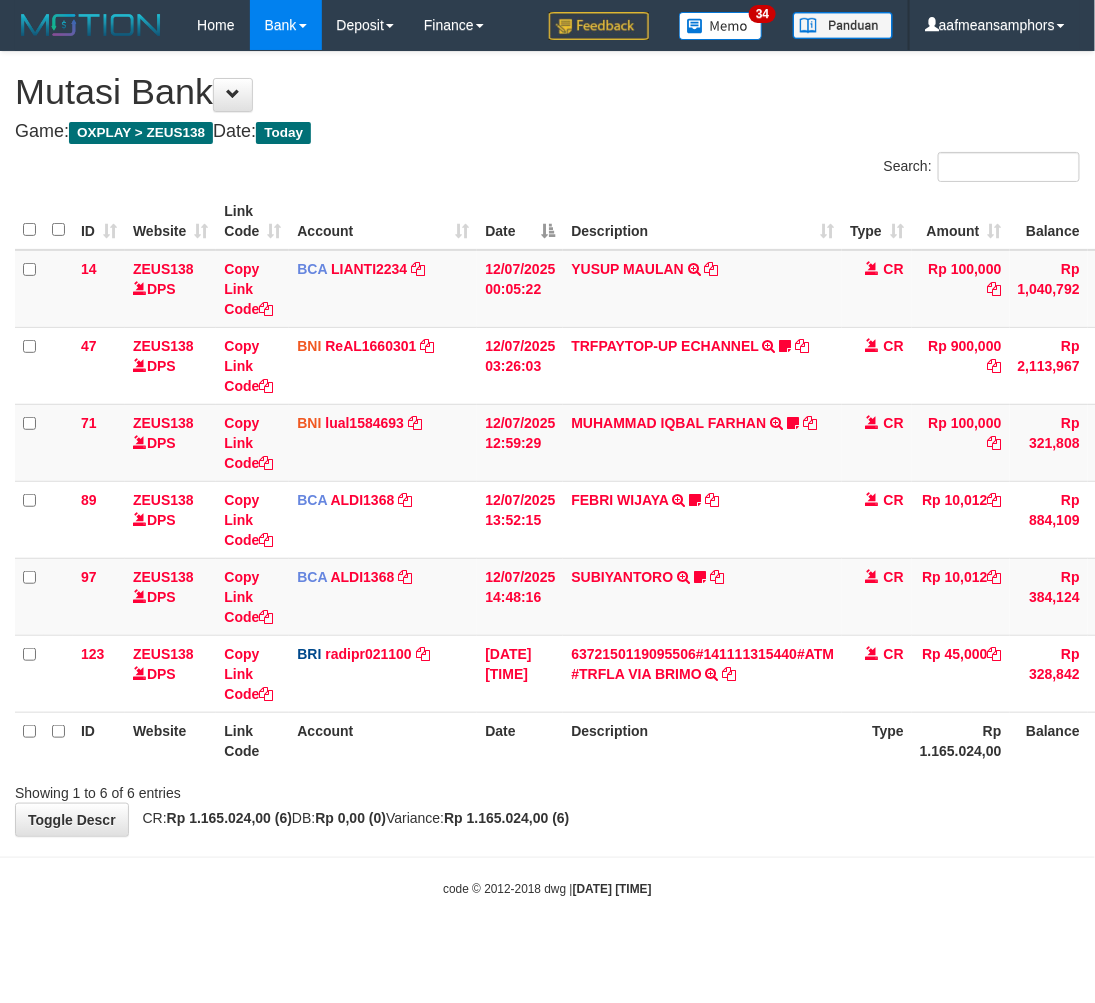 click on "**********" at bounding box center [547, 444] 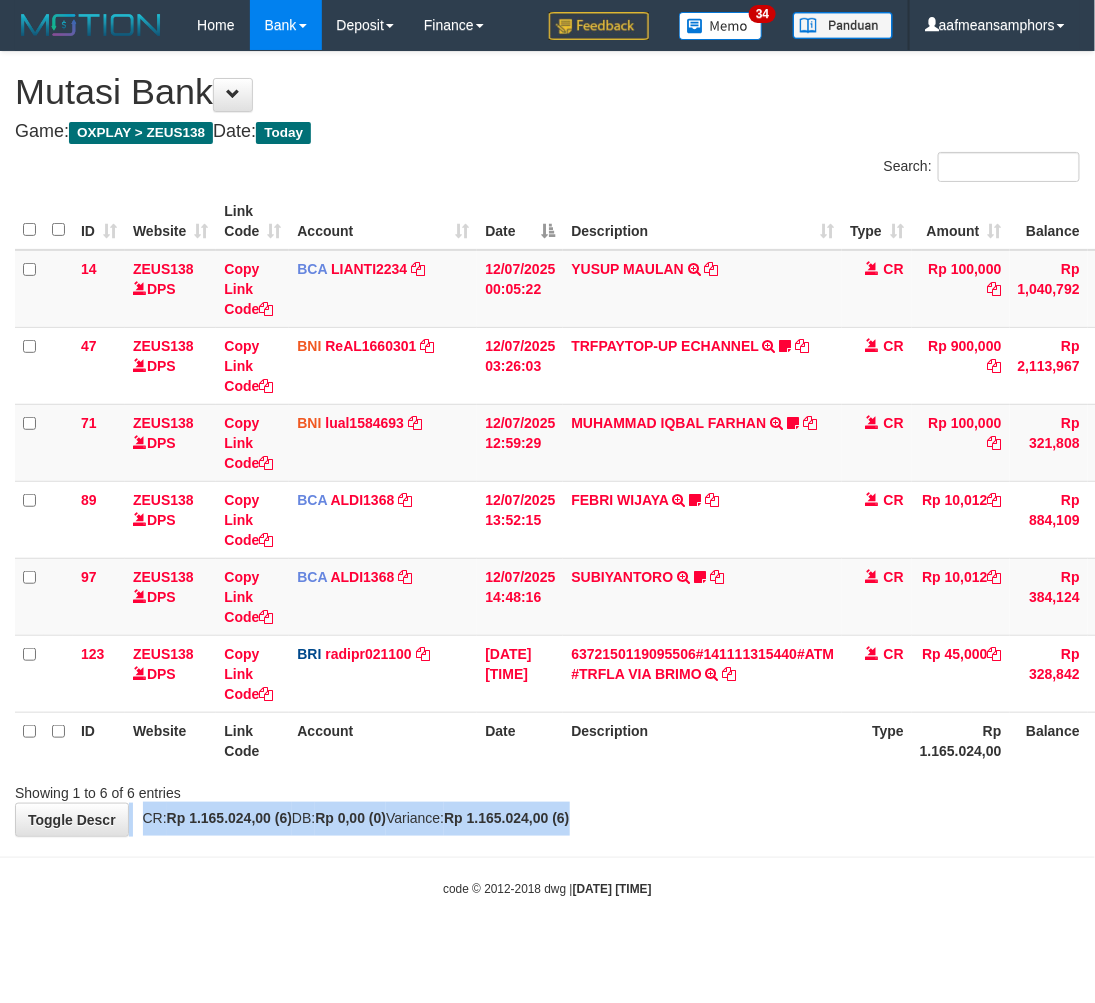 click on "**********" at bounding box center (547, 444) 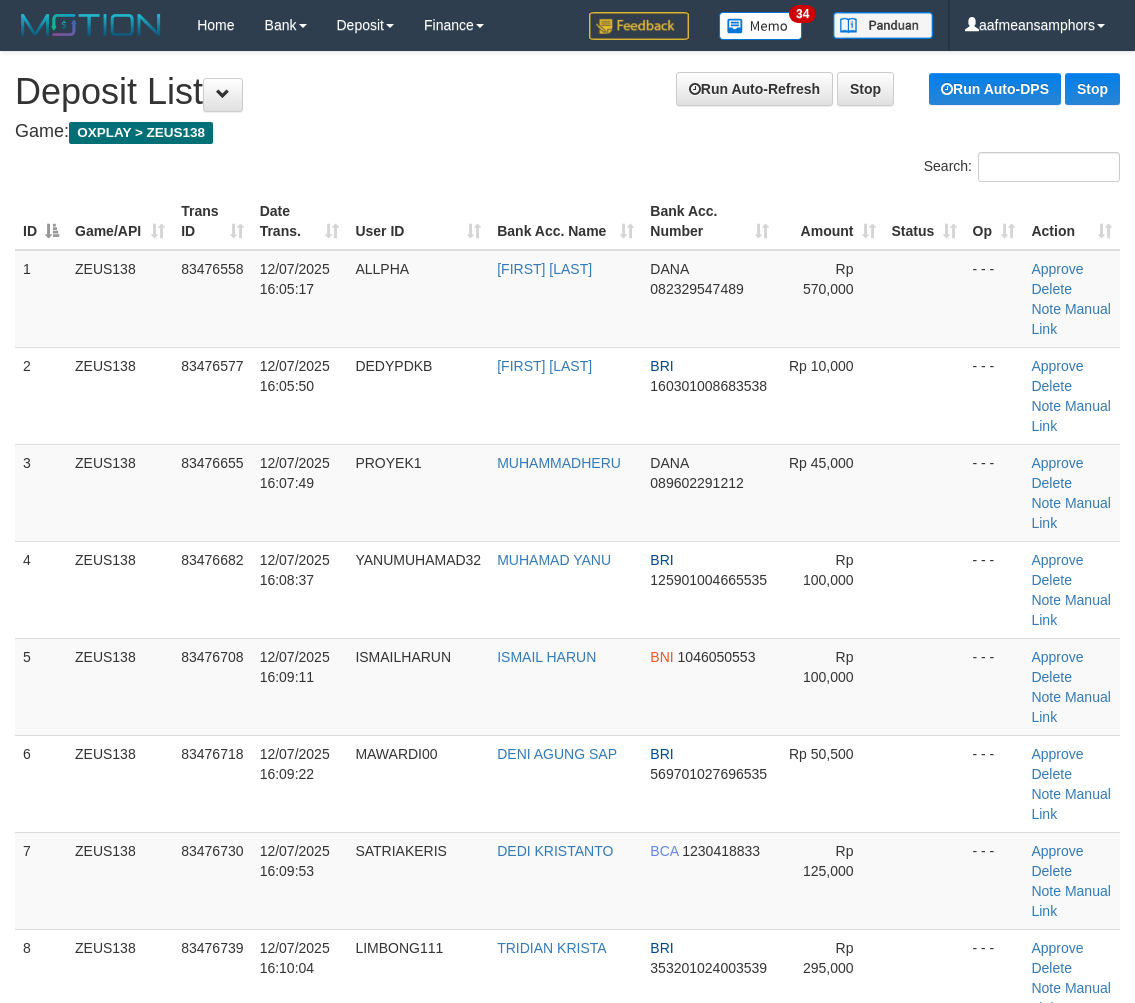scroll, scrollTop: 0, scrollLeft: 0, axis: both 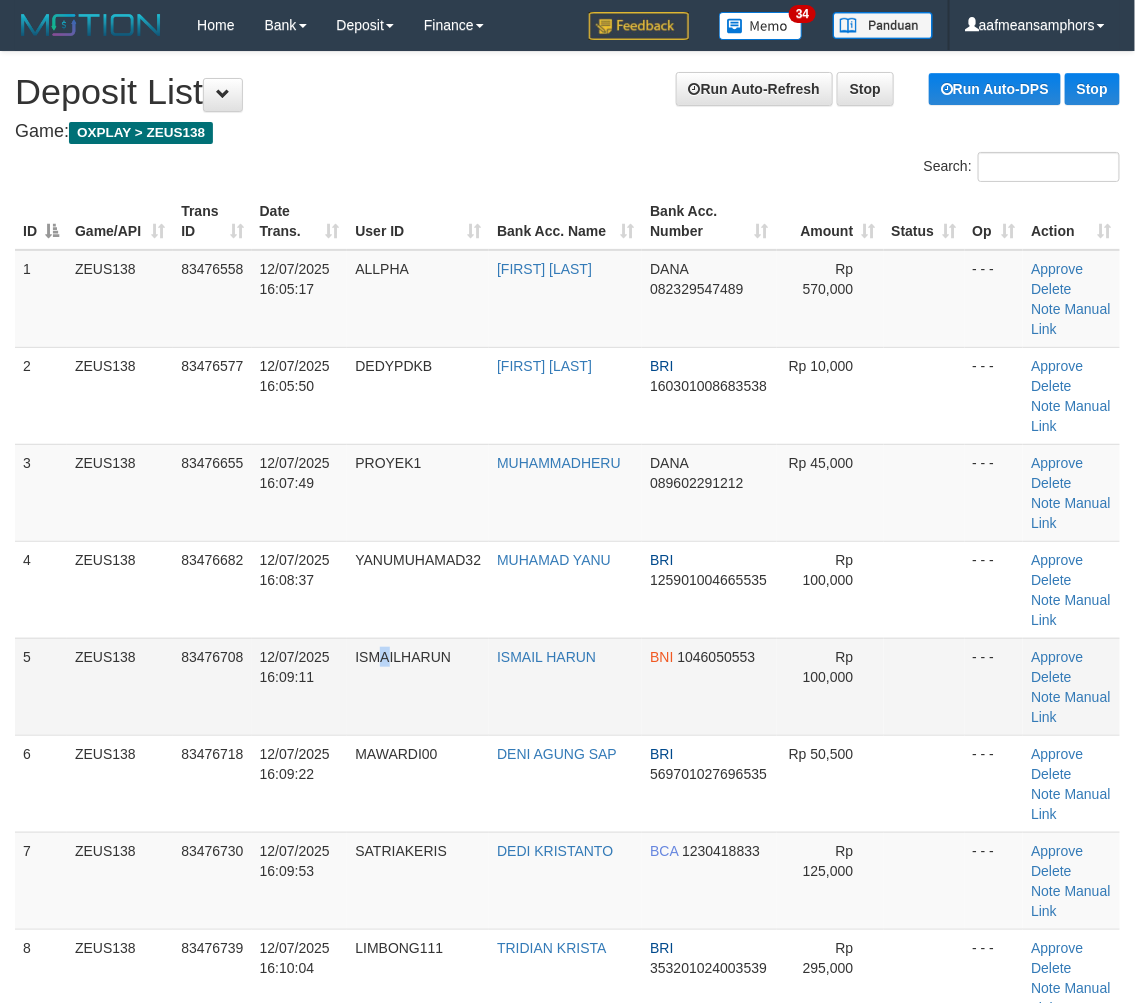 click on "ISMAILHARUN" at bounding box center (418, 686) 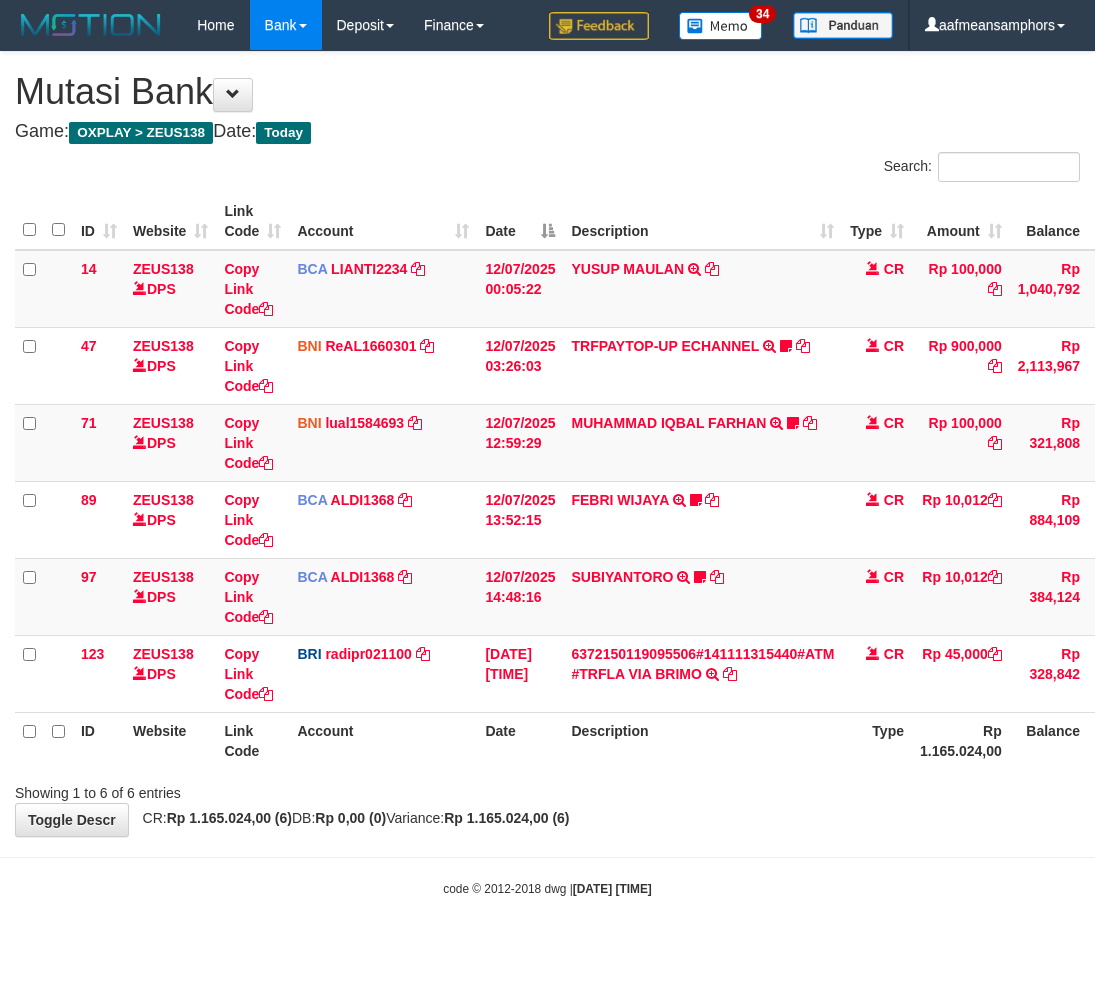 scroll, scrollTop: 0, scrollLeft: 0, axis: both 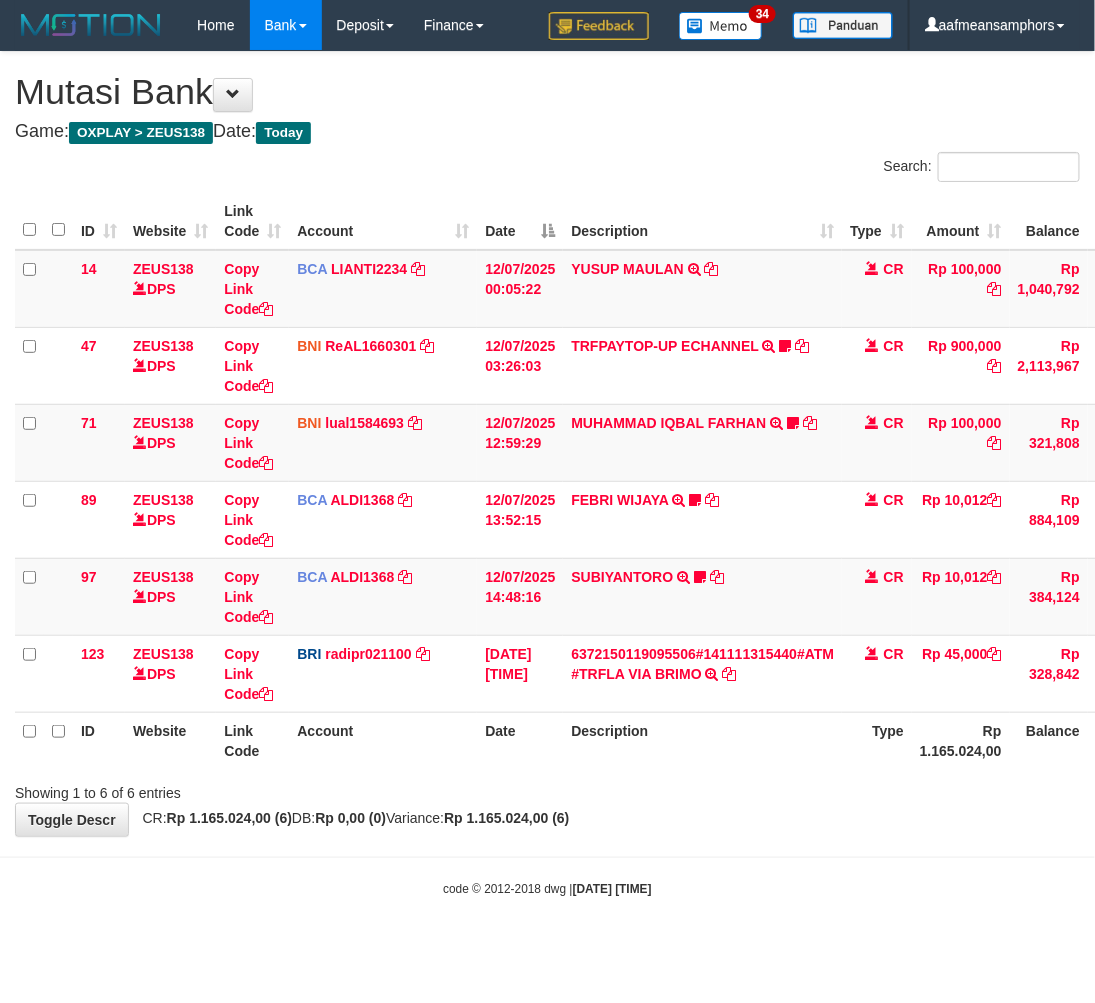 click on "**********" at bounding box center (547, 444) 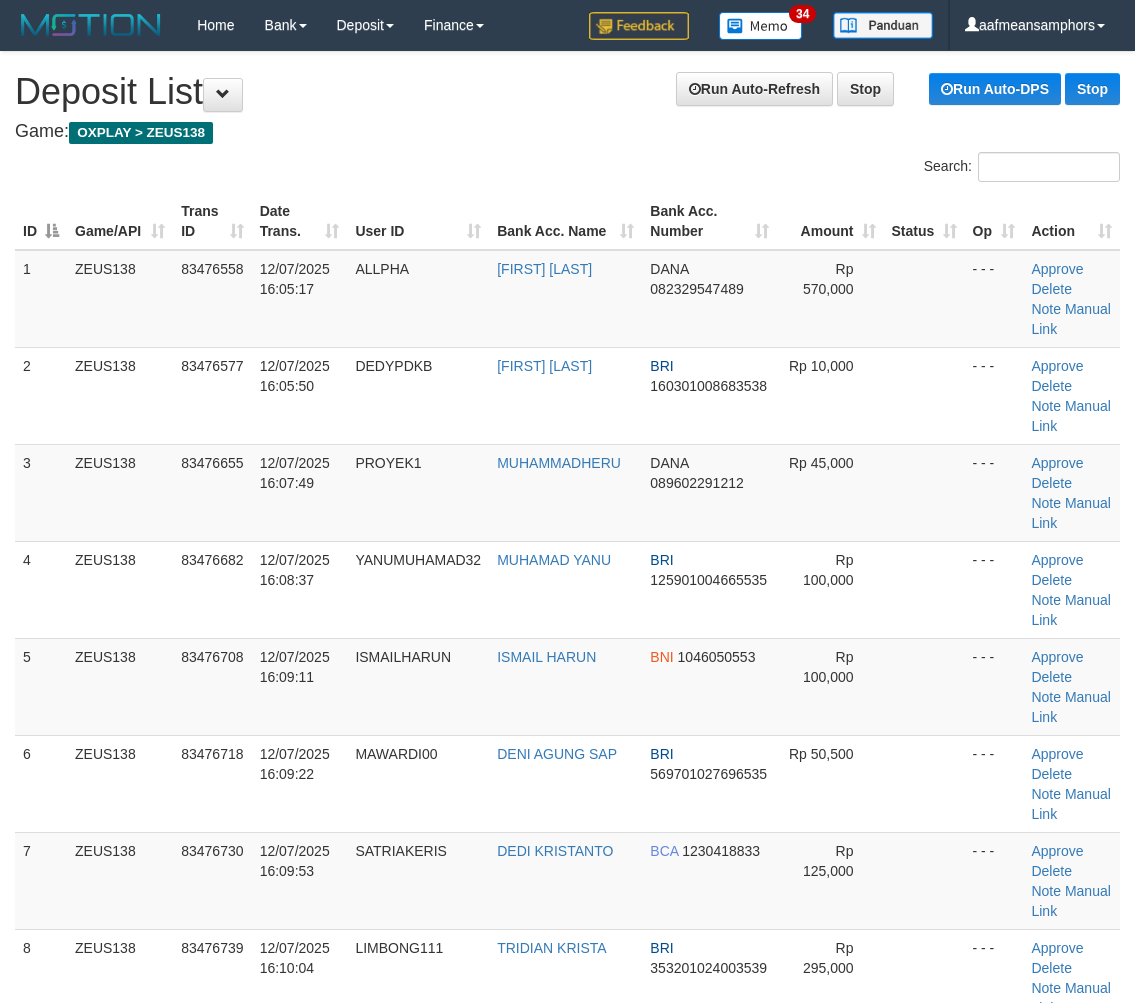 scroll, scrollTop: 0, scrollLeft: 0, axis: both 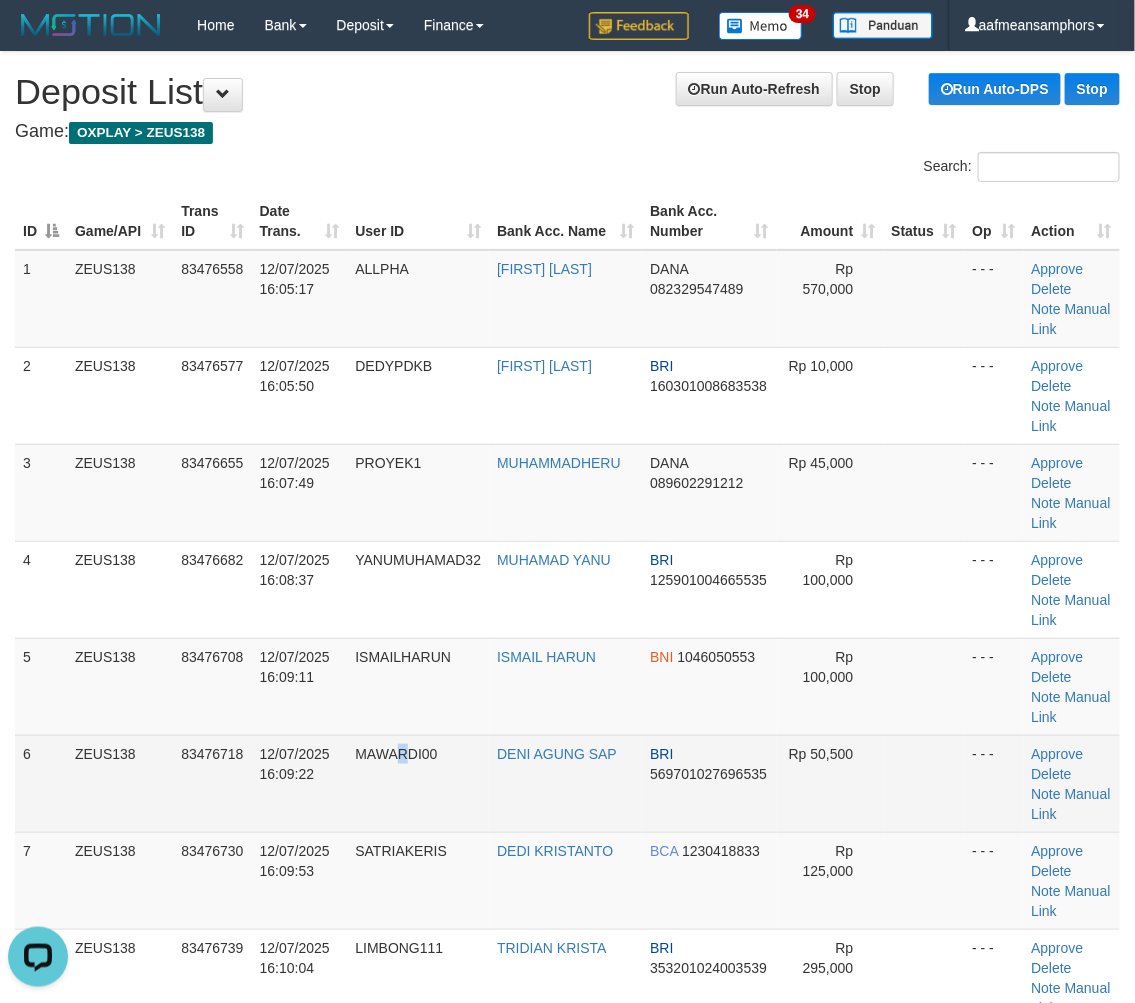 click on "MAWARDI00" at bounding box center [396, 754] 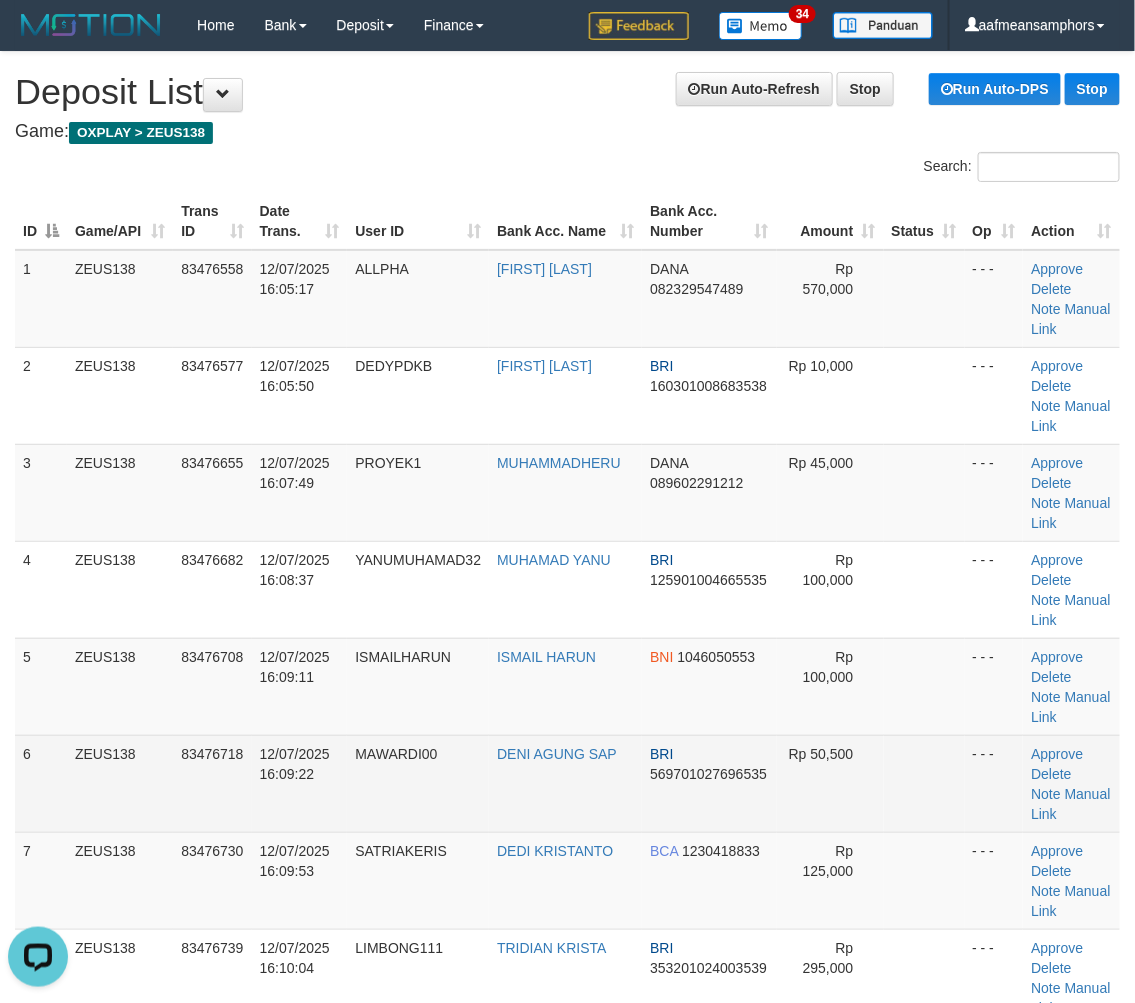 drag, startPoint x: 353, startPoint y: 780, endPoint x: 383, endPoint y: 781, distance: 30.016663 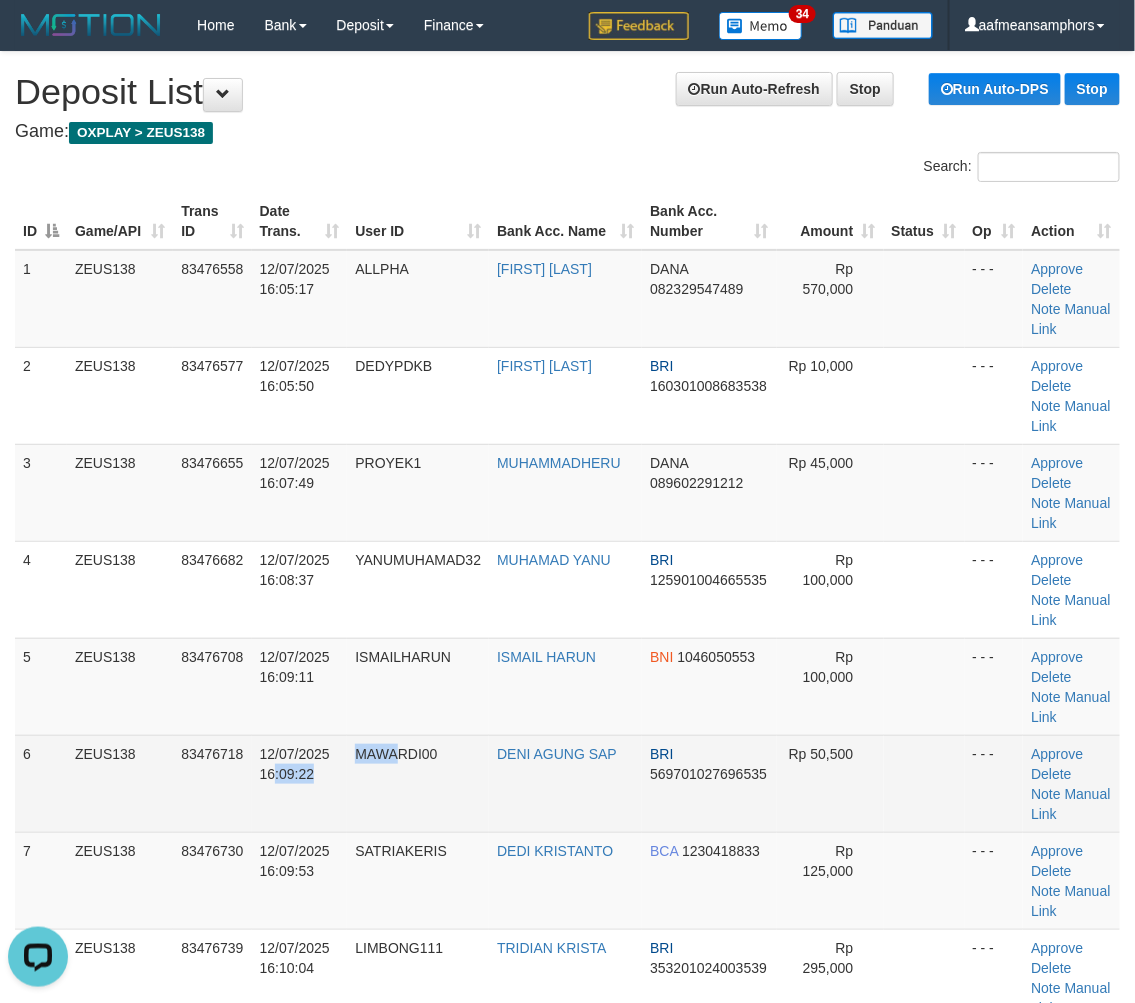 click on "MAWARDI00" at bounding box center (418, 783) 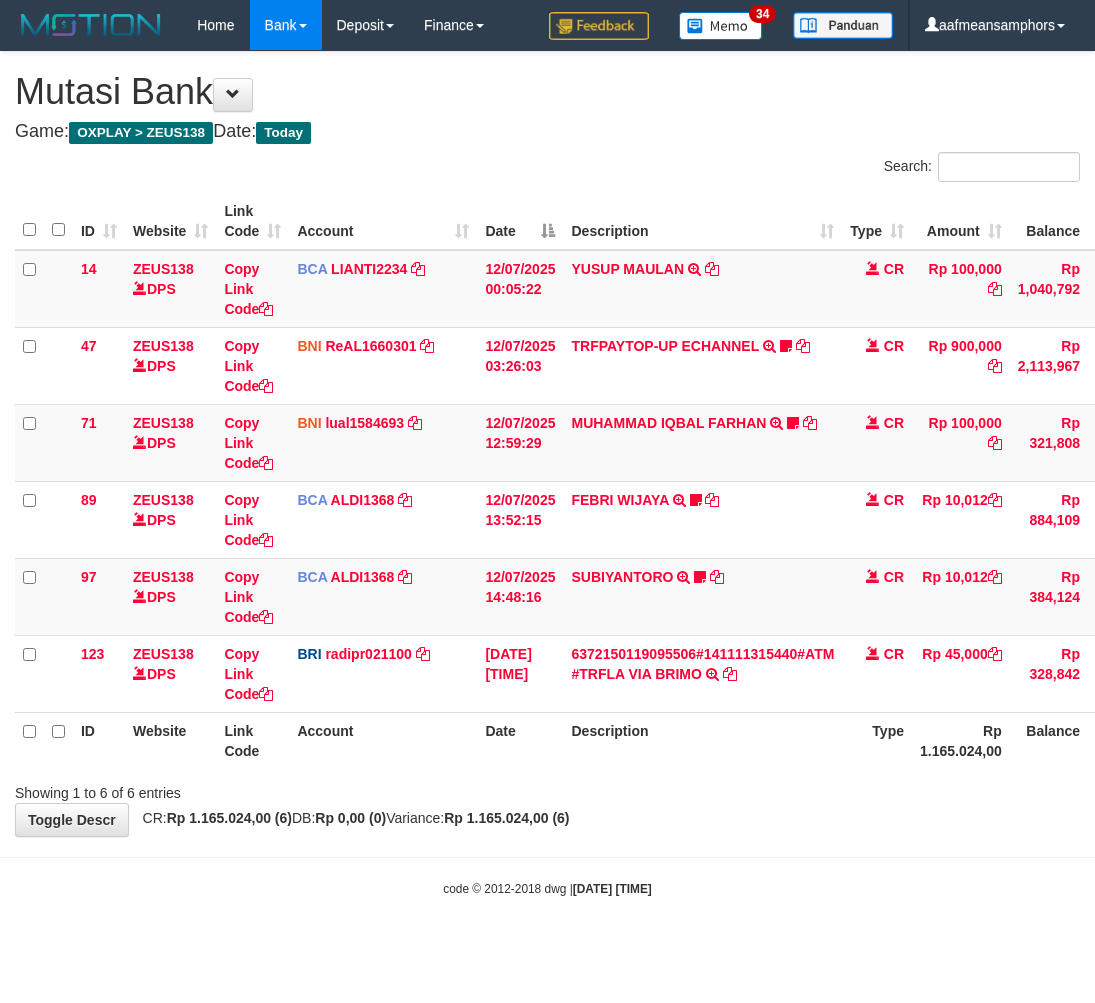 scroll, scrollTop: 0, scrollLeft: 0, axis: both 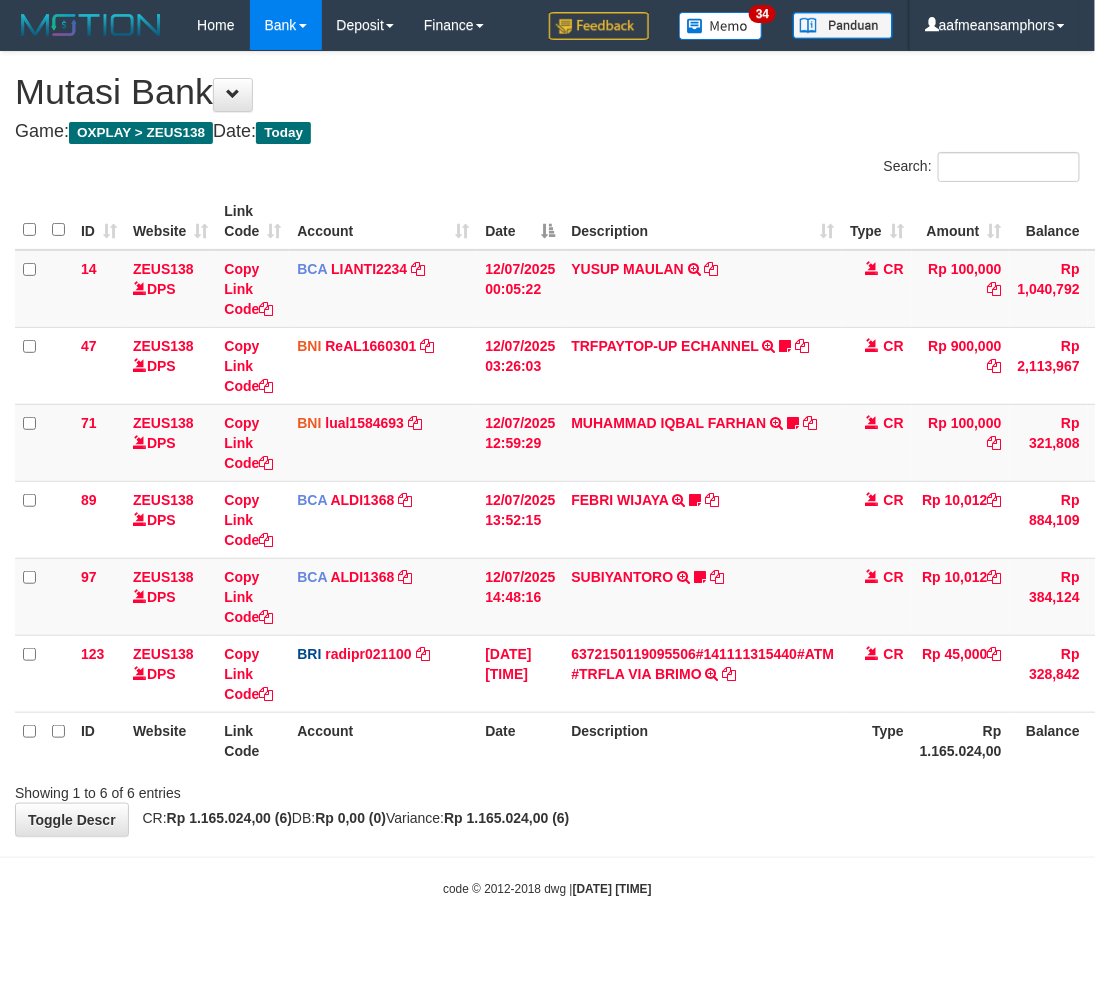 click on "**********" at bounding box center [547, 444] 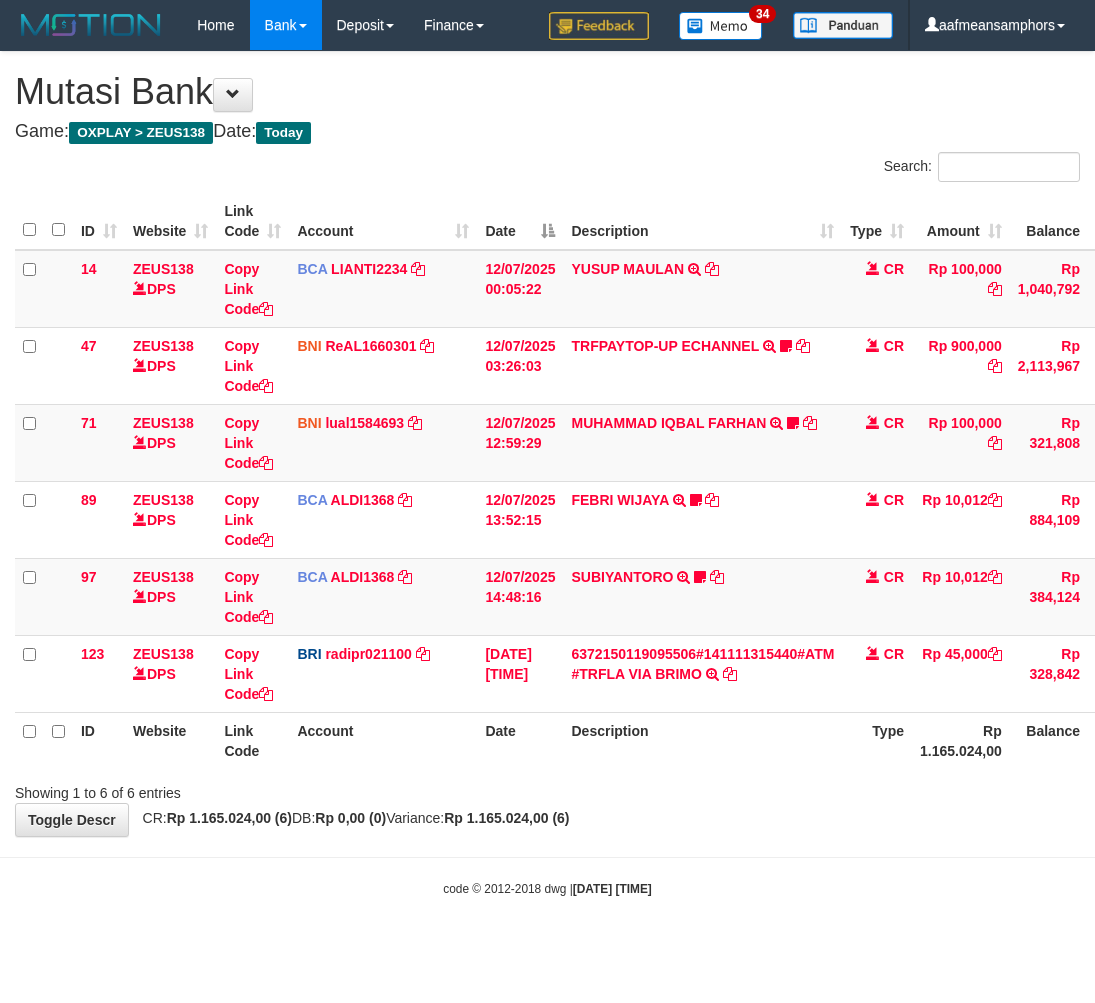 scroll, scrollTop: 0, scrollLeft: 0, axis: both 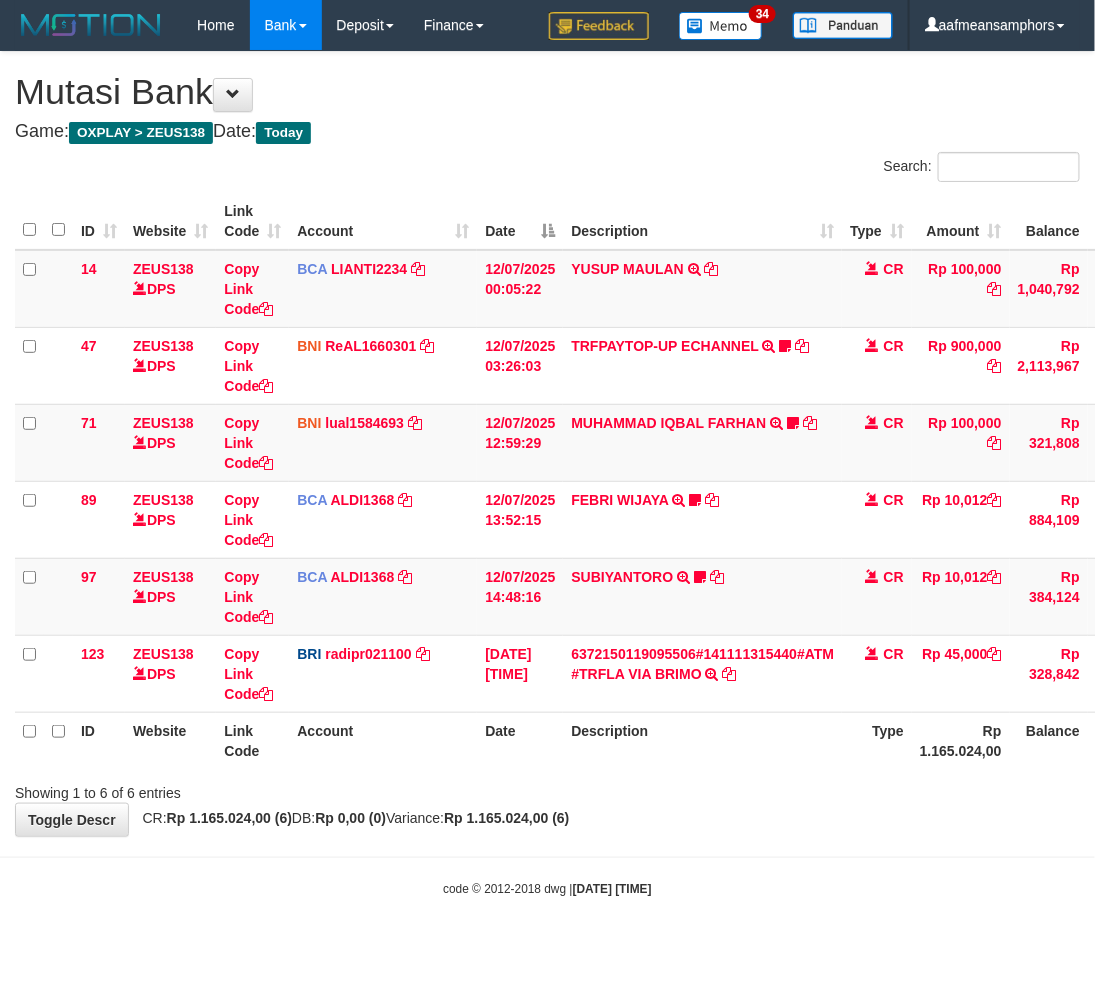 drag, startPoint x: 0, startPoint y: 0, endPoint x: 628, endPoint y: 811, distance: 1025.7217 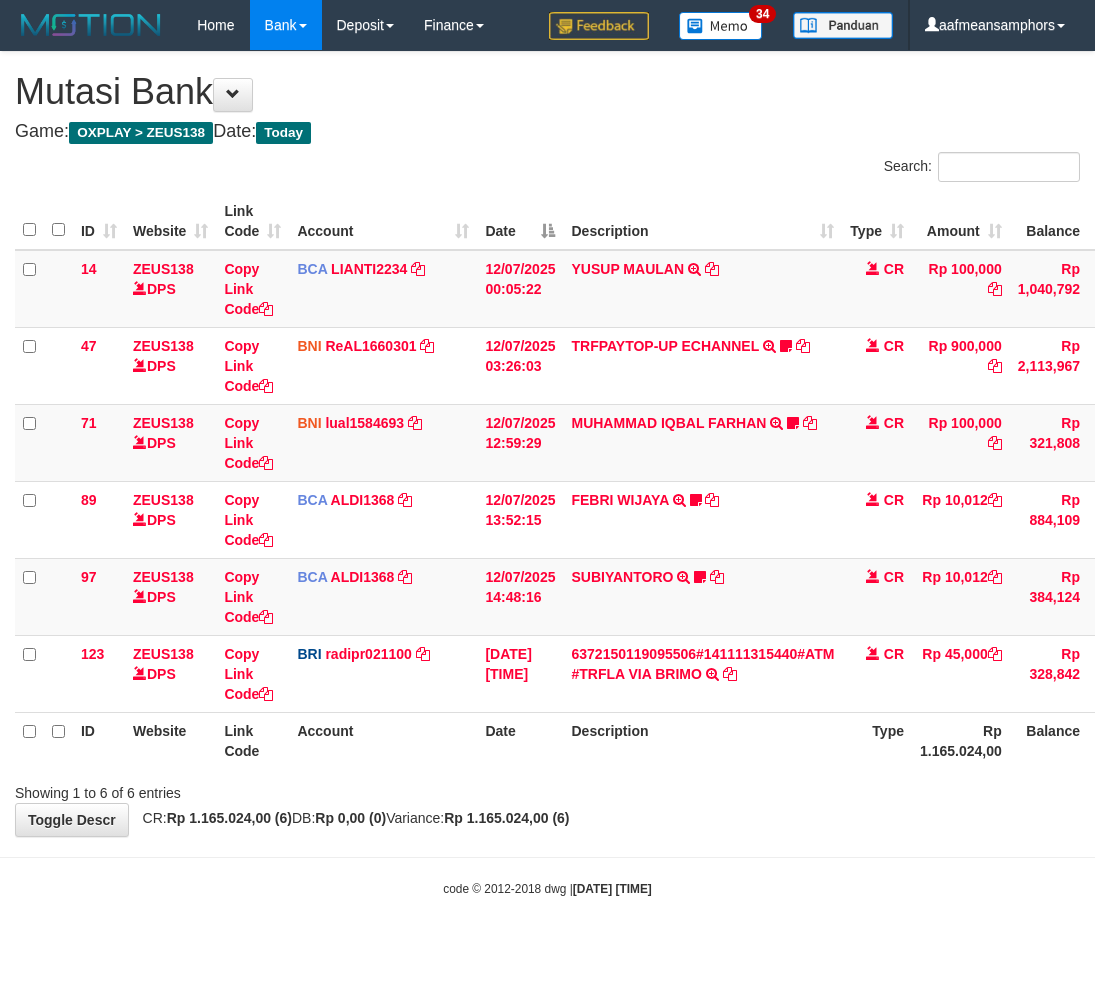 scroll, scrollTop: 0, scrollLeft: 0, axis: both 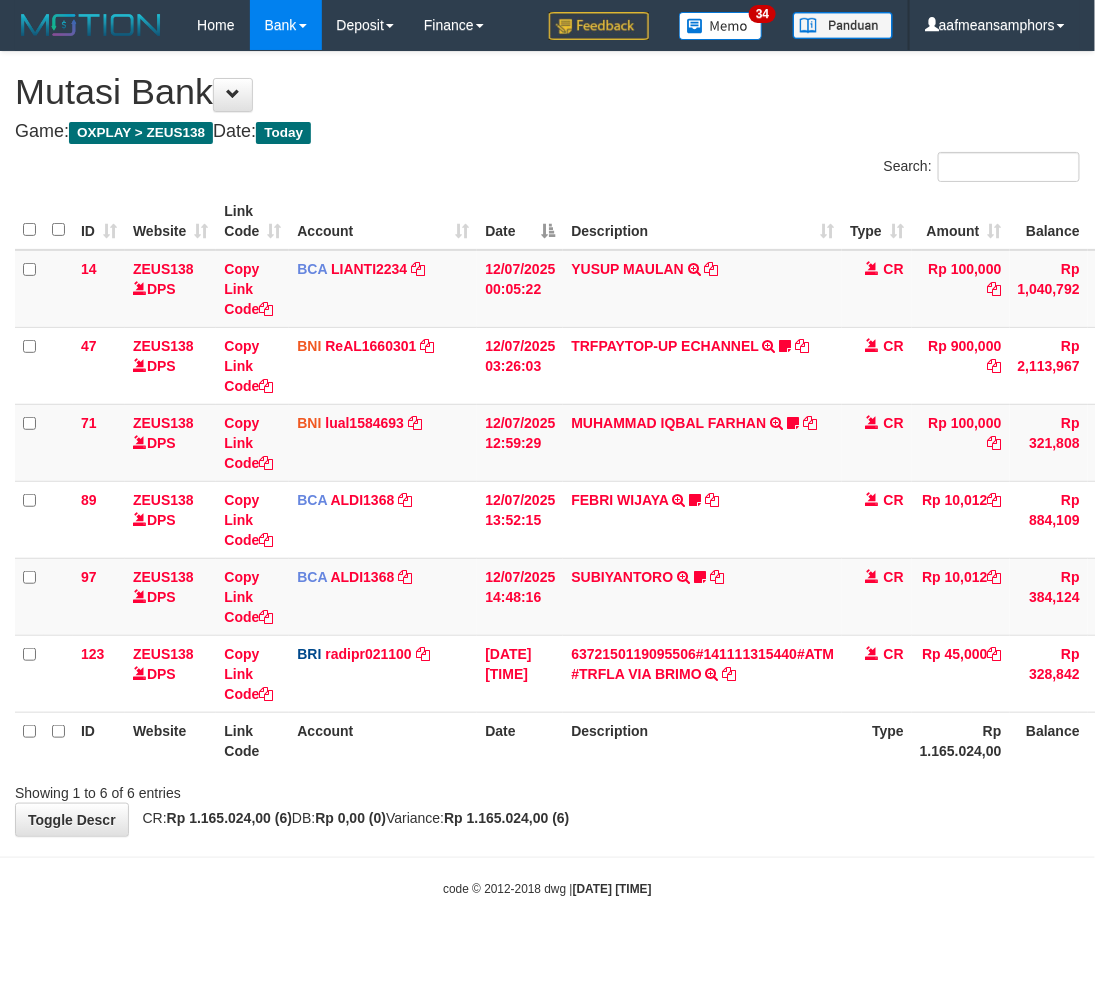 click on "**********" at bounding box center [547, 444] 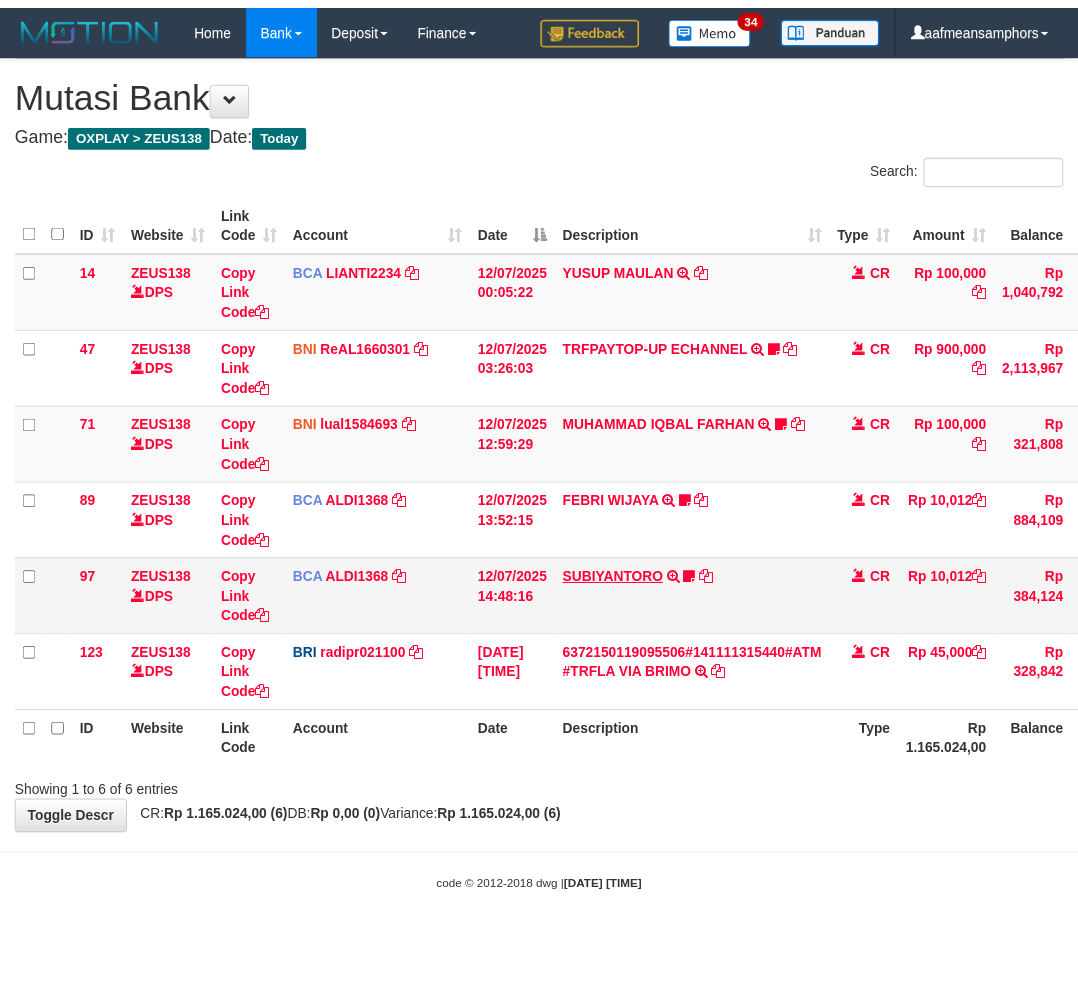 scroll, scrollTop: 0, scrollLeft: 0, axis: both 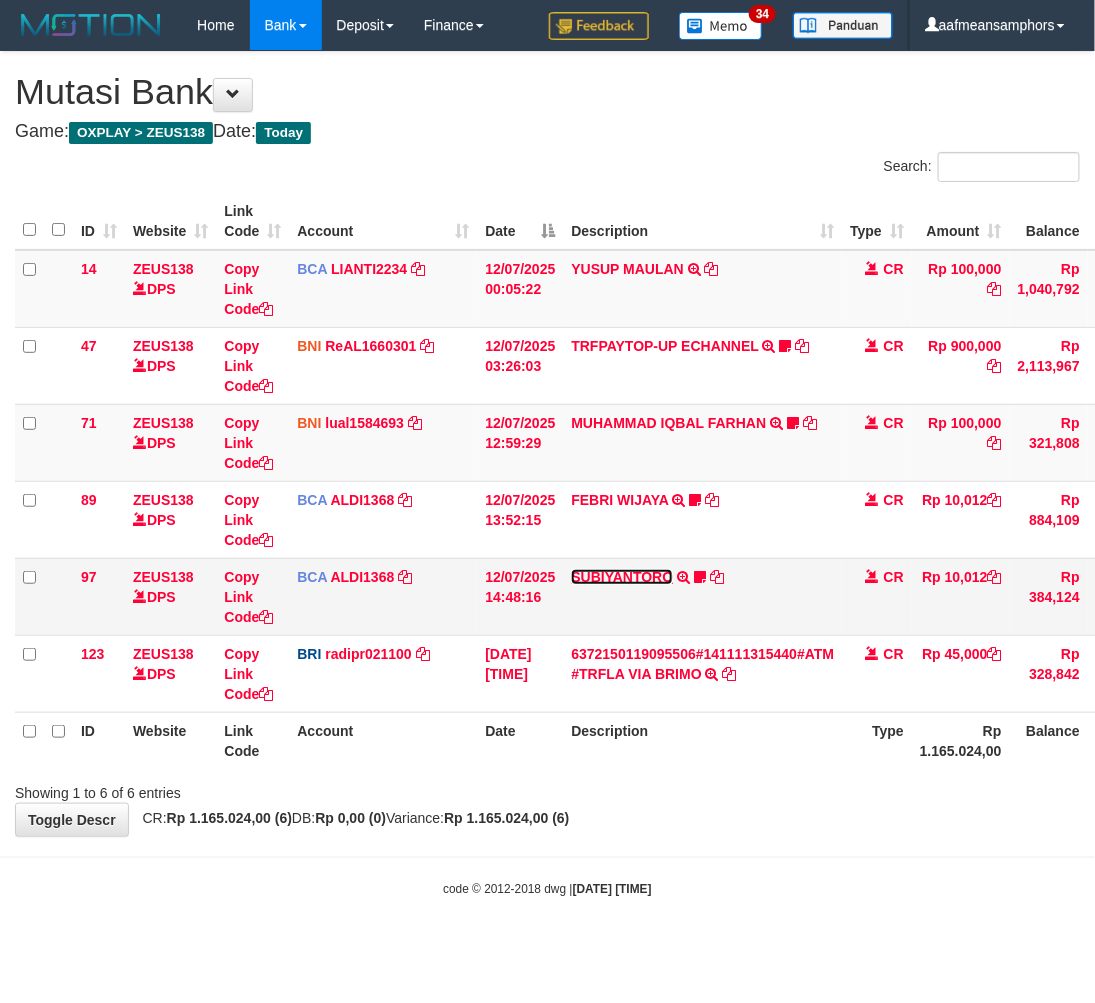 drag, startPoint x: 606, startPoint y: 576, endPoint x: 624, endPoint y: 615, distance: 42.953465 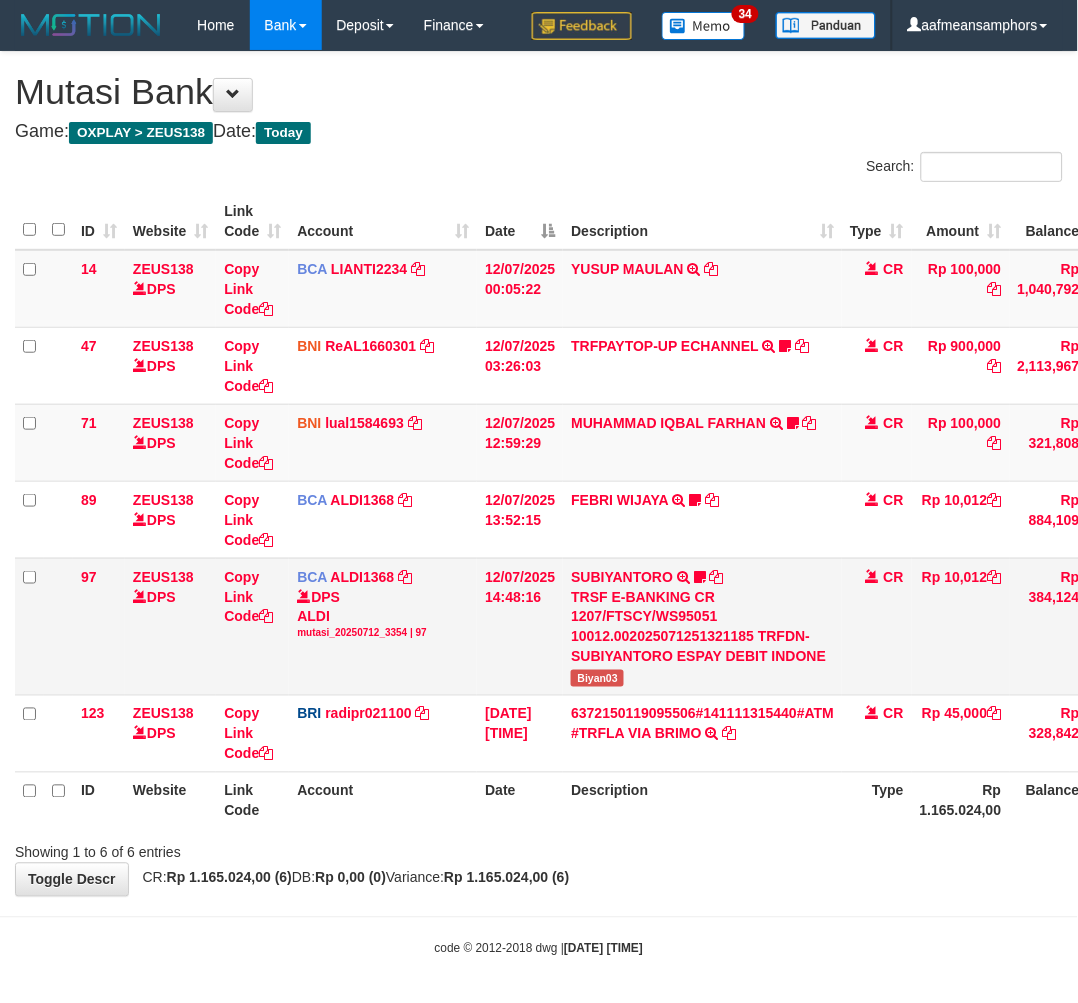 click on "Biyan03" at bounding box center [597, 678] 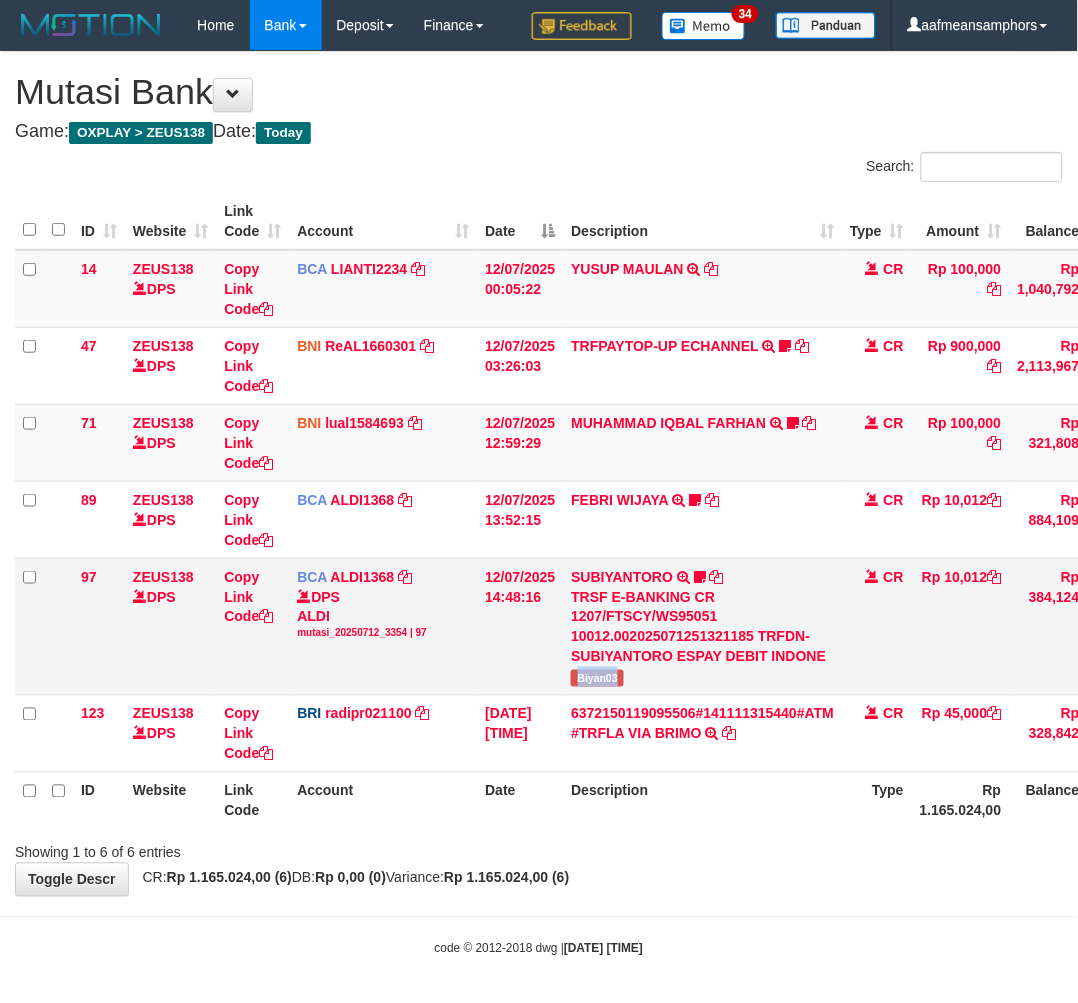click on "Biyan03" at bounding box center (597, 678) 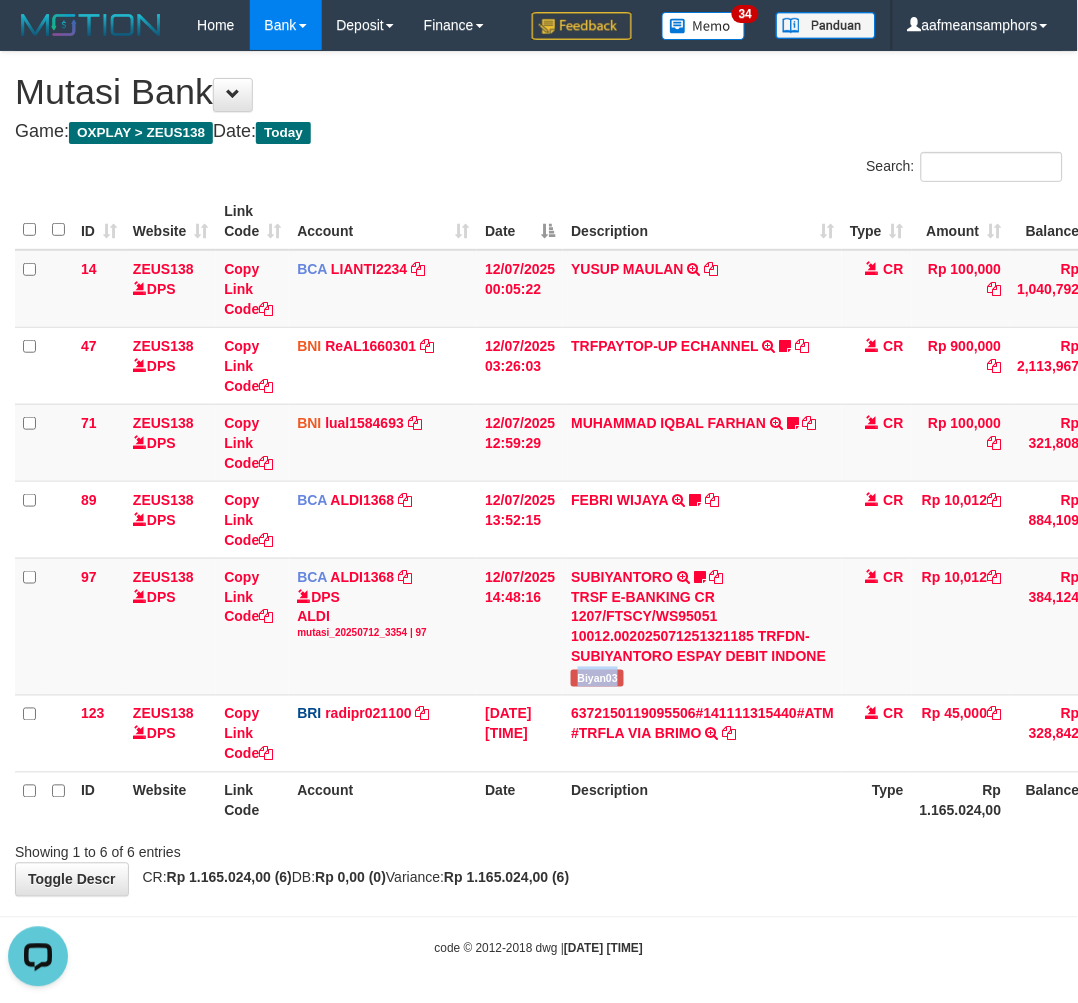 scroll, scrollTop: 0, scrollLeft: 0, axis: both 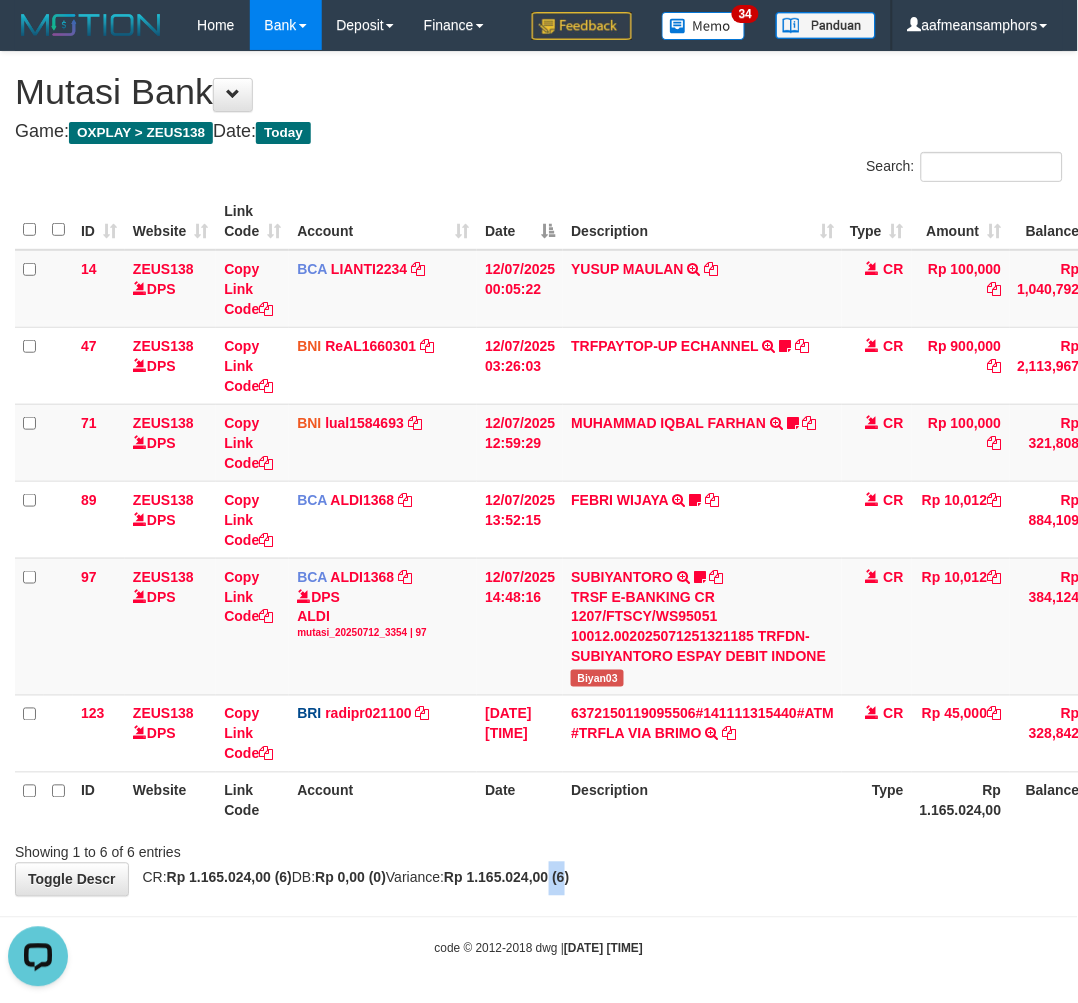 click on "**********" at bounding box center [539, 474] 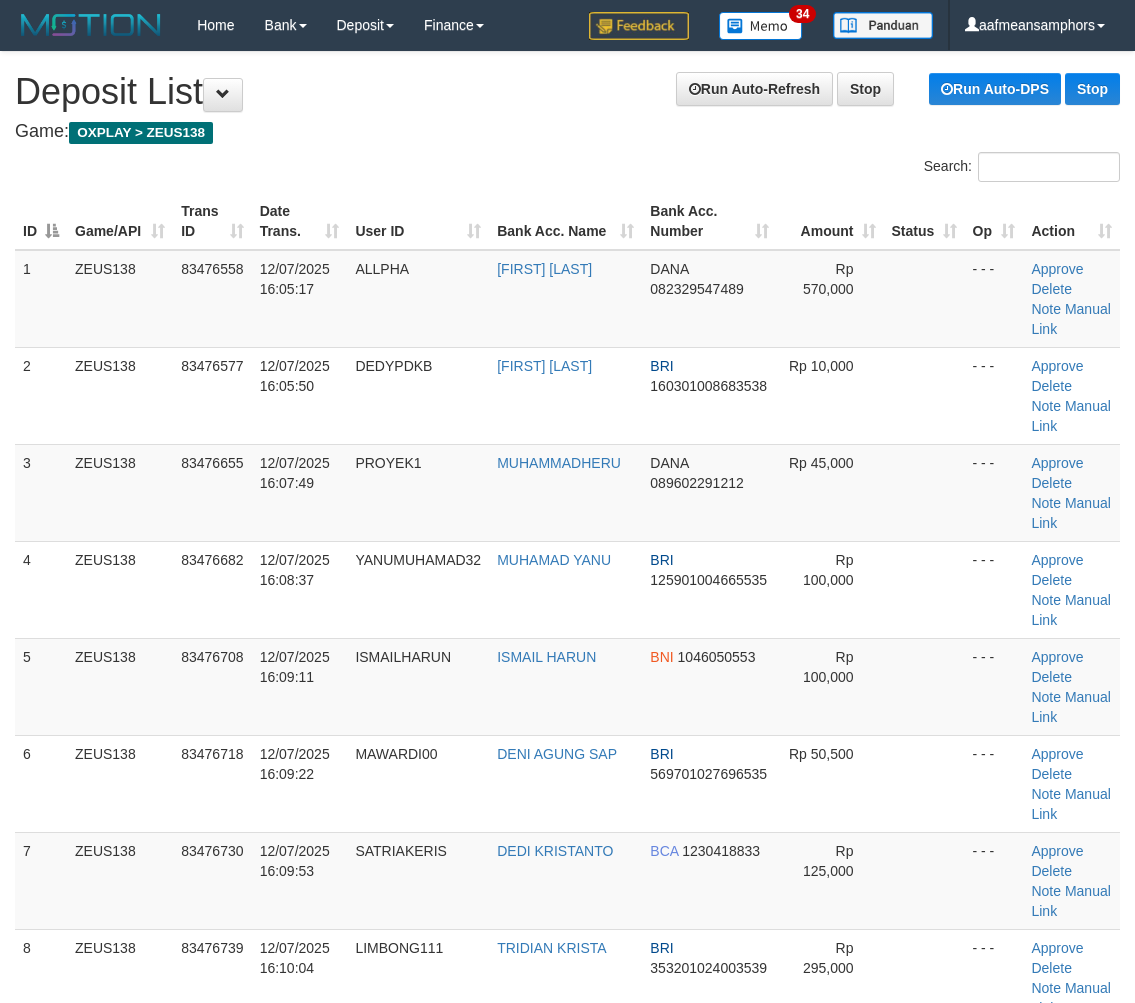 scroll, scrollTop: 0, scrollLeft: 0, axis: both 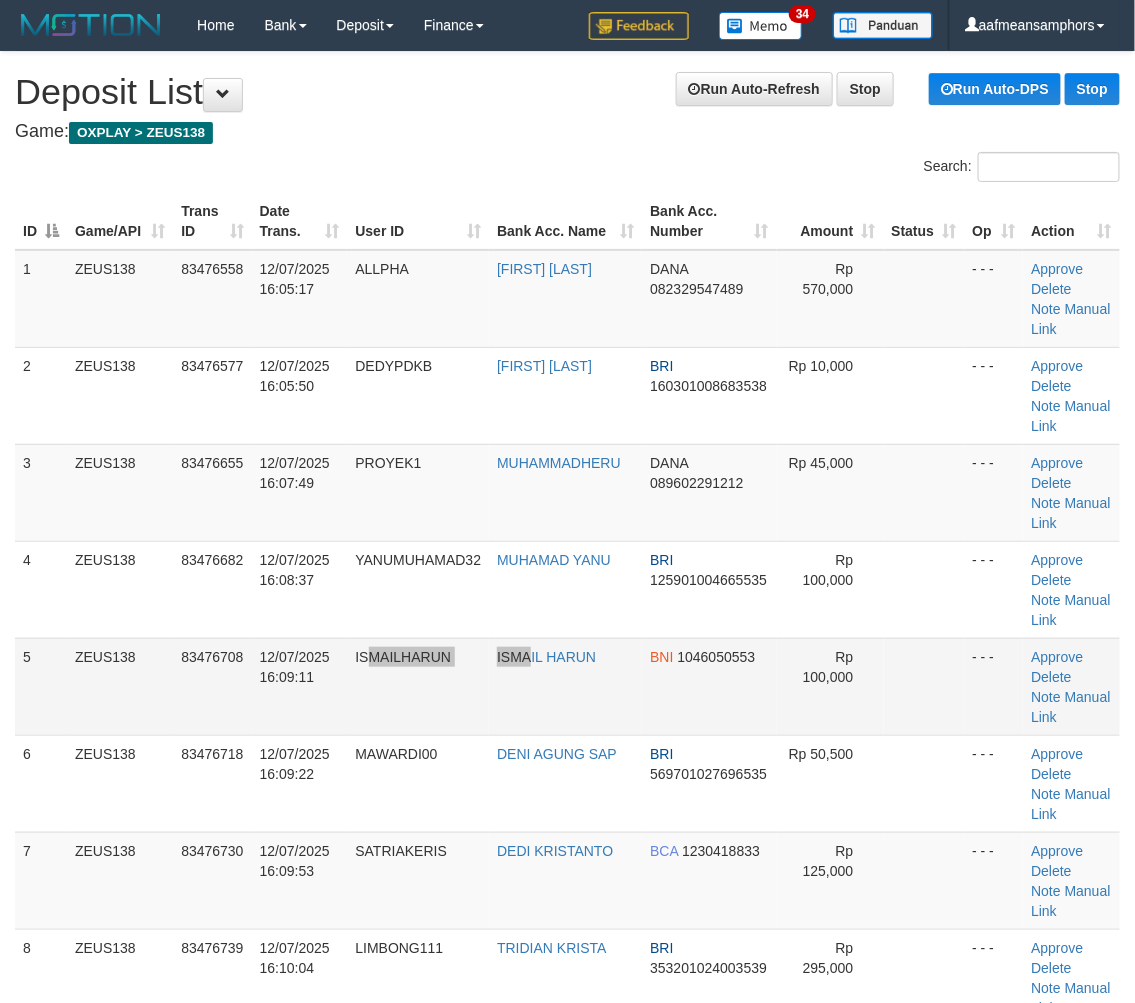 click on "5
ZEUS138
83476708
[DATE] [TIME]
[FIRST] [LAST]
[FIRST] [LAST]
BNI
1046050553
Rp 100,000
- - -
Approve
Delete
Note
Manual Link" at bounding box center (567, 686) 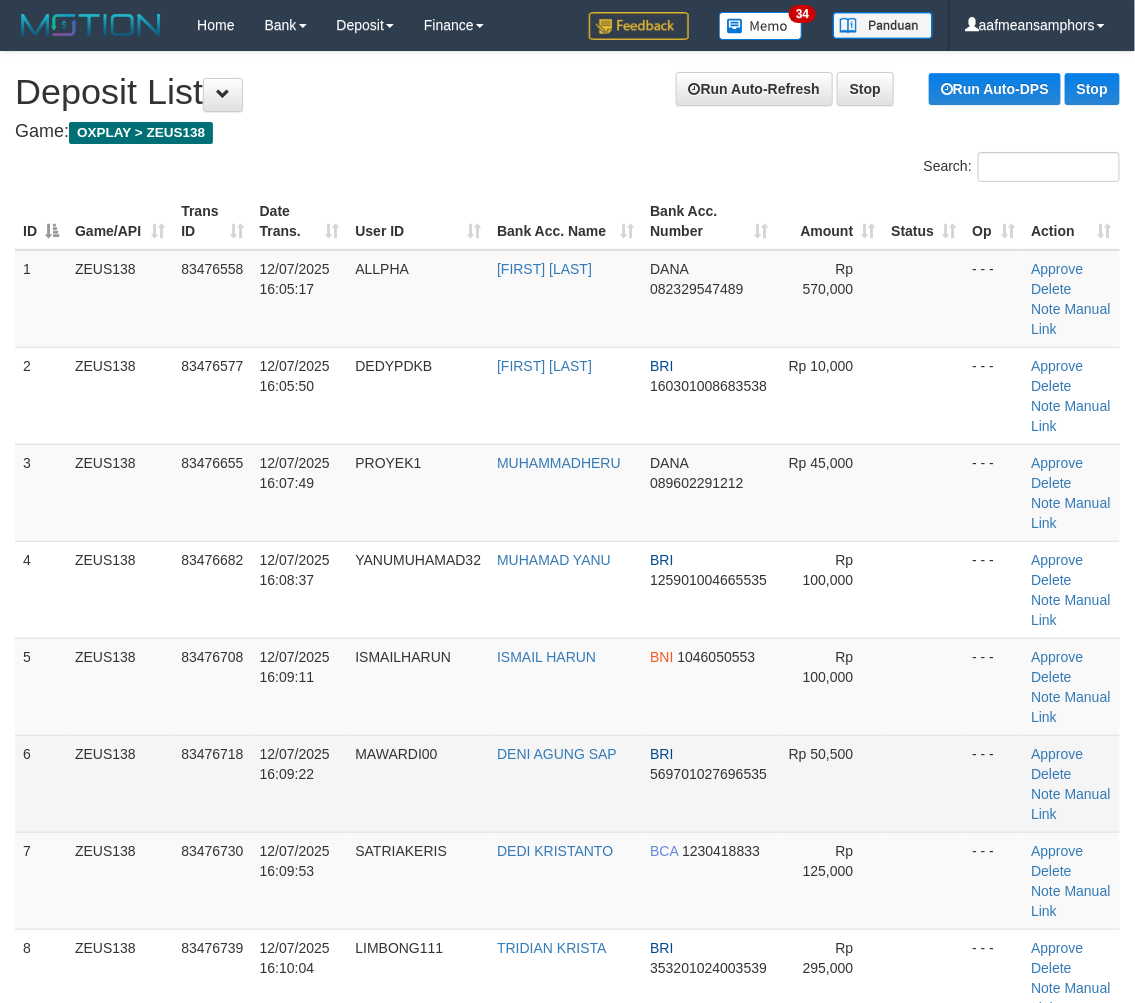 click on "MAWARDI00" at bounding box center [418, 783] 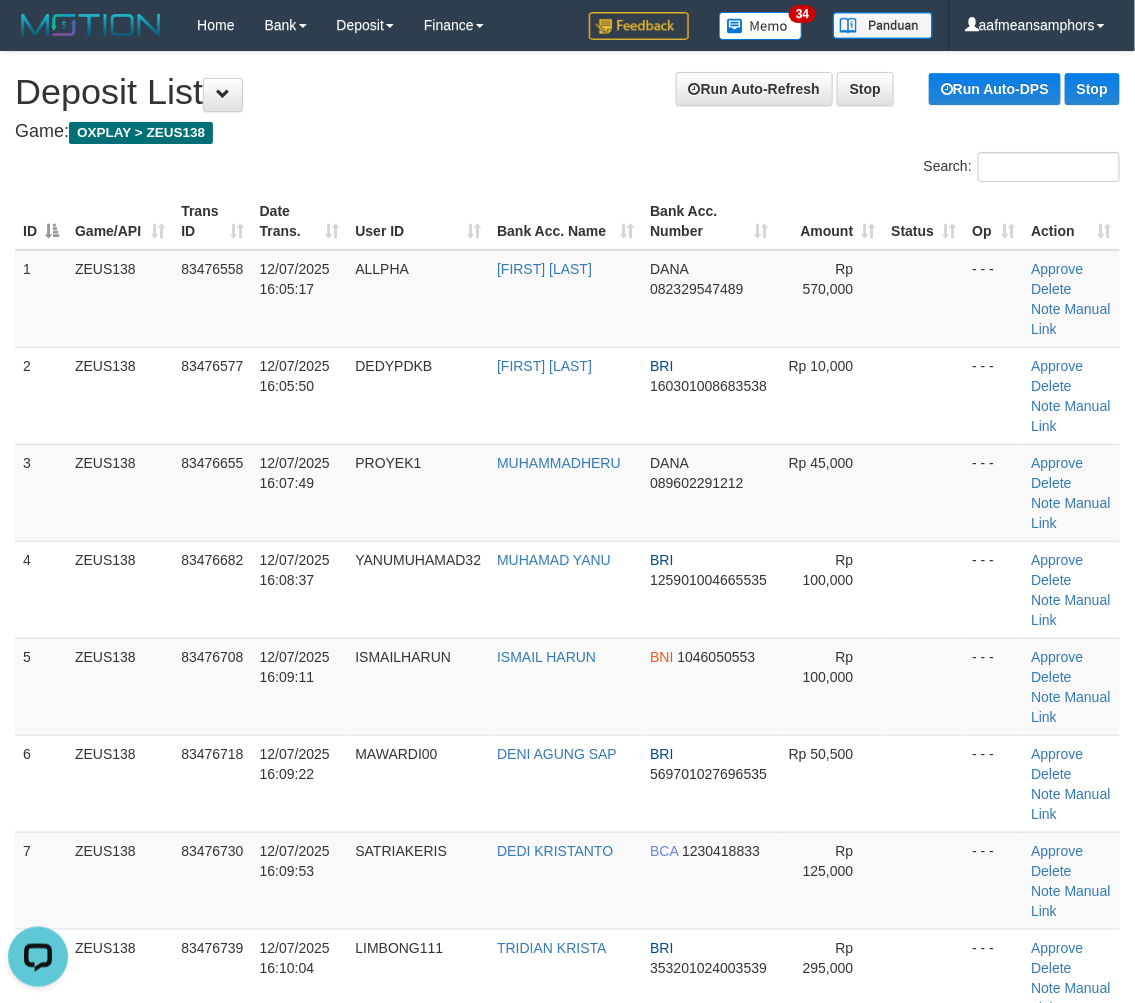 scroll, scrollTop: 0, scrollLeft: 0, axis: both 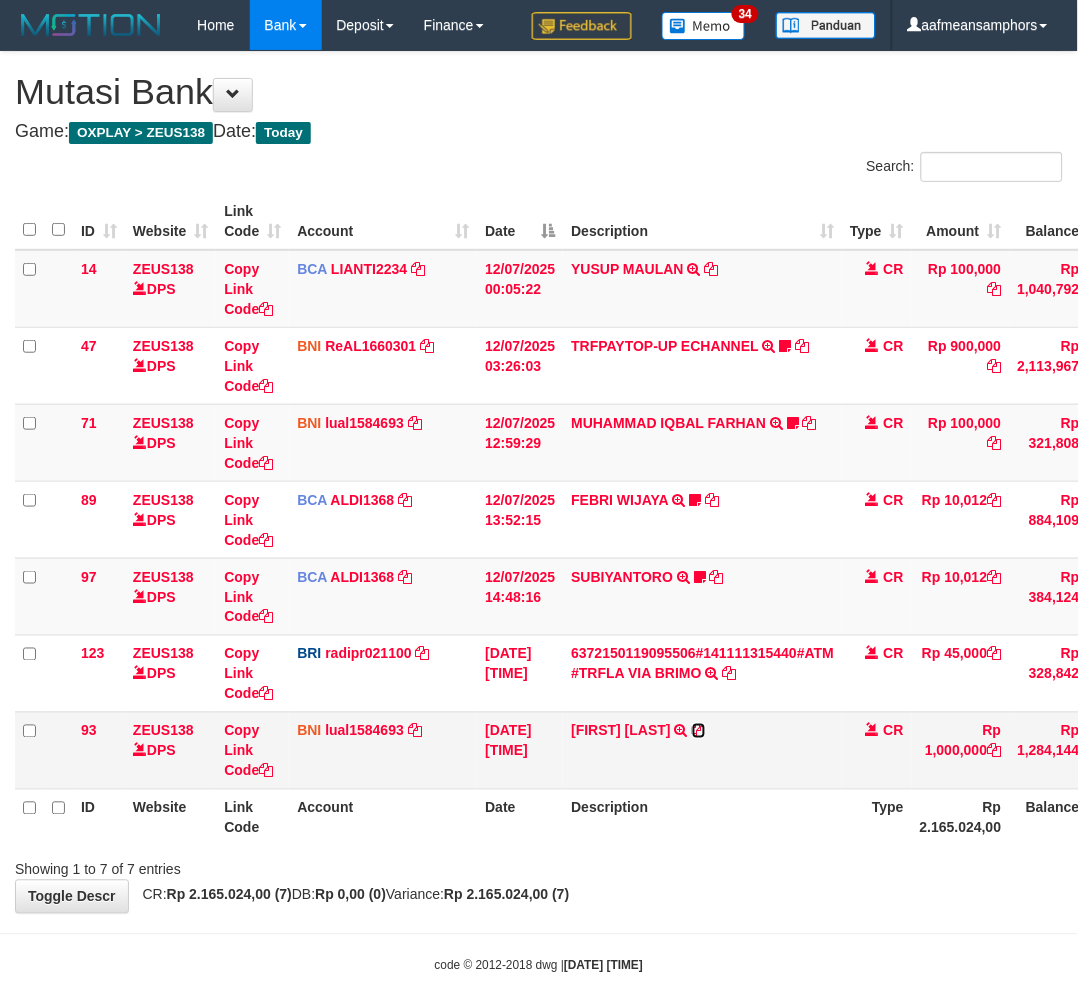 click at bounding box center [699, 731] 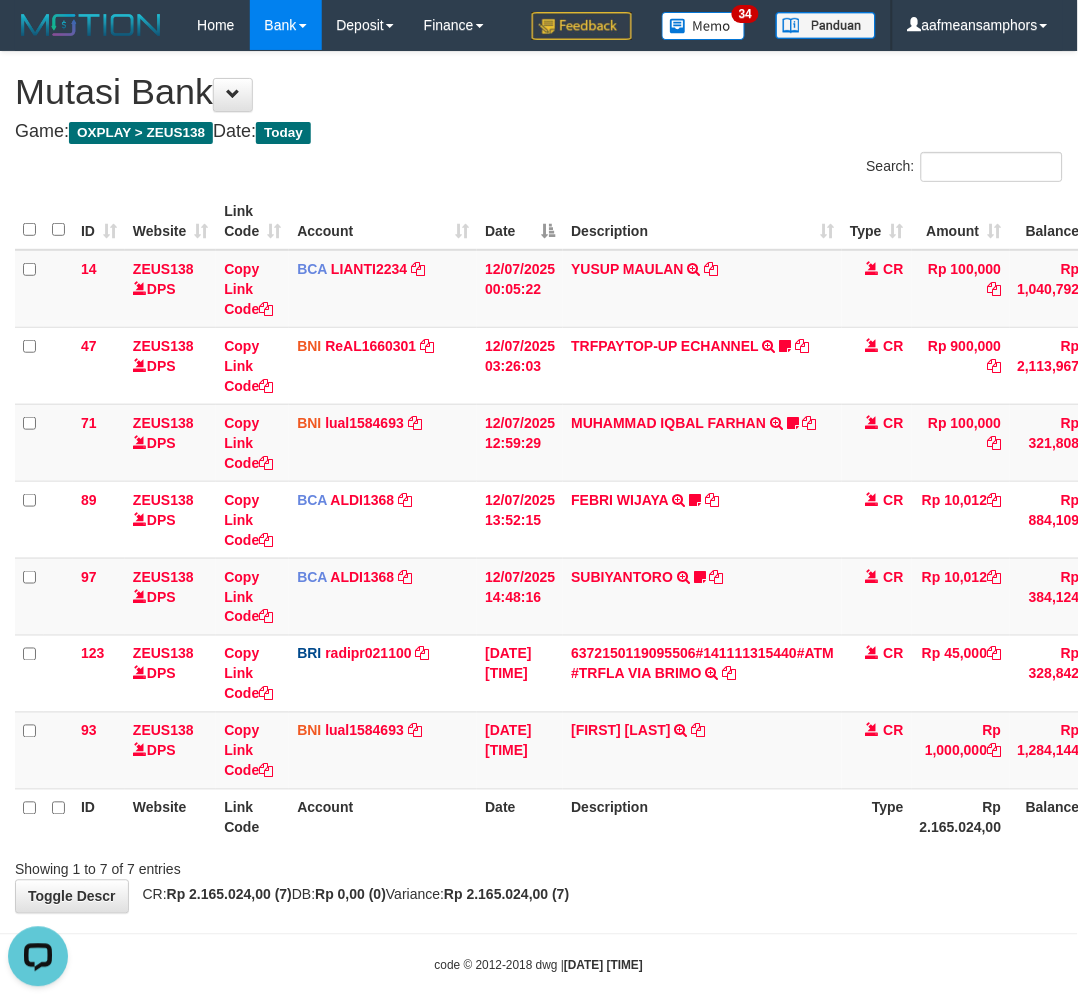 scroll, scrollTop: 0, scrollLeft: 0, axis: both 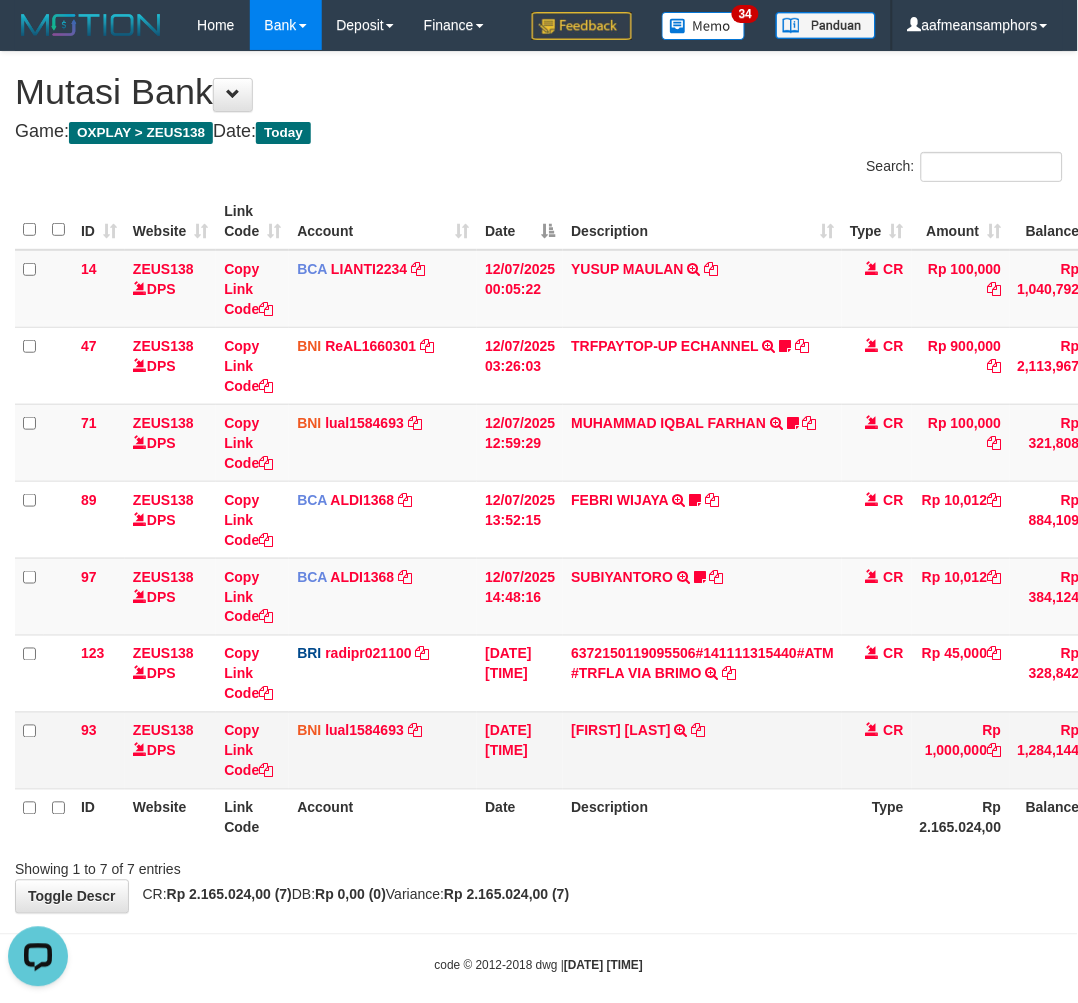 click on "YOGI AHMAD FAUZI         TRANSFER DARI SDR YOGI AHMAD FAUZI" at bounding box center [702, 750] 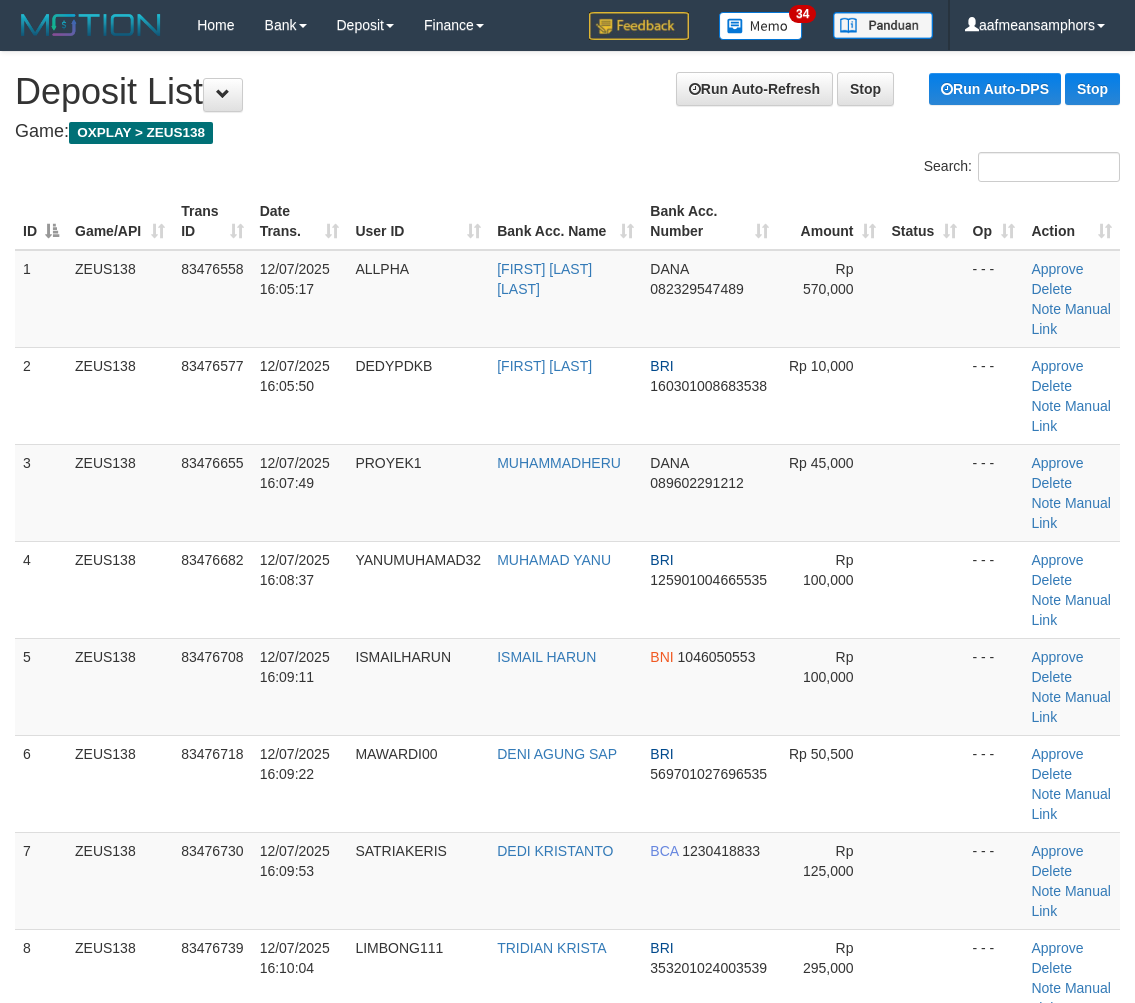 scroll, scrollTop: 0, scrollLeft: 0, axis: both 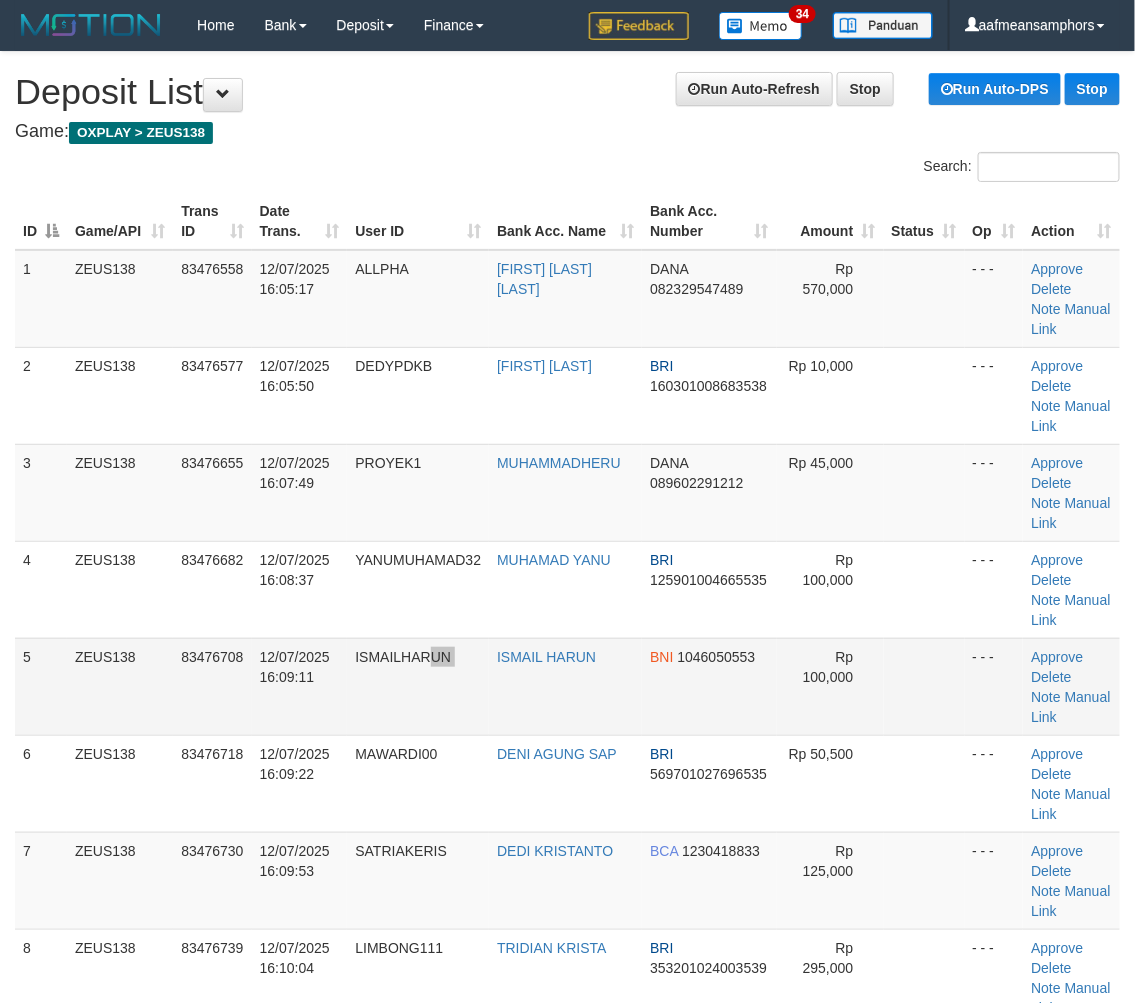 click on "5
ZEUS138
83476708
12/07/2025 16:09:11
ISMAILHARUN
ISMAIL HARUN
BNI
1046050553
Rp 100,000
- - -
Approve
Delete
Note
Manual Link" at bounding box center [567, 686] 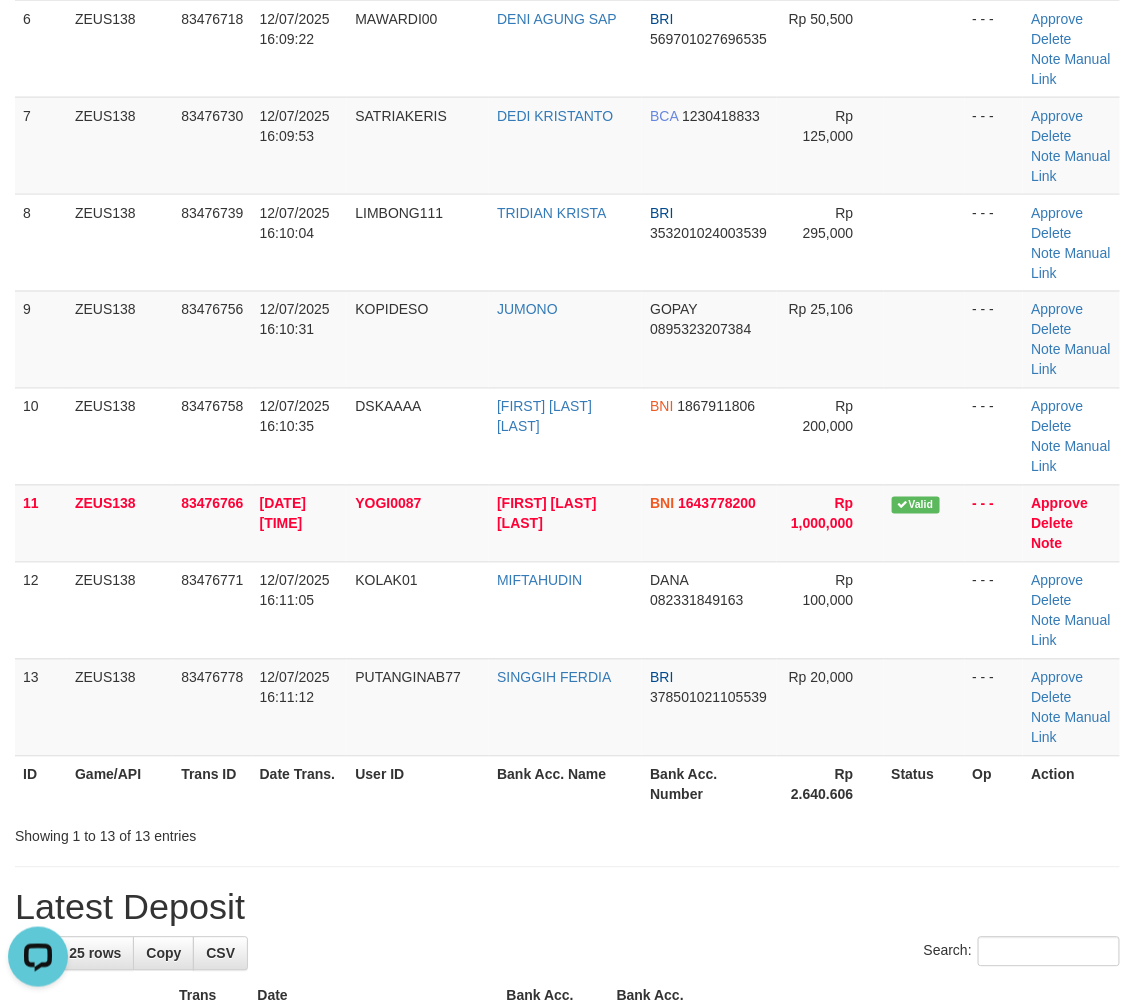 scroll, scrollTop: 0, scrollLeft: 0, axis: both 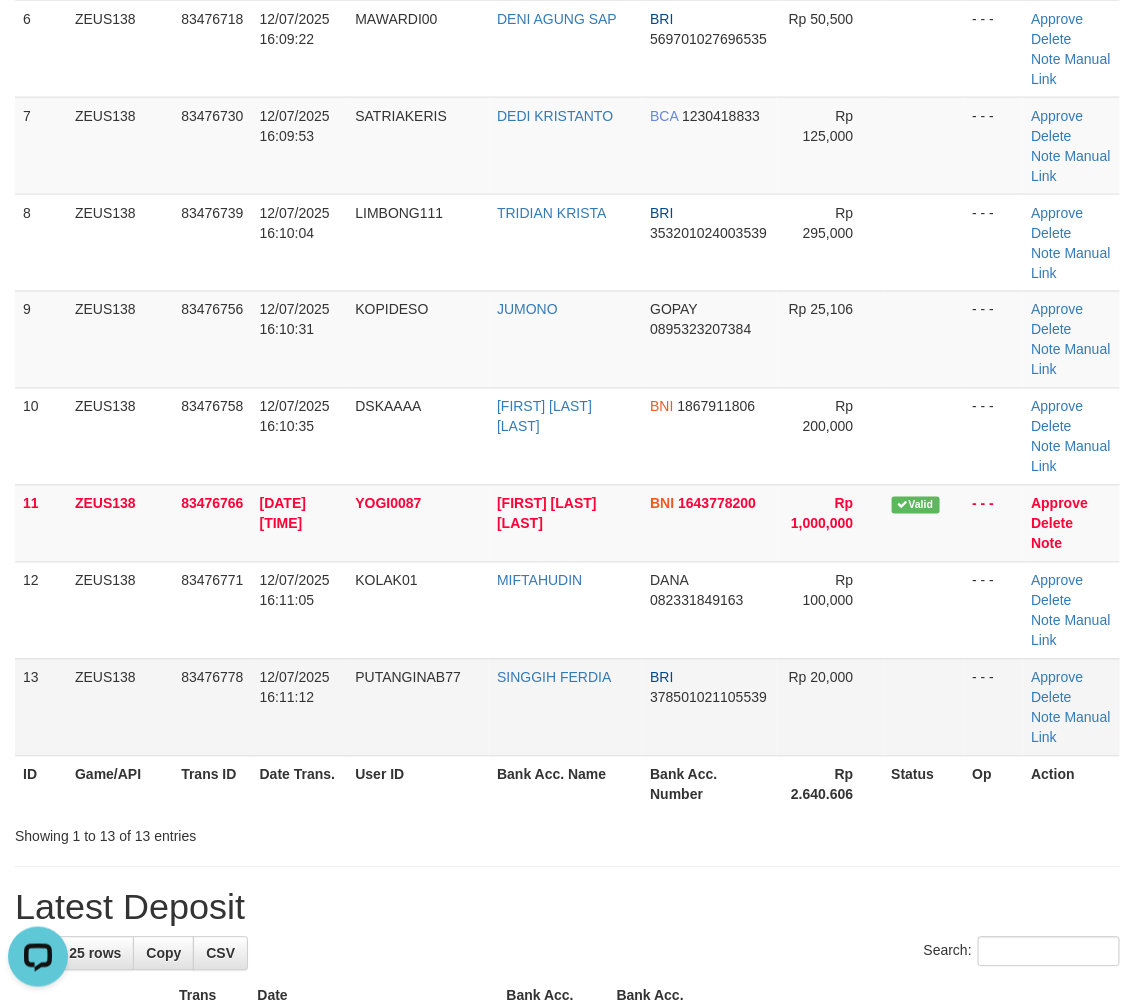 click on "PUTANGINAB77" at bounding box center [418, 707] 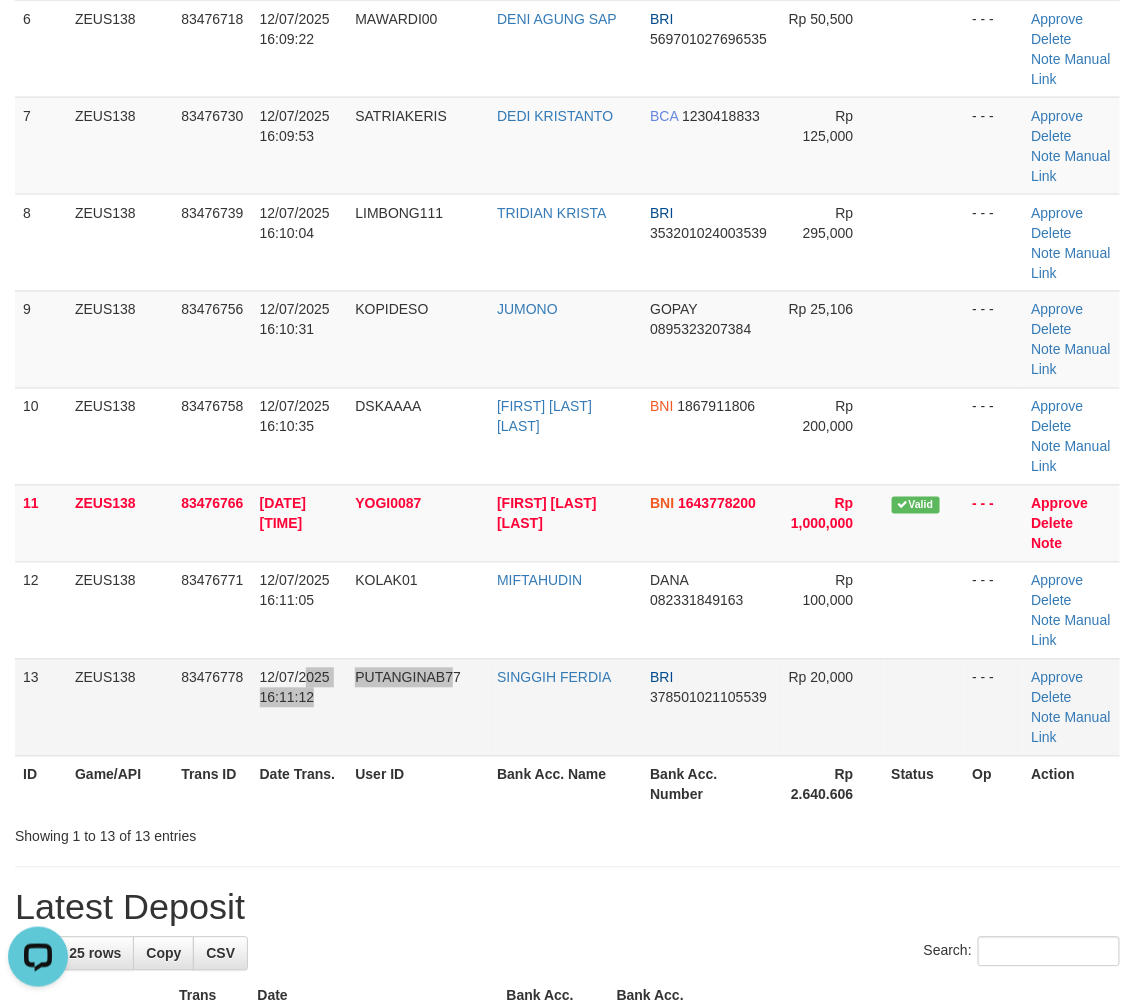 click on "13
ZEUS138
83476778
12/07/2025 16:11:12
PUTANGINAB77
SINGGIH FERDIA
BRI
378501021105539
Rp 20,000
- - -
Approve
Delete
Note
Manual Link" at bounding box center (567, 707) 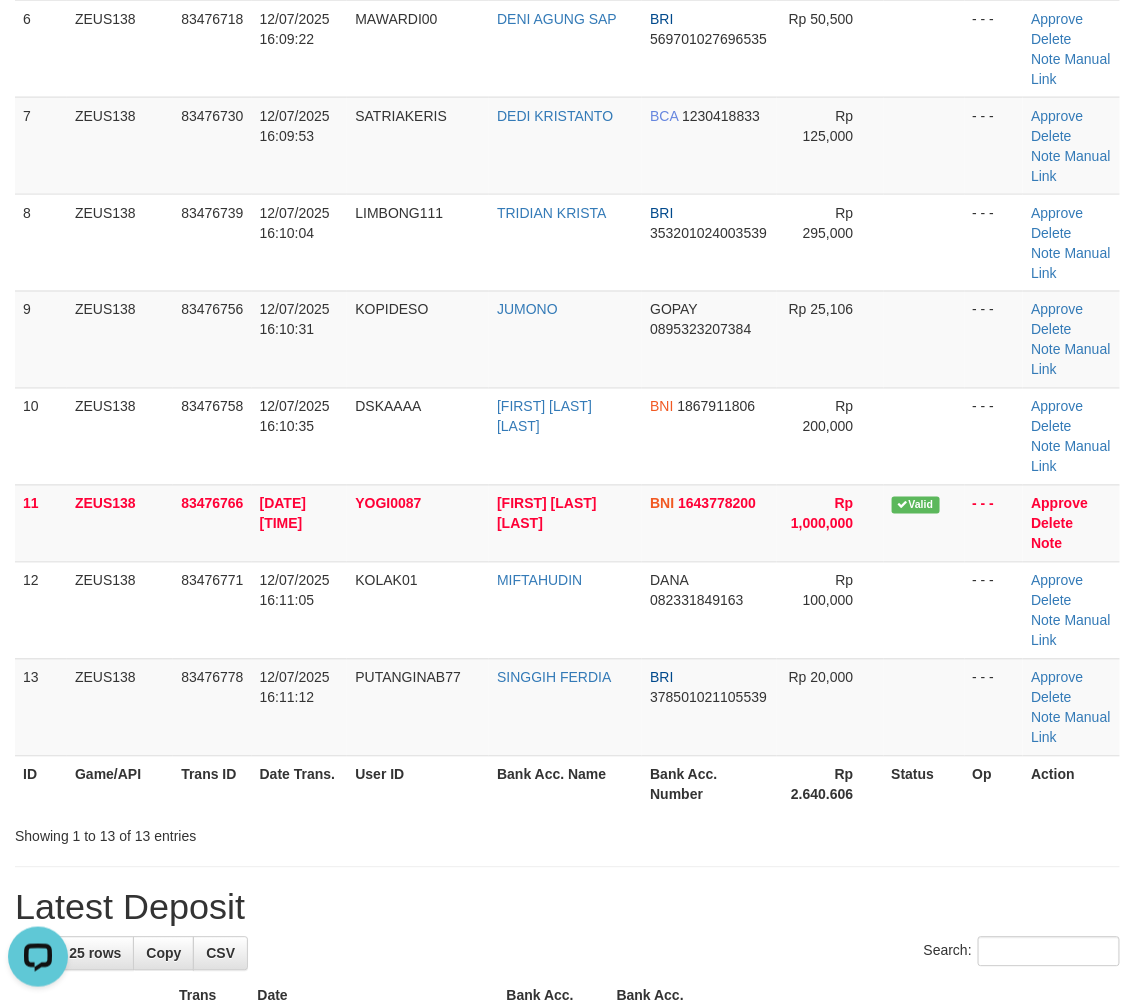 click on "User ID" at bounding box center [418, 784] 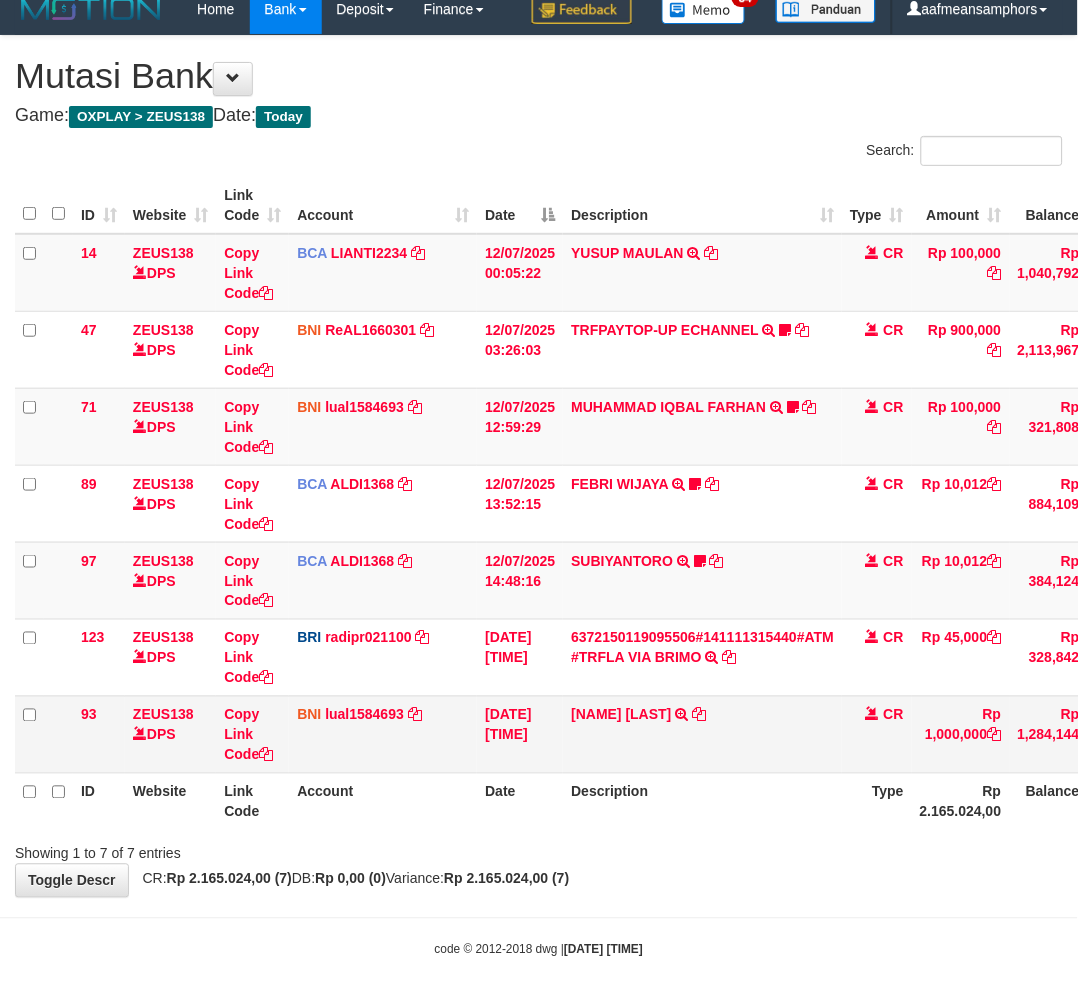 scroll, scrollTop: 21, scrollLeft: 0, axis: vertical 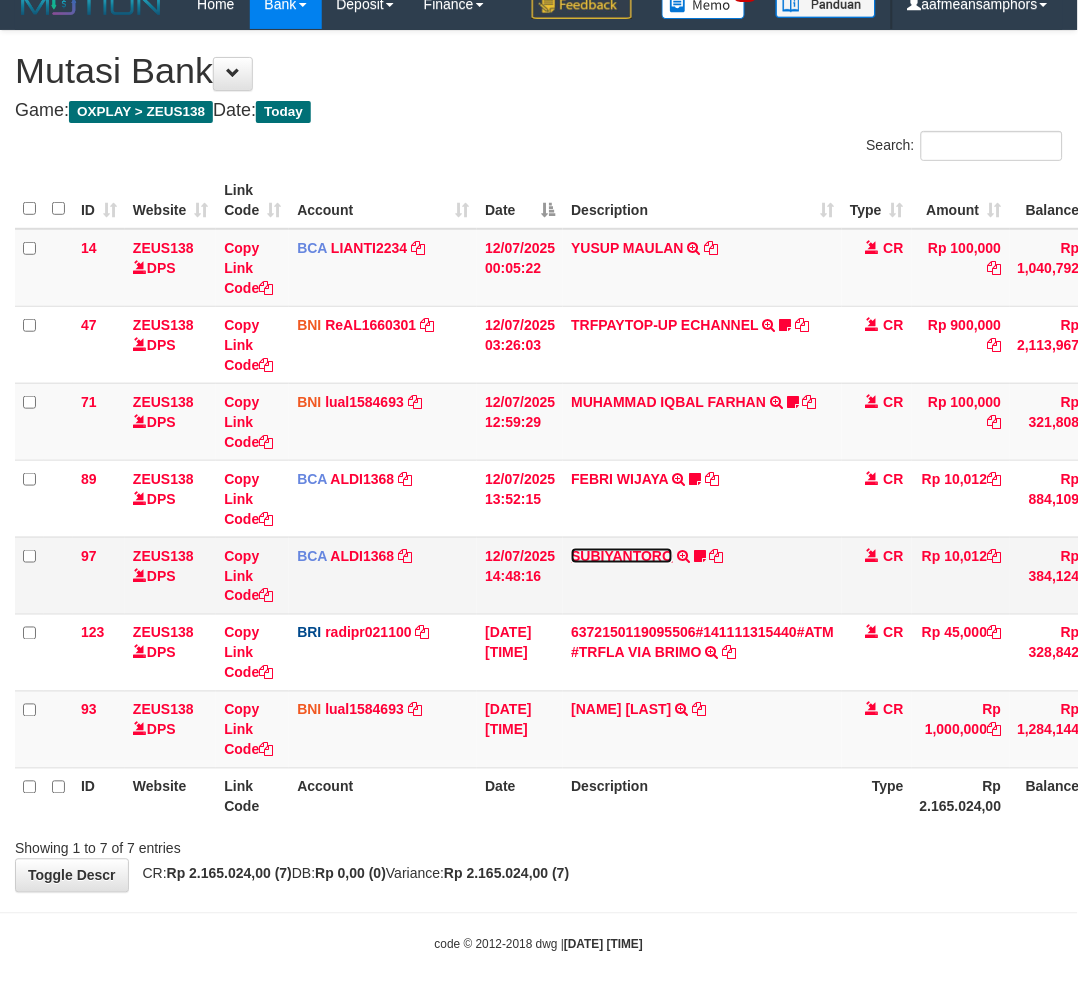 click on "SUBIYANTORO" at bounding box center [622, 556] 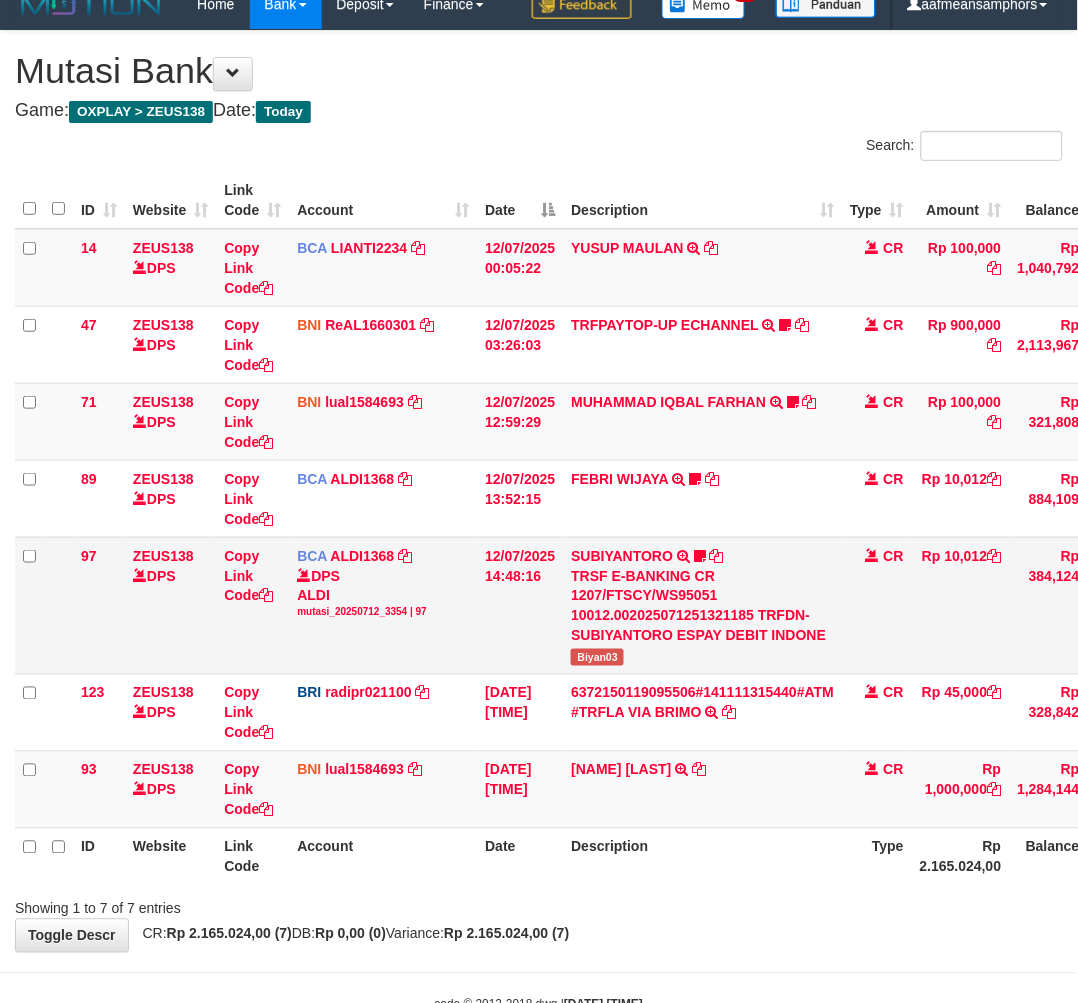 click on "Biyan03" at bounding box center [597, 657] 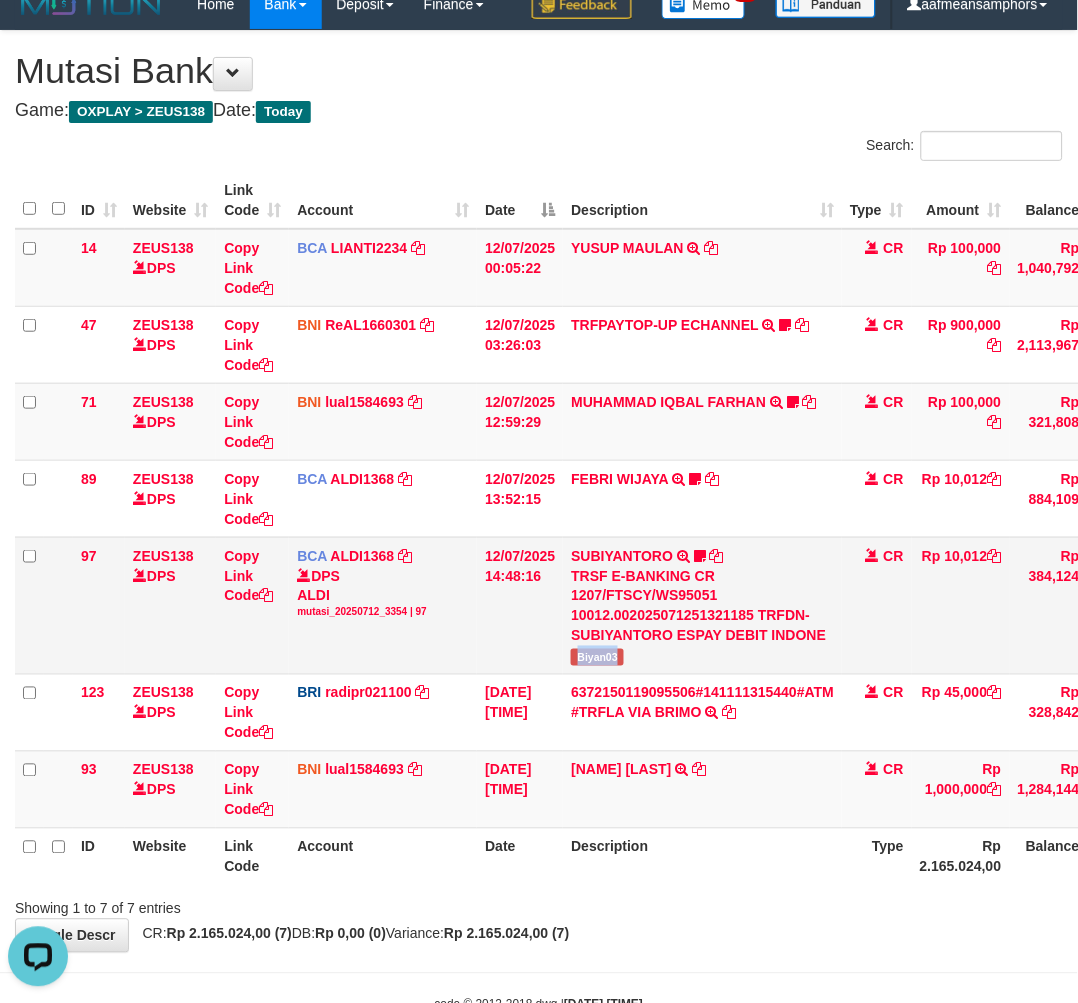 click on "Biyan03" at bounding box center (597, 657) 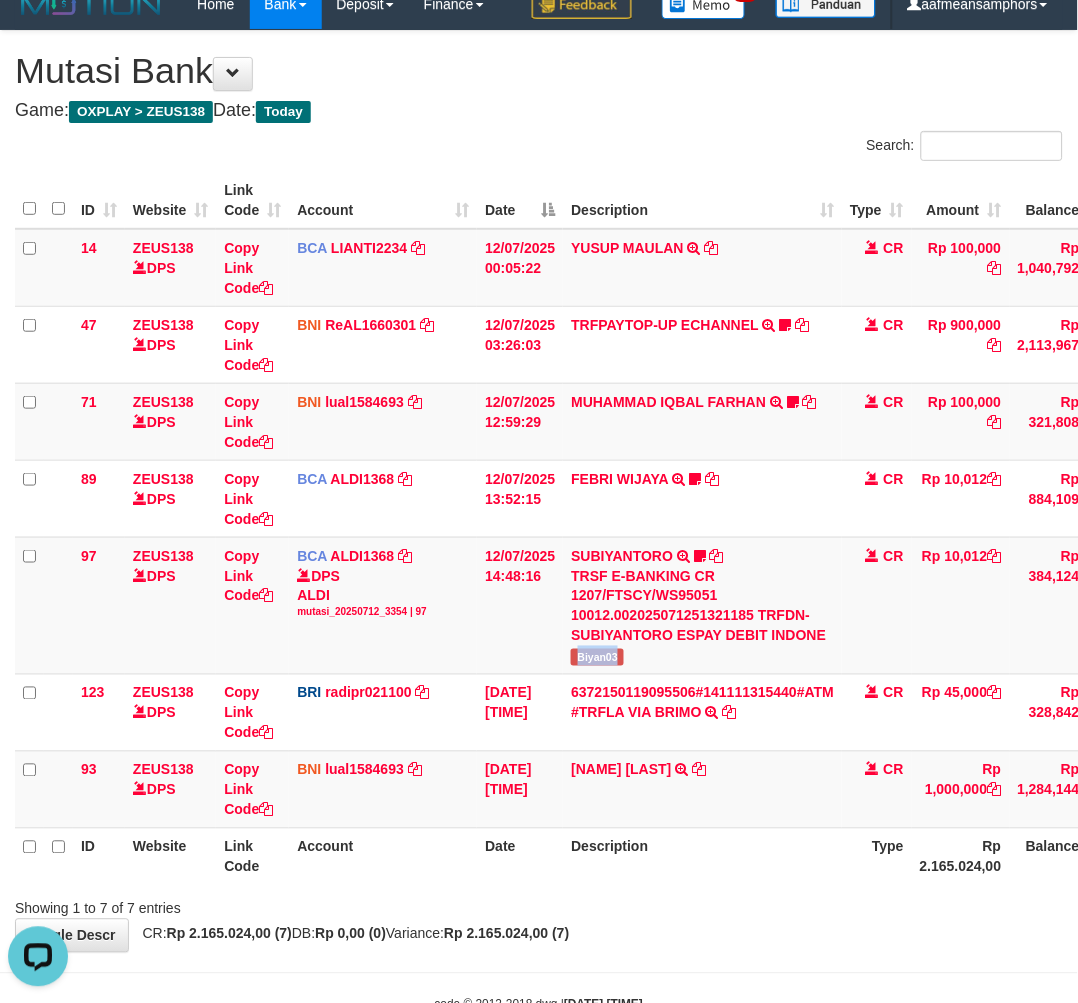 copy on "Biyan03" 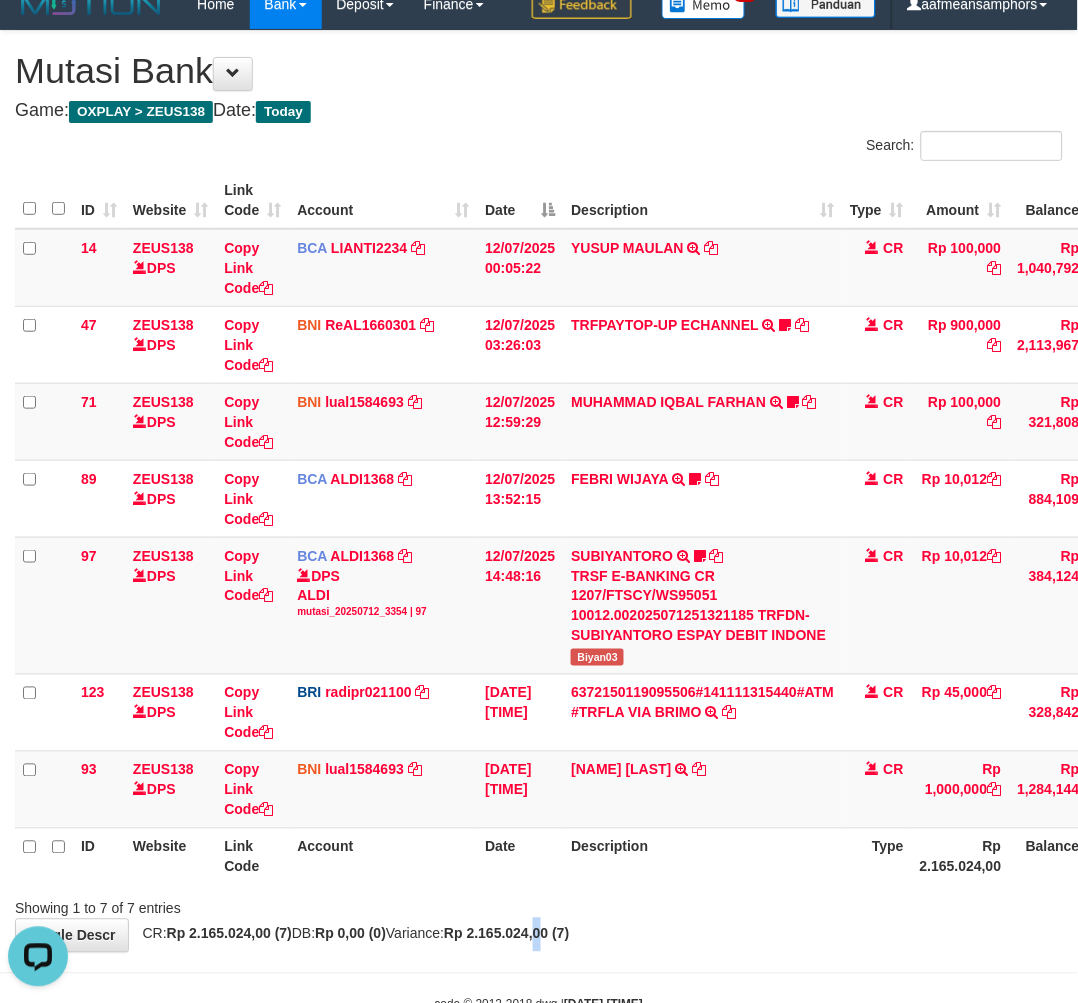 click on "Rp 2.165.024,00 (7)" at bounding box center [506, 934] 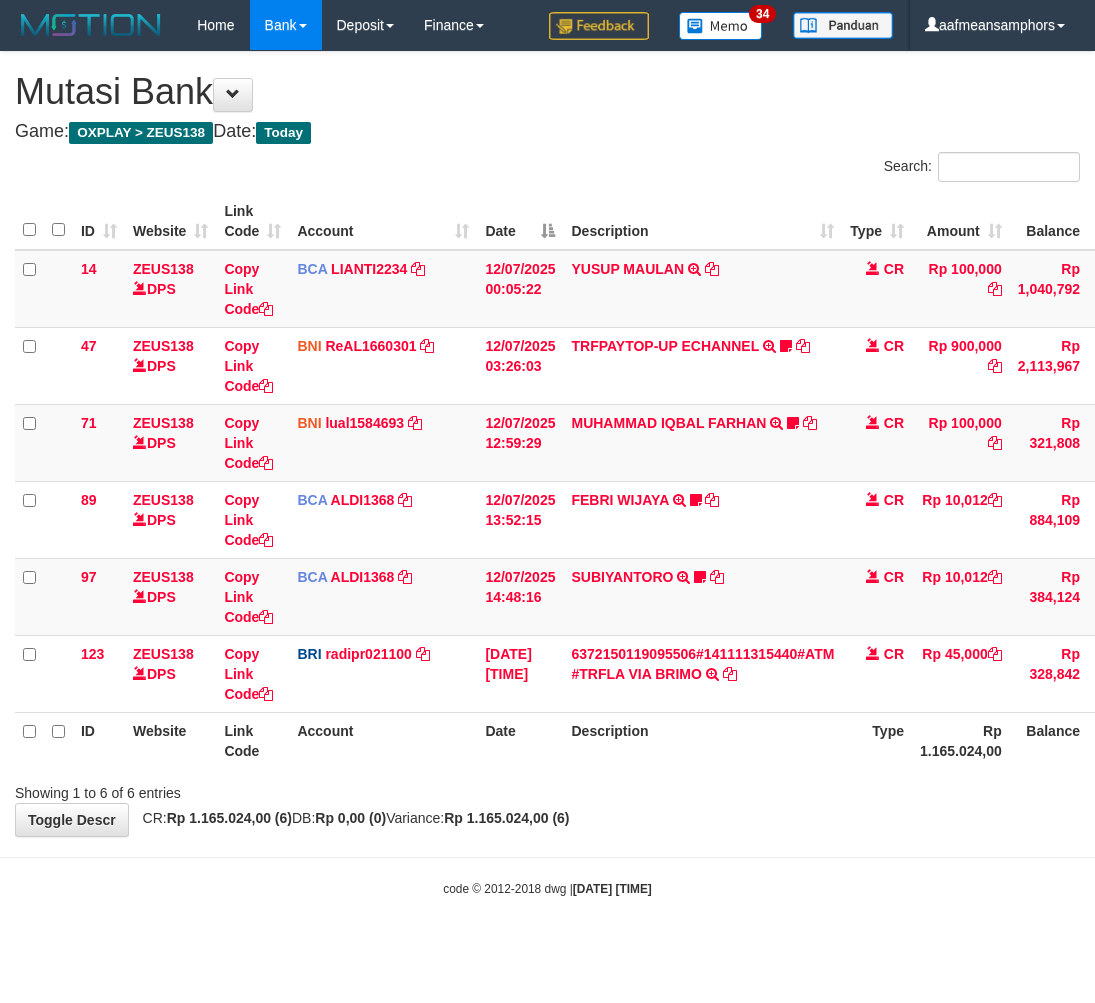 scroll, scrollTop: 0, scrollLeft: 0, axis: both 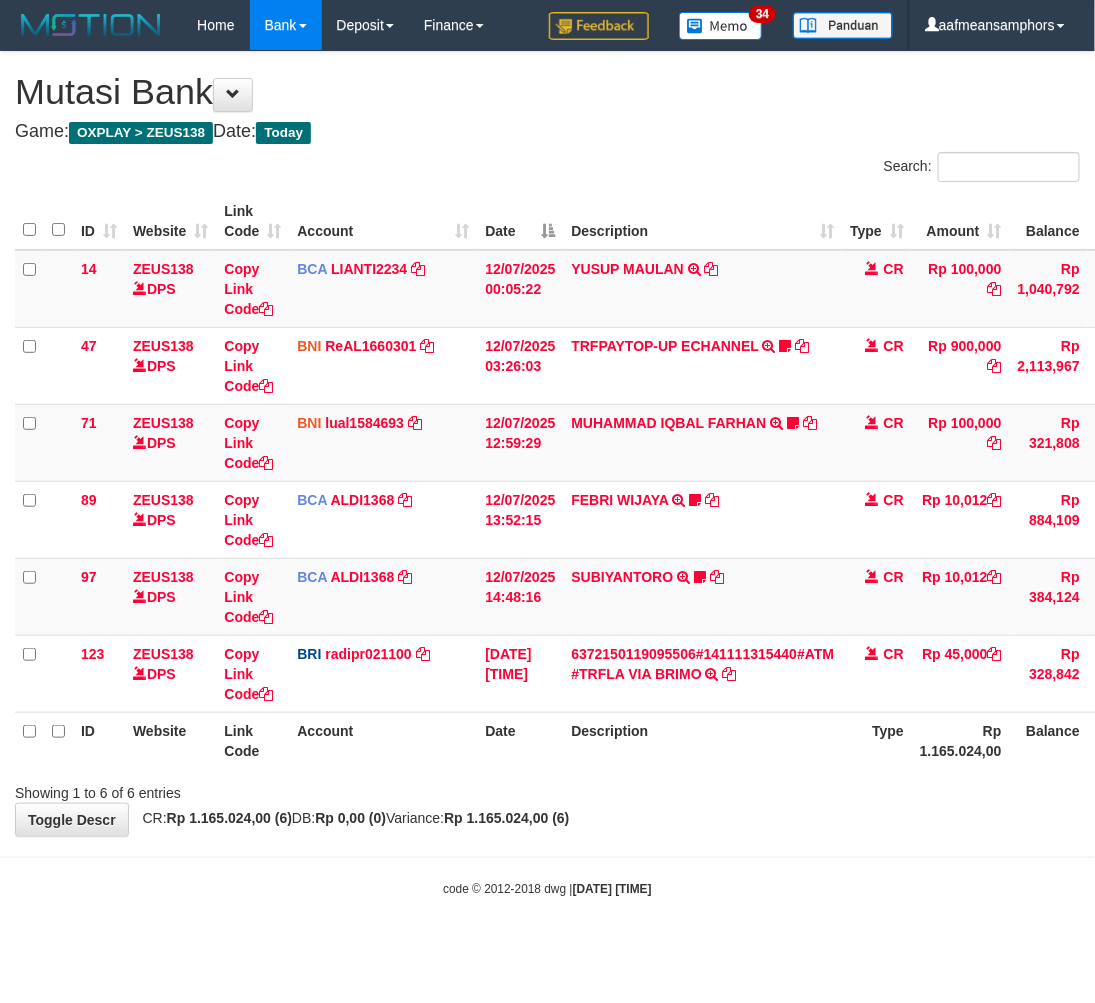 click on "**********" at bounding box center (547, 444) 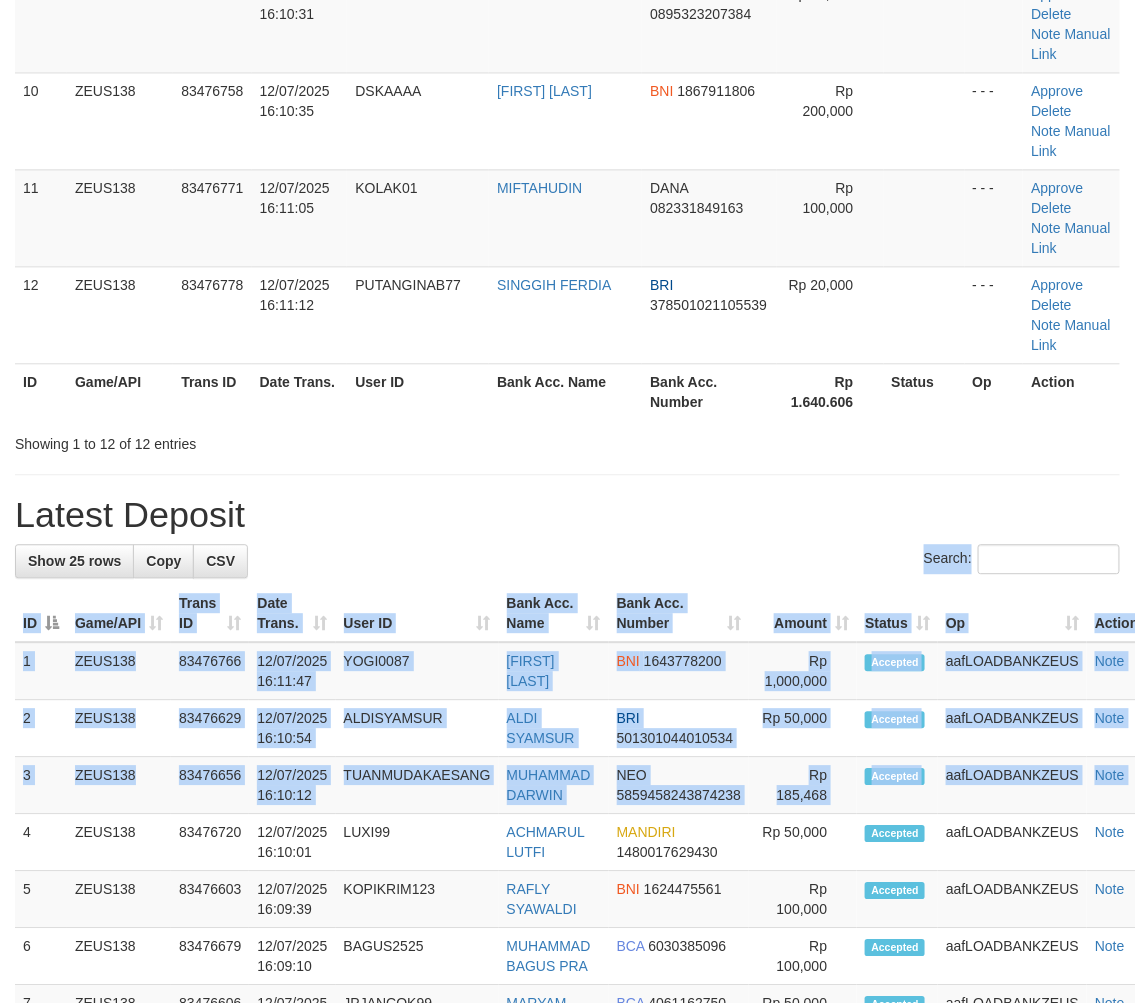 drag, startPoint x: 12, startPoint y: 827, endPoint x: -125, endPoint y: 823, distance: 137.05838 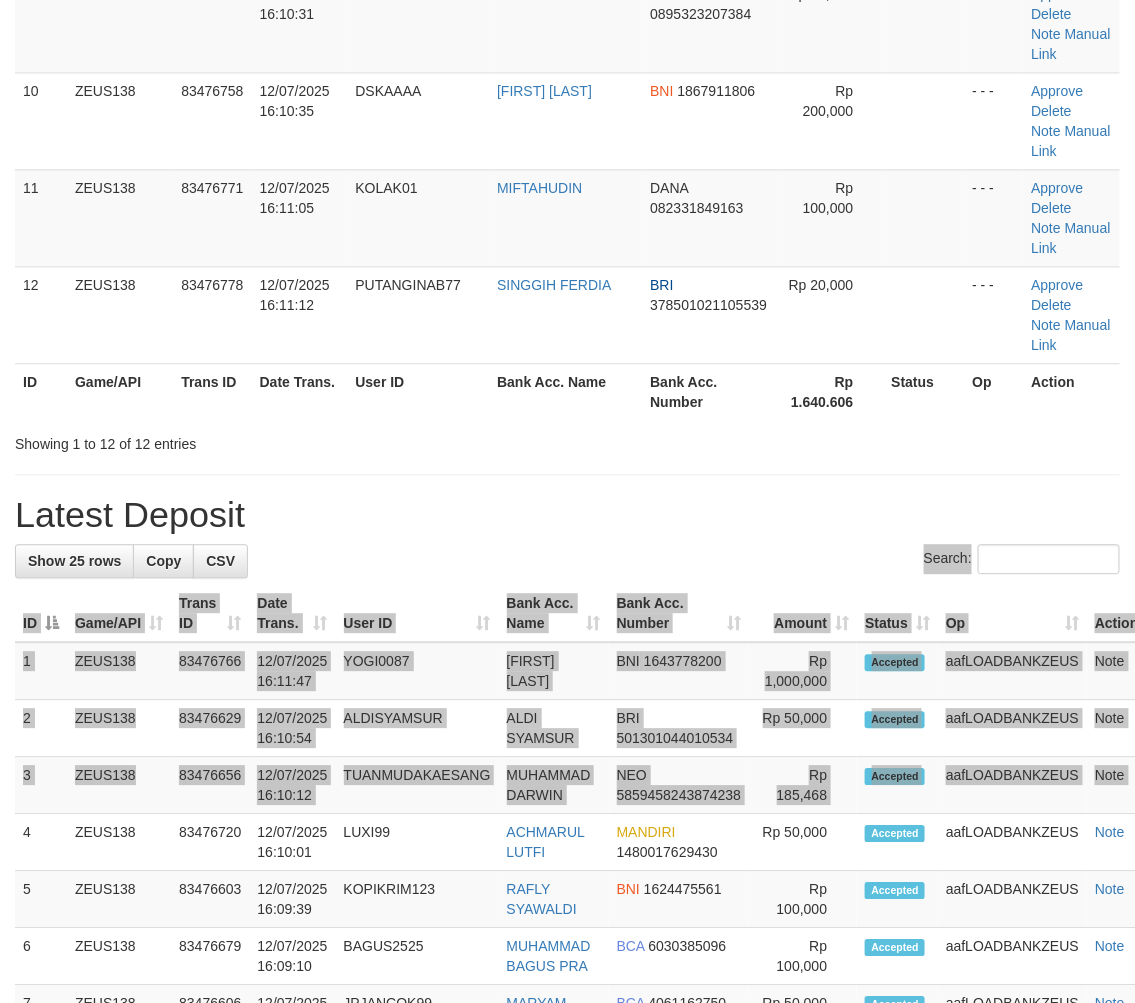 scroll, scrollTop: 735, scrollLeft: 0, axis: vertical 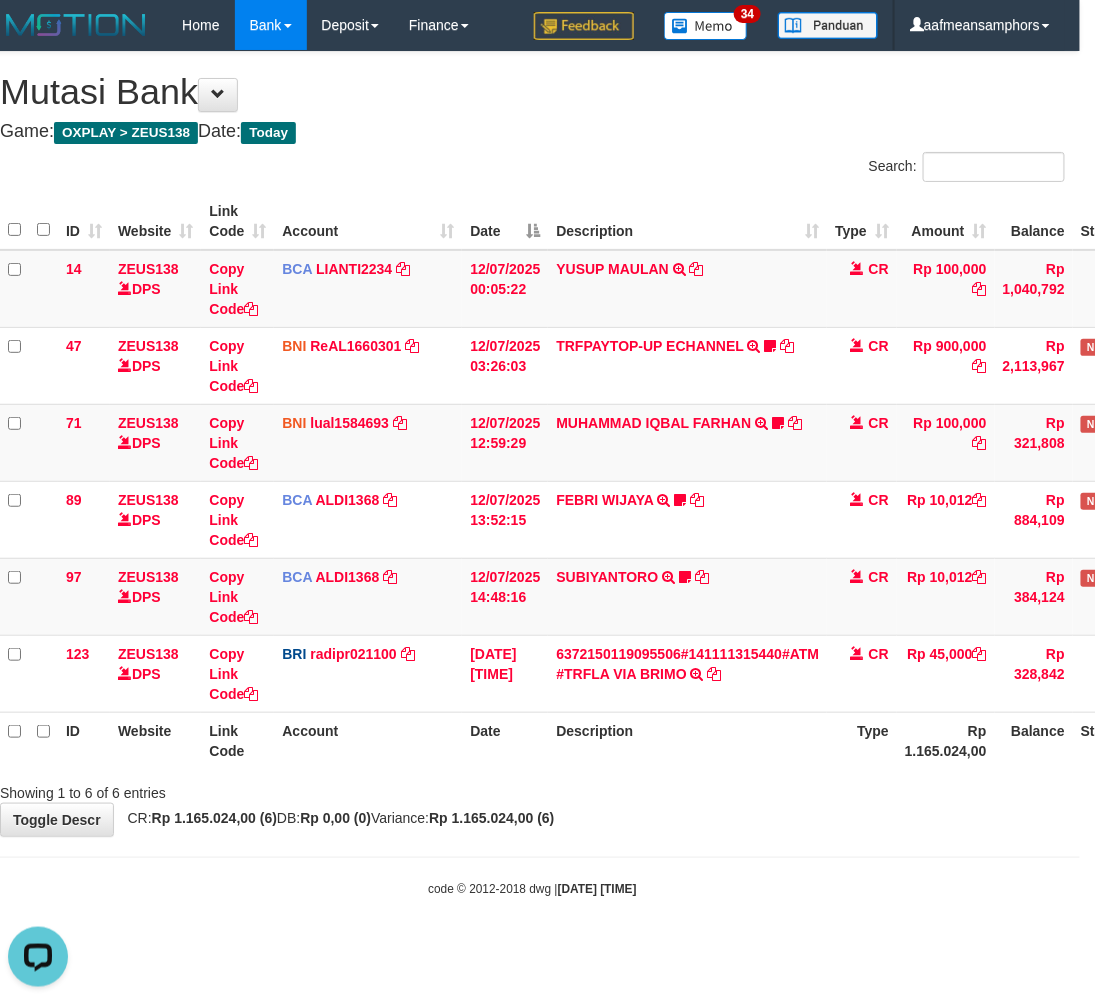 click on "**********" at bounding box center [532, 444] 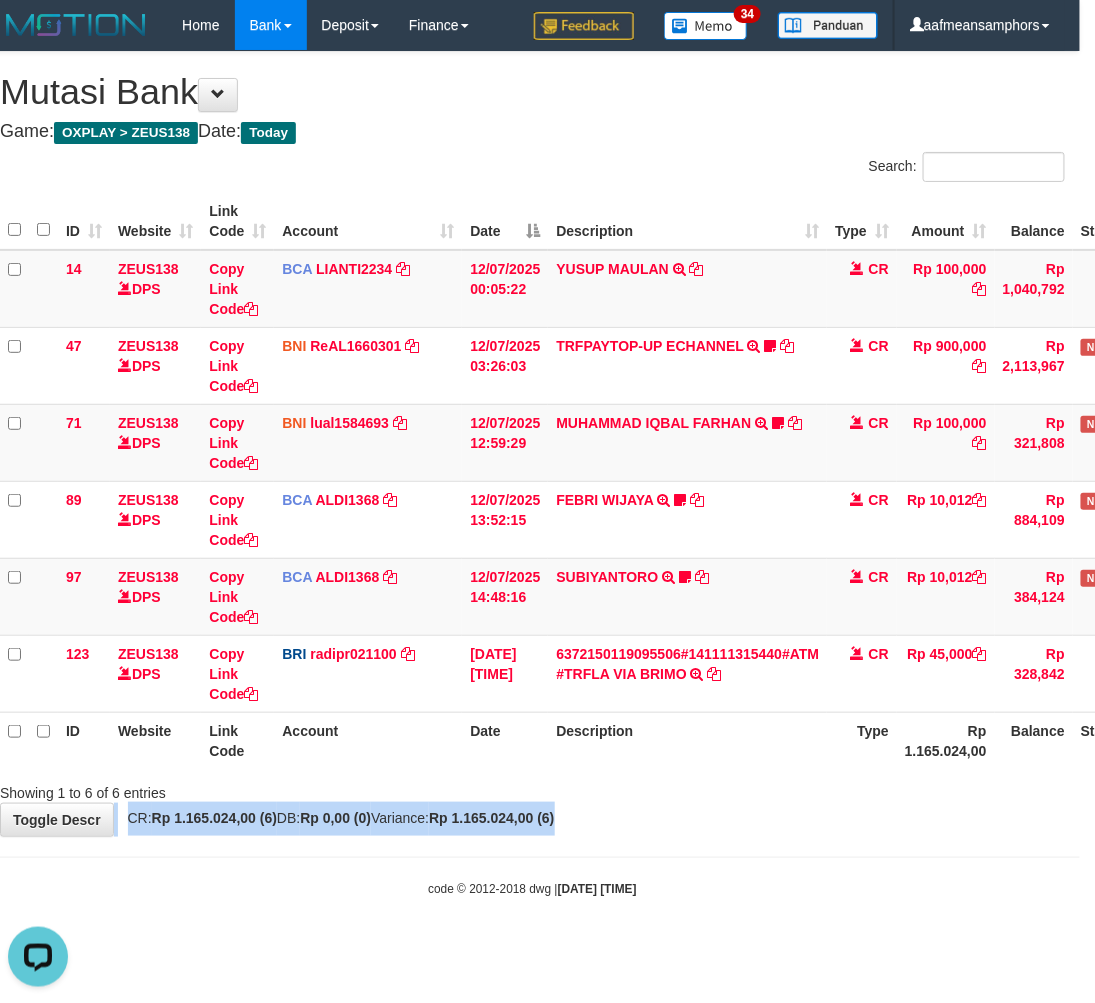 click on "**********" at bounding box center (532, 444) 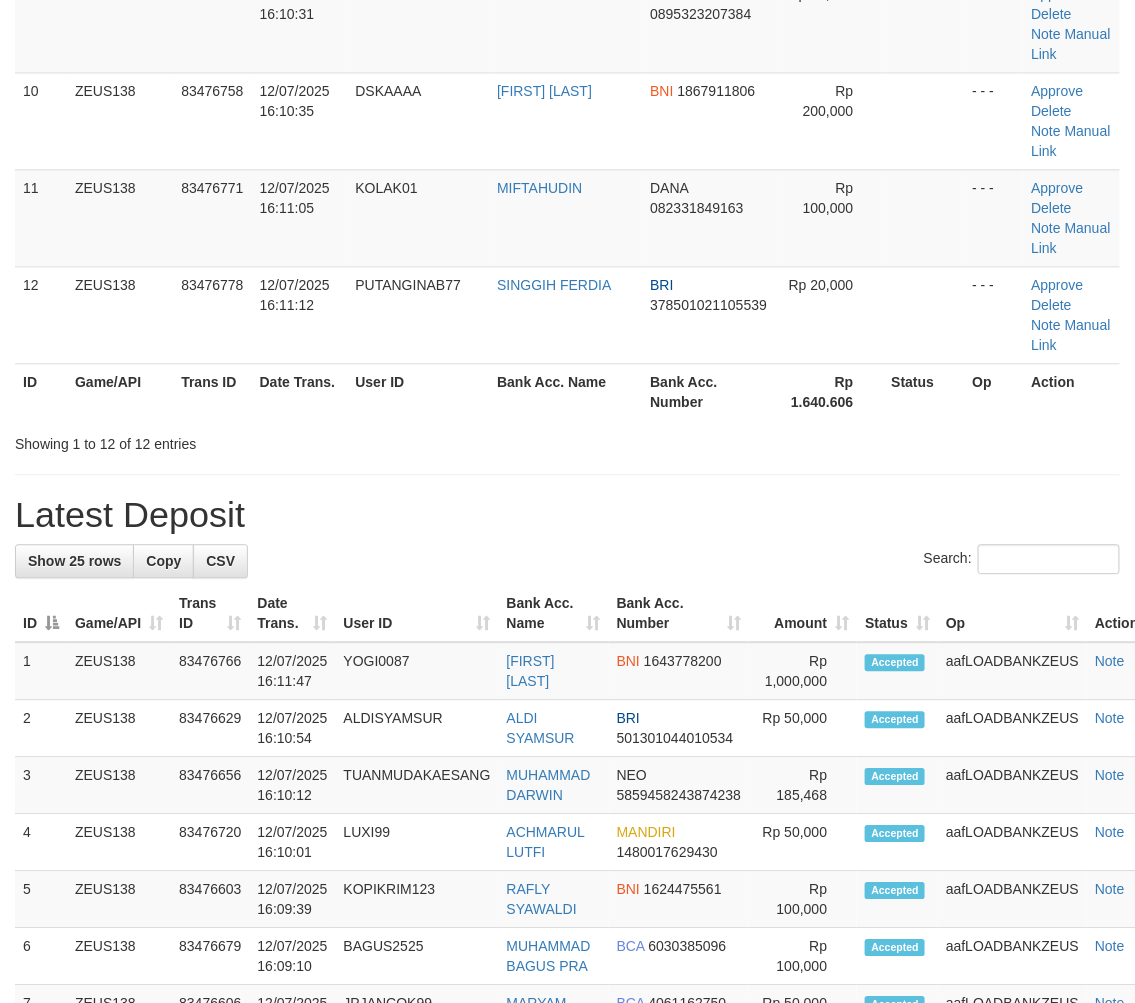 scroll, scrollTop: 735, scrollLeft: 0, axis: vertical 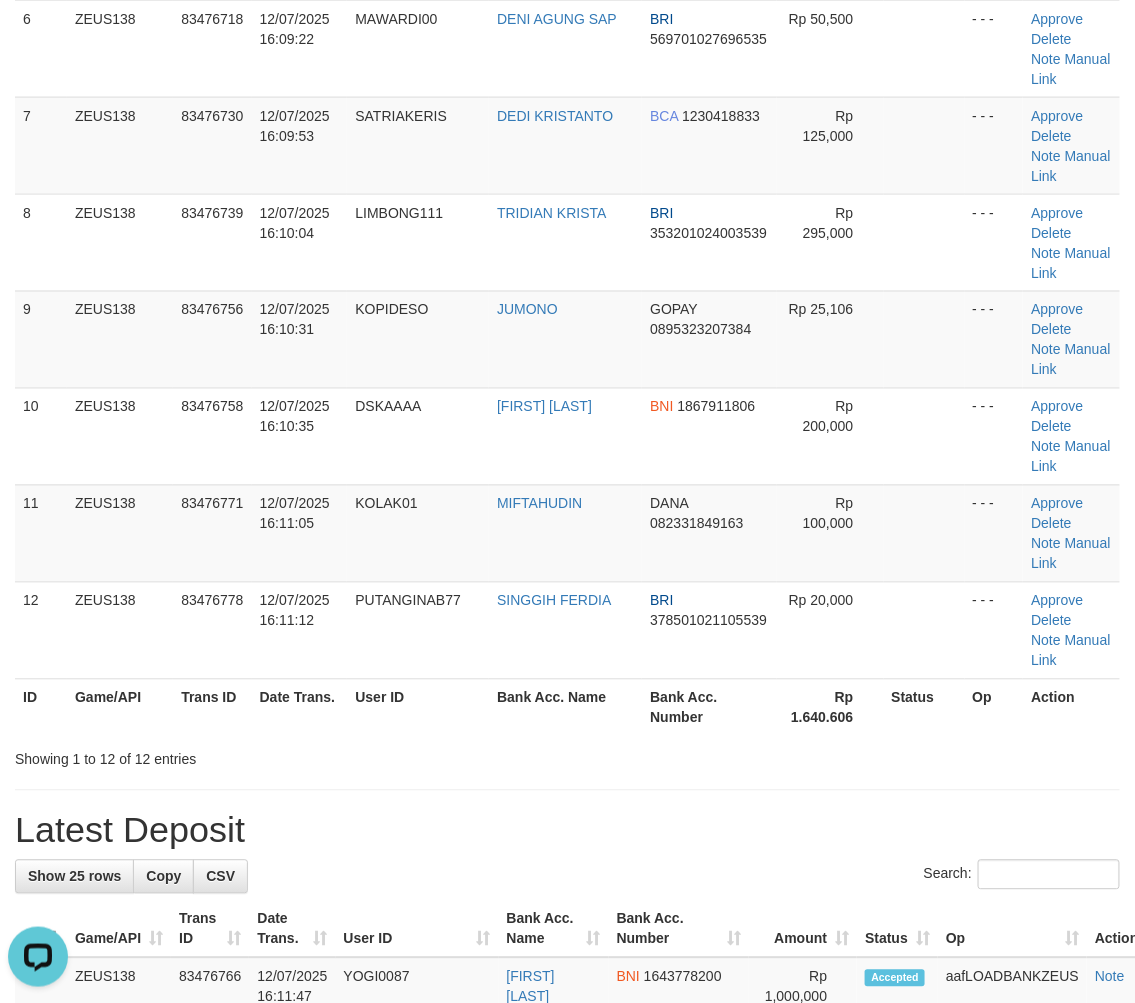 click on "Bank Acc. Name" at bounding box center (565, 707) 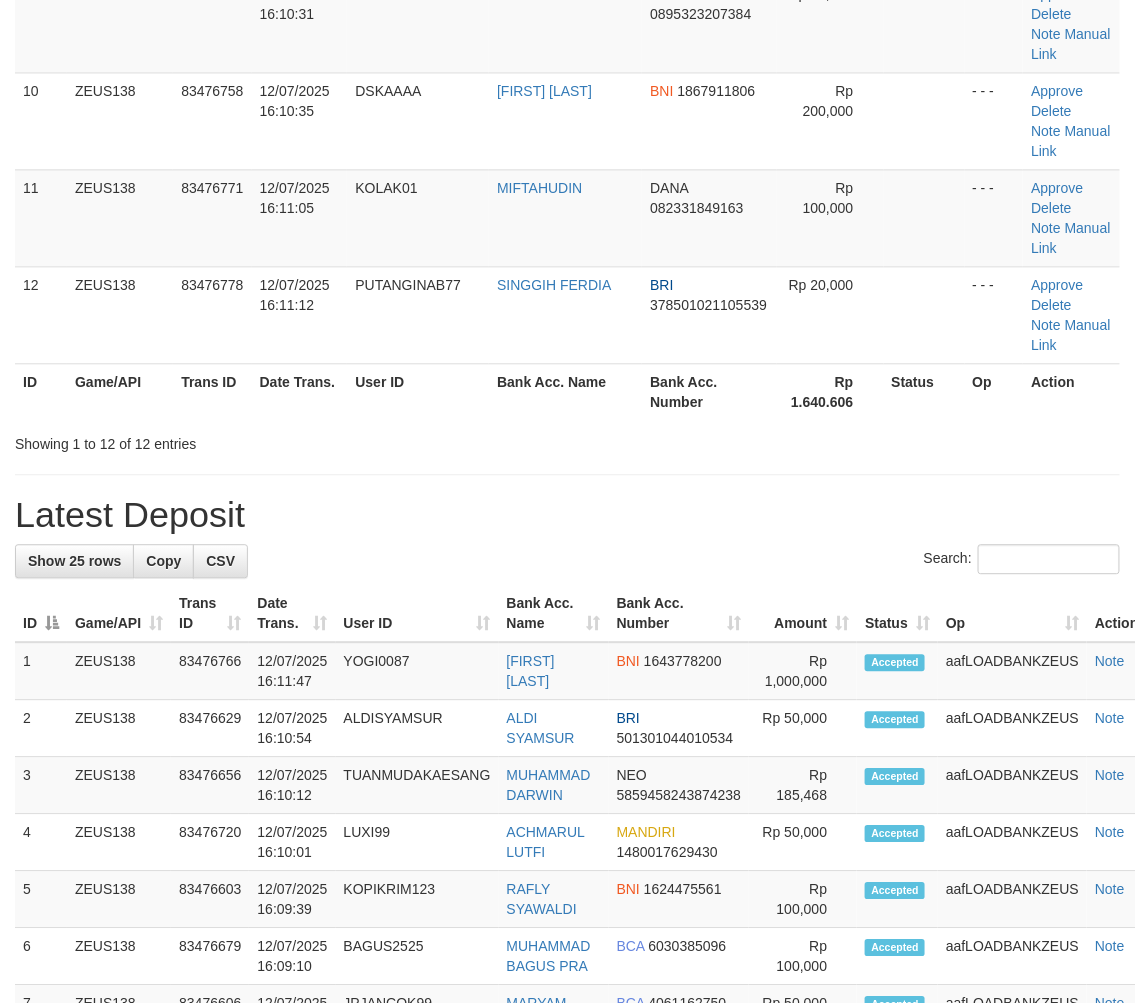 scroll, scrollTop: 735, scrollLeft: 0, axis: vertical 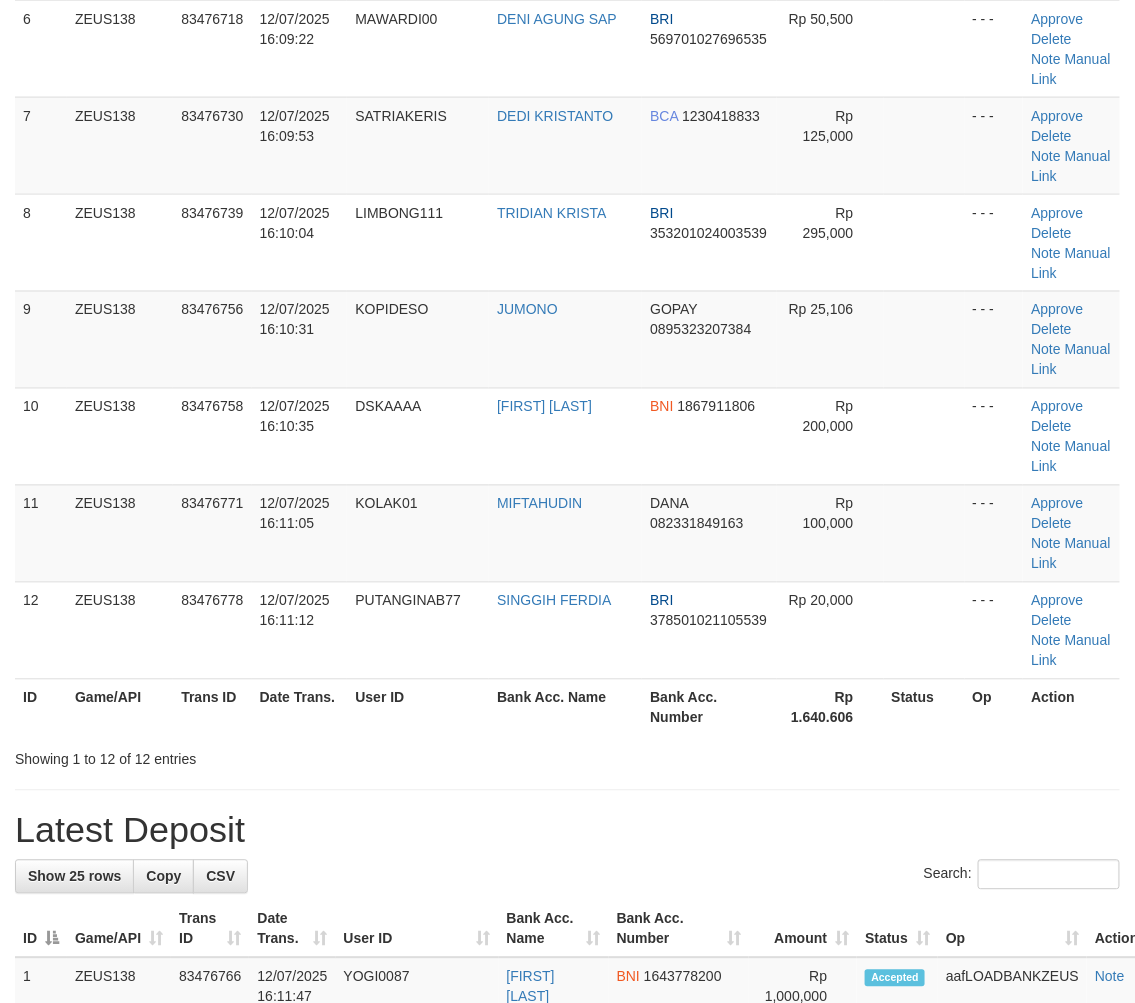 drag, startPoint x: 465, startPoint y: 710, endPoint x: 494, endPoint y: 718, distance: 30.083218 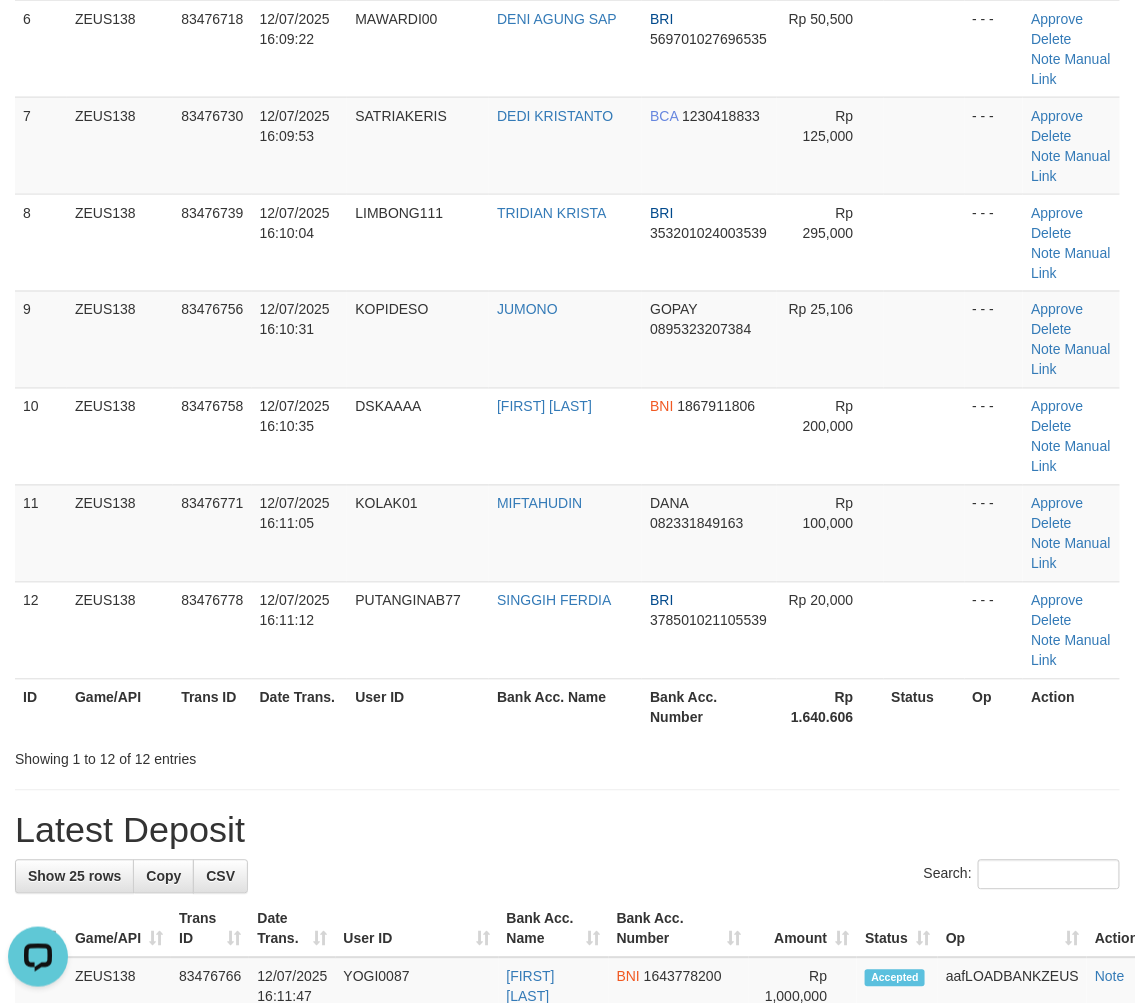 scroll, scrollTop: 0, scrollLeft: 0, axis: both 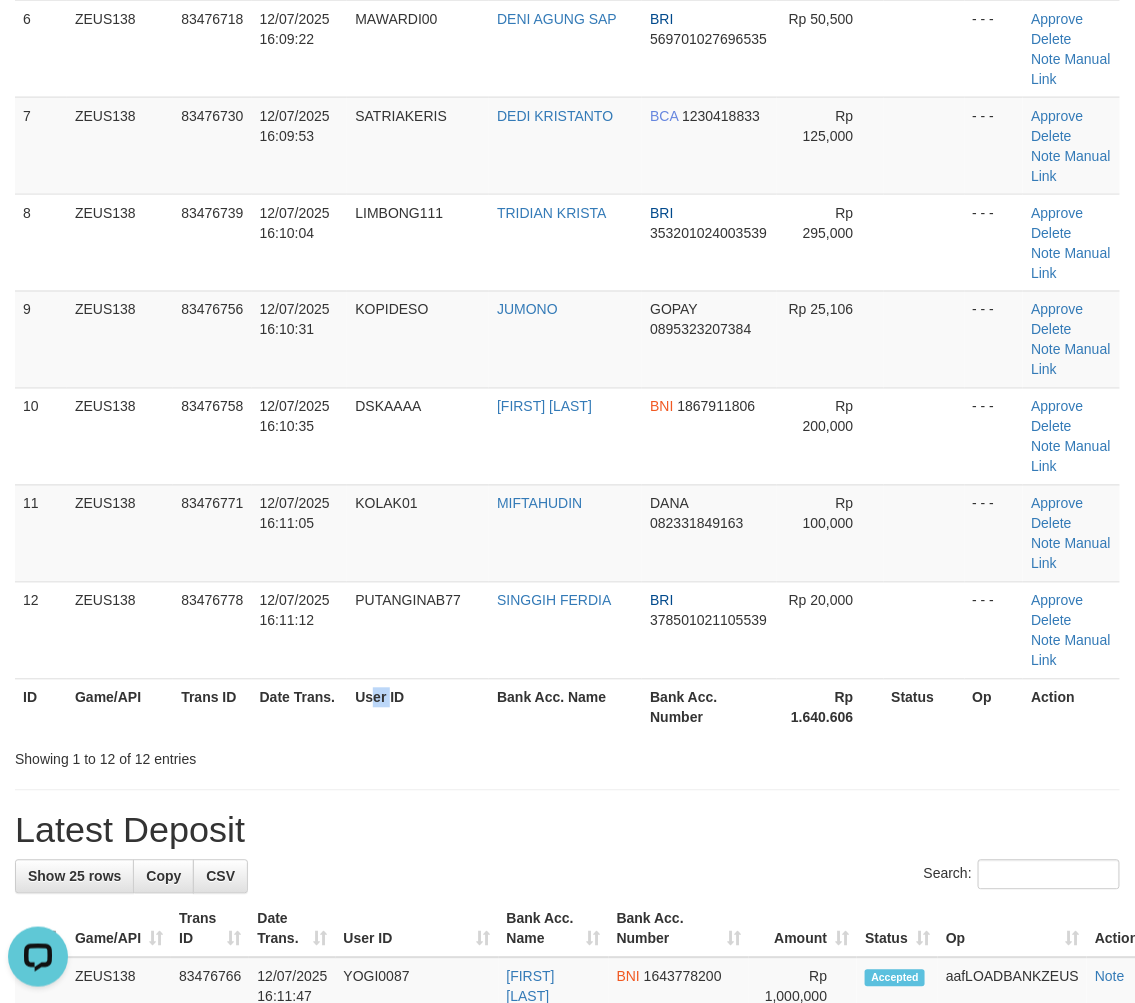 drag, startPoint x: 388, startPoint y: 721, endPoint x: 351, endPoint y: 723, distance: 37.054016 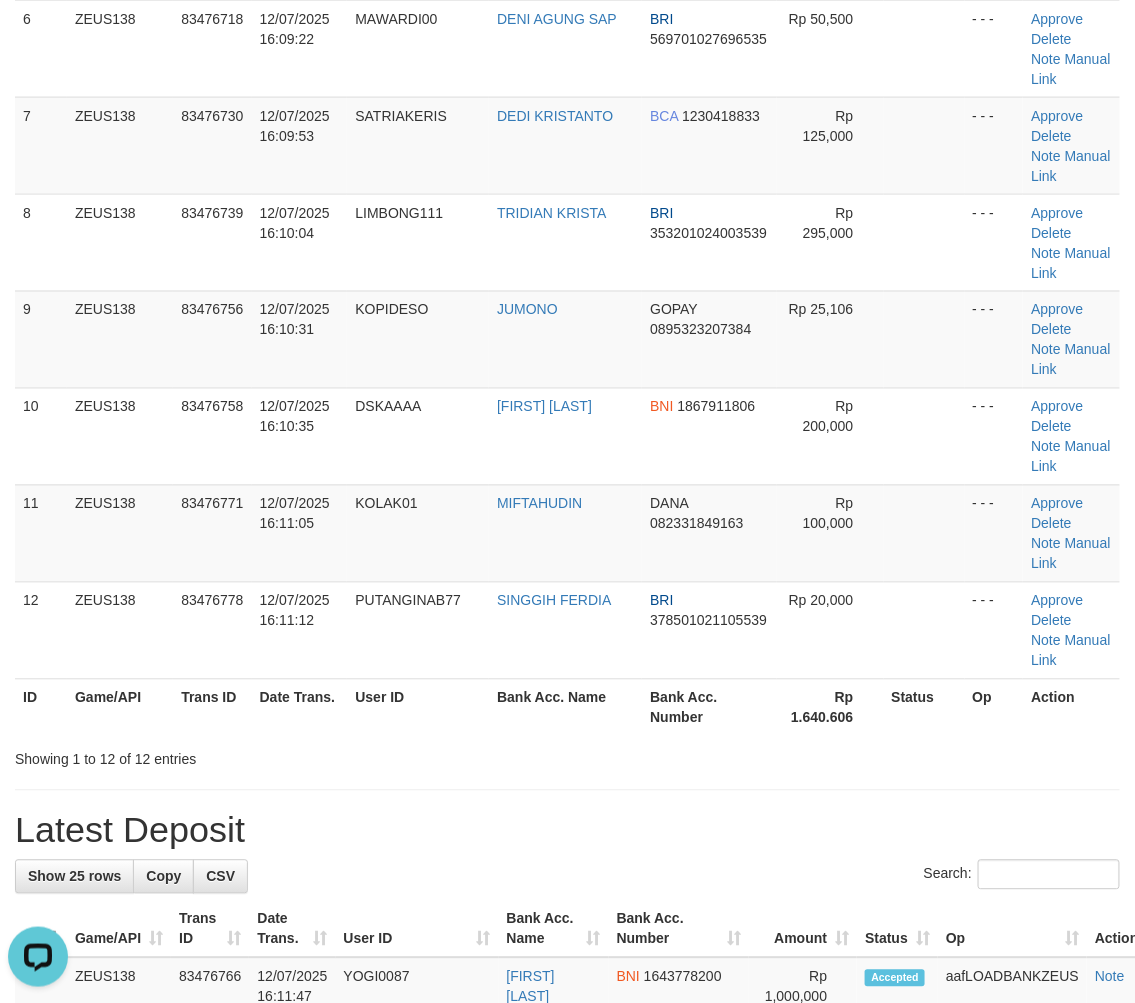 click on "Showing 1 to 12 of 12 entries" at bounding box center (236, 756) 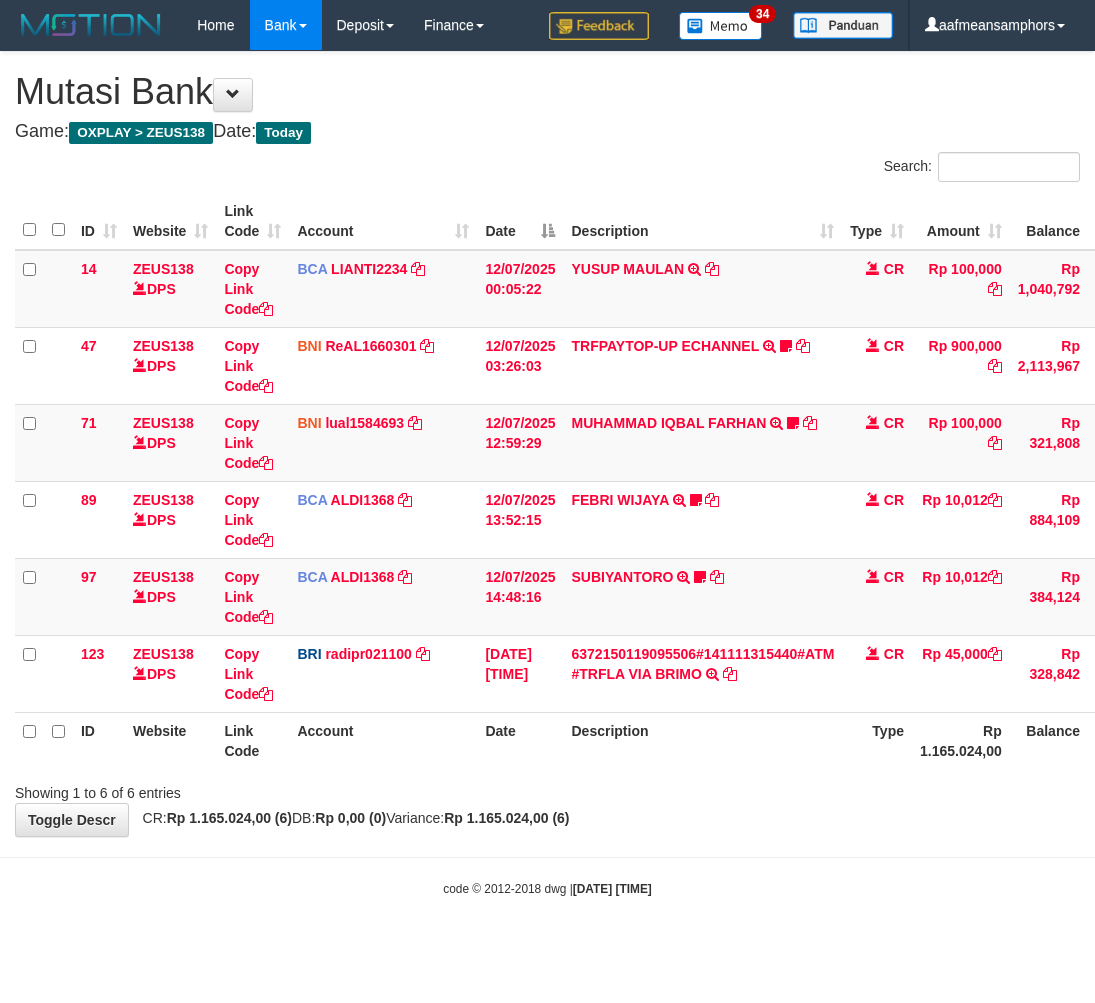 scroll, scrollTop: 0, scrollLeft: 15, axis: horizontal 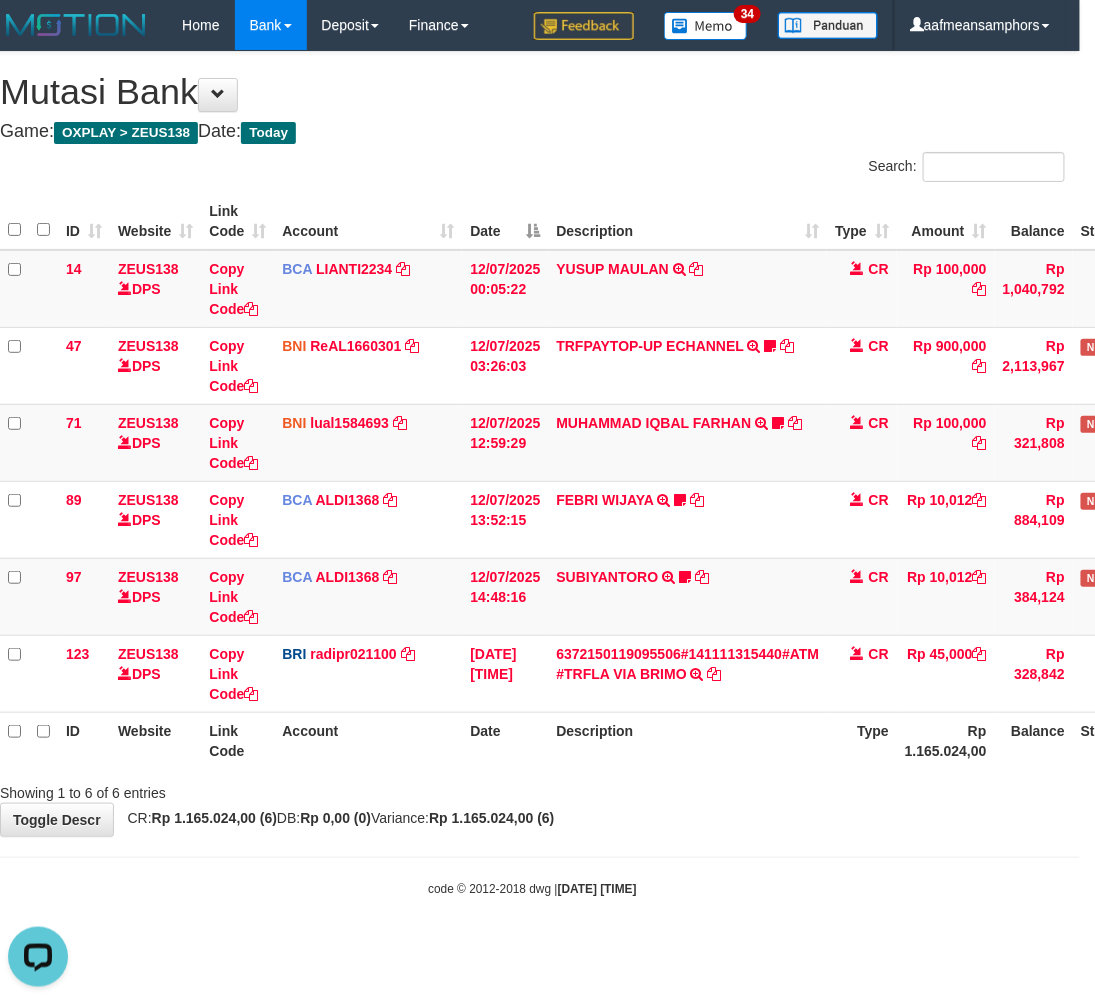 drag, startPoint x: 678, startPoint y: 852, endPoint x: 758, endPoint y: 820, distance: 86.162636 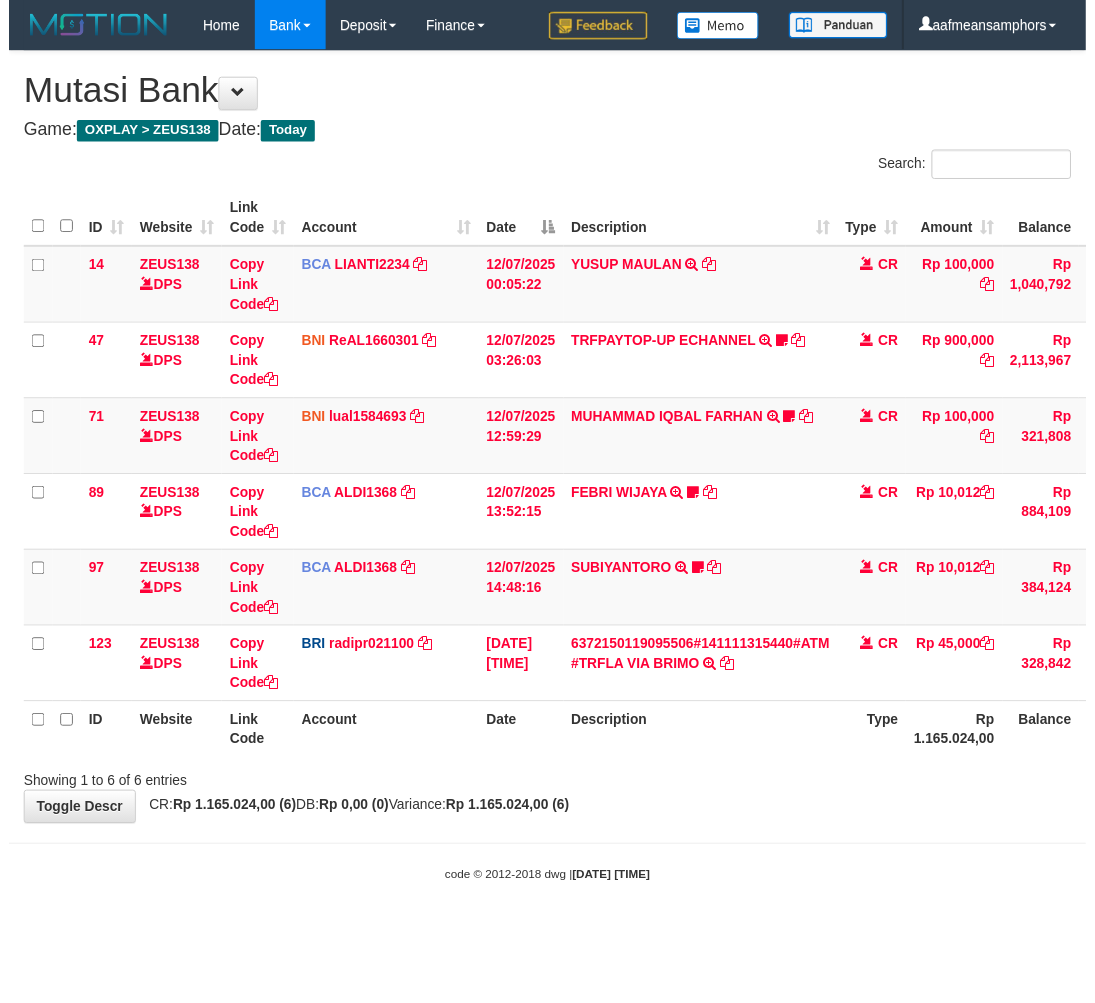 scroll, scrollTop: 0, scrollLeft: 15, axis: horizontal 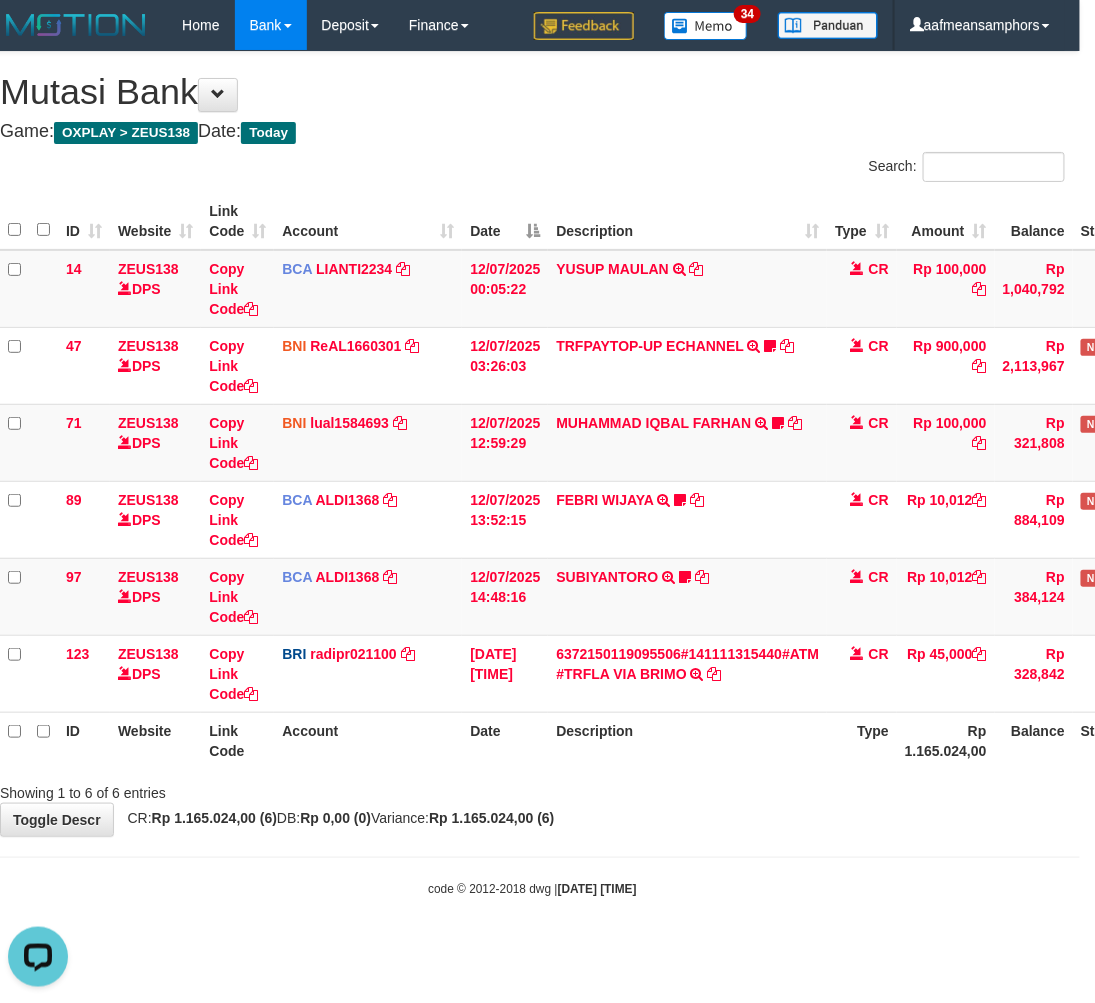 click on "Toggle navigation
Home
Bank
Account List
Load
By Website
Group
[OXPLAY]													ZEUS138
By Load Group (DPS)" at bounding box center [532, 474] 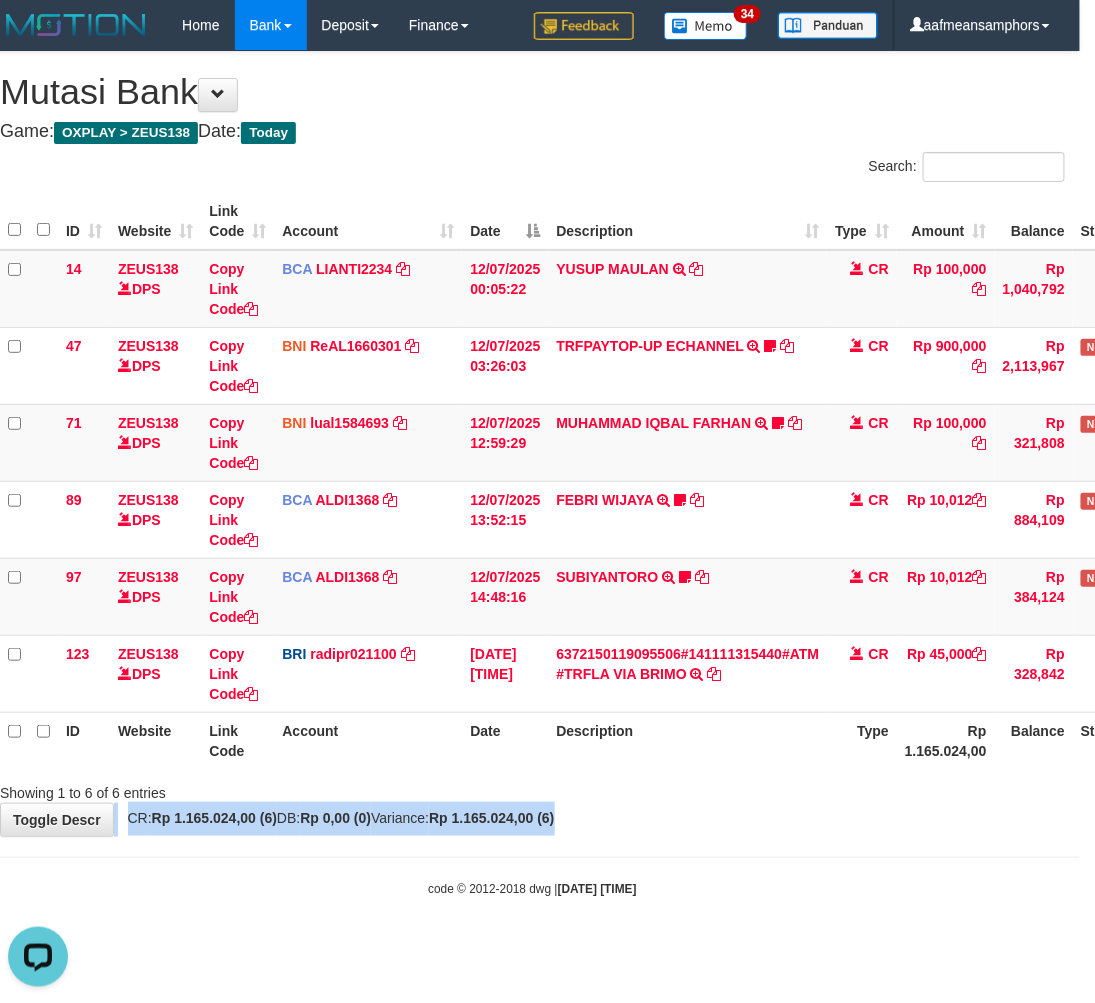 drag, startPoint x: 656, startPoint y: 801, endPoint x: 705, endPoint y: 781, distance: 52.924473 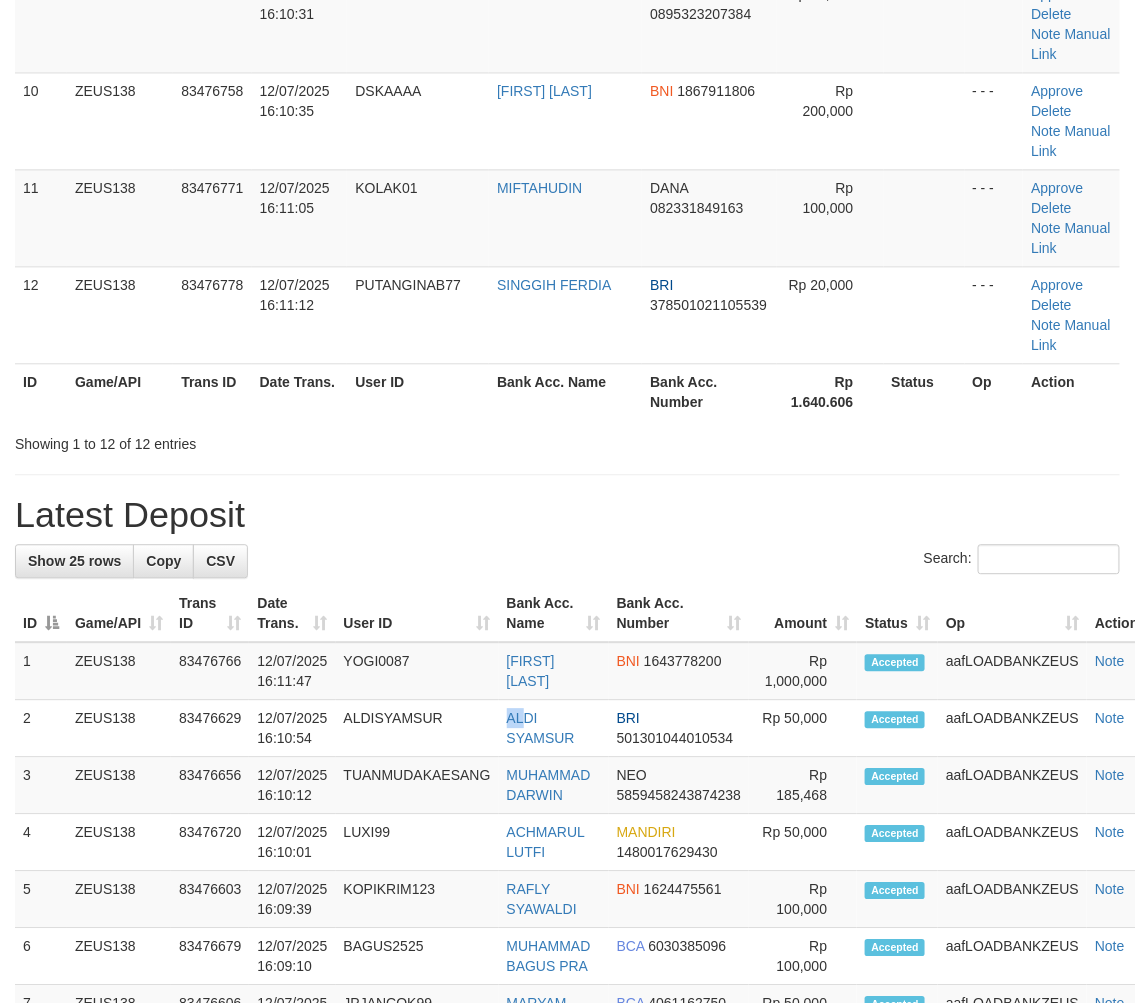 scroll, scrollTop: 735, scrollLeft: 0, axis: vertical 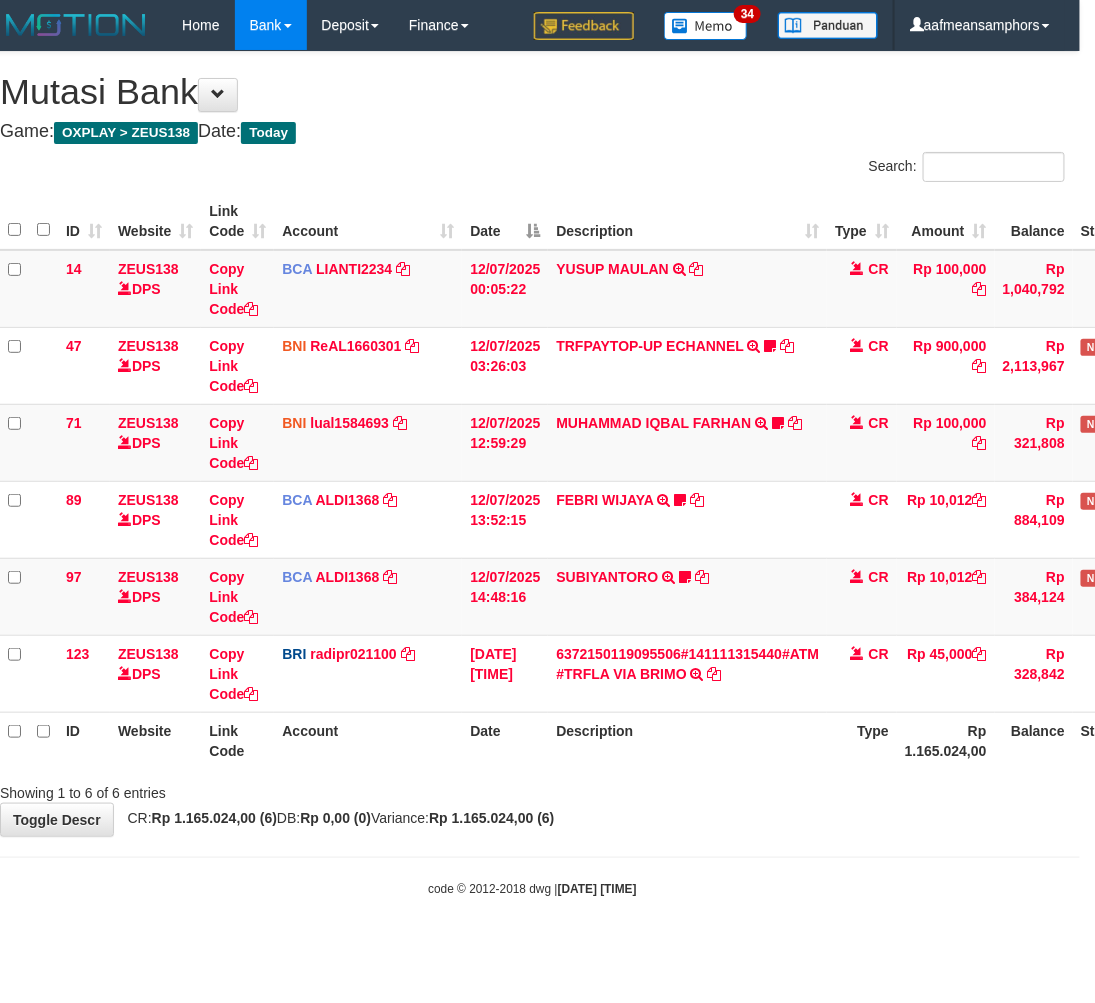 drag, startPoint x: 758, startPoint y: 804, endPoint x: 755, endPoint y: 790, distance: 14.3178215 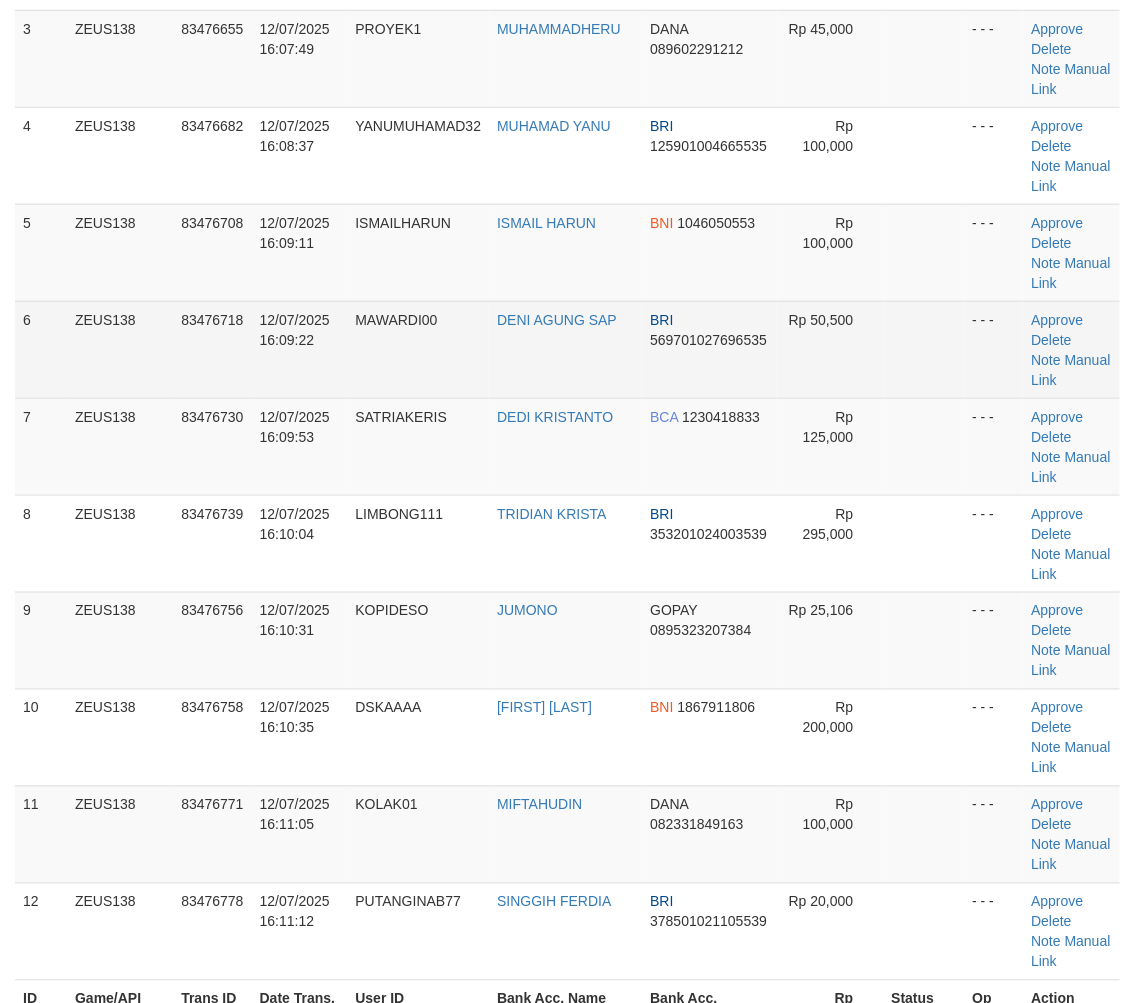 scroll, scrollTop: 402, scrollLeft: 0, axis: vertical 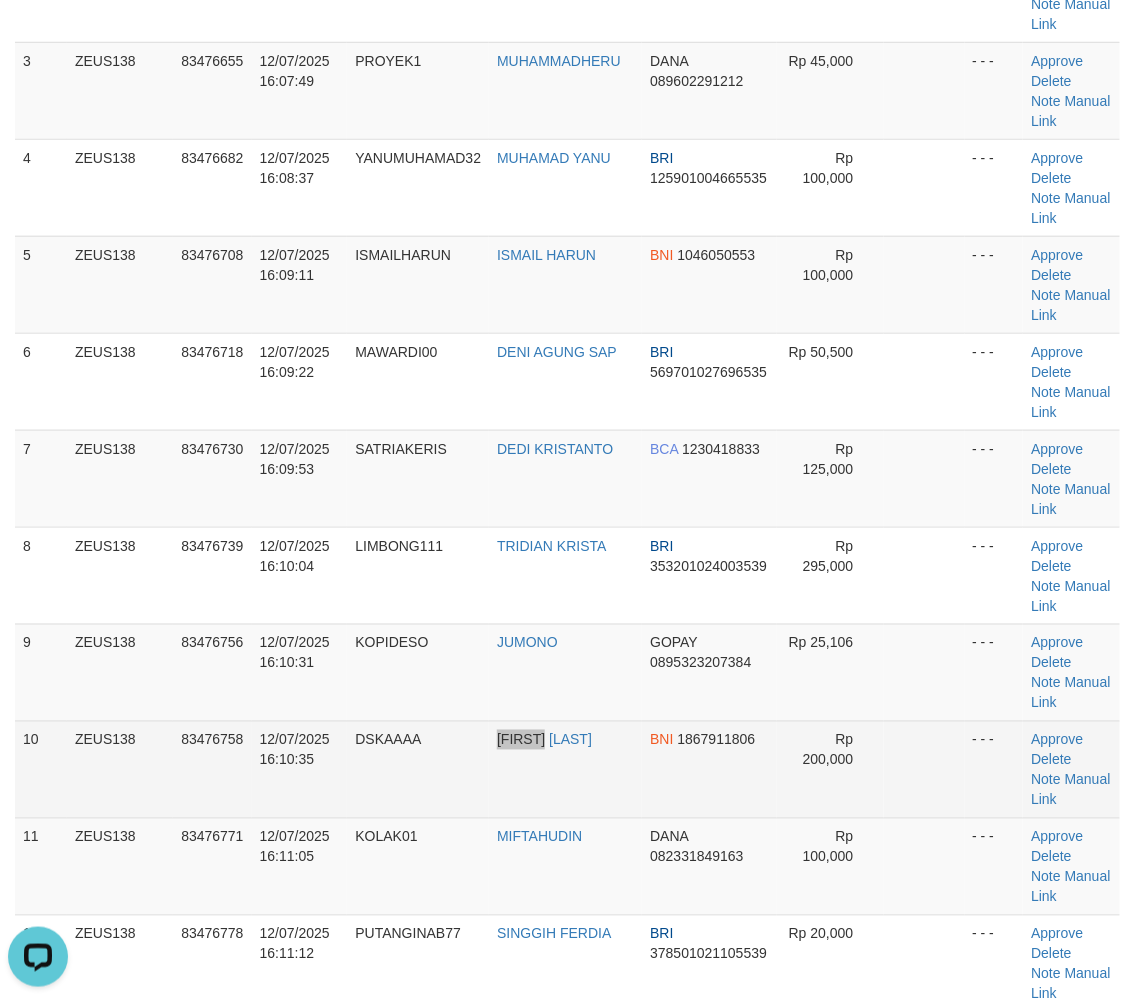 drag, startPoint x: 527, startPoint y: 742, endPoint x: 690, endPoint y: 535, distance: 263.47296 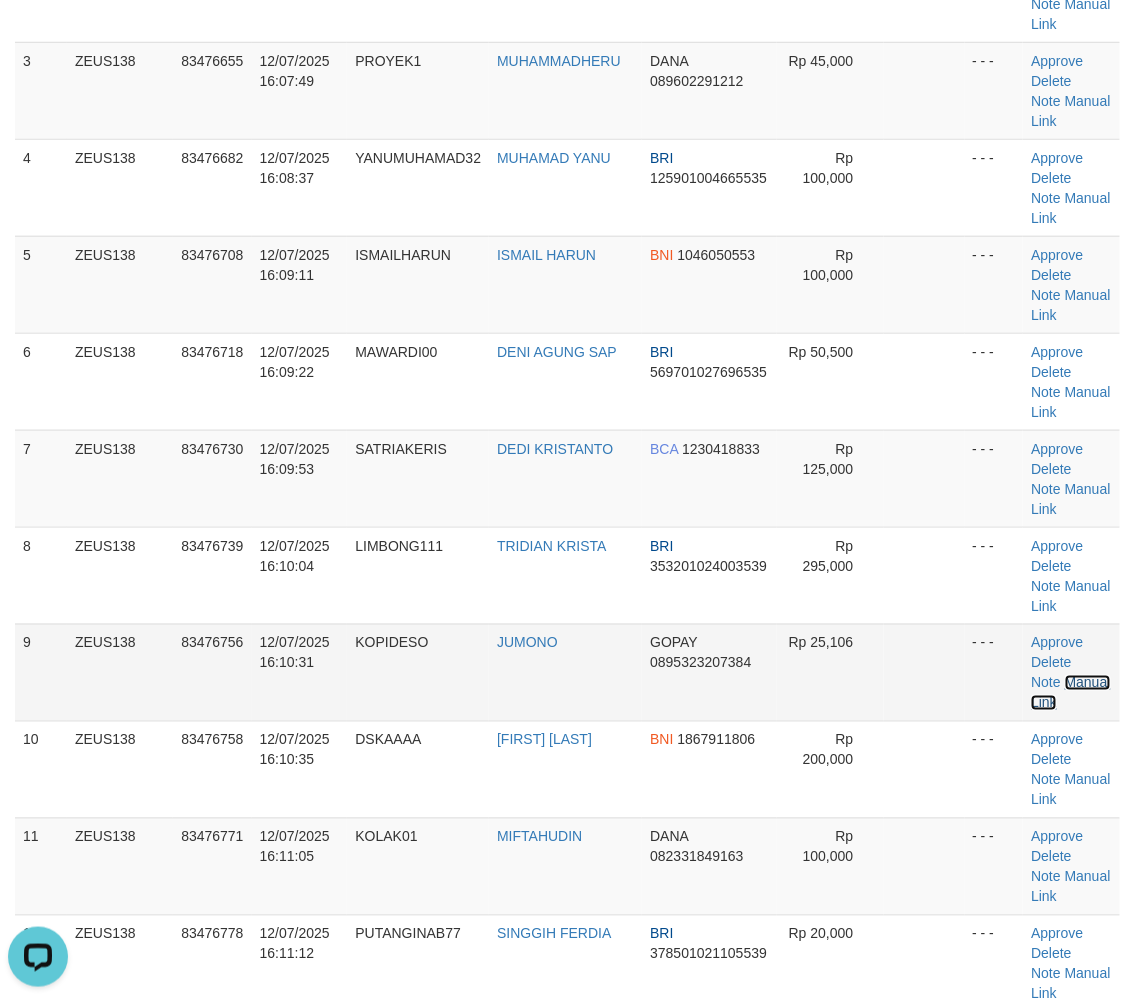 click on "Manual Link" at bounding box center (1070, 693) 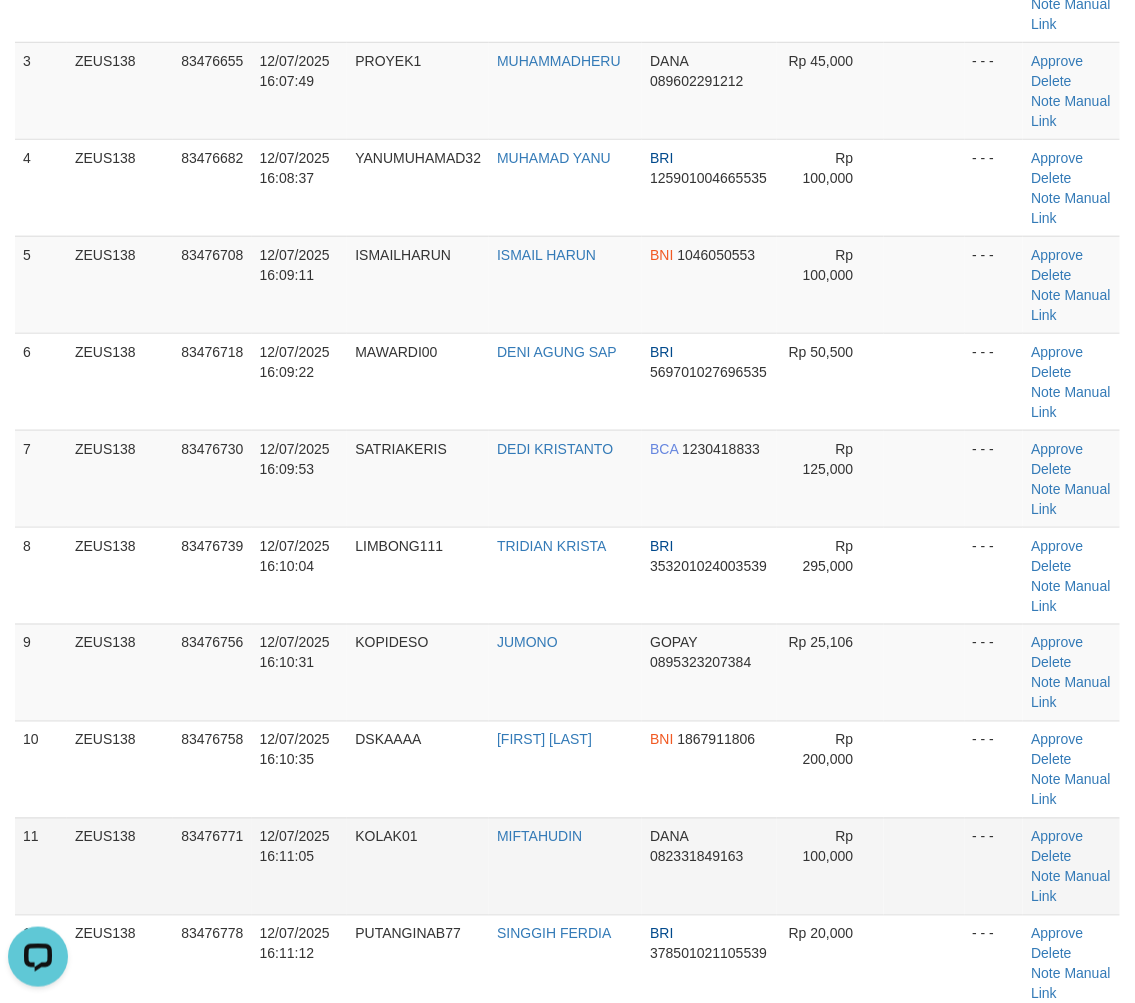 drag, startPoint x: 322, startPoint y: 872, endPoint x: 336, endPoint y: 874, distance: 14.142136 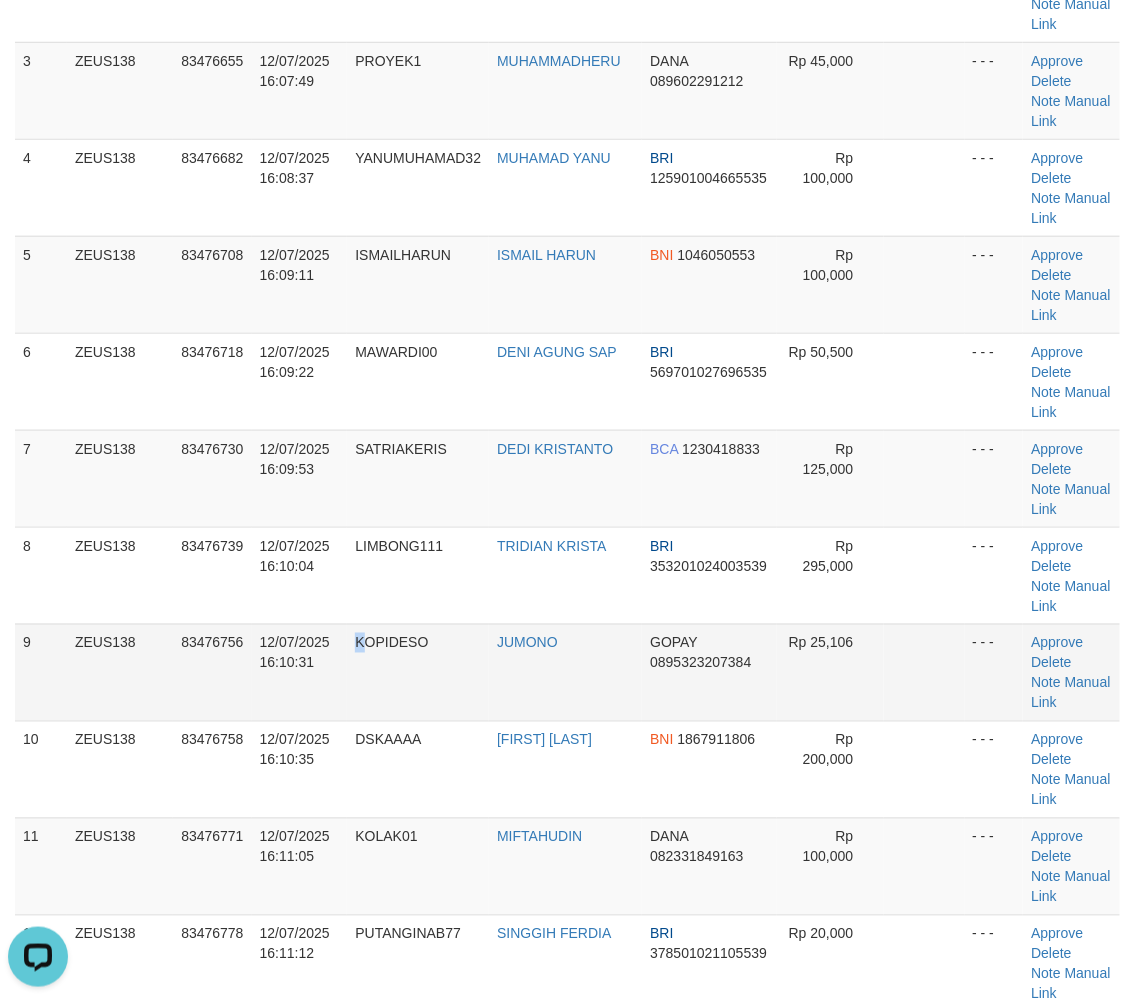 click on "9
ZEUS138
83476756
12/07/2025 16:10:31
KOPIDESO
JUMONO
GOPAY
0895323207384
Rp 25,106
- - -
Approve
Delete
Note
Manual Link" at bounding box center (567, 672) 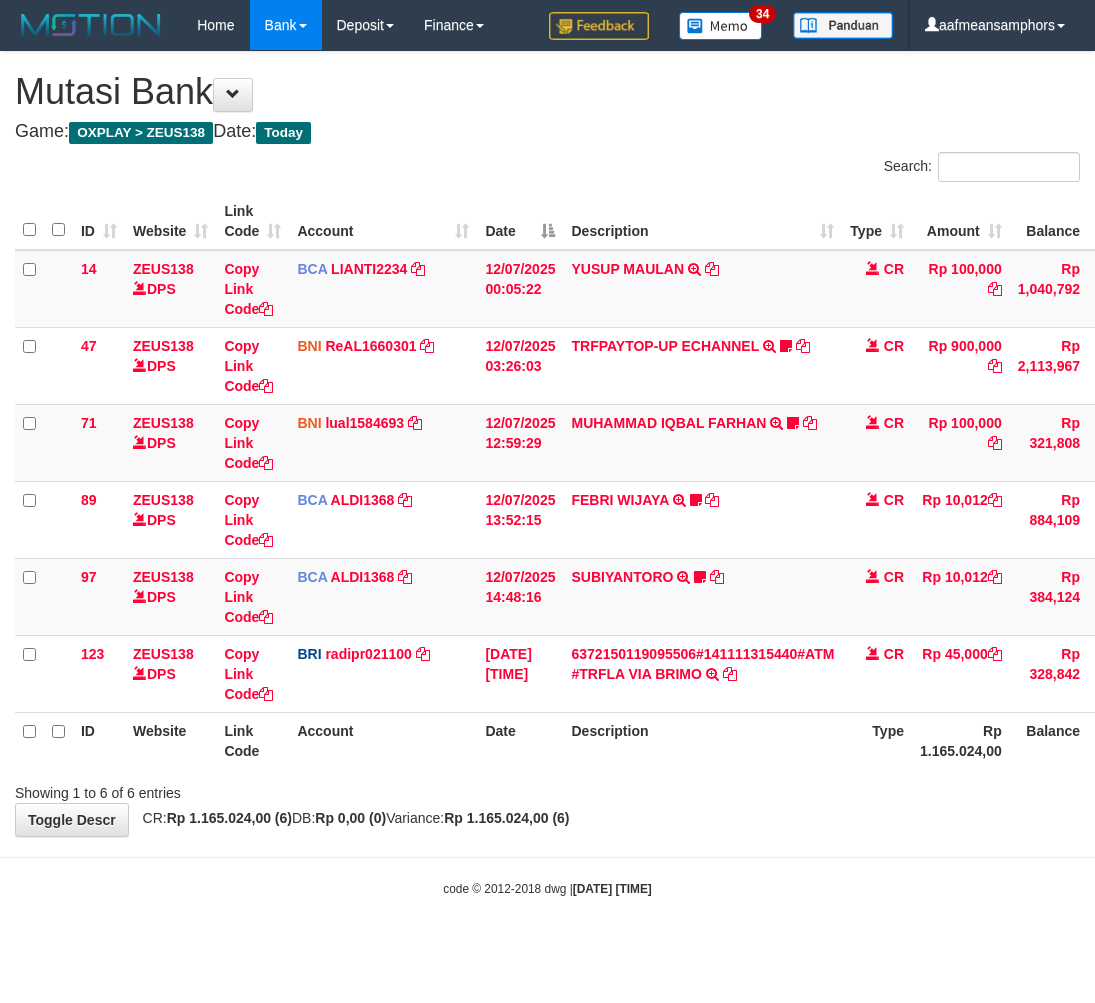 scroll, scrollTop: 0, scrollLeft: 15, axis: horizontal 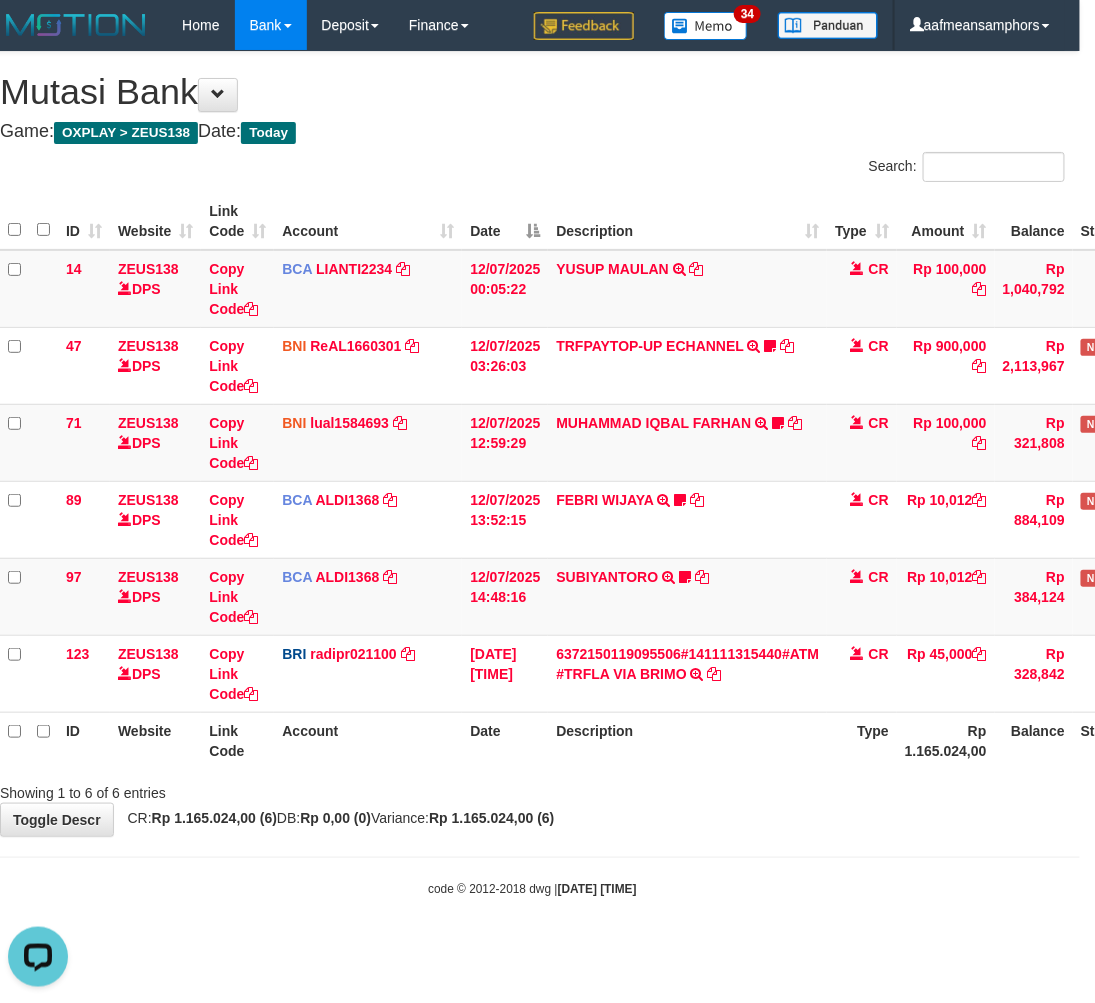 click on "Toggle navigation
Home
Bank
Account List
Load
By Website
Group
[OXPLAY]													ZEUS138
By Load Group (DPS)" at bounding box center [532, 474] 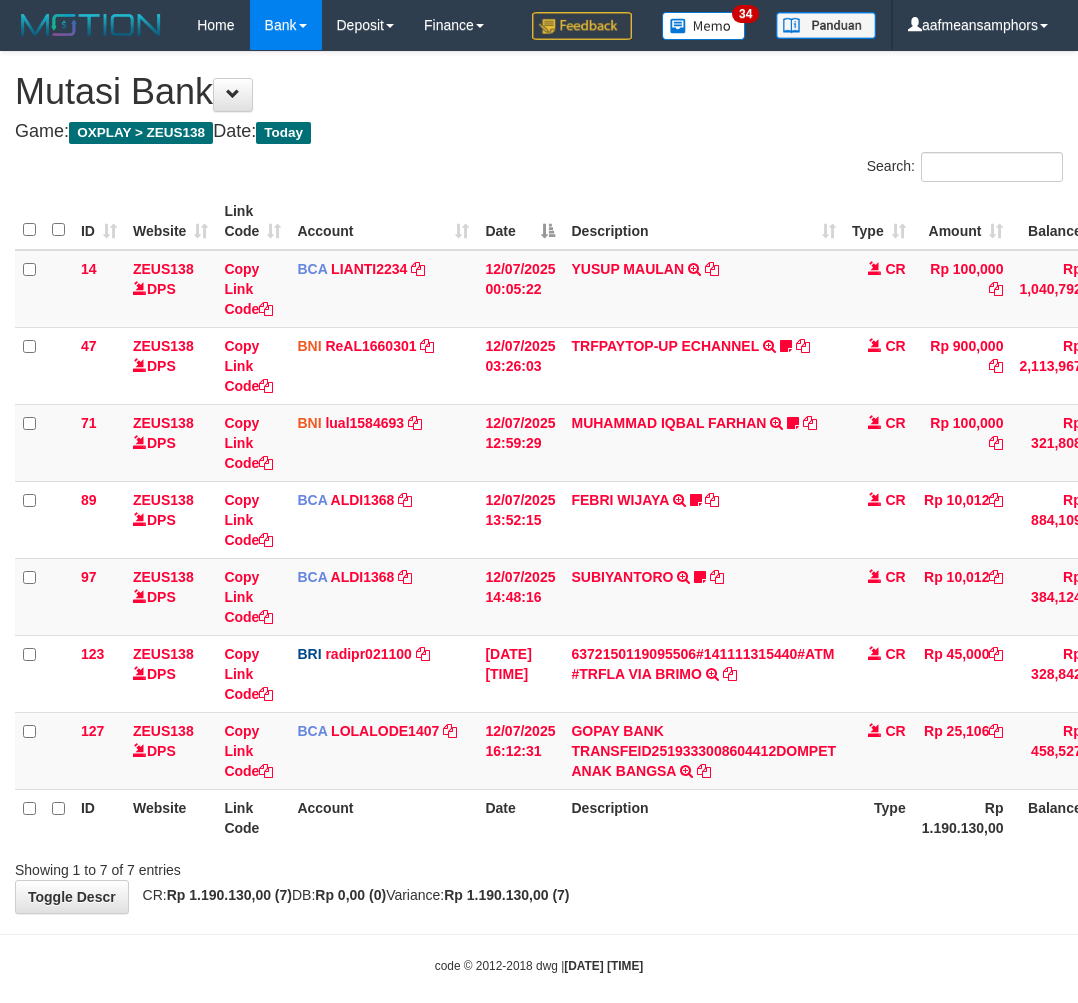 scroll, scrollTop: 0, scrollLeft: 15, axis: horizontal 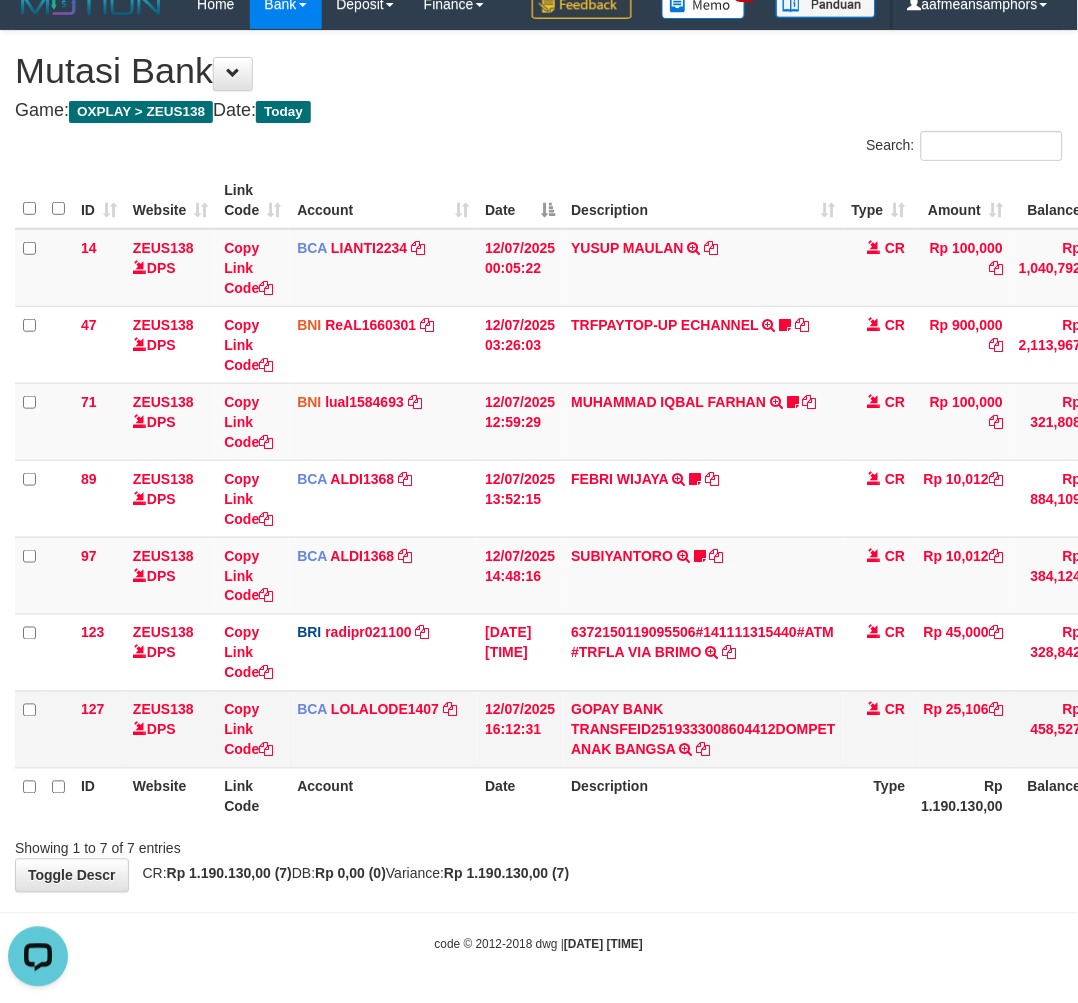 drag, startPoint x: 708, startPoint y: 704, endPoint x: 841, endPoint y: 707, distance: 133.03383 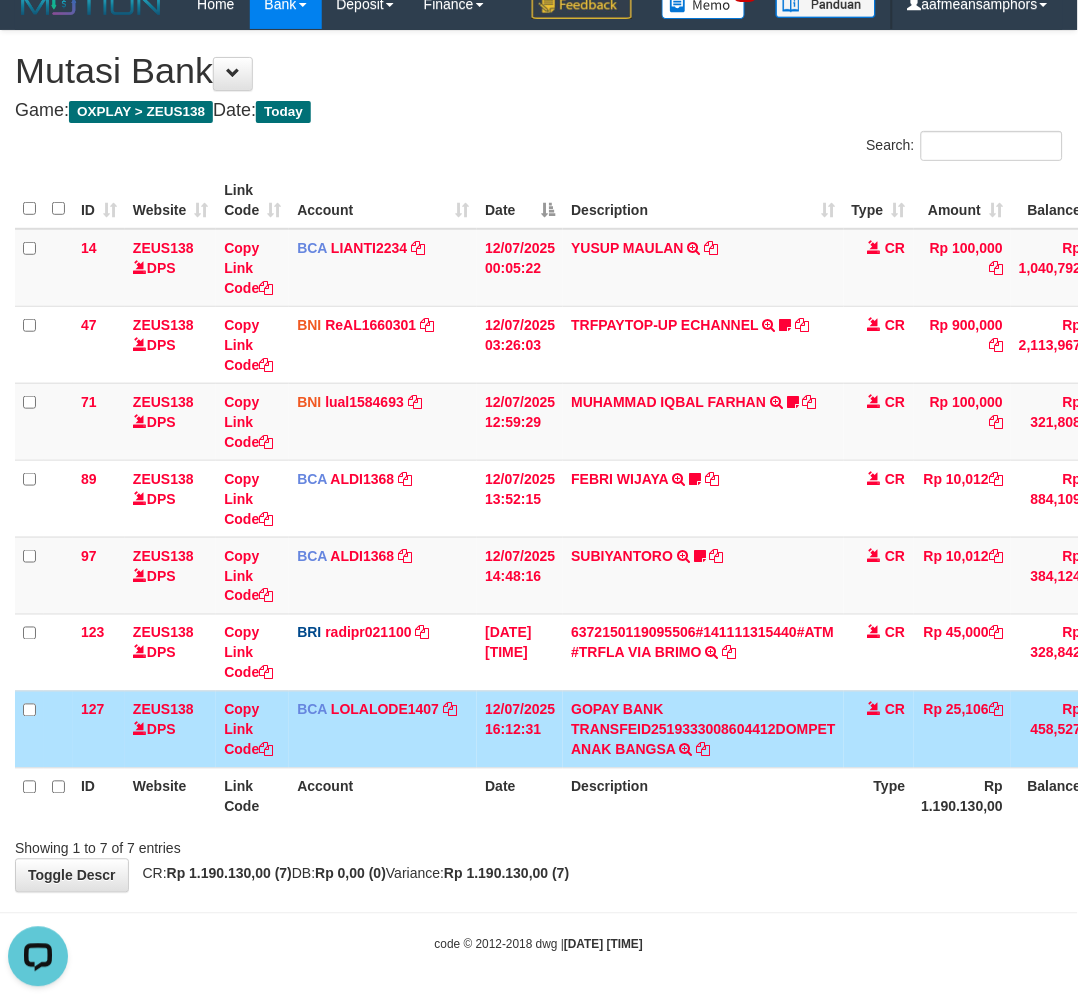 click on "Rp 25,106" at bounding box center [963, 729] 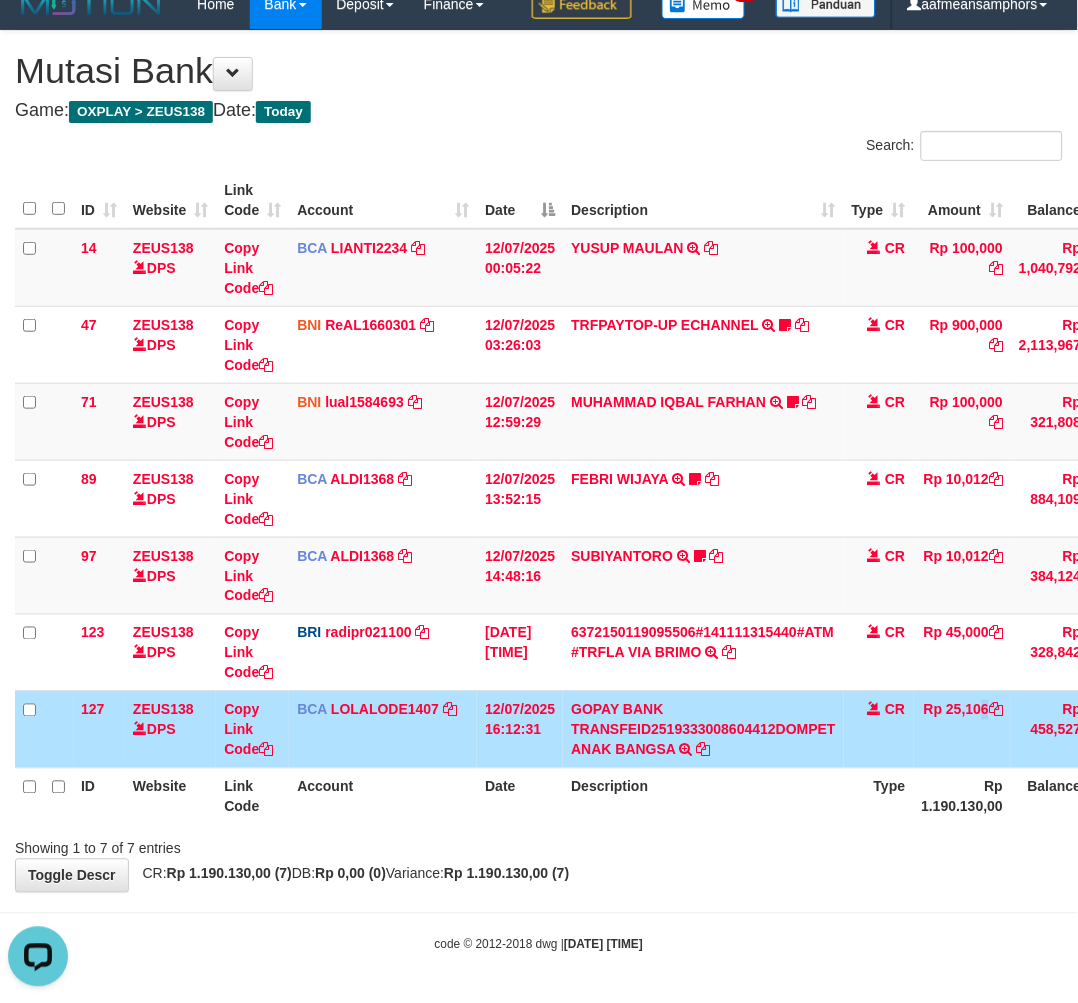 click on "Rp 25,106" at bounding box center (963, 729) 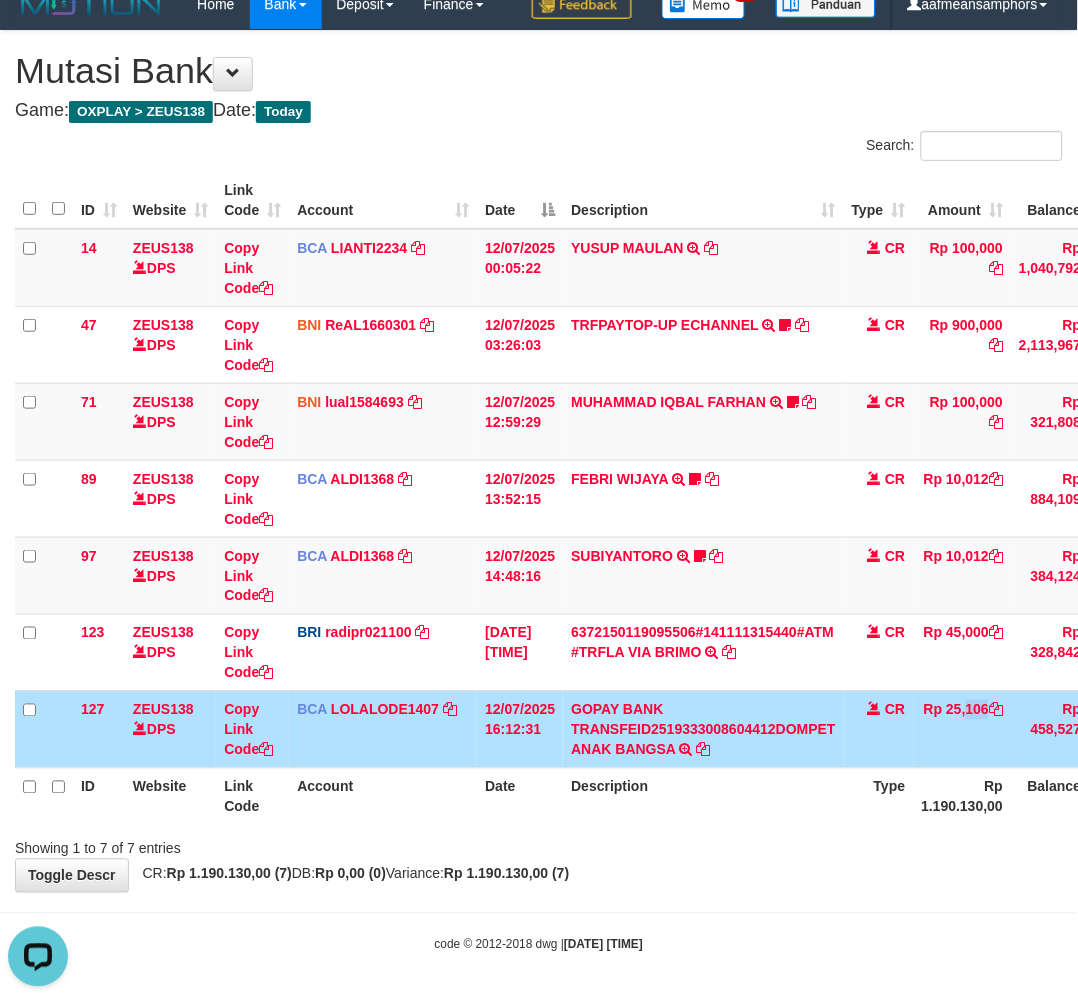 click on "Rp 25,106" at bounding box center (963, 729) 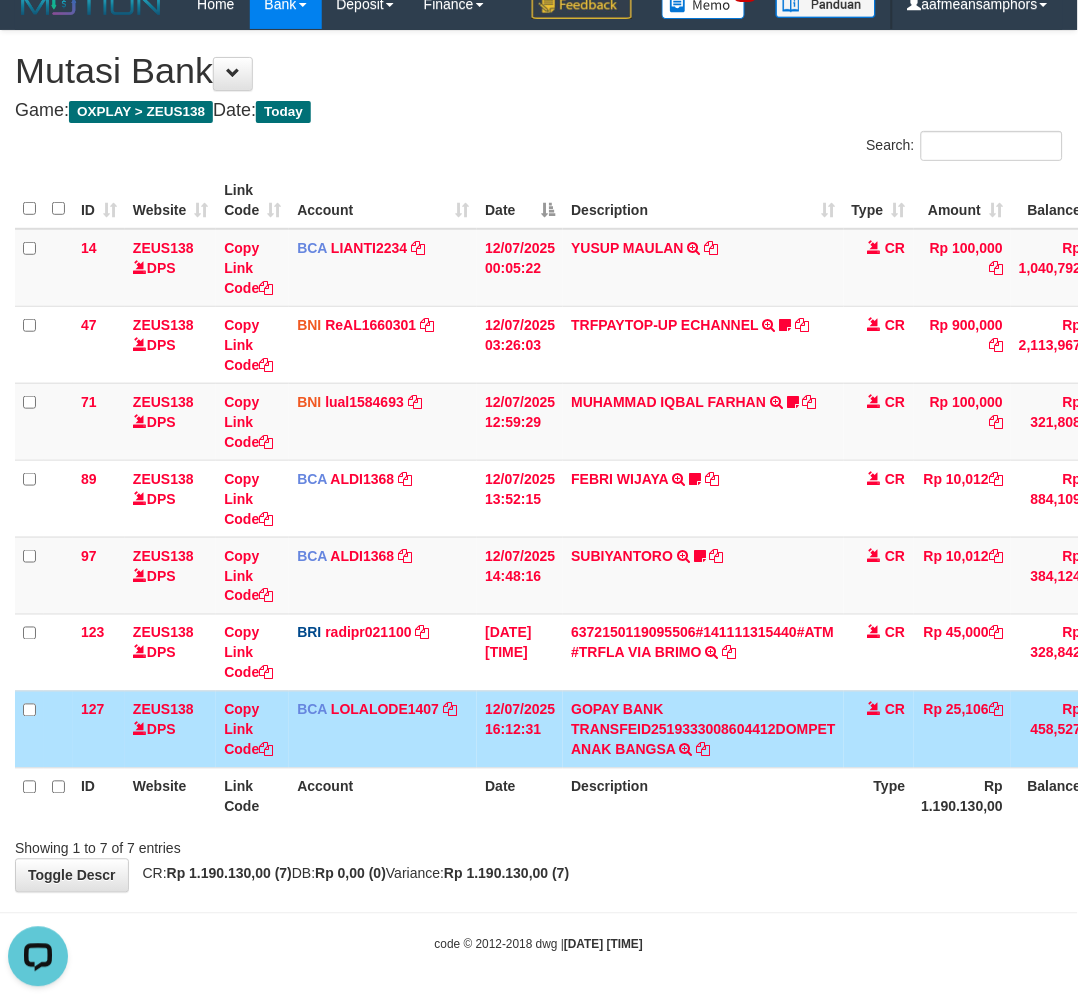 click on "Rp 25,106" at bounding box center [963, 729] 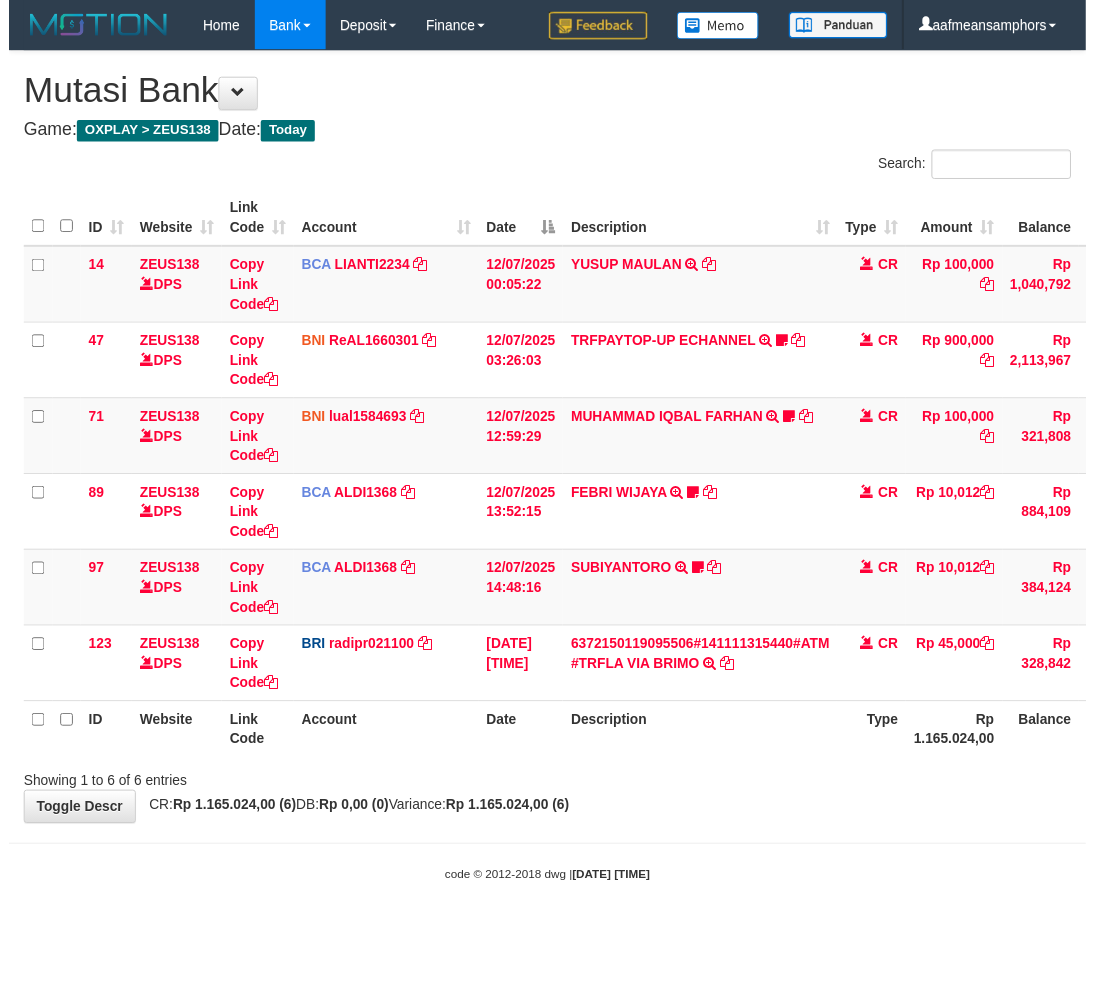 scroll, scrollTop: 0, scrollLeft: 0, axis: both 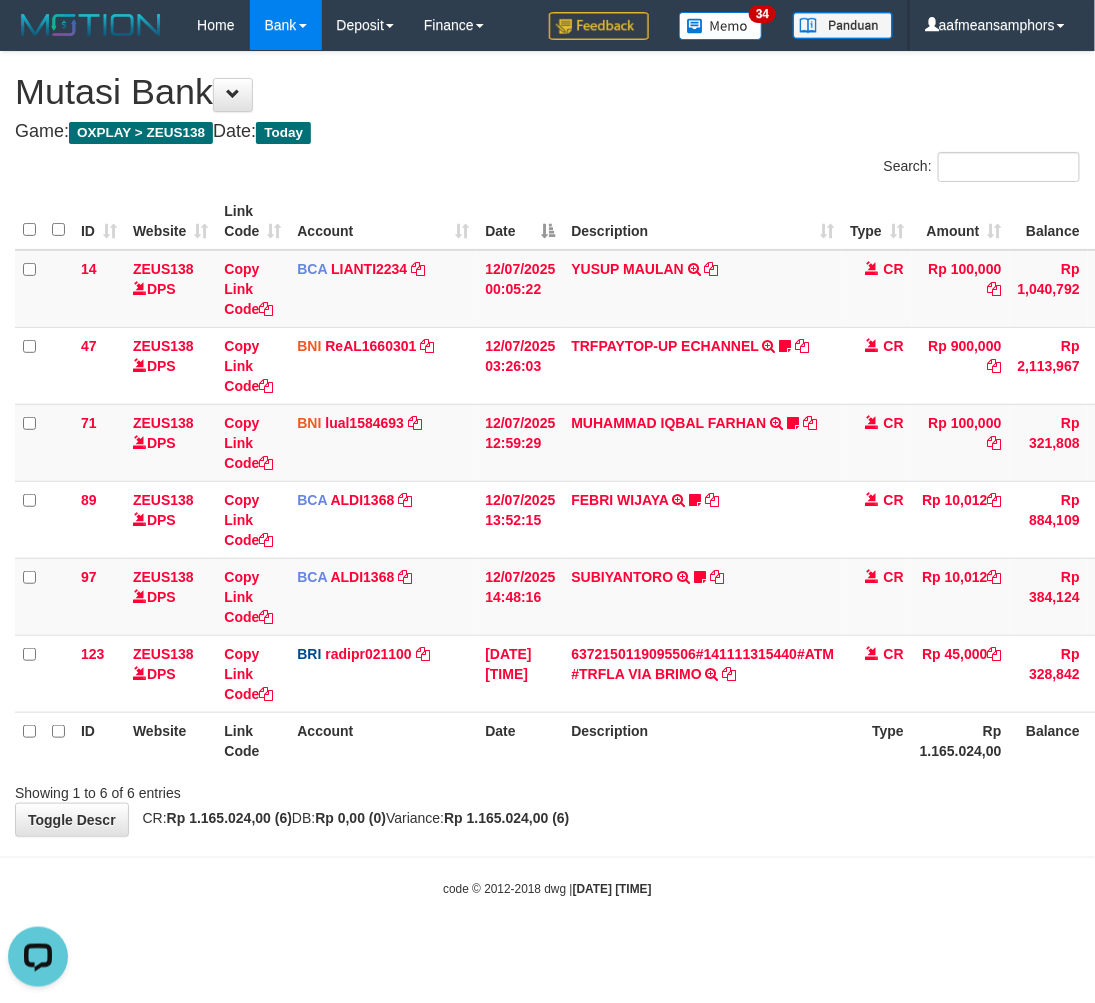 click on "code © 2012-2018 dwg |  2025/07/12 16:12:42" at bounding box center [547, 889] 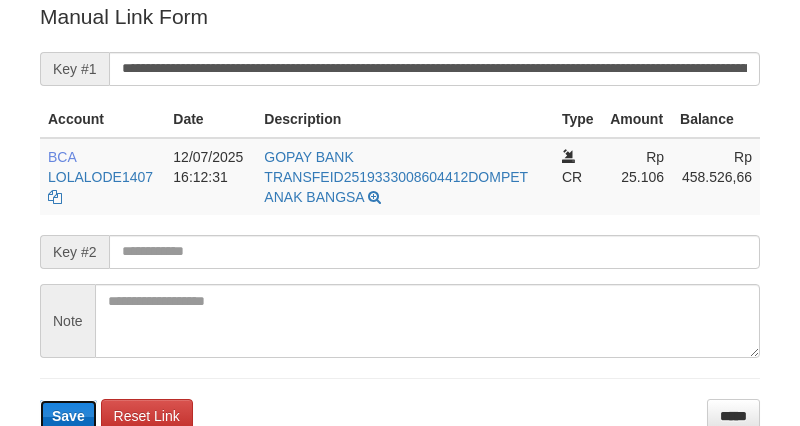click on "Save" at bounding box center (68, 416) 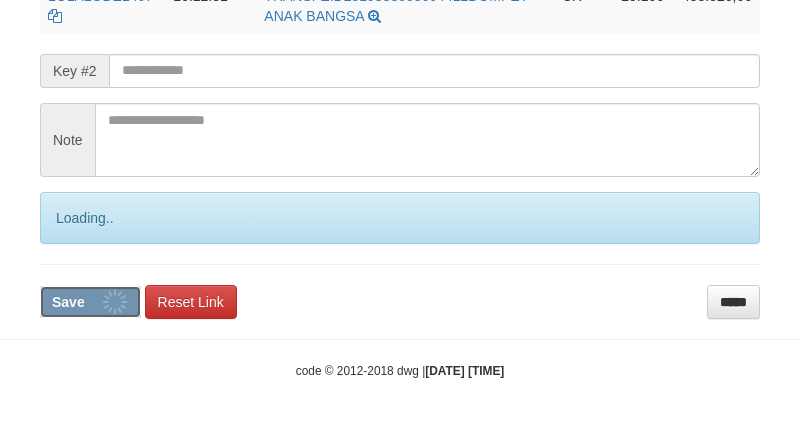 click on "Save" at bounding box center [90, 302] 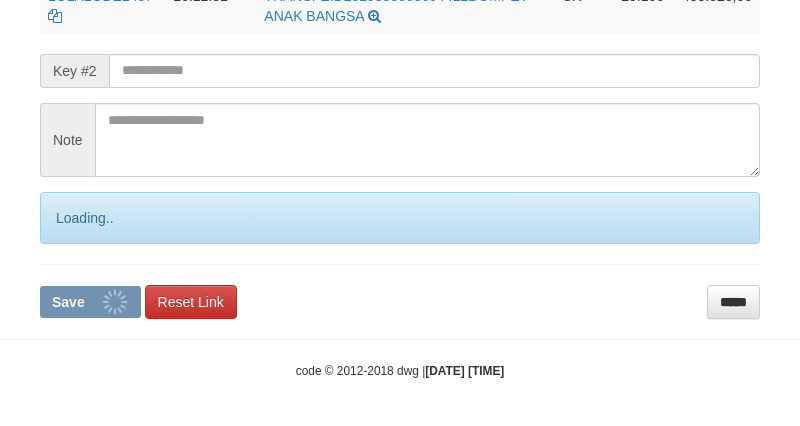 scroll, scrollTop: 585, scrollLeft: 0, axis: vertical 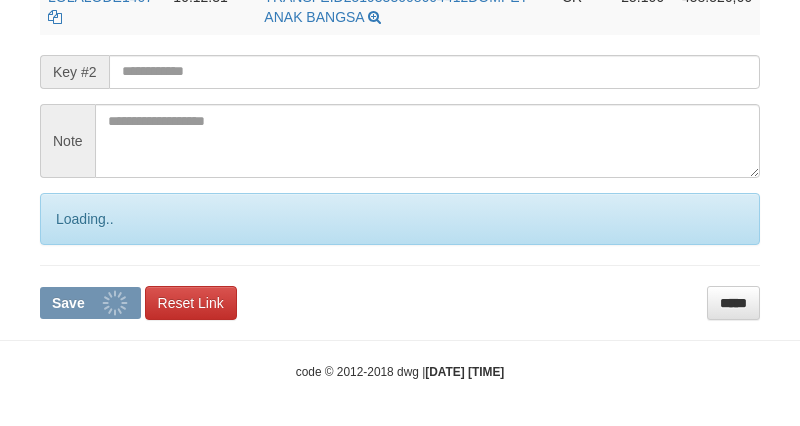 click on "Save" at bounding box center [68, 303] 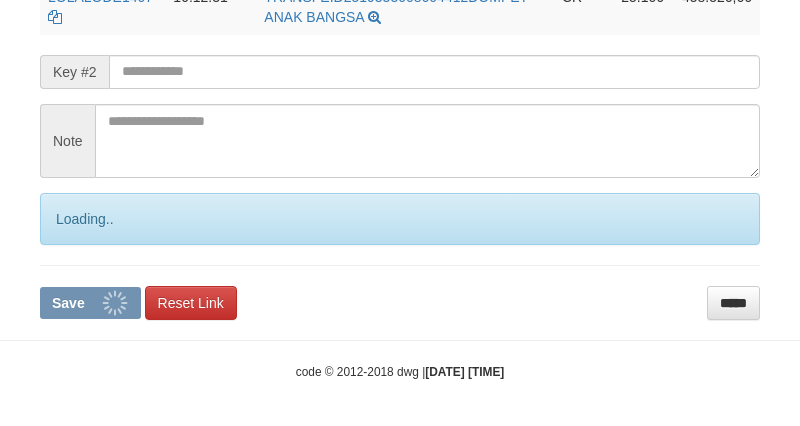click on "Save" at bounding box center [68, 303] 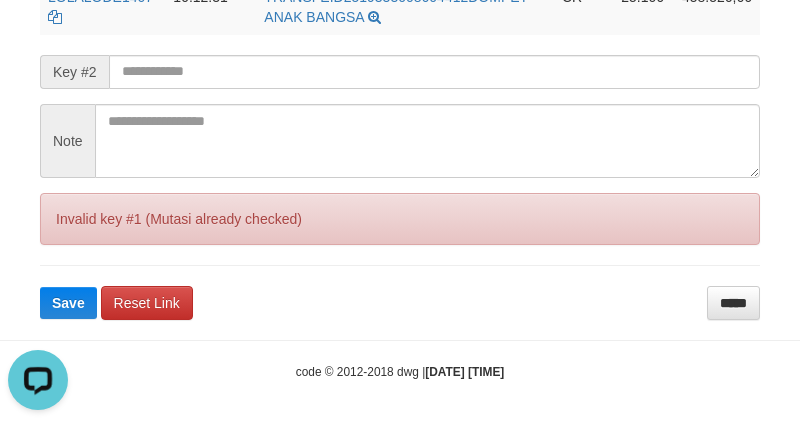 scroll, scrollTop: 0, scrollLeft: 0, axis: both 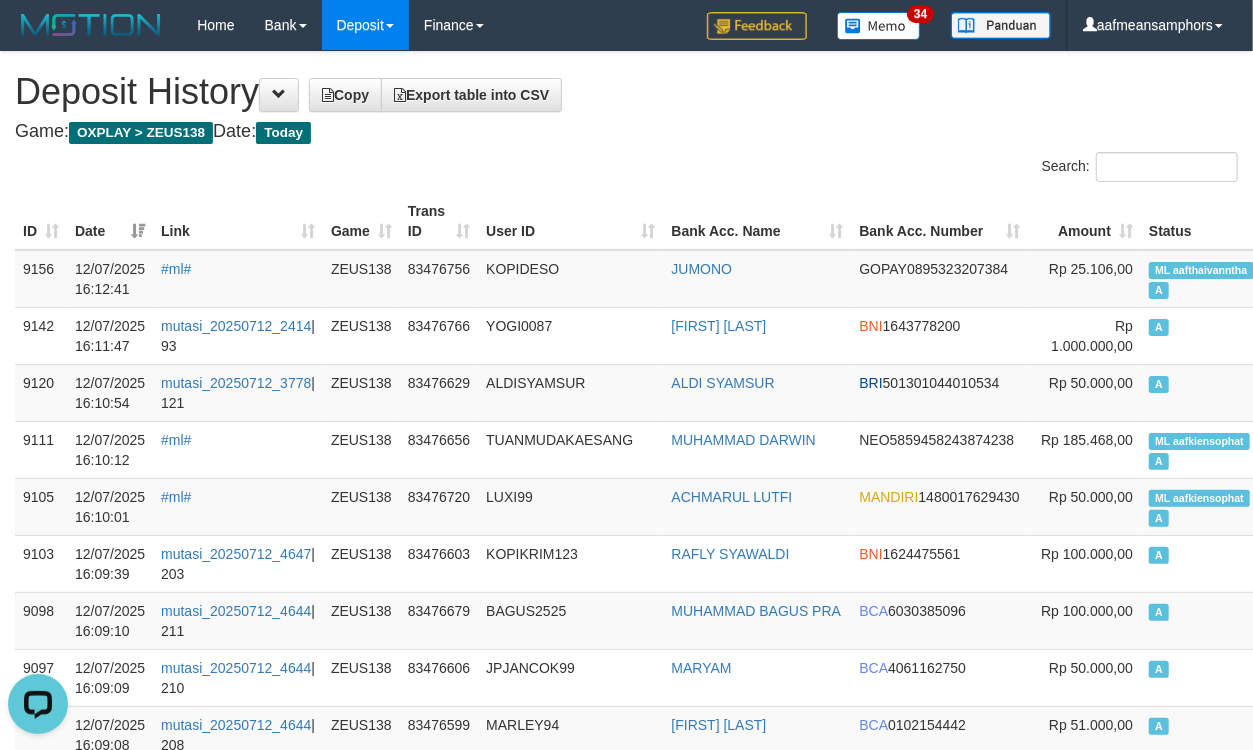 click on "Link" at bounding box center [238, 221] 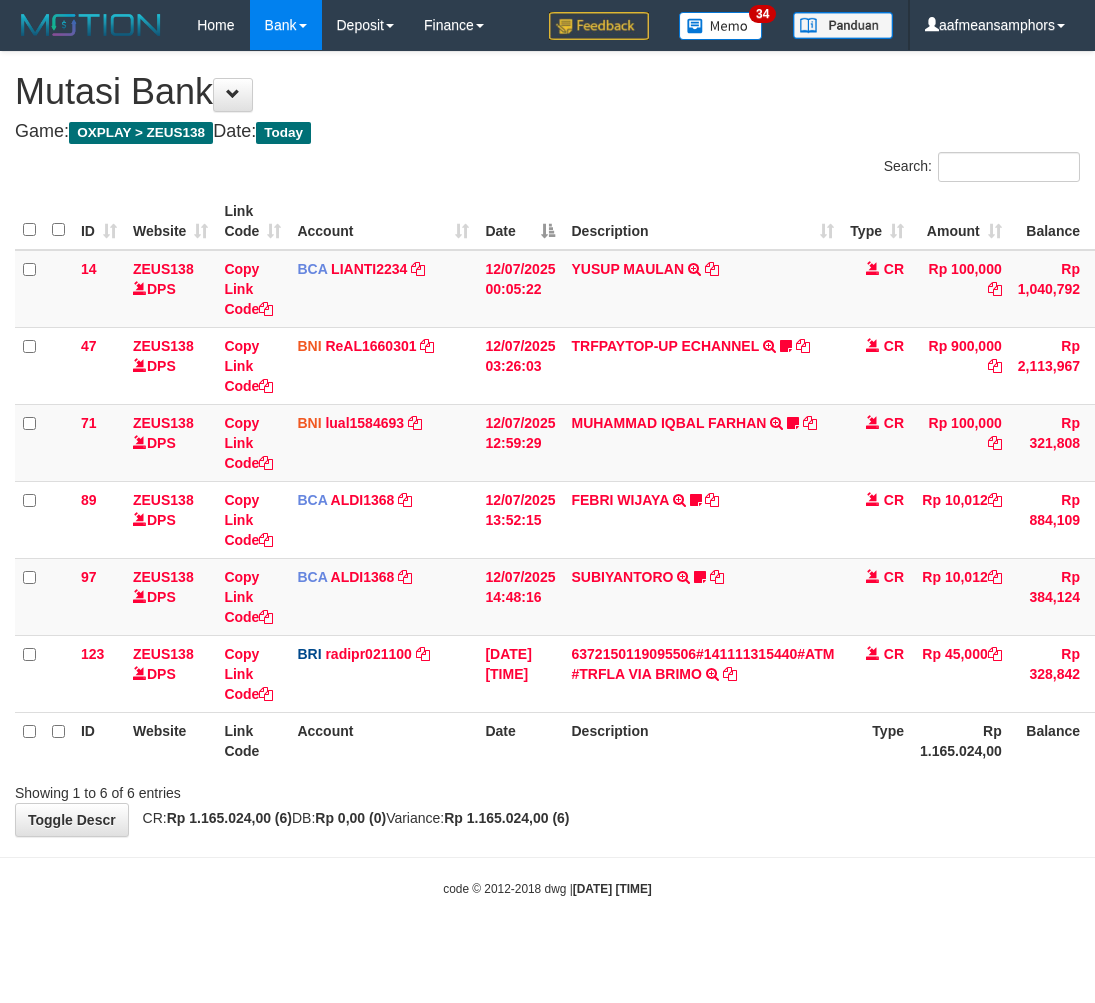 scroll, scrollTop: 0, scrollLeft: 0, axis: both 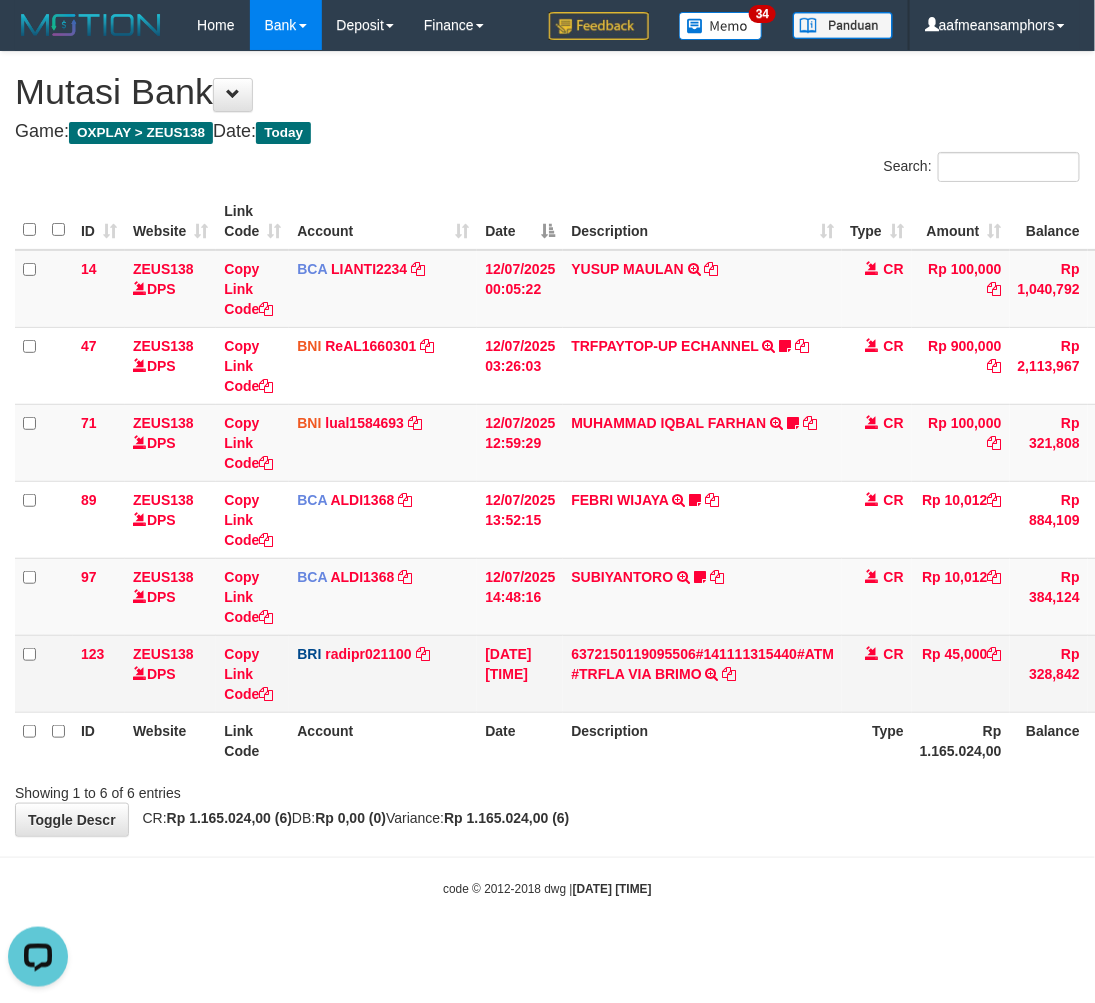 drag, startPoint x: 662, startPoint y: 634, endPoint x: 701, endPoint y: 642, distance: 39.812057 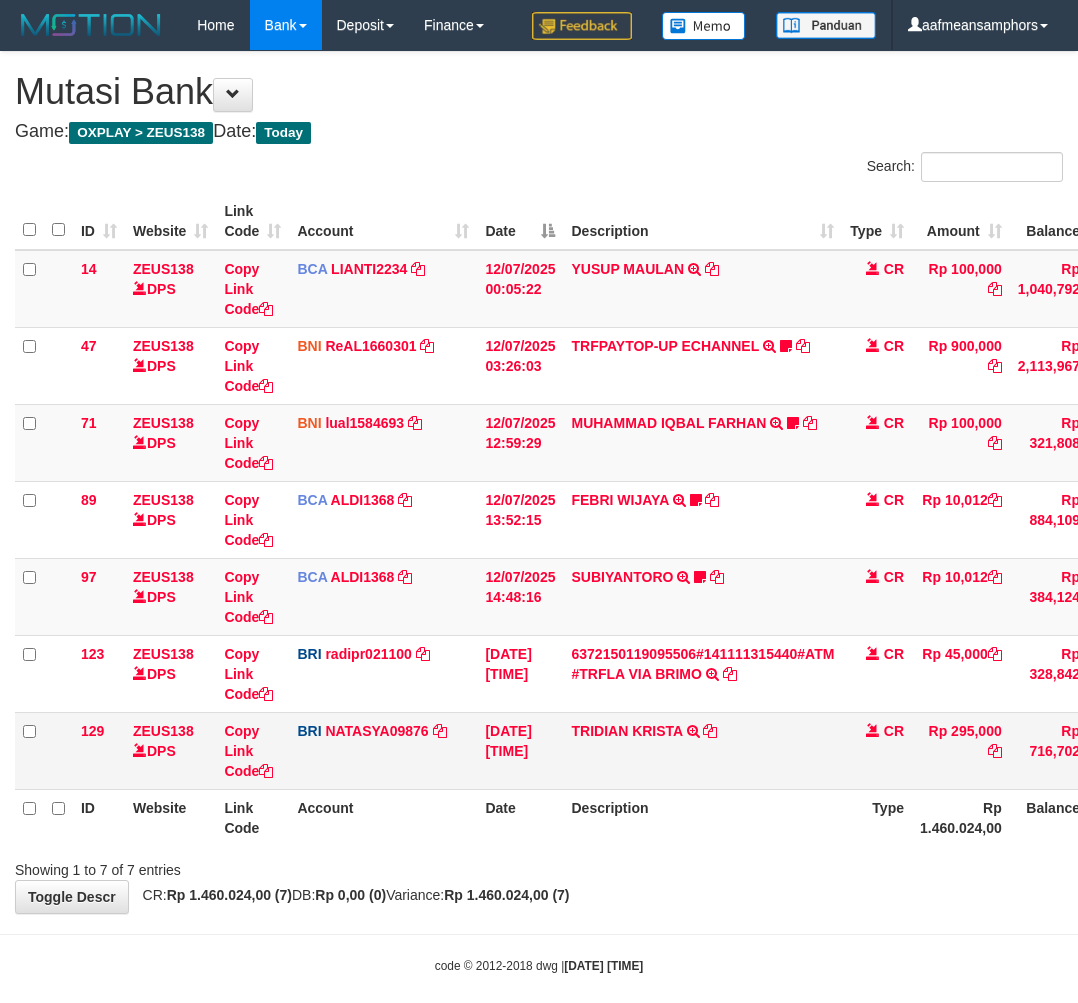 scroll, scrollTop: 0, scrollLeft: 0, axis: both 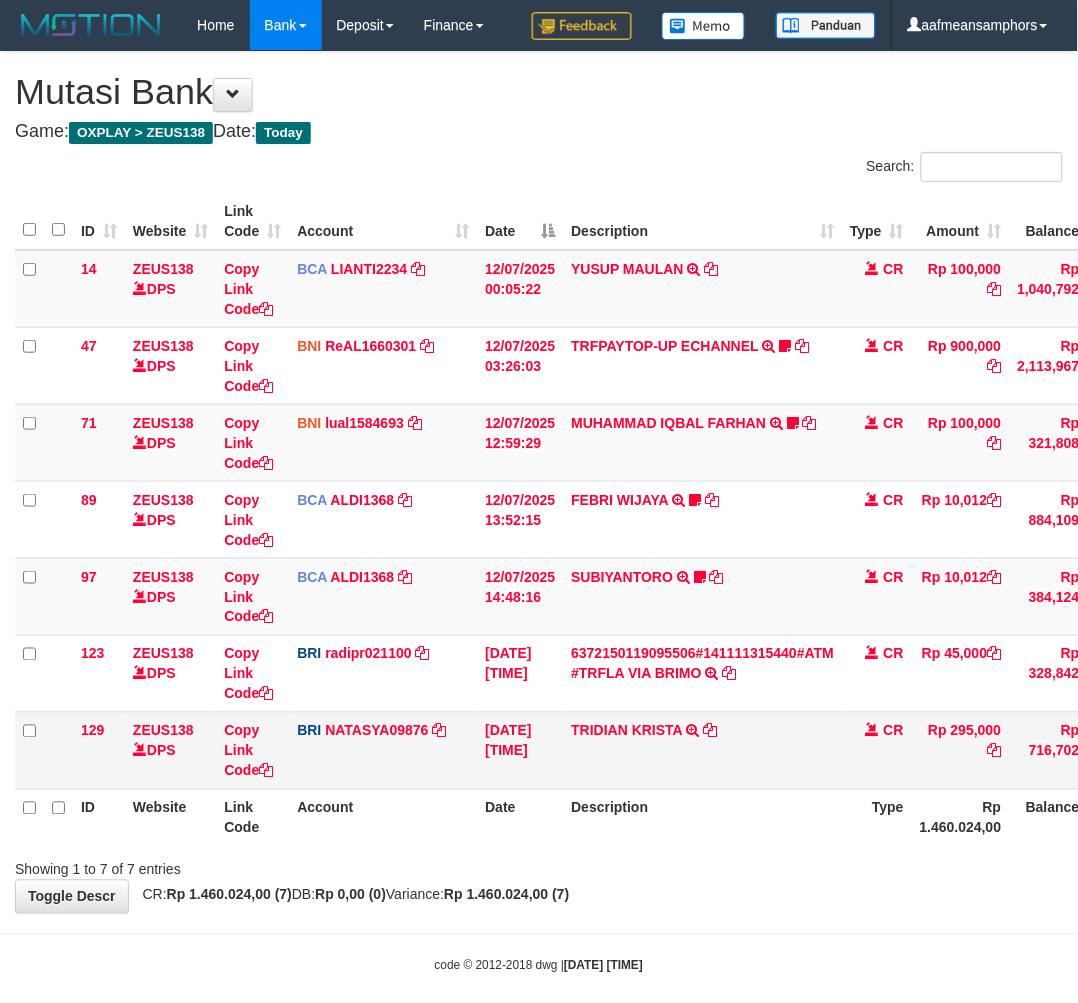 click on "TRIDIAN KRISTA         TRANSFER NBMB TRIDIAN KRISTA TO SITI NURLITA SAPITRI" at bounding box center [702, 750] 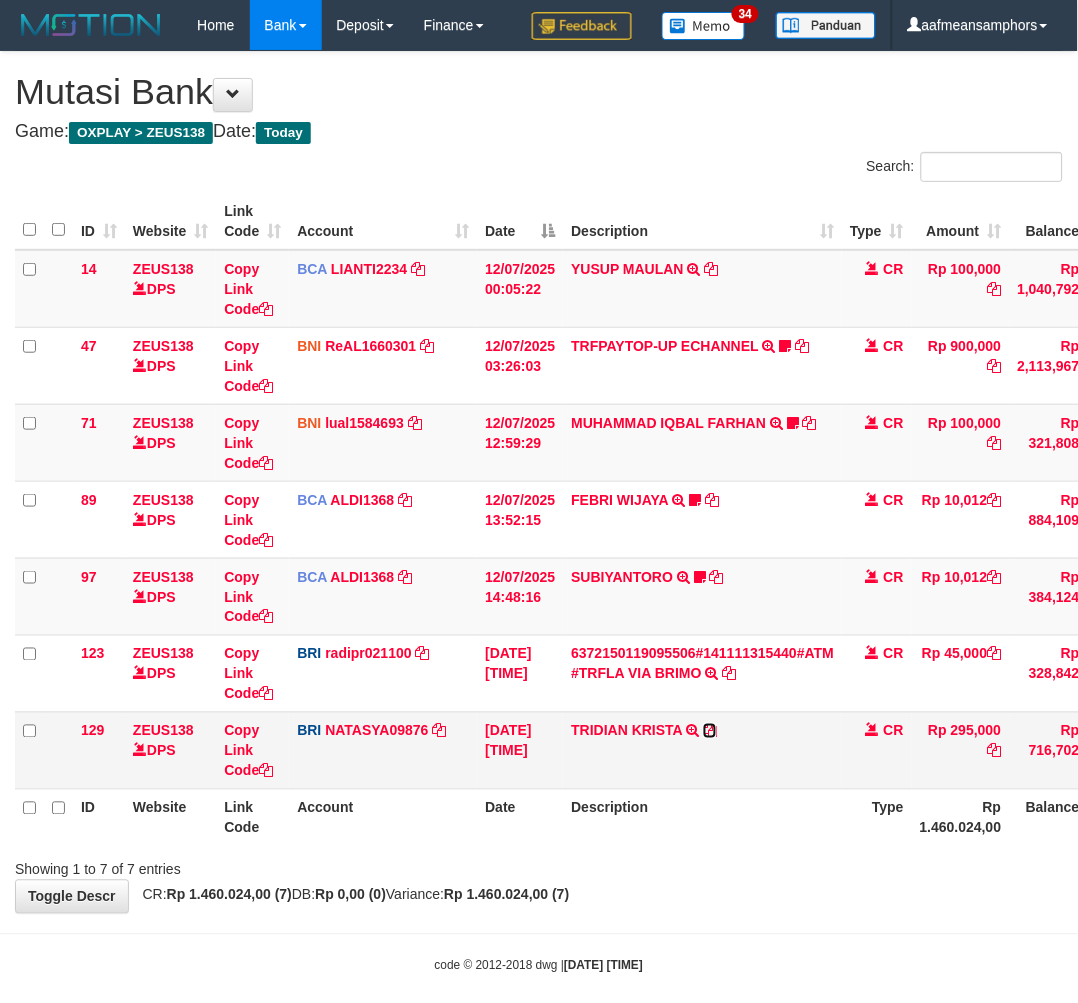 drag, startPoint x: 710, startPoint y: 730, endPoint x: 898, endPoint y: 747, distance: 188.76706 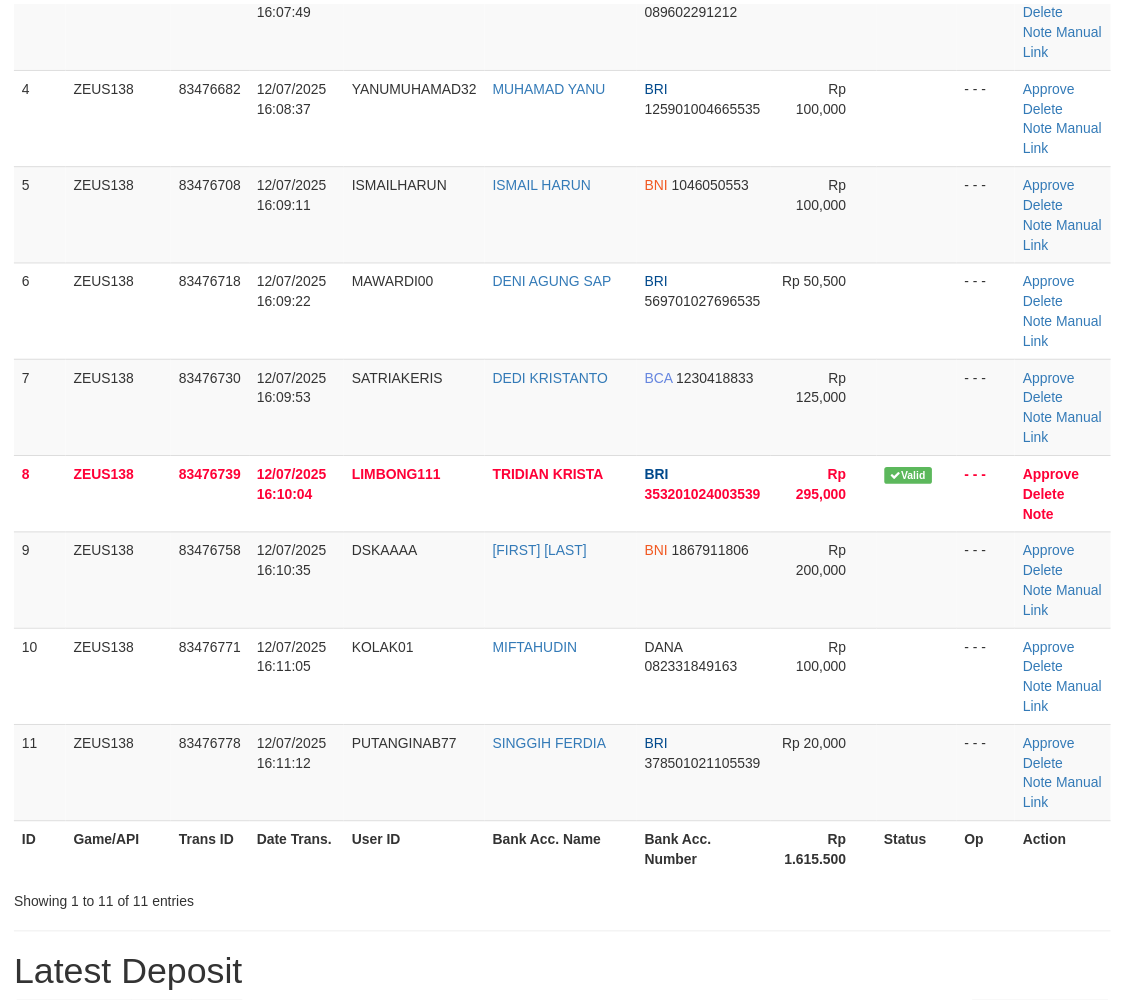 scroll, scrollTop: 402, scrollLeft: 0, axis: vertical 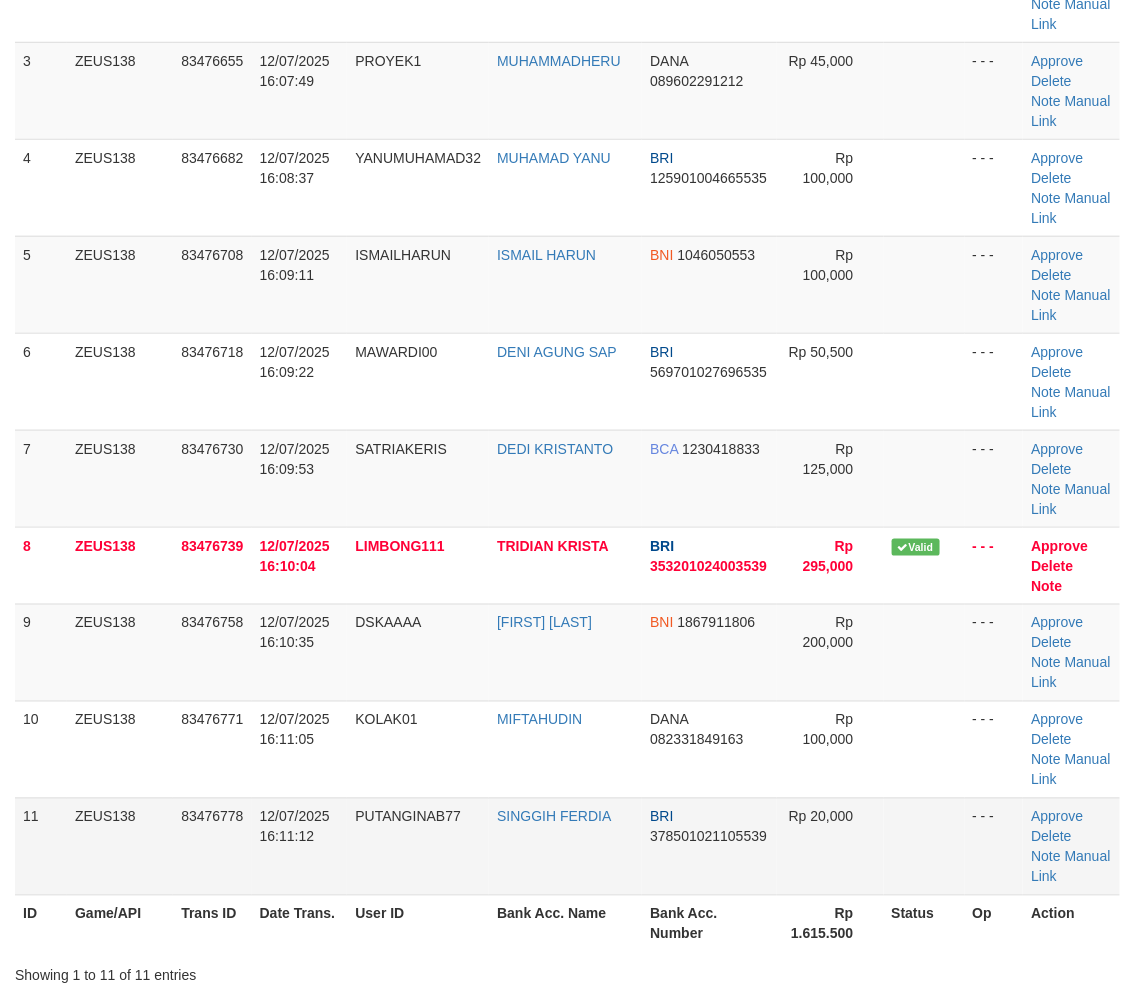 click on "83476778" at bounding box center (212, 817) 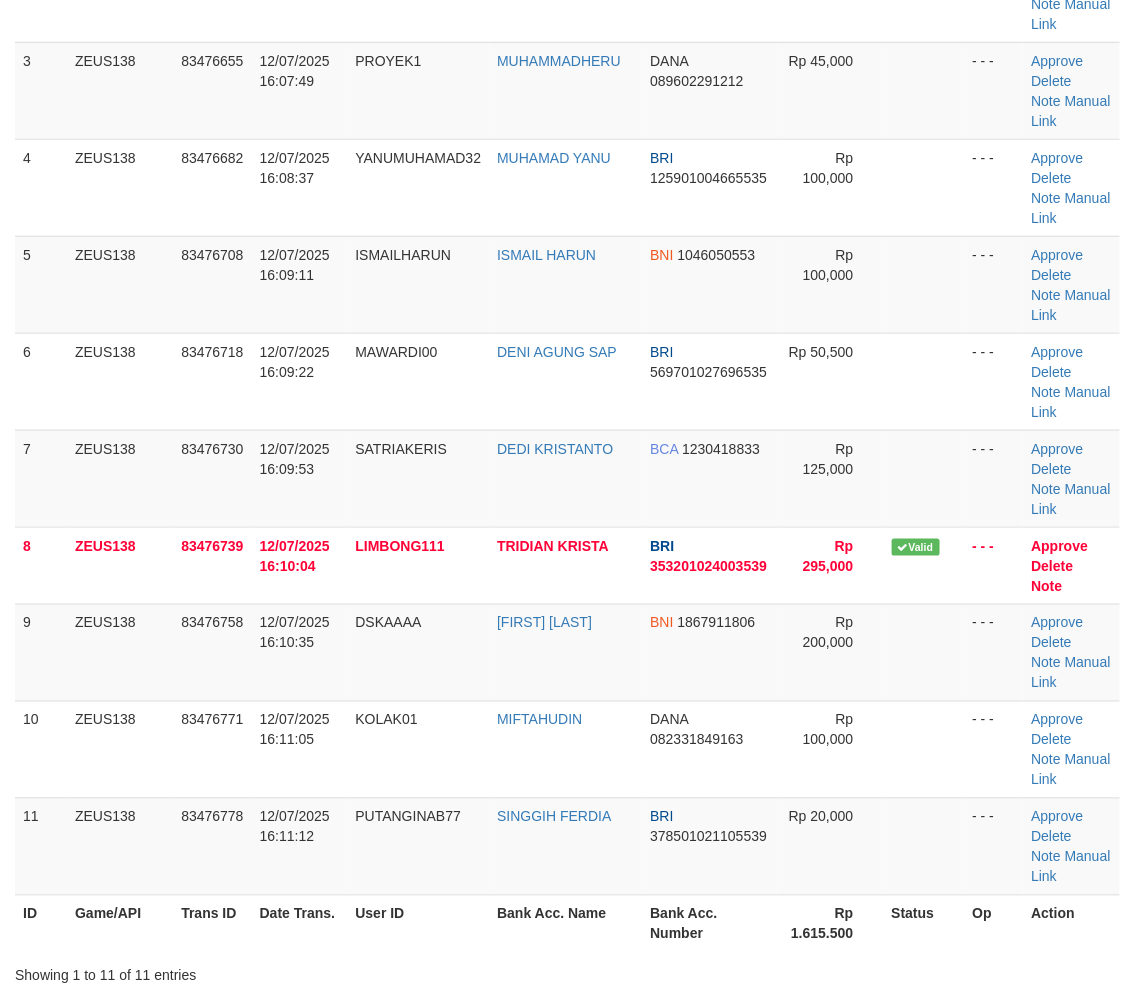click on "ID Game/API Trans ID Date Trans. User ID Bank Acc. Name Bank Acc. Number Amount Status Op Action
1
ZEUS138
83476558
12/07/2025 16:05:17
ALLPHA
[FIRST] [LAST]
DANA
[PHONE]
Rp 570,000
- - -
Approve
Delete
Note
Manual Link
2
ZEUS138
83476577
12/07/2025 16:05:50
DEDYPDKB
[FIRST] [LAST]
BRI
[PHONE]
Rp 10,000
- - -
BRI" at bounding box center (567, 371) 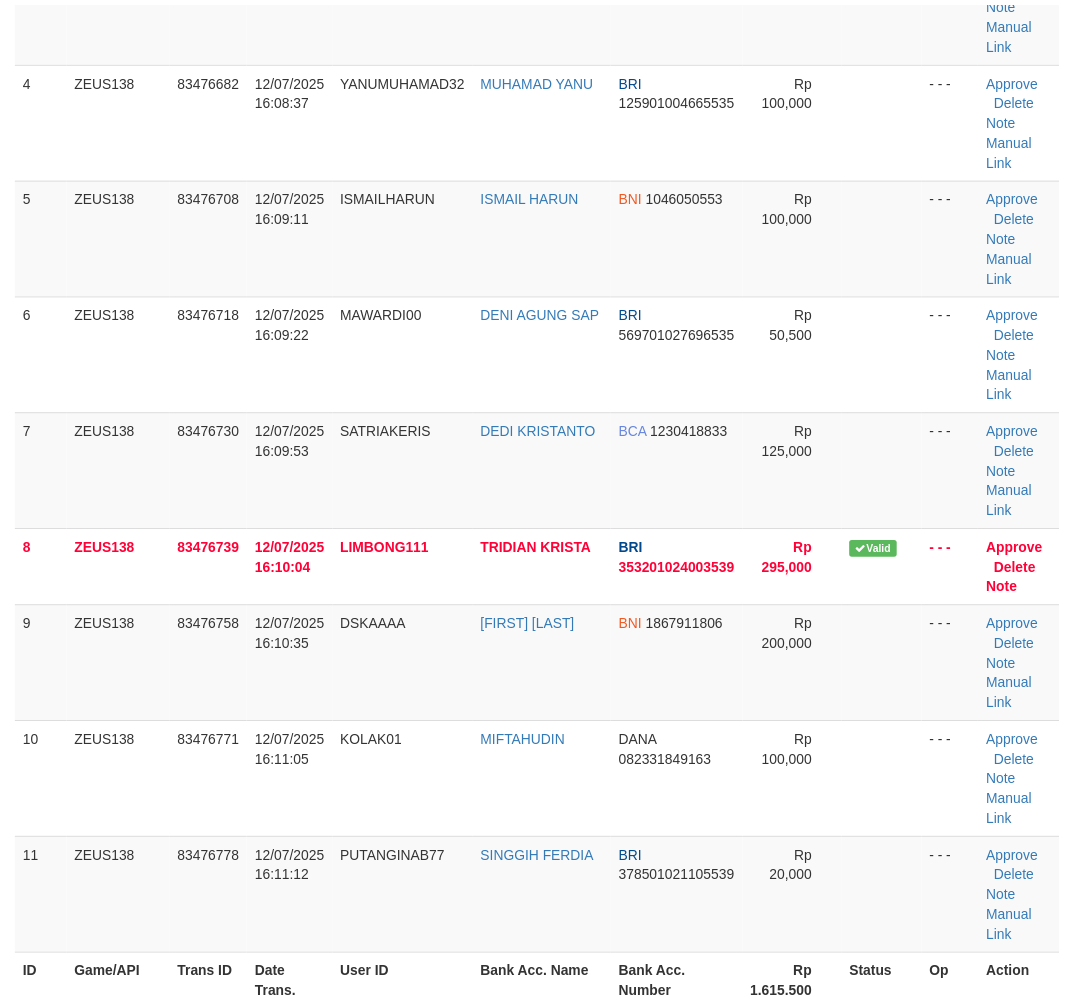 scroll, scrollTop: 591, scrollLeft: 0, axis: vertical 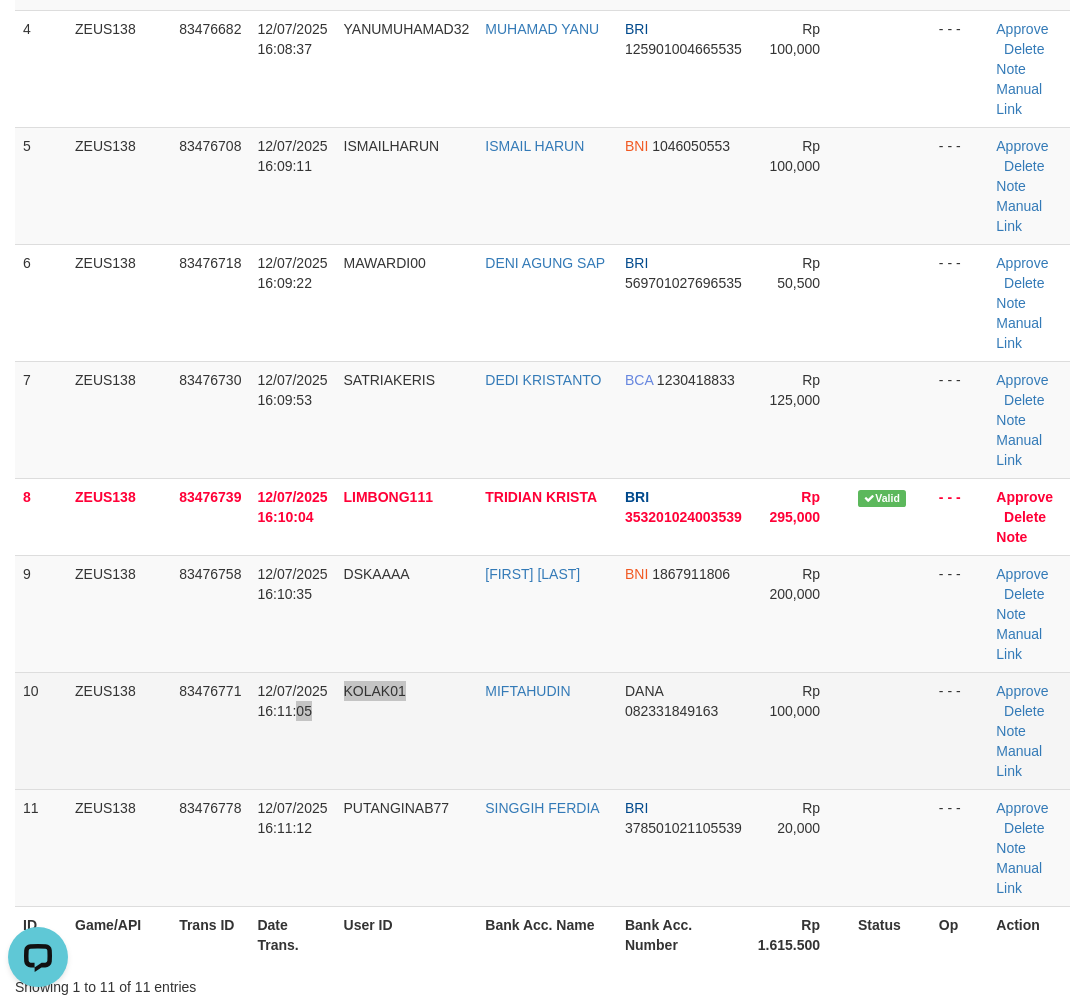 click on "10
ZEUS138
83476771
12/07/2025 16:11:05
KOLAK01
[FIRST] [LAST]
DANA
082331849163
Rp 100,000
- - -
Approve
Delete
Note
Manual Link" at bounding box center [542, 730] 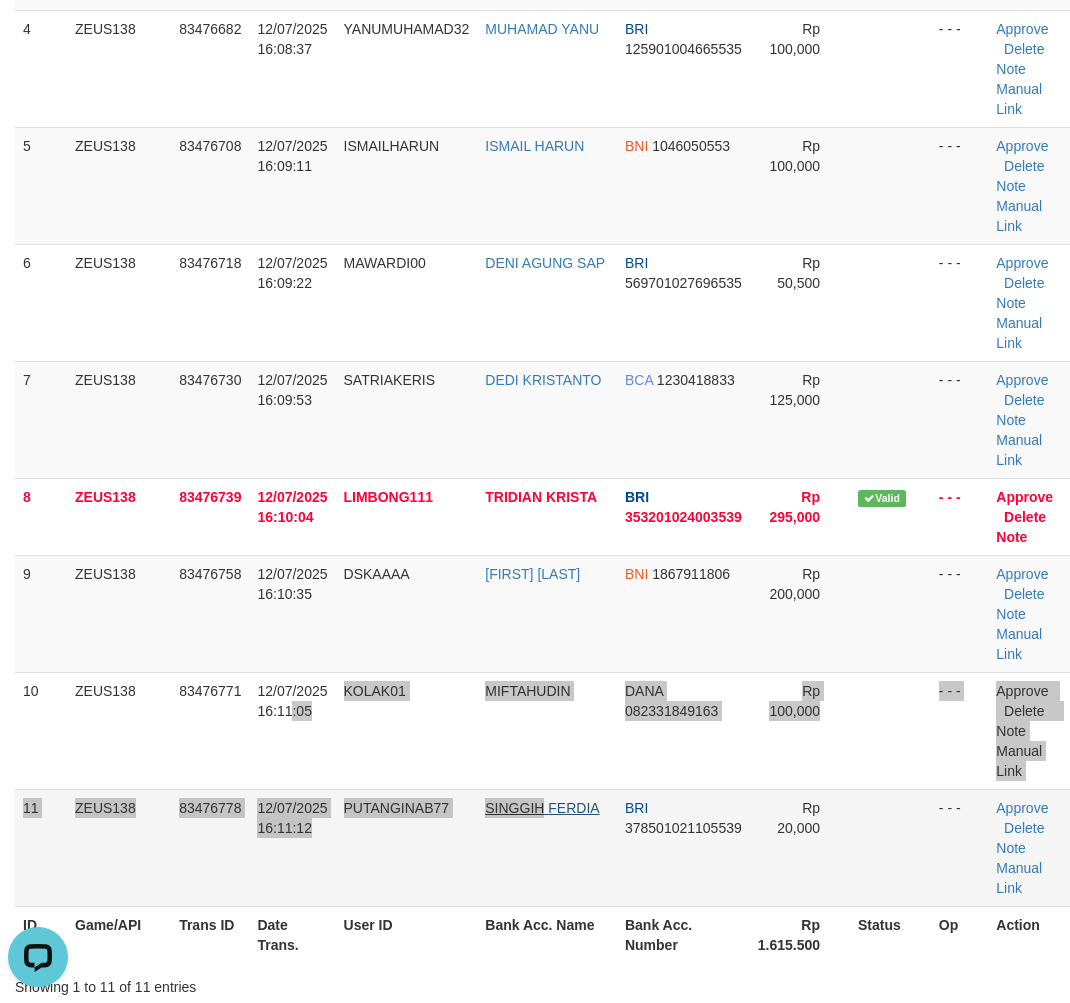 click on "1
ZEUS138
83476558
12/07/2025 16:05:17
ALLPHA
[FIRST] [LAST]
DANA
082329547489
Rp 570,000
- - -
Approve
Delete
Note
Manual Link
2
ZEUS138
83476577
12/07/2025 16:05:50
DEDYPDKB
[FIRST] [LAST]
BRI
160301008683538
Rp 10,000
- - -
BRI" at bounding box center (542, 283) 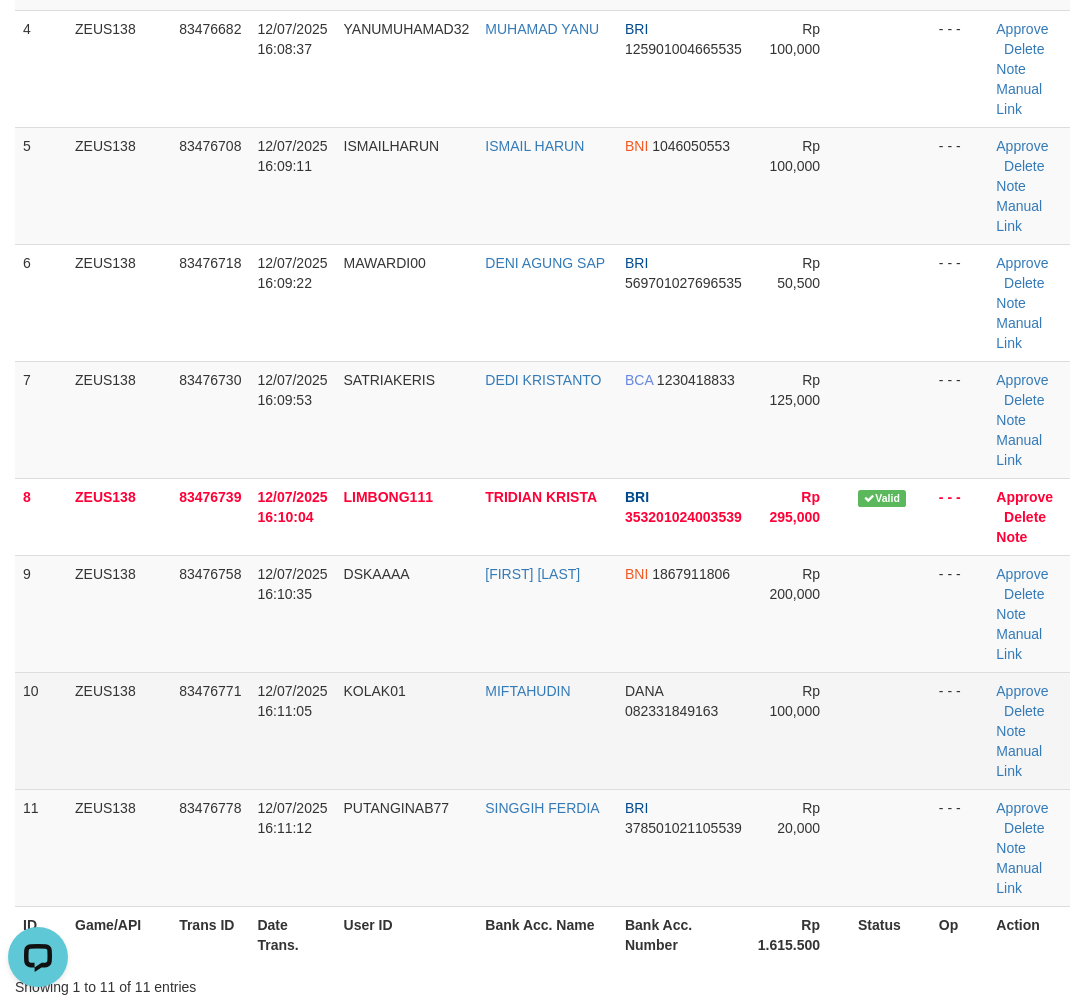 drag, startPoint x: 453, startPoint y: 765, endPoint x: 430, endPoint y: 763, distance: 23.086792 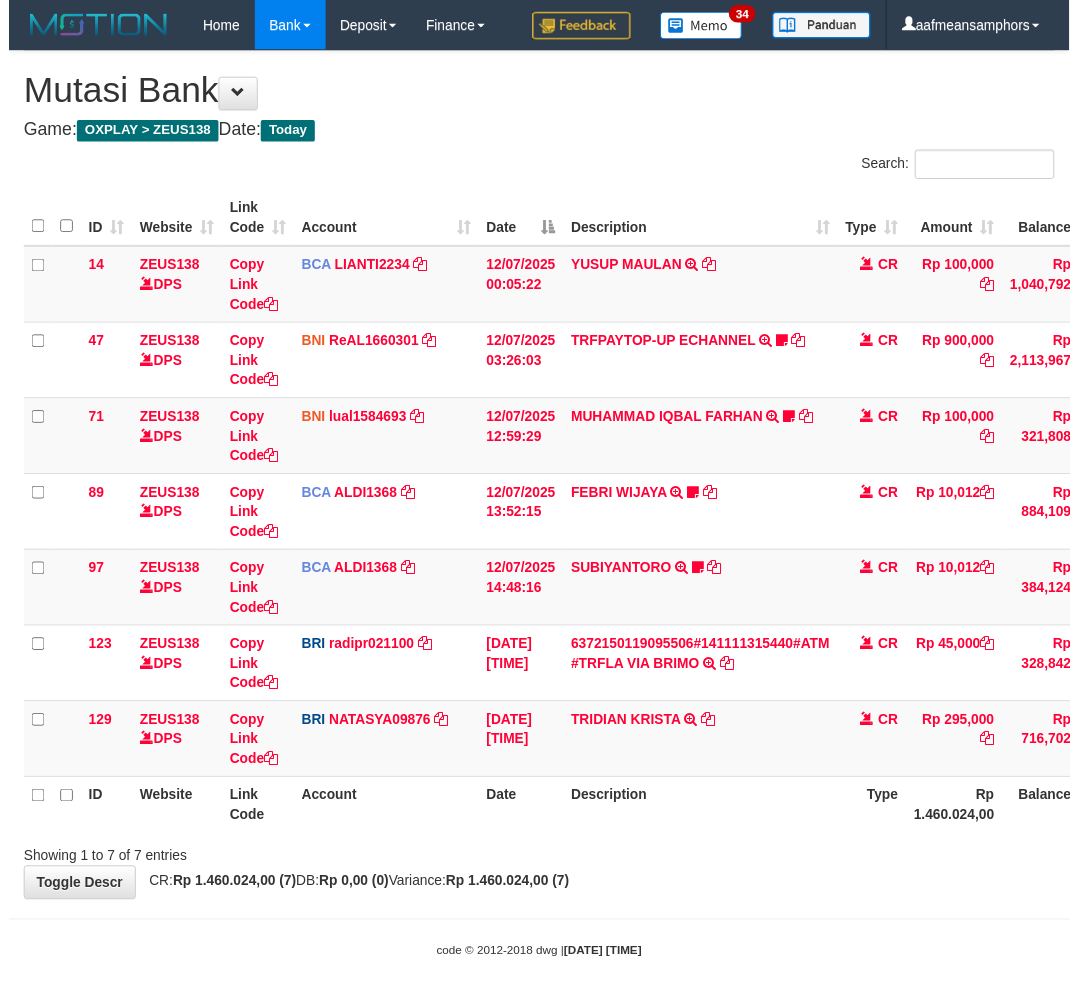 scroll, scrollTop: 0, scrollLeft: 0, axis: both 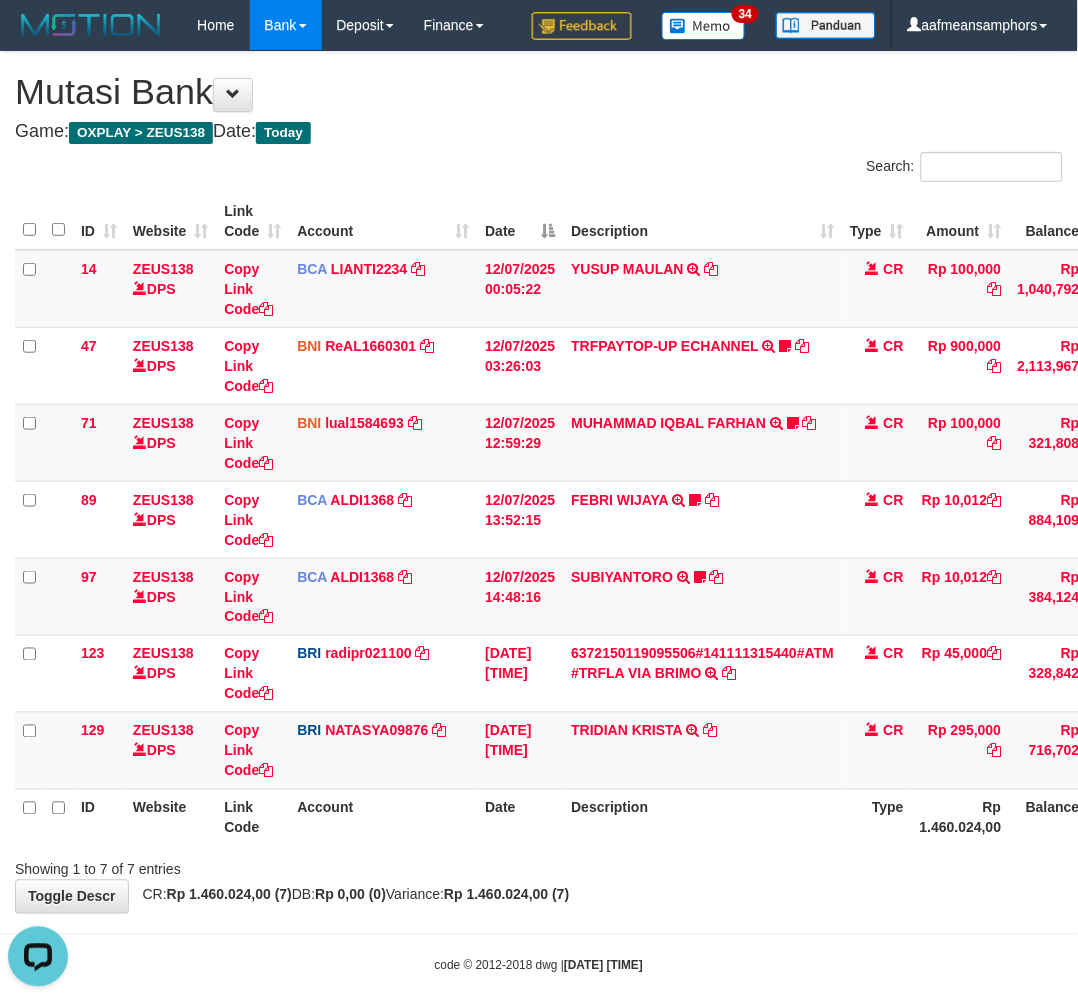 click on "**********" at bounding box center (539, 482) 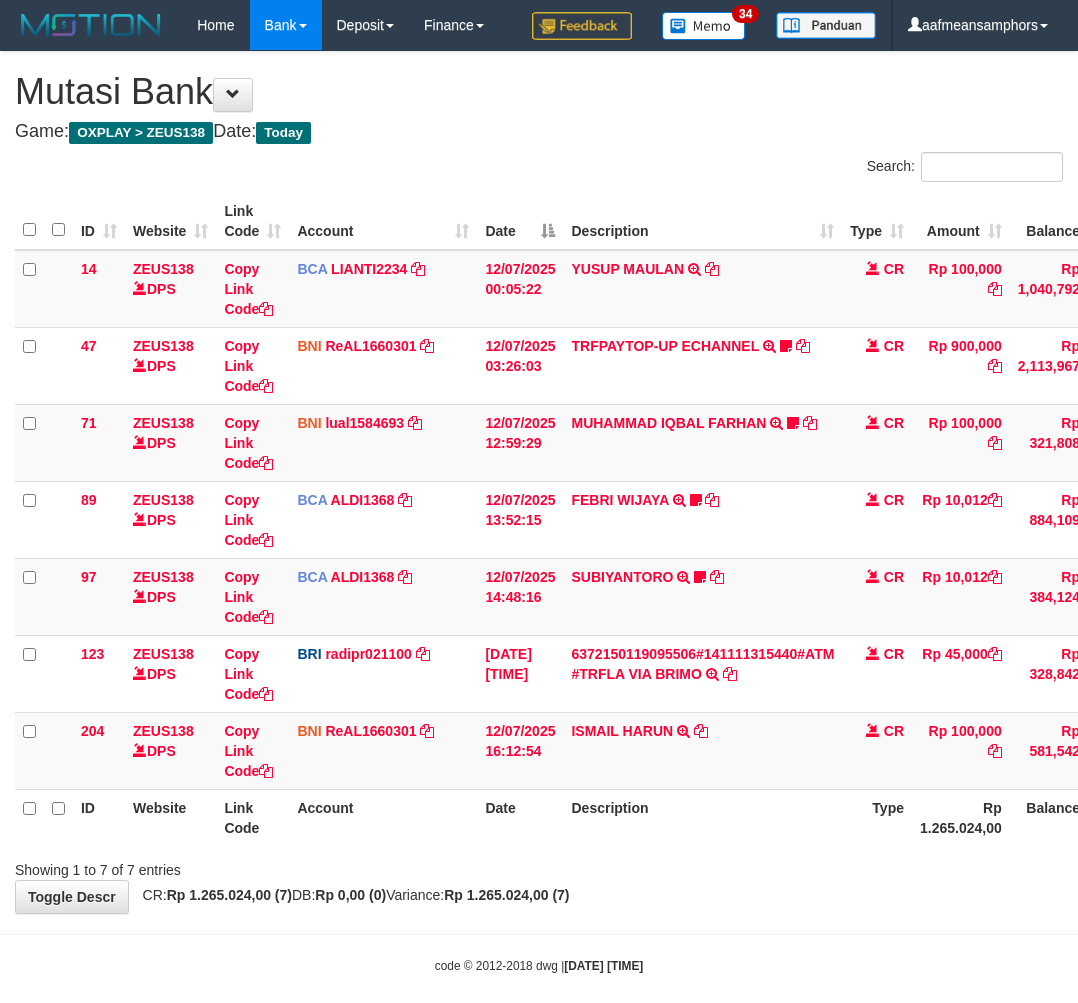 scroll, scrollTop: 0, scrollLeft: 0, axis: both 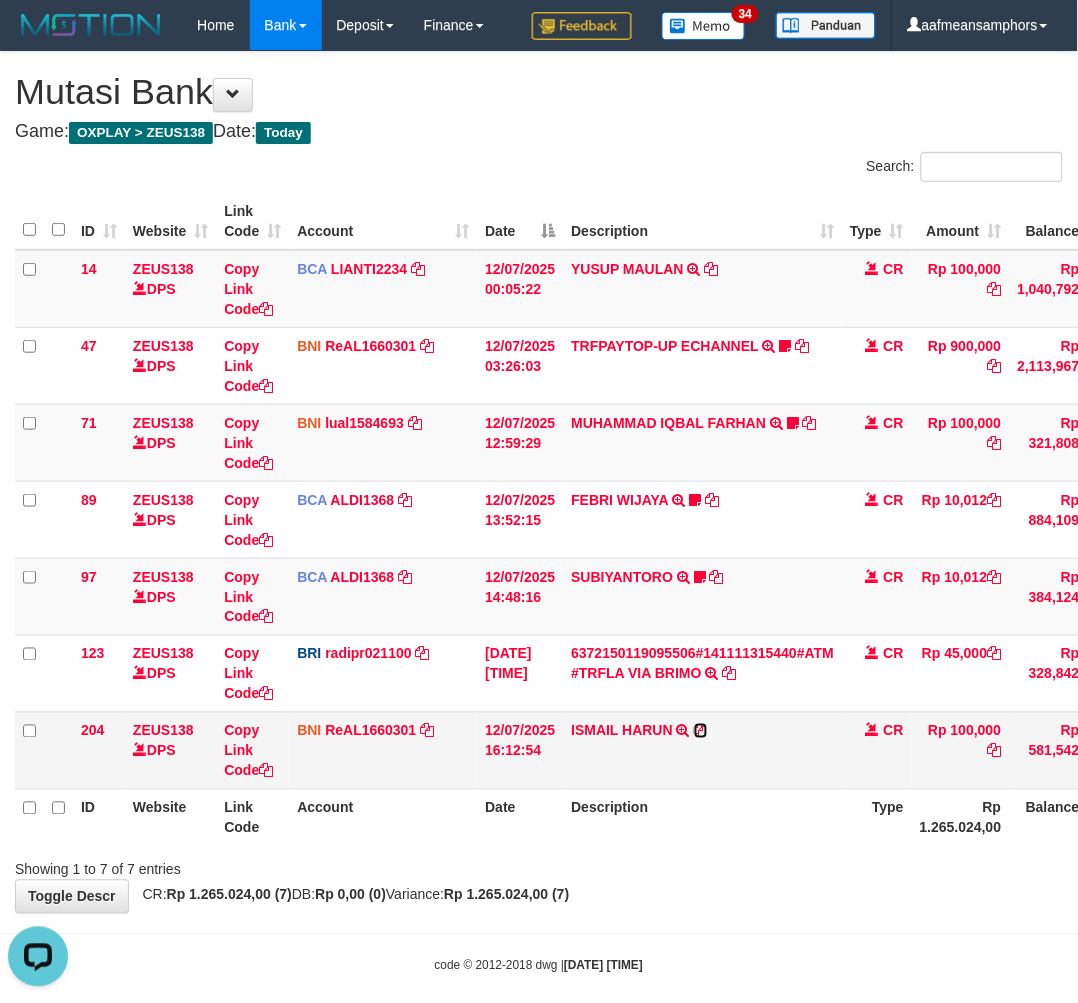 click at bounding box center [701, 731] 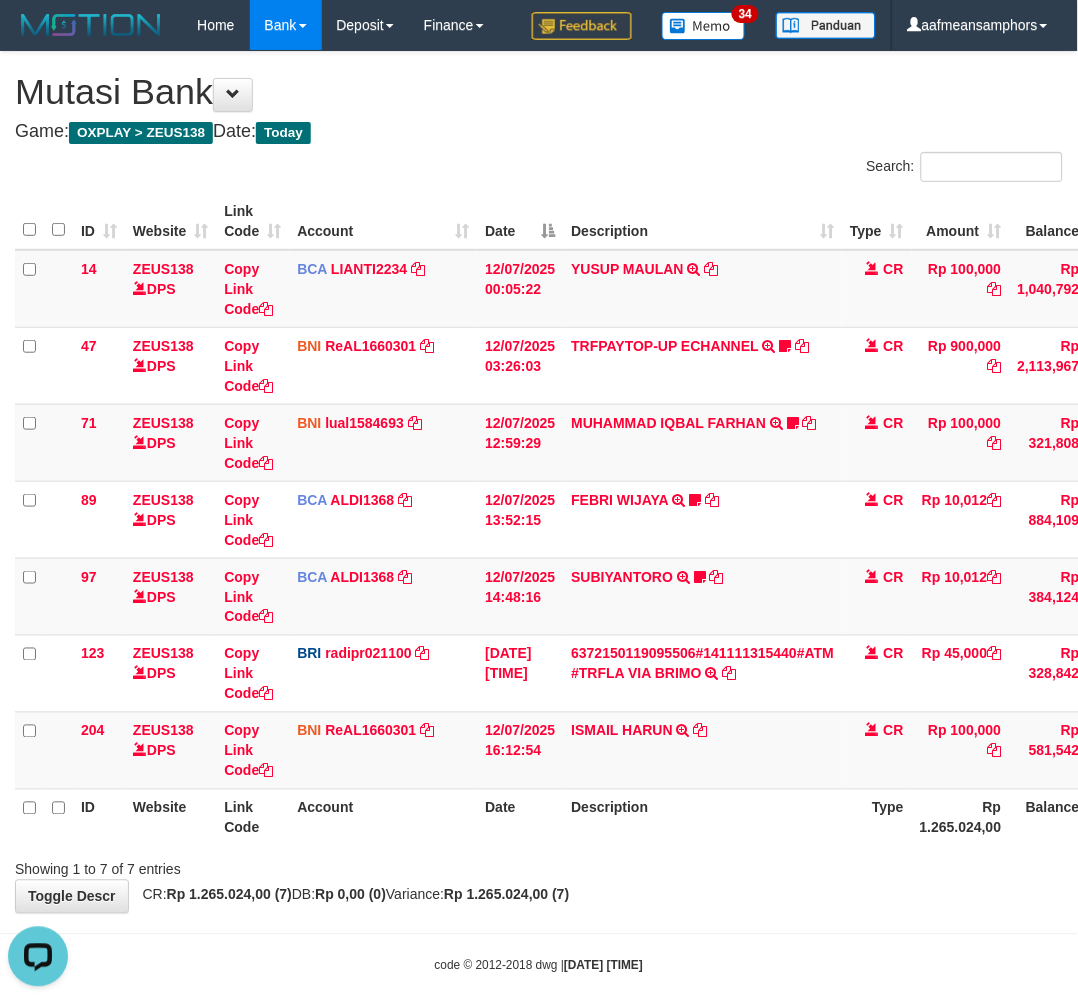 click on "Description" at bounding box center [702, 817] 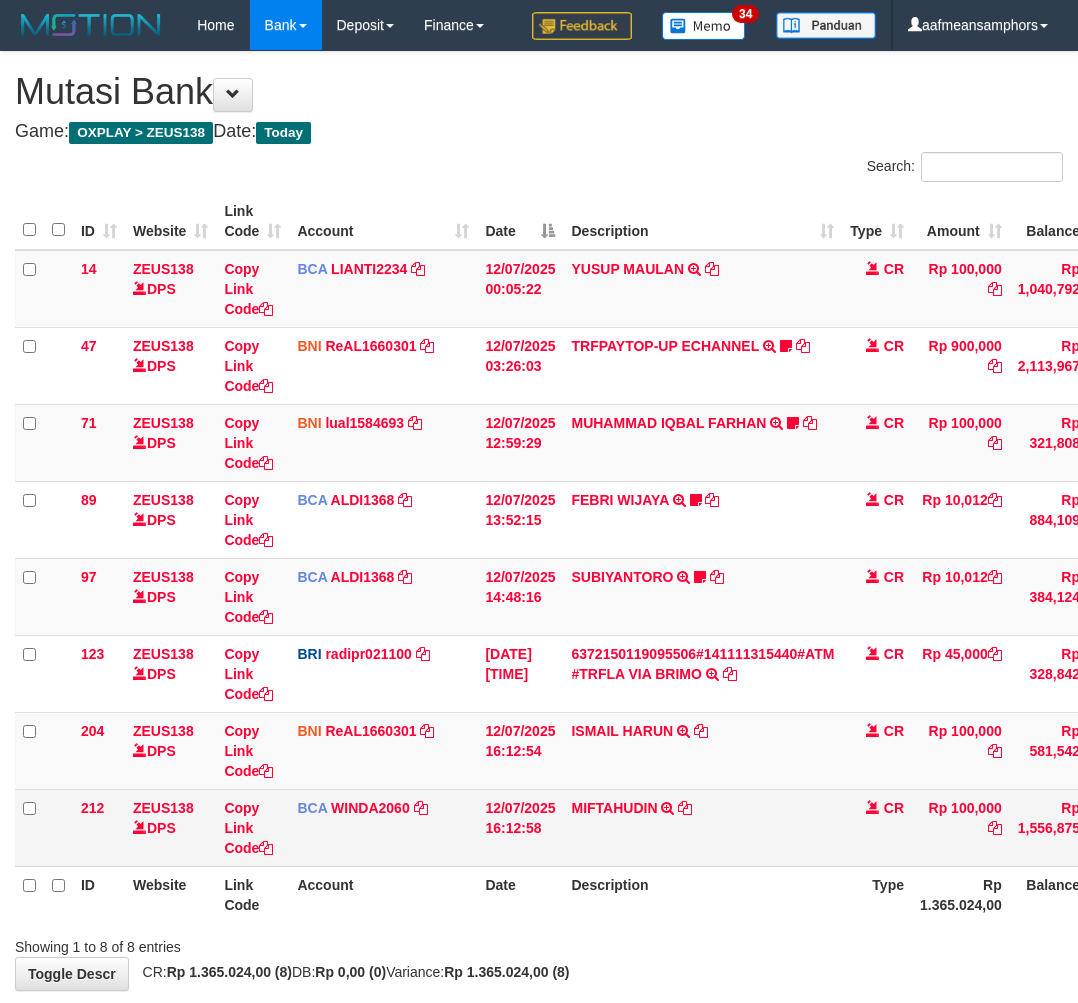 scroll, scrollTop: 0, scrollLeft: 0, axis: both 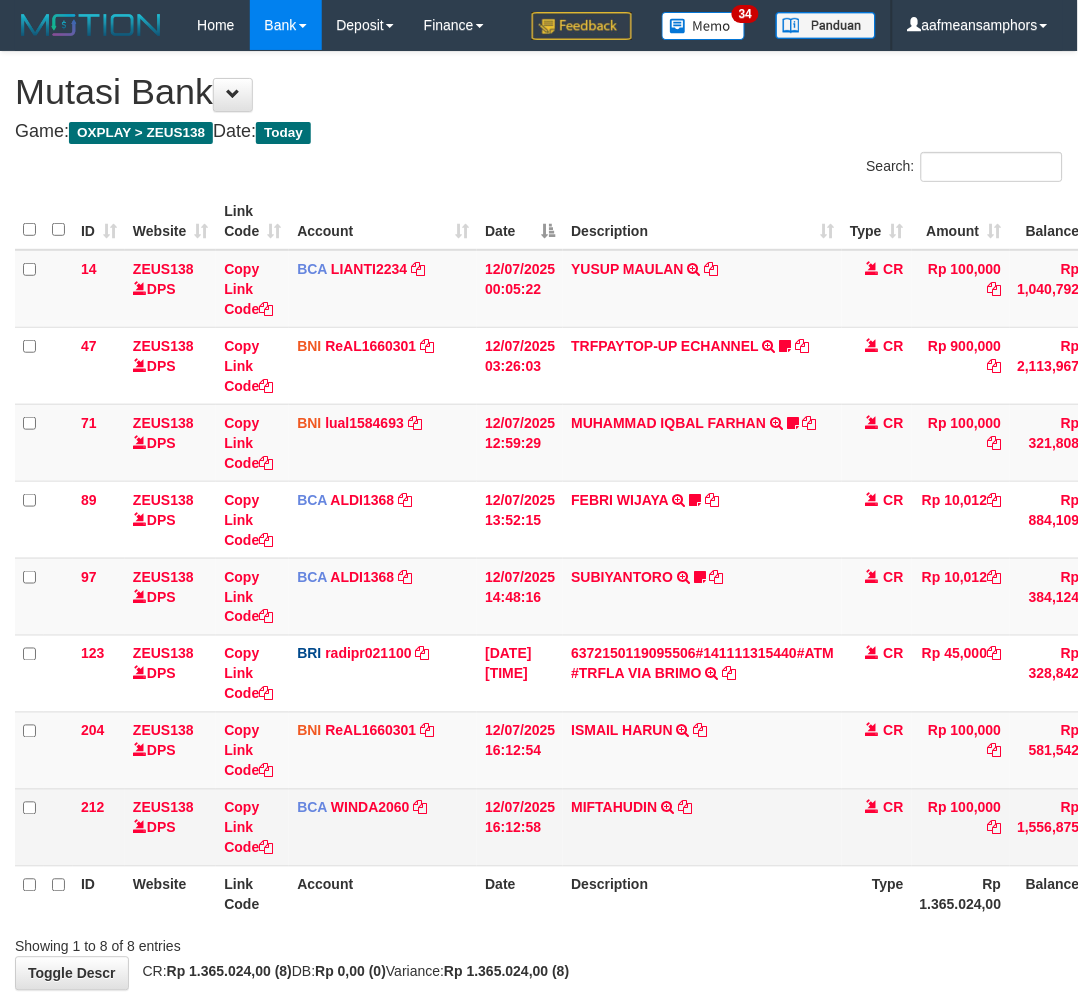 click on "[NUMBER]/[STREET] E-BANKING CR [NUMBER]/[CODE]/[CODE]
[CURRENCY][AMOUNT][YYYY][MM][DD][NUMBER] TRFDN-[NAME] ESPAY DEBIT INDONE" at bounding box center (702, 827) 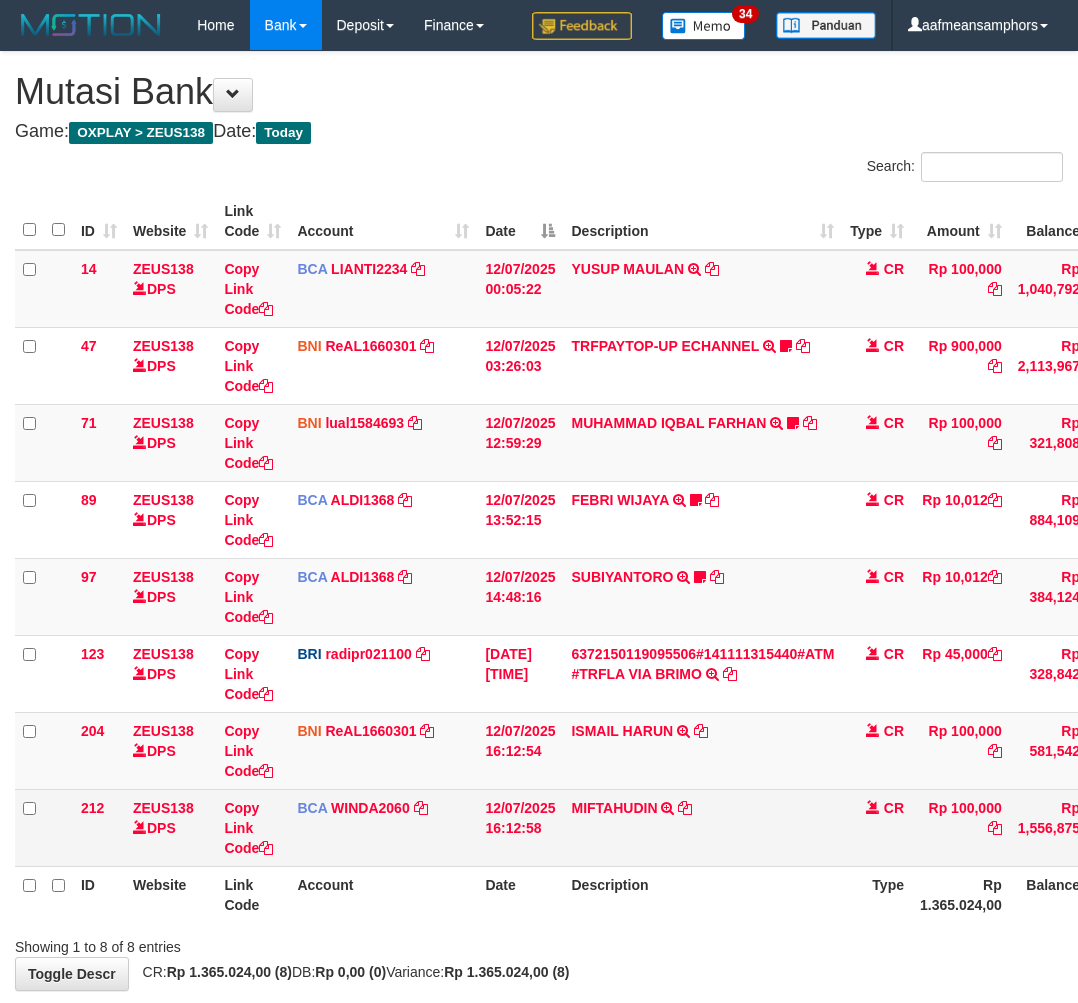 scroll, scrollTop: 0, scrollLeft: 0, axis: both 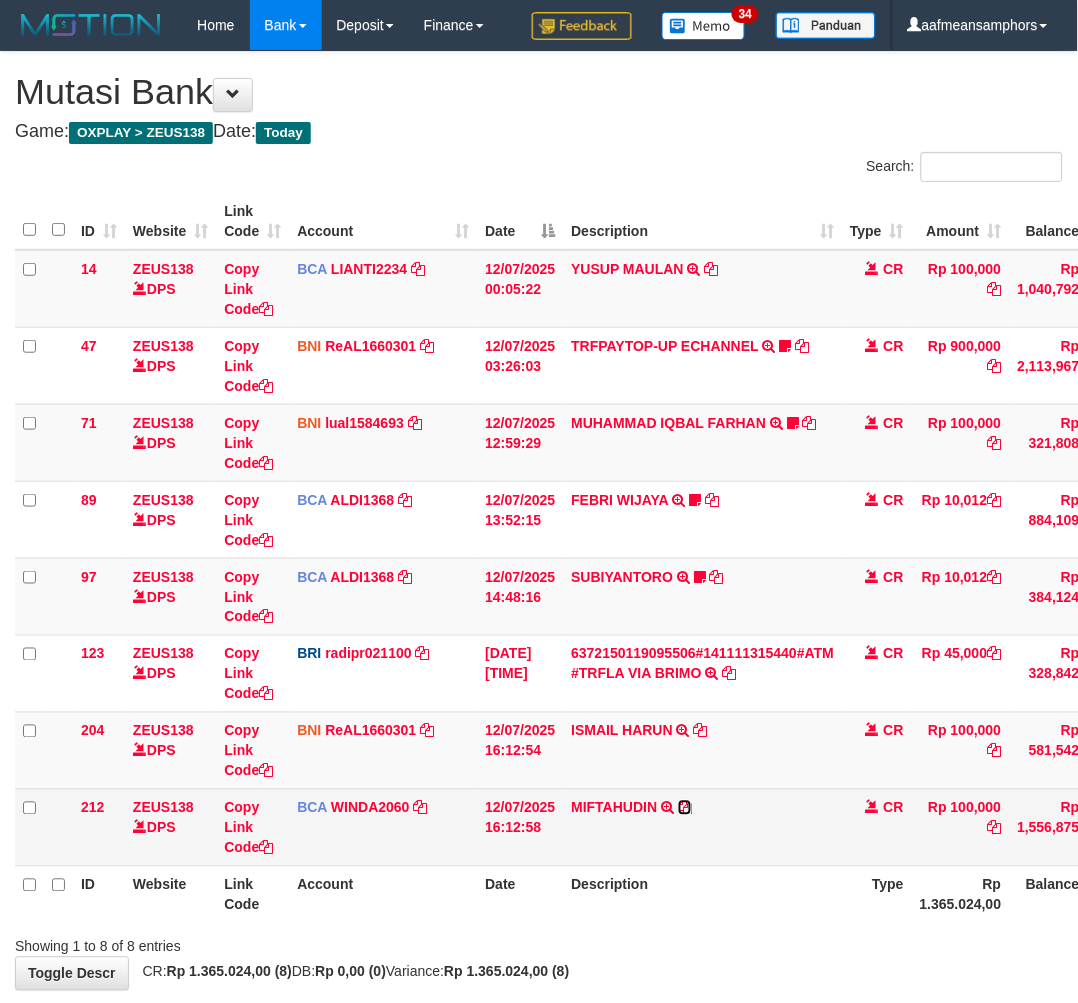 click at bounding box center [685, 808] 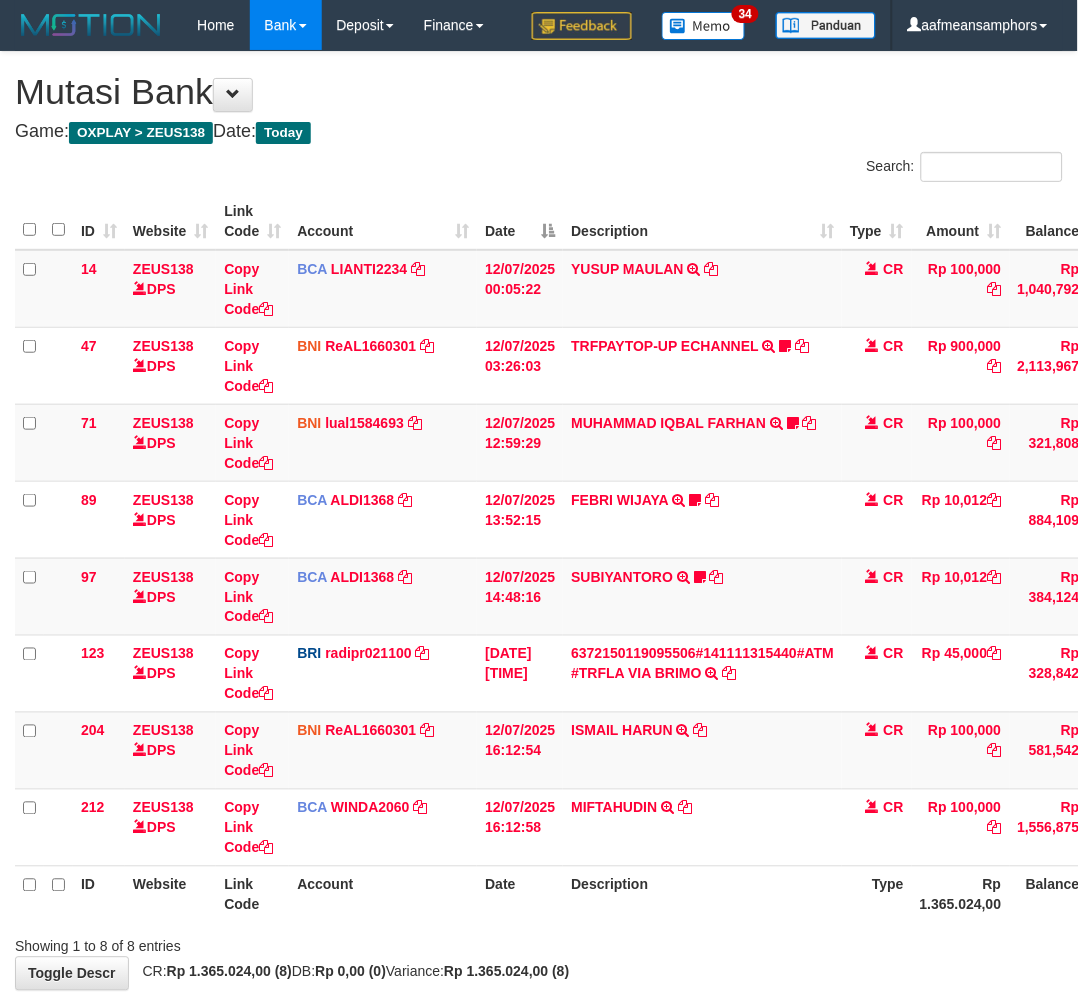 click on "Description" at bounding box center (702, 894) 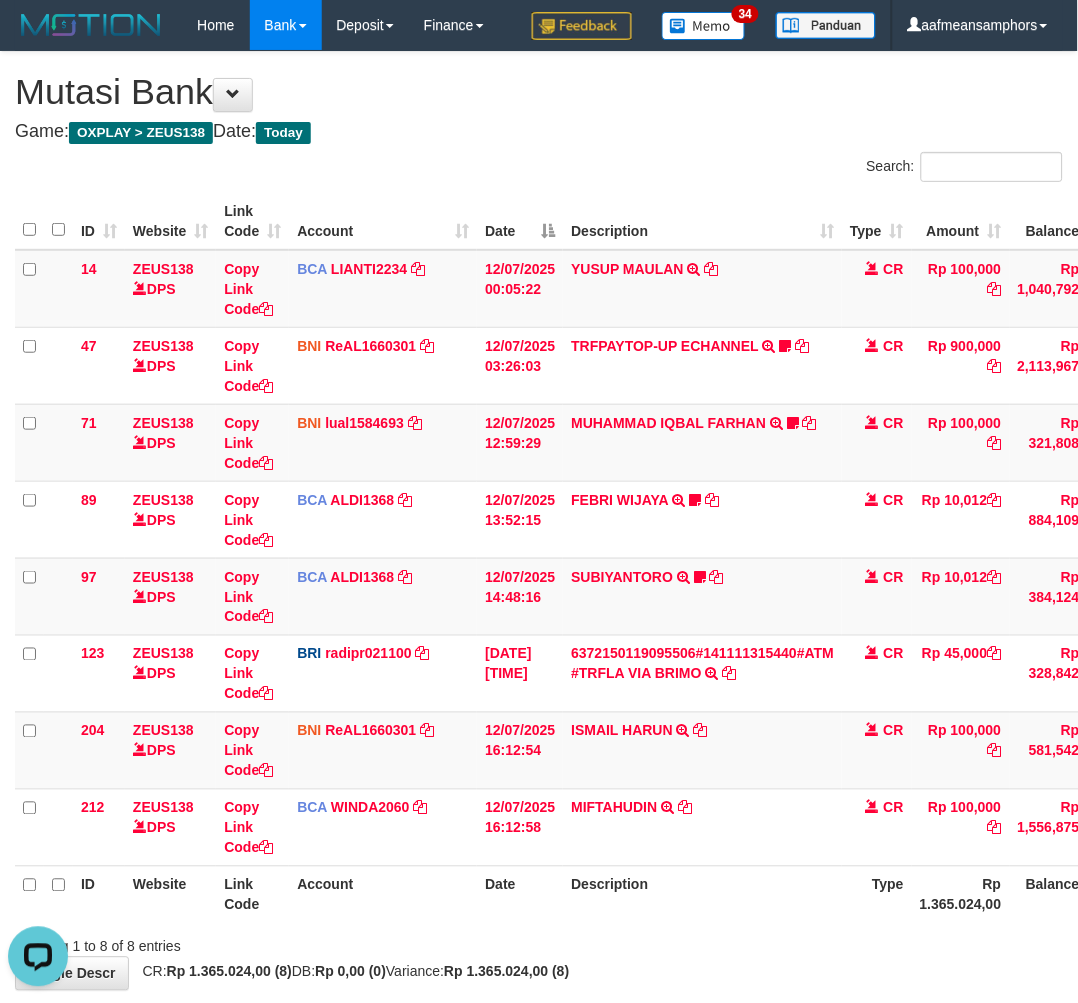scroll, scrollTop: 0, scrollLeft: 0, axis: both 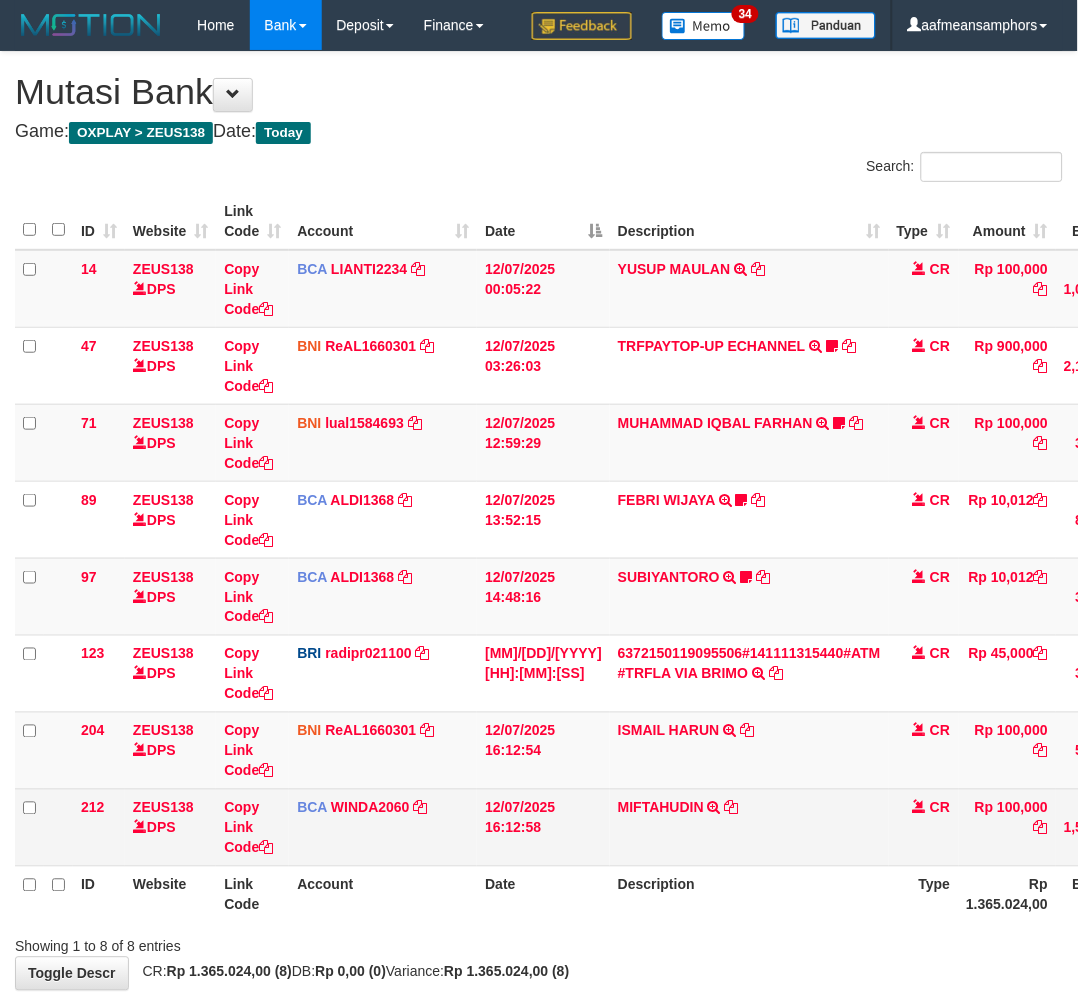 click on "12/07/2025 16:12:58" at bounding box center (543, 827) 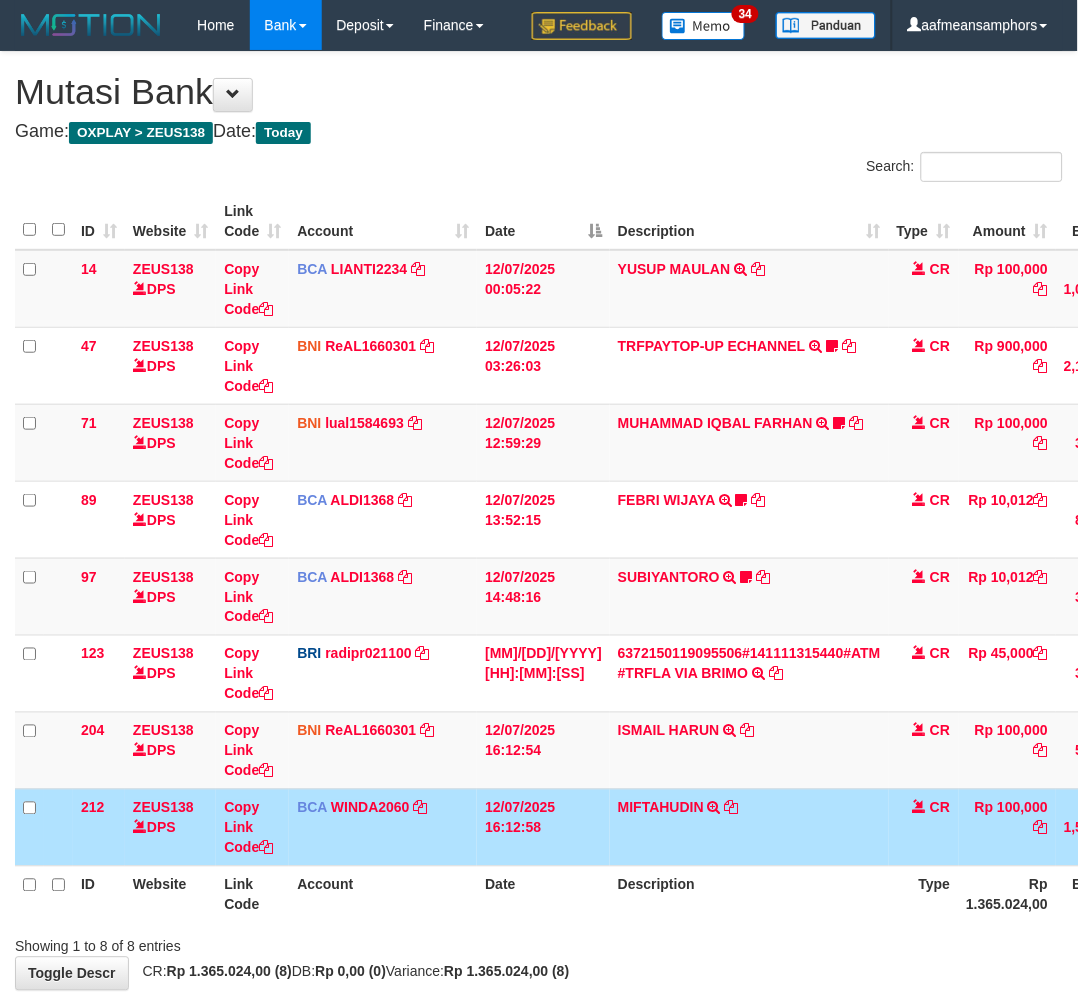 click on "[NUMBER]/[STREET] E-BANKING CR [NUMBER]/[CODE]/[CODE]
[CURRENCY][AMOUNT][YYYY][MM][DD][NUMBER] TRFDN-[NAME] ESPAY DEBIT INDONE" at bounding box center [749, 827] 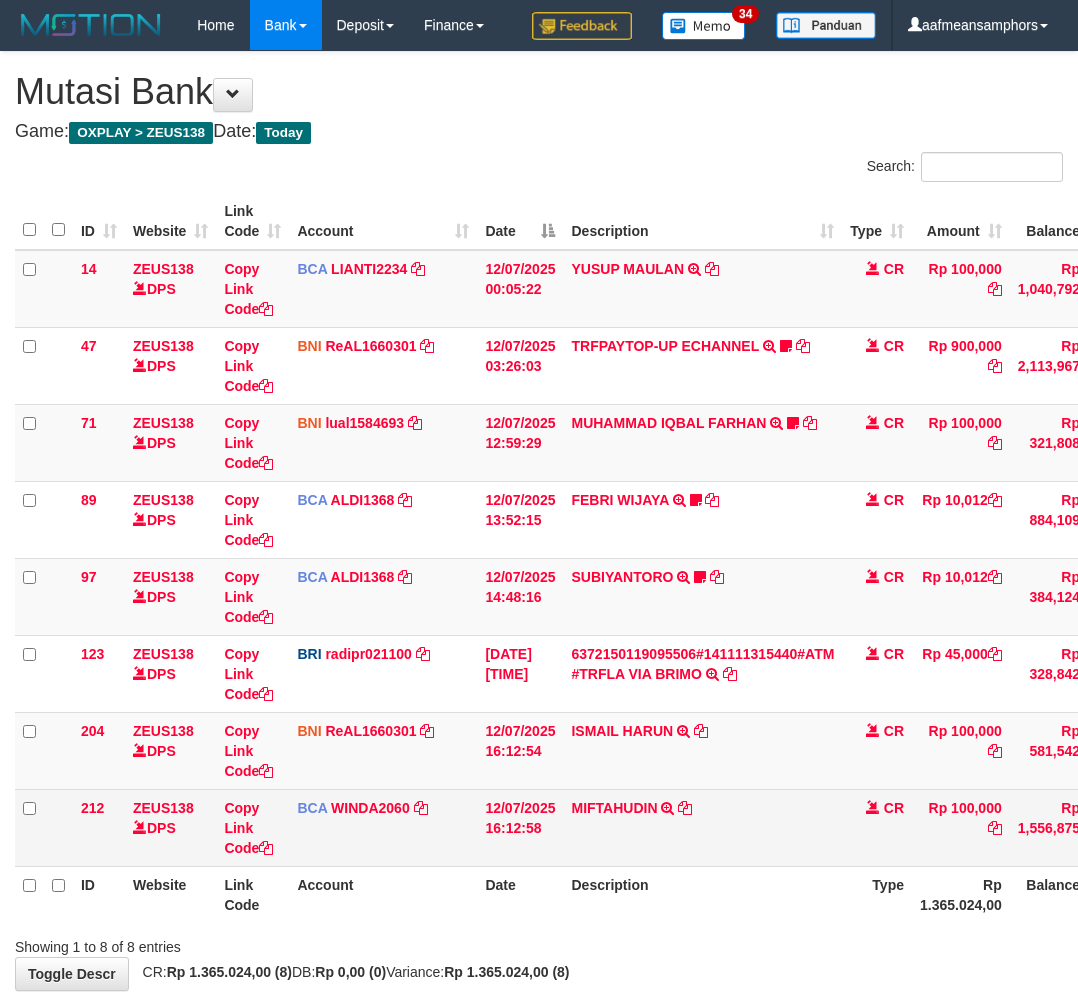scroll, scrollTop: 0, scrollLeft: 0, axis: both 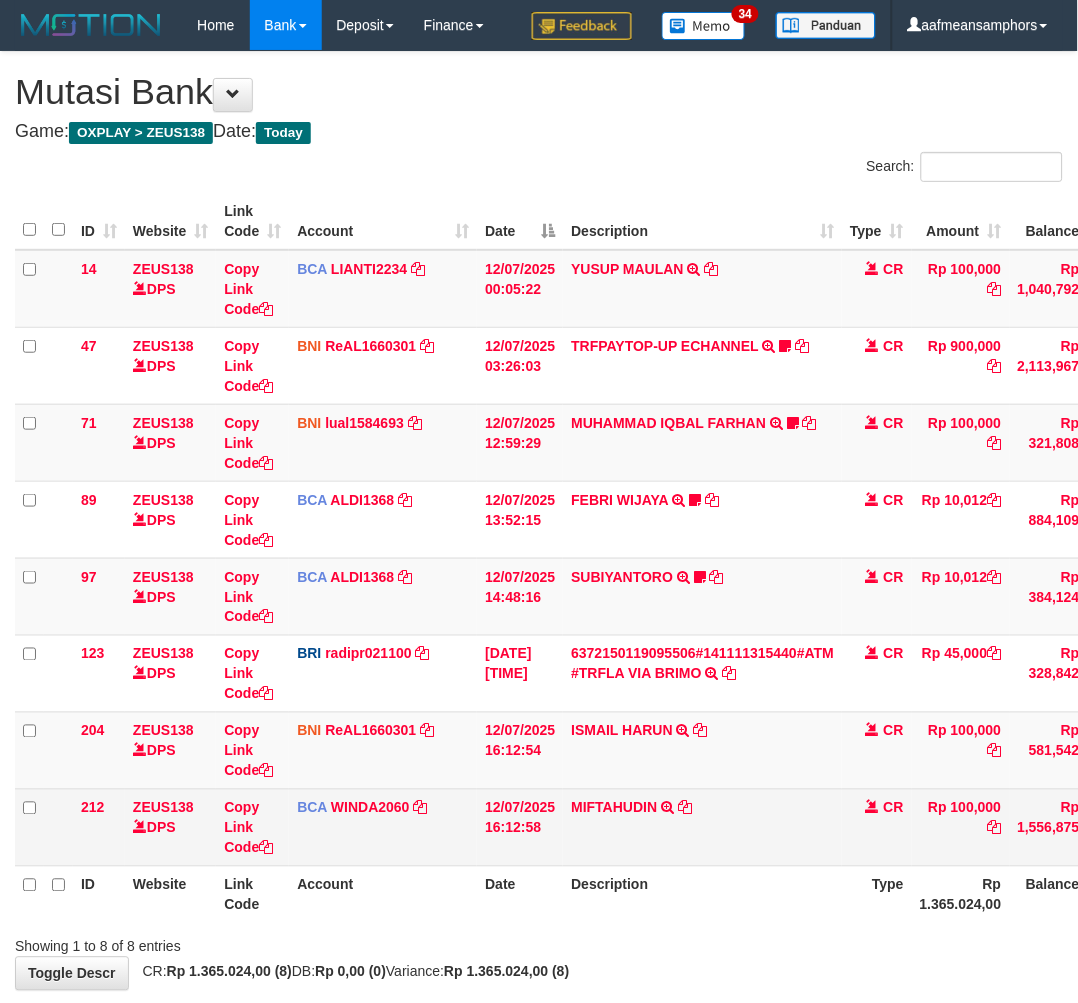 click on "MIFTAHUDIN         TRSF E-BANKING CR 1207/FTSCY/WS95051
100000.002025071250938581 TRFDN-MIFTAHUDIN ESPAY DEBIT INDONE" at bounding box center [702, 827] 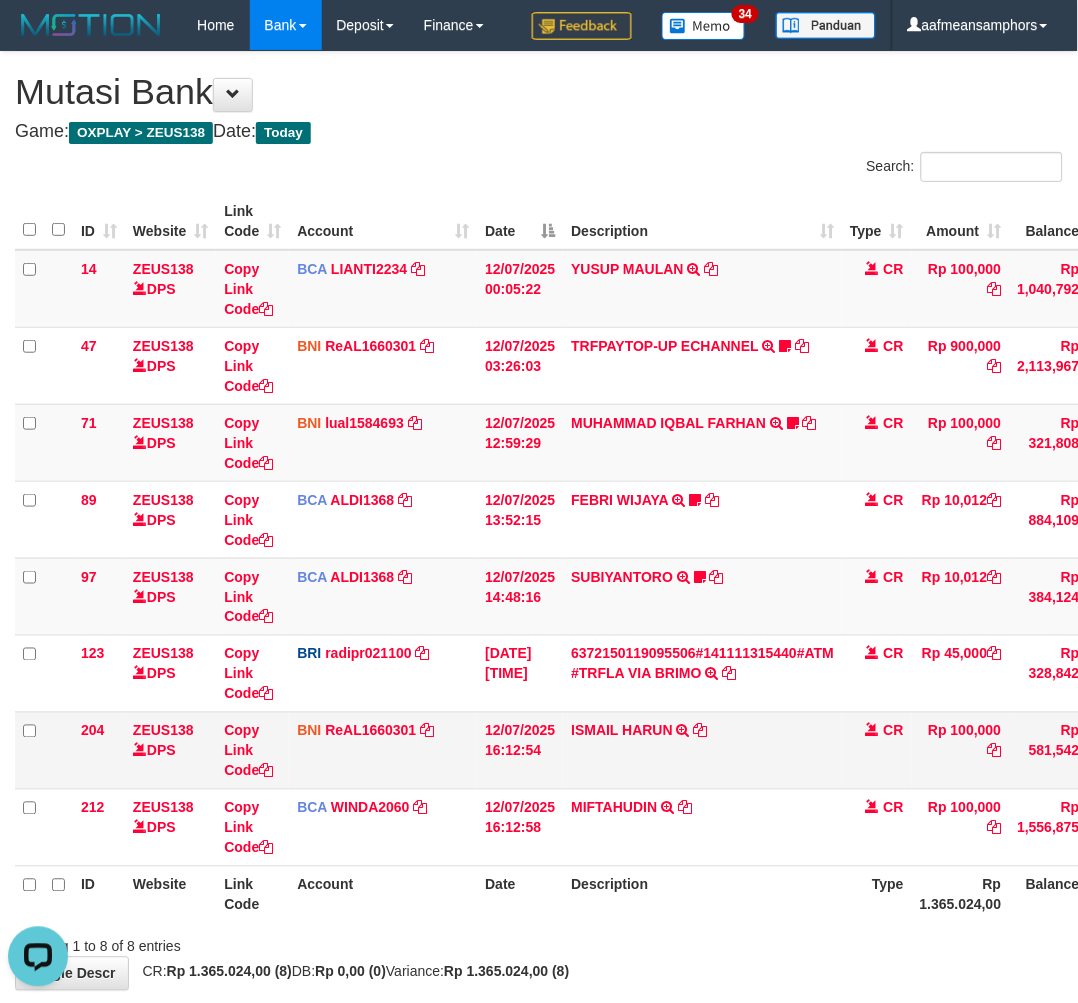 scroll, scrollTop: 0, scrollLeft: 0, axis: both 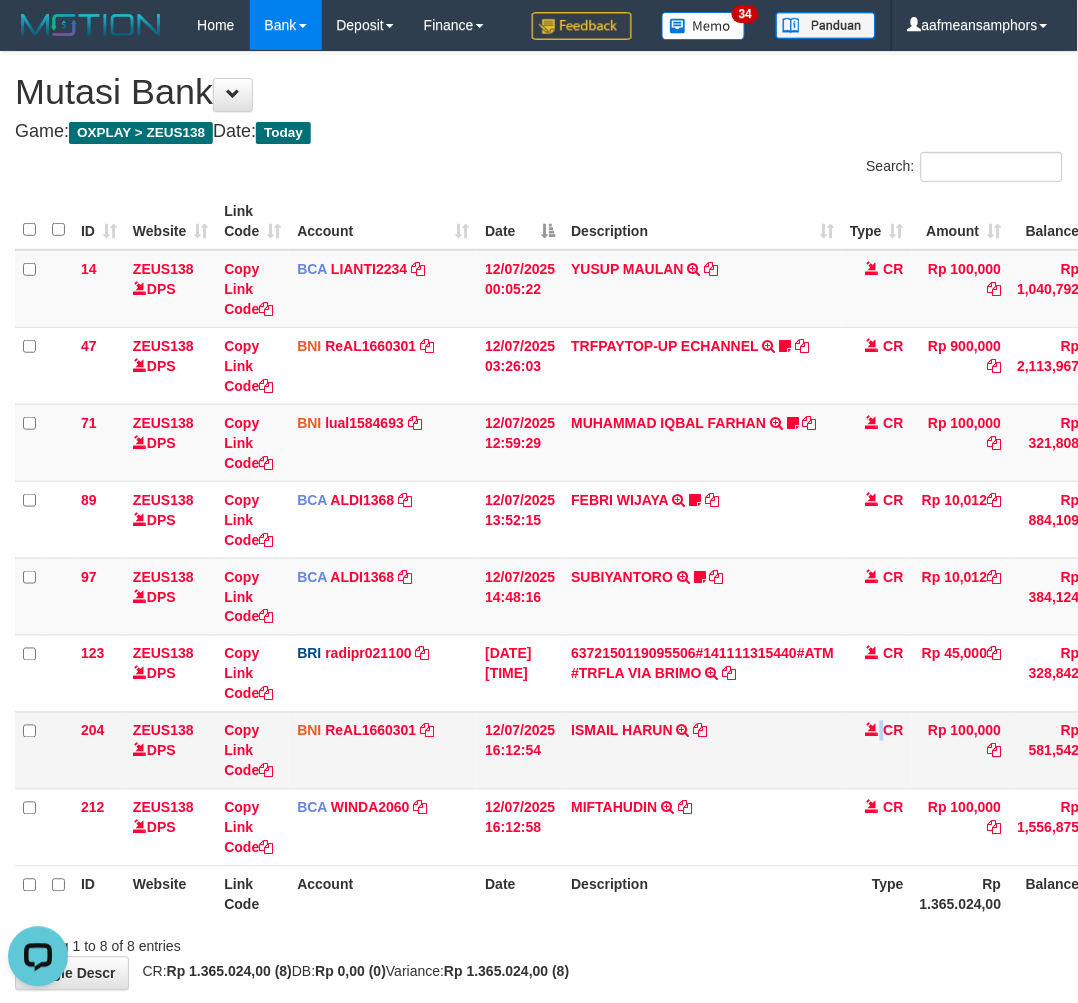 click on "ISMAIL HARUN         TRANSFER DARI SDR ISMAIL HARUN" at bounding box center [702, 750] 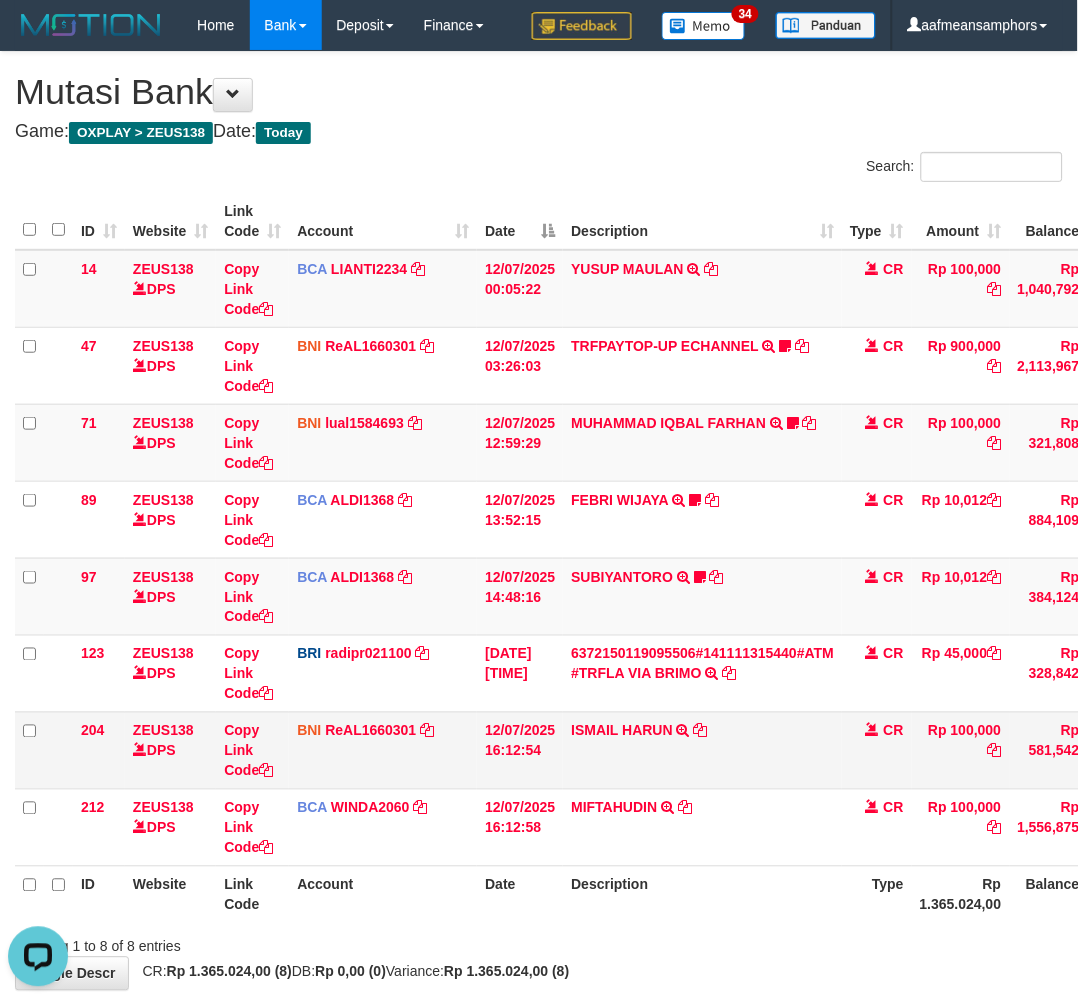 click on "ISMAIL HARUN         TRANSFER DARI SDR ISMAIL HARUN" at bounding box center (702, 750) 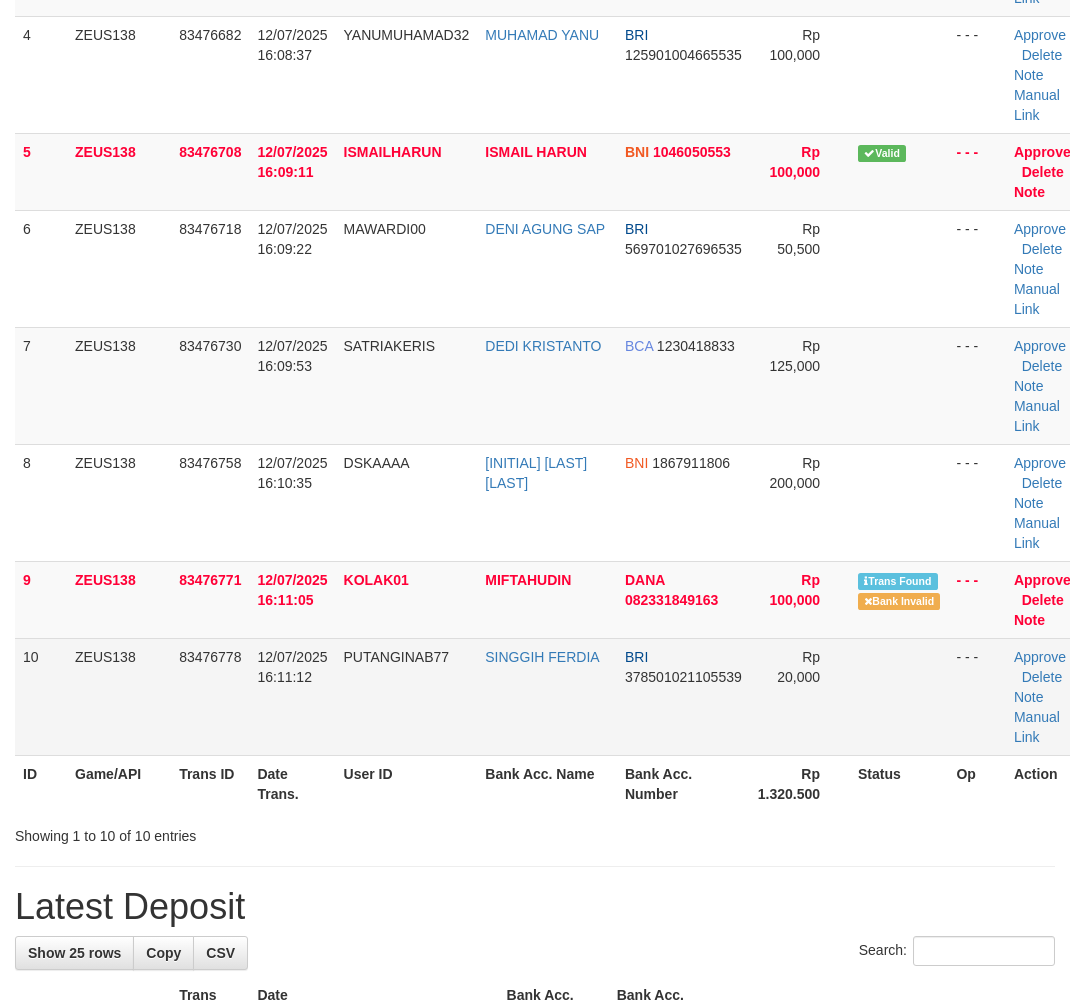 drag, startPoint x: 477, startPoint y: 791, endPoint x: 448, endPoint y: 796, distance: 29.427877 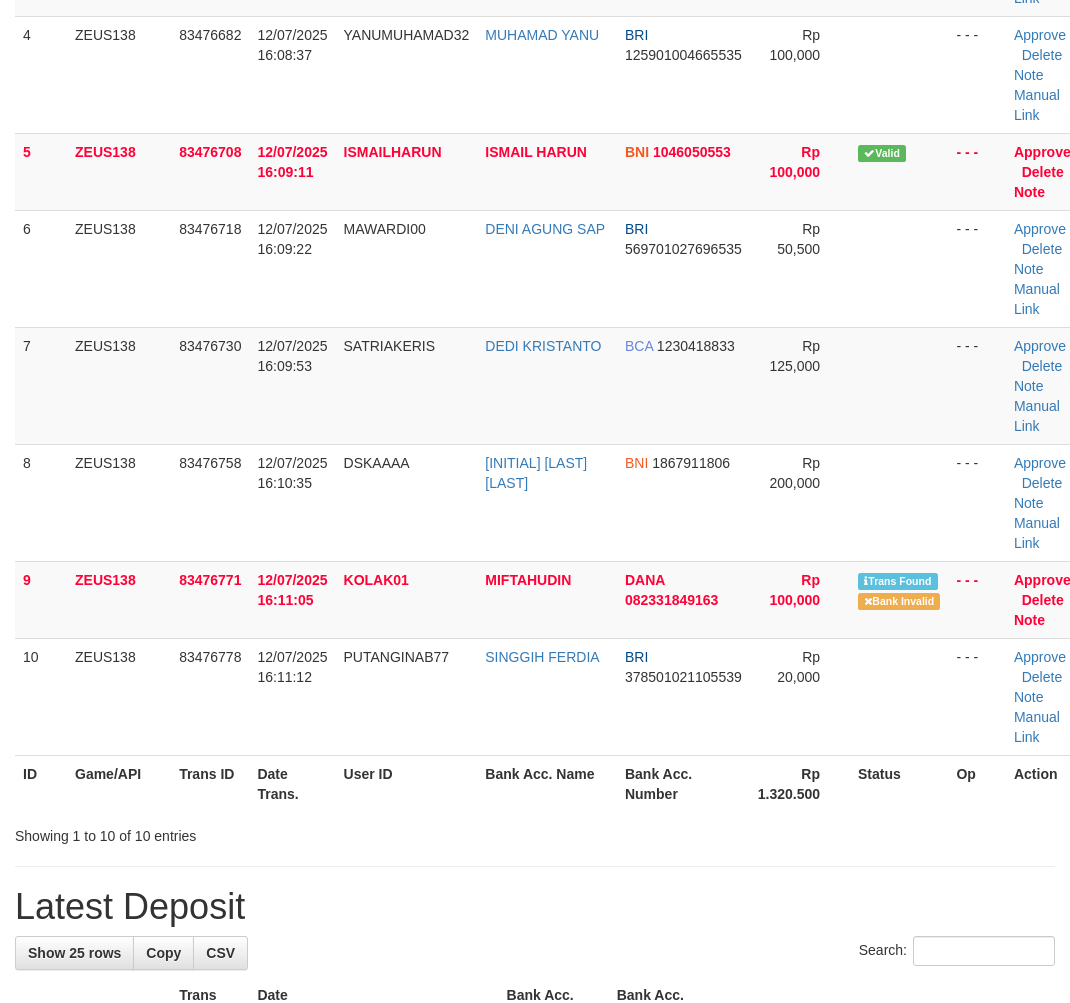 scroll, scrollTop: 641, scrollLeft: 0, axis: vertical 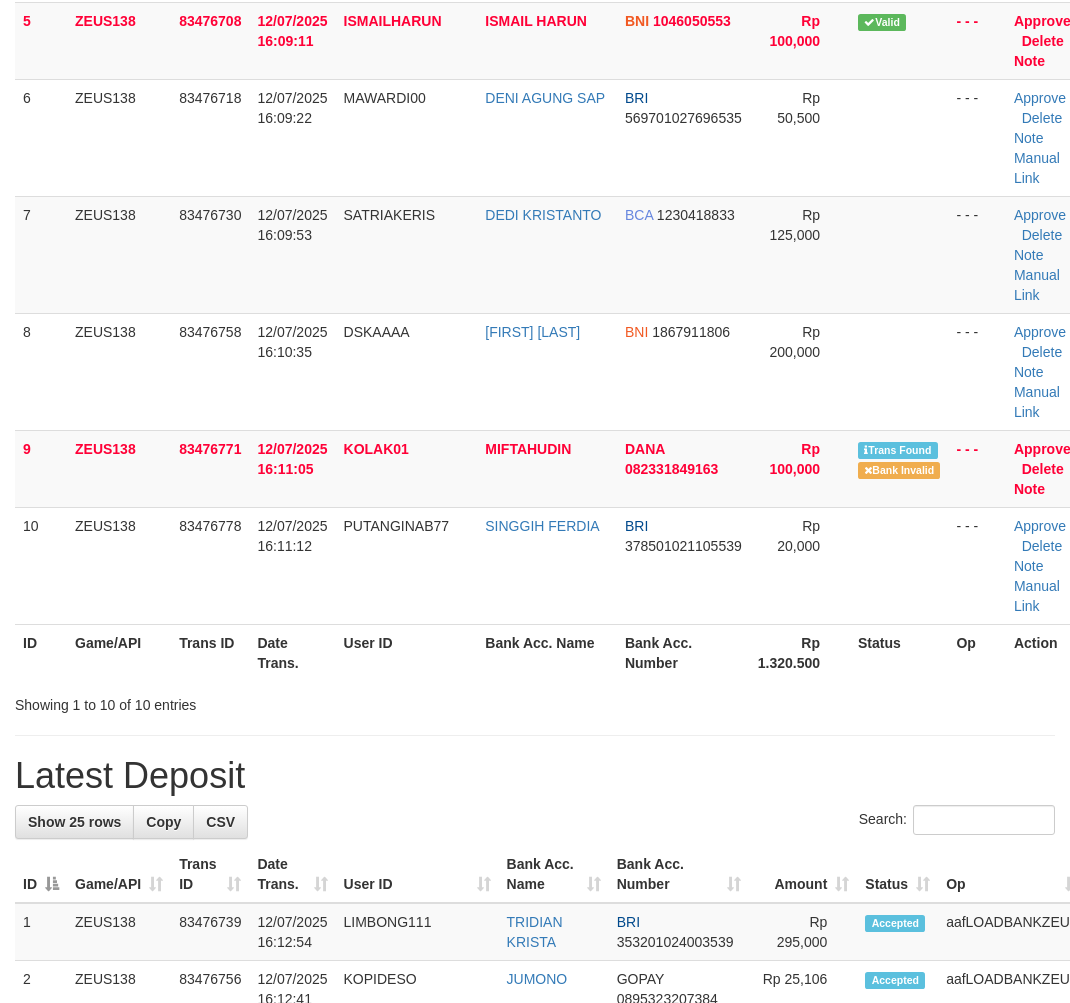 drag, startPoint x: 620, startPoint y: 760, endPoint x: 637, endPoint y: 777, distance: 24.04163 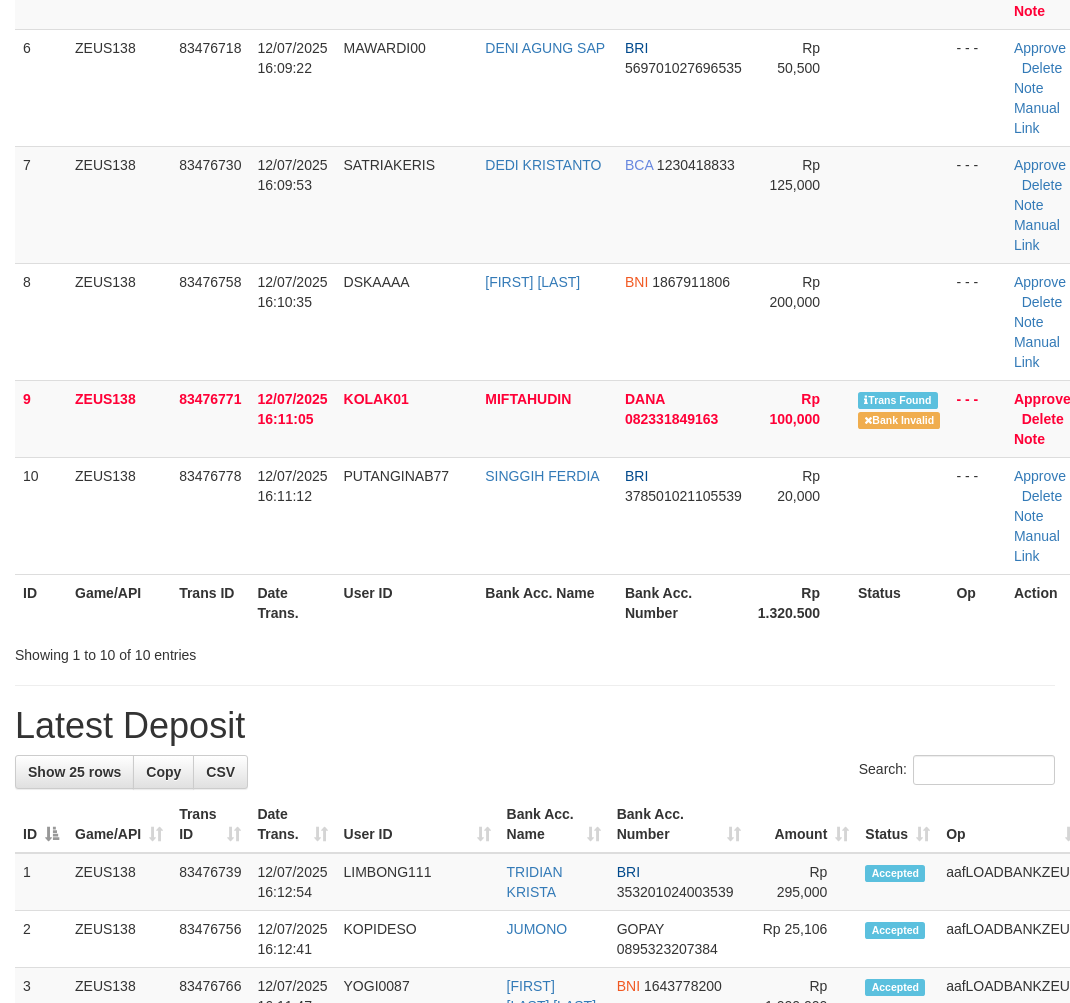 scroll, scrollTop: 741, scrollLeft: 0, axis: vertical 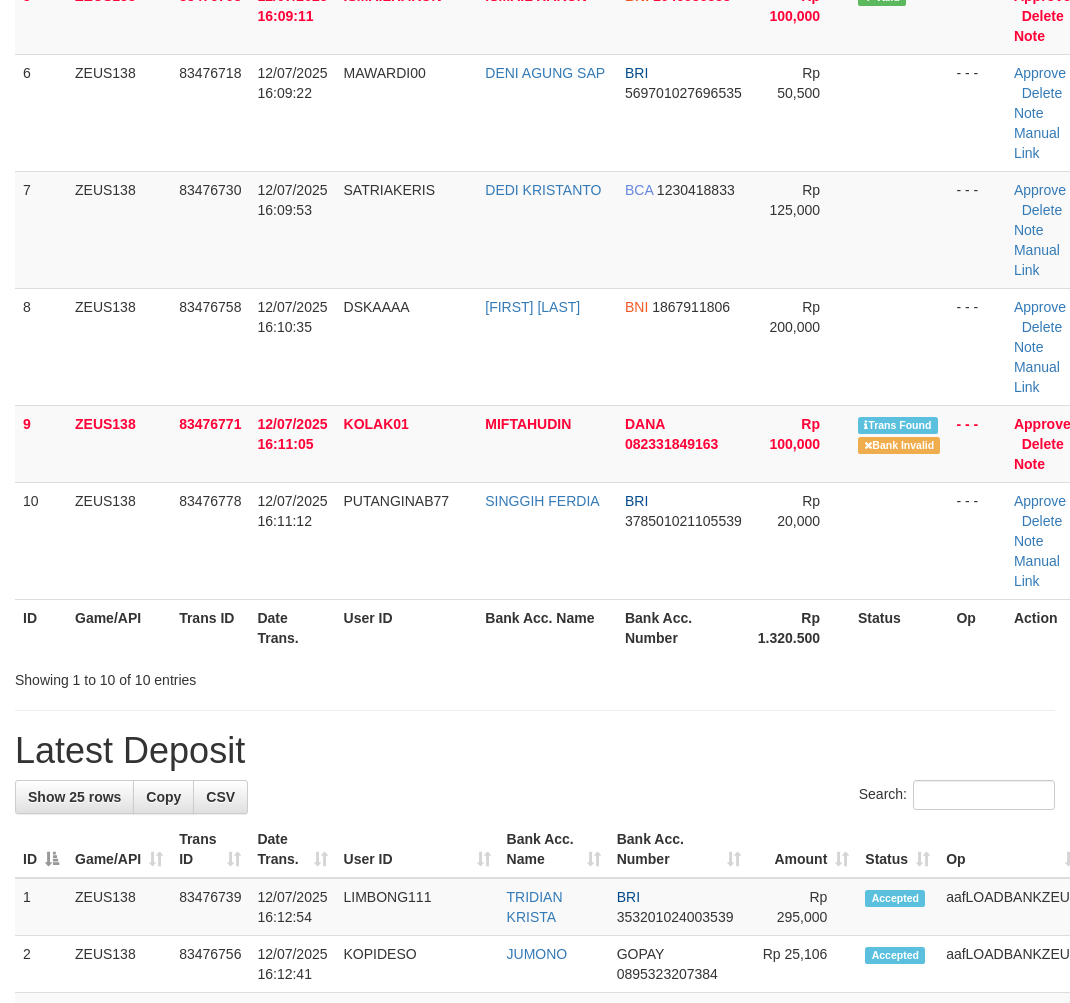 click on "**********" at bounding box center (535, 884) 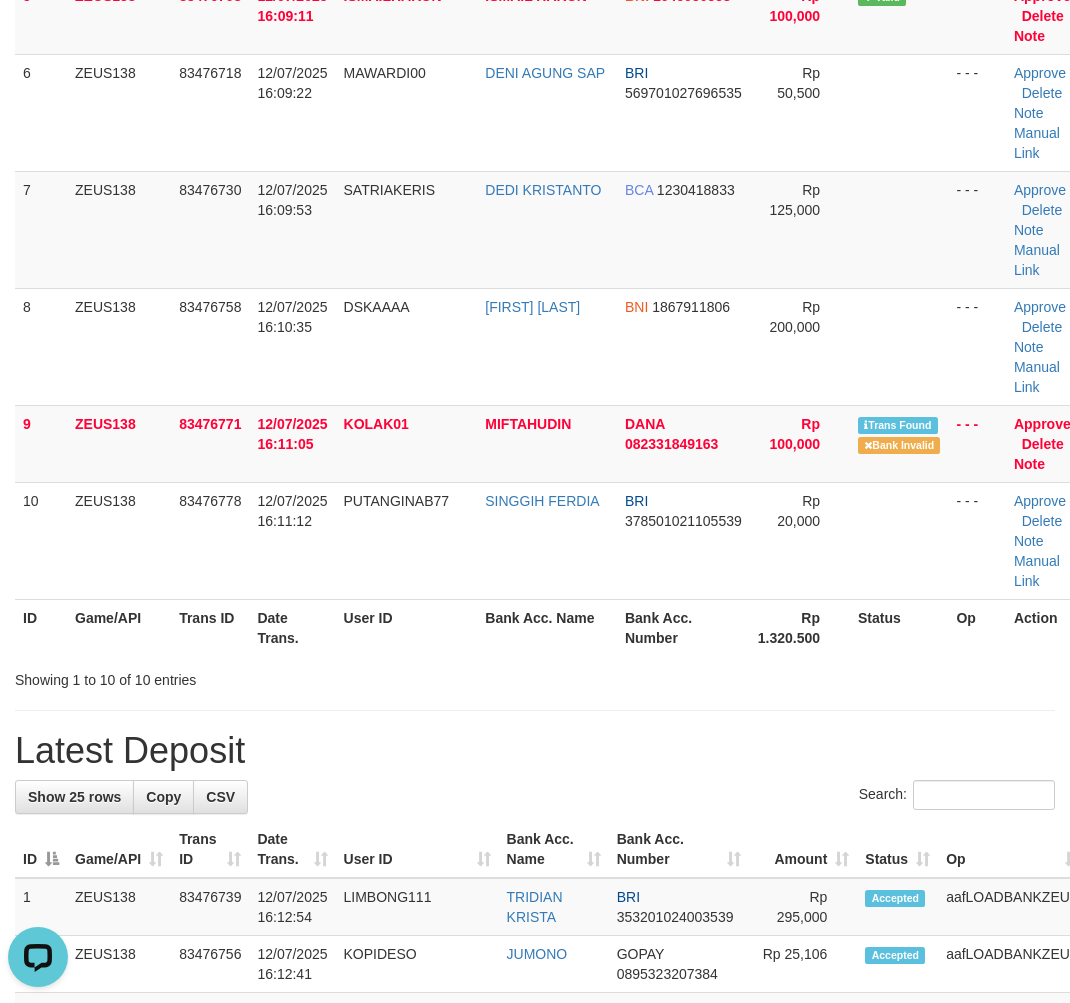 scroll, scrollTop: 0, scrollLeft: 0, axis: both 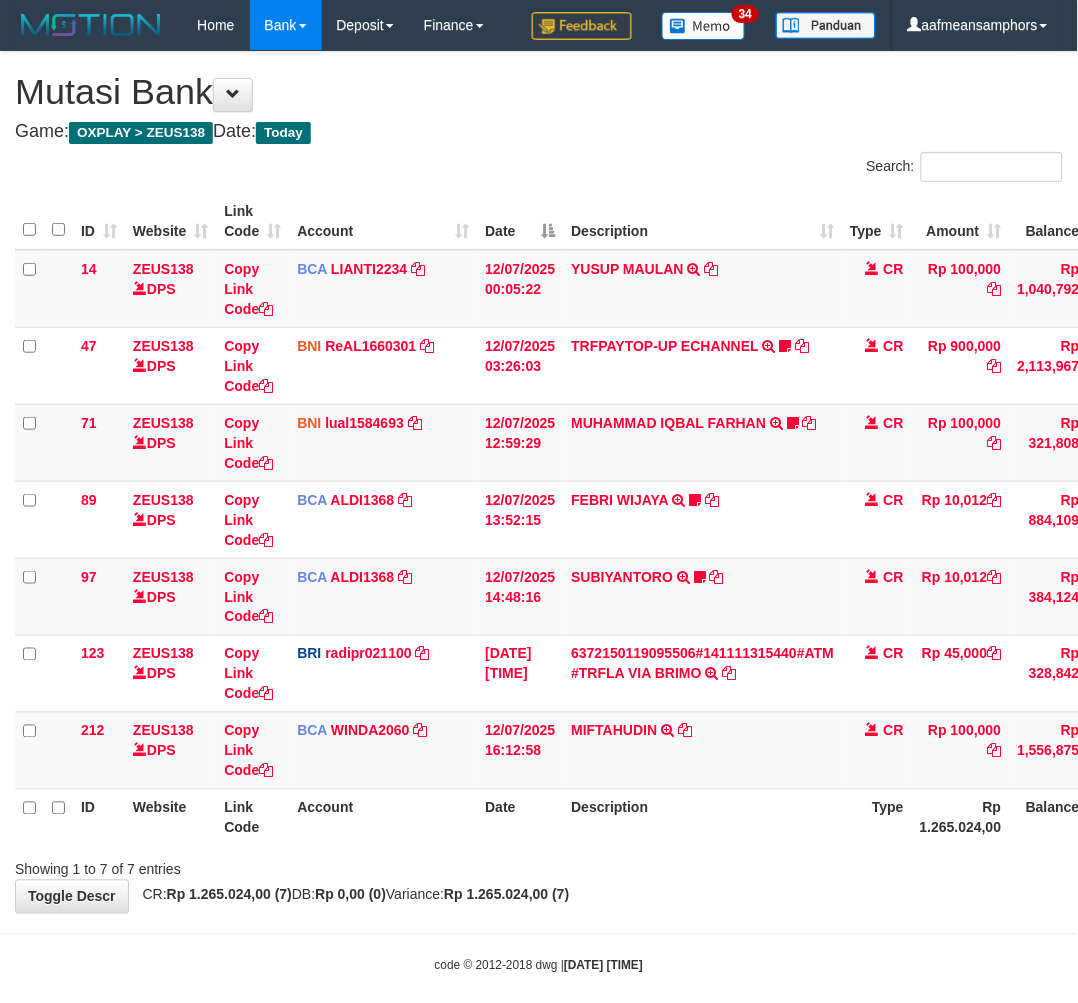 drag, startPoint x: 701, startPoint y: 803, endPoint x: 727, endPoint y: 802, distance: 26.019224 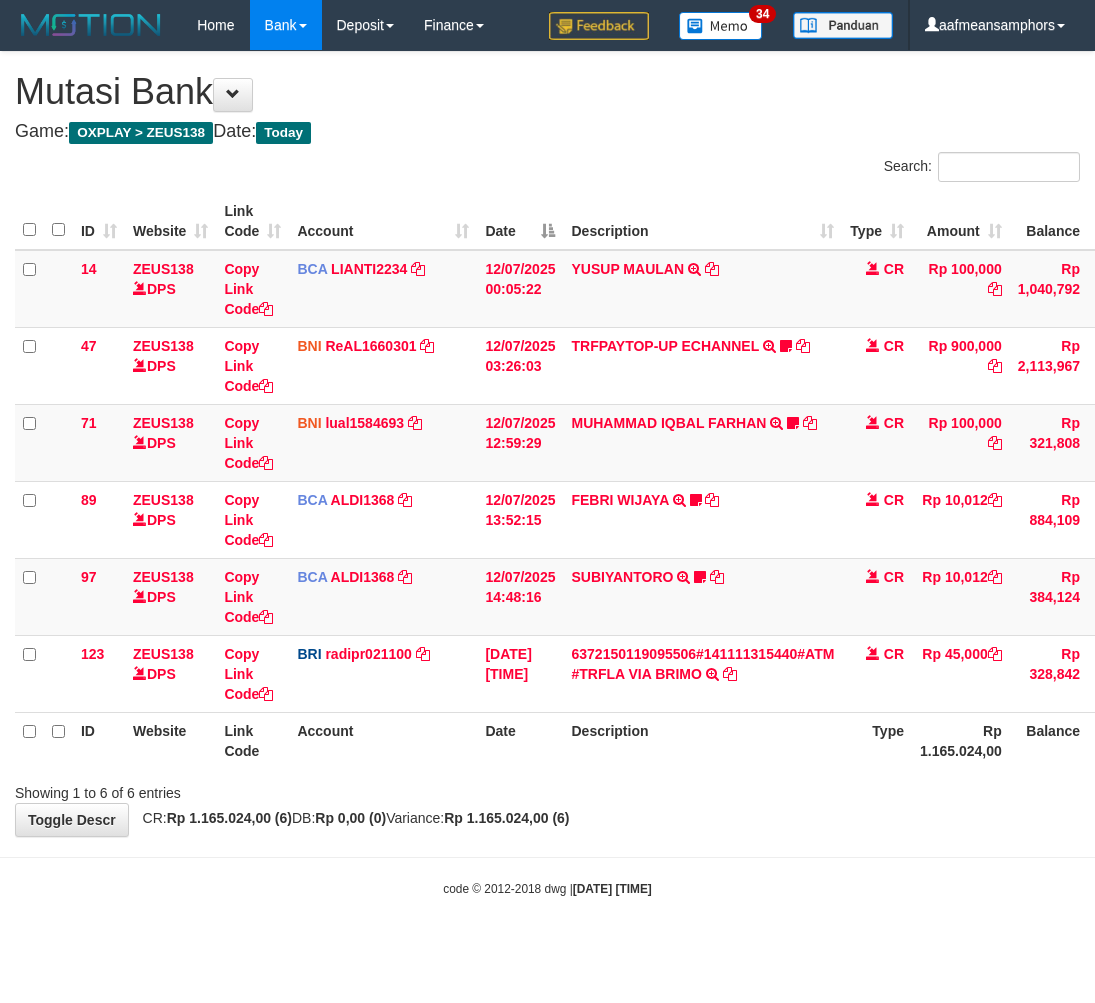 scroll, scrollTop: 0, scrollLeft: 0, axis: both 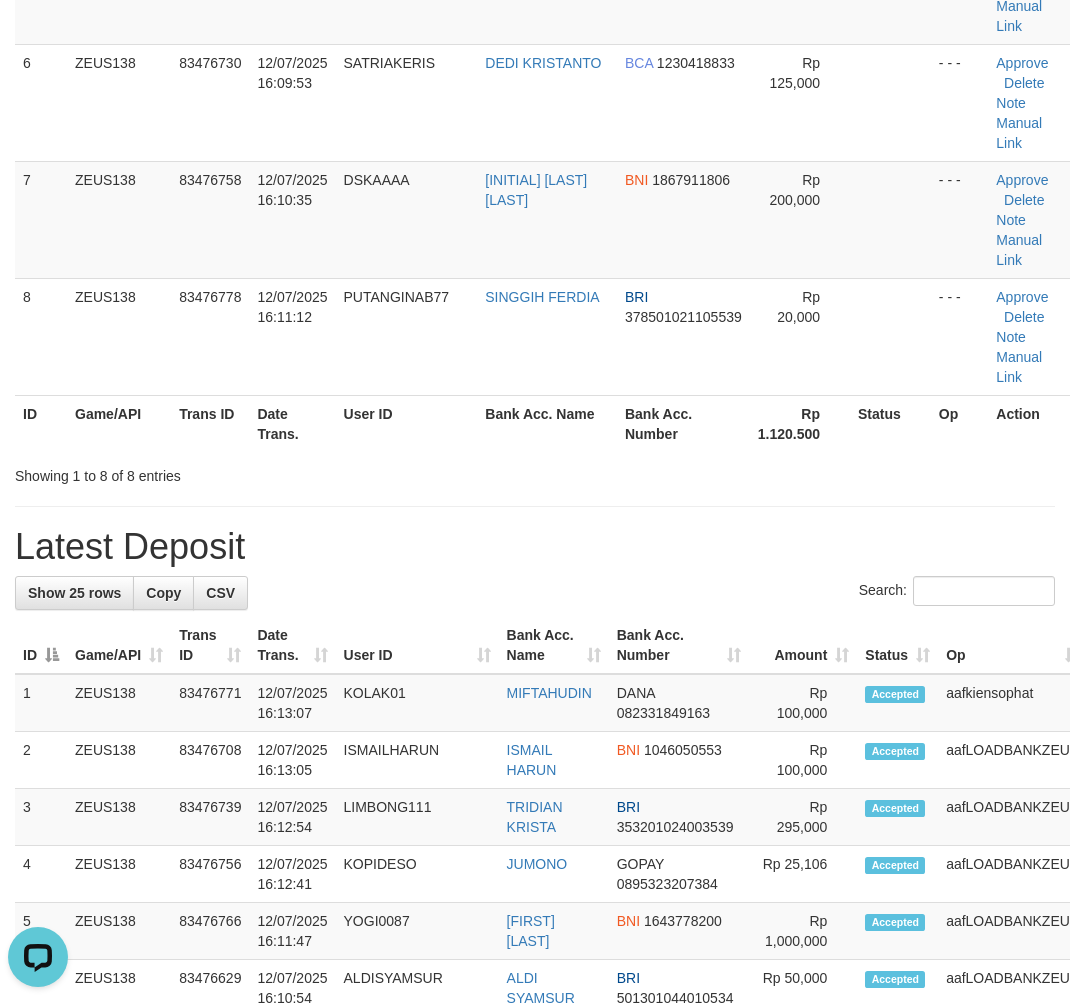 drag, startPoint x: 443, startPoint y: 565, endPoint x: 8, endPoint y: 681, distance: 450.20108 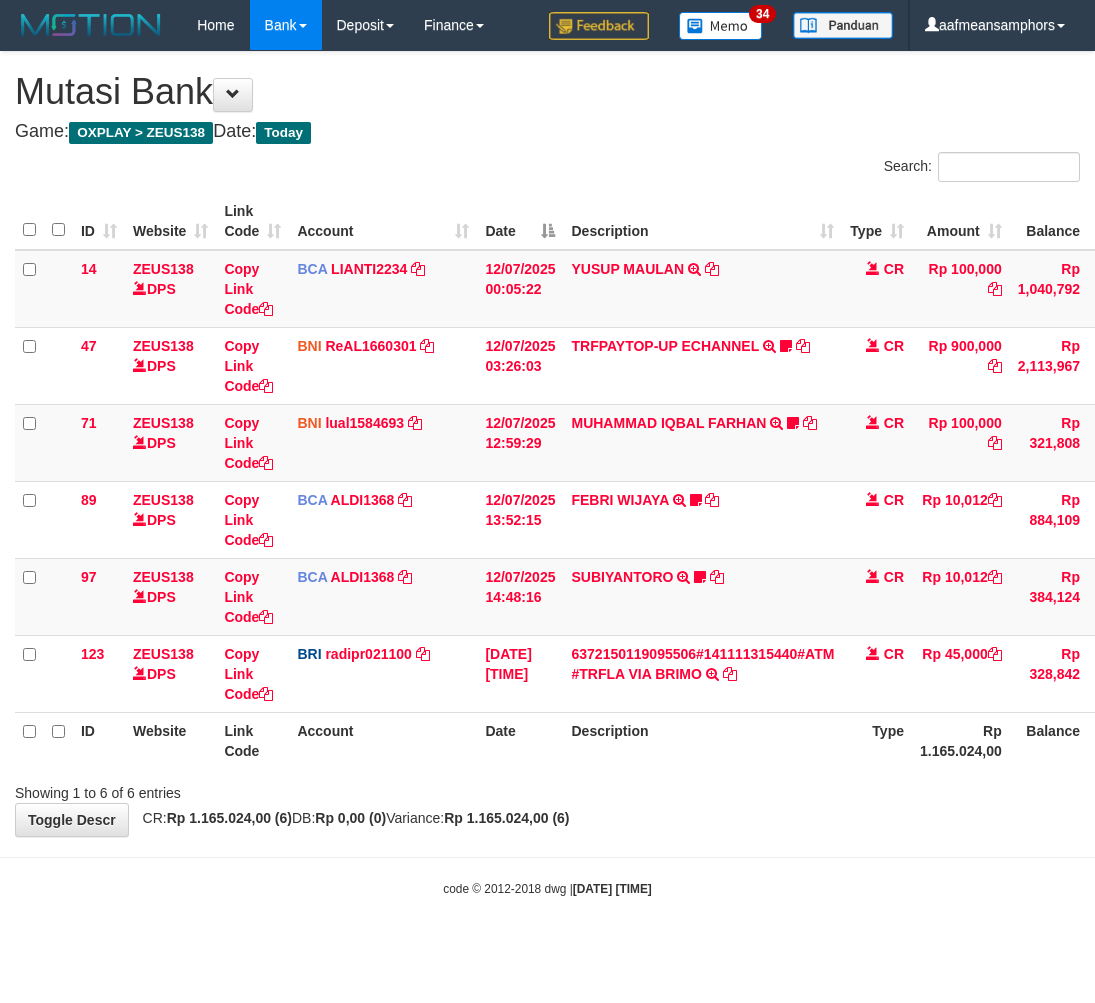 scroll, scrollTop: 0, scrollLeft: 0, axis: both 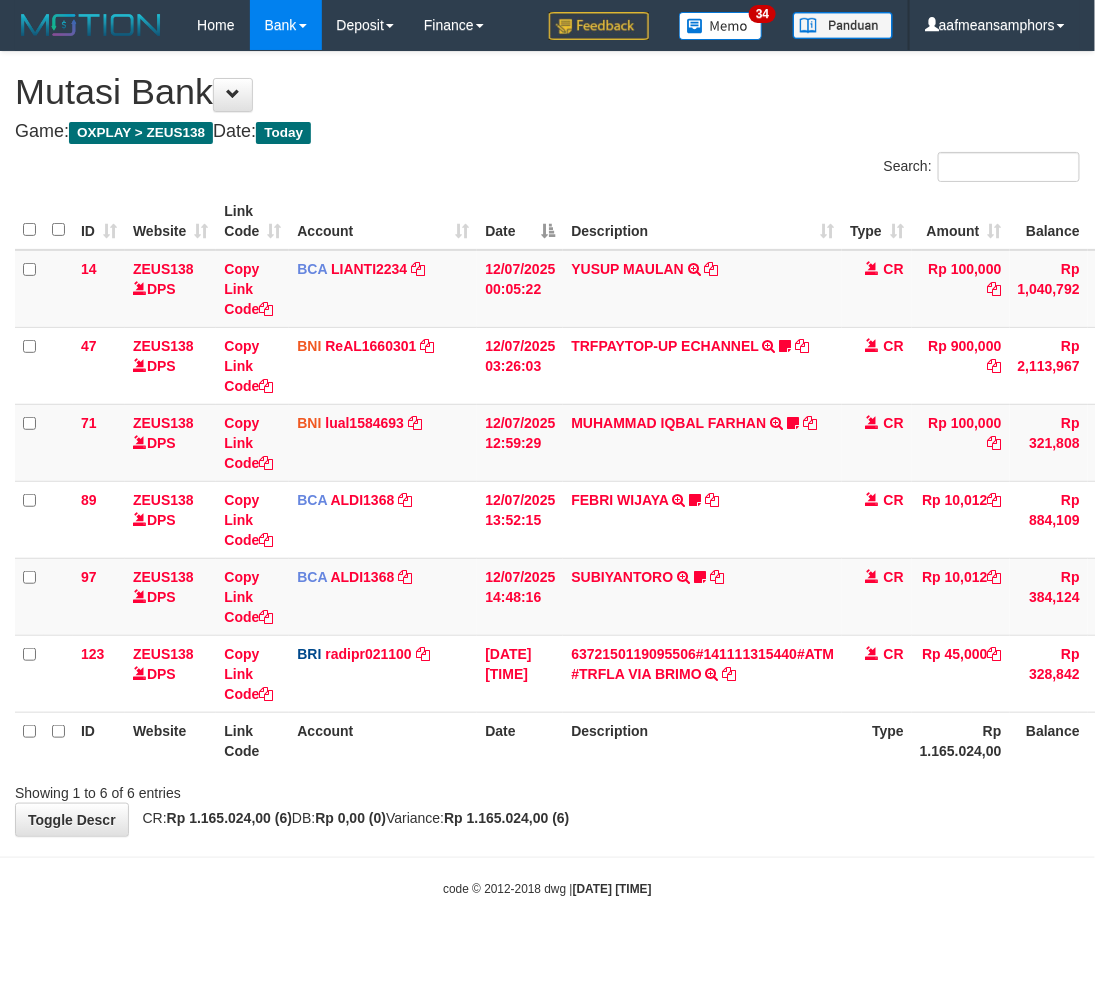 click on "**********" at bounding box center (547, 444) 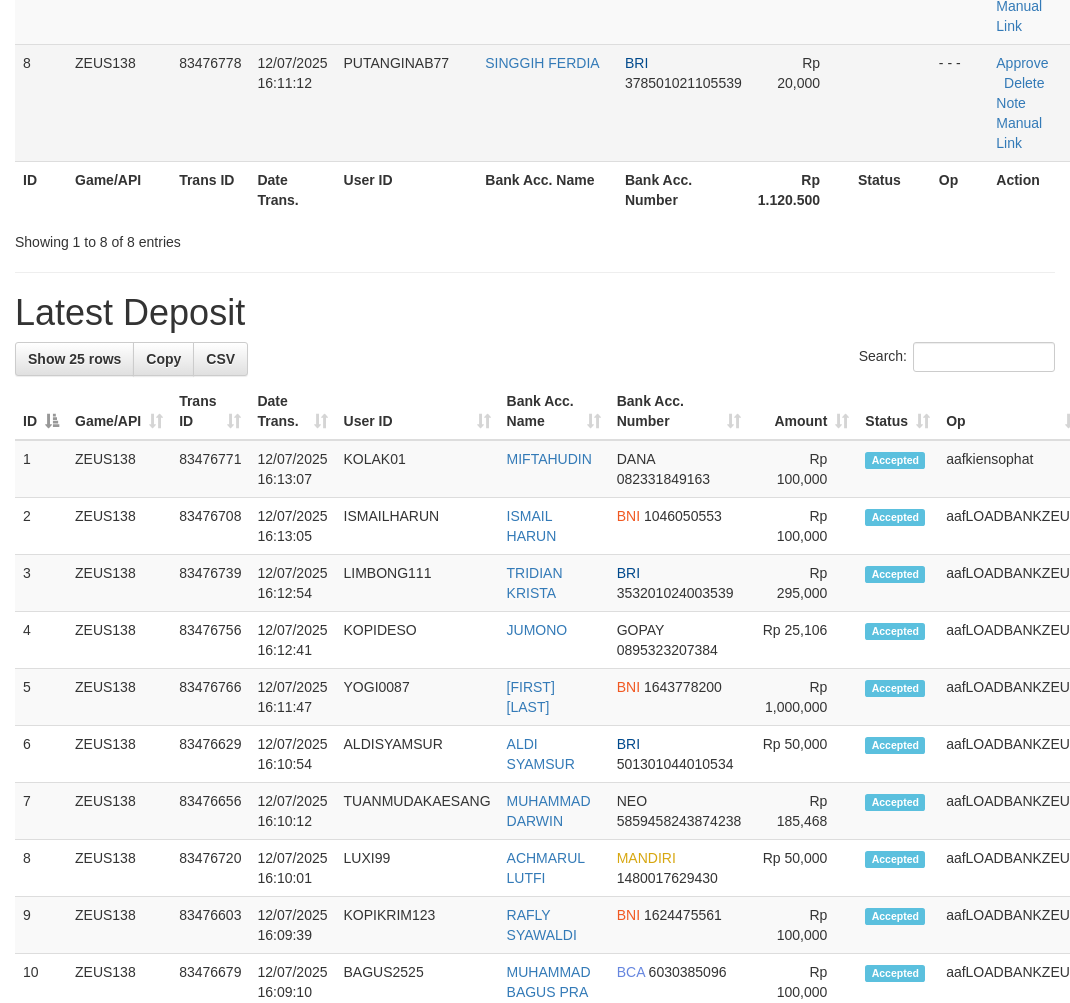 click on "**********" at bounding box center (535, 523) 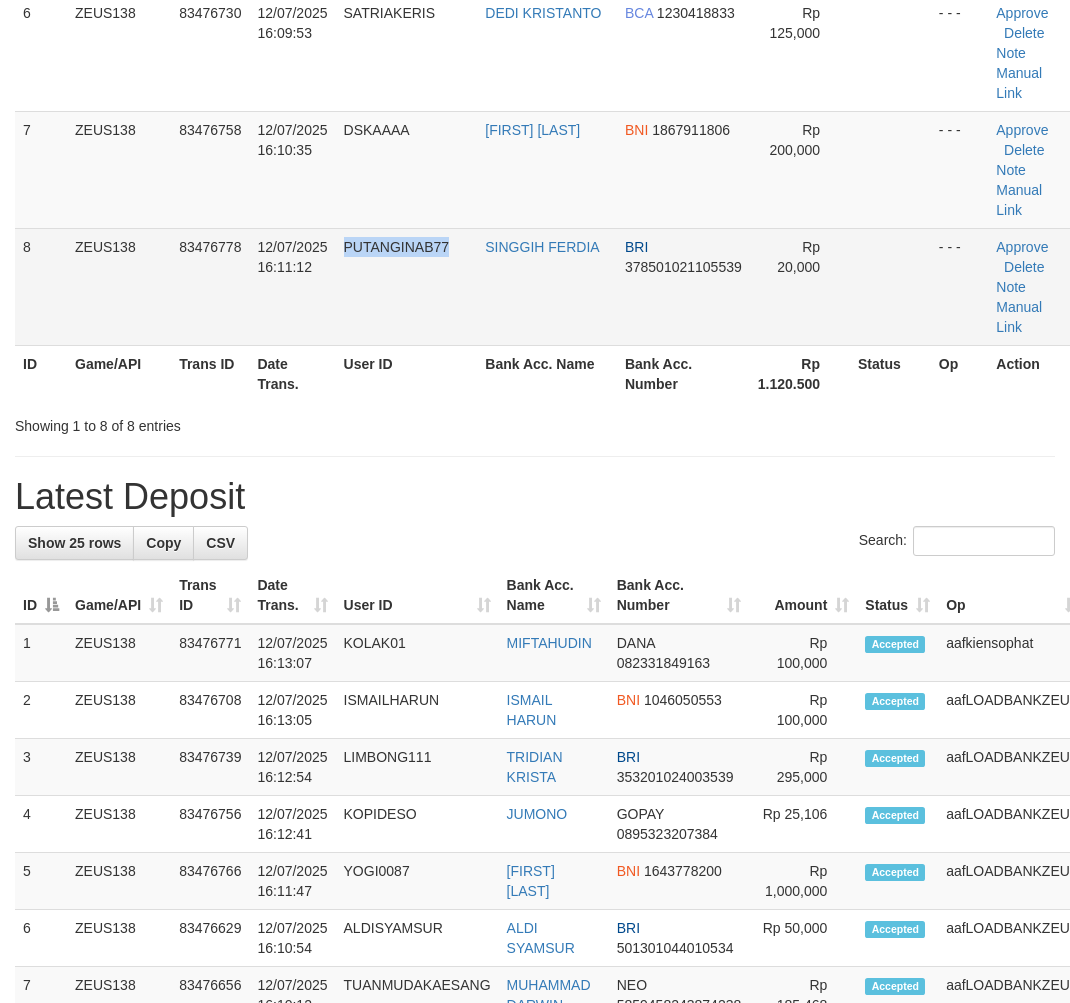 click on "PUTANGINAB77" at bounding box center [407, 286] 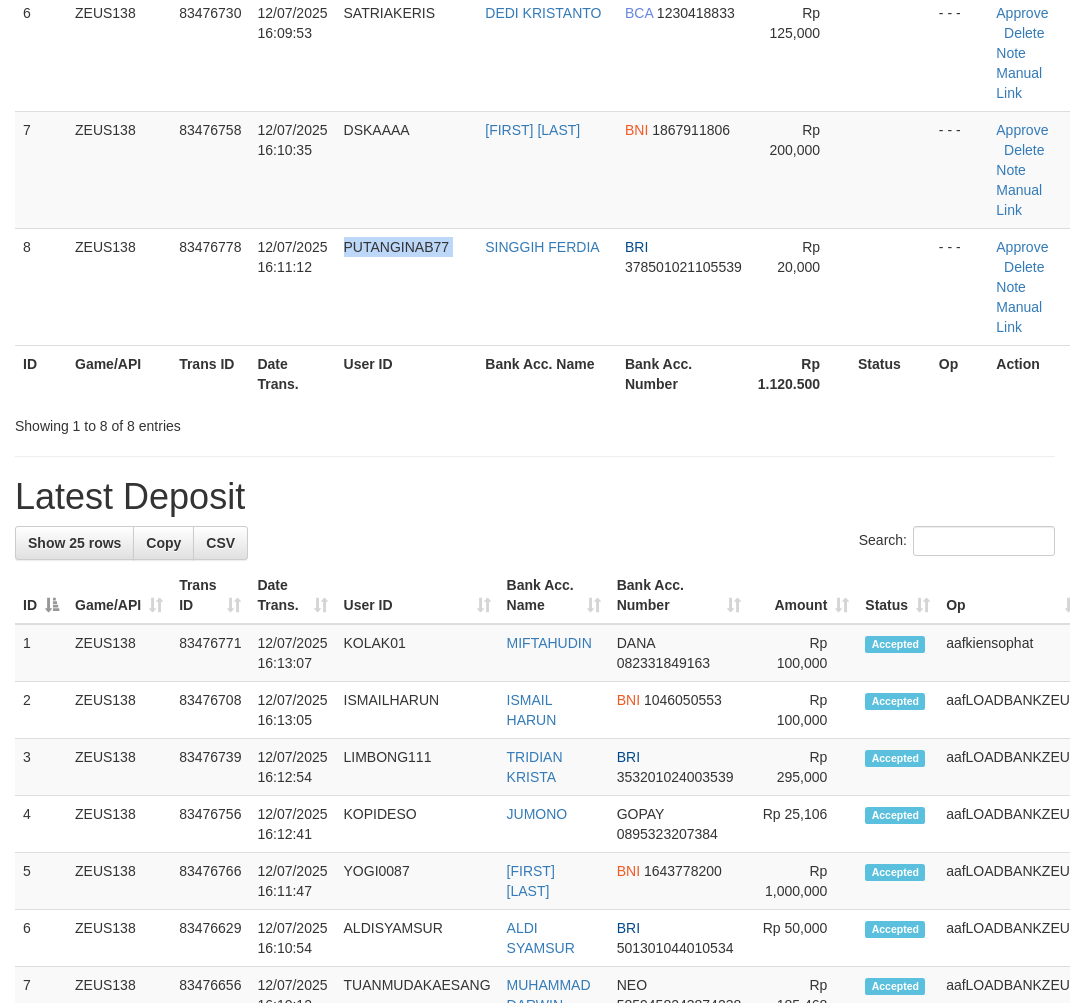 drag, startPoint x: 420, startPoint y: 390, endPoint x: 307, endPoint y: 454, distance: 129.86531 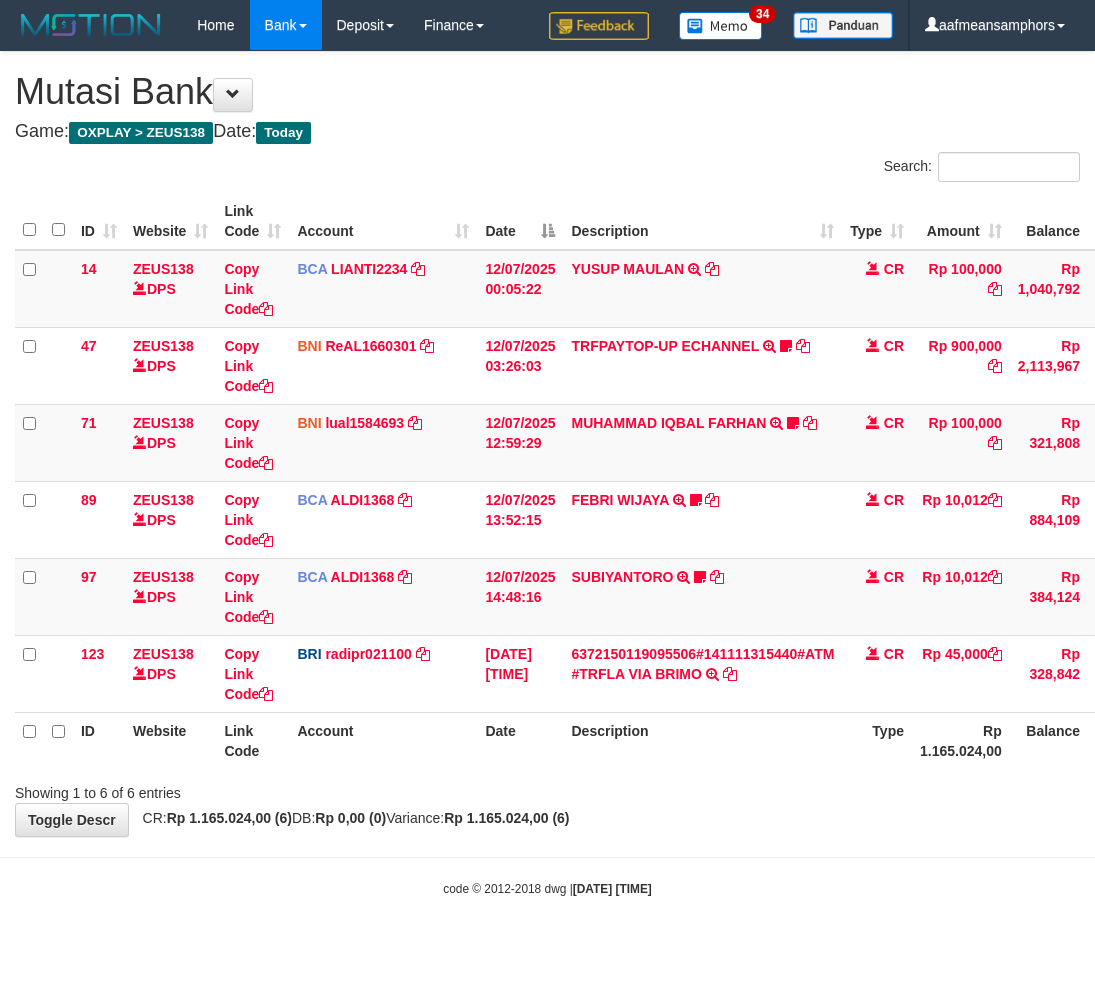 scroll, scrollTop: 0, scrollLeft: 0, axis: both 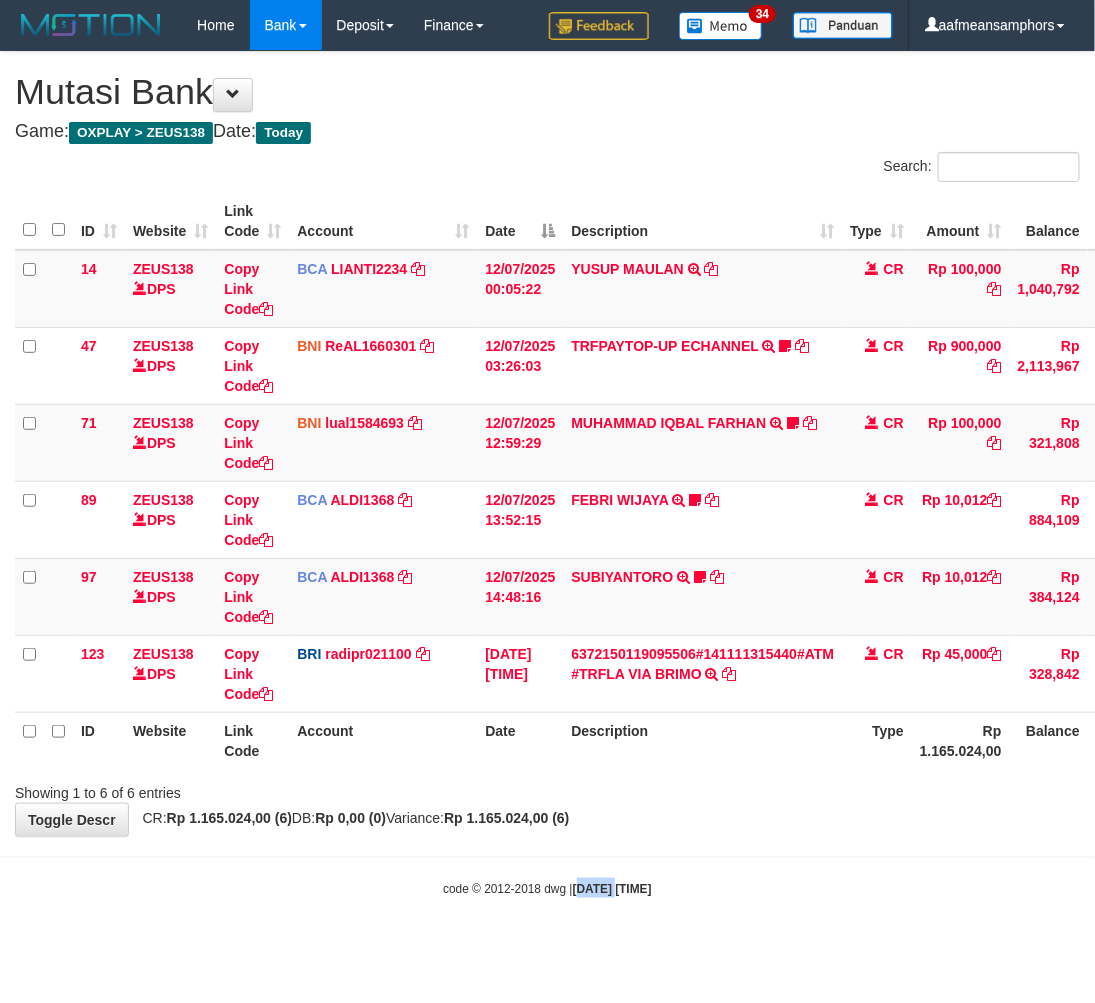 drag, startPoint x: 603, startPoint y: 880, endPoint x: 698, endPoint y: 798, distance: 125.49502 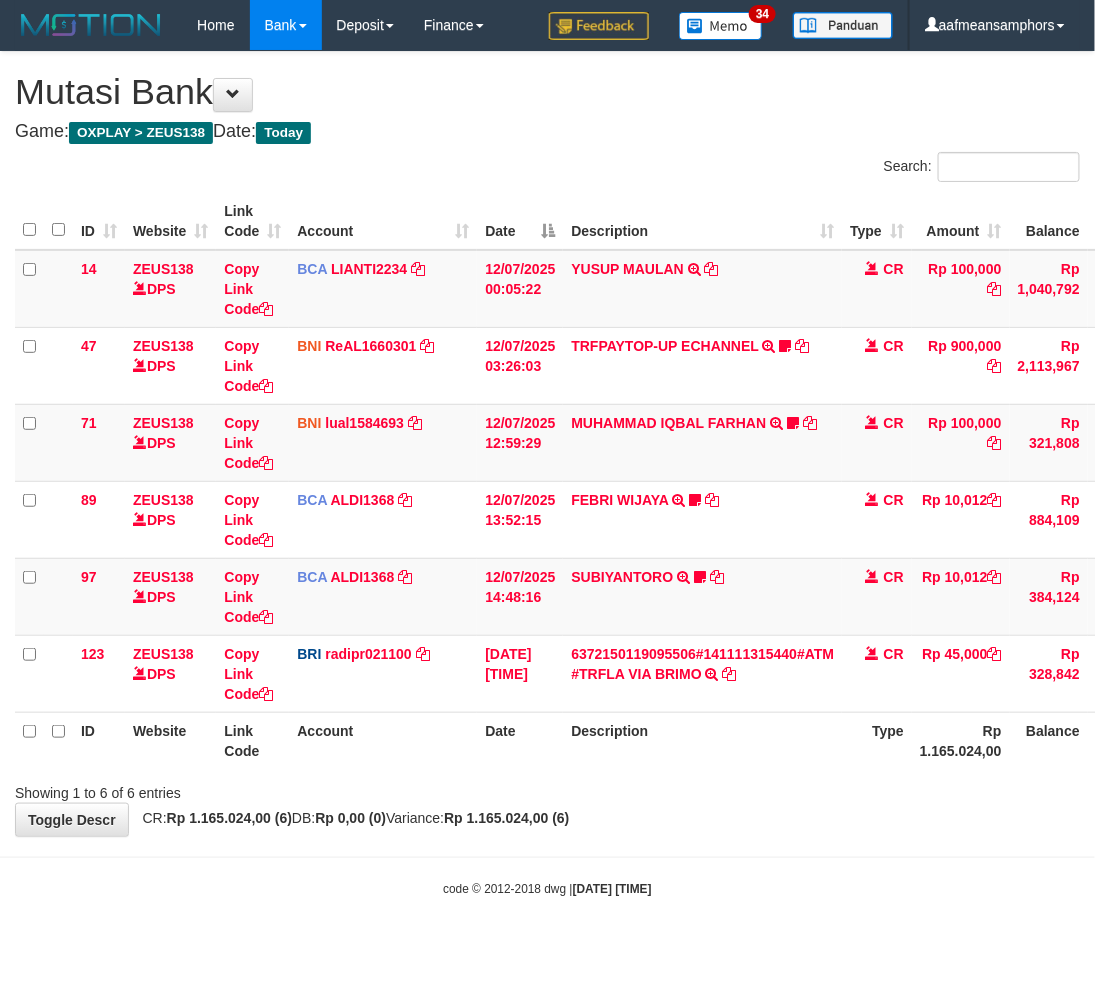 click on "Showing 1 to 6 of 6 entries" at bounding box center [547, 789] 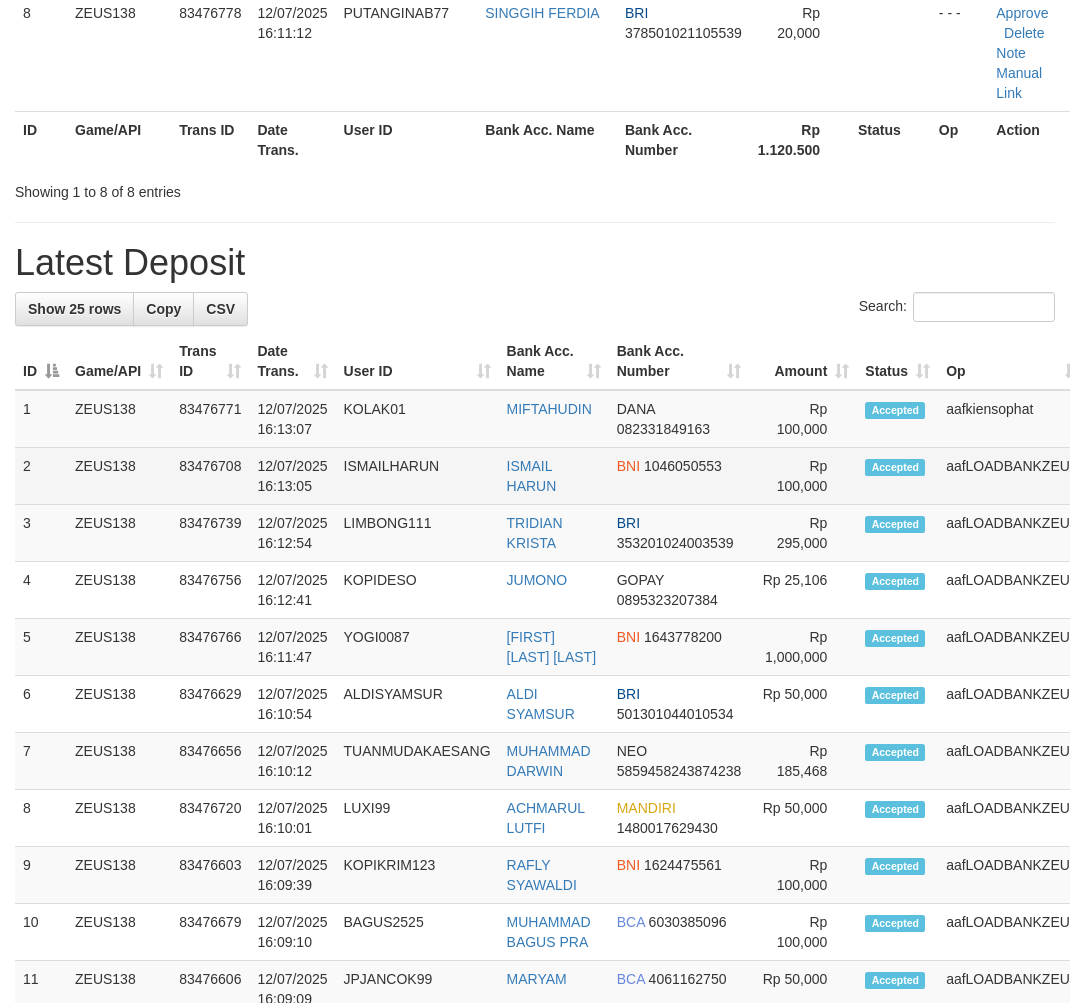 scroll, scrollTop: 891, scrollLeft: 0, axis: vertical 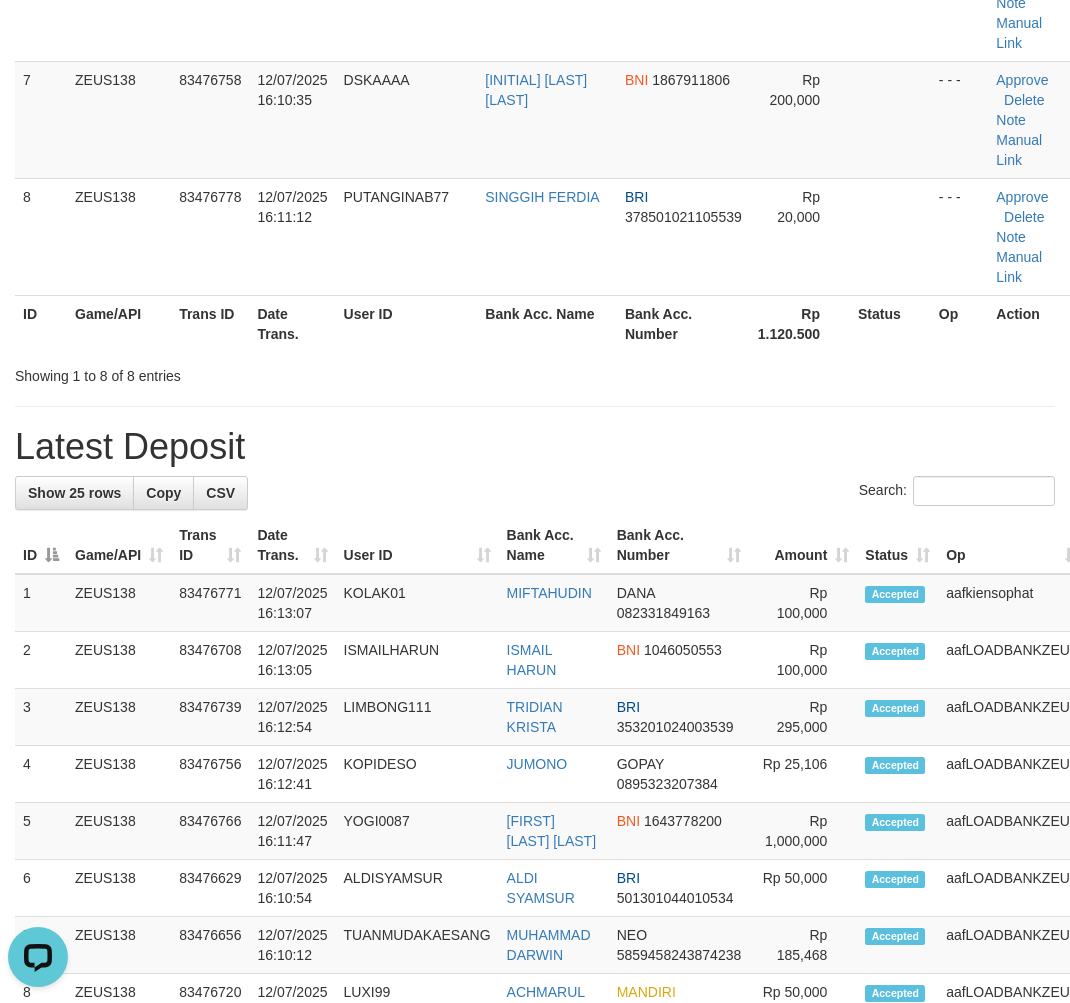 click on "**********" at bounding box center [535, 657] 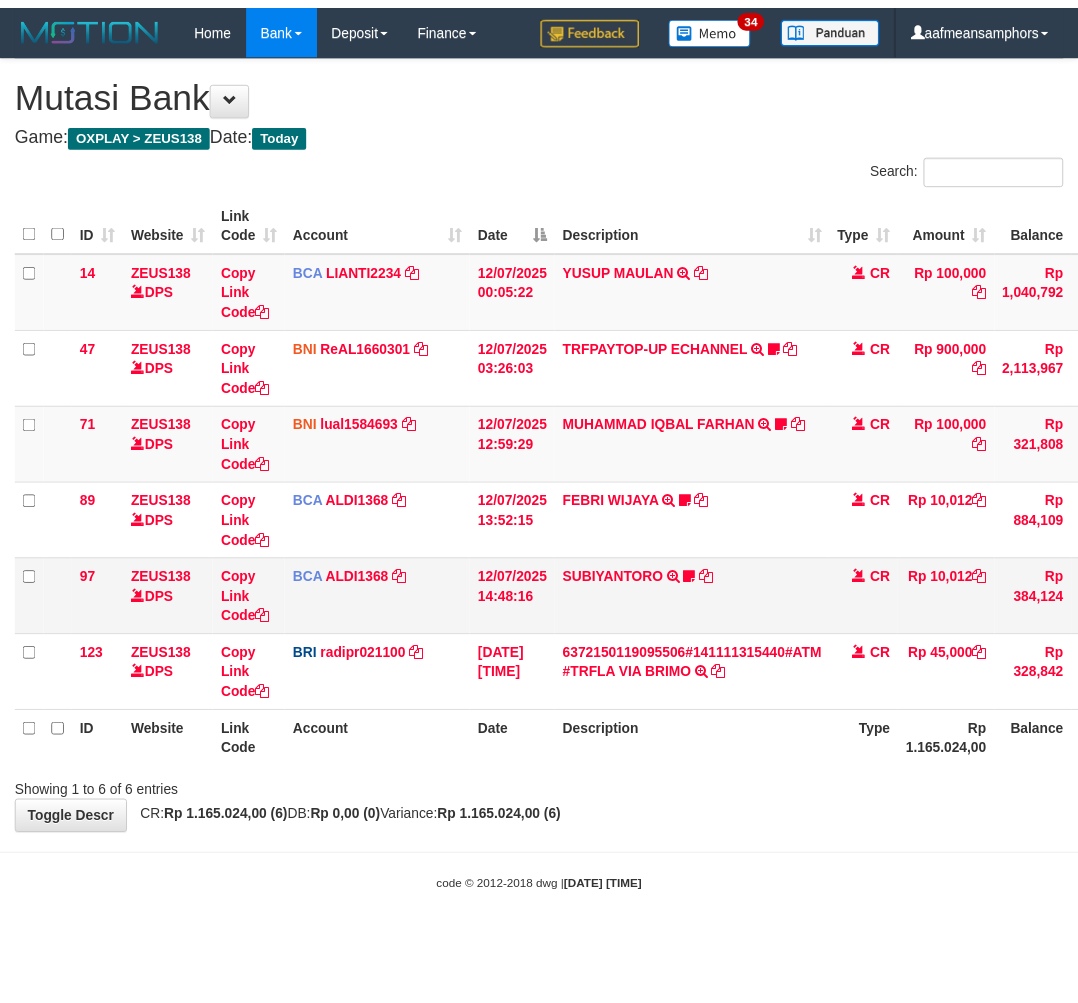 scroll, scrollTop: 0, scrollLeft: 0, axis: both 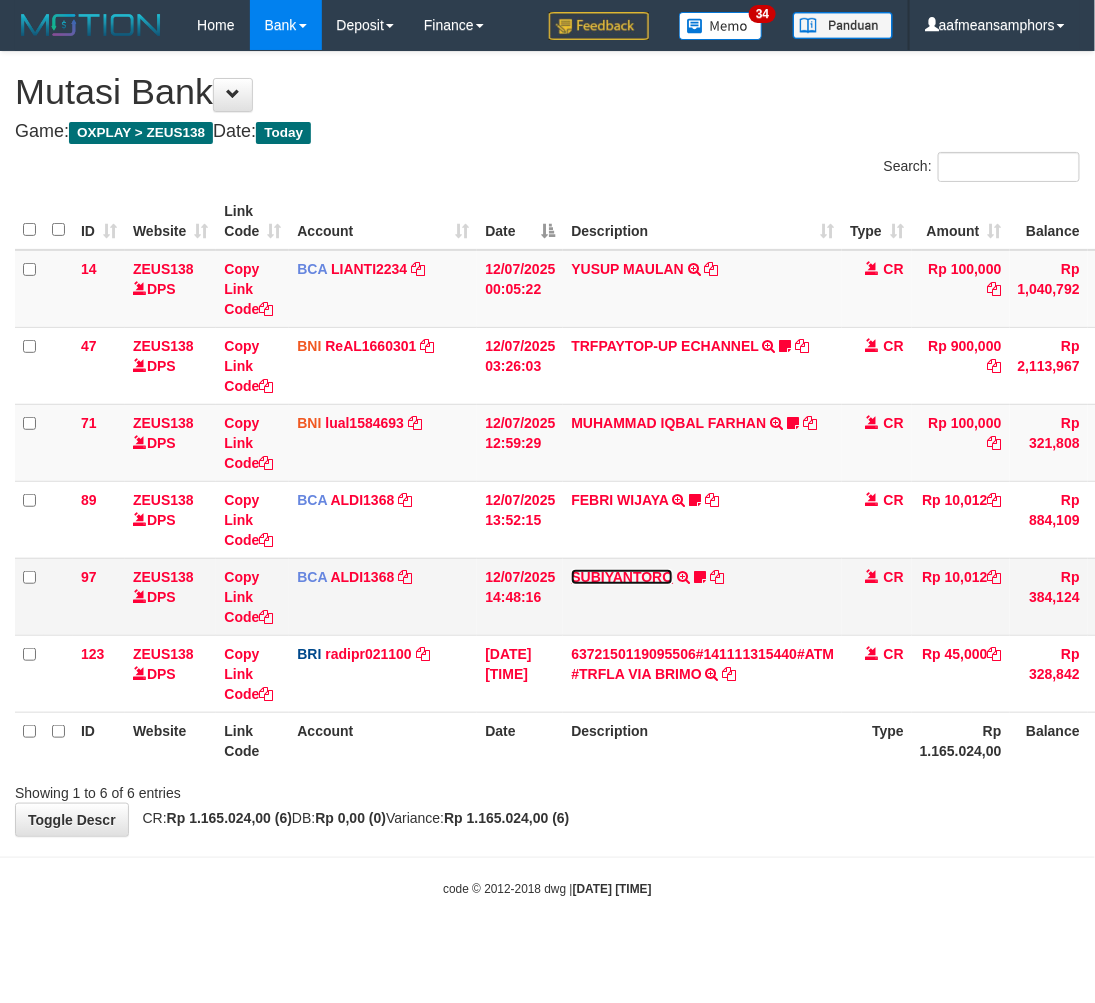 click on "SUBIYANTORO" at bounding box center (622, 577) 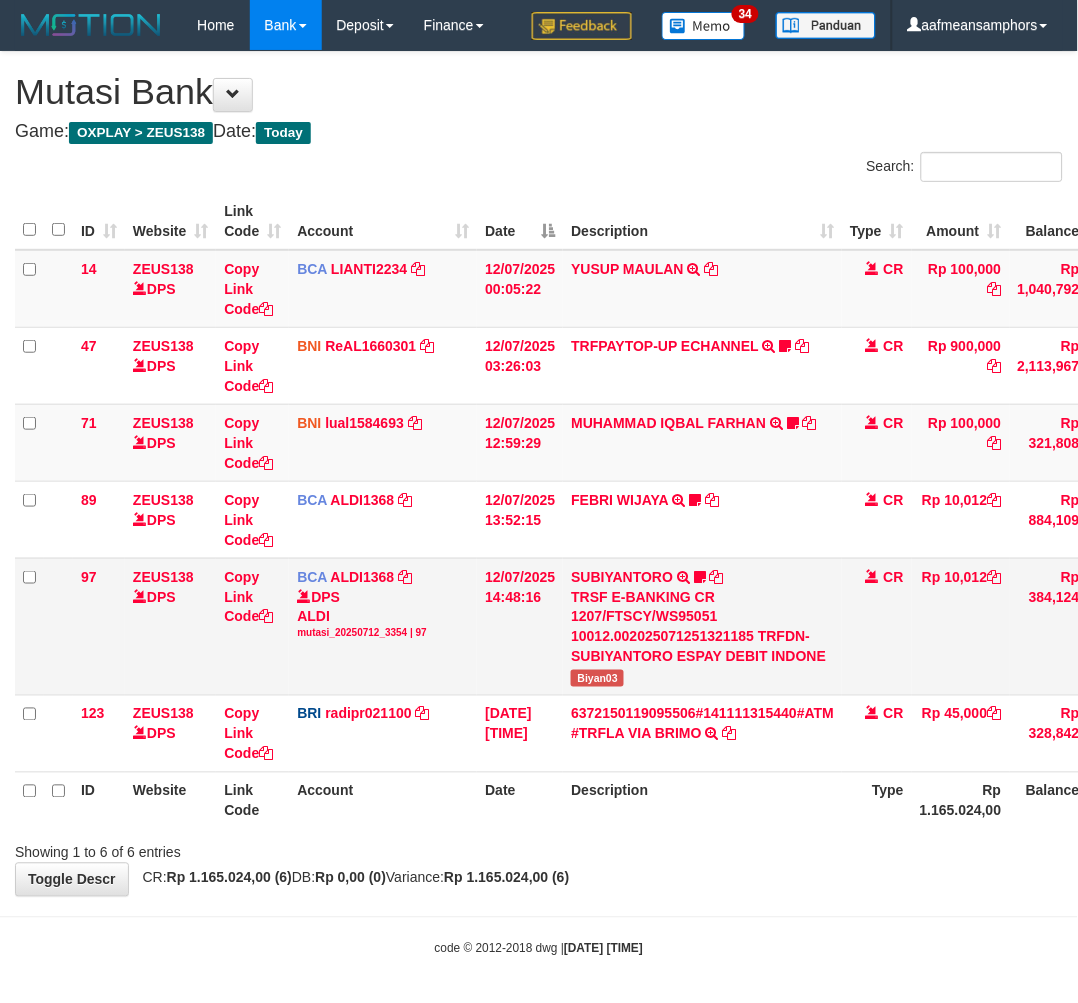 click on "Biyan03" at bounding box center (597, 678) 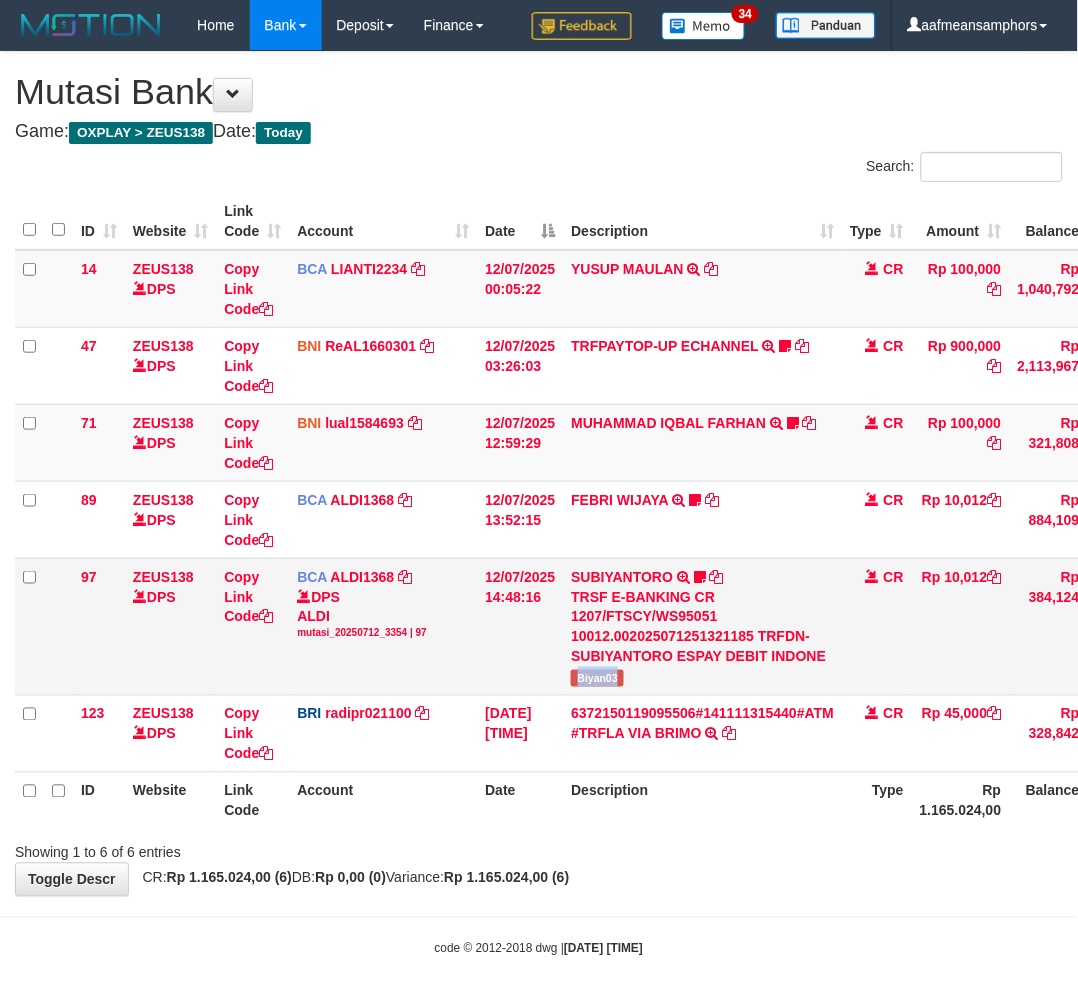 click on "Biyan03" at bounding box center [597, 678] 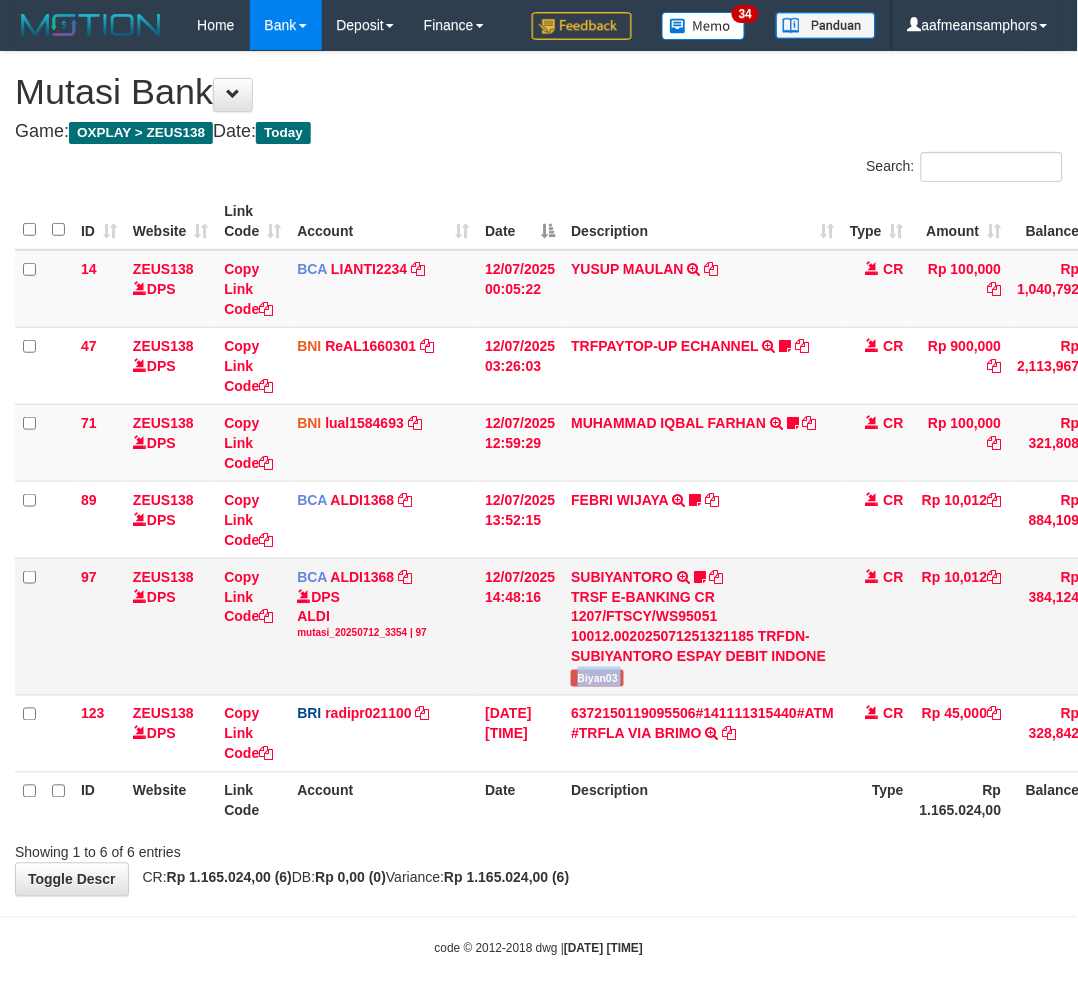 click on "Biyan03" at bounding box center [597, 678] 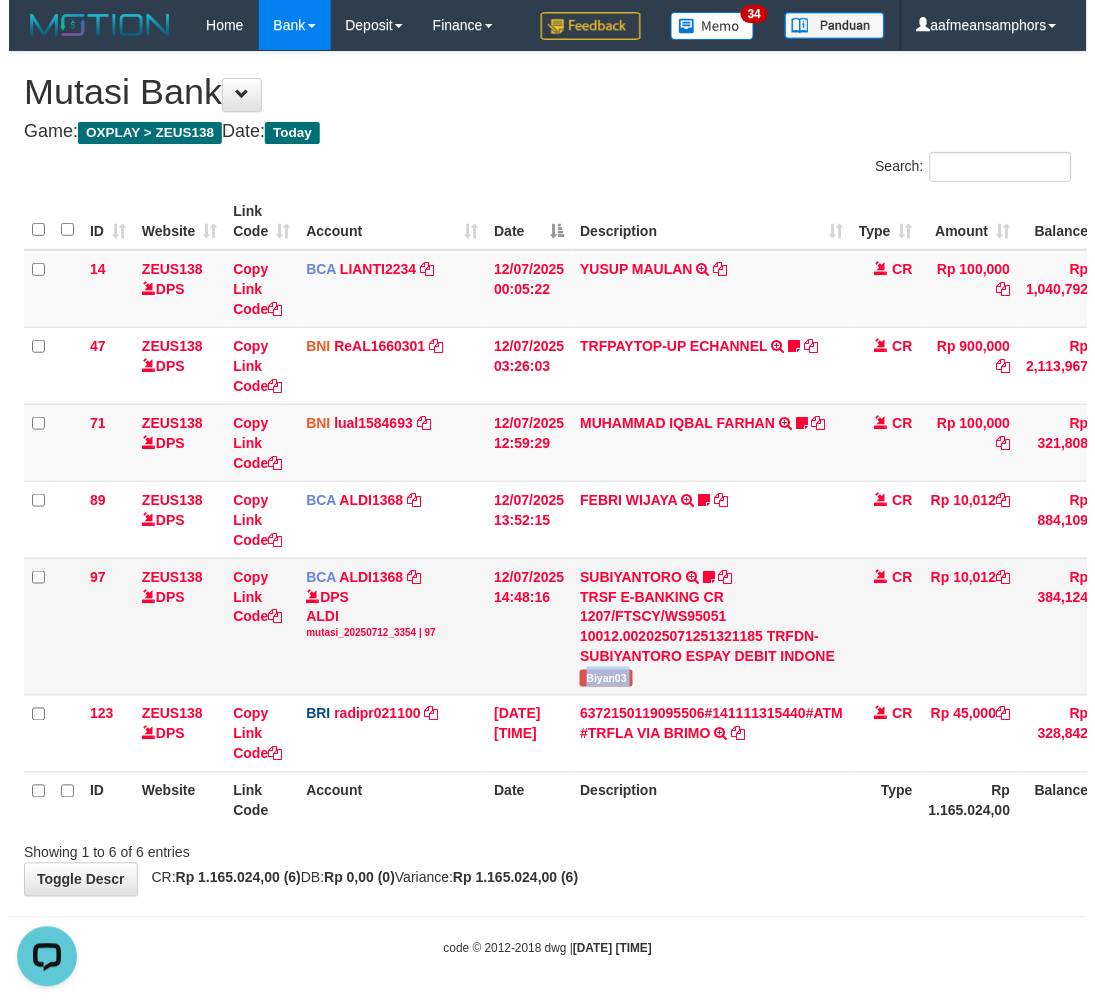 scroll, scrollTop: 0, scrollLeft: 0, axis: both 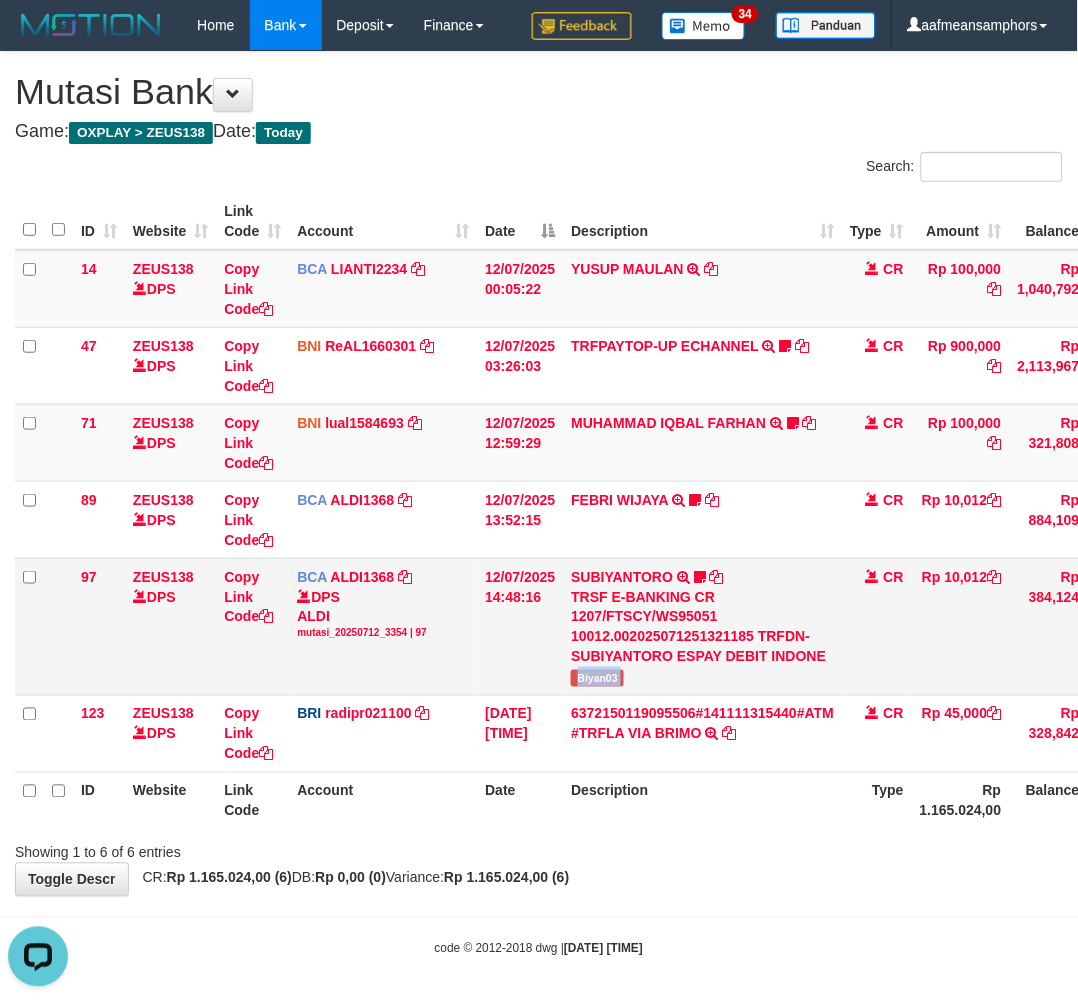 copy on "Biyan03" 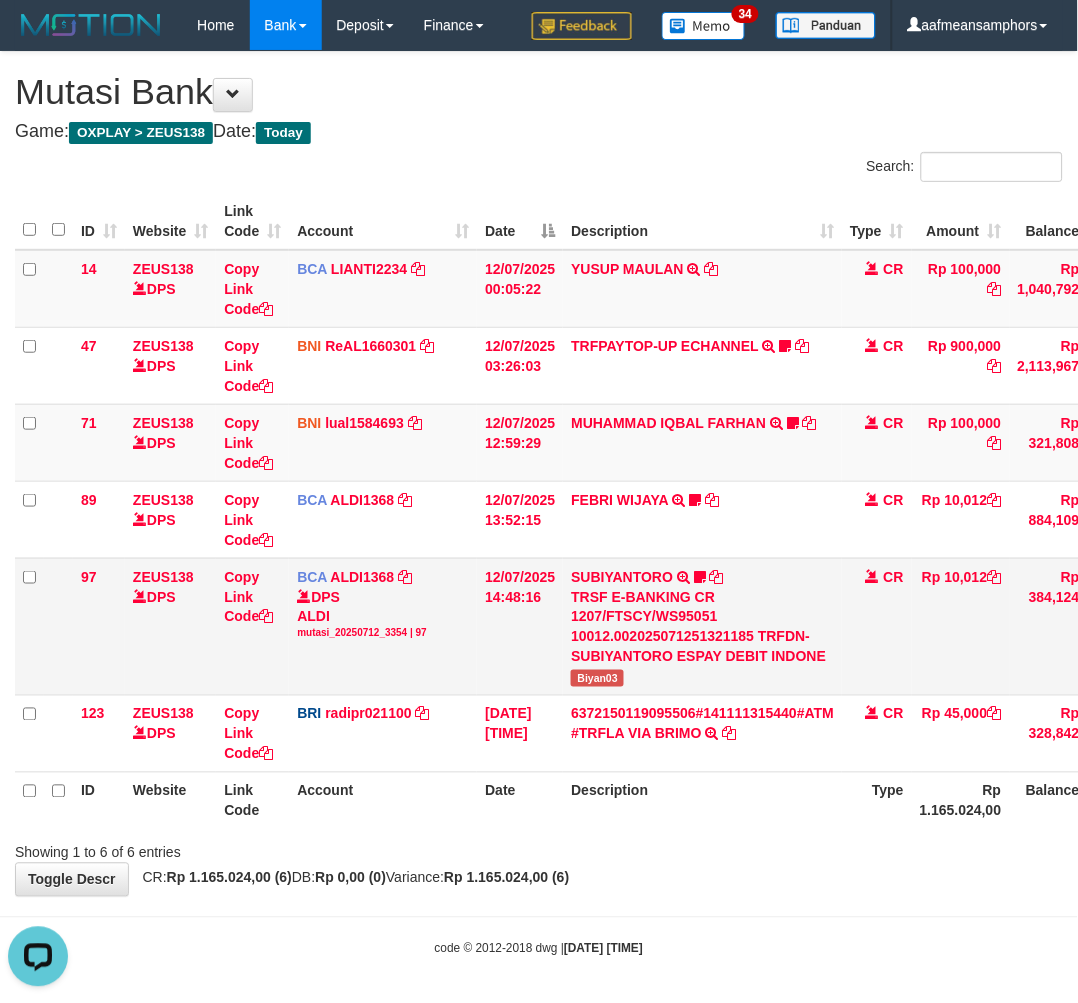 click on "SUBIYANTORO            TRSF E-BANKING CR 1207/FTSCY/WS95051
10012.002025071251321185 TRFDN-SUBIYANTORO ESPAY DEBIT INDONE    Biyan03" at bounding box center (702, 626) 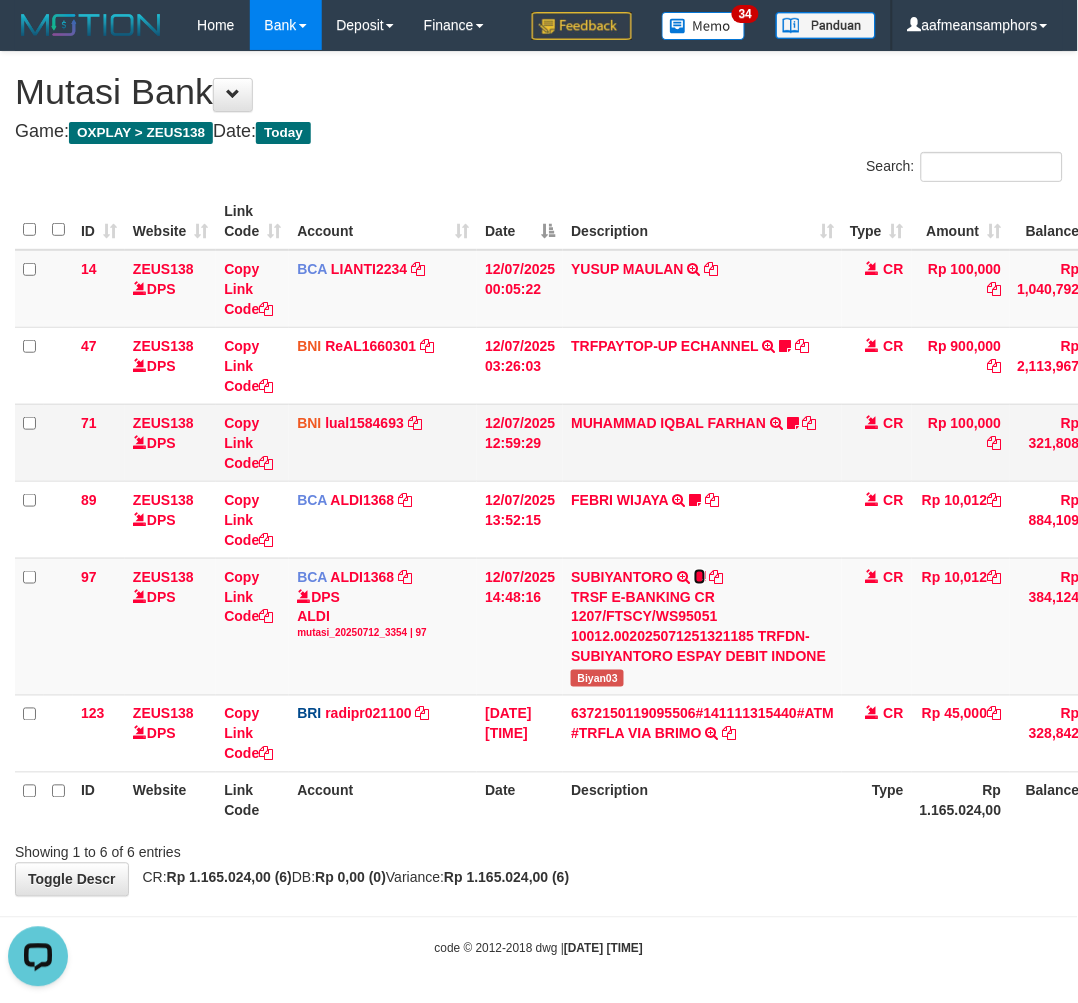 drag, startPoint x: 696, startPoint y: 566, endPoint x: 1087, endPoint y: 471, distance: 402.37546 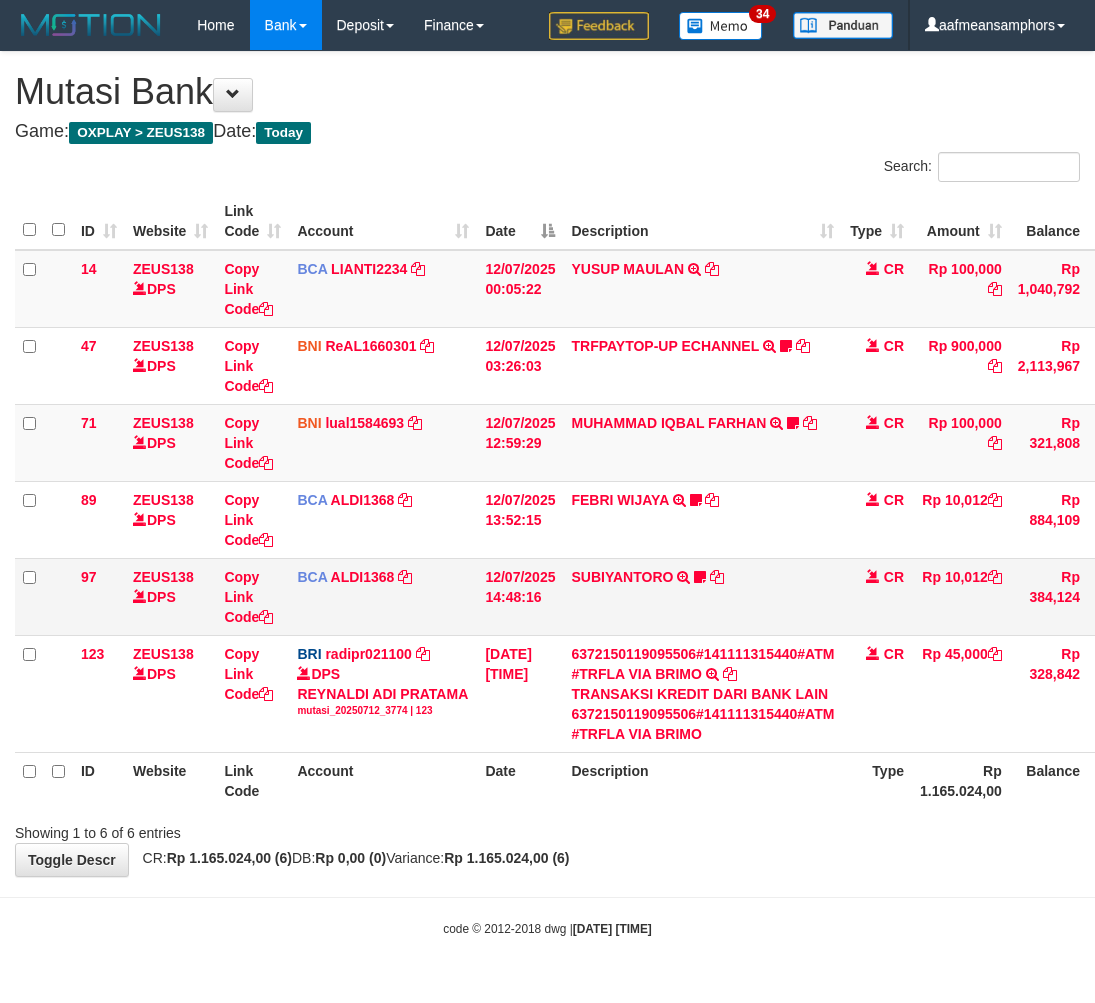 scroll, scrollTop: 0, scrollLeft: 0, axis: both 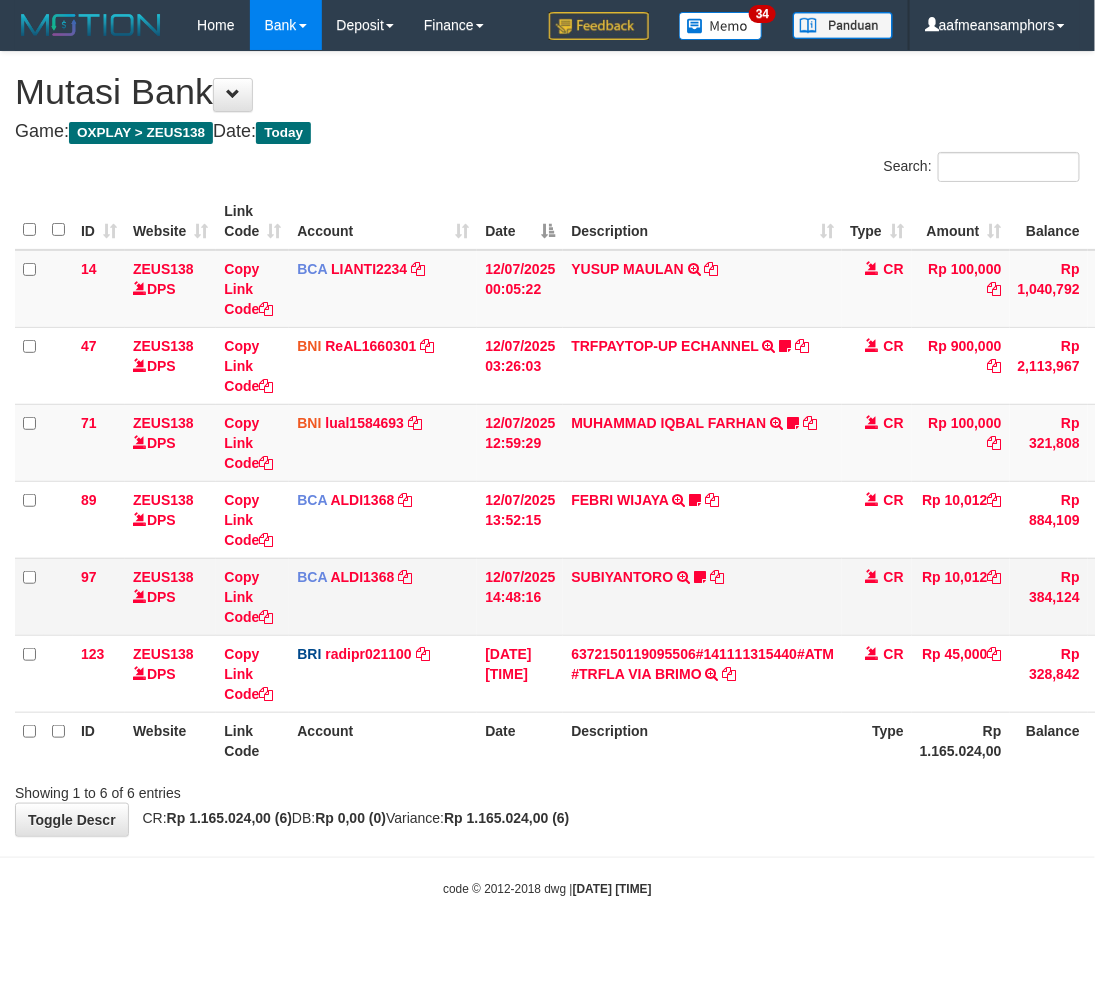 click on "SUBIYANTORO            TRSF E-BANKING CR 1207/FTSCY/WS95051
10012.002025071251321185 TRFDN-SUBIYANTORO ESPAY DEBIT INDONE    Biyan03" at bounding box center (702, 596) 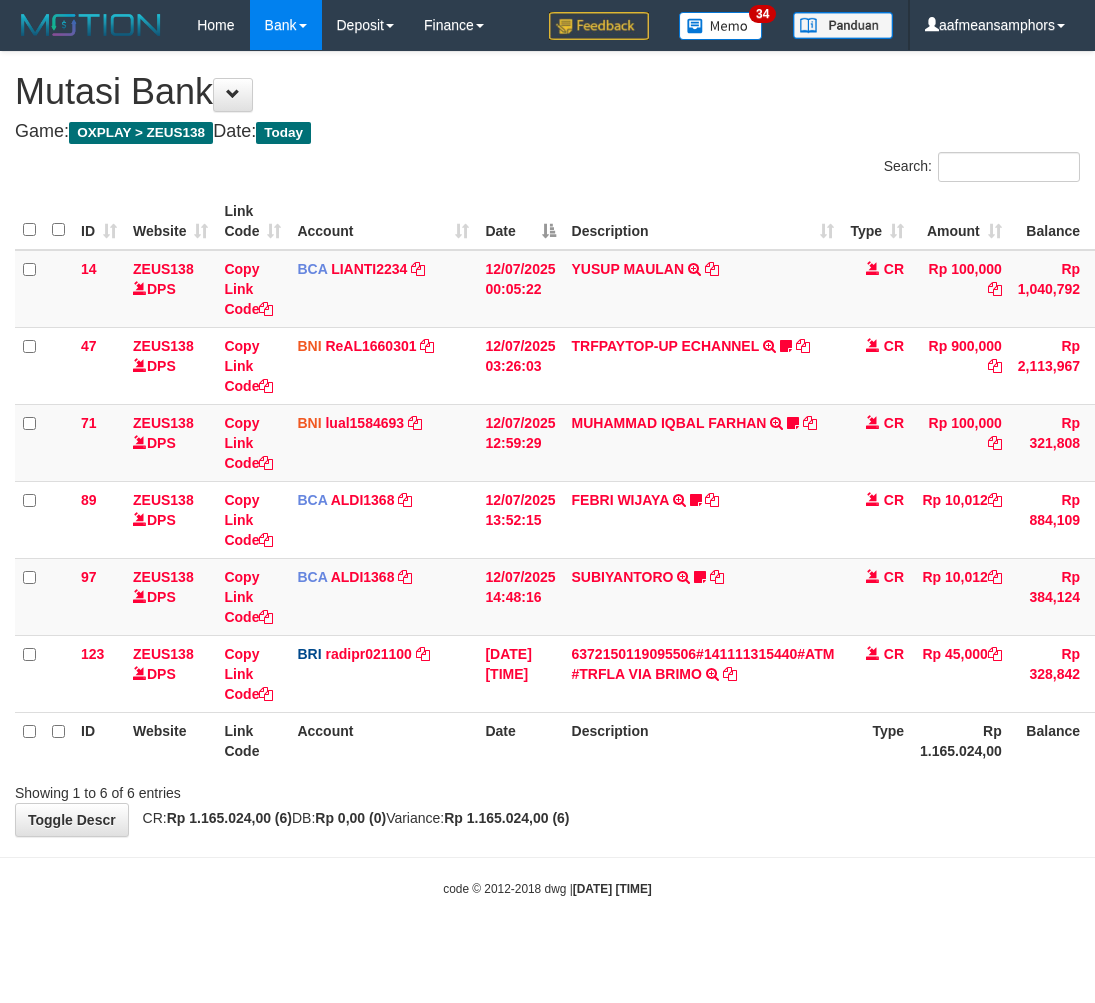 click on "SUBIYANTORO            TRSF E-BANKING CR 1207/FTSCY/WS95051
10012.002025071251321185 TRFDN-SUBIYANTORO ESPAY DEBIT INDONE    Biyan03" at bounding box center [703, 596] 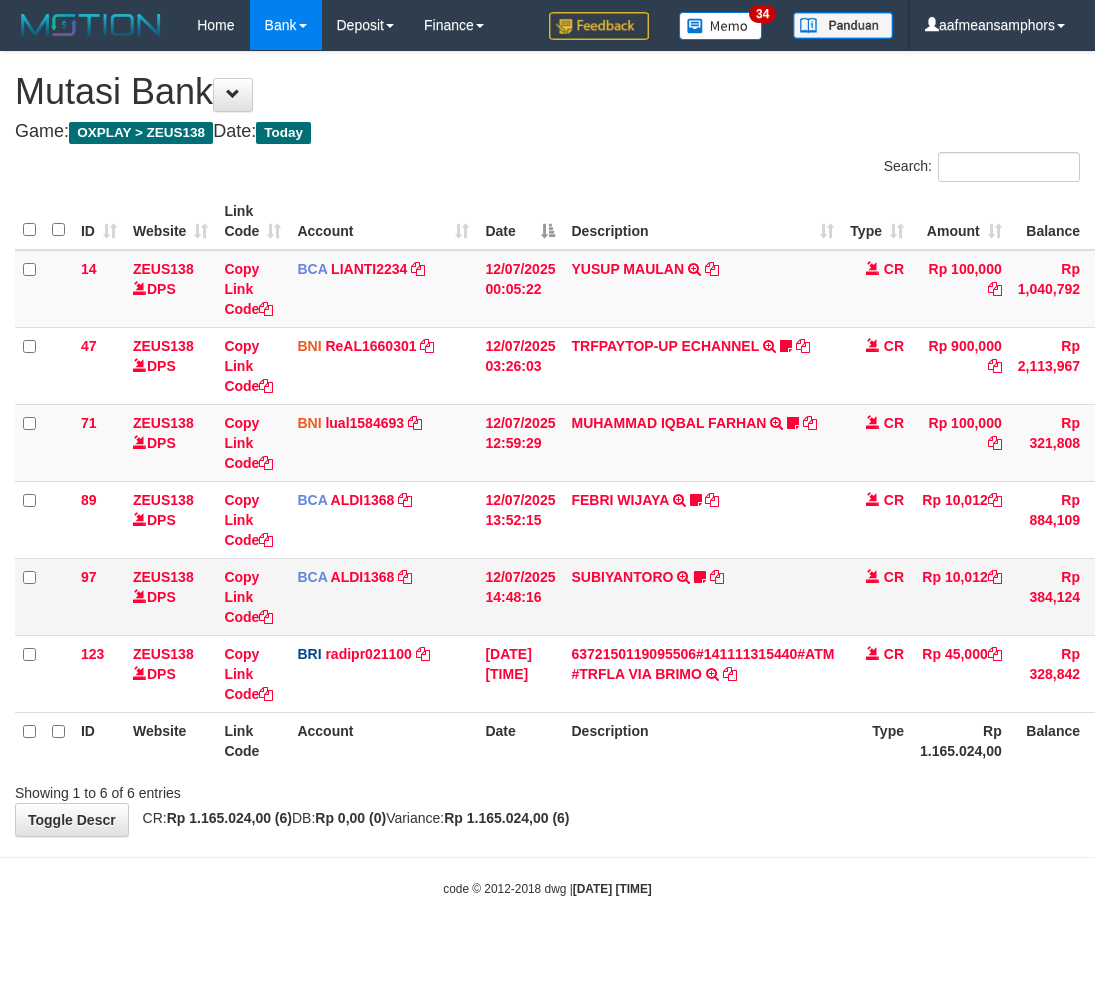 scroll, scrollTop: 0, scrollLeft: 0, axis: both 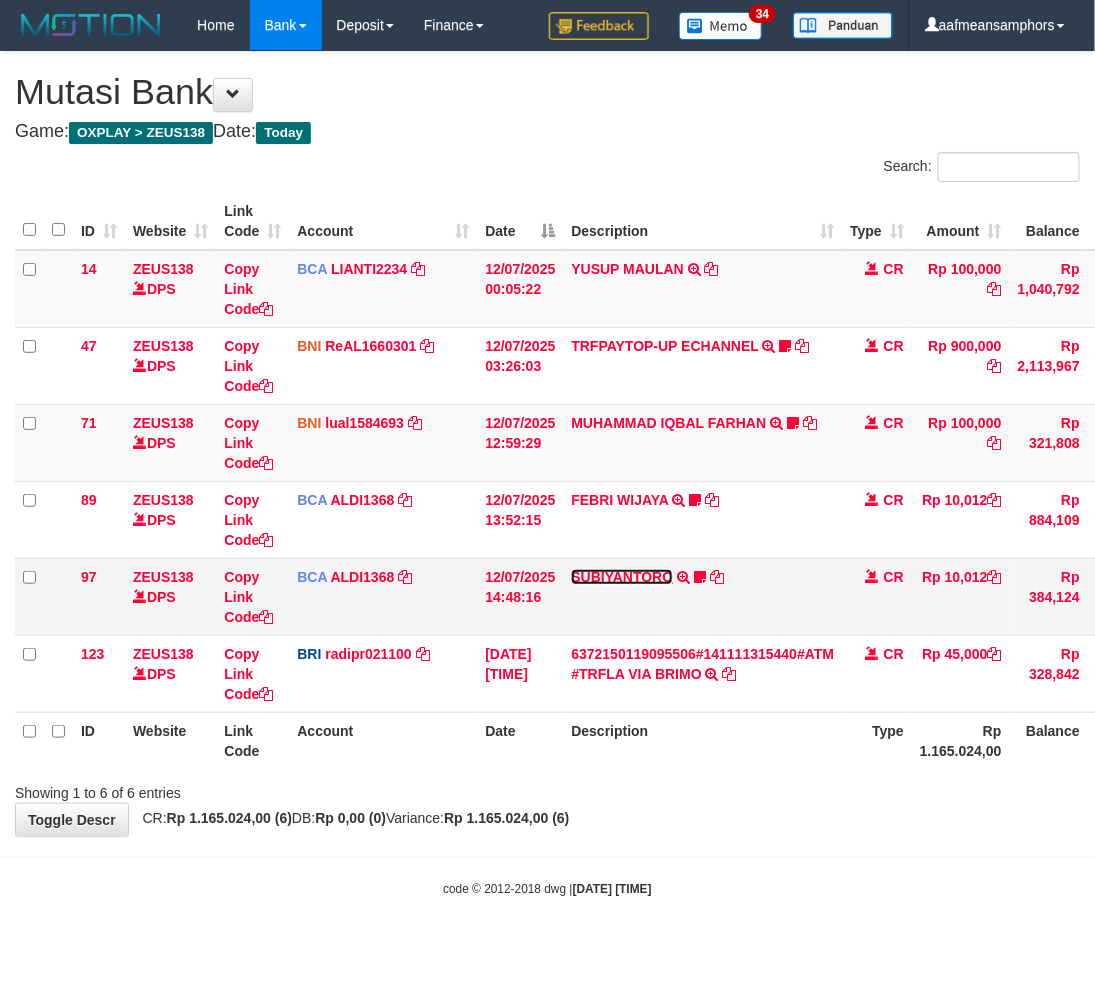 click on "SUBIYANTORO" at bounding box center (622, 577) 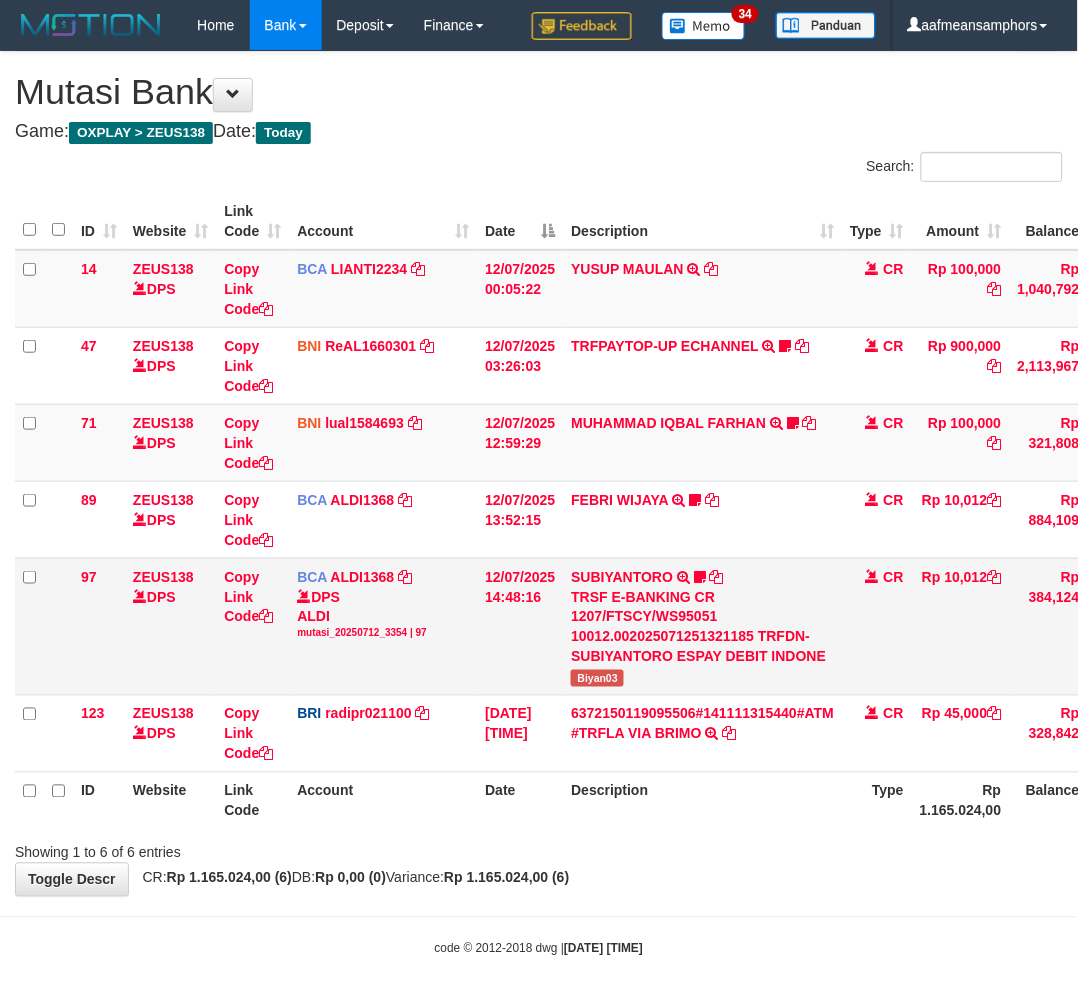click on "Biyan03" at bounding box center (597, 678) 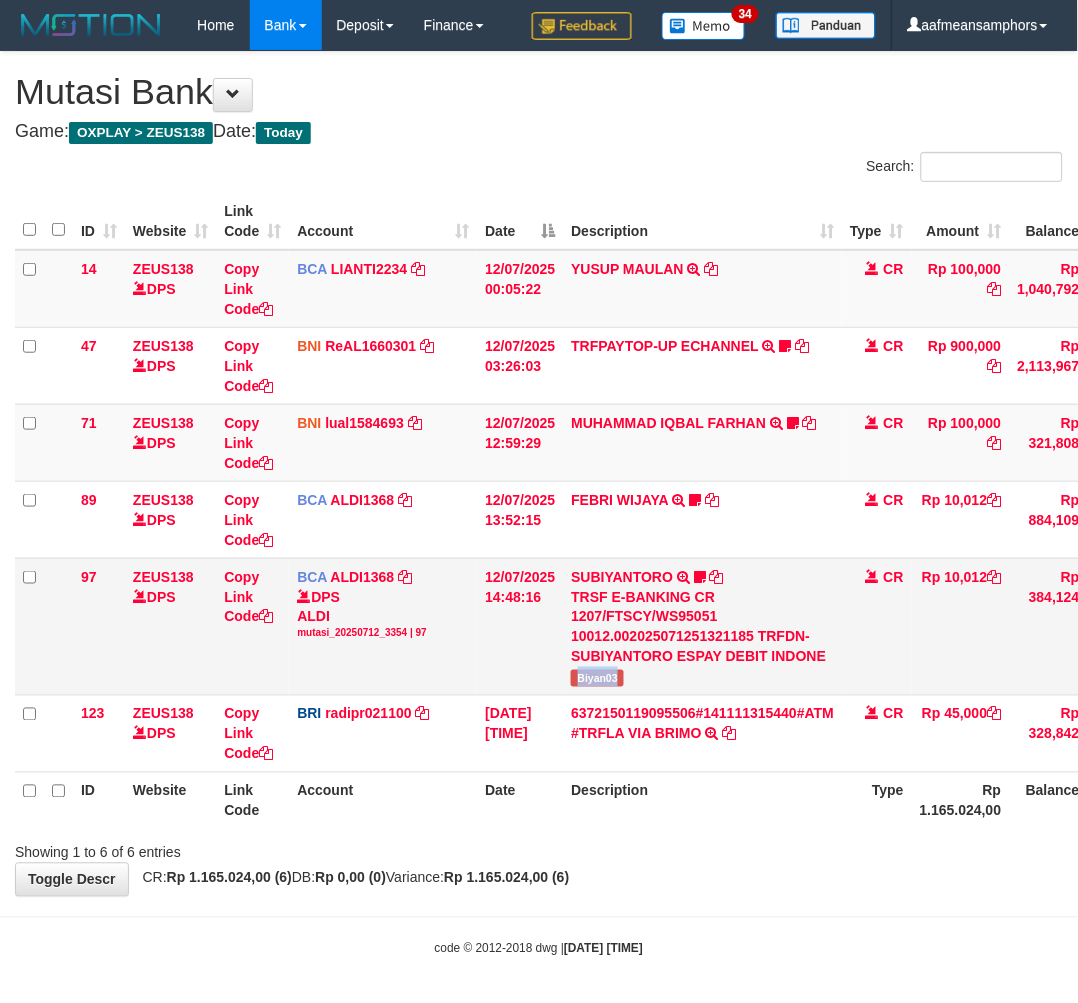 click on "Biyan03" at bounding box center [597, 678] 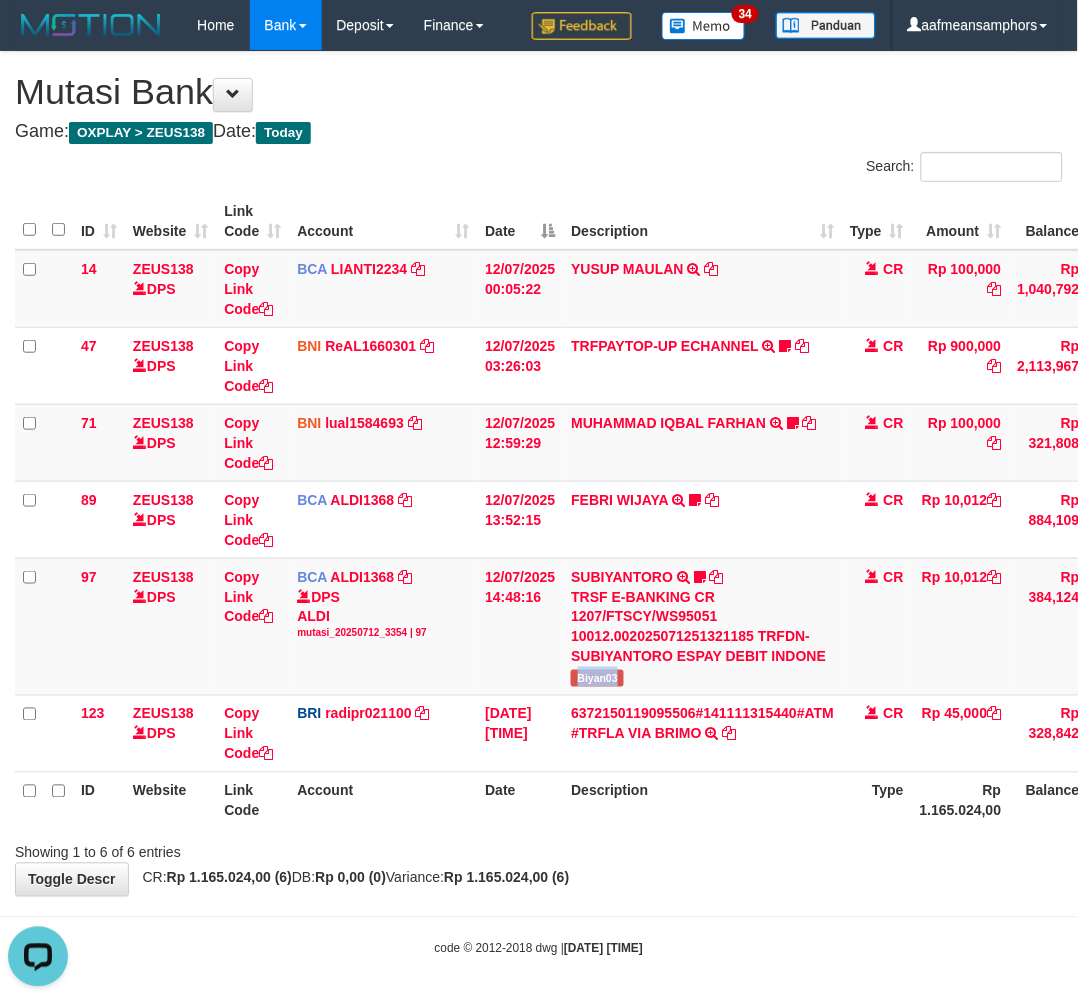 scroll, scrollTop: 0, scrollLeft: 0, axis: both 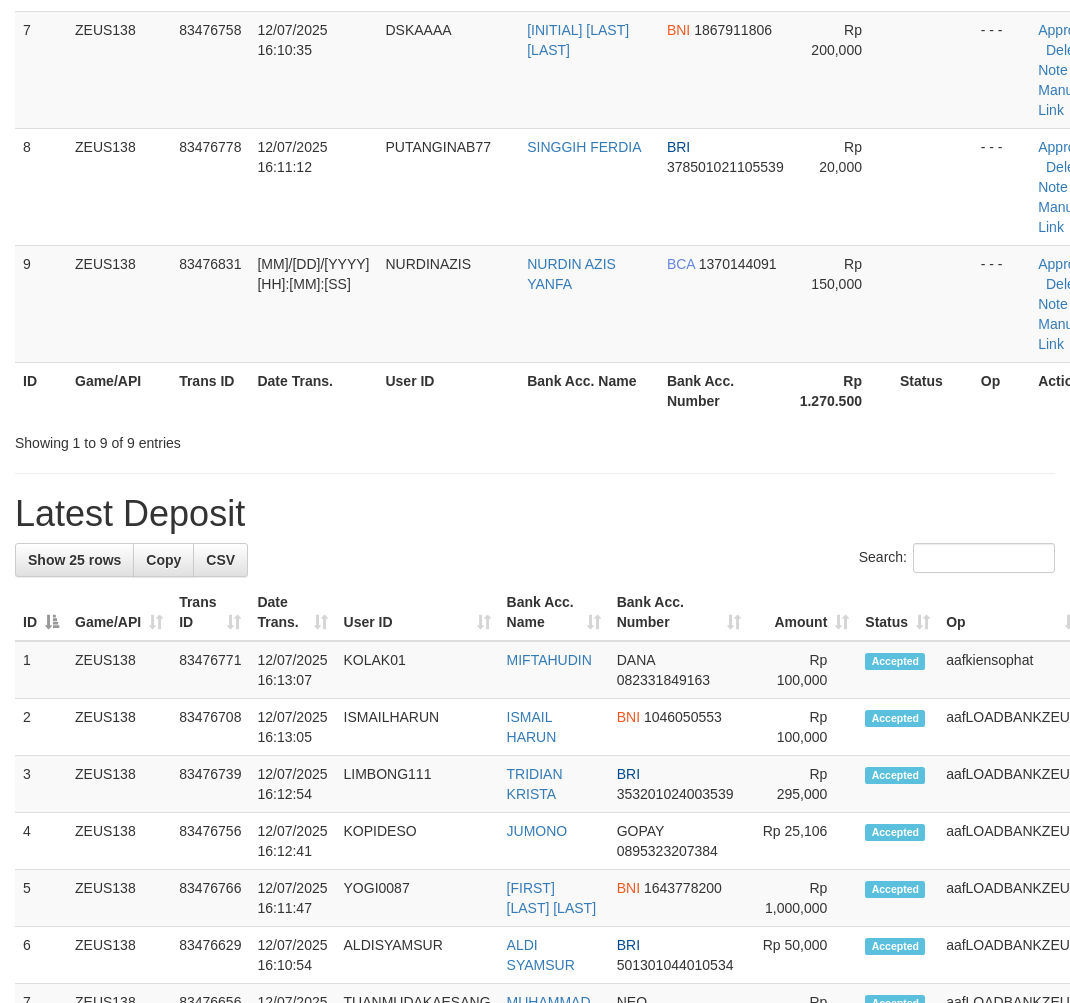 click on "ID Game/API Trans ID Date Trans. User ID Bank Acc. Name Bank Acc. Number Amount Status Op Action" at bounding box center (592, 612) 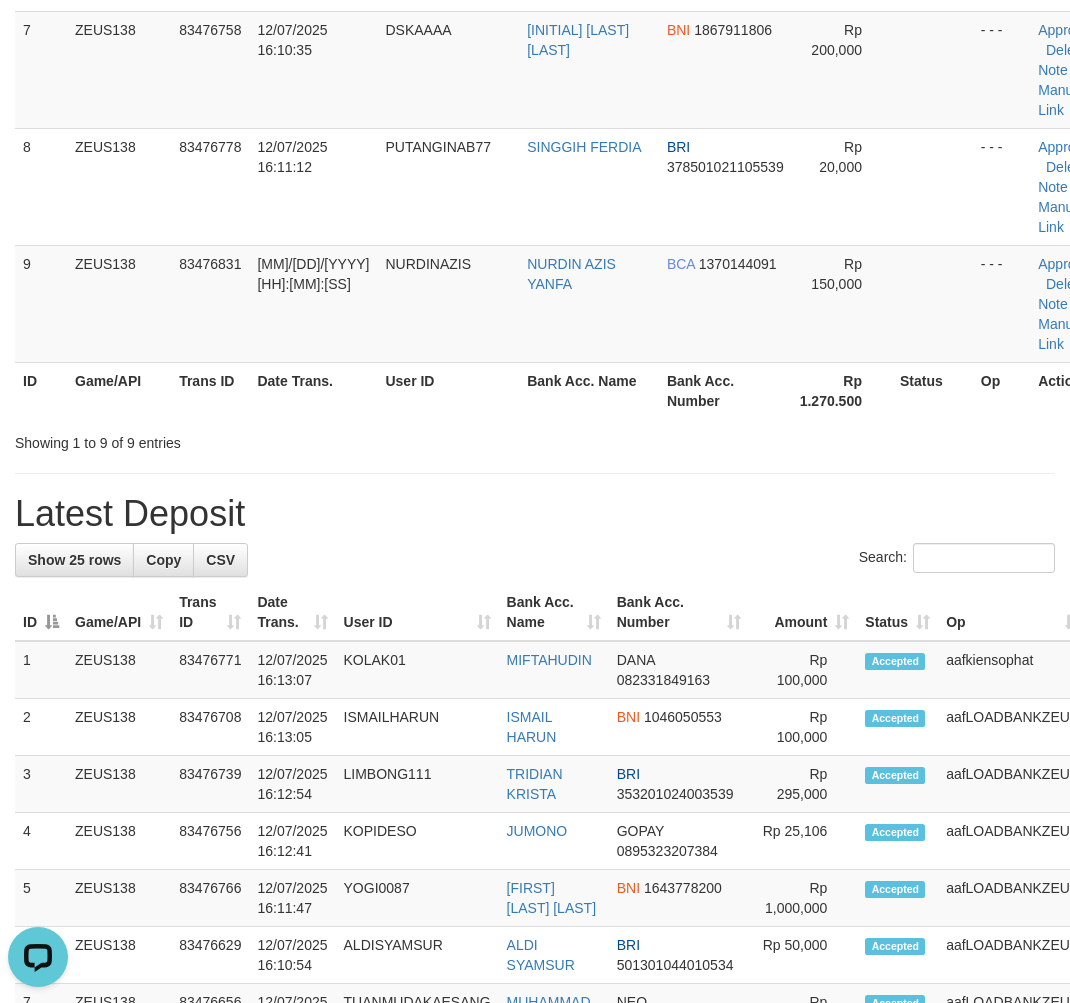 scroll, scrollTop: 0, scrollLeft: 0, axis: both 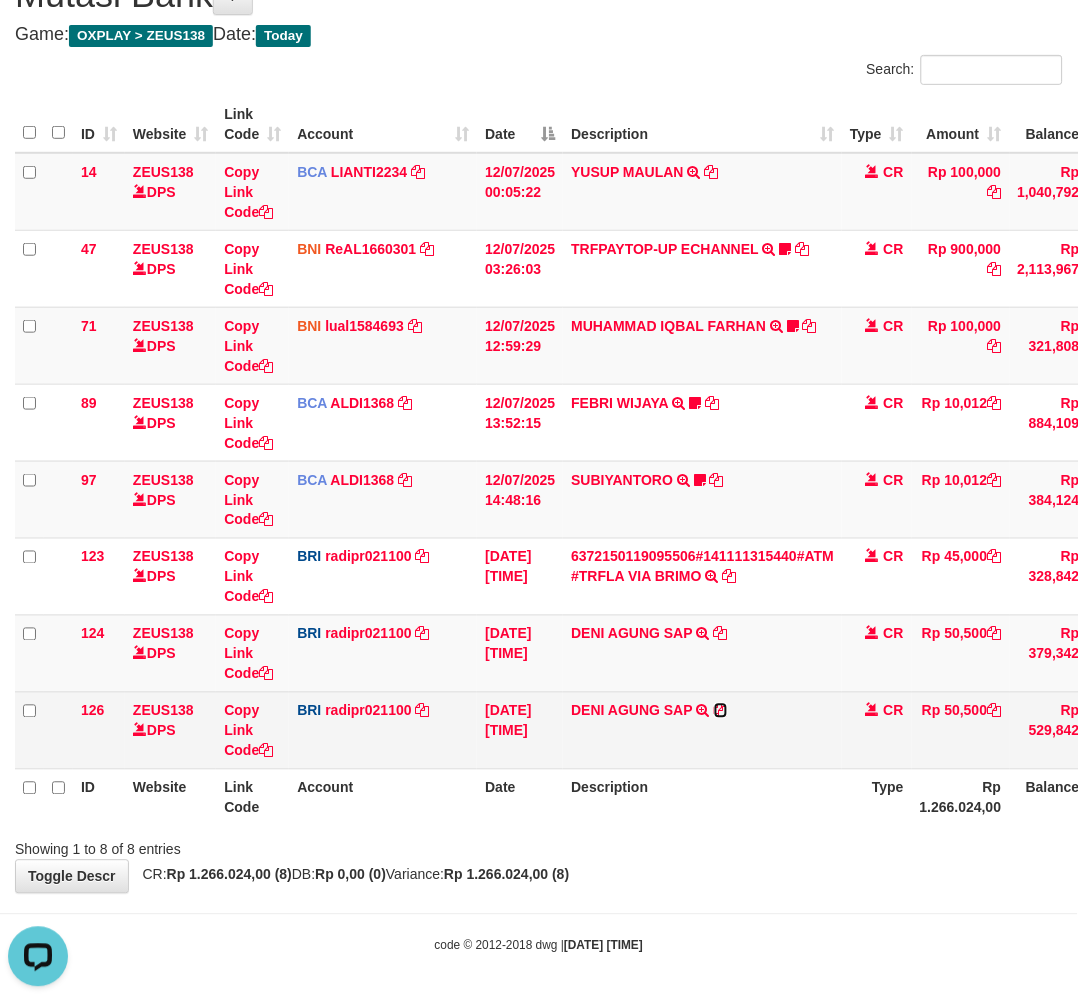 click at bounding box center [721, 711] 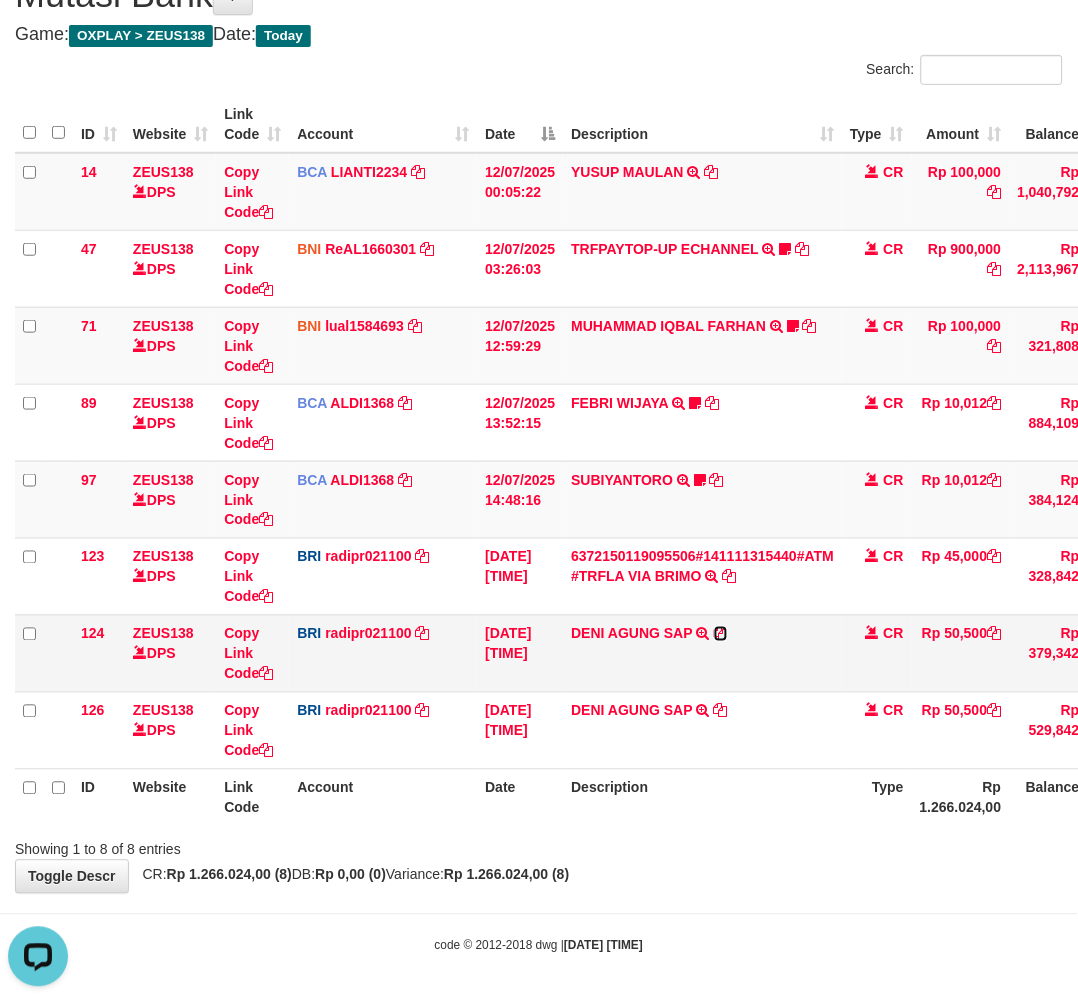 click at bounding box center [721, 634] 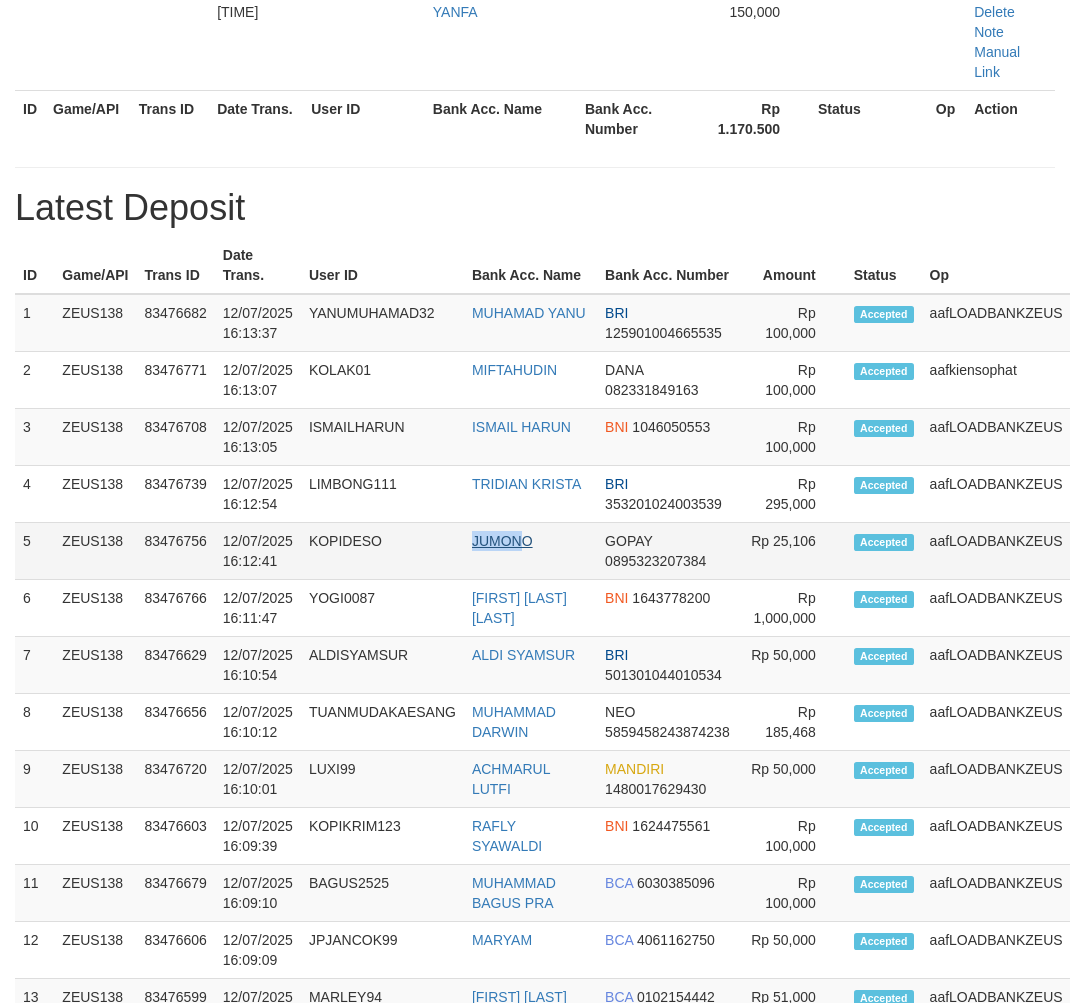 click on "5
ZEUS138
83476756
[DATE] [TIME]
KOPIDESO
JUMONO
GOPAY
[PHONE]
Rp 25,106
Accepted
aafLOADBANKZEUS
Note" at bounding box center [572, 551] 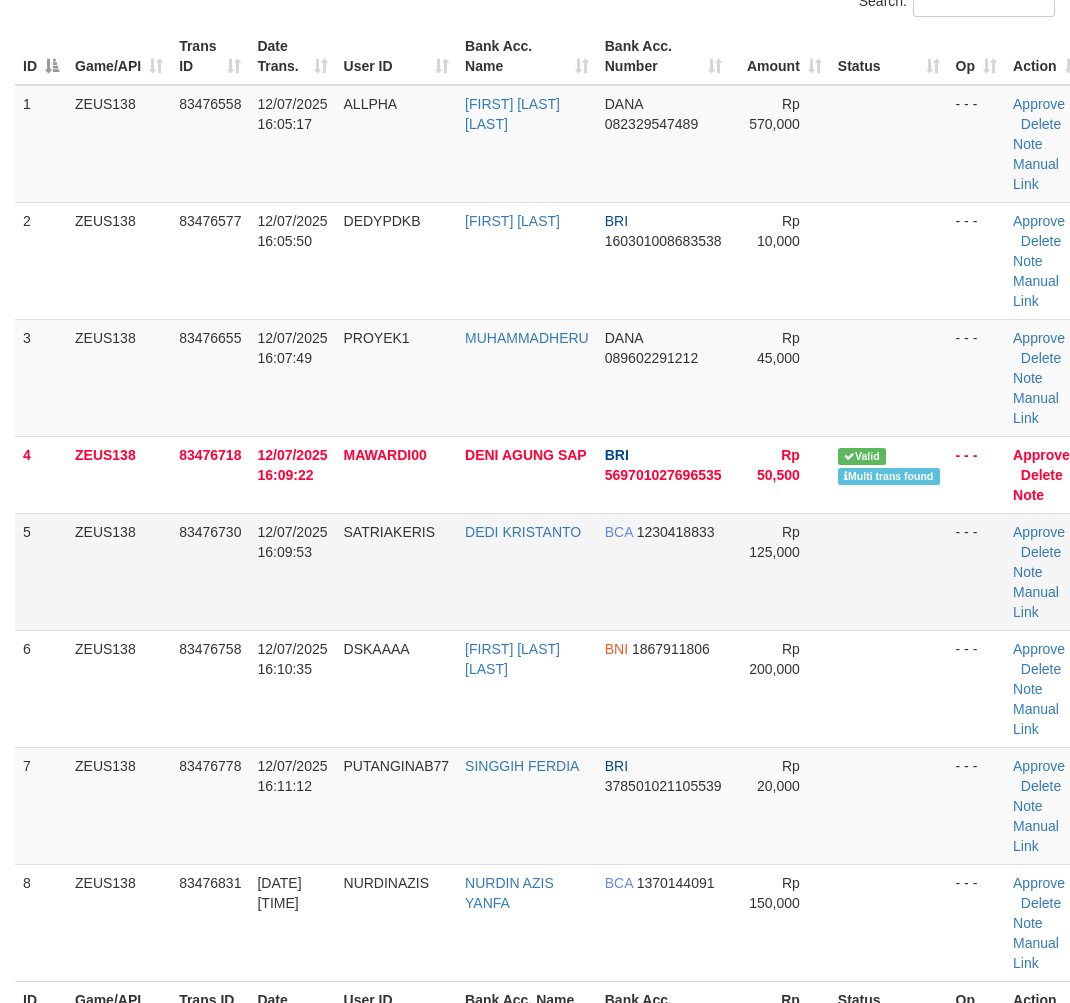 scroll, scrollTop: 215, scrollLeft: 0, axis: vertical 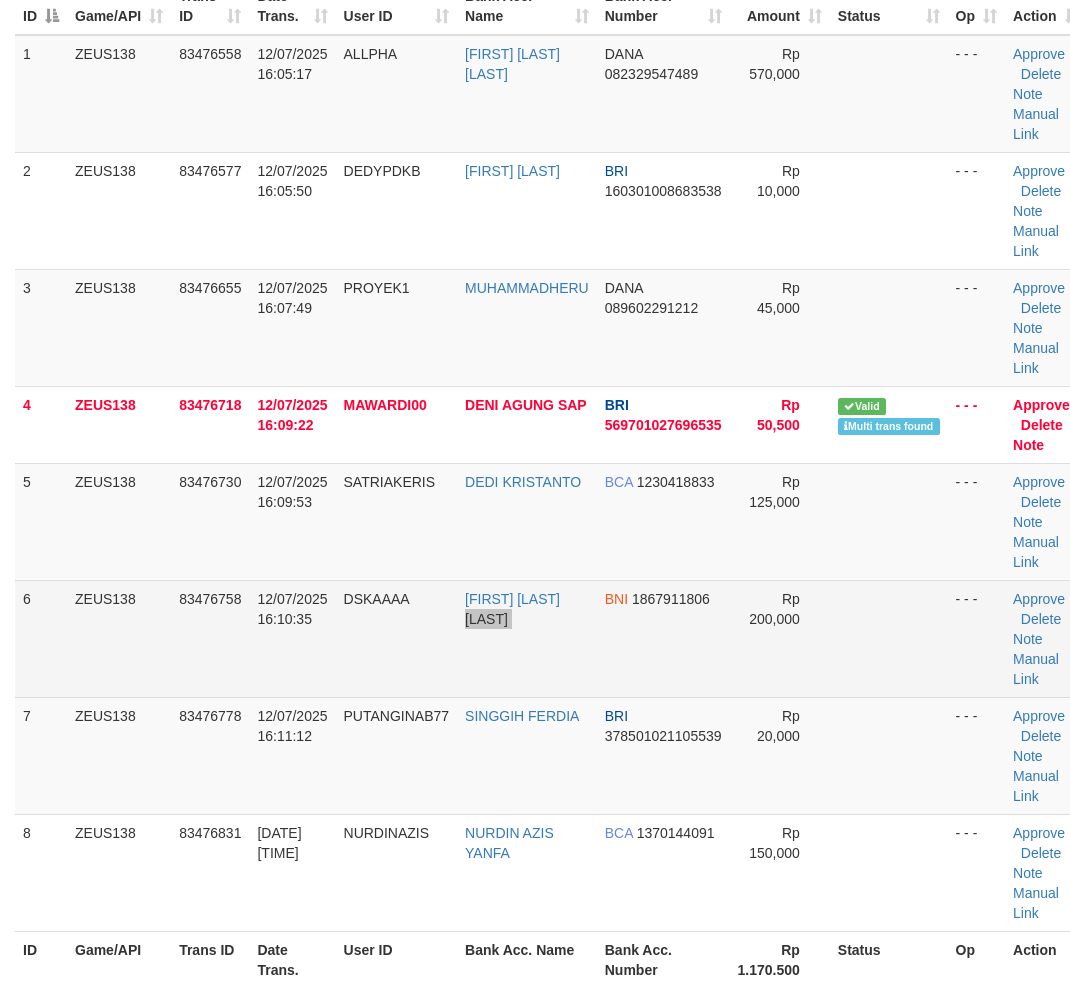click on "6
ZEUS138
83476758
12/07/2025 16:10:35
DSKAAAA
M YUSUF SETIAWAN
BNI
[ACCOUNT_NUMBER]
Rp 200,000
- - -
Approve
Delete
Note
Manual Link" at bounding box center (551, 638) 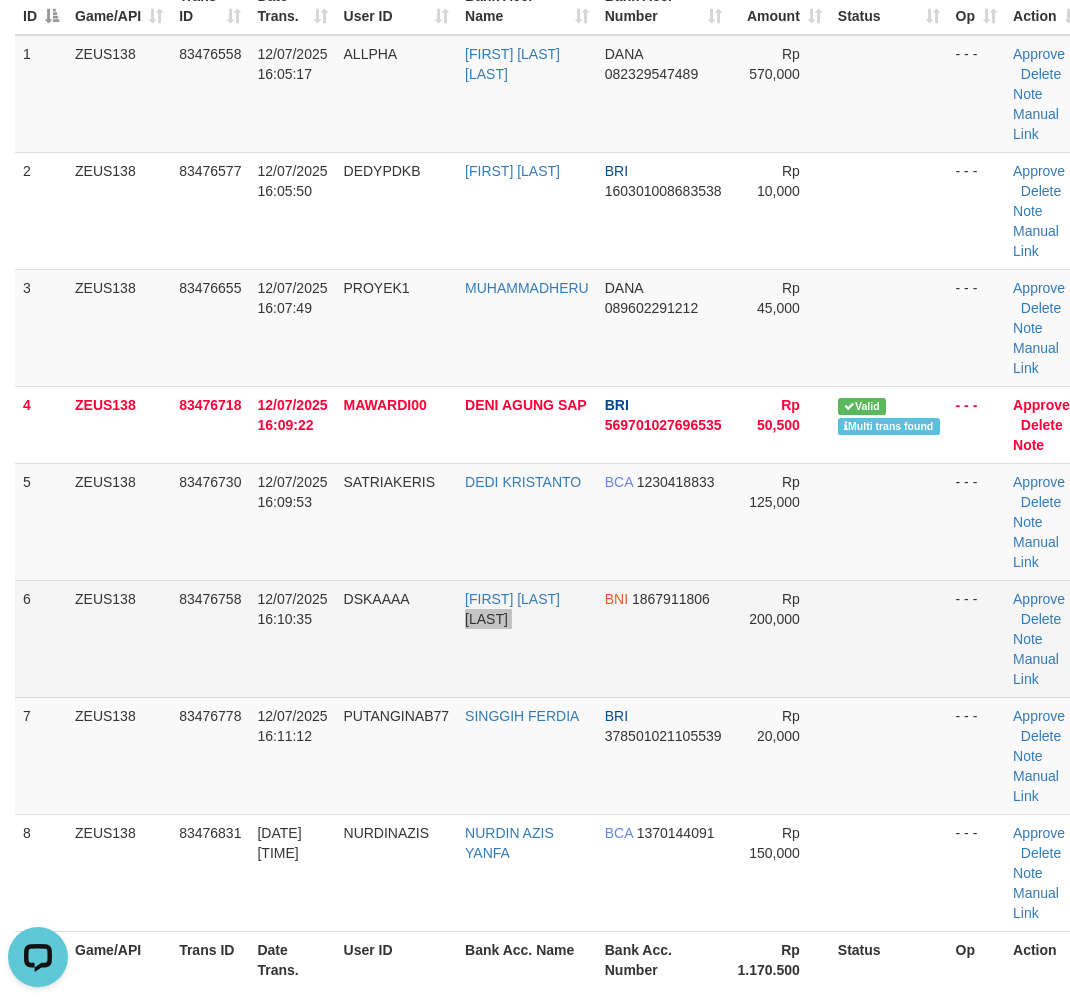 scroll, scrollTop: 0, scrollLeft: 0, axis: both 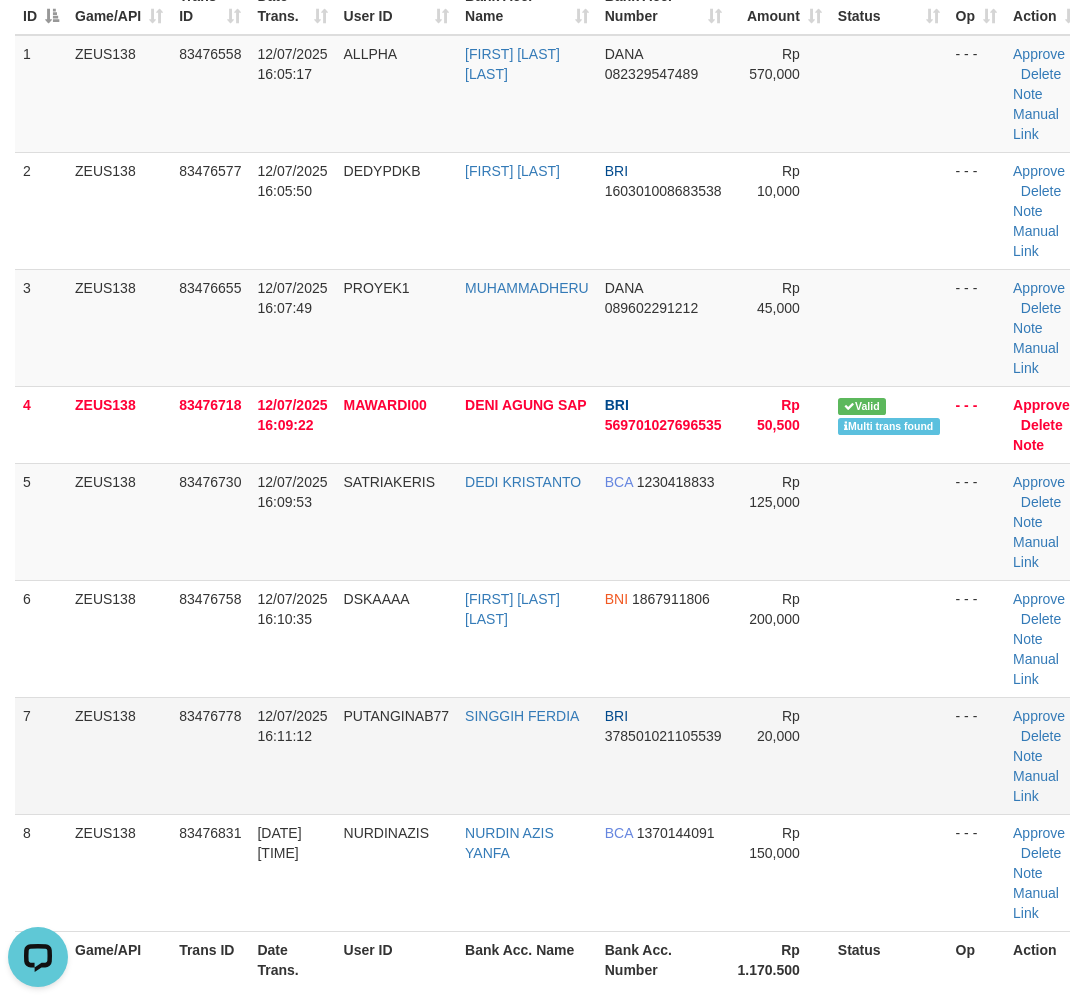 click on "7
ZEUS138
83476778
12/07/2025 16:11:12
PUTANGINAB77
SINGGIH FERDIA
BRI
378501021105539
Rp 20,000
- - -
Approve
Delete
Note
Manual Link" at bounding box center [551, 755] 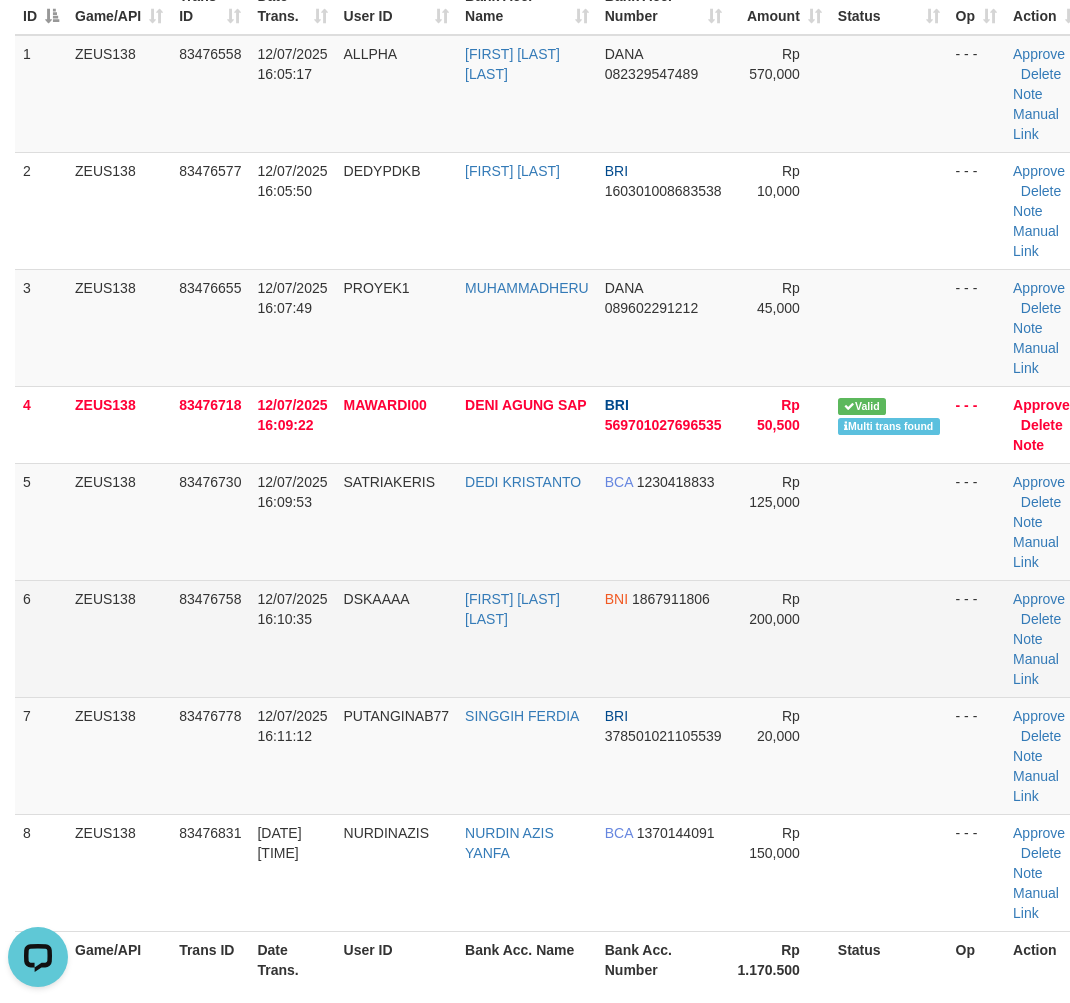 click on "6
ZEUS138
83476758
12/07/2025 16:10:35
DSKAAAA
M YUSUF SETIAWAN
BNI
1867911806
Rp 200,000
- - -
Approve
Delete
Note
Manual Link" at bounding box center [551, 638] 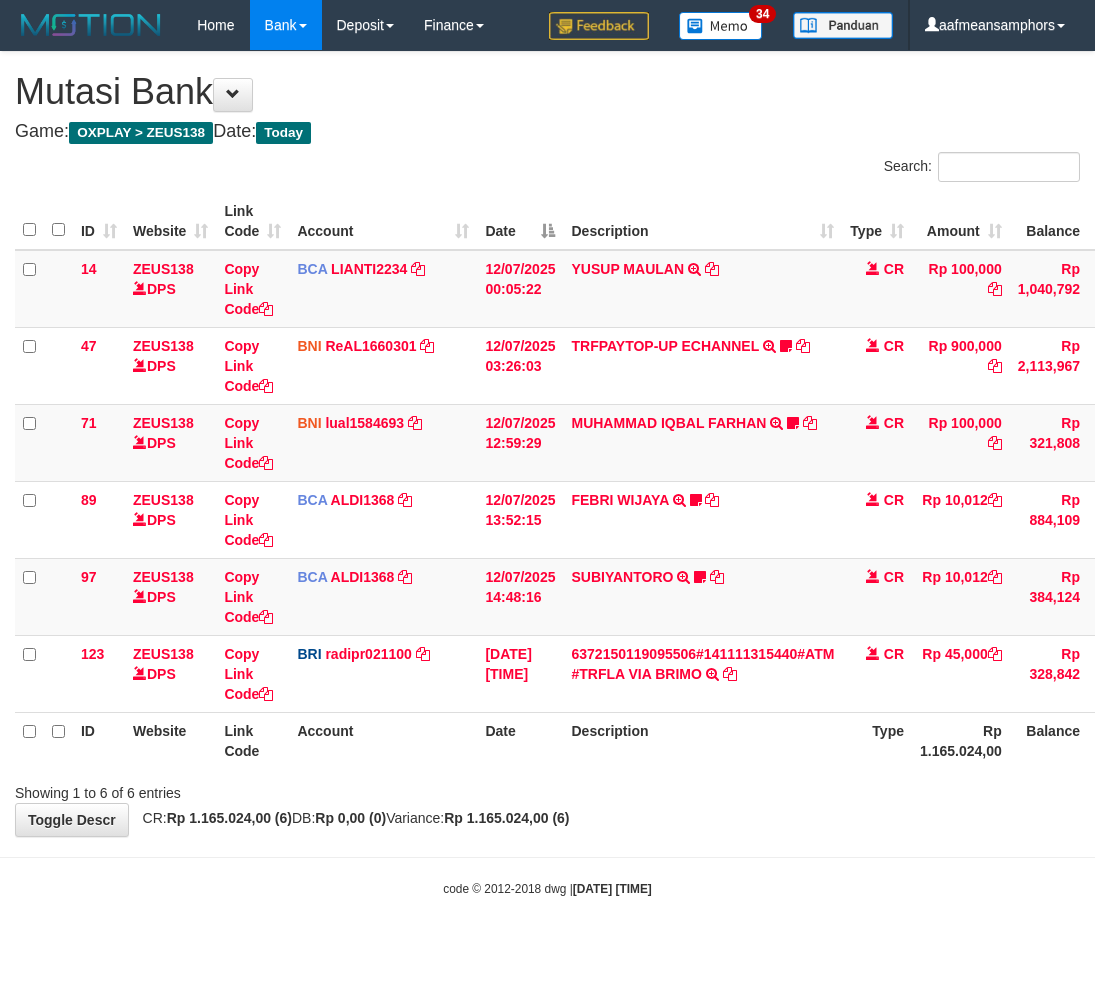 scroll, scrollTop: 0, scrollLeft: 0, axis: both 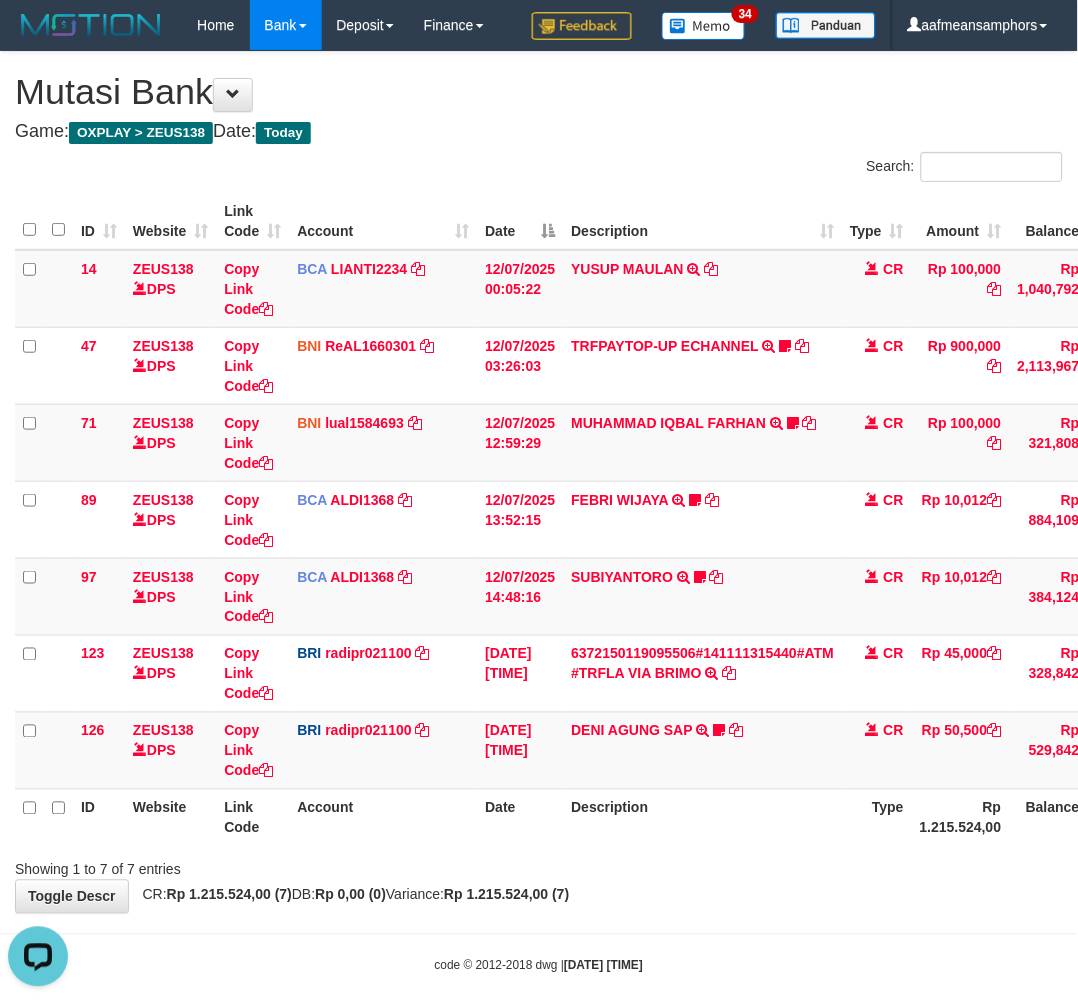 click on "Showing 1 to 7 of 7 entries" at bounding box center (539, 866) 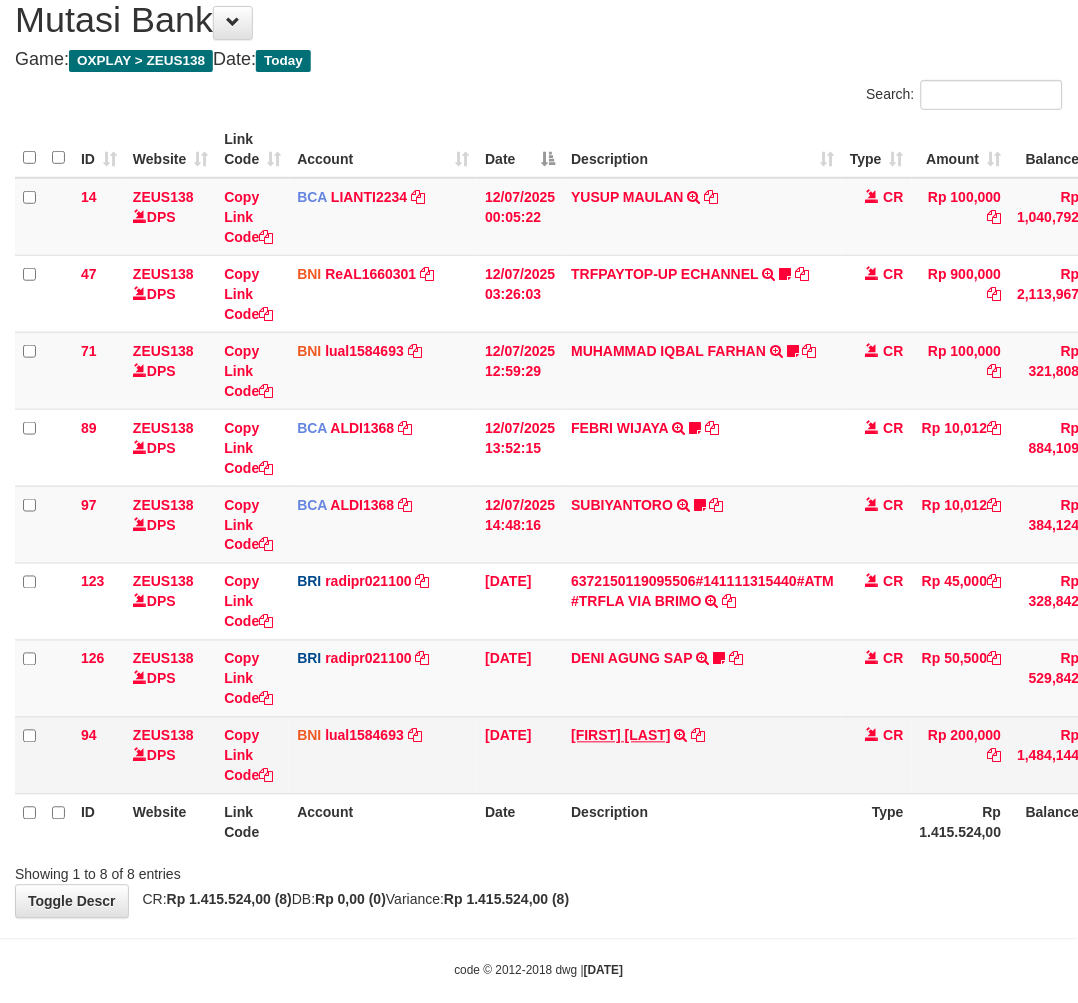 scroll, scrollTop: 97, scrollLeft: 0, axis: vertical 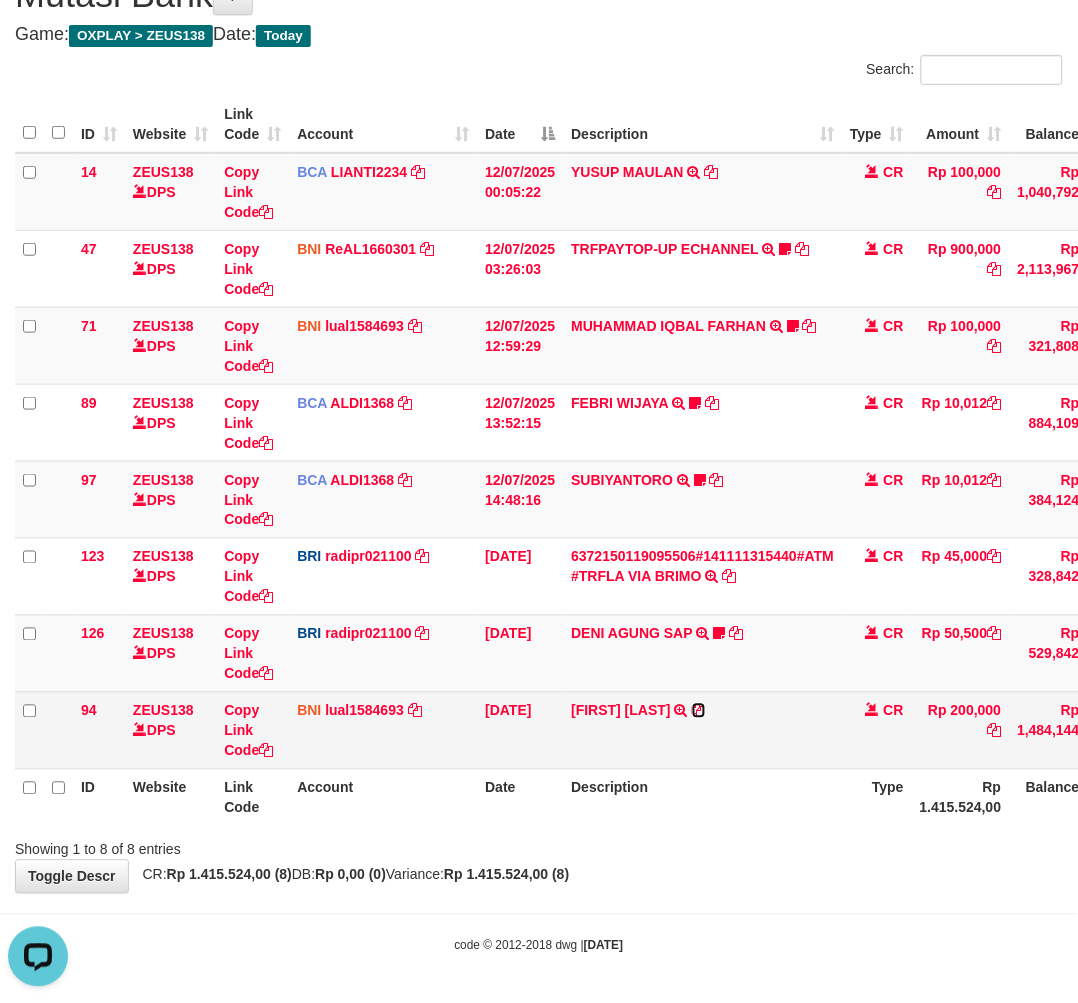 drag, startPoint x: 735, startPoint y: 706, endPoint x: 890, endPoint y: 722, distance: 155.82362 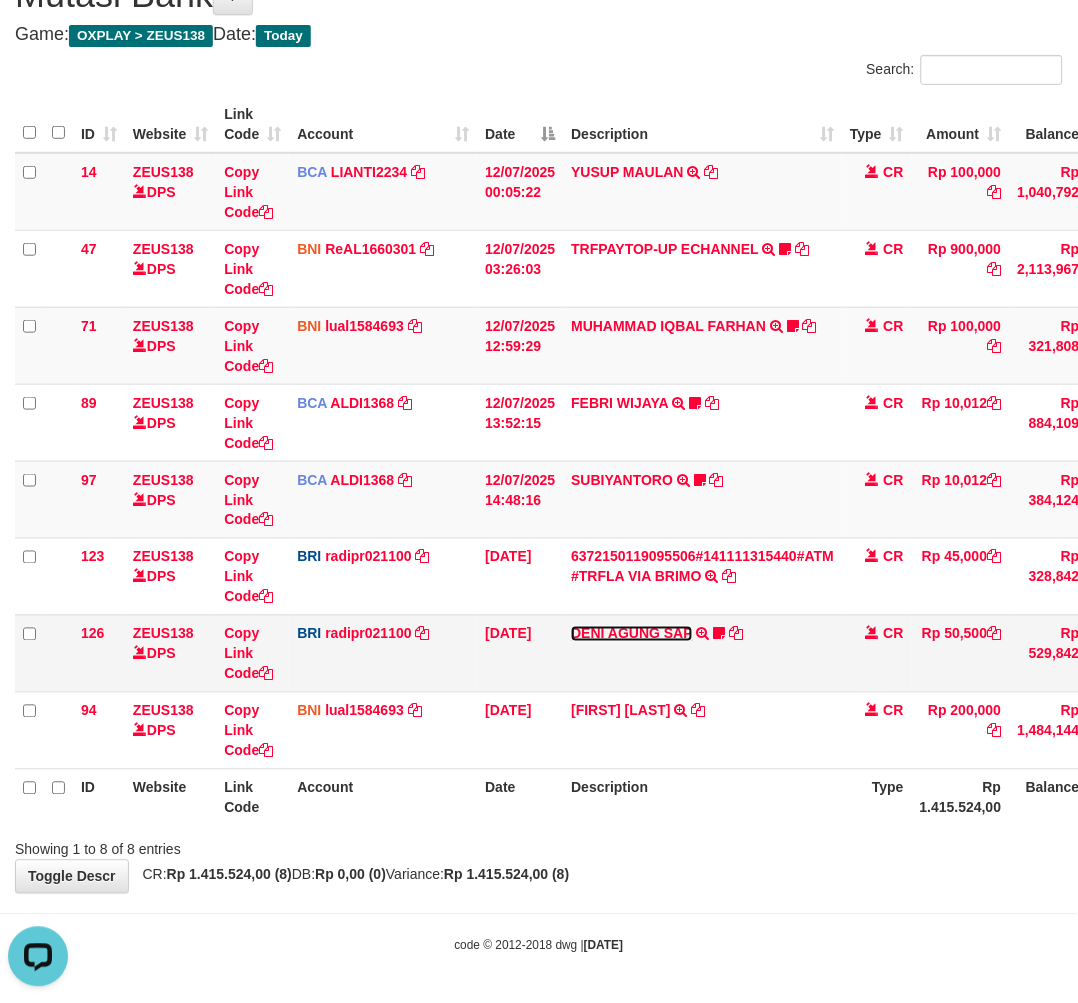click on "DENI AGUNG SAP" at bounding box center [631, 634] 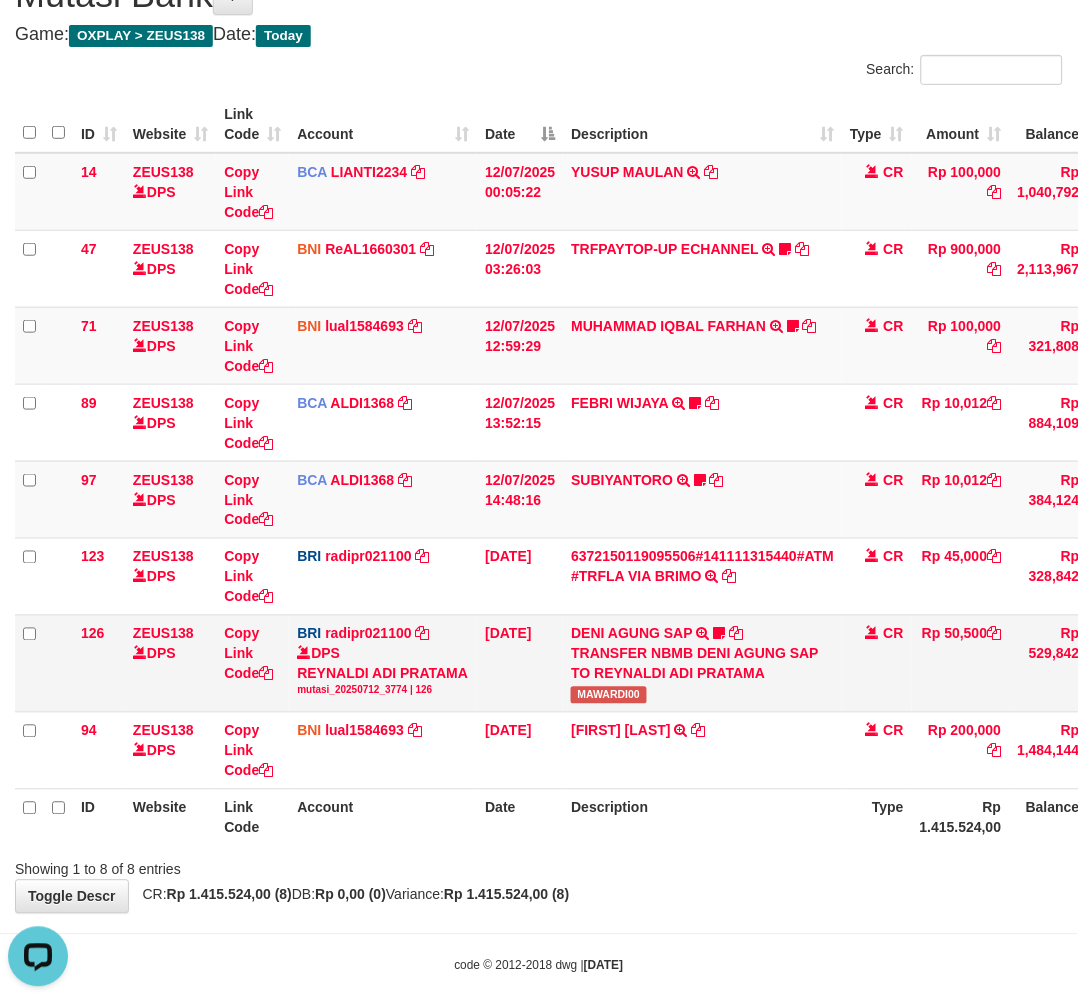 click on "MAWARDI00" at bounding box center (608, 695) 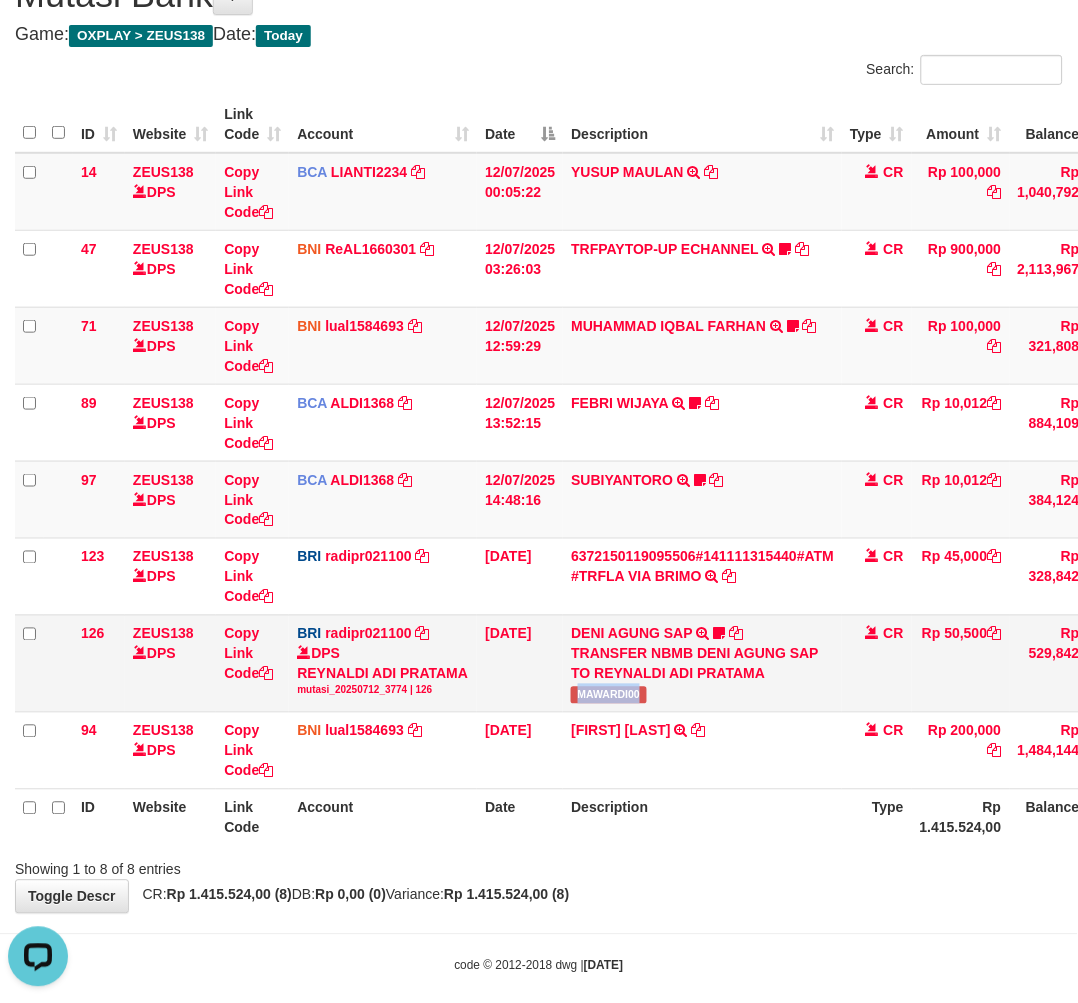 click on "MAWARDI00" at bounding box center (608, 695) 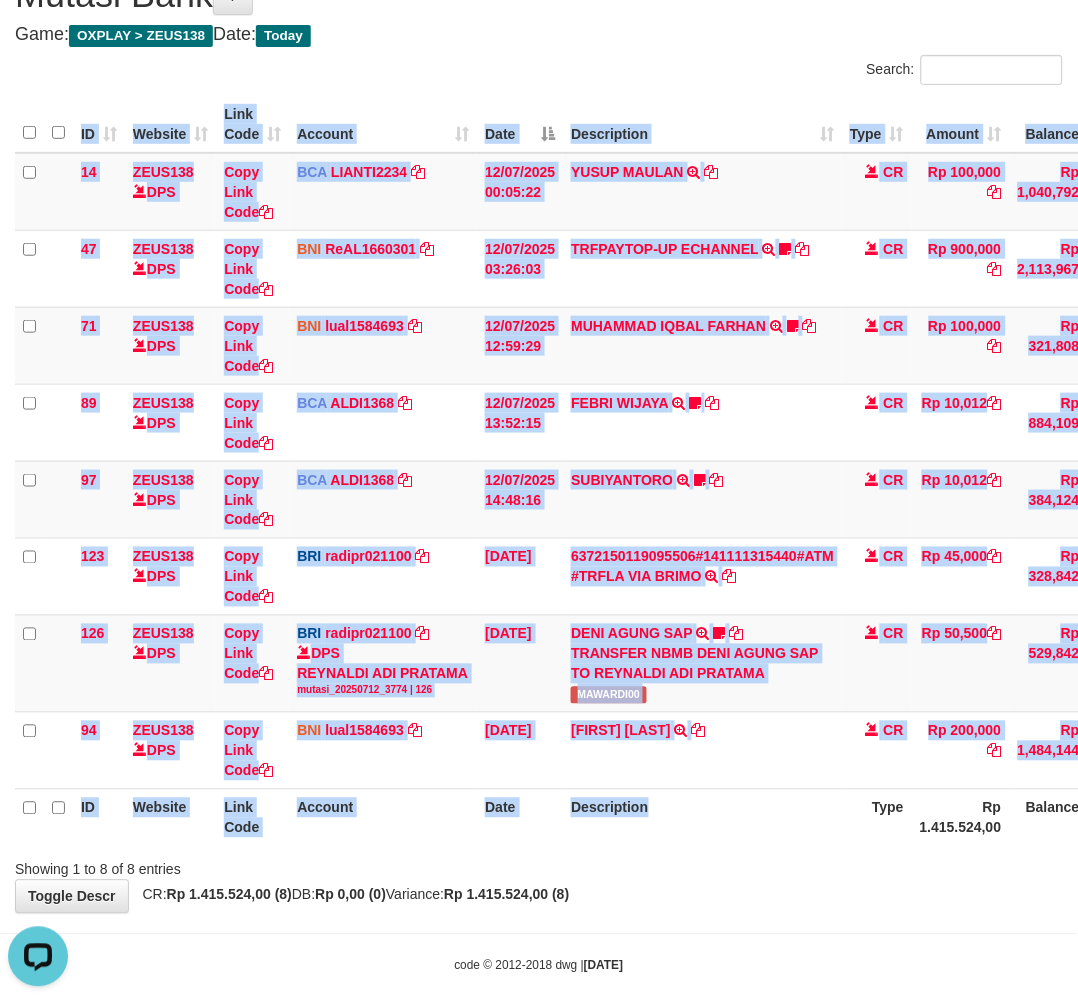 drag, startPoint x: 758, startPoint y: 847, endPoint x: 1088, endPoint y: 706, distance: 358.8607 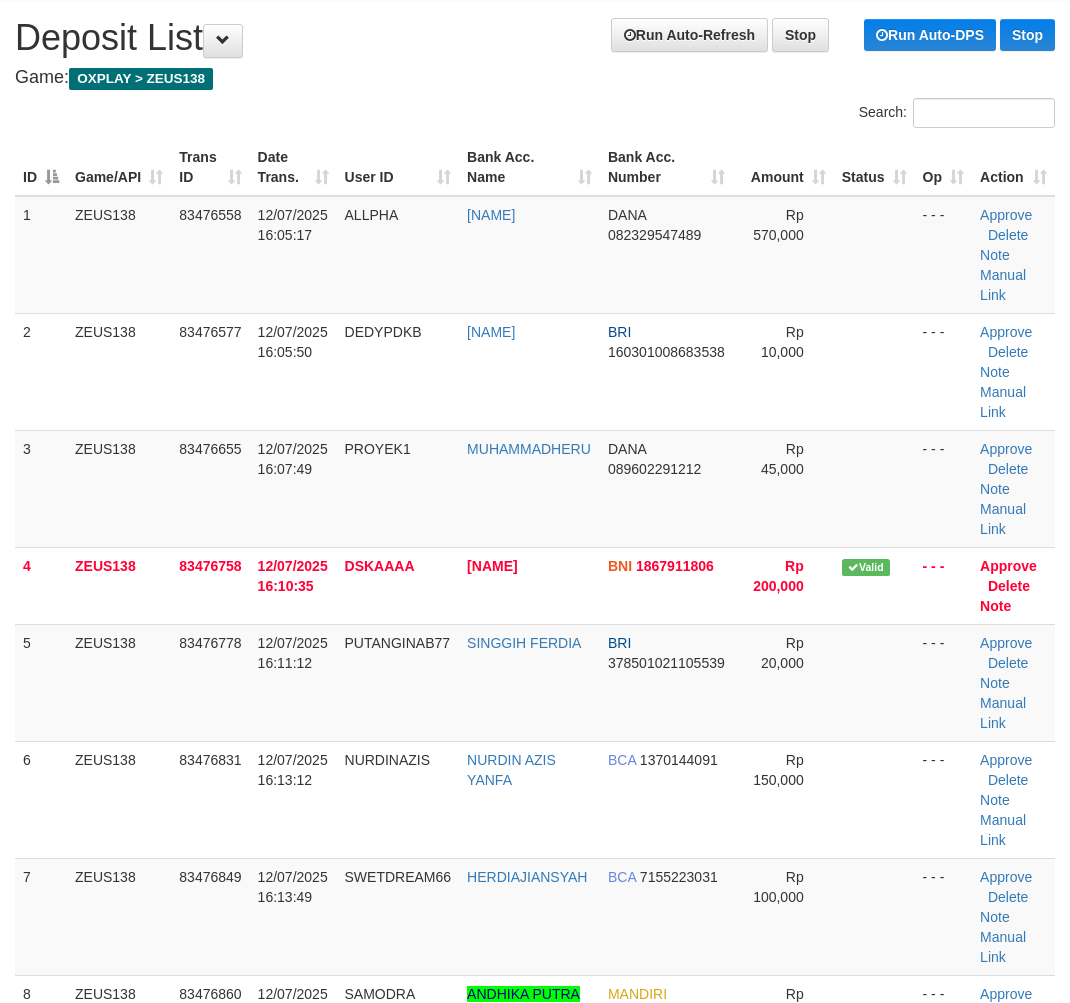 scroll, scrollTop: 104, scrollLeft: 0, axis: vertical 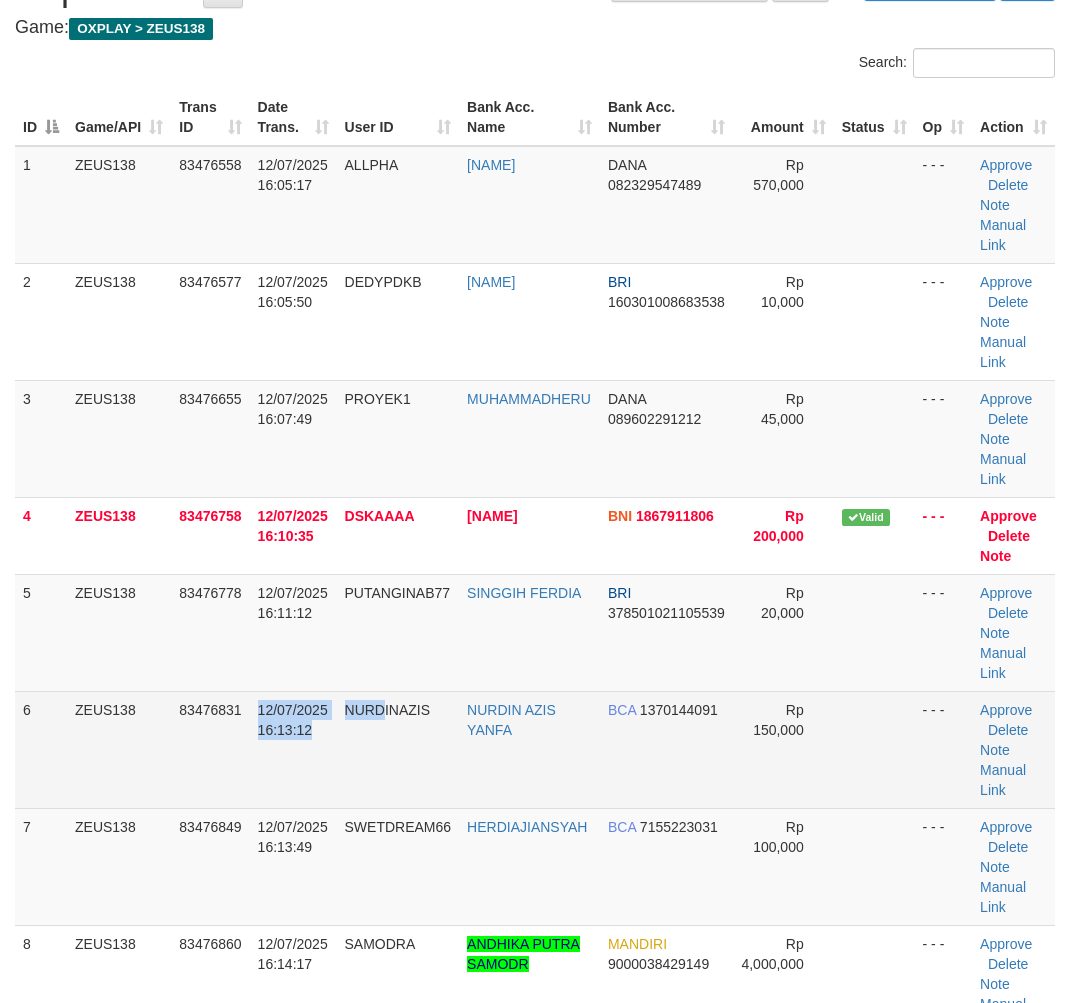 click on "6
ZEUS138
83476831
12/07/2025 16:13:12
NURDINAZIS
NURDIN AZIS YANFA
BCA
1370144091
Rp 150,000
- - -
Approve
Delete
Note
Manual Link" at bounding box center [535, 749] 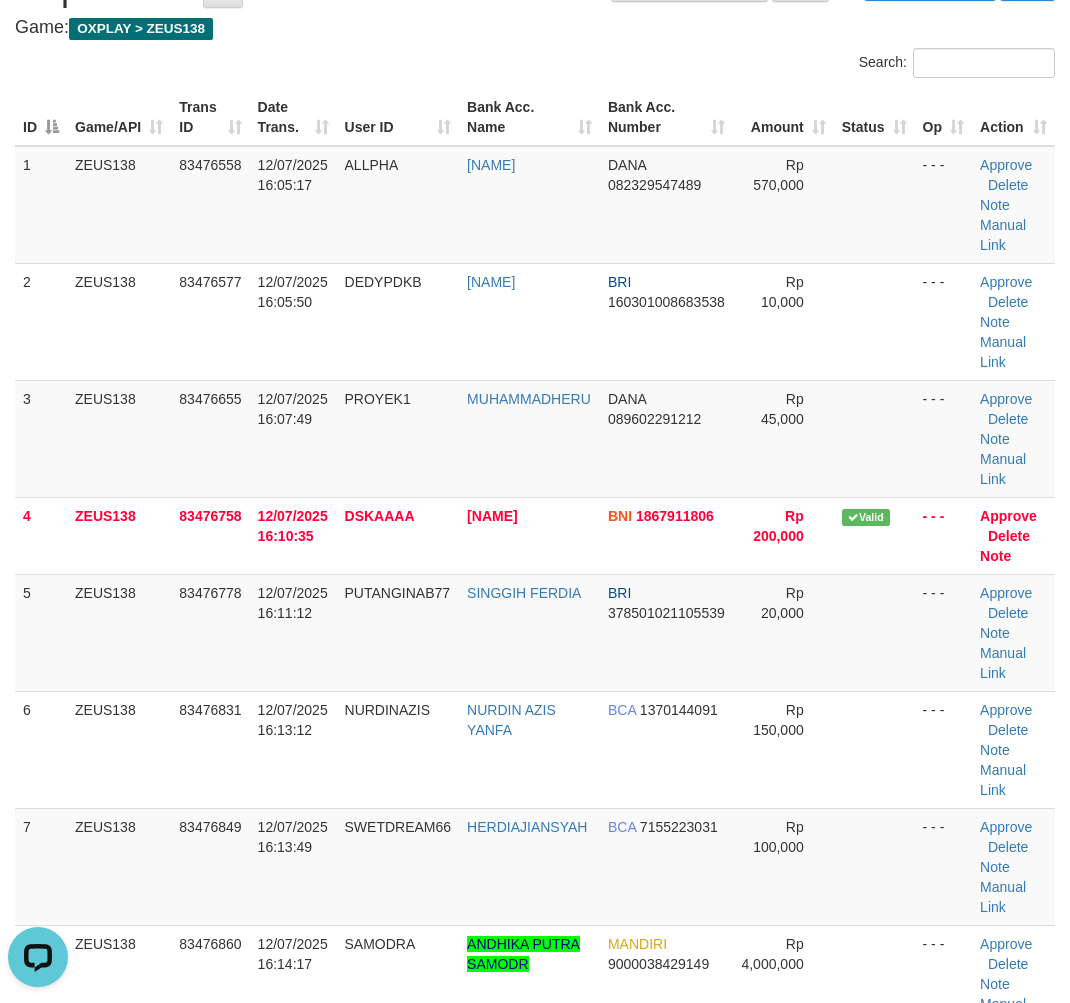 scroll, scrollTop: 0, scrollLeft: 0, axis: both 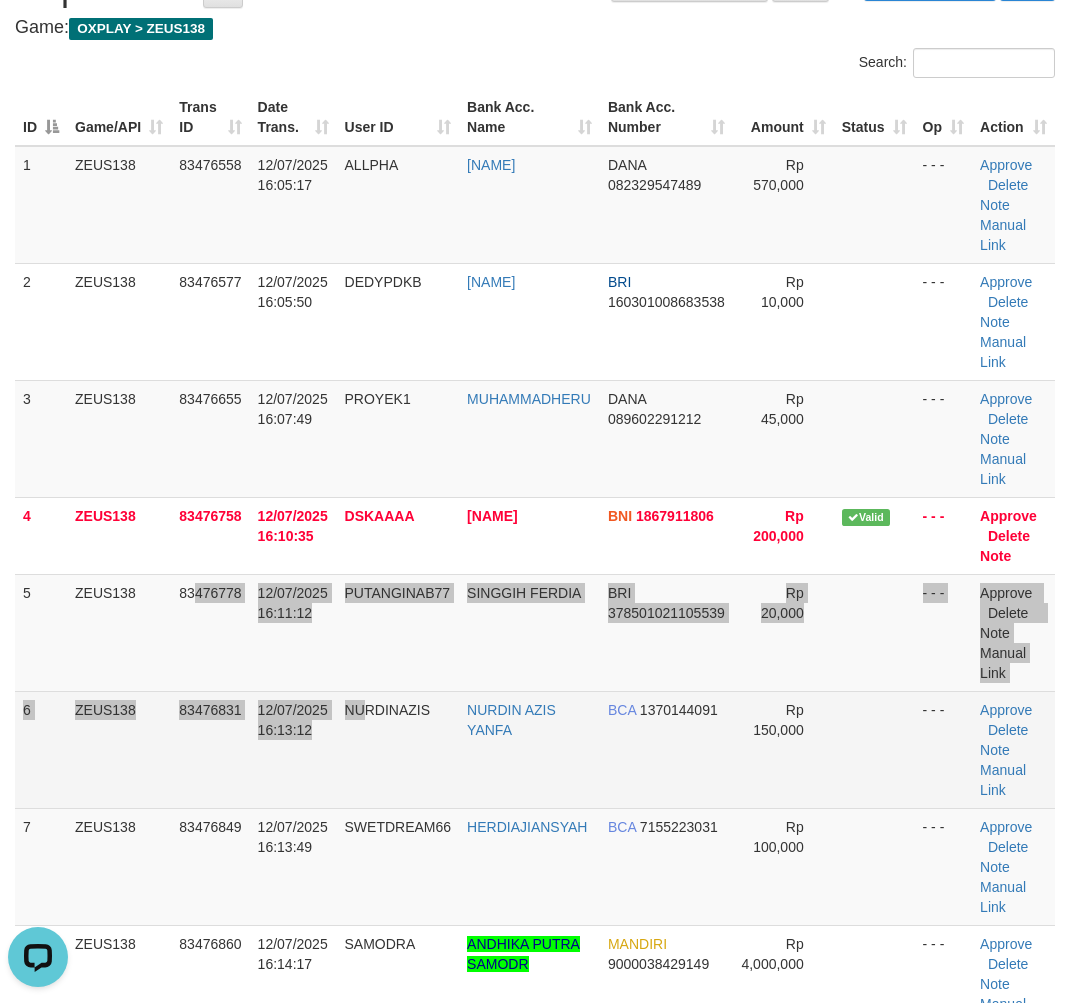 click on "1
ZEUS138
83476558
12/07/2025 16:05:17
ALLPHA
YOKO SURYA WIGUNA
DANA
082329547489
Rp 570,000
- - -
Approve
Delete
Note
Manual Link
2
ZEUS138
83476577
12/07/2025 16:05:50
DEDYPDKB
DEDY SAPUTRA
BRI
160301008683538
Rp 10,000
- - -
Approve
Note" at bounding box center (535, 653) 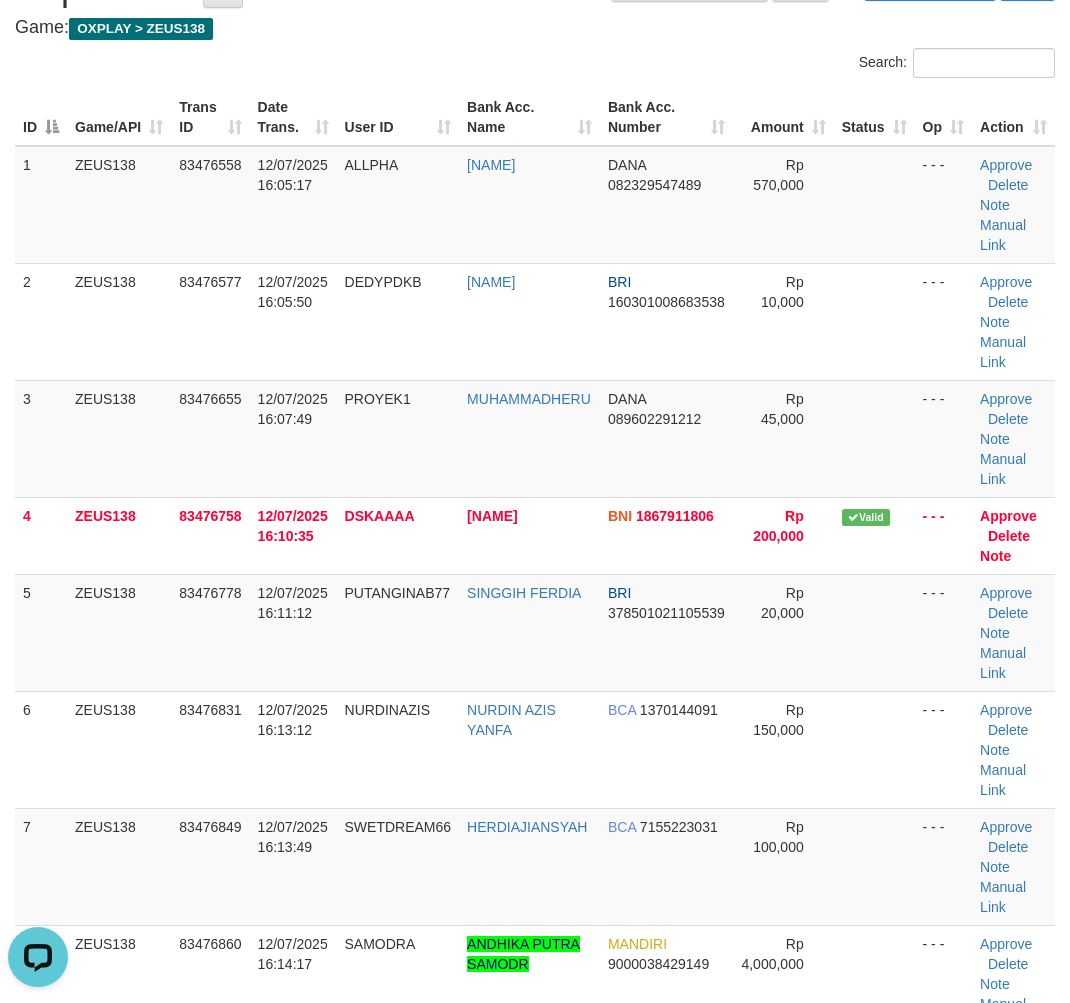 scroll, scrollTop: 1163, scrollLeft: 0, axis: vertical 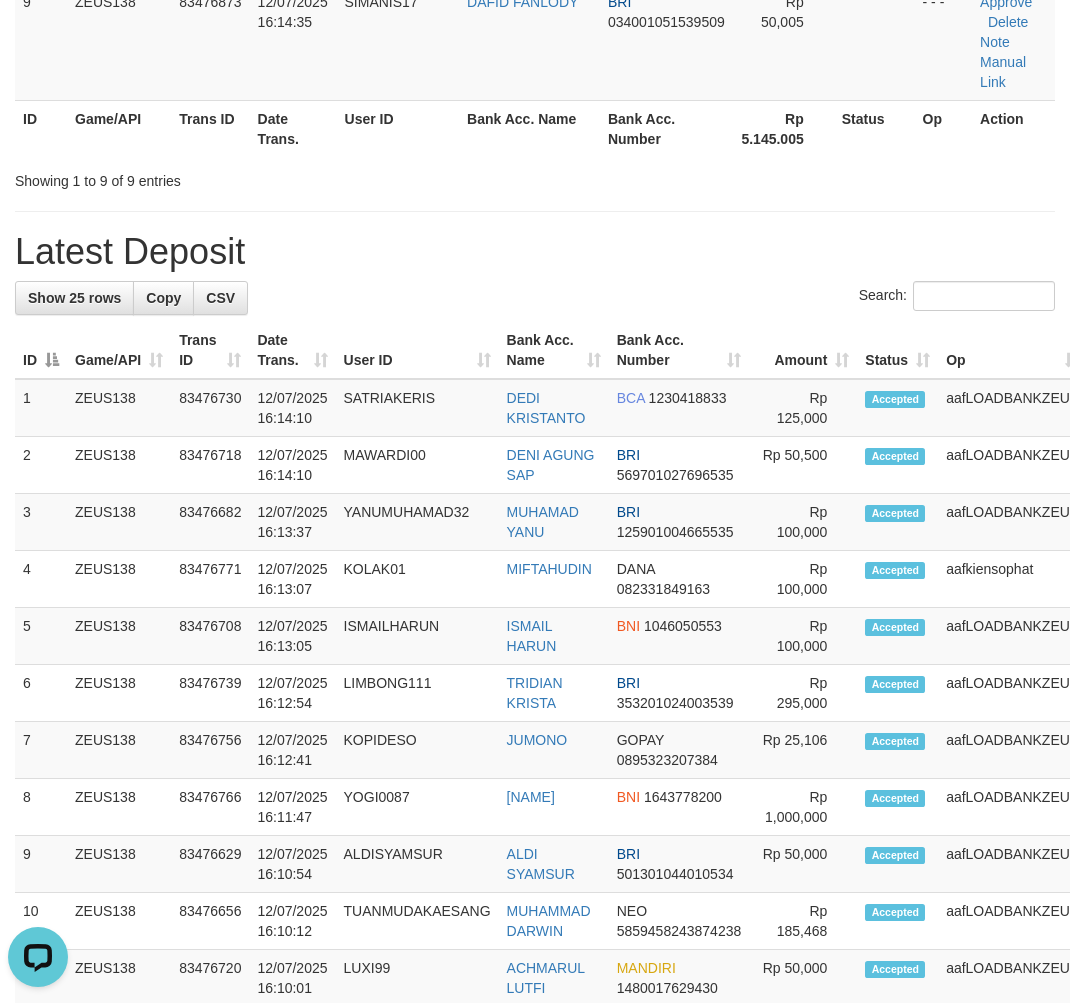 click on "Bank Acc. Name" at bounding box center [554, 350] 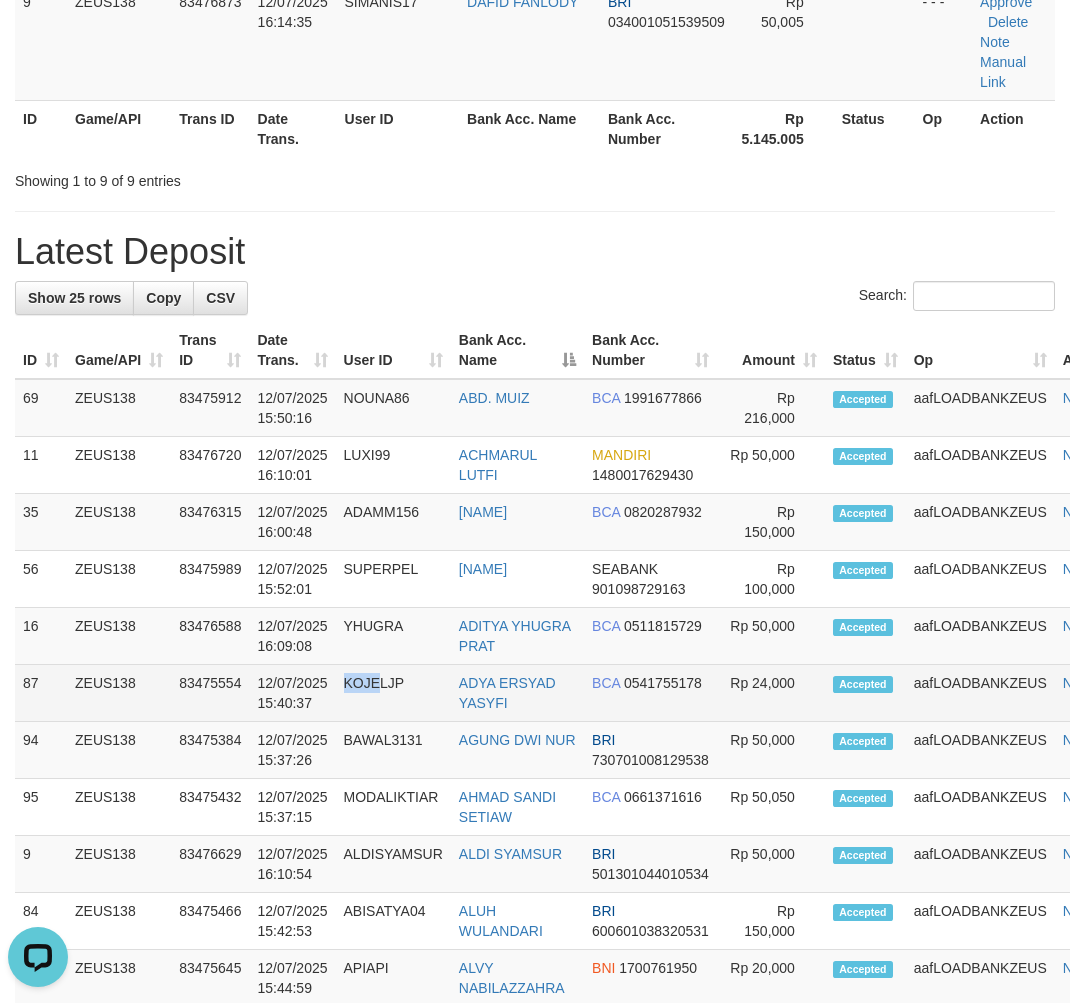 drag, startPoint x: 340, startPoint y: 748, endPoint x: 370, endPoint y: 748, distance: 30 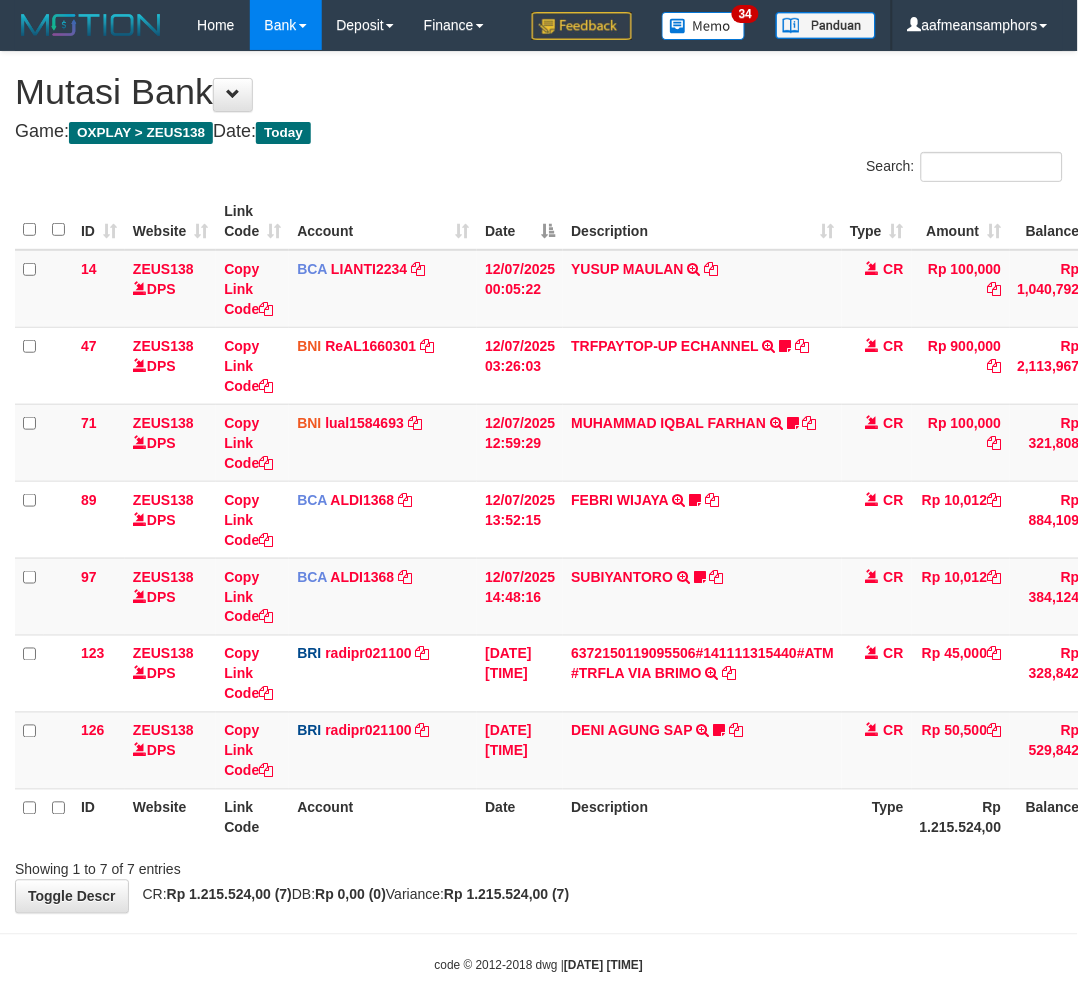 scroll, scrollTop: 21, scrollLeft: 0, axis: vertical 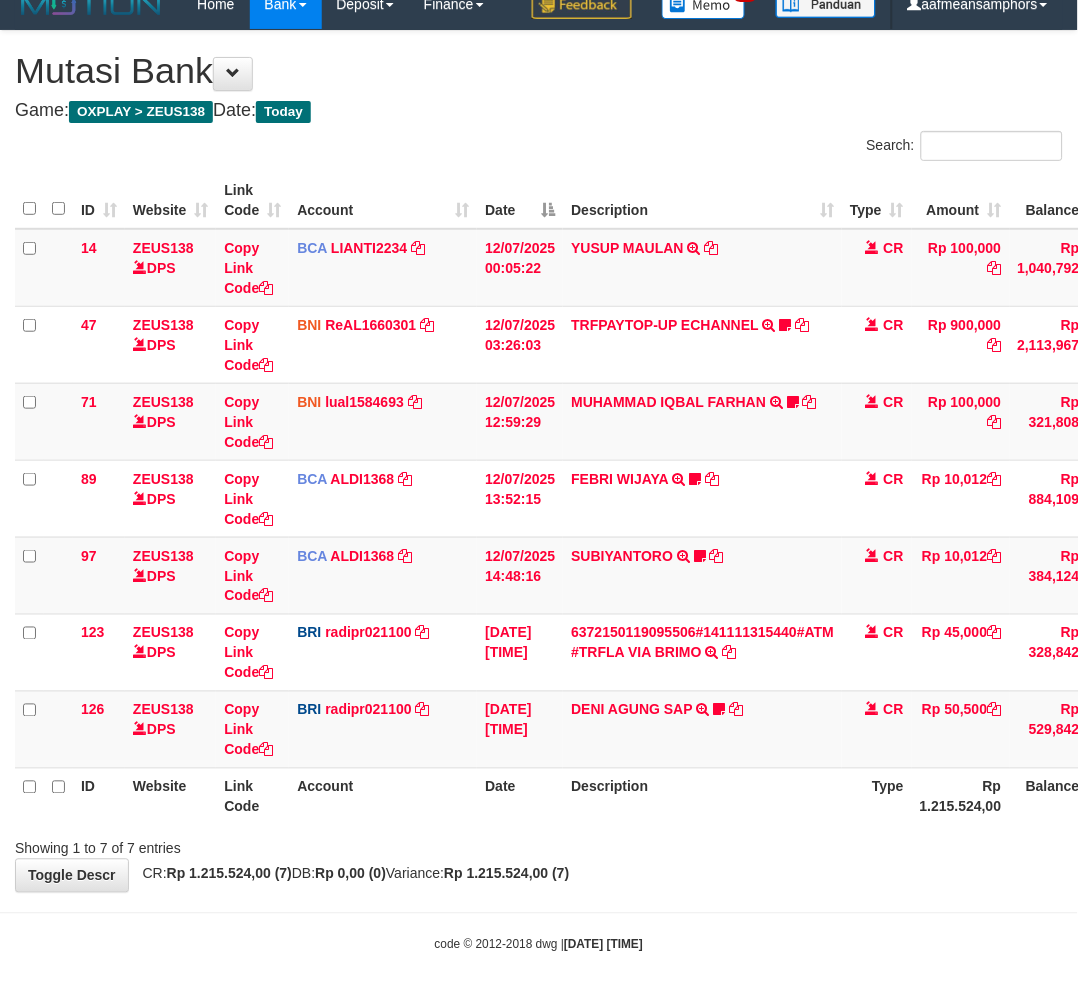 drag, startPoint x: 725, startPoint y: 791, endPoint x: 1093, endPoint y: 742, distance: 371.2479 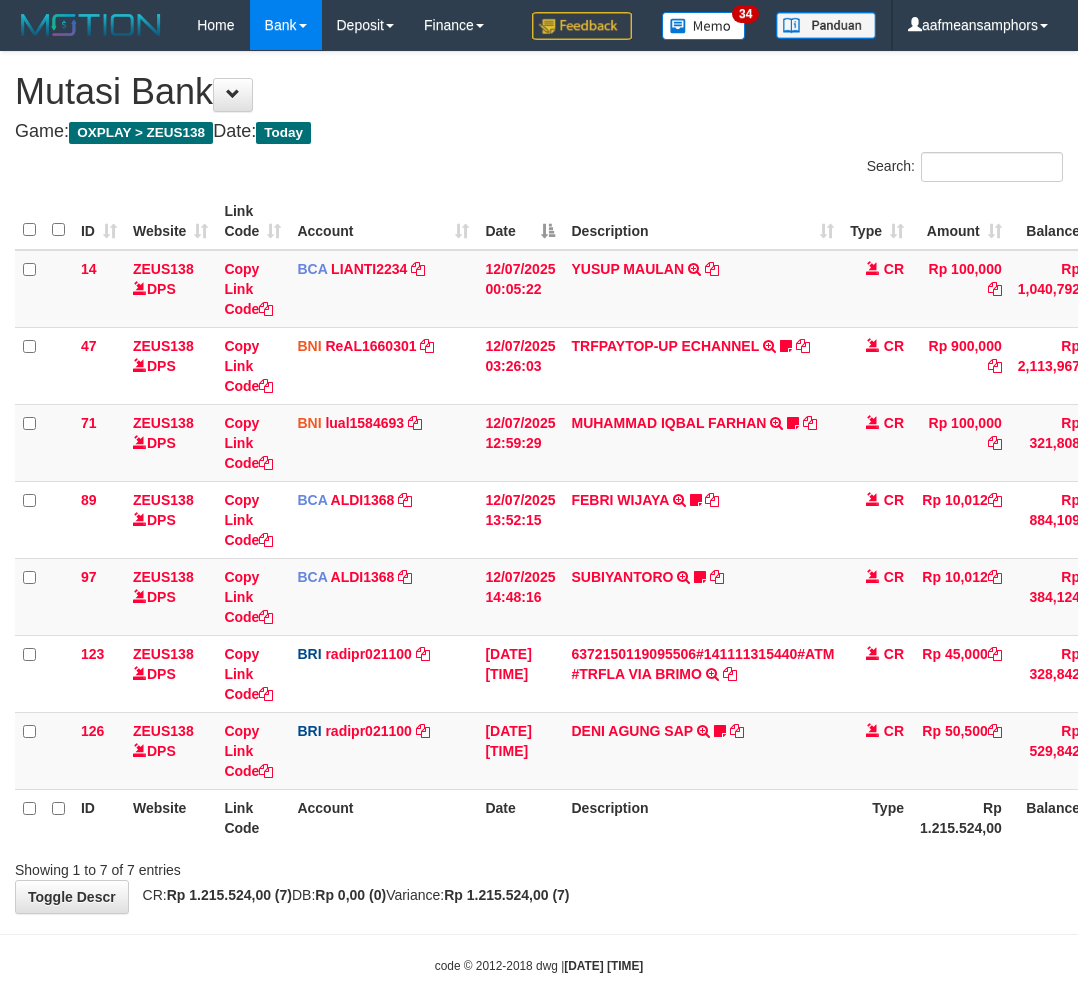 scroll, scrollTop: 21, scrollLeft: 0, axis: vertical 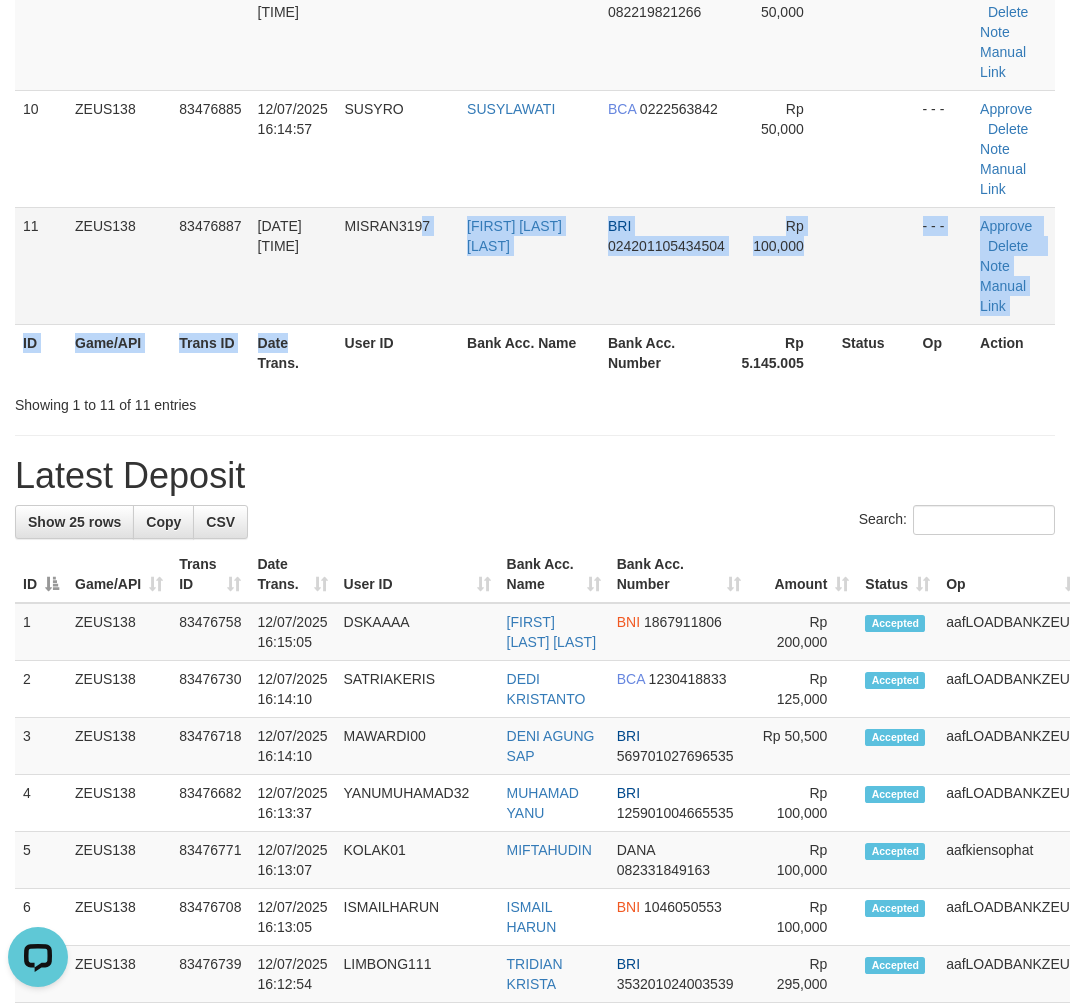 click on "ID Game/API Trans ID Date Trans. User ID Bank Acc. Name Bank Acc. Number Amount Status Op Action
1
ZEUS138
83476558
12/07/2025 16:05:17
ALLPHA
YOKO SURYA WIGUNA
DANA
082329547489
Rp 570,000
- - -
Approve
Delete
Note
Manual Link
2
ZEUS138
83476577
12/07/2025 16:05:50
DEDYPDKB
DEDY SAPUTRA
BRI
160301008683538" at bounding box center (535, -320) 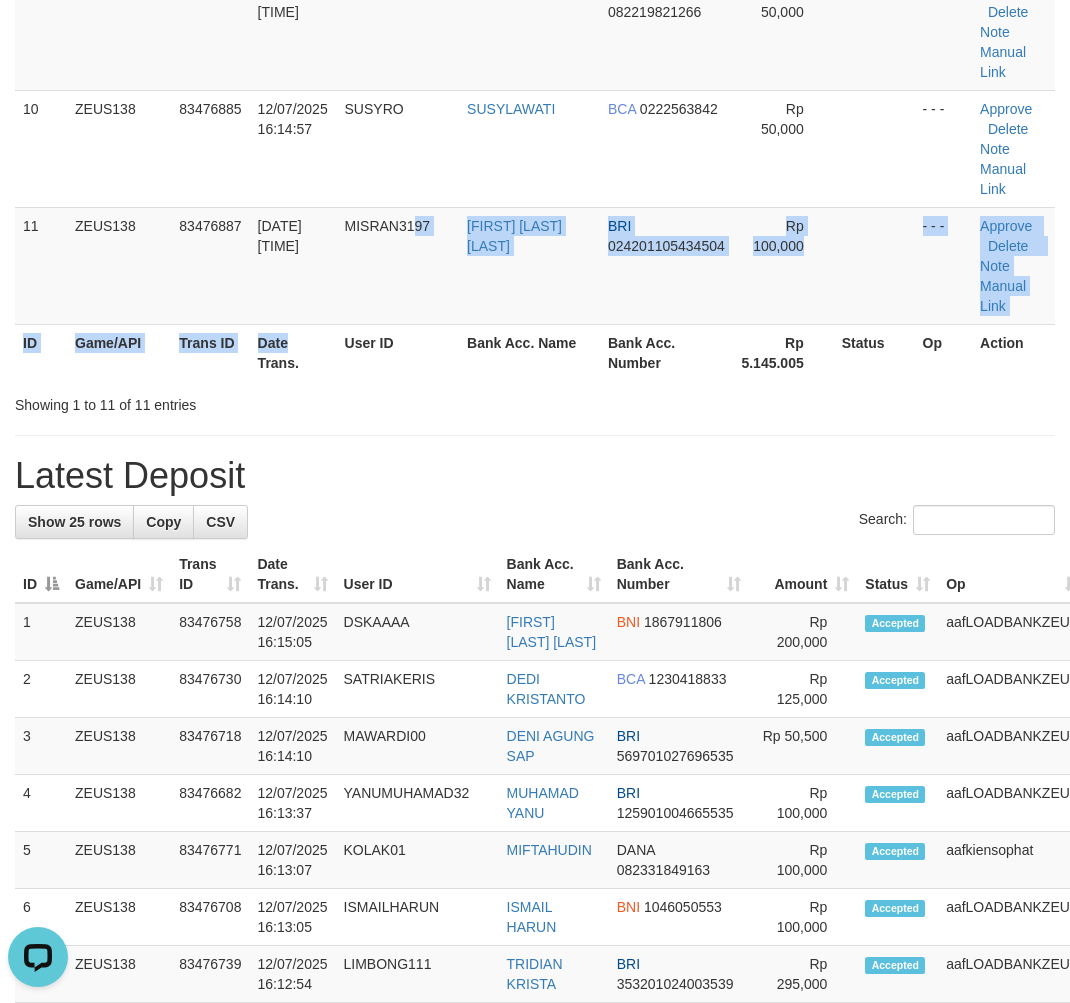 click on "**********" at bounding box center (535, 510) 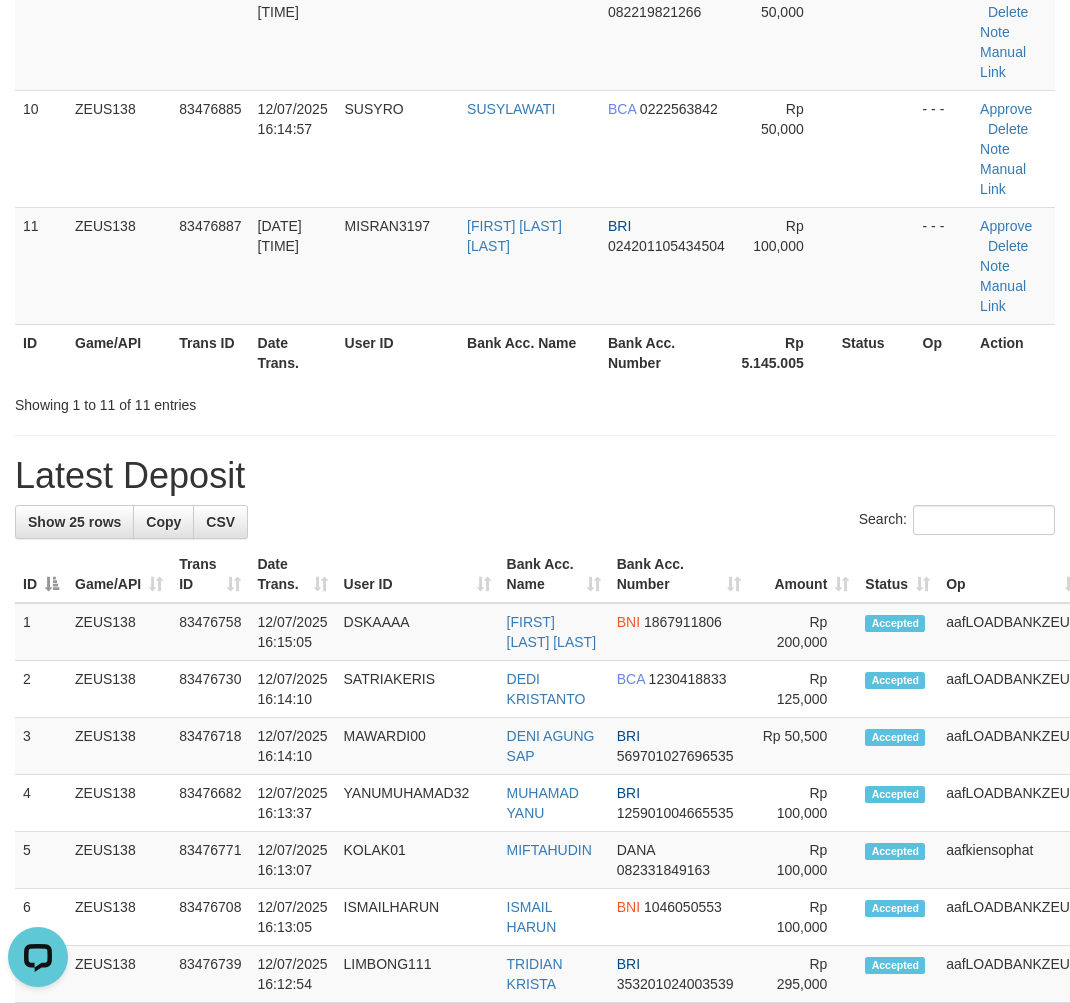 drag, startPoint x: 503, startPoint y: 403, endPoint x: 482, endPoint y: 413, distance: 23.259407 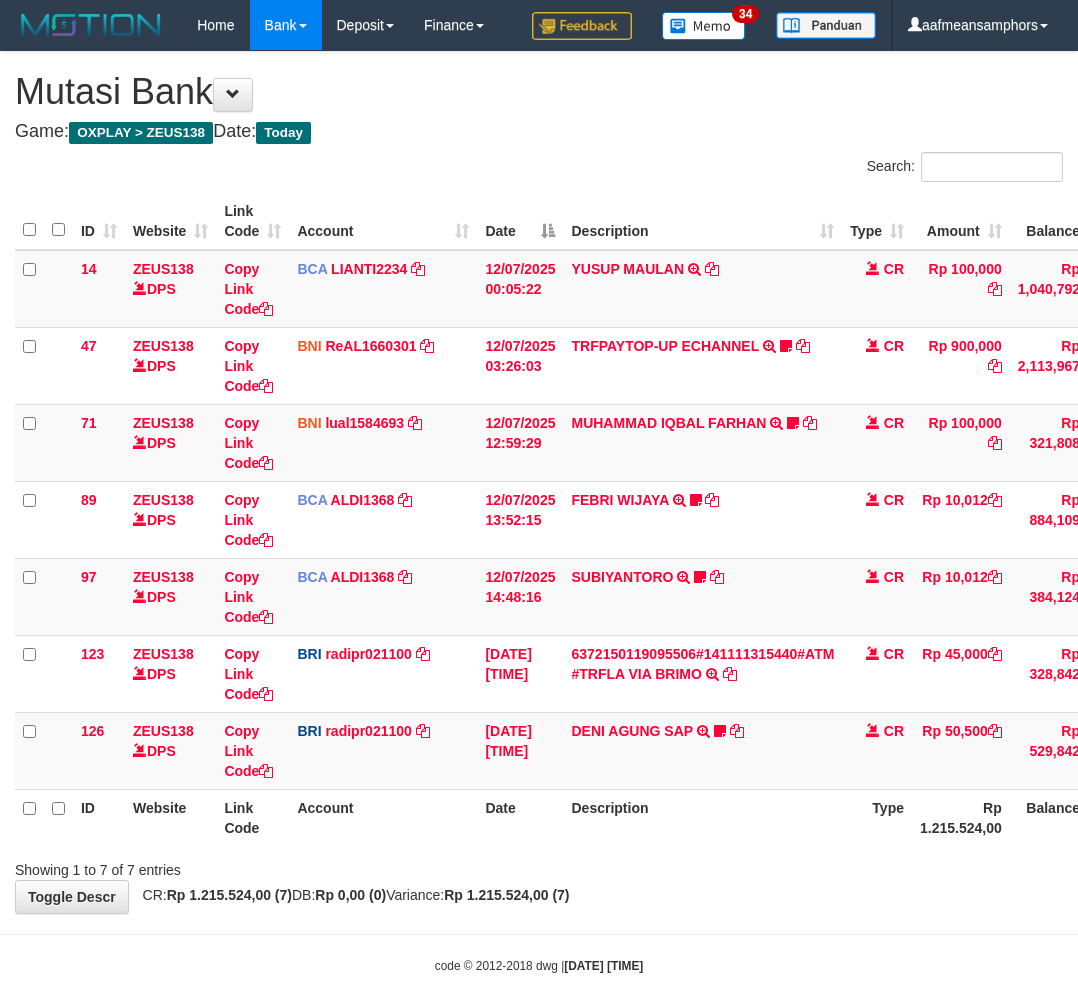 scroll, scrollTop: 21, scrollLeft: 0, axis: vertical 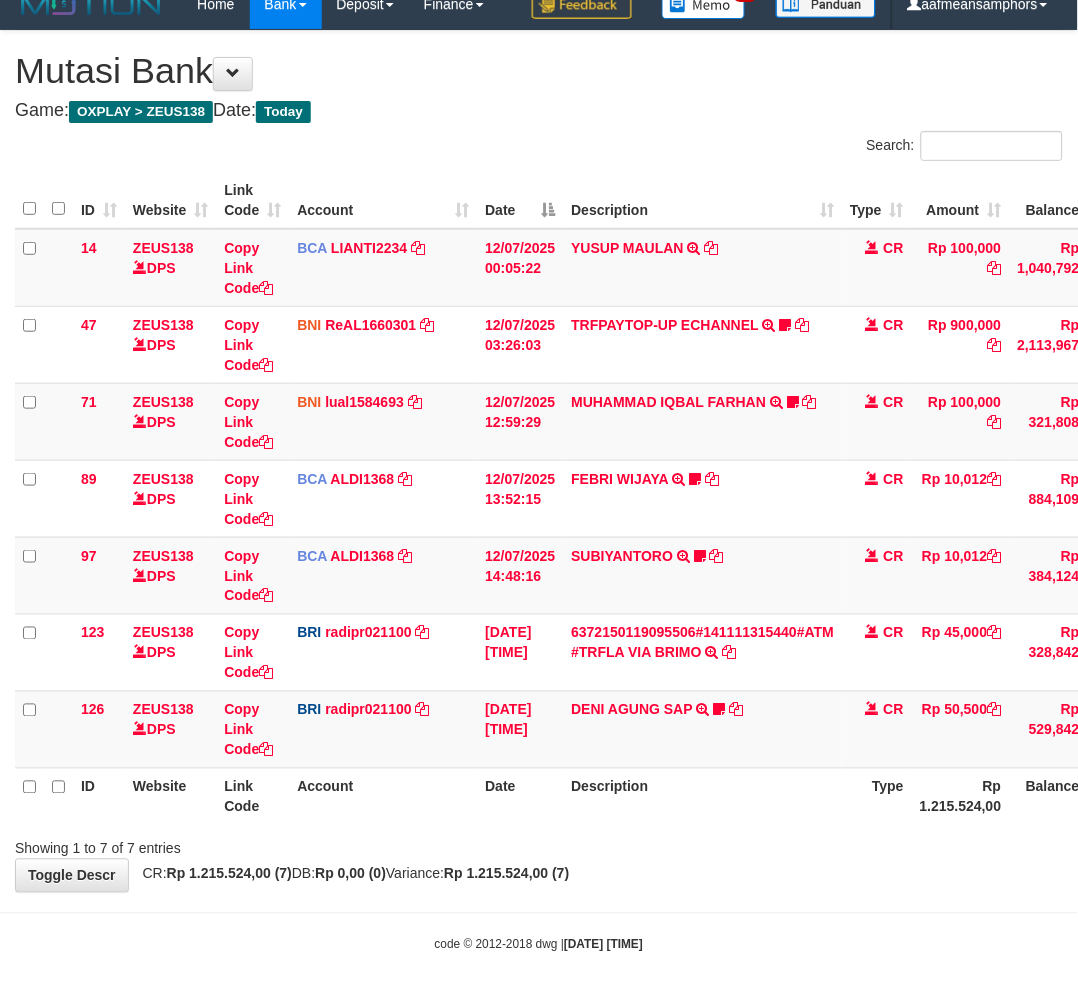 click on "Showing 1 to 7 of 7 entries" at bounding box center [539, 845] 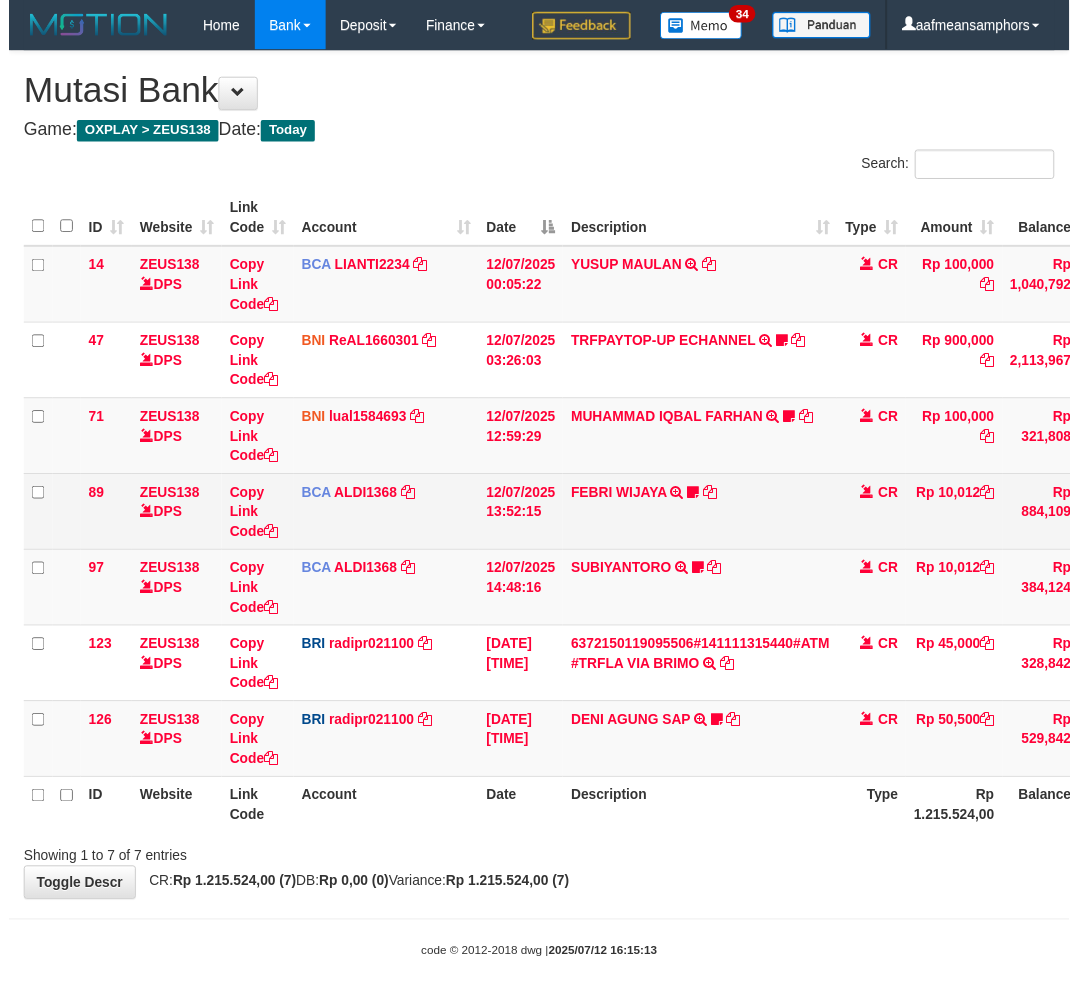 scroll, scrollTop: 21, scrollLeft: 0, axis: vertical 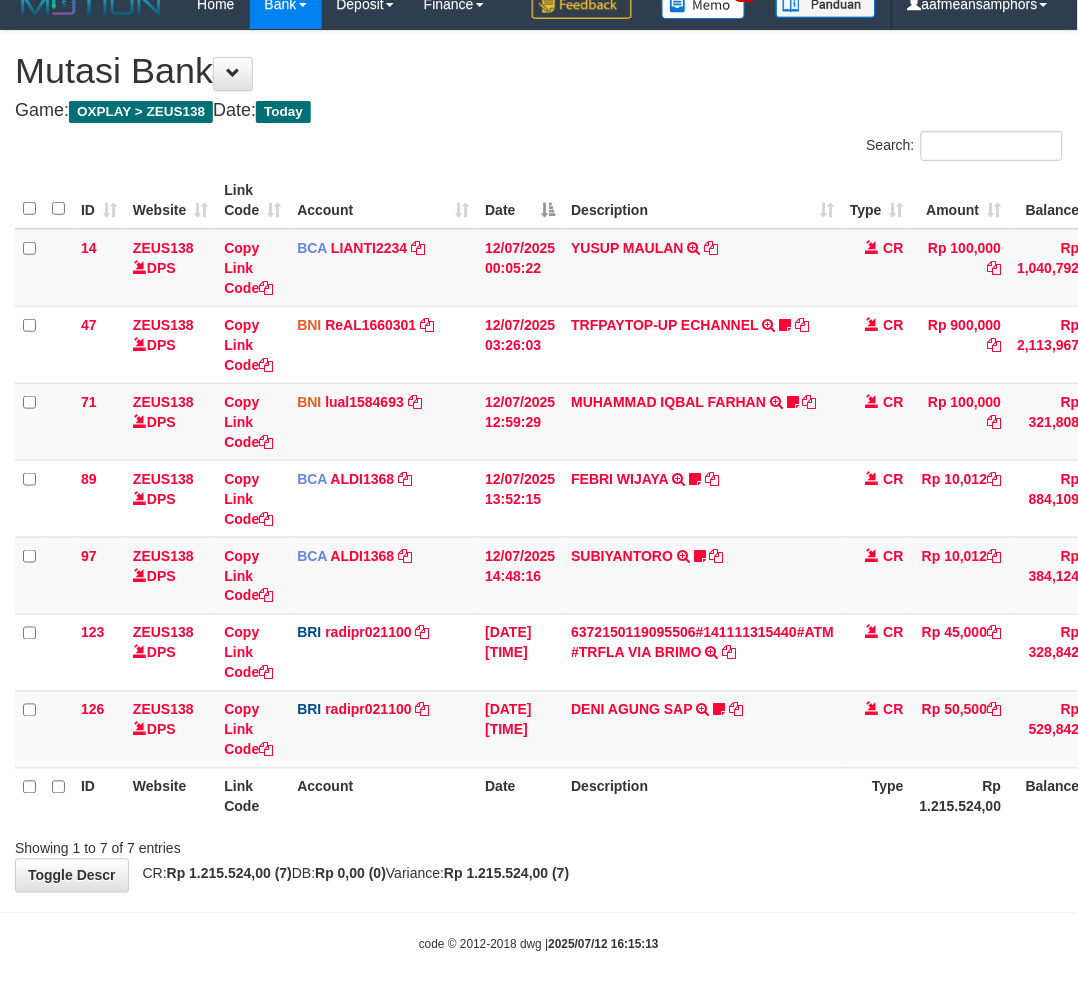 drag, startPoint x: 693, startPoint y: 891, endPoint x: 1092, endPoint y: 555, distance: 521.62915 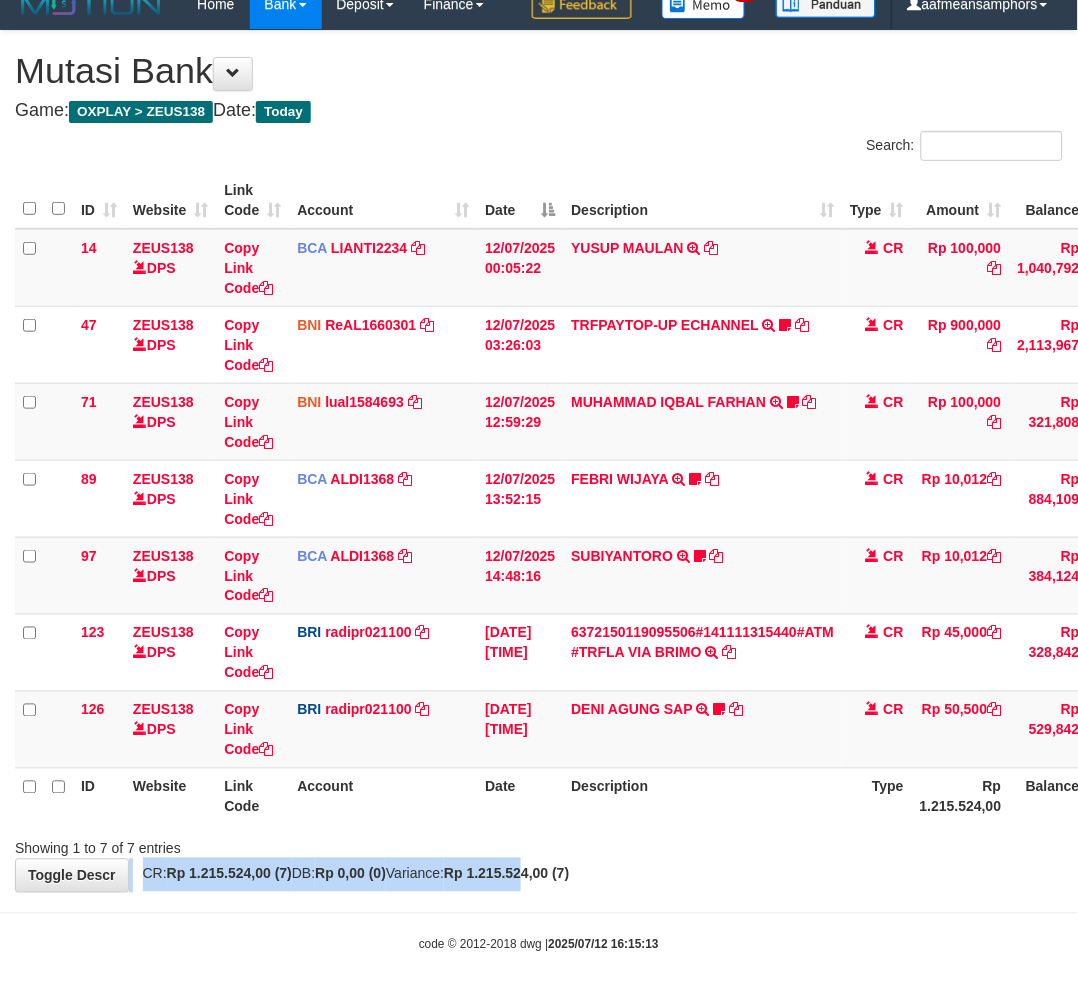 drag, startPoint x: 565, startPoint y: 855, endPoint x: 584, endPoint y: 871, distance: 24.839485 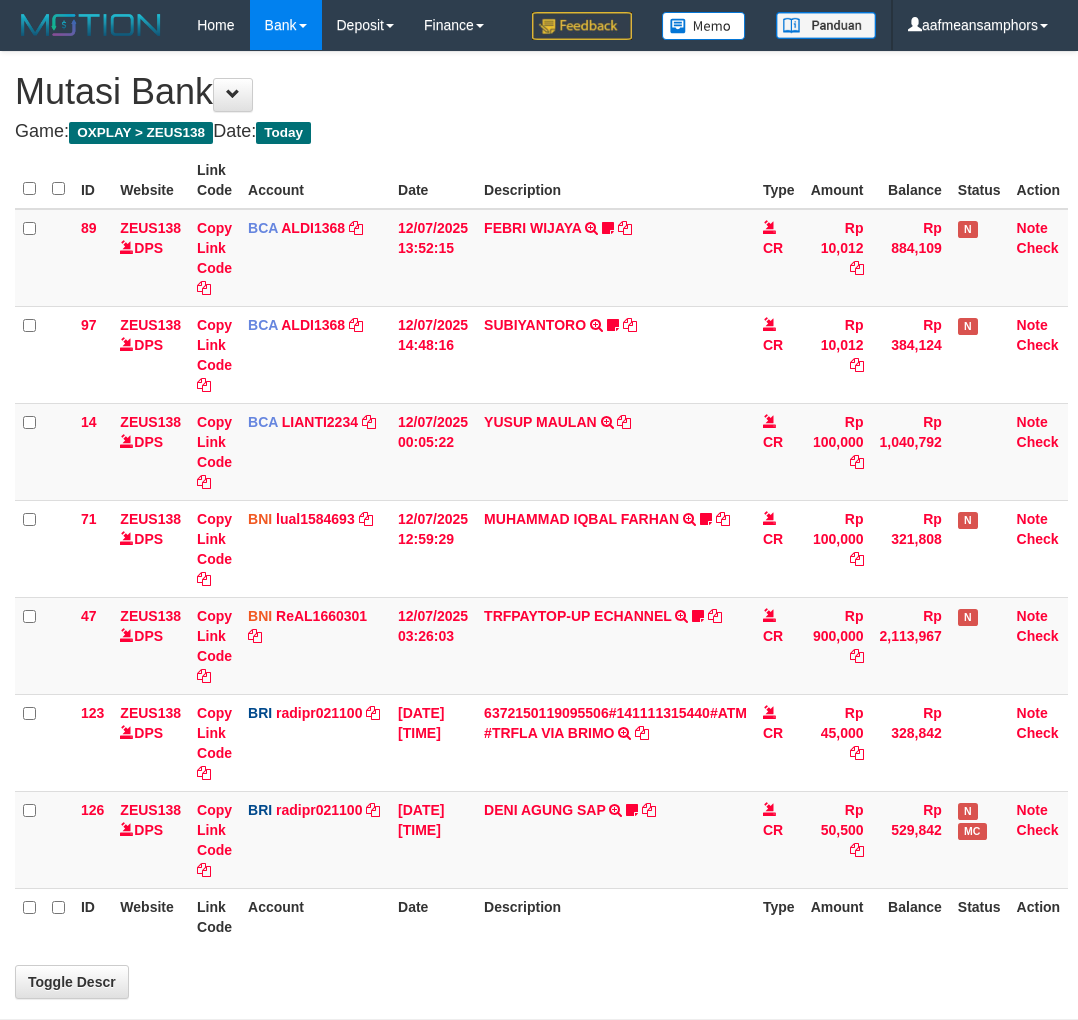 scroll, scrollTop: 21, scrollLeft: 0, axis: vertical 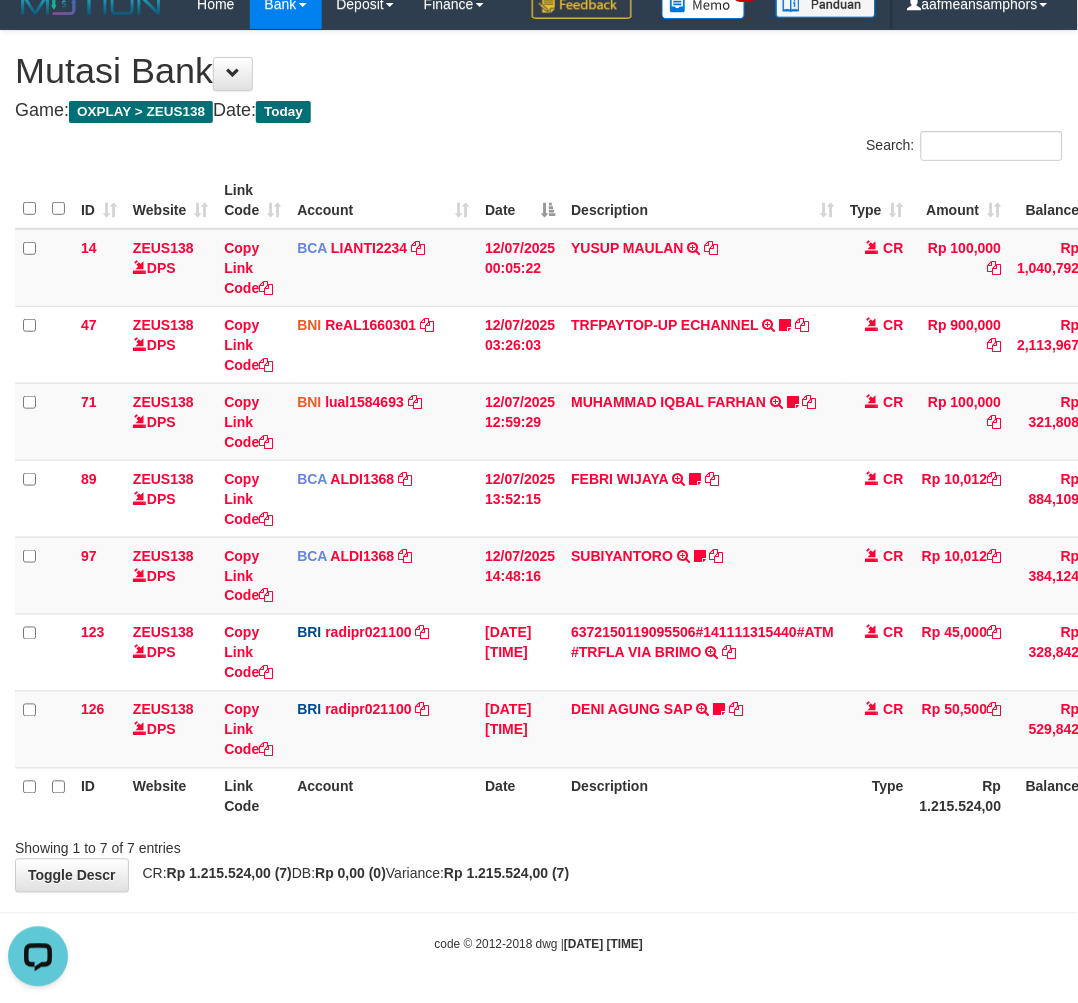 click on "Showing 1 to 7 of 7 entries" at bounding box center [539, 845] 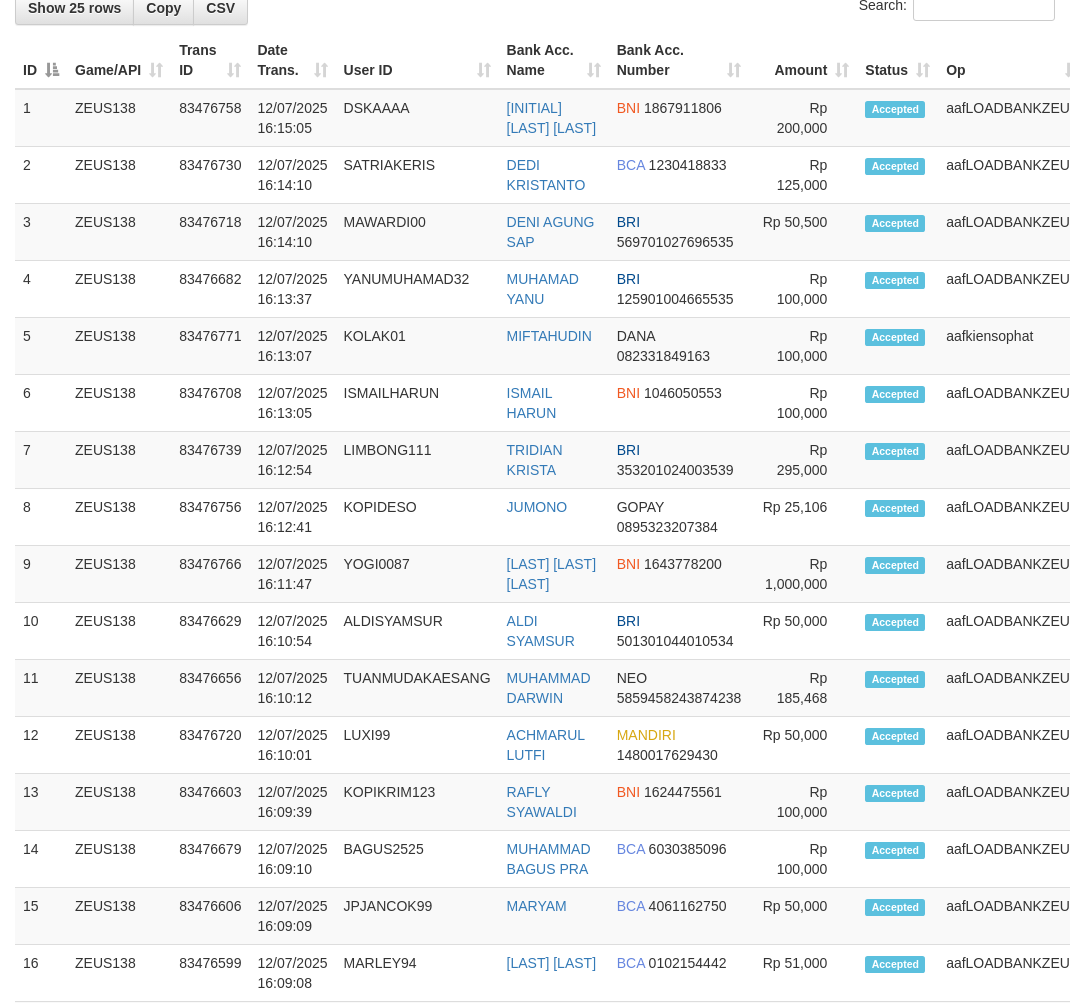 scroll, scrollTop: 1263, scrollLeft: 0, axis: vertical 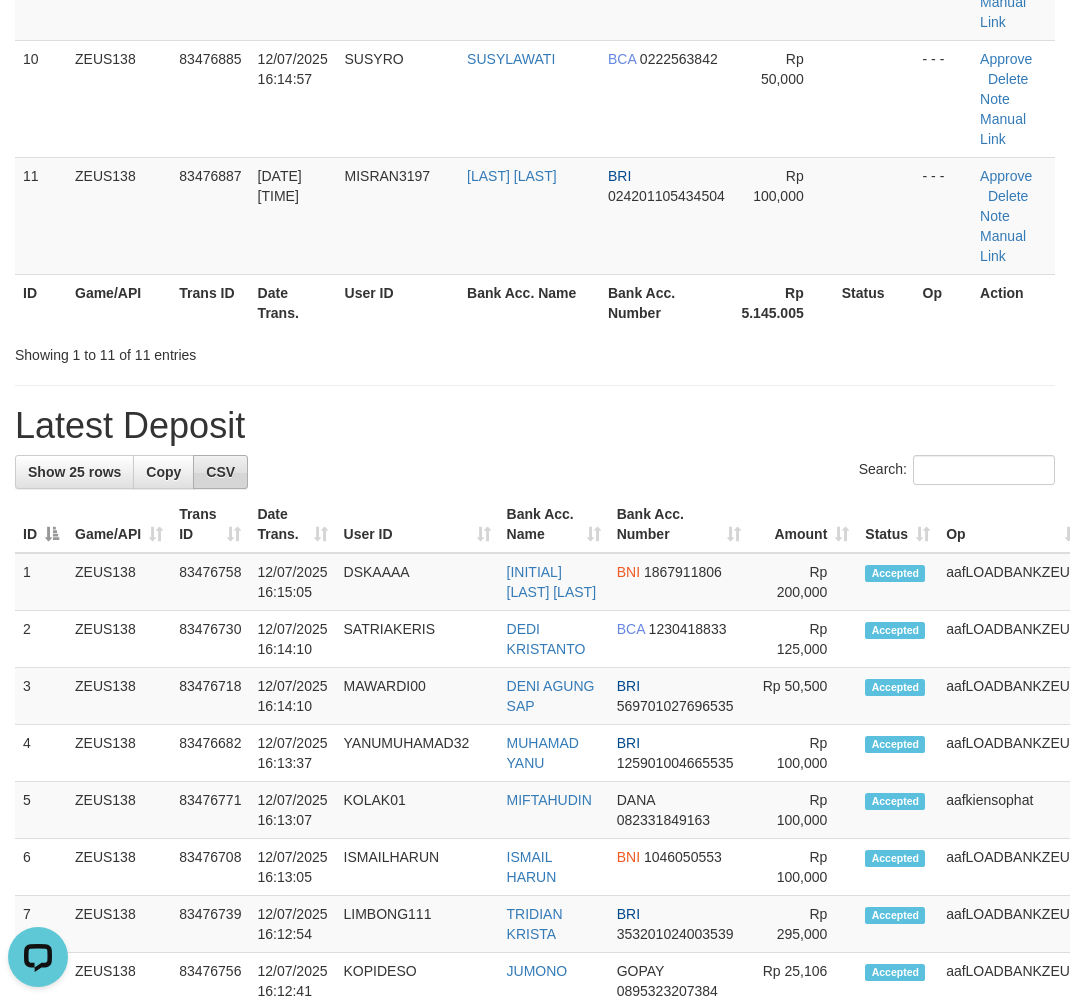 drag, startPoint x: 276, startPoint y: 404, endPoint x: 193, endPoint y: 512, distance: 136.2094 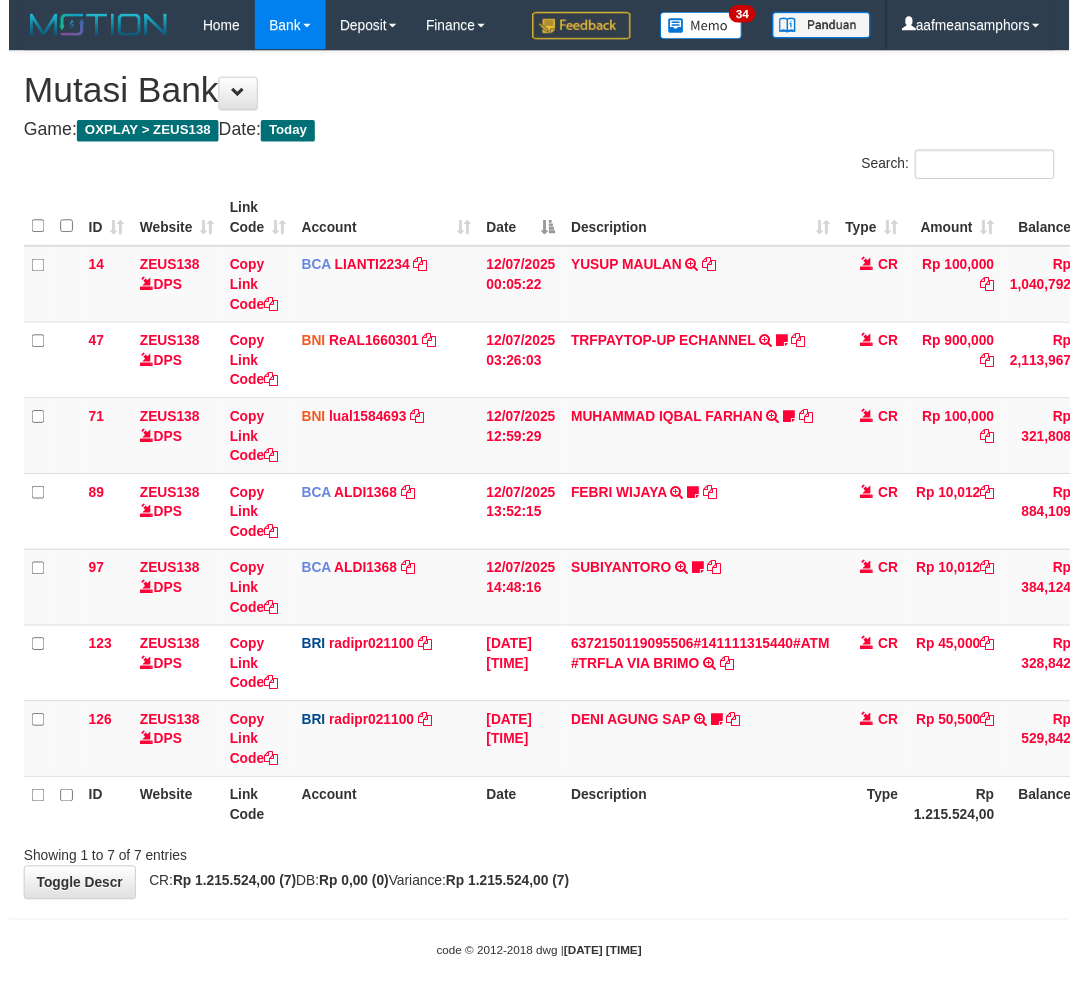 scroll, scrollTop: 21, scrollLeft: 0, axis: vertical 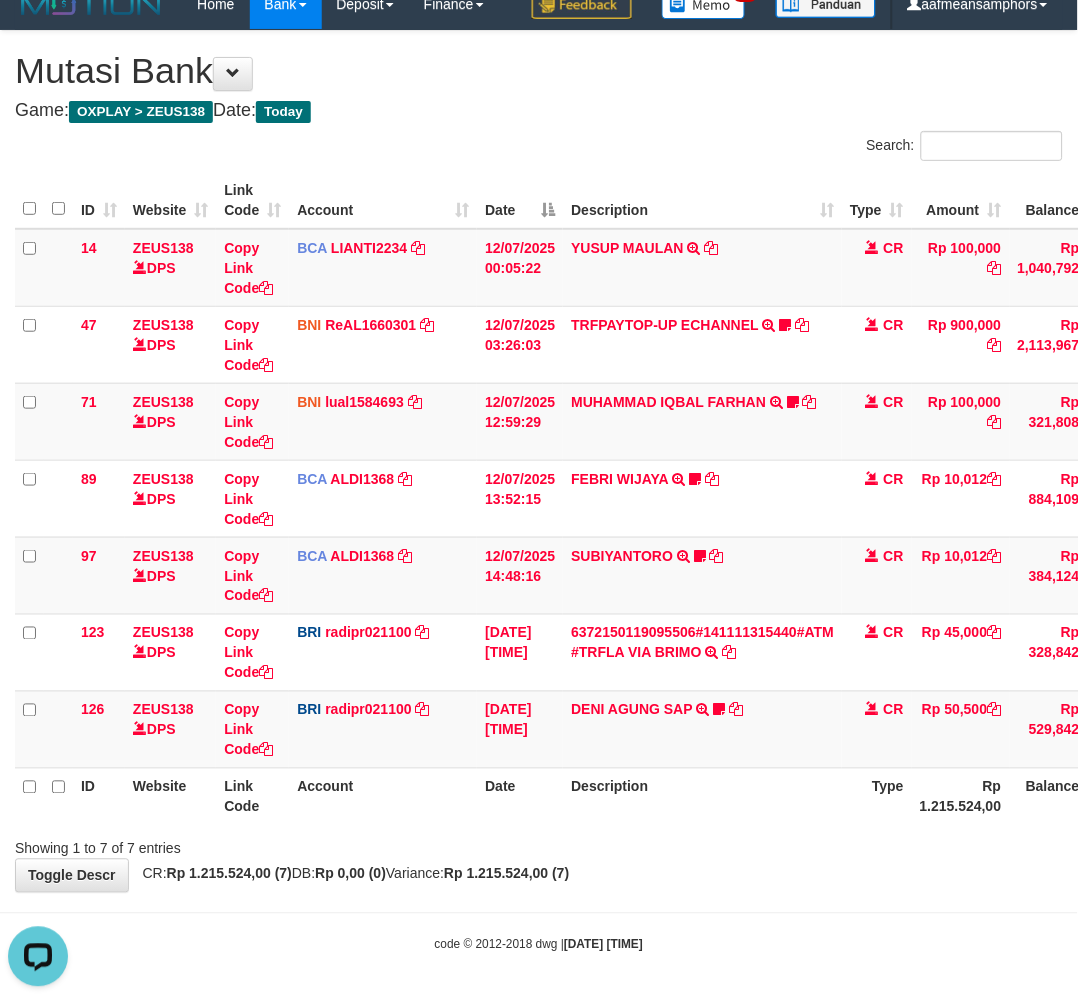 drag, startPoint x: 681, startPoint y: 830, endPoint x: 670, endPoint y: 851, distance: 23.70654 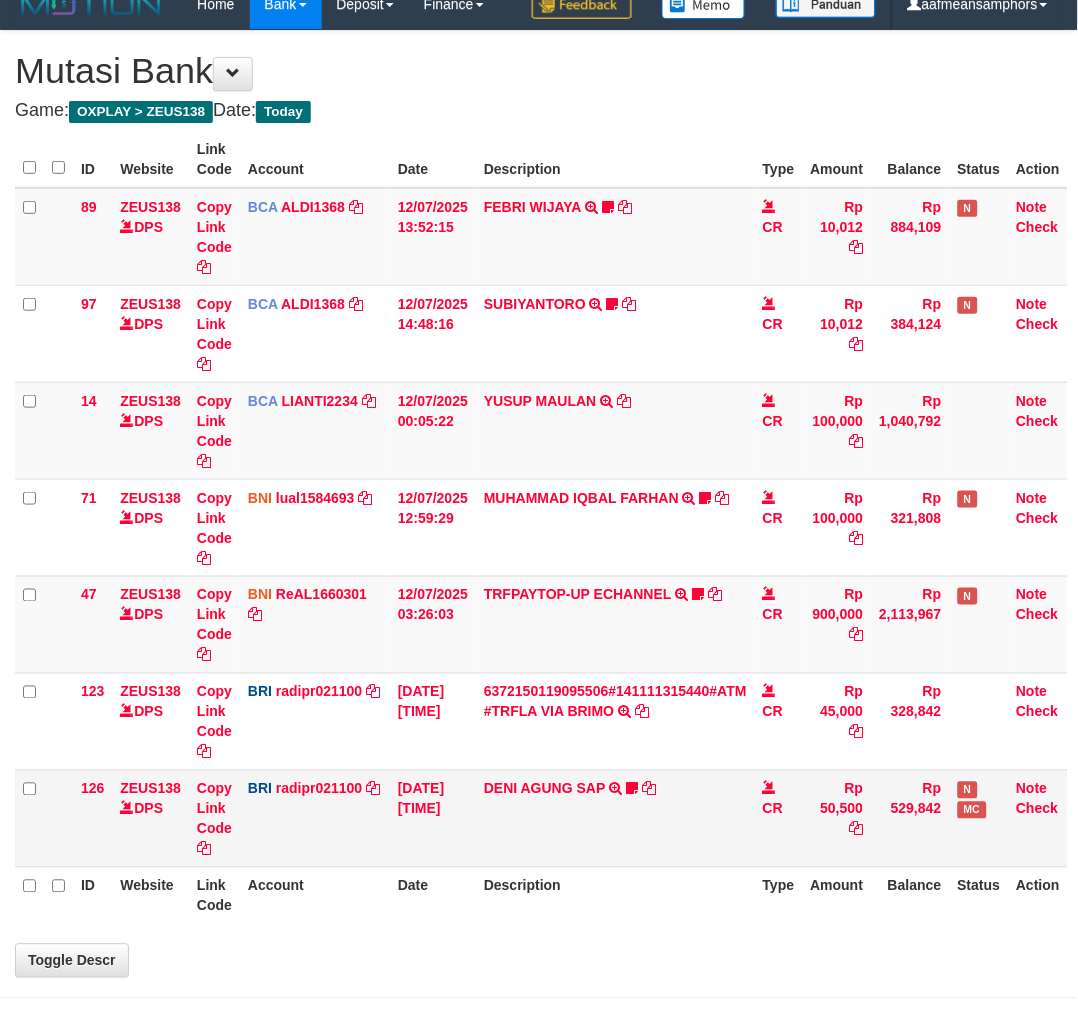 click on "Description" at bounding box center (615, 895) 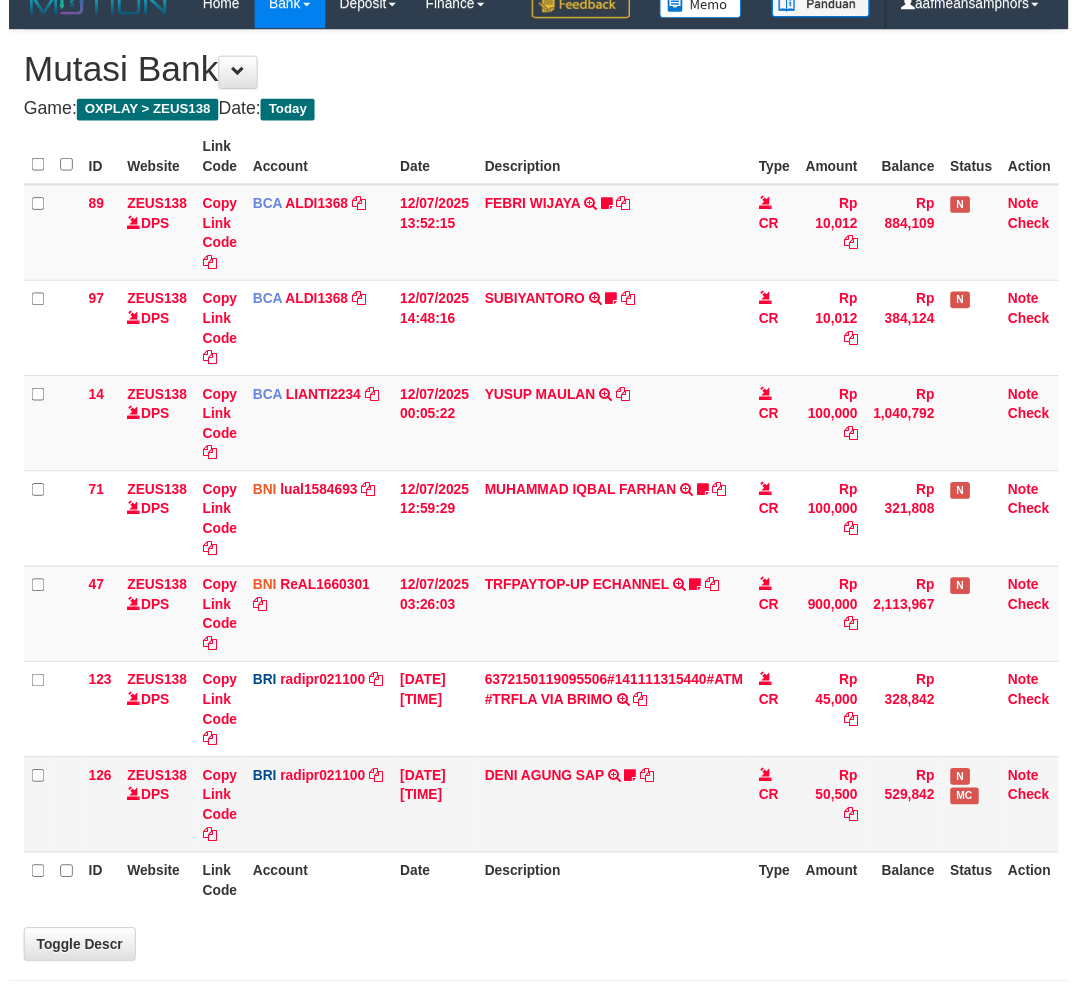 scroll, scrollTop: 21, scrollLeft: 0, axis: vertical 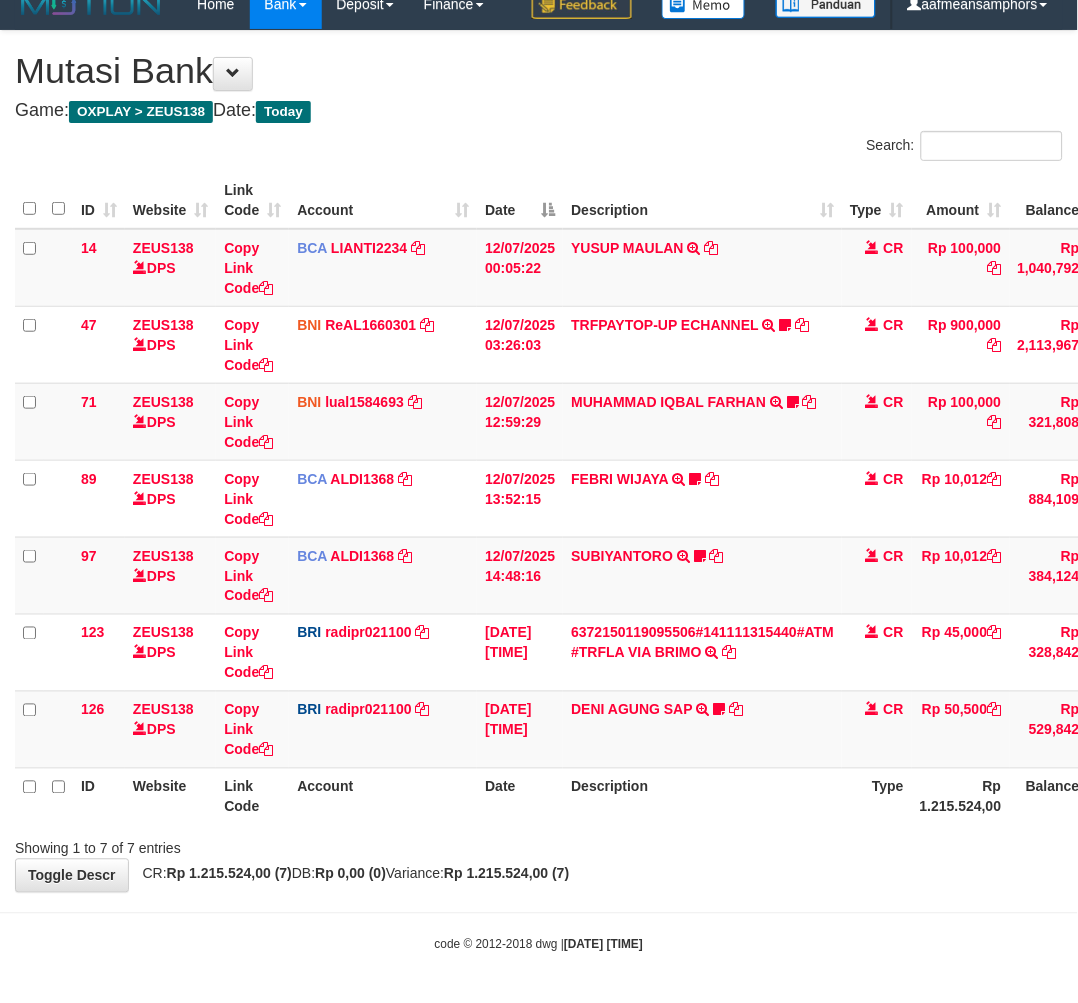 click on "Showing 1 to 7 of 7 entries" at bounding box center (539, 845) 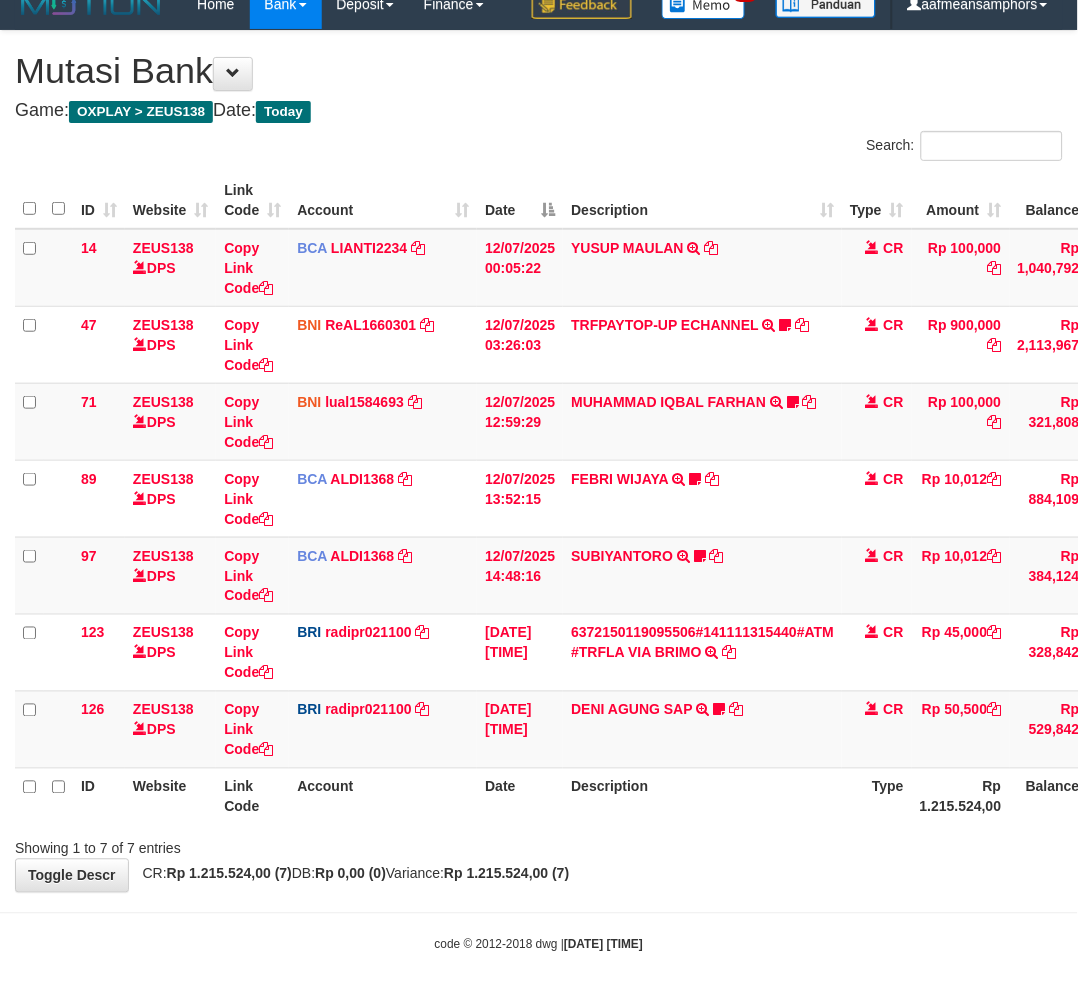 drag, startPoint x: 677, startPoint y: 847, endPoint x: 674, endPoint y: 828, distance: 19.235384 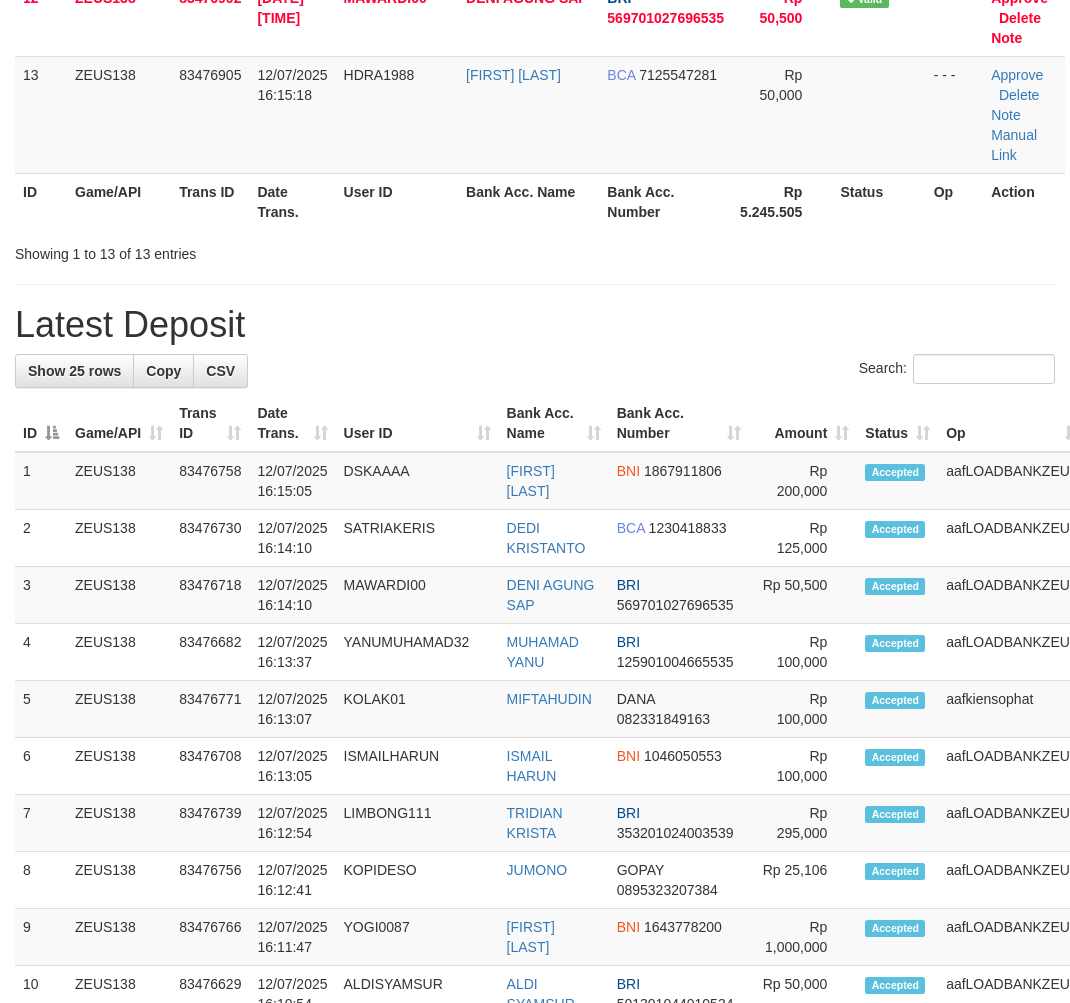 click on "Latest Deposit" at bounding box center (535, 325) 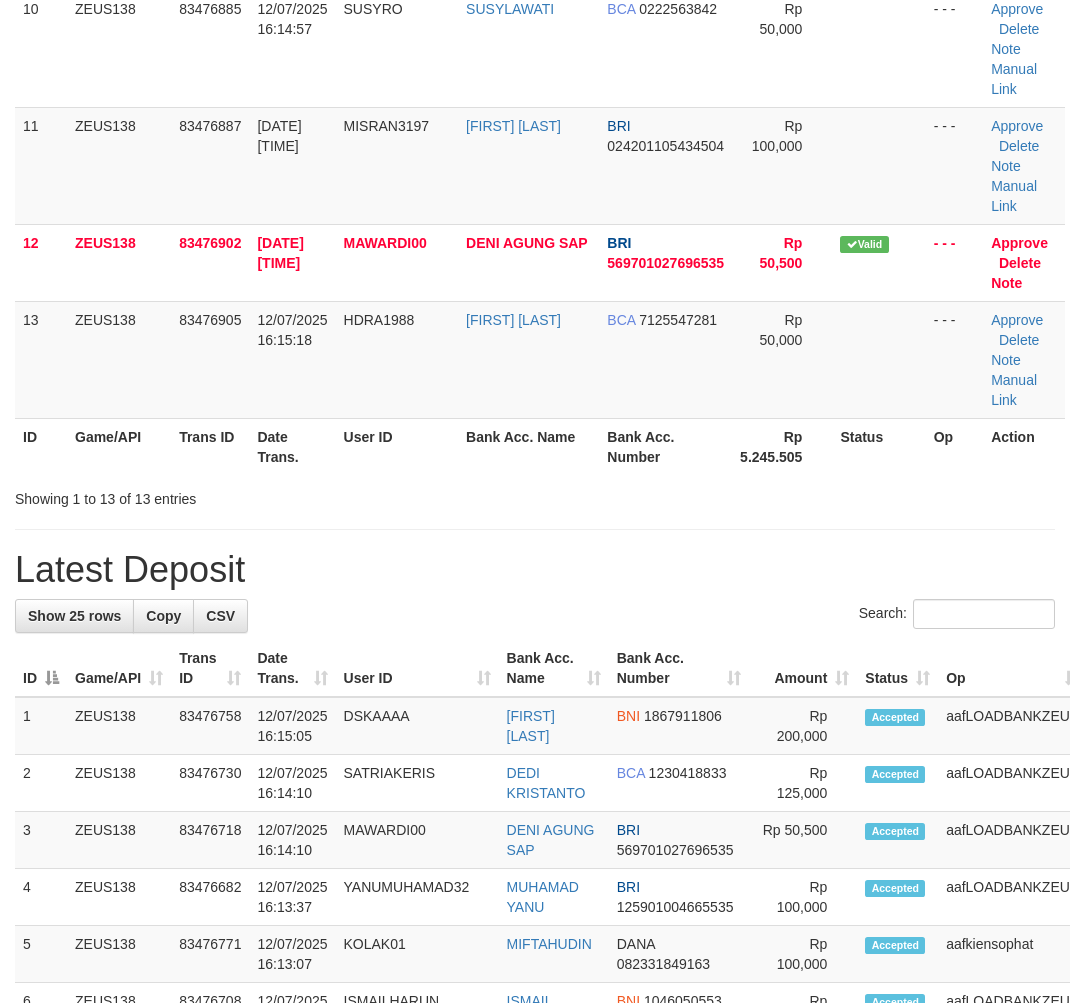 click on "Search:" at bounding box center [535, 616] 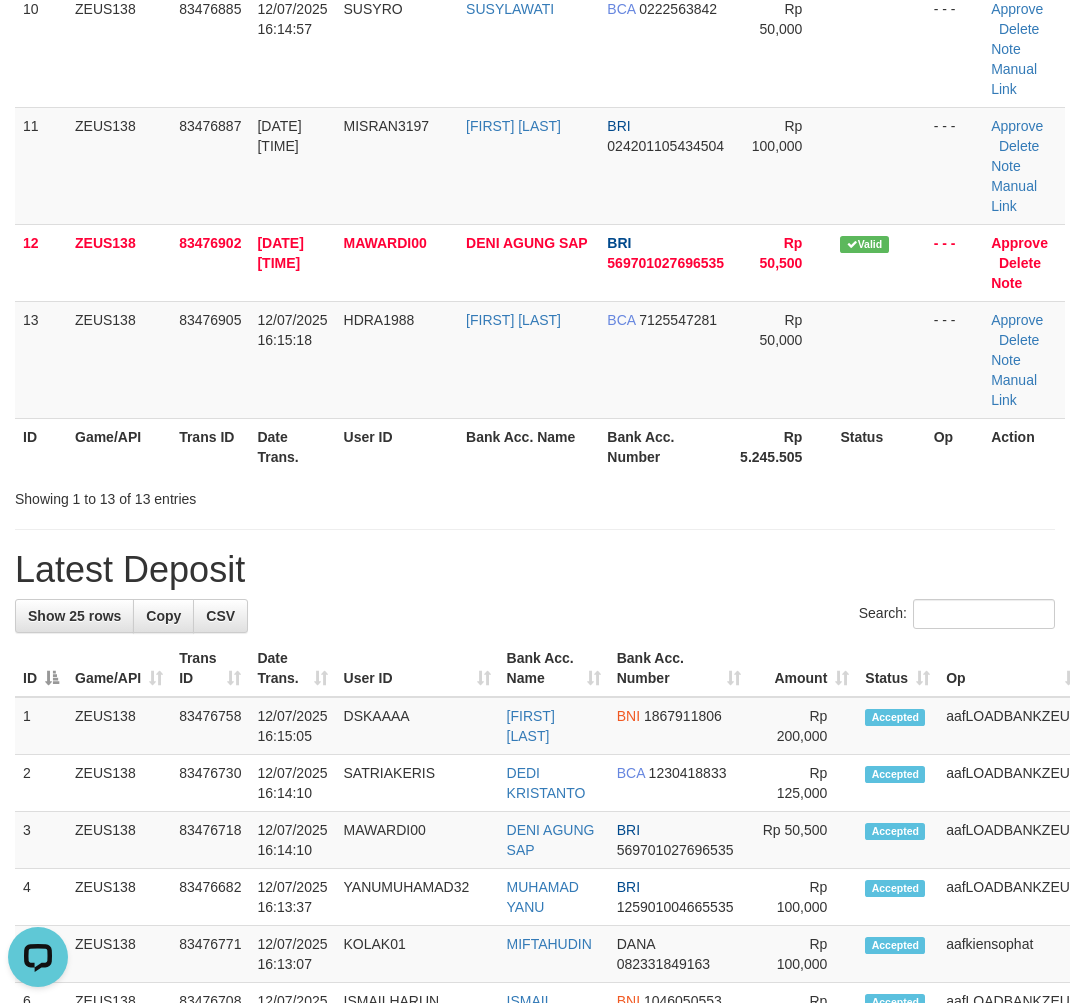 scroll, scrollTop: 0, scrollLeft: 0, axis: both 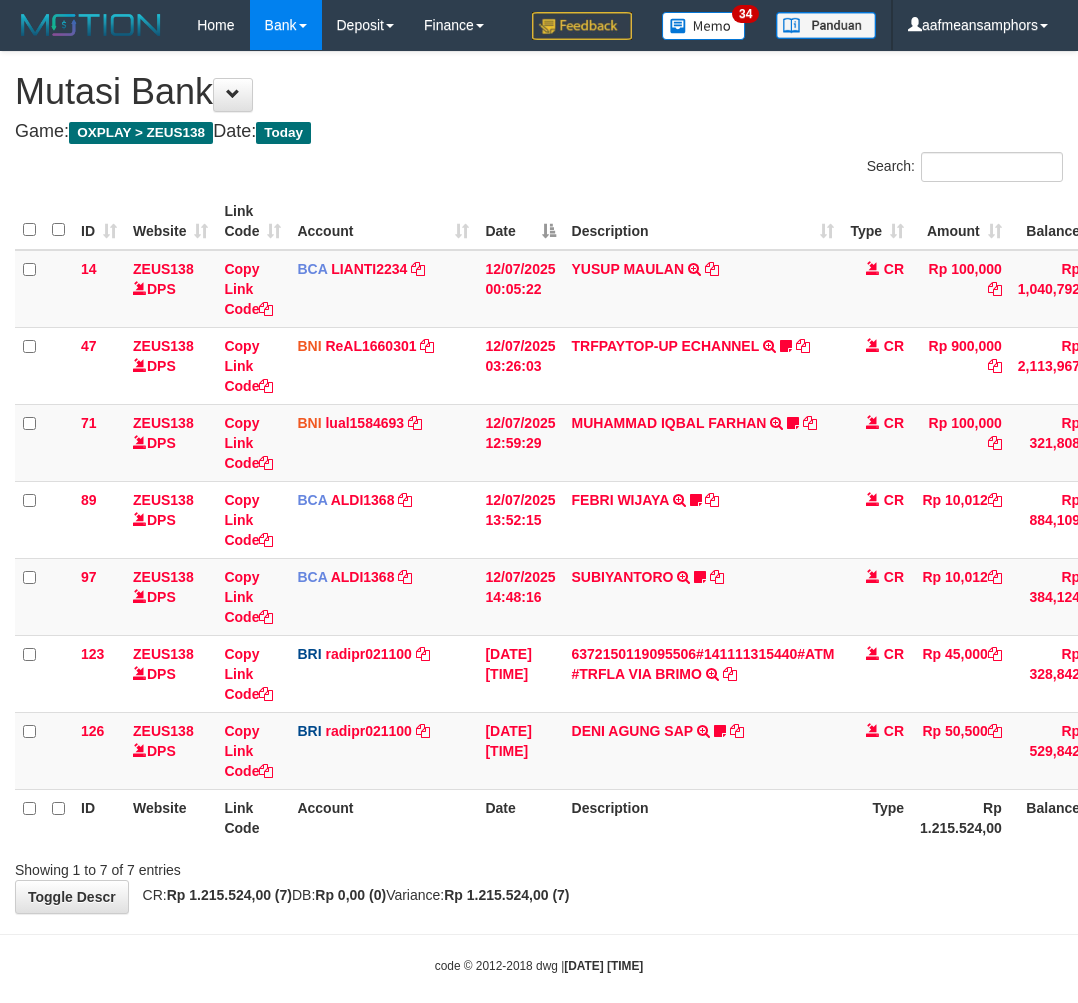 click on "Showing 1 to 7 of 7 entries" at bounding box center (539, 866) 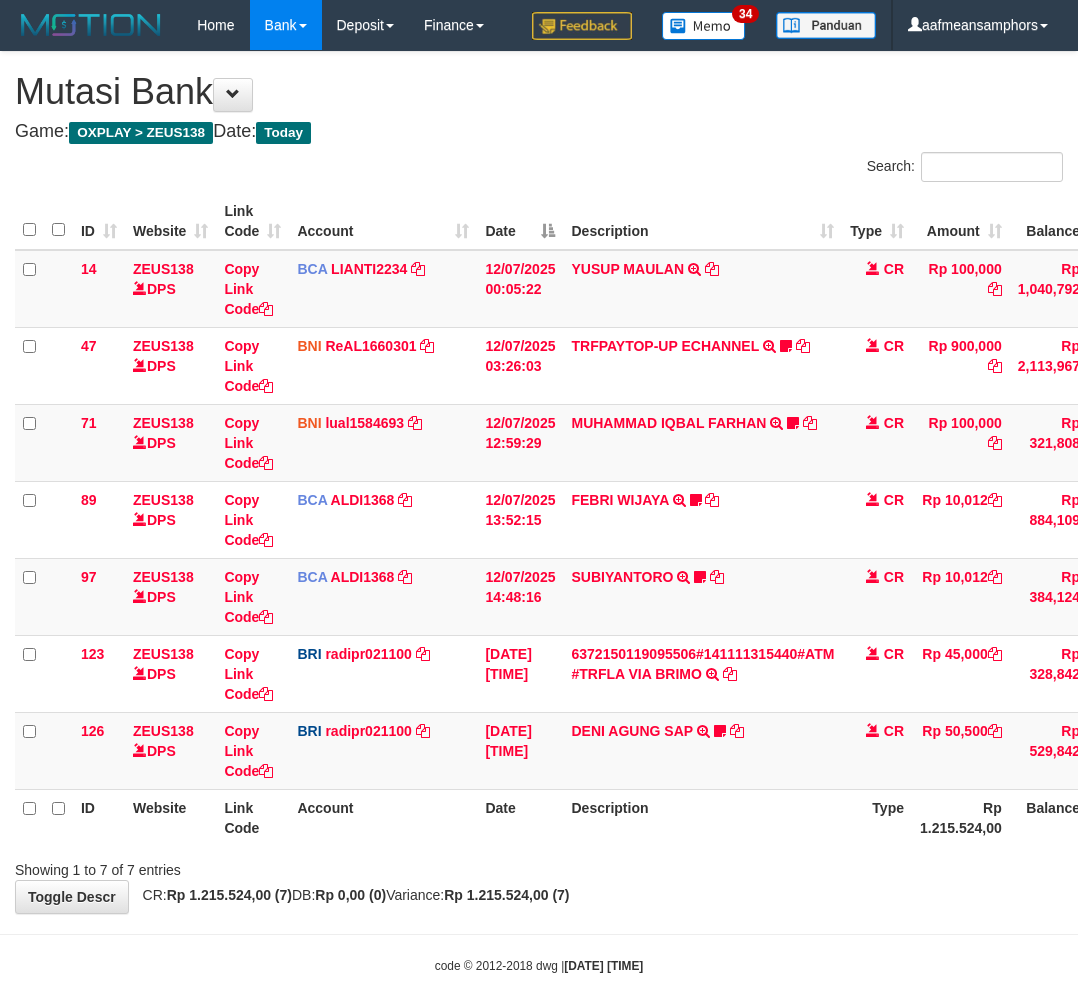 scroll, scrollTop: 21, scrollLeft: 0, axis: vertical 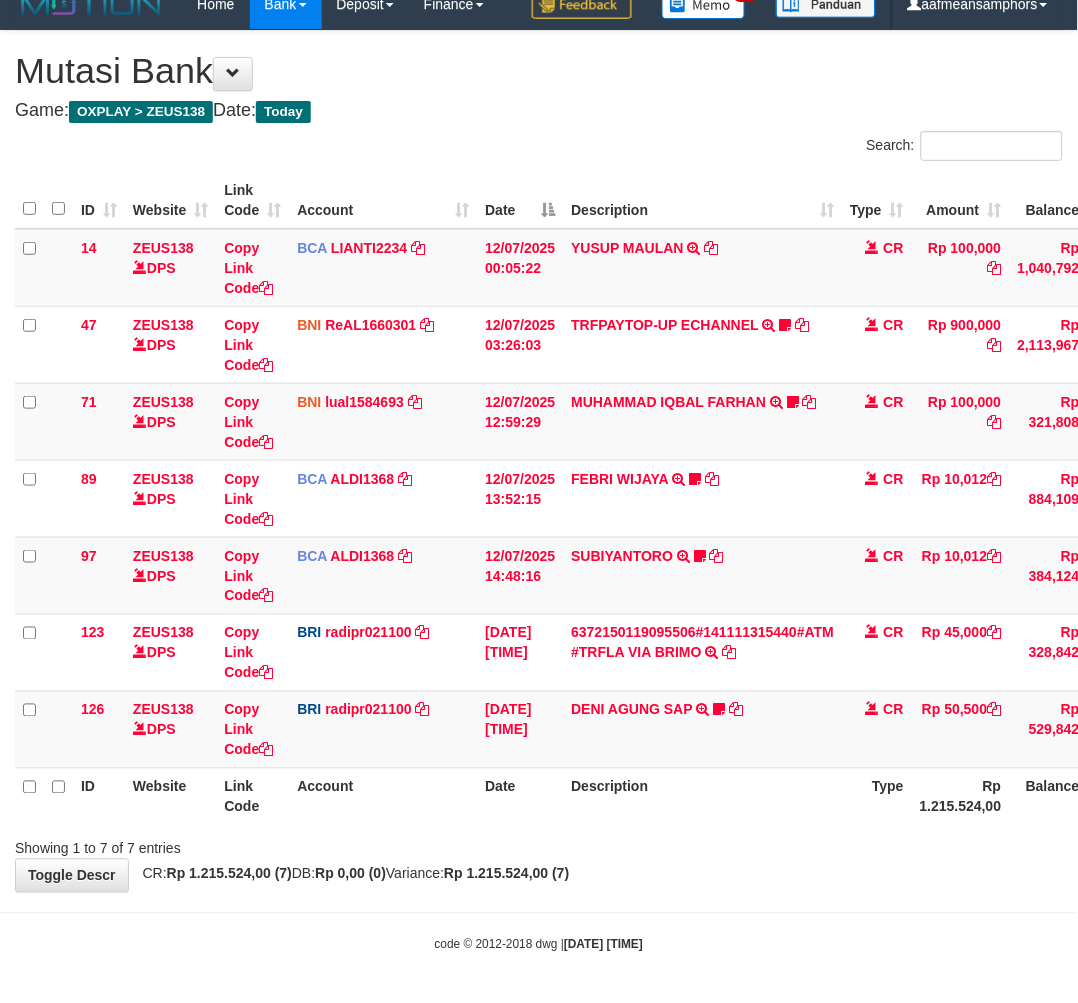 click on "**********" at bounding box center [539, 461] 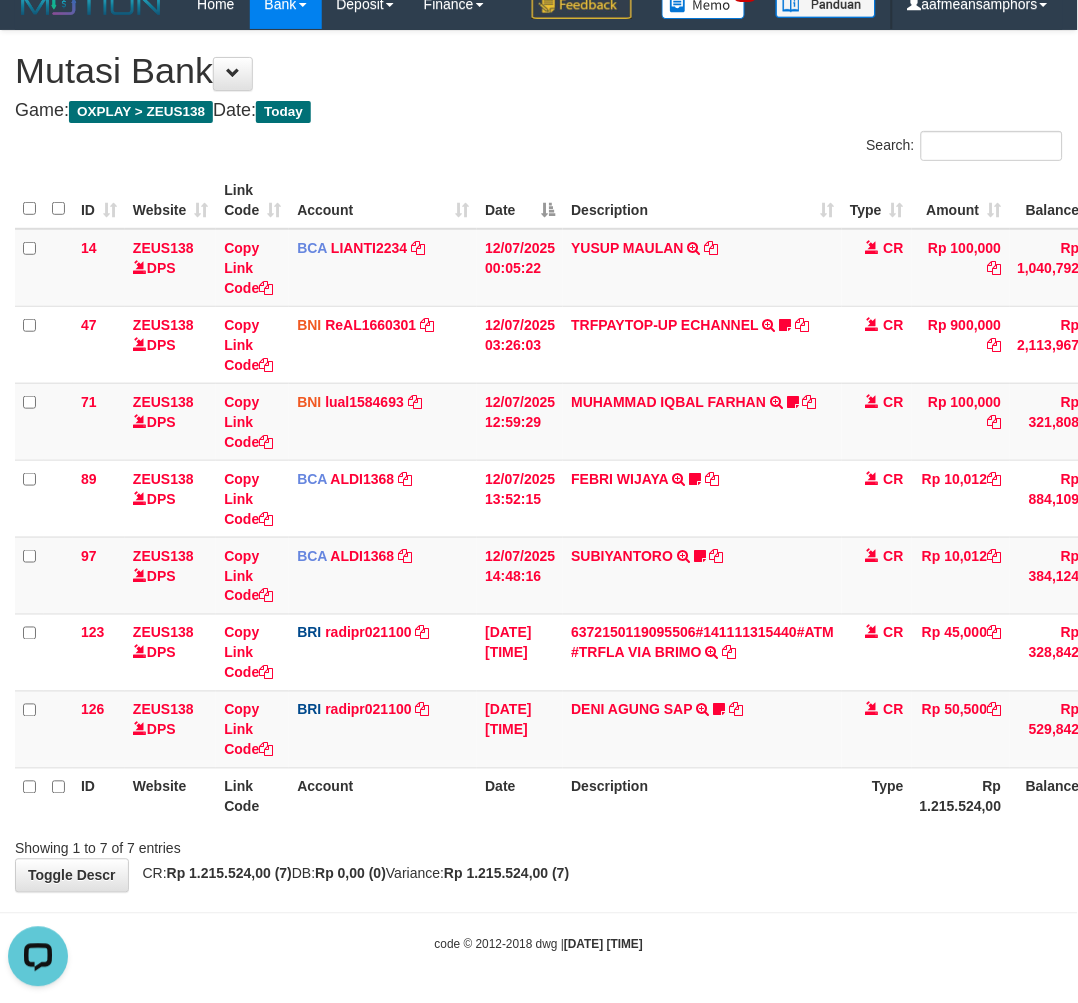 scroll, scrollTop: 0, scrollLeft: 0, axis: both 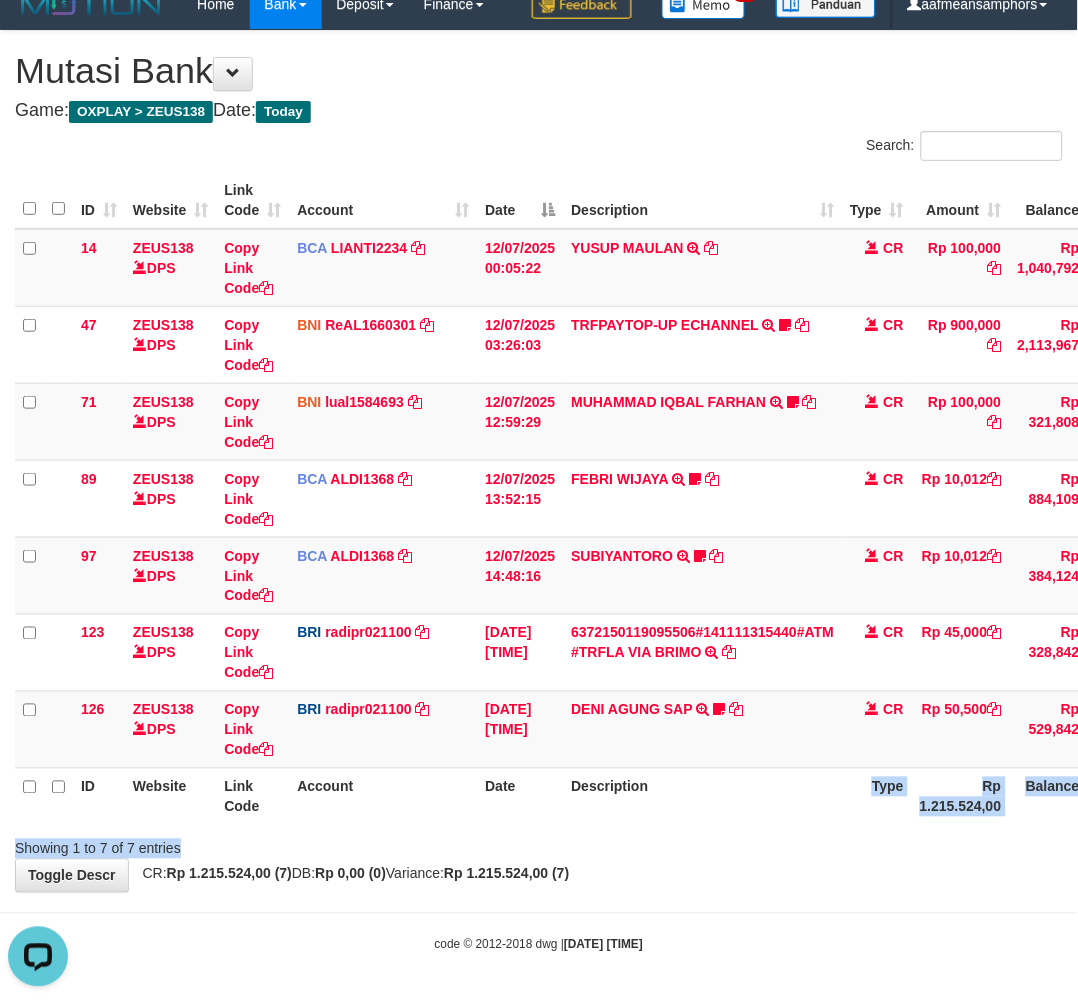 drag, startPoint x: 731, startPoint y: 830, endPoint x: 738, endPoint y: 808, distance: 23.086792 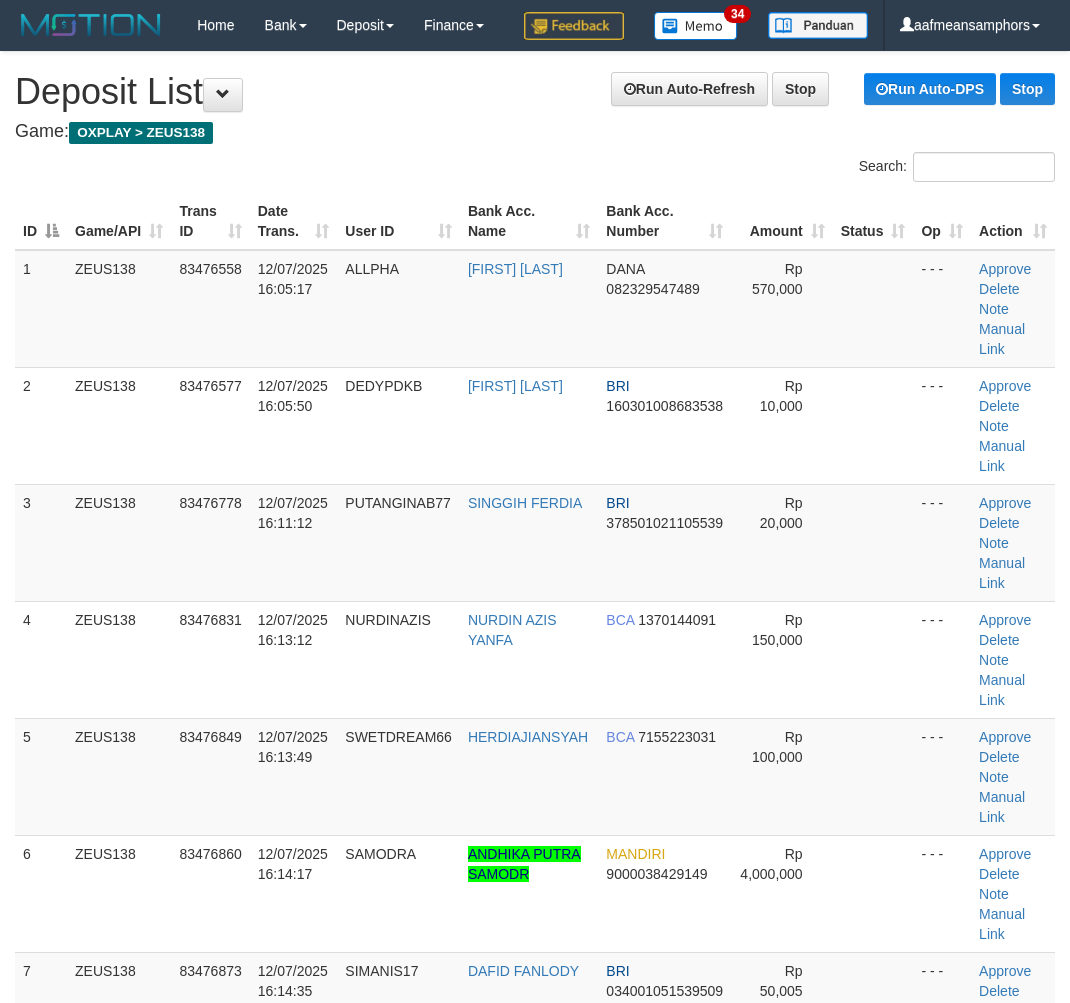 click on "ISMAIL HARUN" at bounding box center [569, 2244] 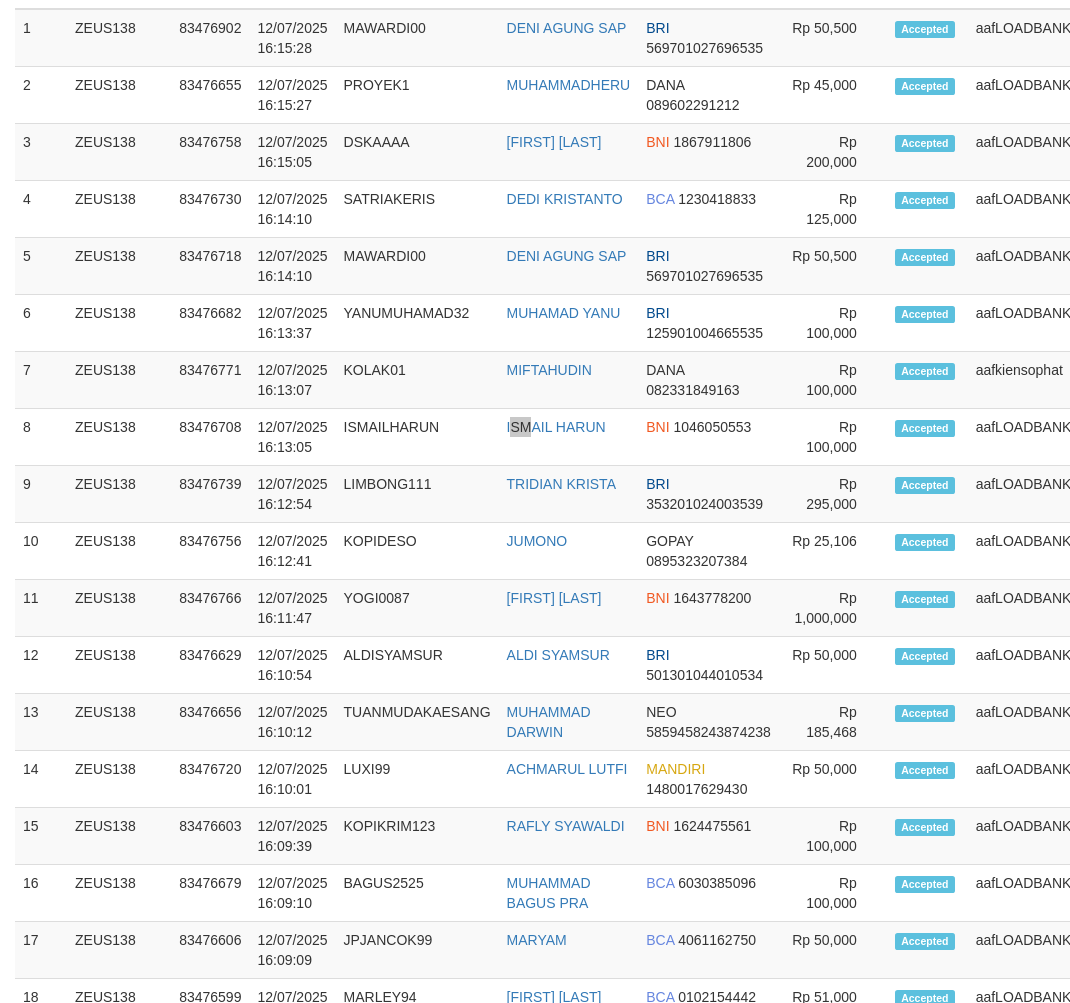 scroll, scrollTop: 1363, scrollLeft: 0, axis: vertical 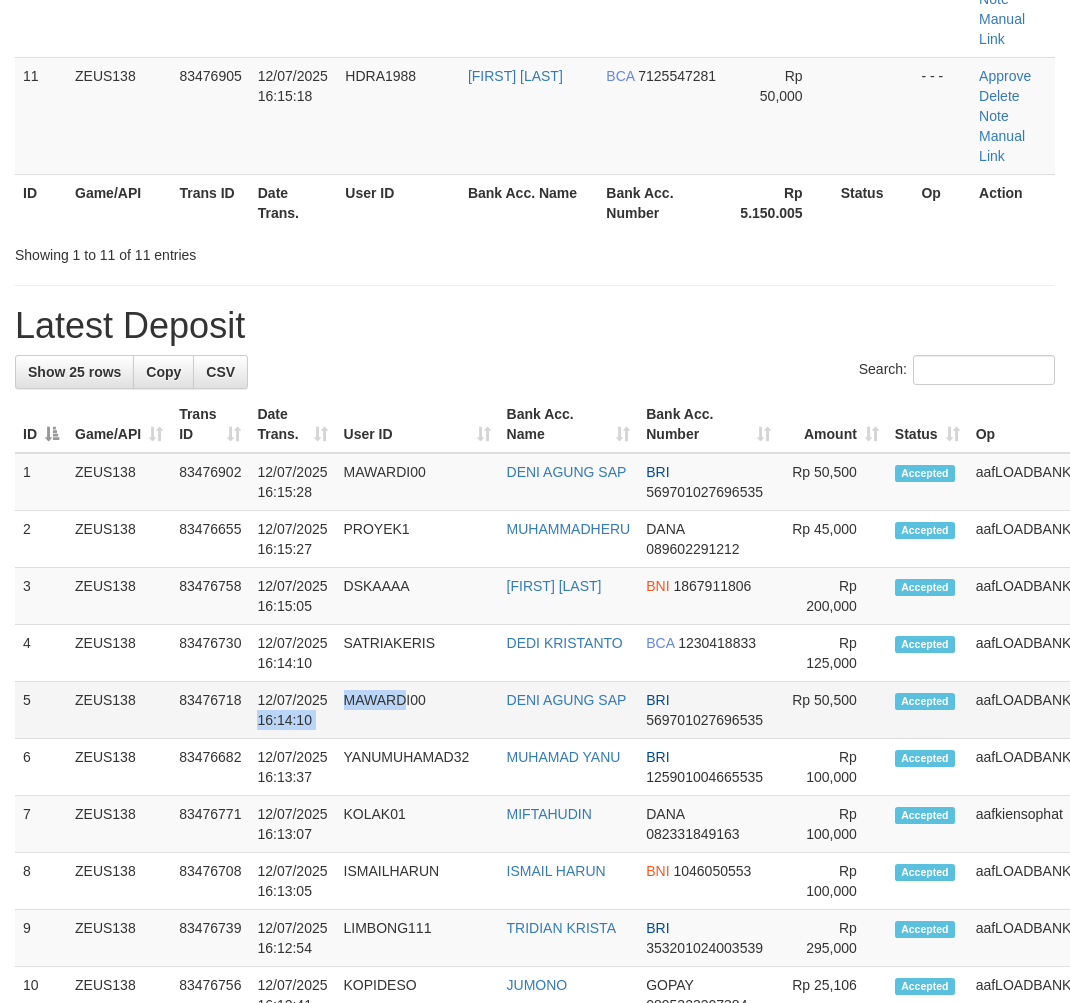 click on "[DATE] [TIME]
ZEUS138
83476718
[DATE] [TIME]
MAWARDI00
DENI AGUNG SAP
BRI
569701027696535
Rp 50,500
Accepted
aafLOADBANKZEUS
Note" at bounding box center (606, 710) 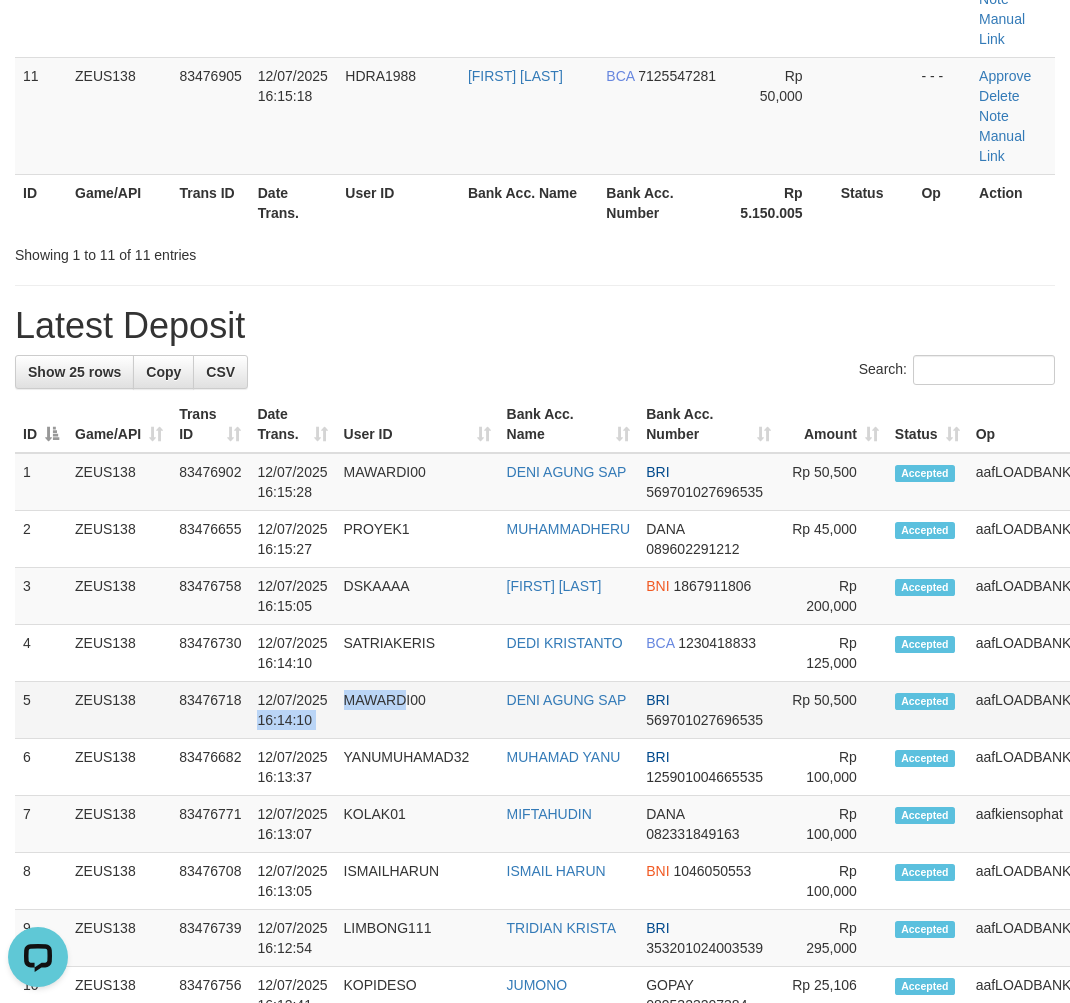 scroll, scrollTop: 0, scrollLeft: 0, axis: both 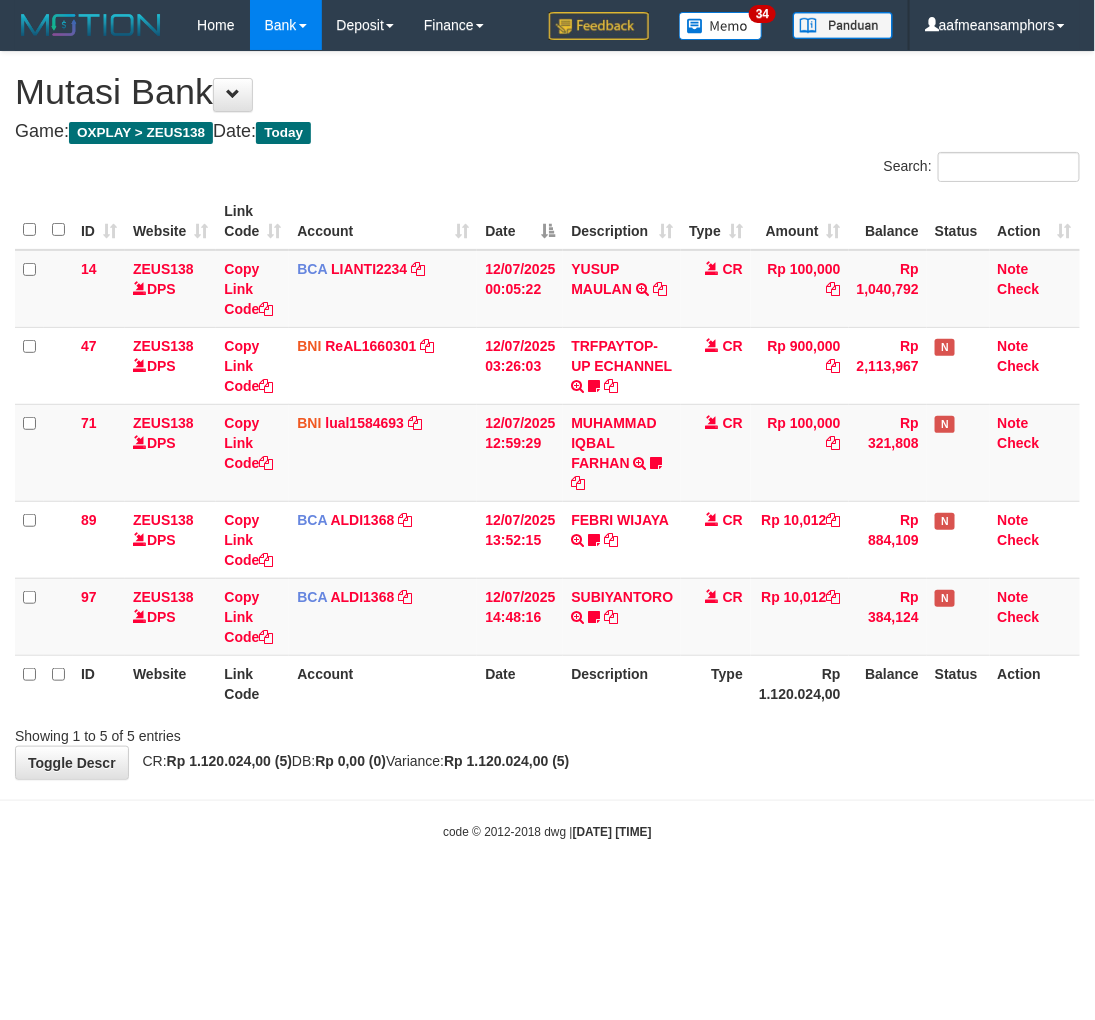 click on "code © 2012-2018 dwg |  2025/07/12 16:15:32" at bounding box center (547, 831) 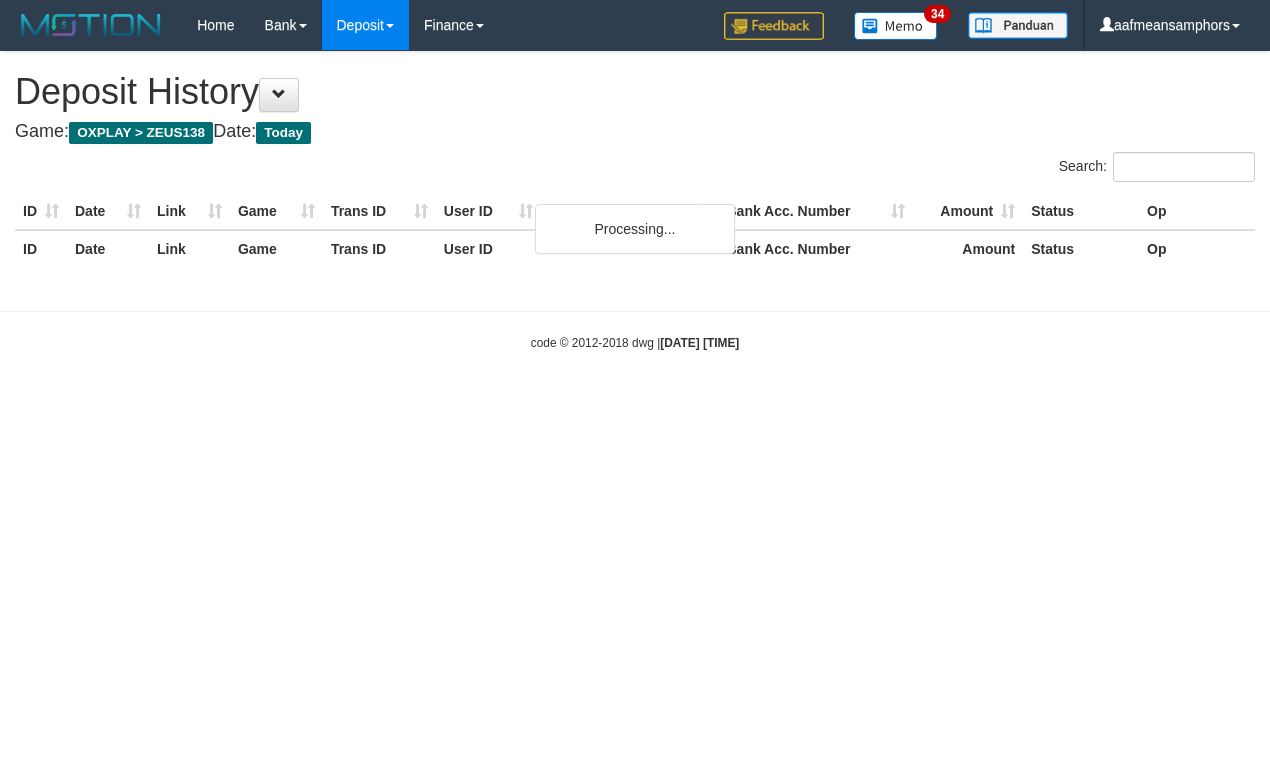 scroll, scrollTop: 0, scrollLeft: 0, axis: both 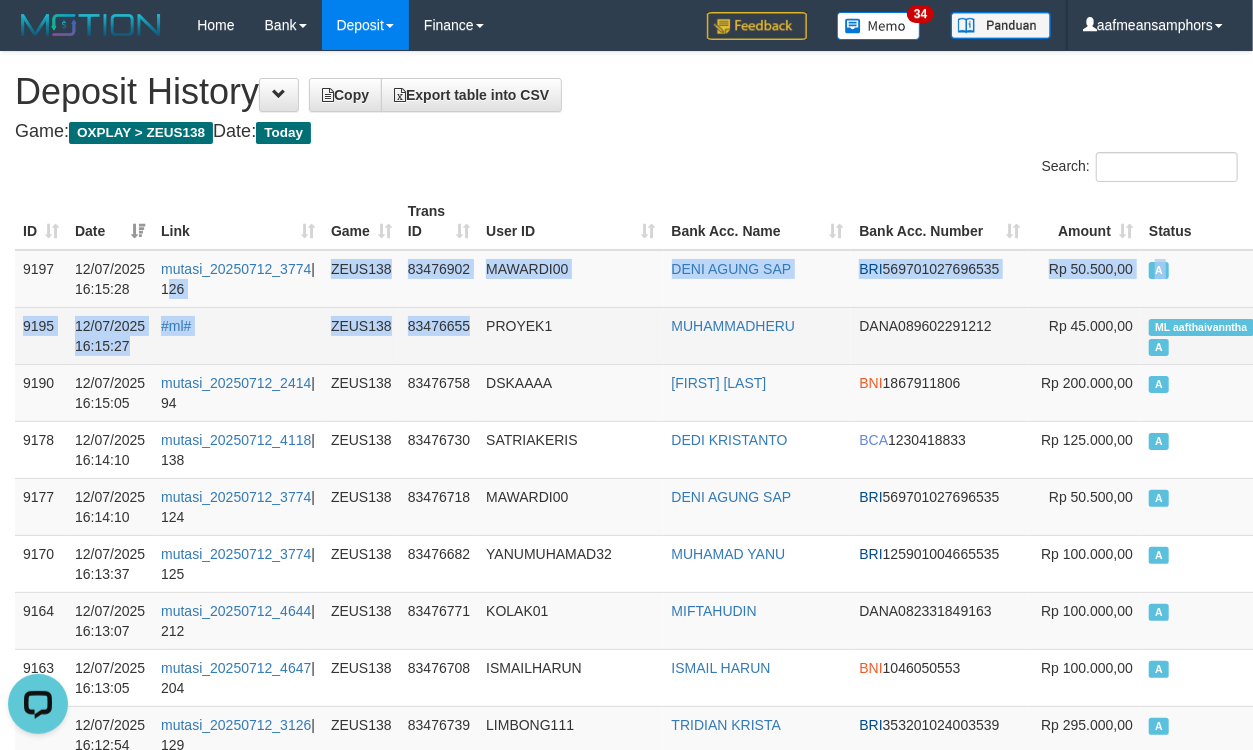 click on "9197 12/07/2025 16:15:28 mutasi_20250712_3774  | 126 ZEUS138 83476902 MAWARDI00 DENI AGUNG SAP   BRI  569701027696535 Rp 50.500,00 A   aafLOADBANKZEUS 9195 12/07/2025 16:15:27 #ml# ZEUS138 83476655 PROYEK1 MUHAMMADHERU   DANA  089602291212 Rp 45.000,00 ML aafthaivanntha   A   aafLOADBANKZEUS 9190 12/07/2025 16:15:05 mutasi_20250712_2414  | 94 ZEUS138 83476758 DSKAAAA M YUSUF SETIAWAN   BNI  1867911806 Rp 200.000,00 A   aafLOADBANKZEUS 9178 12/07/2025 16:14:10 mutasi_20250712_4118  | 138 ZEUS138 83476730 SATRIAKERIS DEDI KRISTANTO   BCA  1230418833 Rp 125.000,00 A   aafLOADBANKZEUS 9177 12/07/2025 16:14:10 mutasi_20250712_3774  | 124 ZEUS138 83476718 MAWARDI00 DENI AGUNG SAP   BRI  569701027696535 Rp 50.500,00 A   aafLOADBANKZEUS 9170 12/07/2025 16:13:37 mutasi_20250712_3774  | 125 ZEUS138 83476682 YANUMUHAMAD32 MUHAMAD YANU   BRI  125901004665535 Rp 100.000,00 A   aafLOADBANKZEUS 9164 12/07/2025 16:13:07 mutasi_20250712_4644  | 212 ZEUS138 83476771 KOLAK01 MIFTAHUDIN   DANA  082331849163 Rp 100.000,00 A     A" at bounding box center [722, 53659] 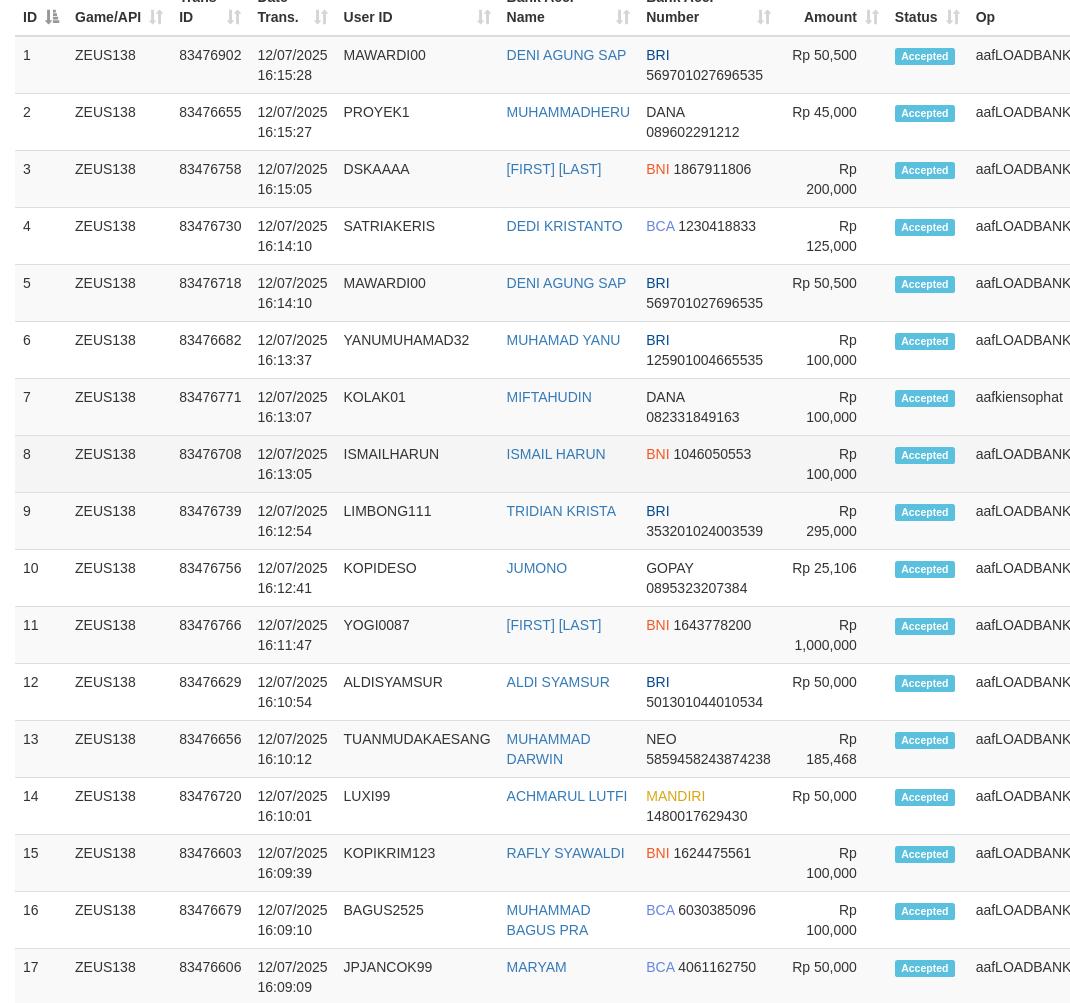scroll, scrollTop: 1413, scrollLeft: 0, axis: vertical 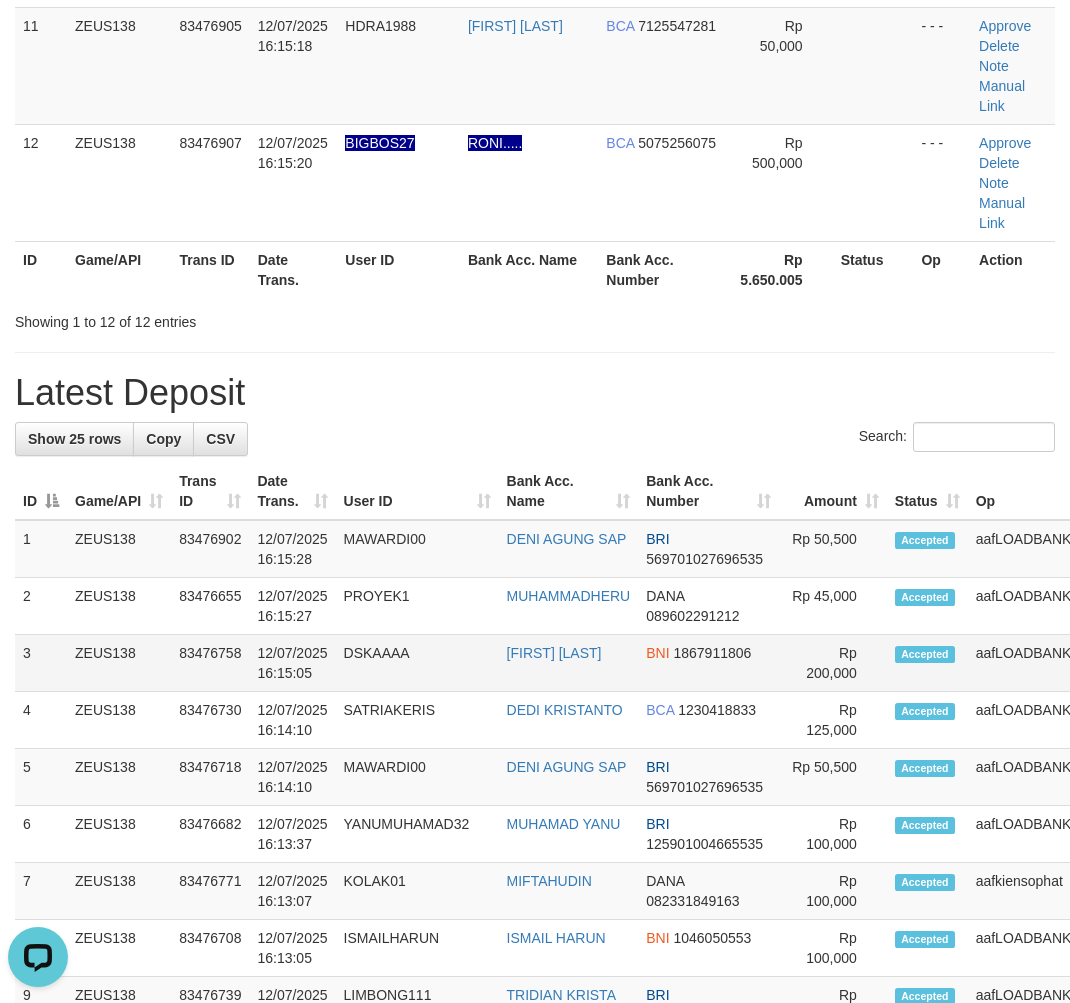 click on "DSKAAAA" at bounding box center (417, 663) 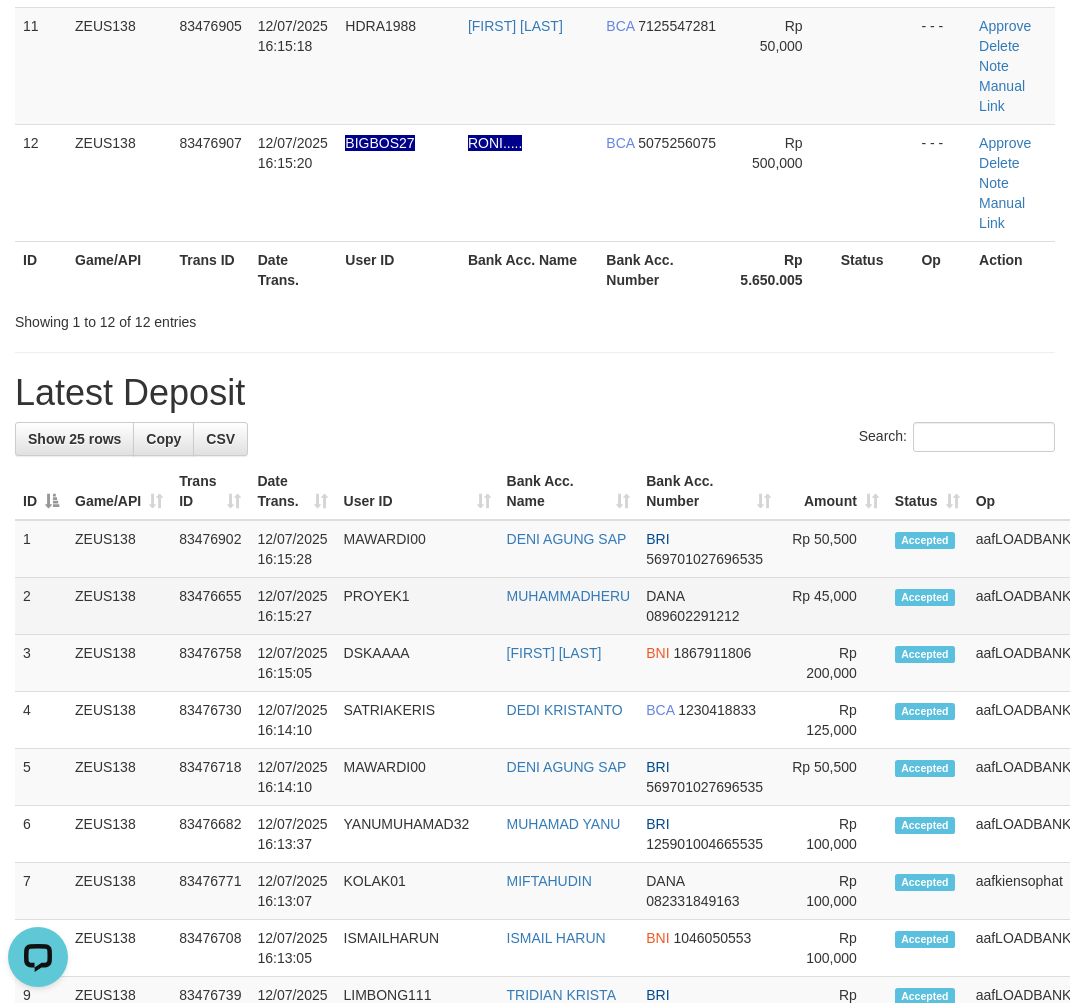 click on "12/07/2025 16:15:27" at bounding box center [292, 606] 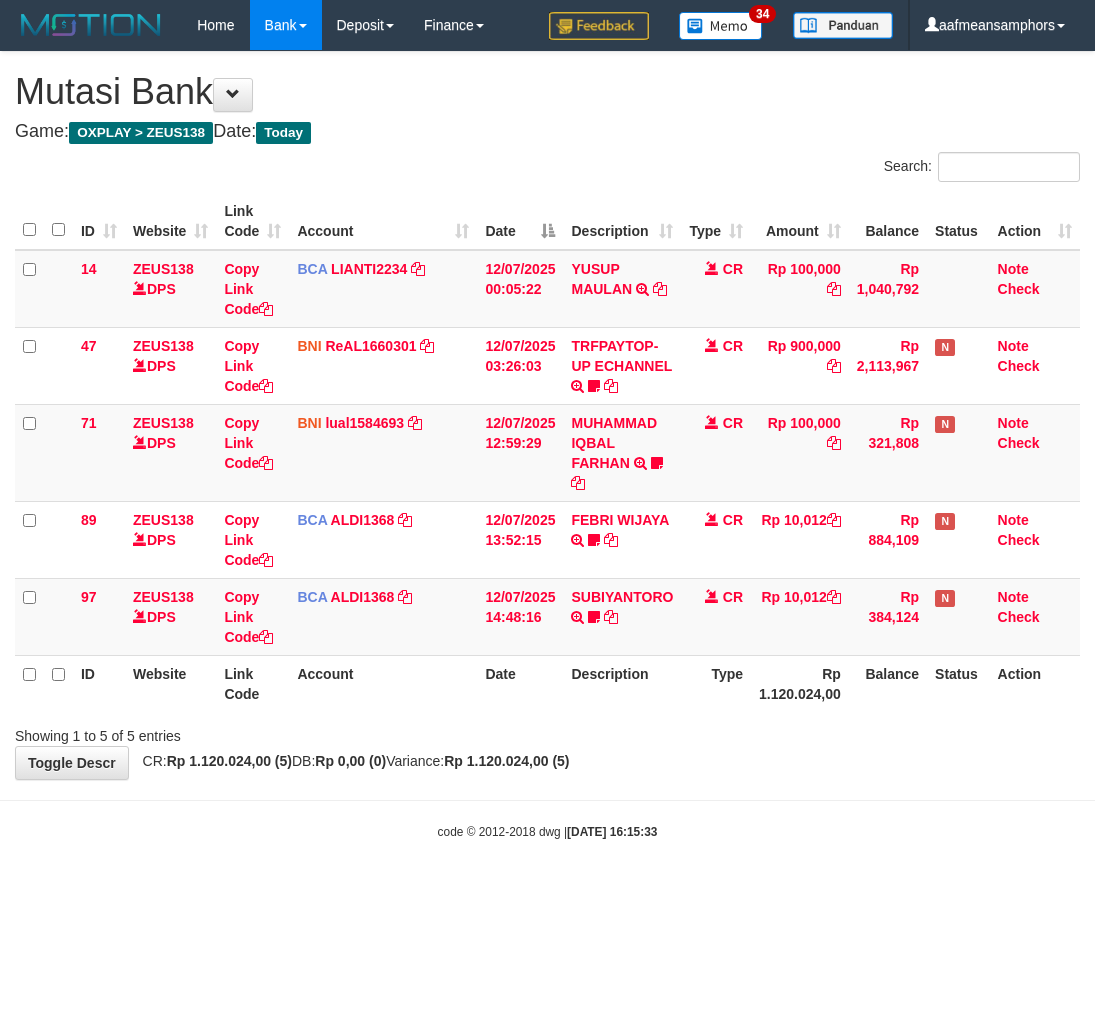 scroll, scrollTop: 0, scrollLeft: 0, axis: both 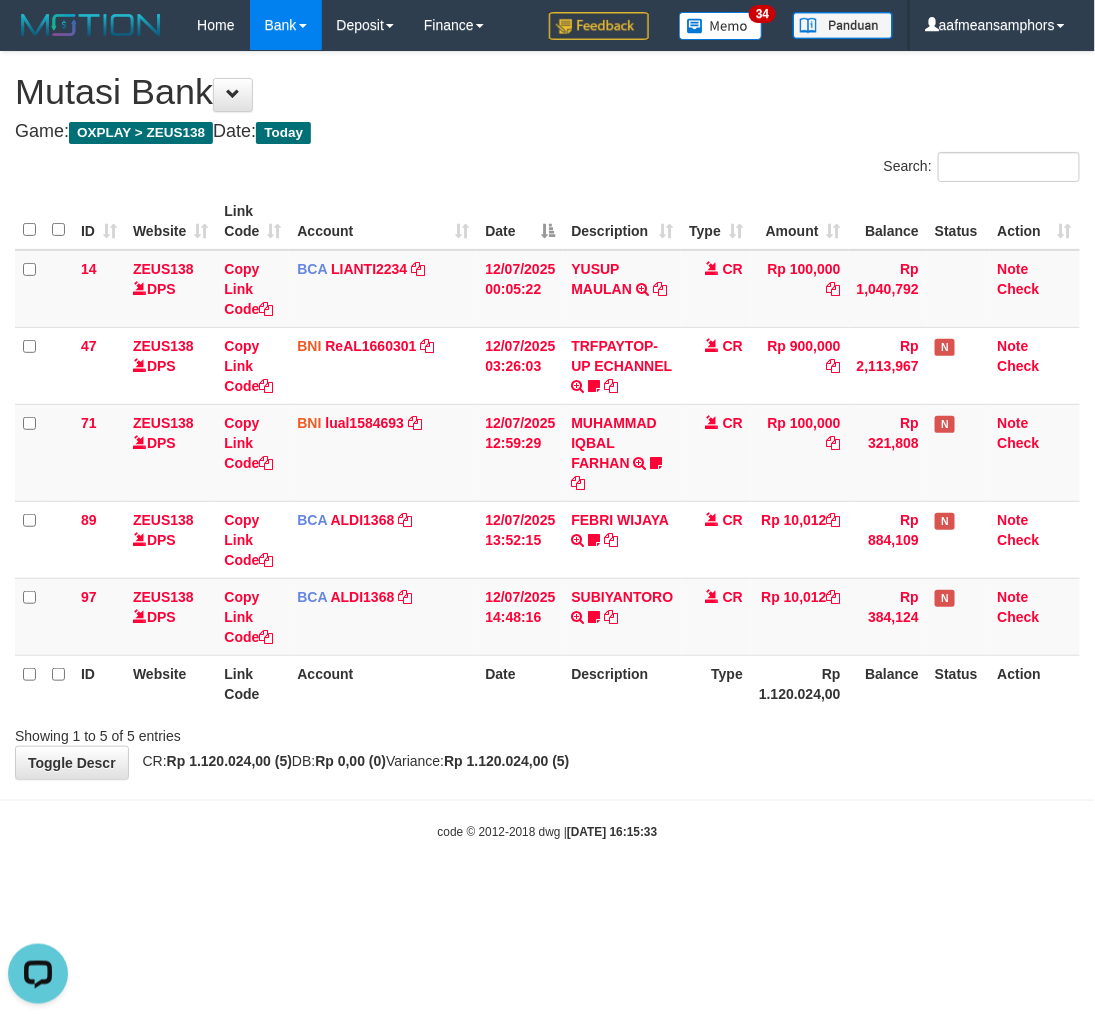 click on "Showing 1 to 5 of 5 entries" at bounding box center (547, 732) 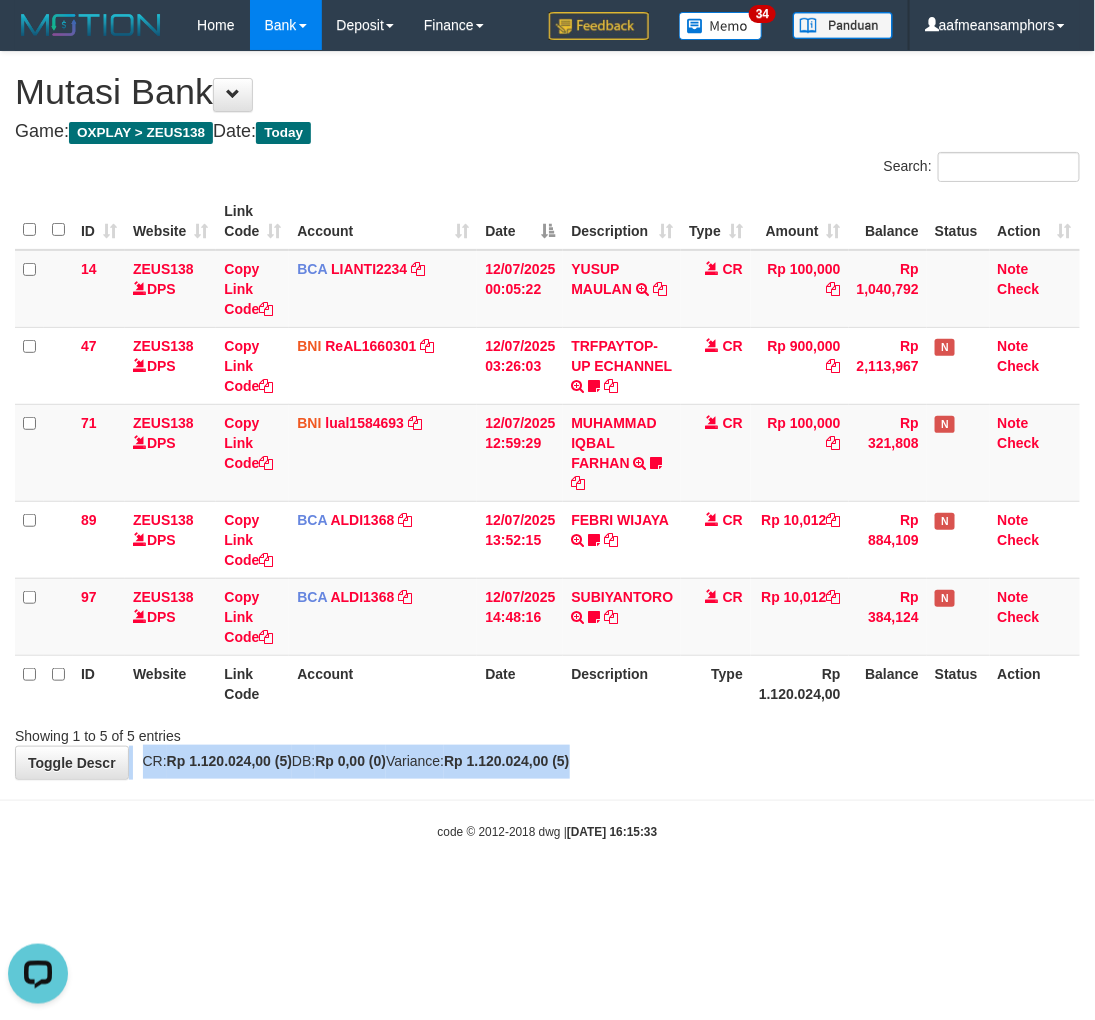 click on "**********" at bounding box center (547, 415) 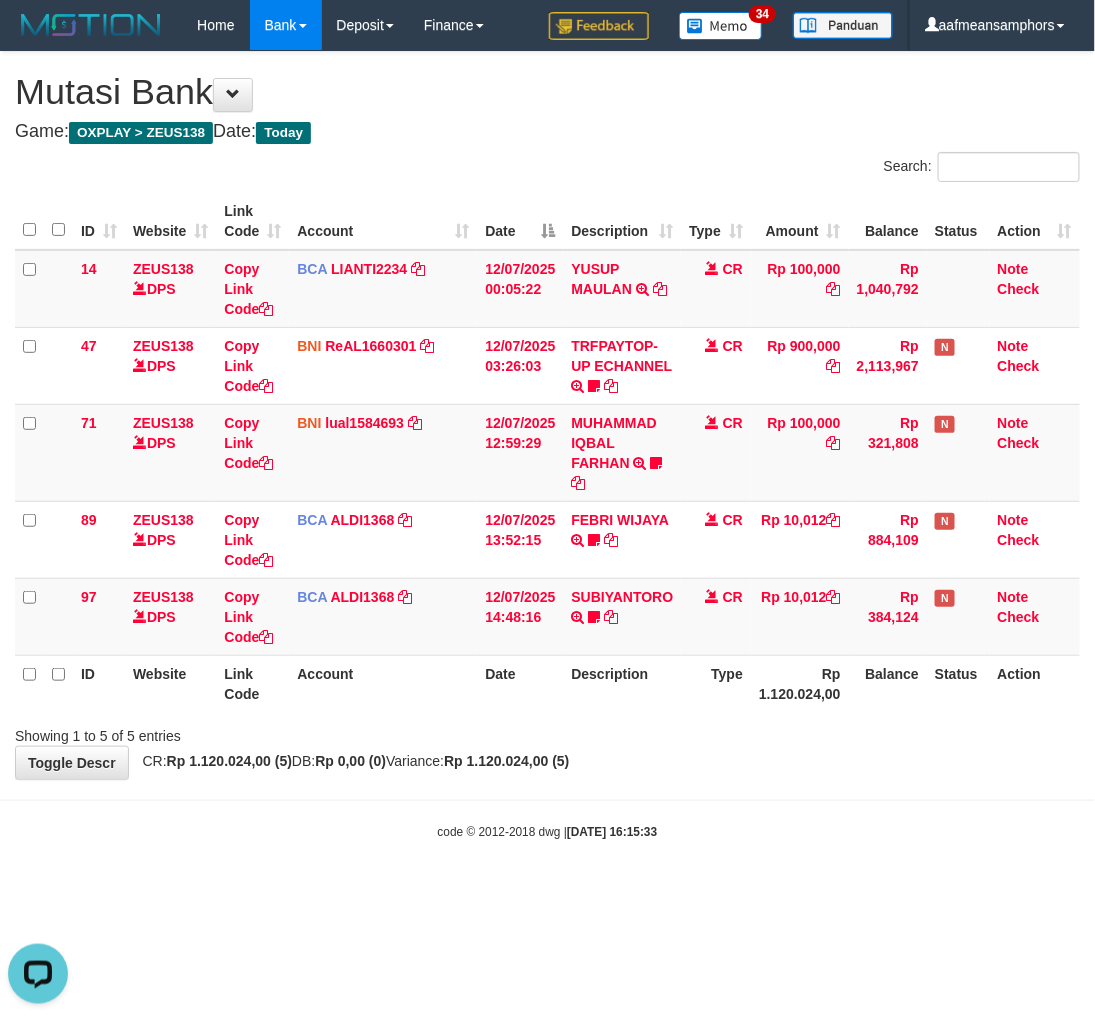 click on "**********" at bounding box center [547, 415] 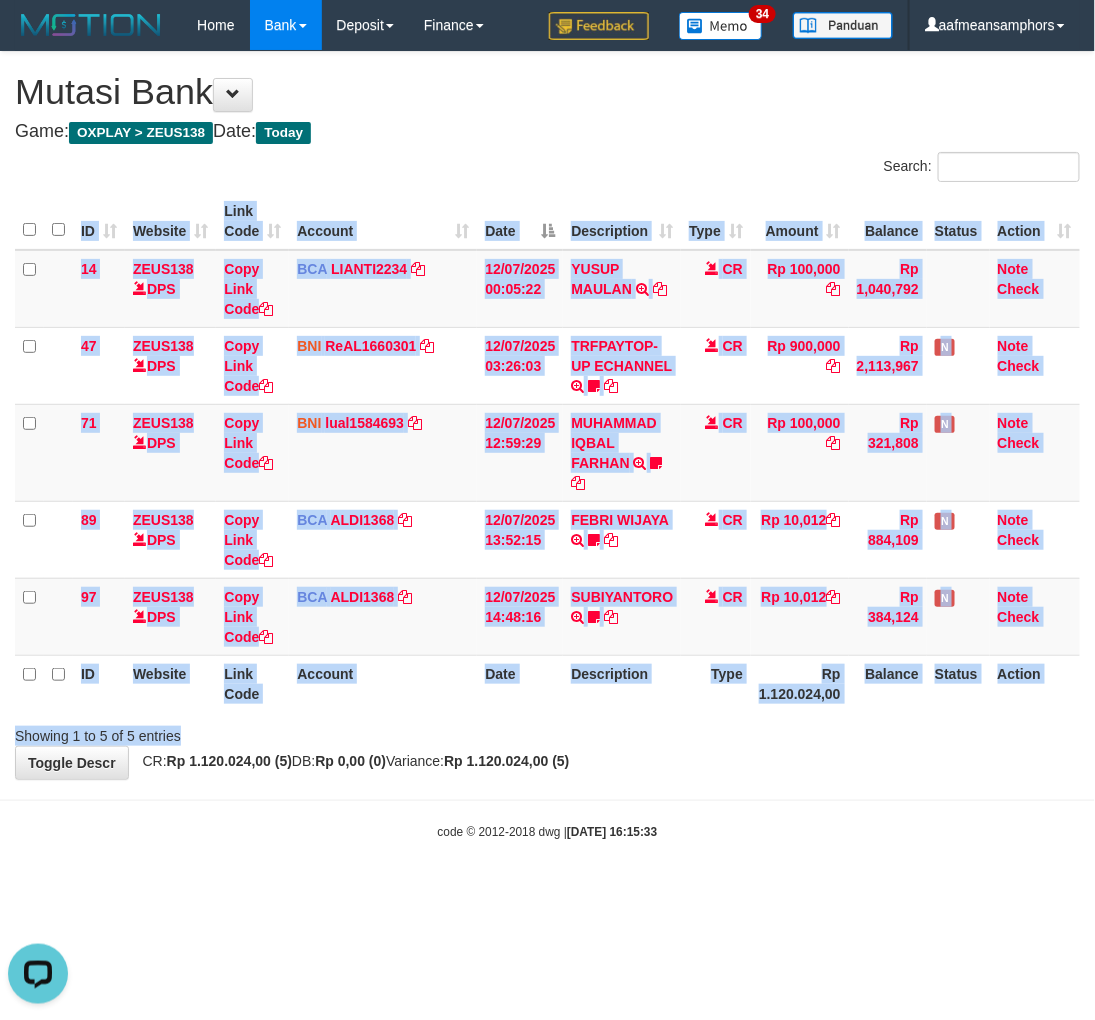 click on "Showing 1 to 5 of 5 entries" at bounding box center [547, 732] 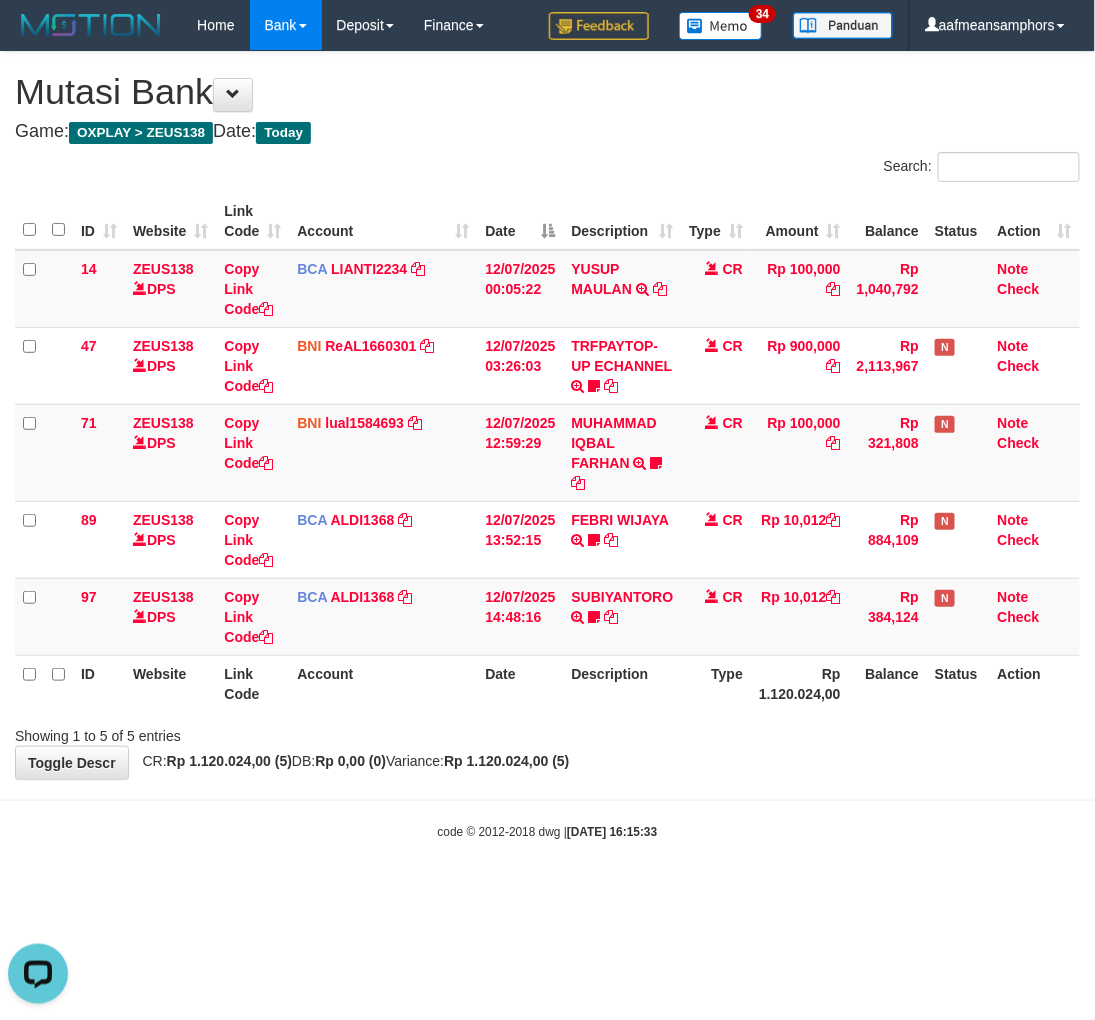 drag, startPoint x: 715, startPoint y: 723, endPoint x: 704, endPoint y: 725, distance: 11.18034 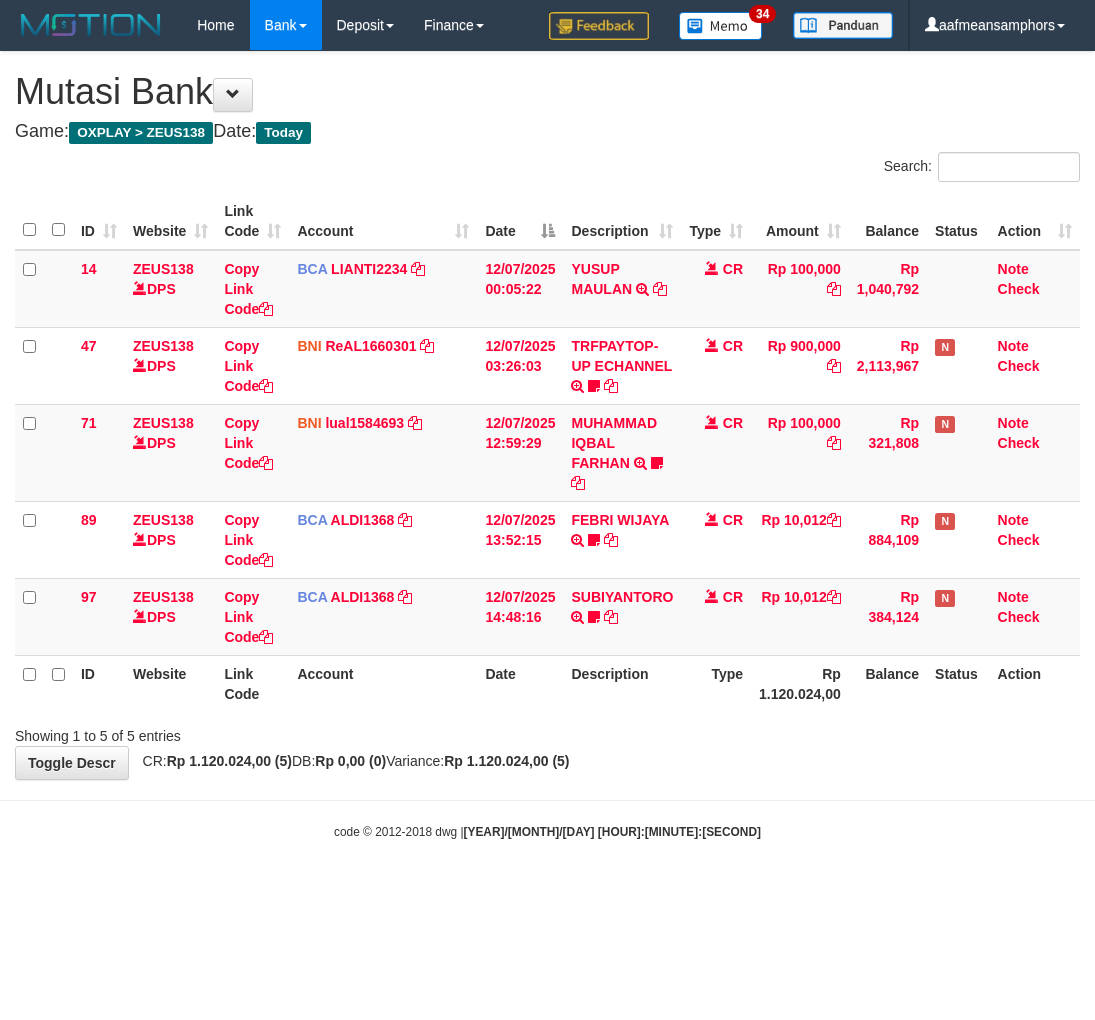 scroll, scrollTop: 0, scrollLeft: 0, axis: both 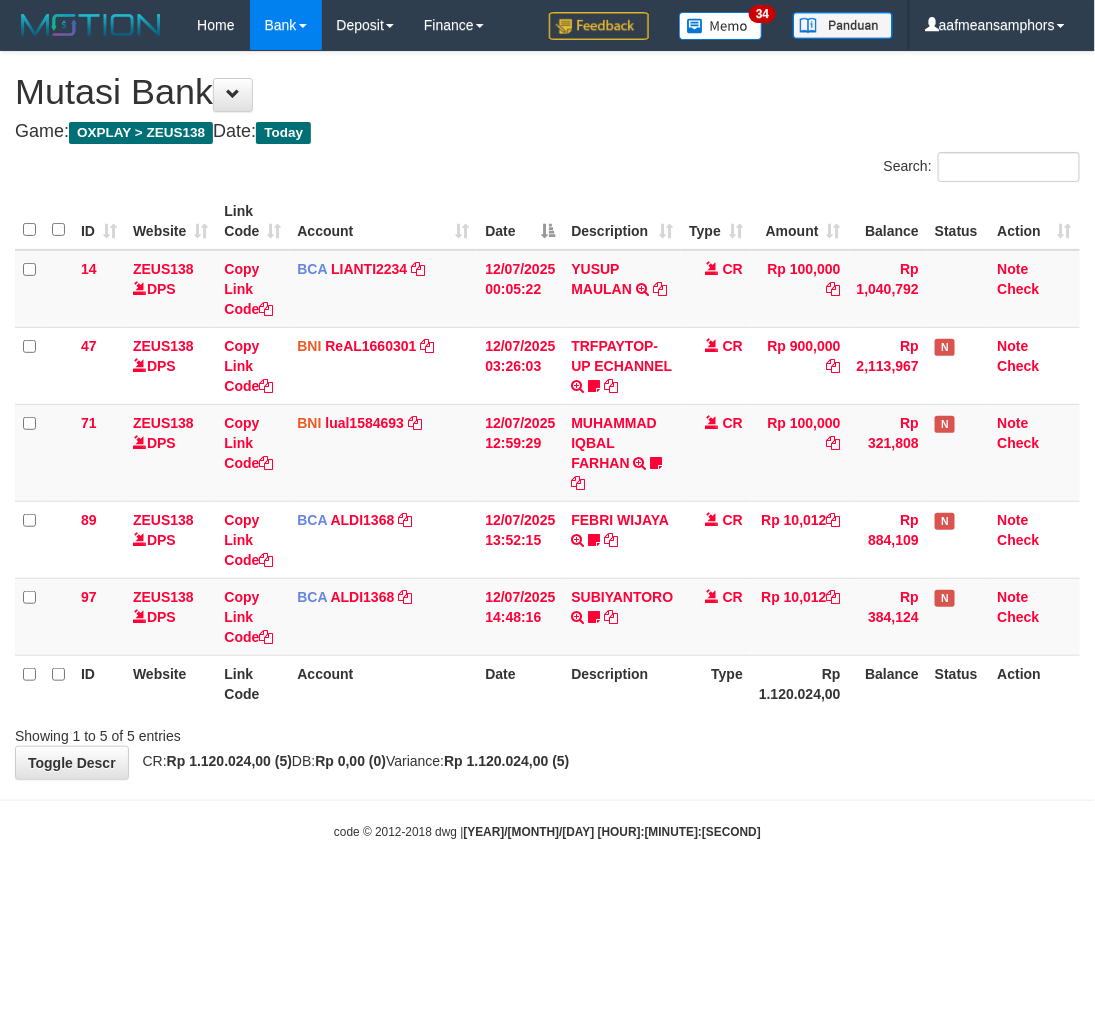 click on "Showing 1 to 5 of 5 entries" at bounding box center [547, 732] 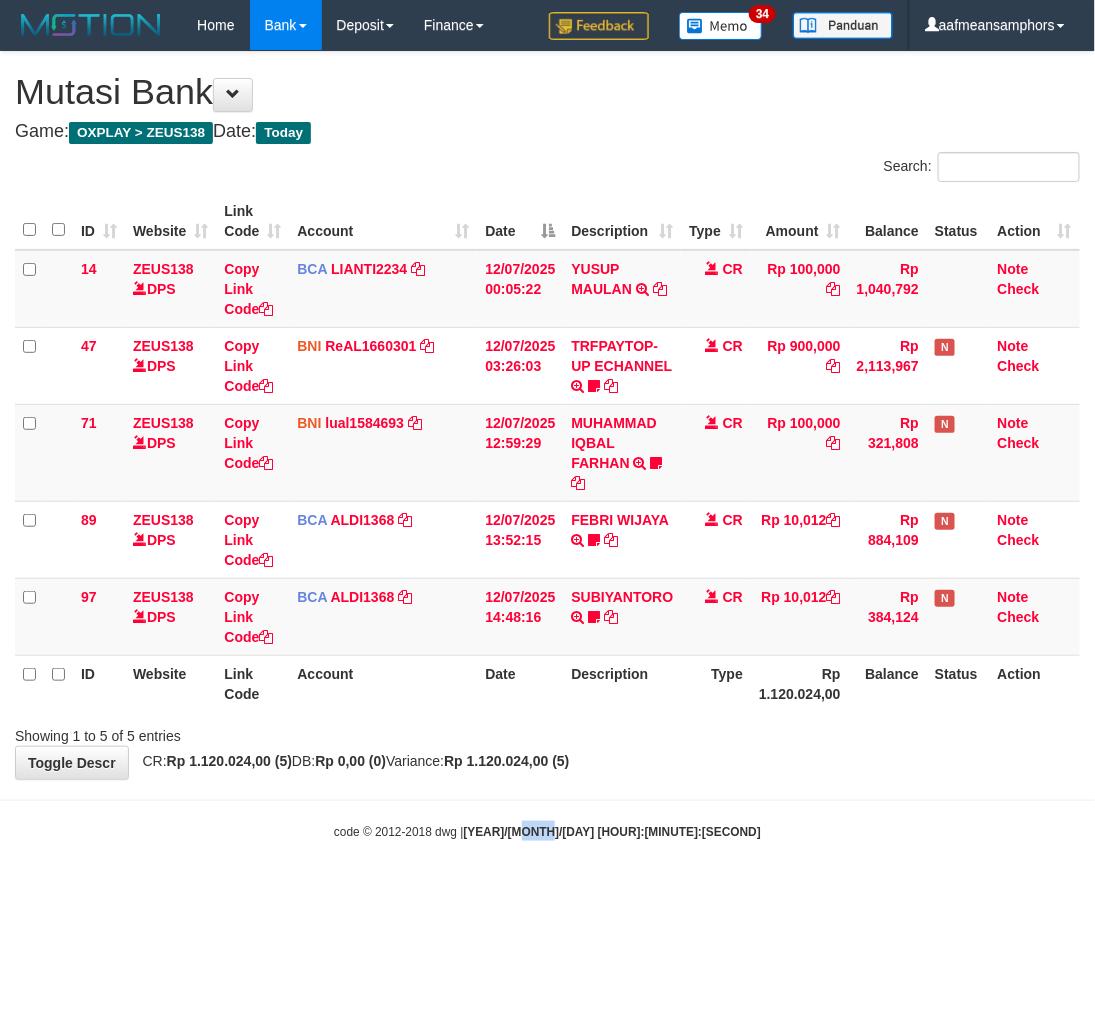 click on "Toggle navigation
Home
Bank
Account List
Load
By Website
Group
[OXPLAY]													ZEUS138
By Load Group (DPS)" at bounding box center (547, 445) 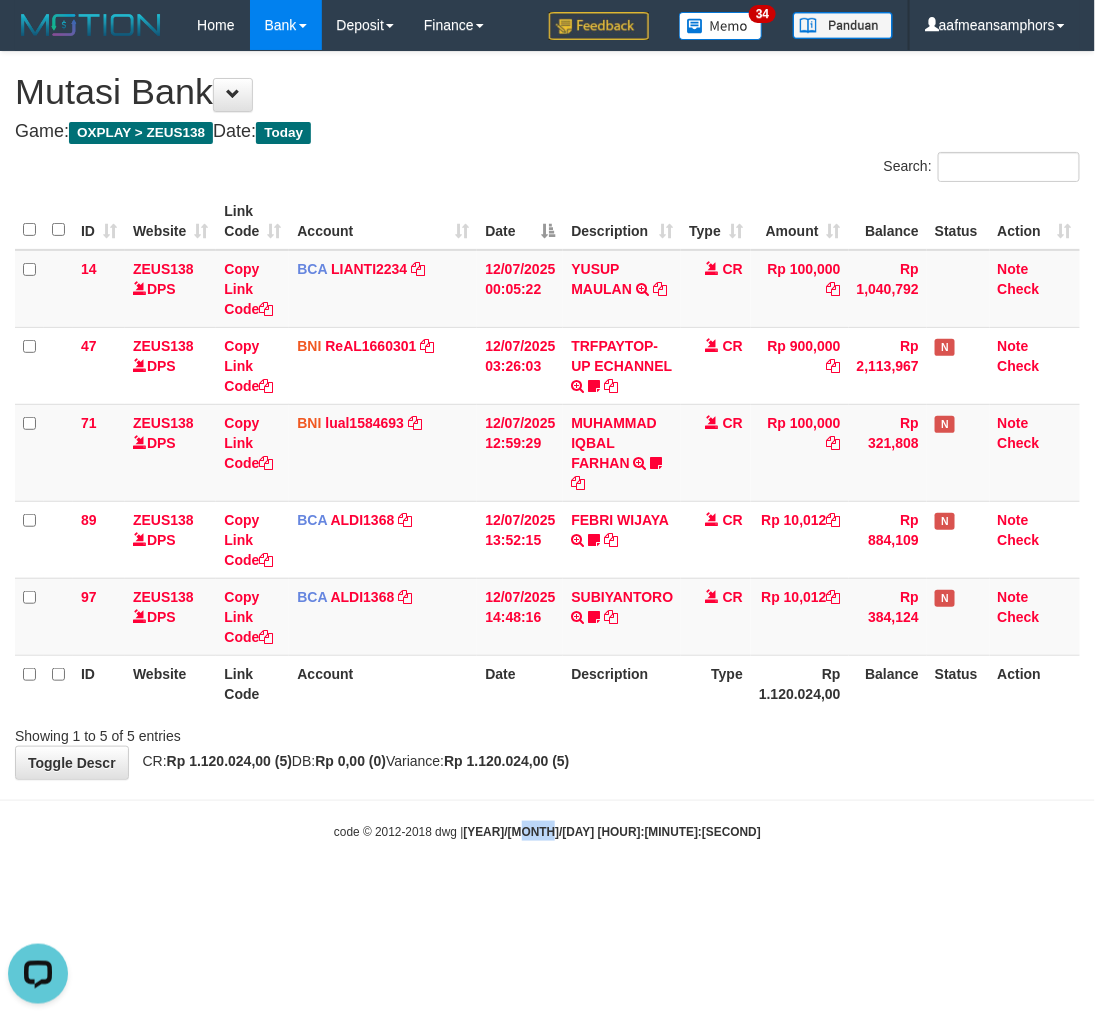 scroll, scrollTop: 0, scrollLeft: 0, axis: both 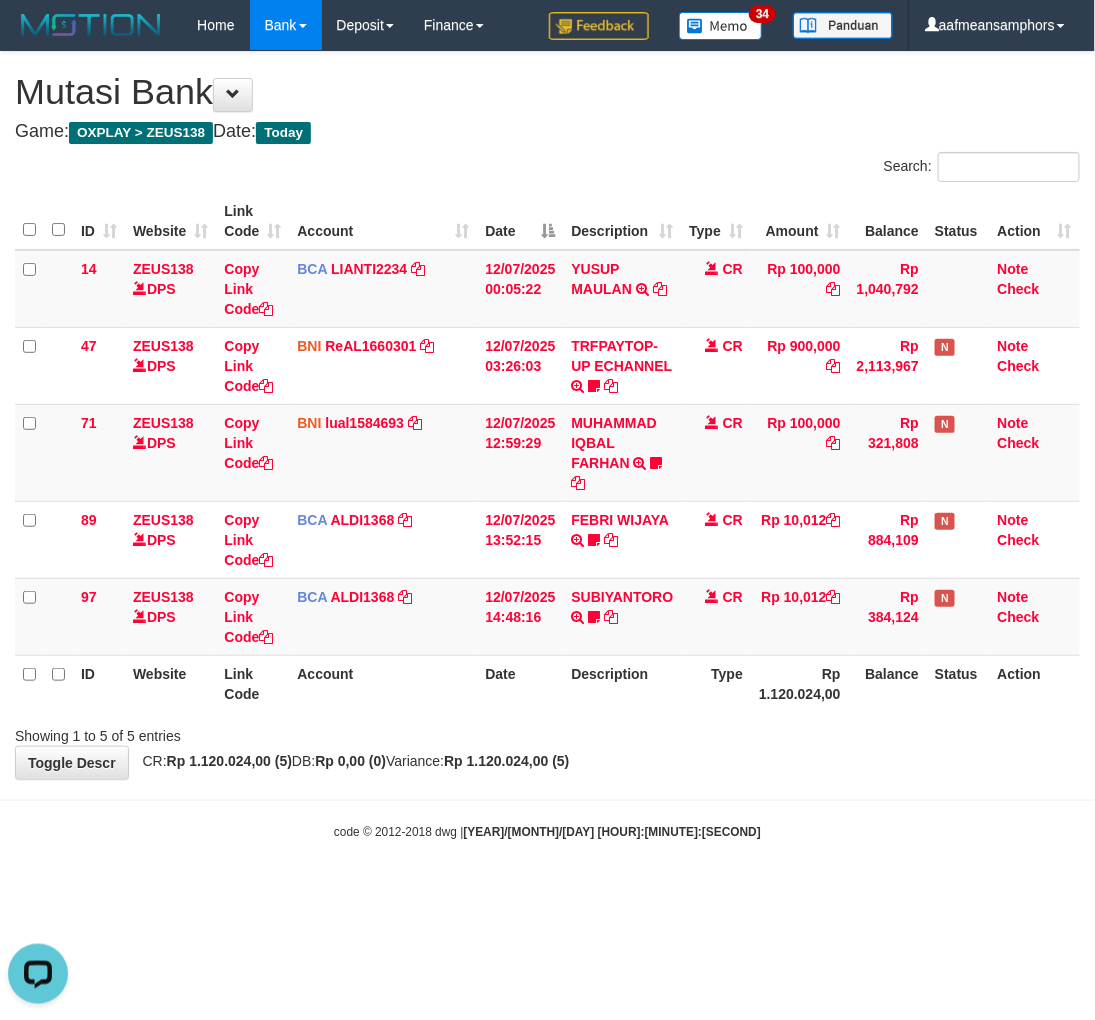 click on "Toggle navigation
Home
Bank
Account List
Load
By Website
Group
[OXPLAY]													ZEUS138
By Load Group (DPS)" at bounding box center [547, 445] 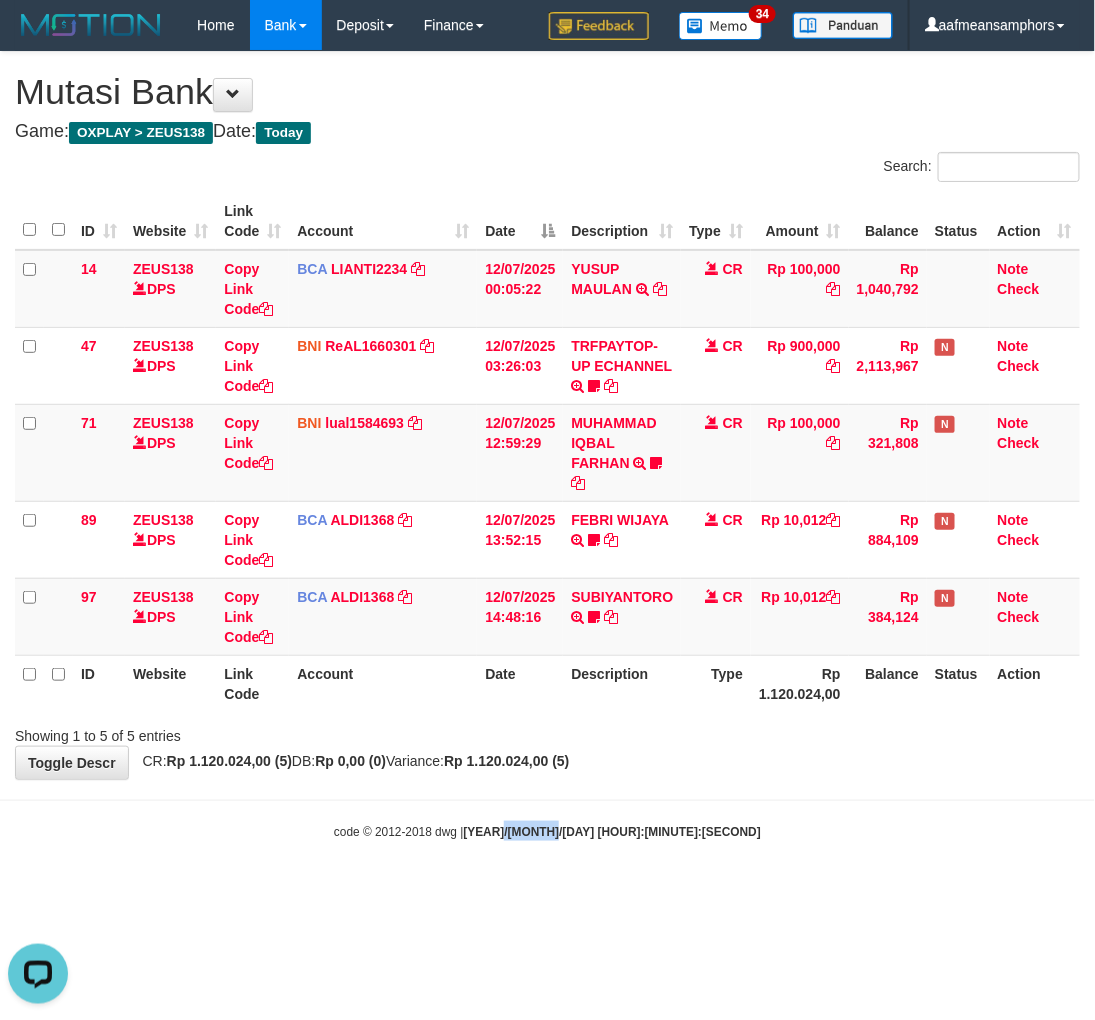 drag, startPoint x: 593, startPoint y: 828, endPoint x: 606, endPoint y: 826, distance: 13.152946 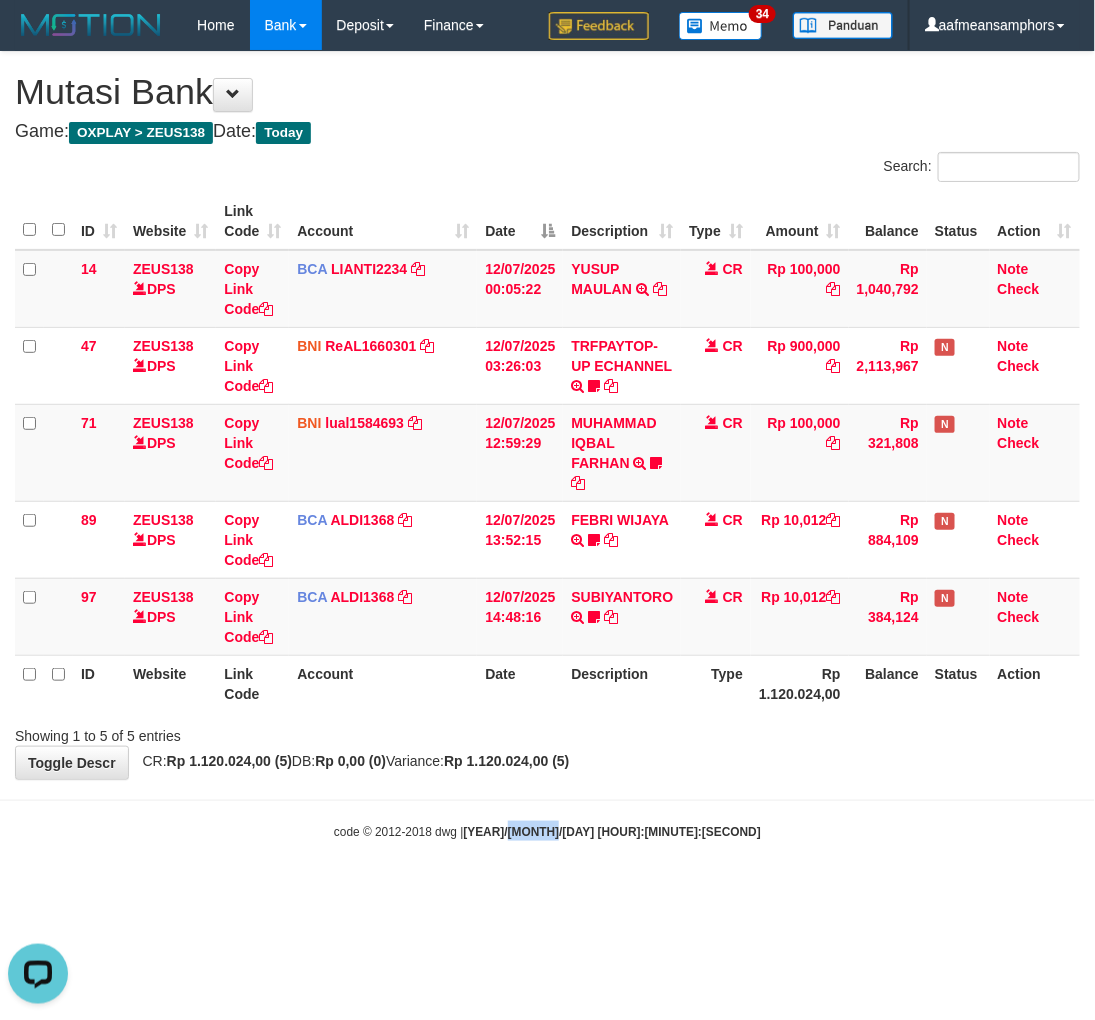 click on "Toggle navigation
Home
Bank
Account List
Load
By Website
Group
[OXPLAY]													ZEUS138
By Load Group (DPS)" at bounding box center (547, 445) 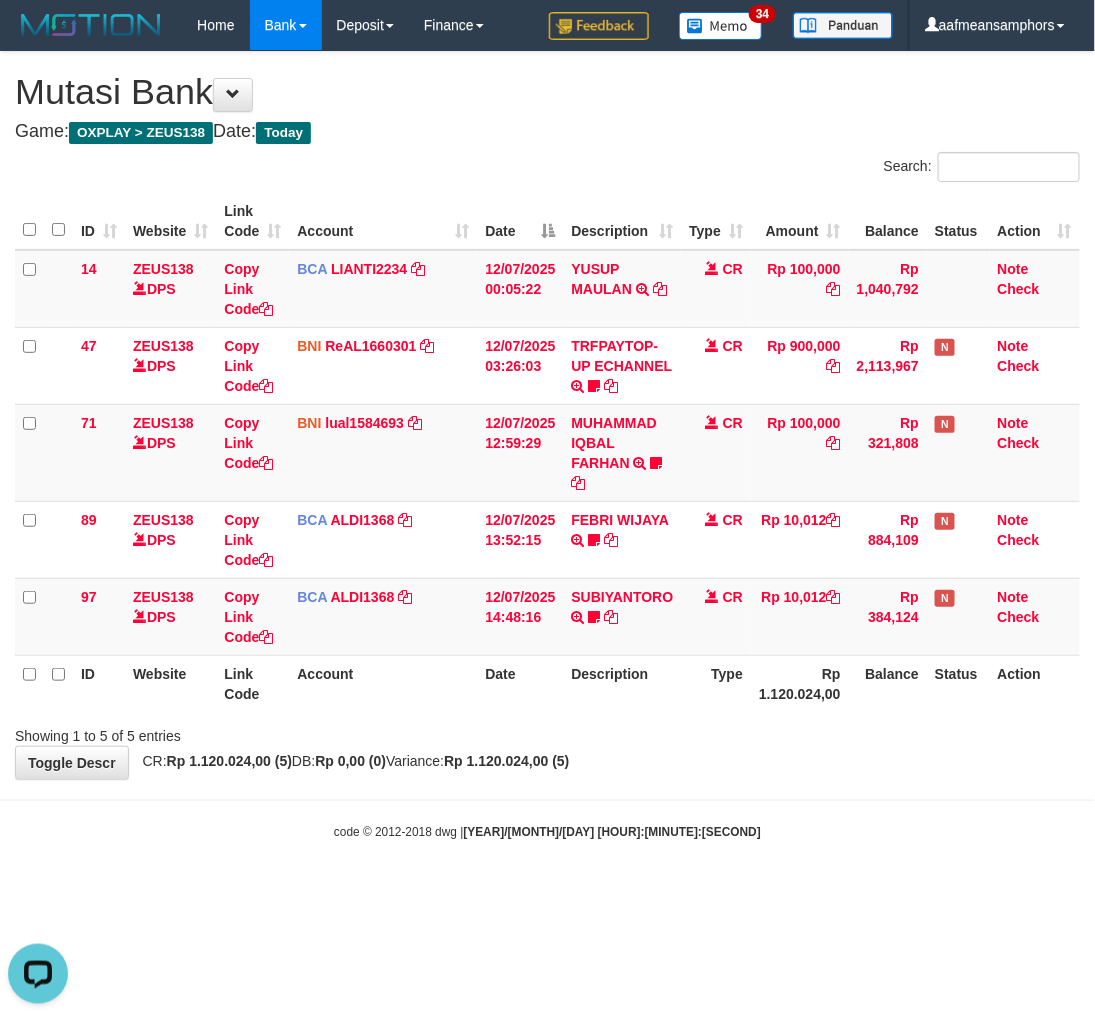 click on "Toggle navigation
Home
Bank
Account List
Load
By Website
Group
[OXPLAY]													ZEUS138
By Load Group (DPS)" at bounding box center [547, 445] 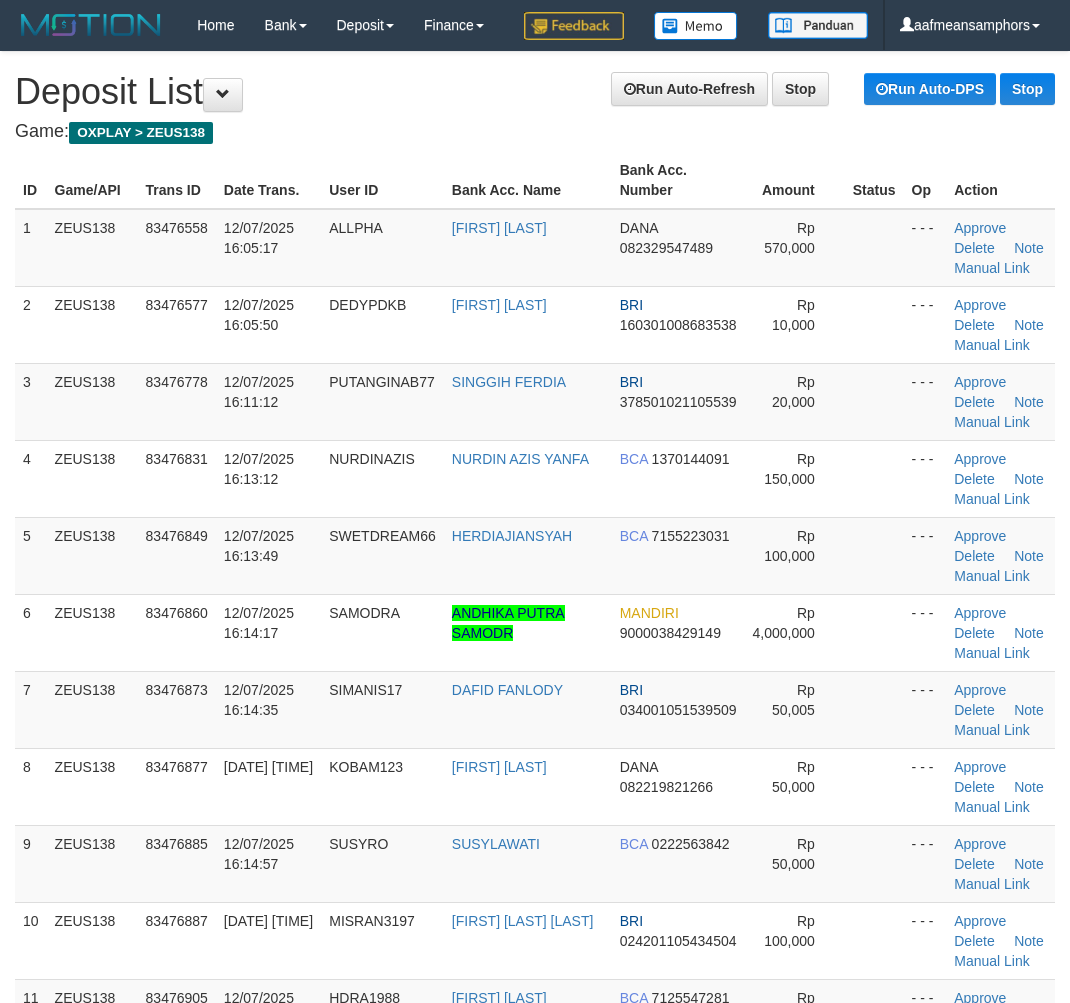 scroll, scrollTop: 1947, scrollLeft: 0, axis: vertical 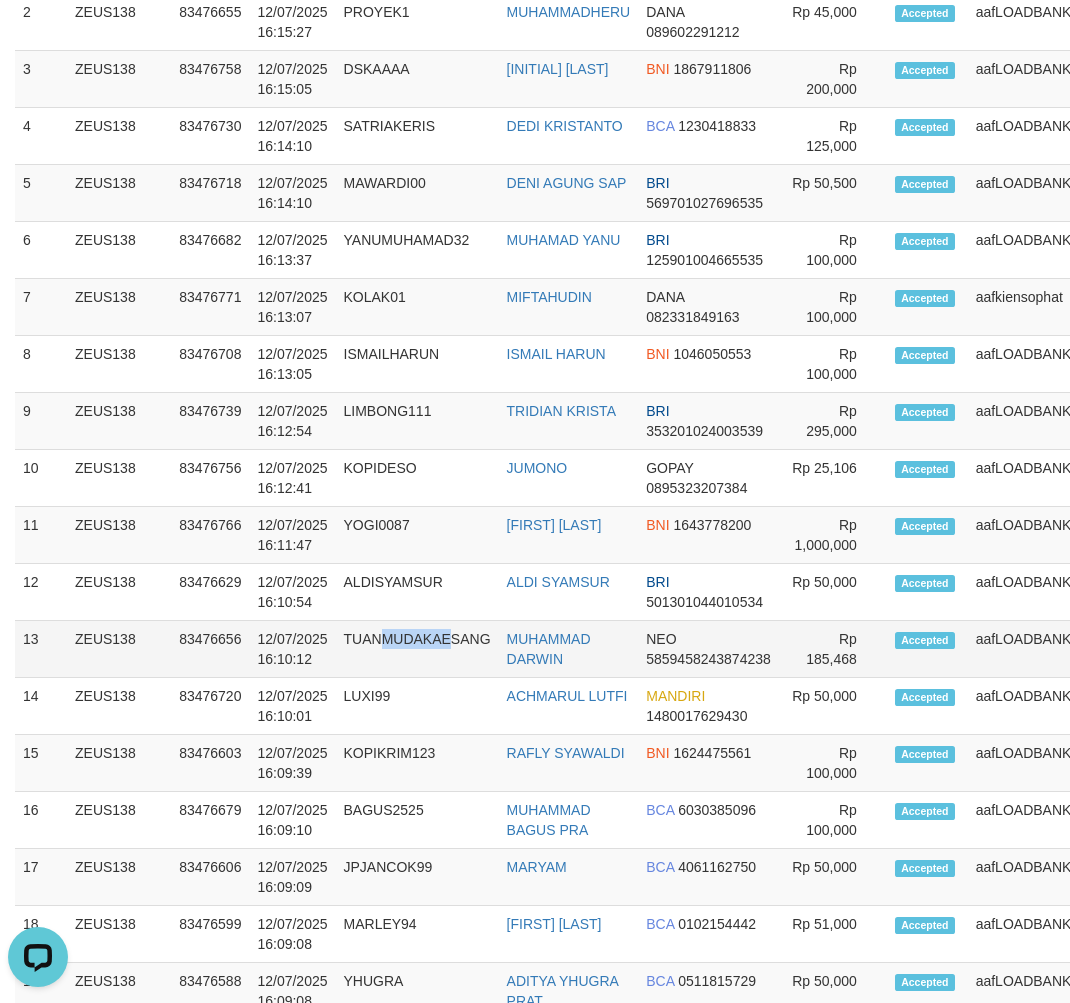 click on "TUANMUDAKAESANG" at bounding box center [417, 649] 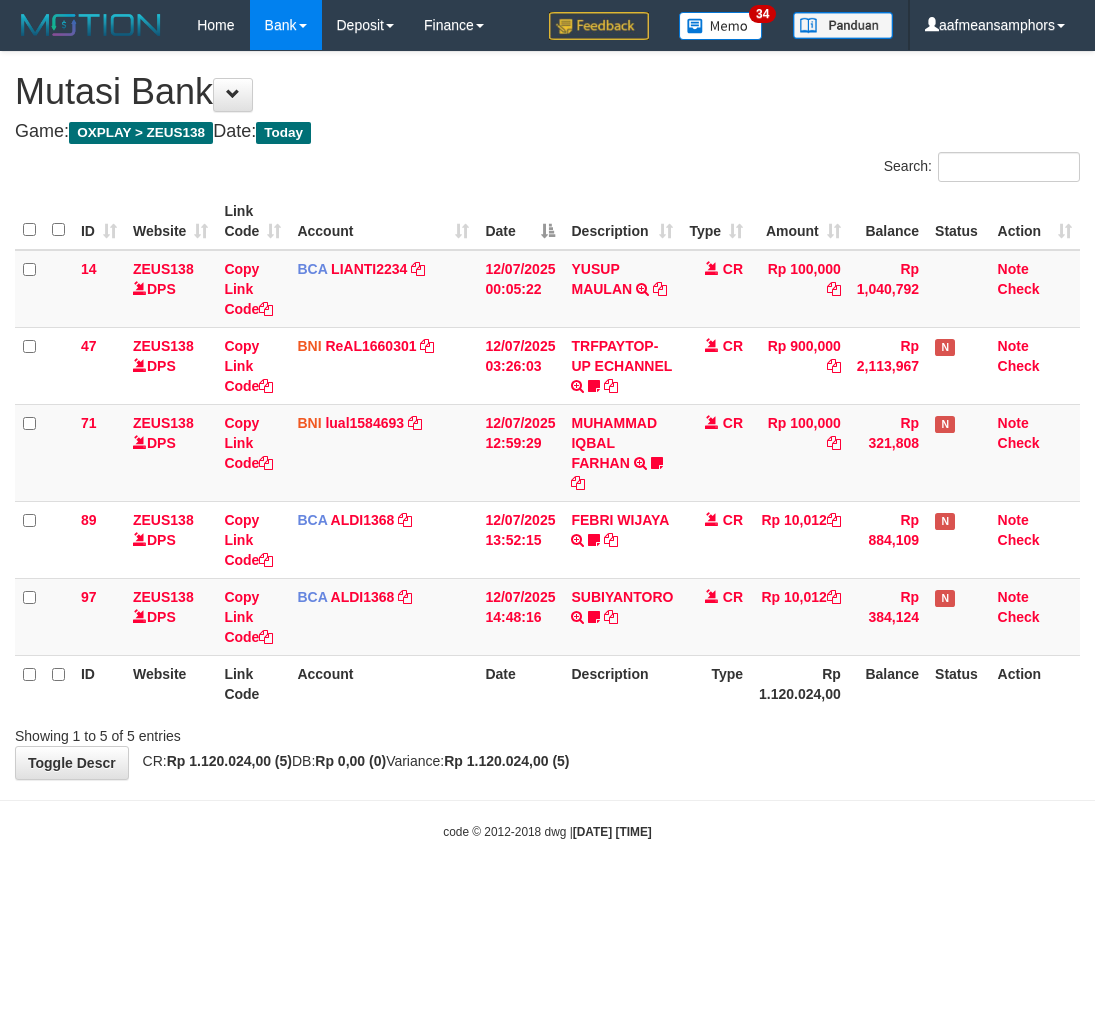 scroll, scrollTop: 0, scrollLeft: 0, axis: both 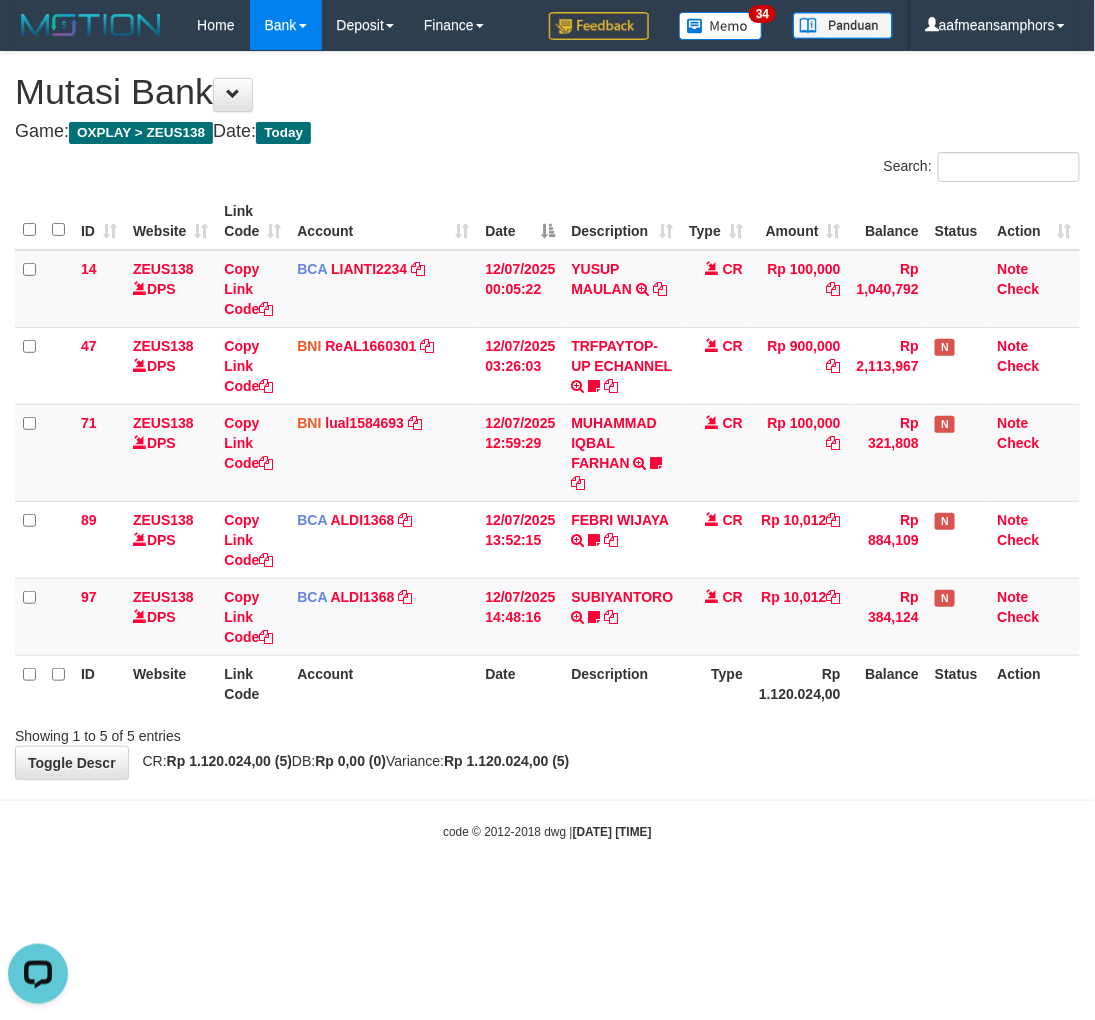drag, startPoint x: 861, startPoint y: 722, endPoint x: 848, endPoint y: 727, distance: 13.928389 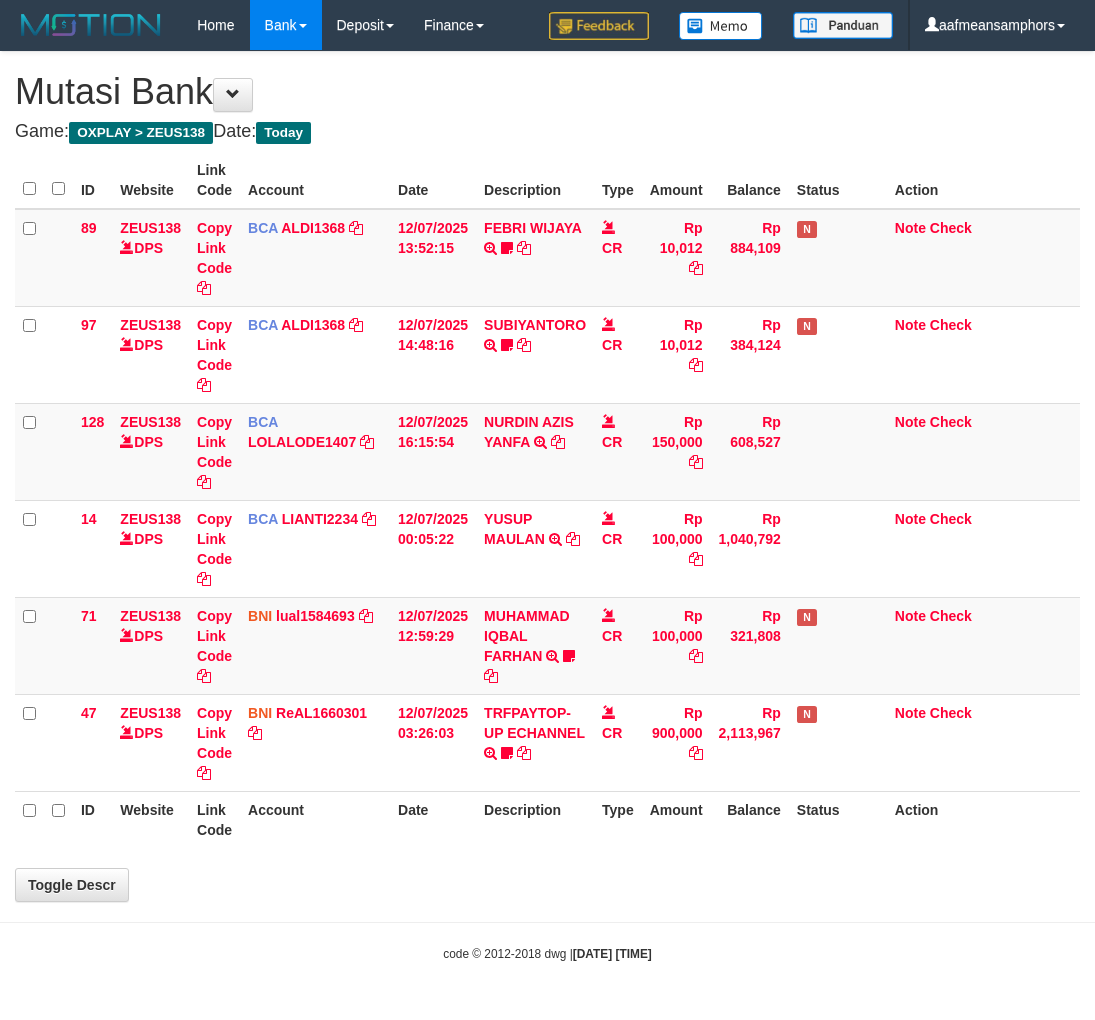 scroll, scrollTop: 0, scrollLeft: 0, axis: both 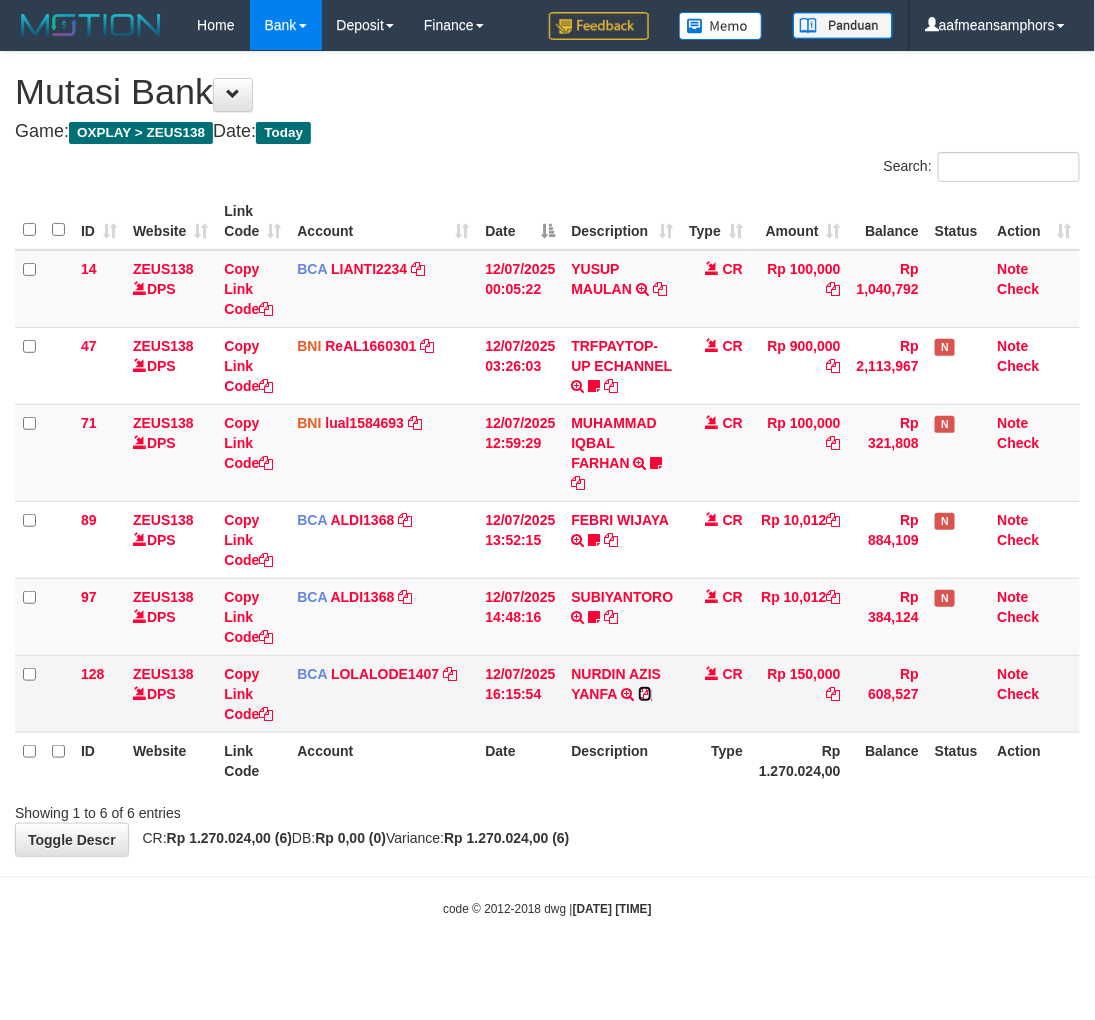 click at bounding box center [645, 694] 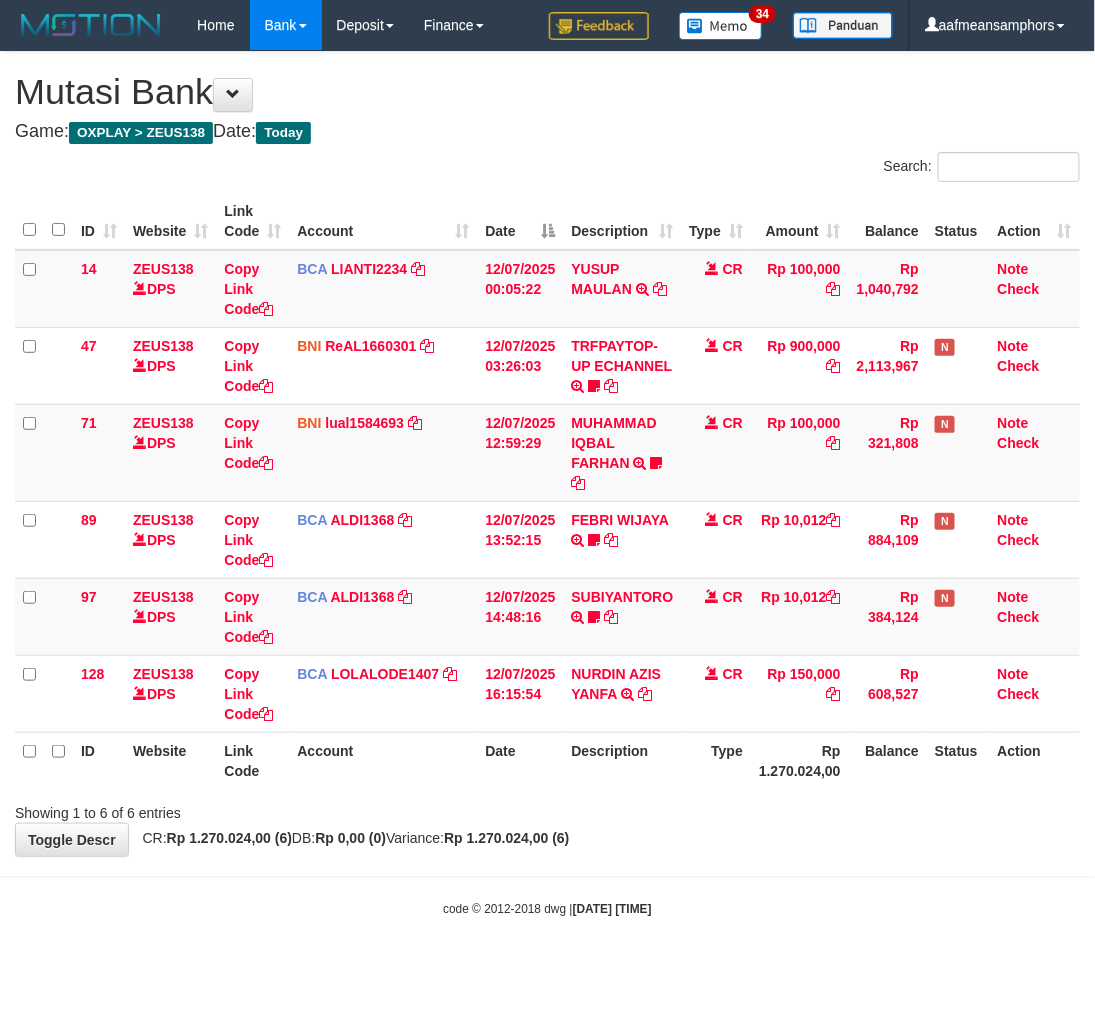 drag, startPoint x: 660, startPoint y: 764, endPoint x: 658, endPoint y: 754, distance: 10.198039 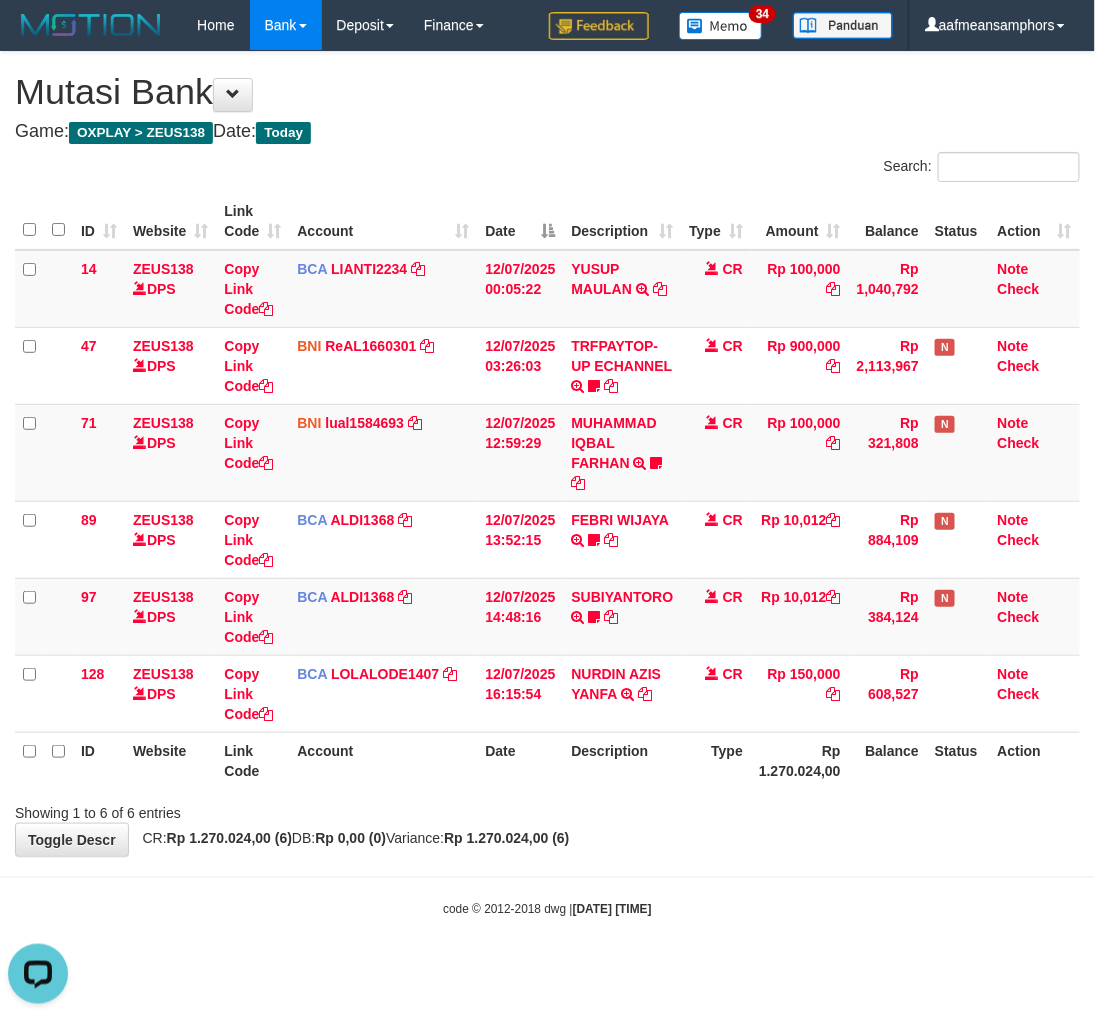 scroll, scrollTop: 0, scrollLeft: 0, axis: both 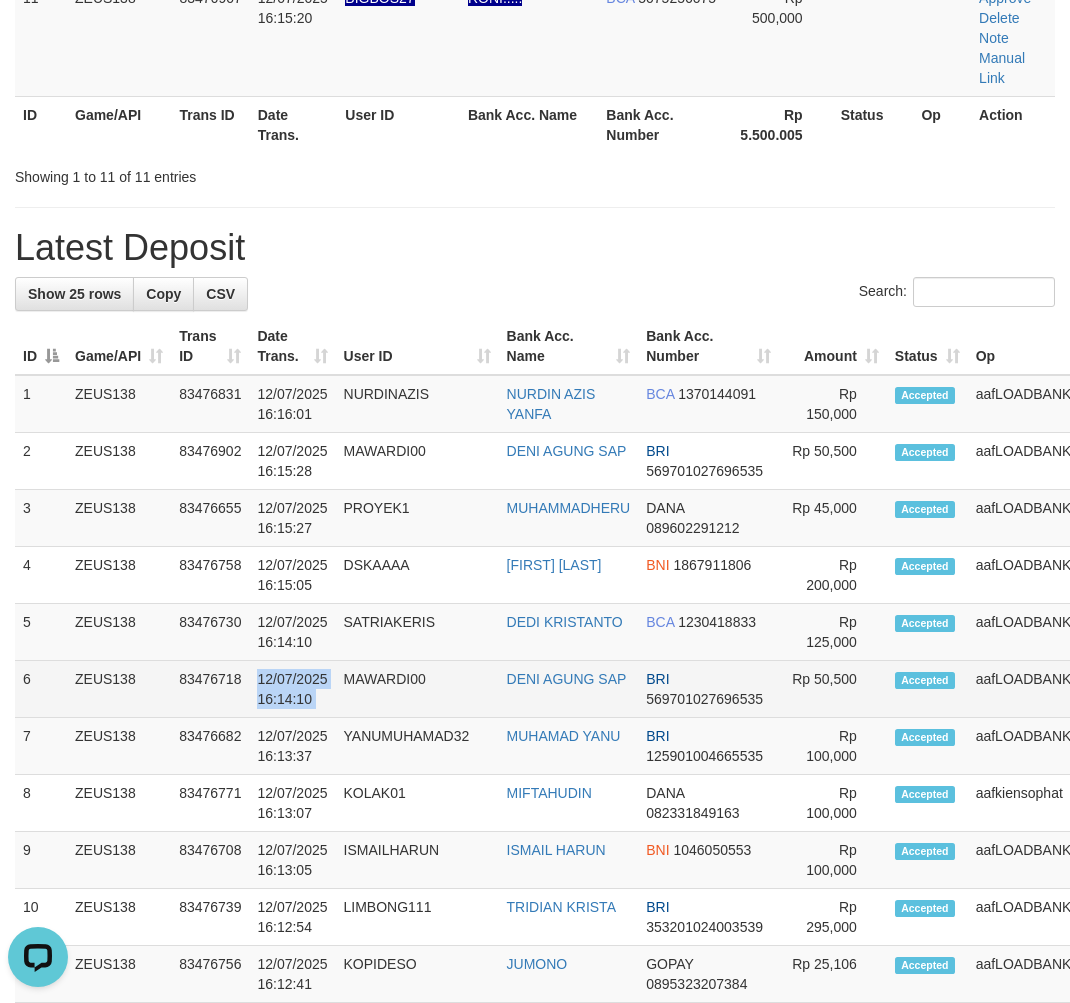 click on "6
ZEUS138
83476718
12/07/2025 16:14:10
MAWARDI00
DENI AGUNG SAP
BRI
569701027696535
Rp 50,500
Accepted
aafLOADBANKZEUS
Note" at bounding box center [606, 689] 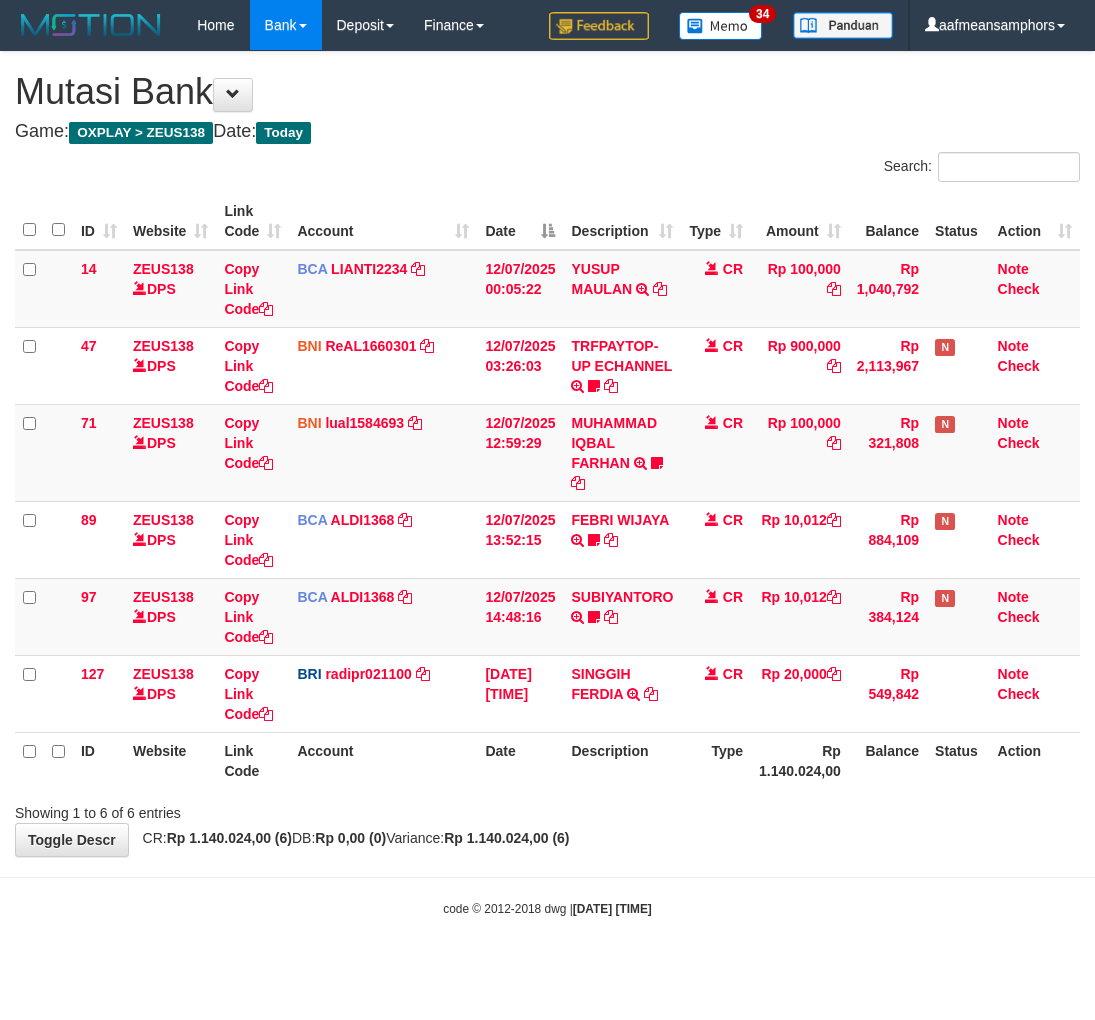 scroll, scrollTop: 0, scrollLeft: 0, axis: both 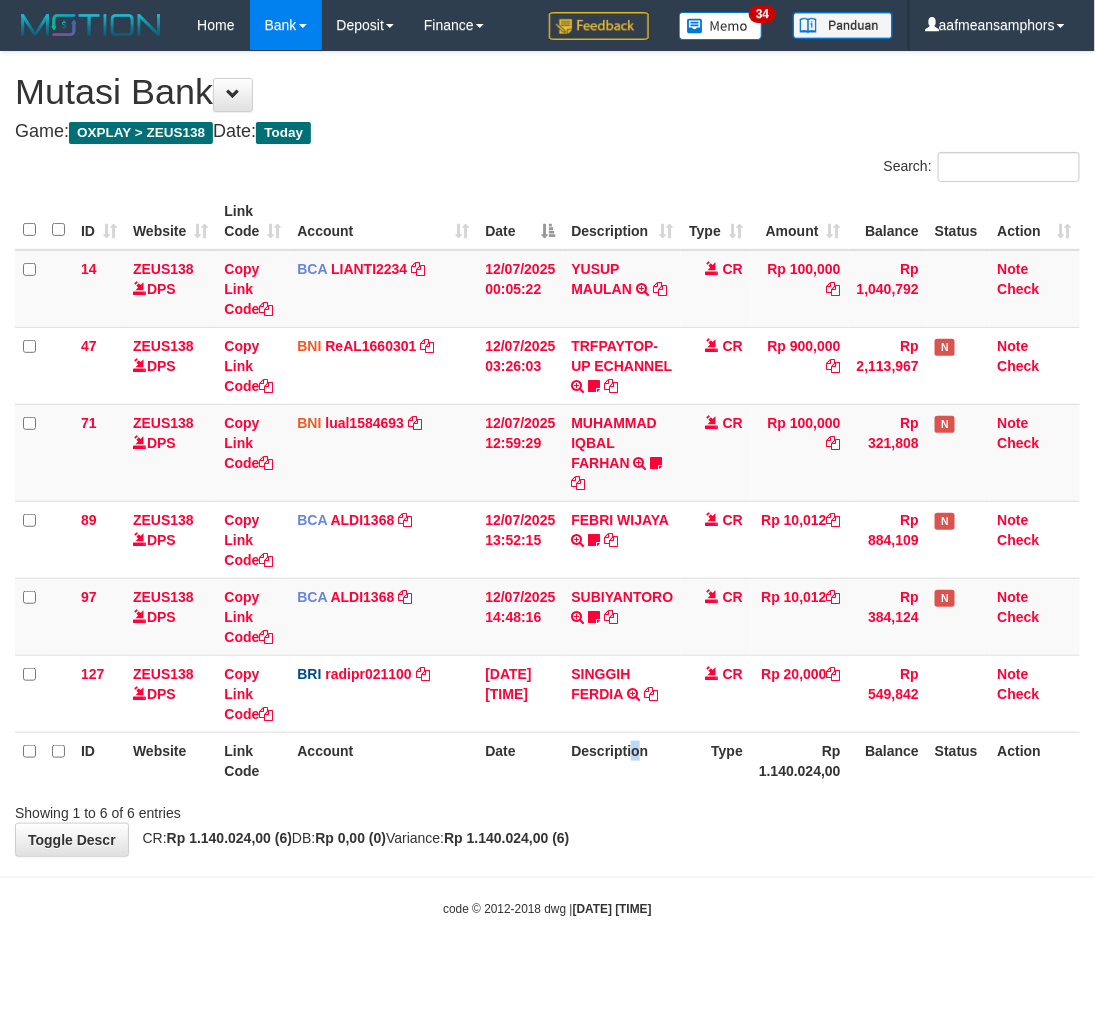 click on "Description" at bounding box center [622, 760] 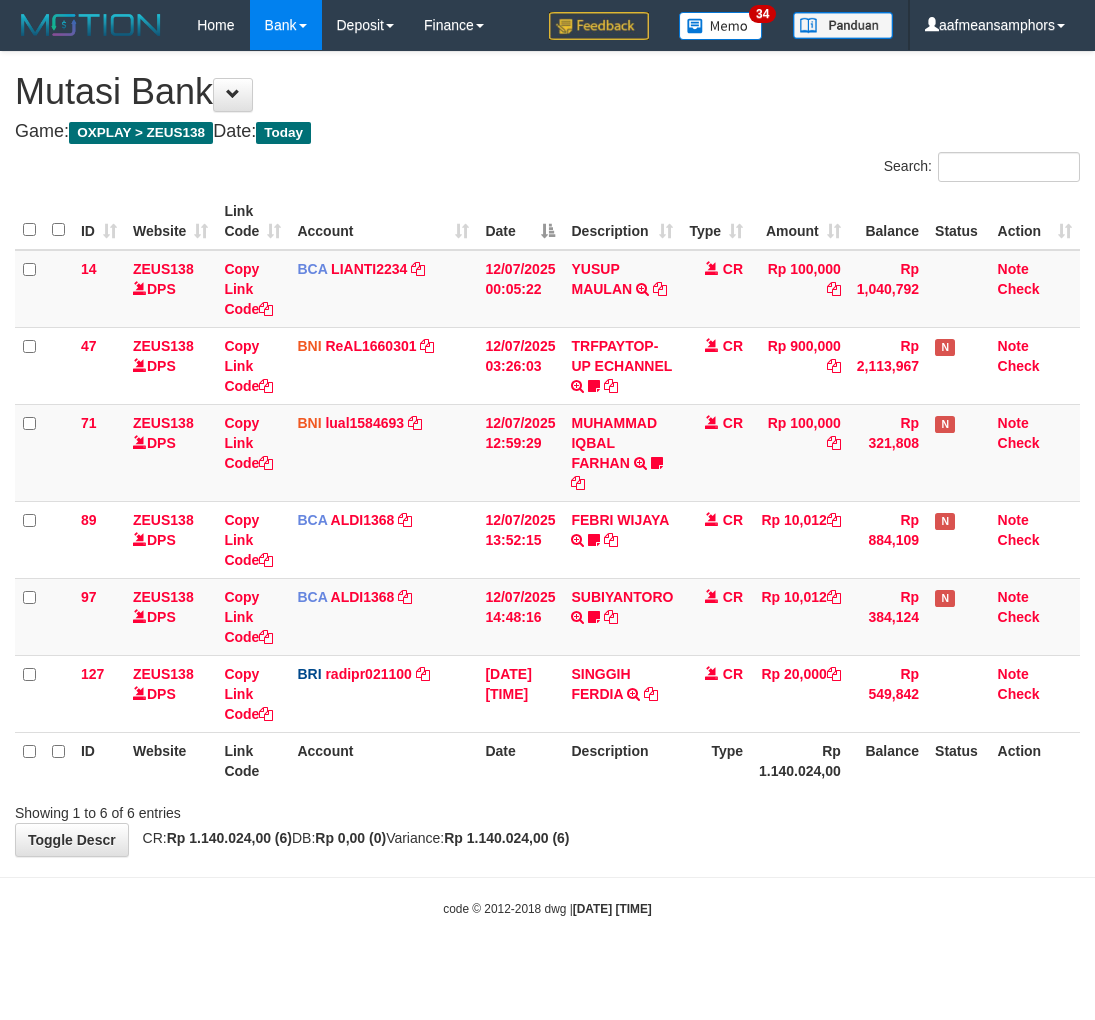 scroll, scrollTop: 0, scrollLeft: 0, axis: both 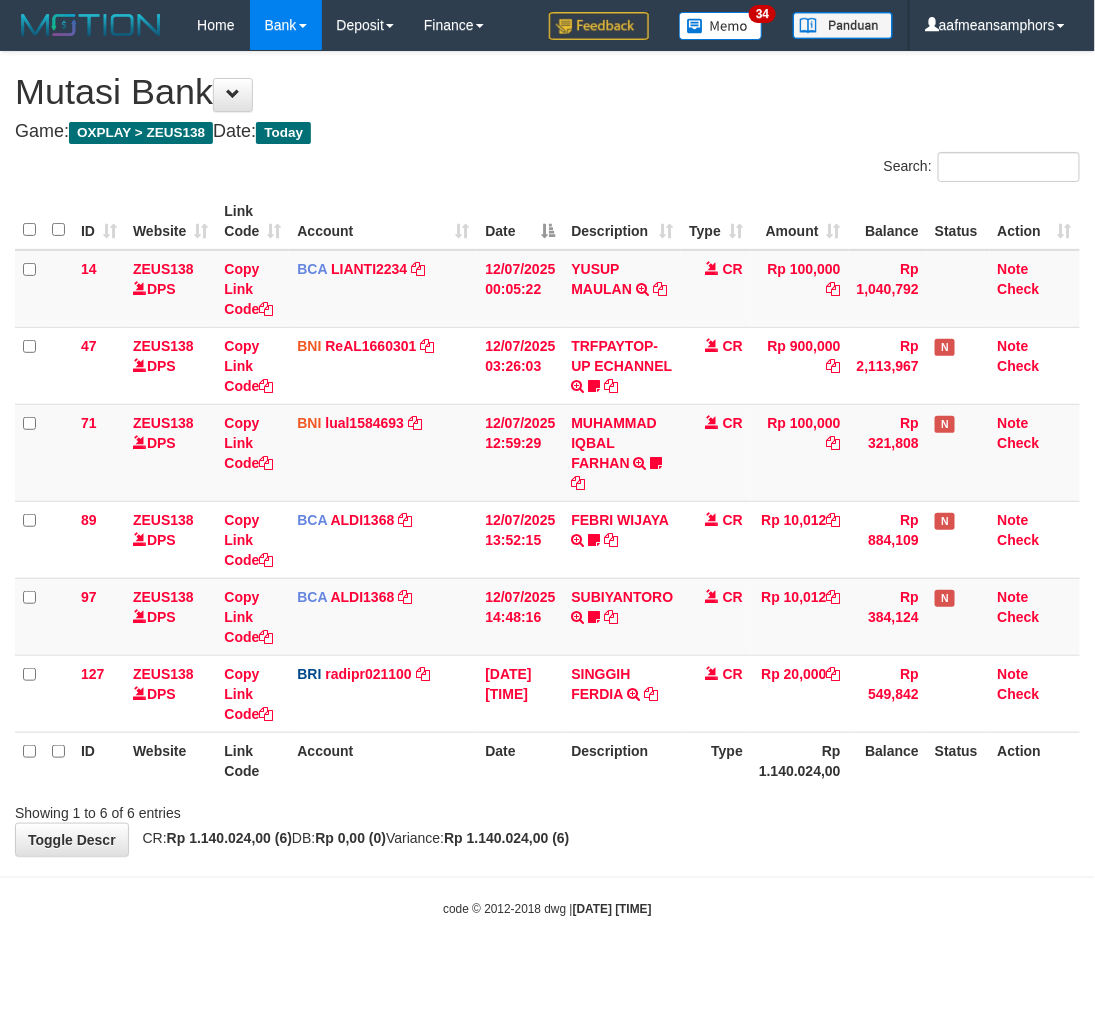drag, startPoint x: 741, startPoint y: 828, endPoint x: 727, endPoint y: 835, distance: 15.652476 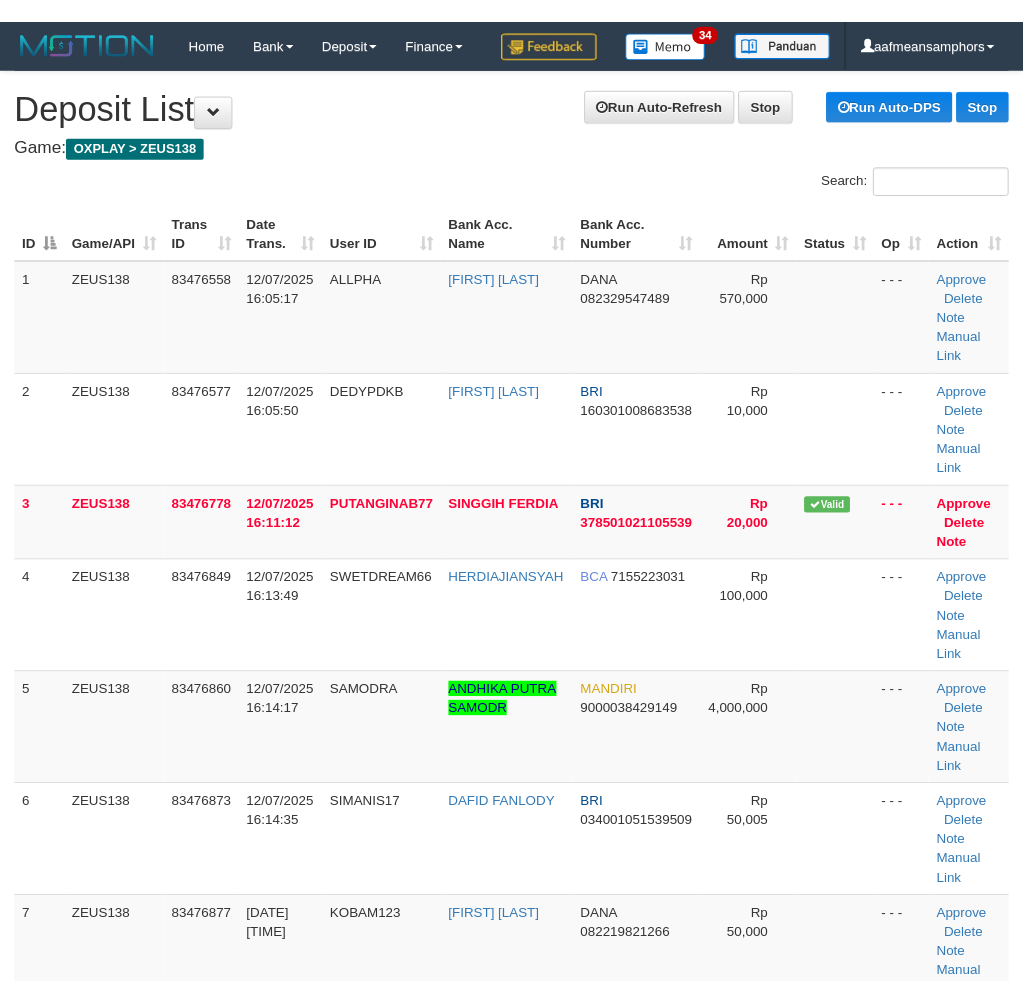 scroll, scrollTop: 0, scrollLeft: 0, axis: both 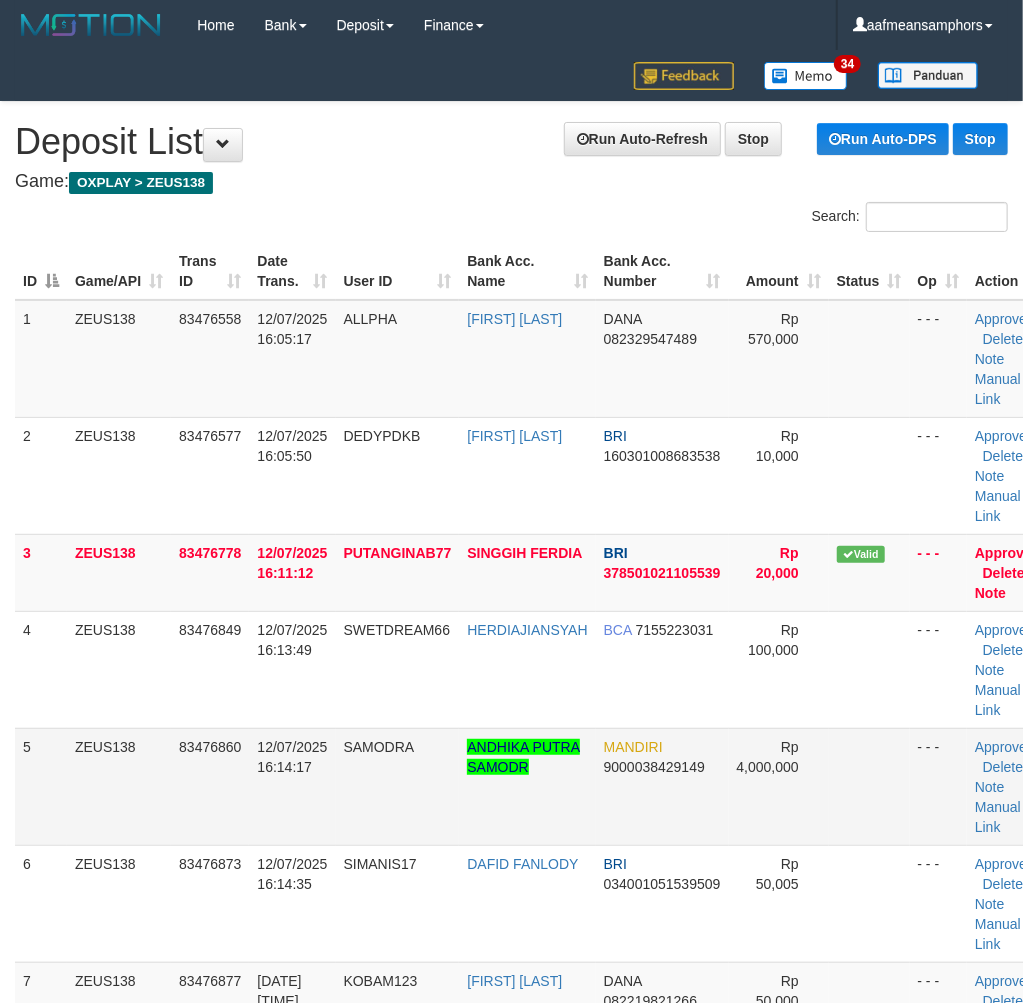 click on "12/07/2025 16:14:17" at bounding box center [292, 786] 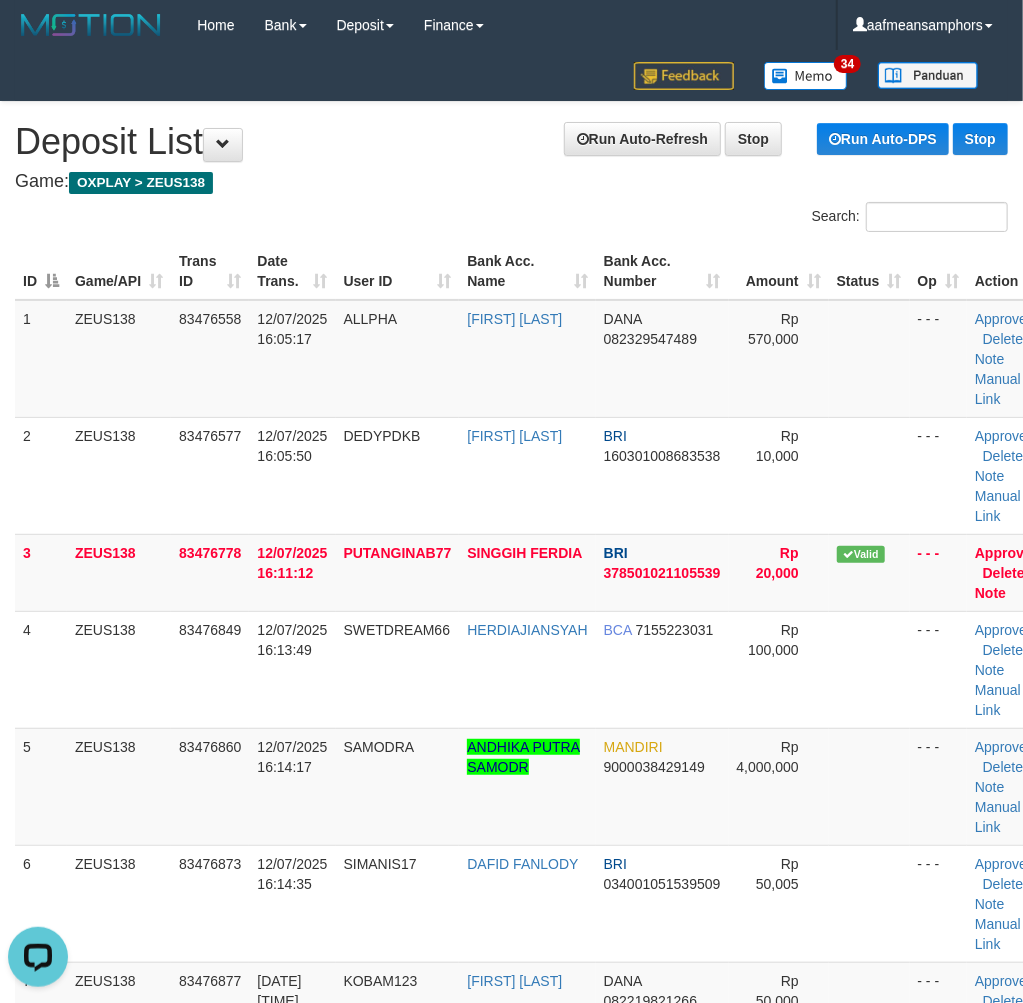 scroll, scrollTop: 0, scrollLeft: 0, axis: both 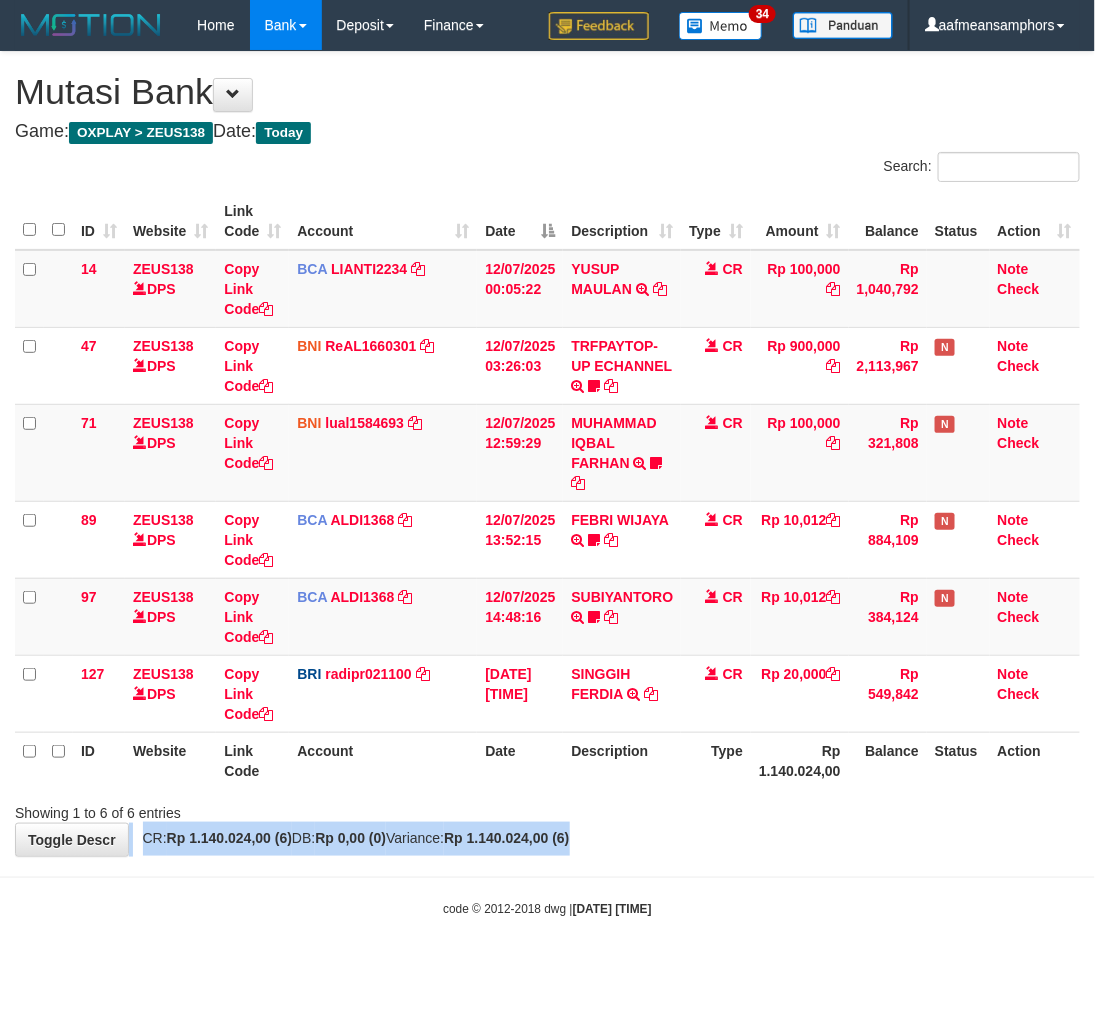 click on "**********" at bounding box center [547, 454] 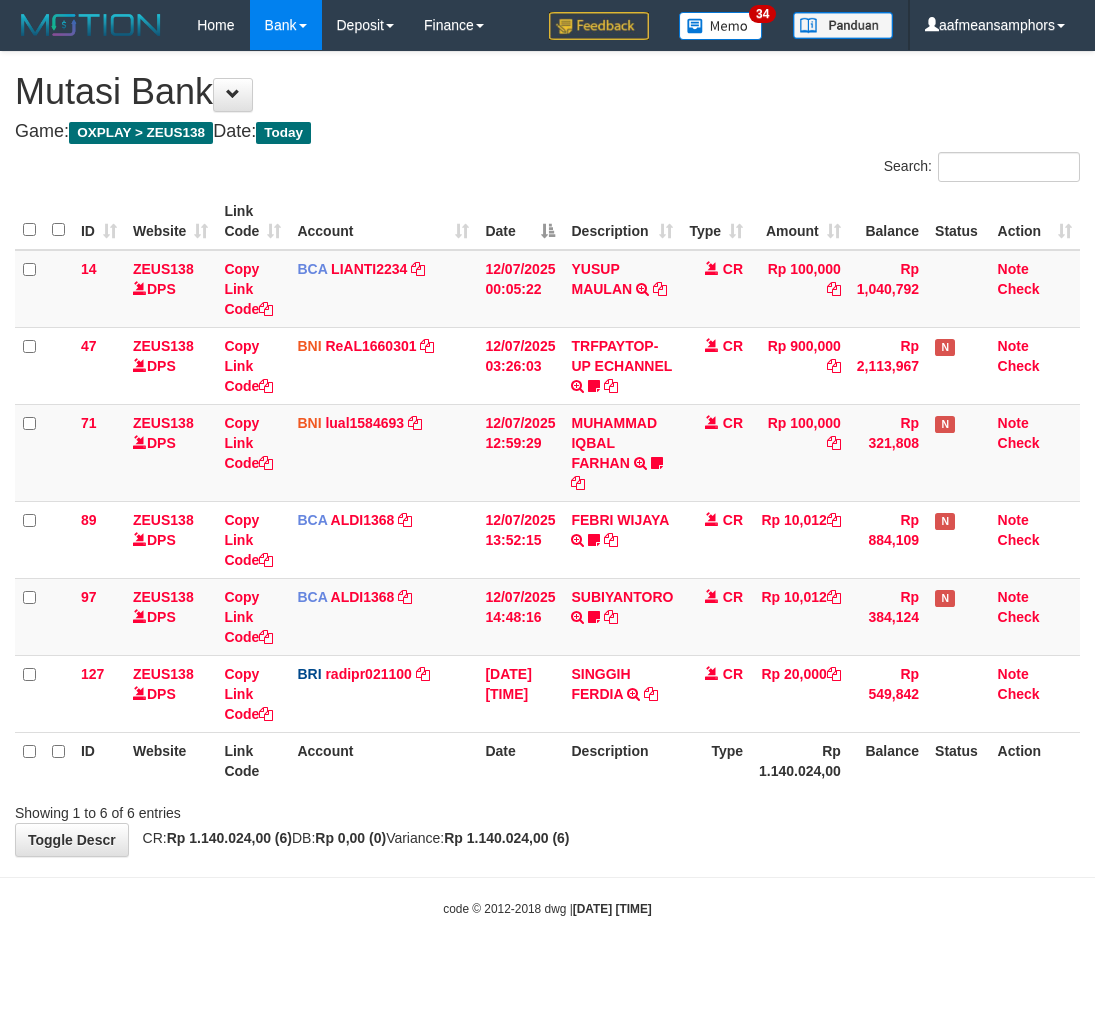 scroll, scrollTop: 0, scrollLeft: 0, axis: both 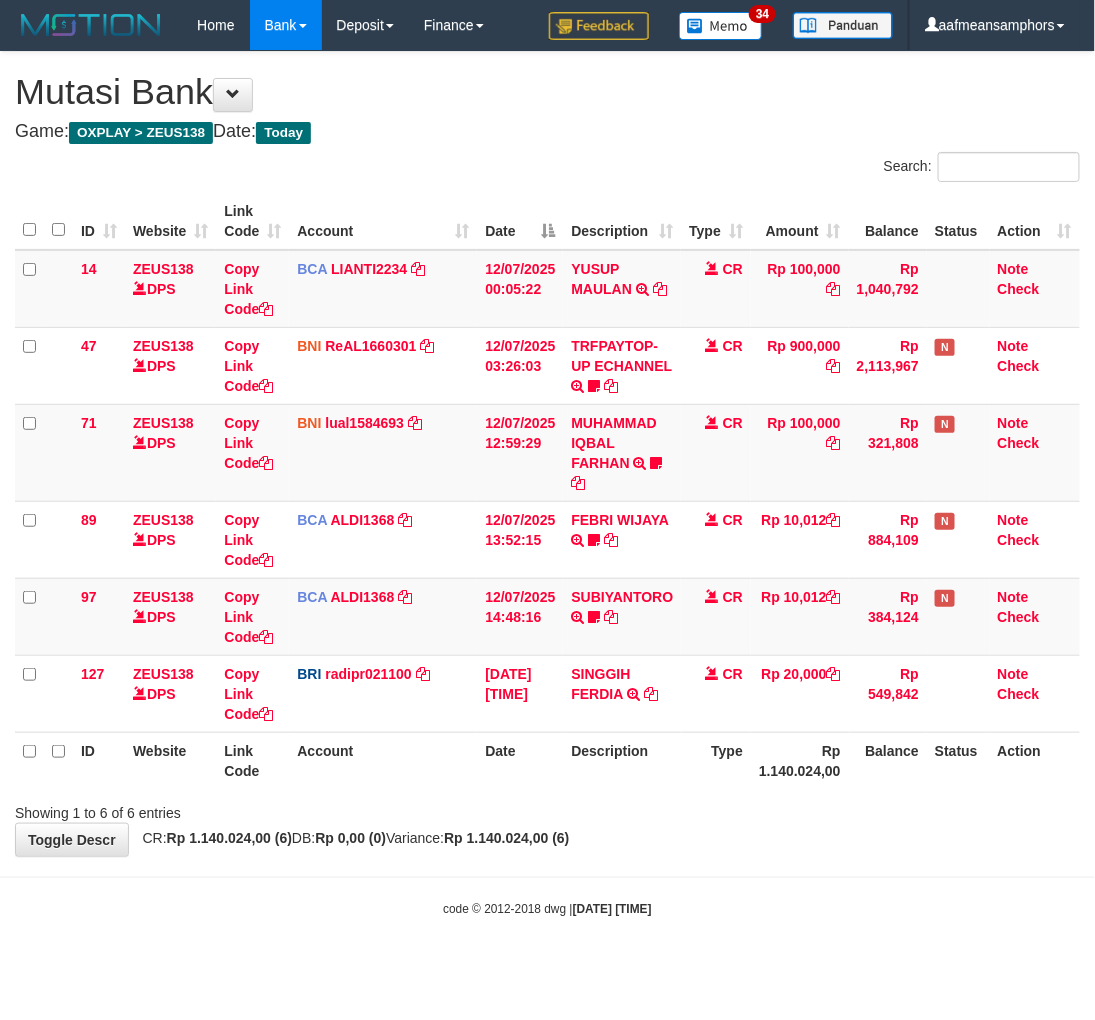 click on "**********" at bounding box center [547, 454] 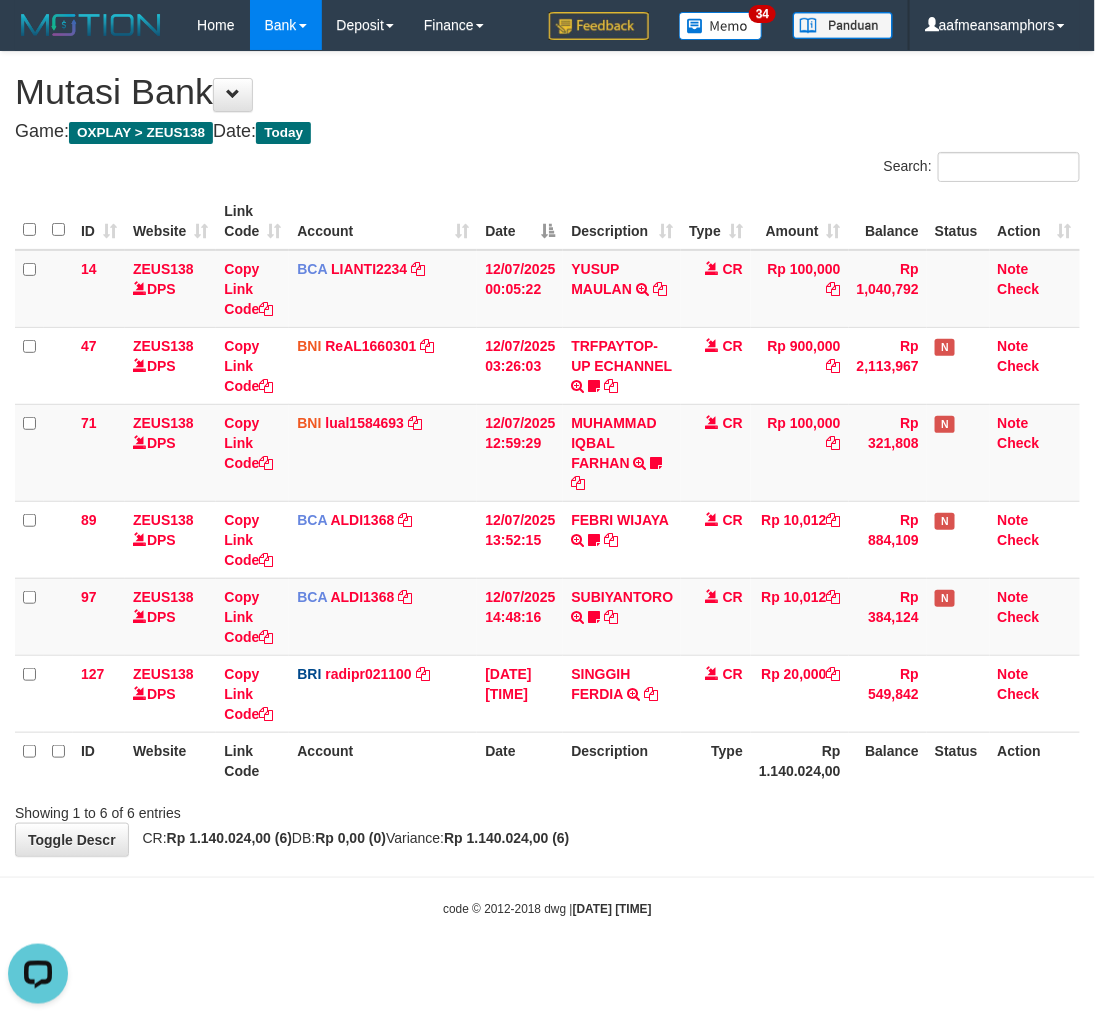 scroll, scrollTop: 0, scrollLeft: 0, axis: both 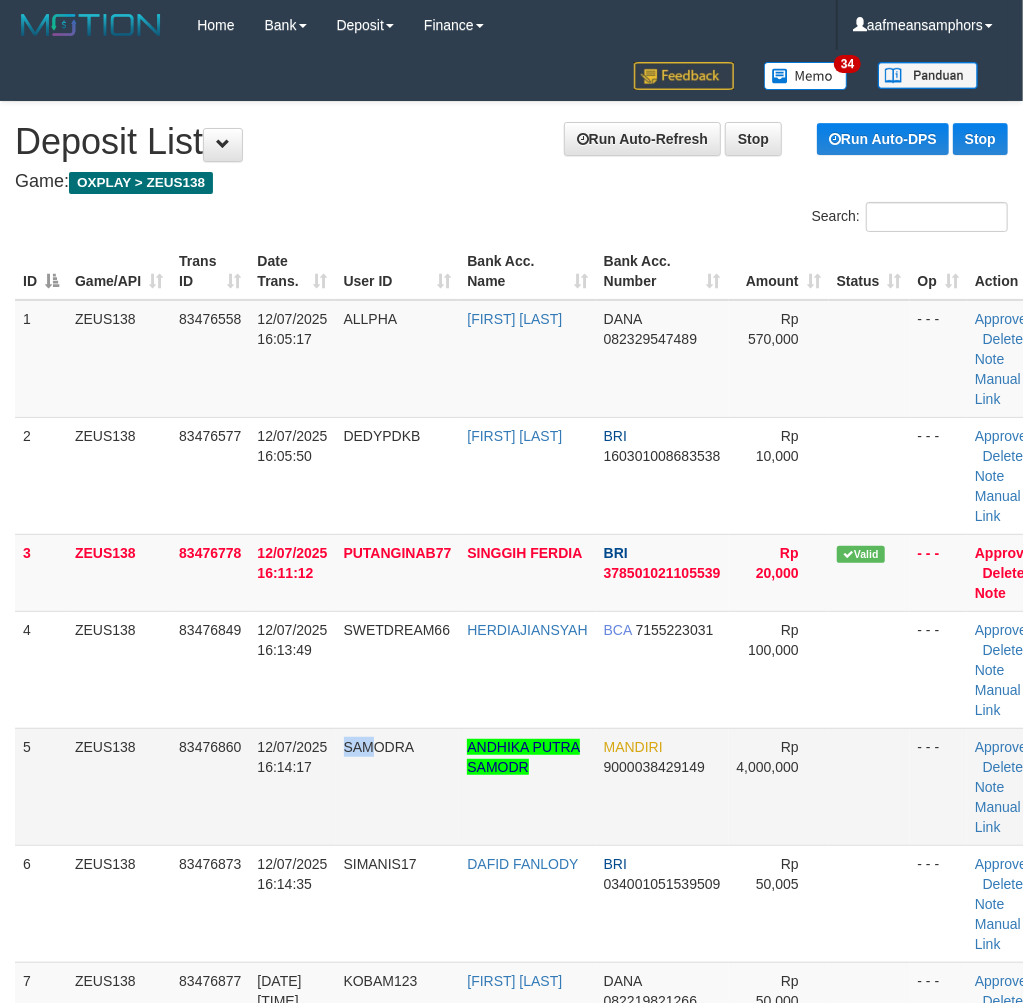 drag, startPoint x: 370, startPoint y: 806, endPoint x: 351, endPoint y: 813, distance: 20.248457 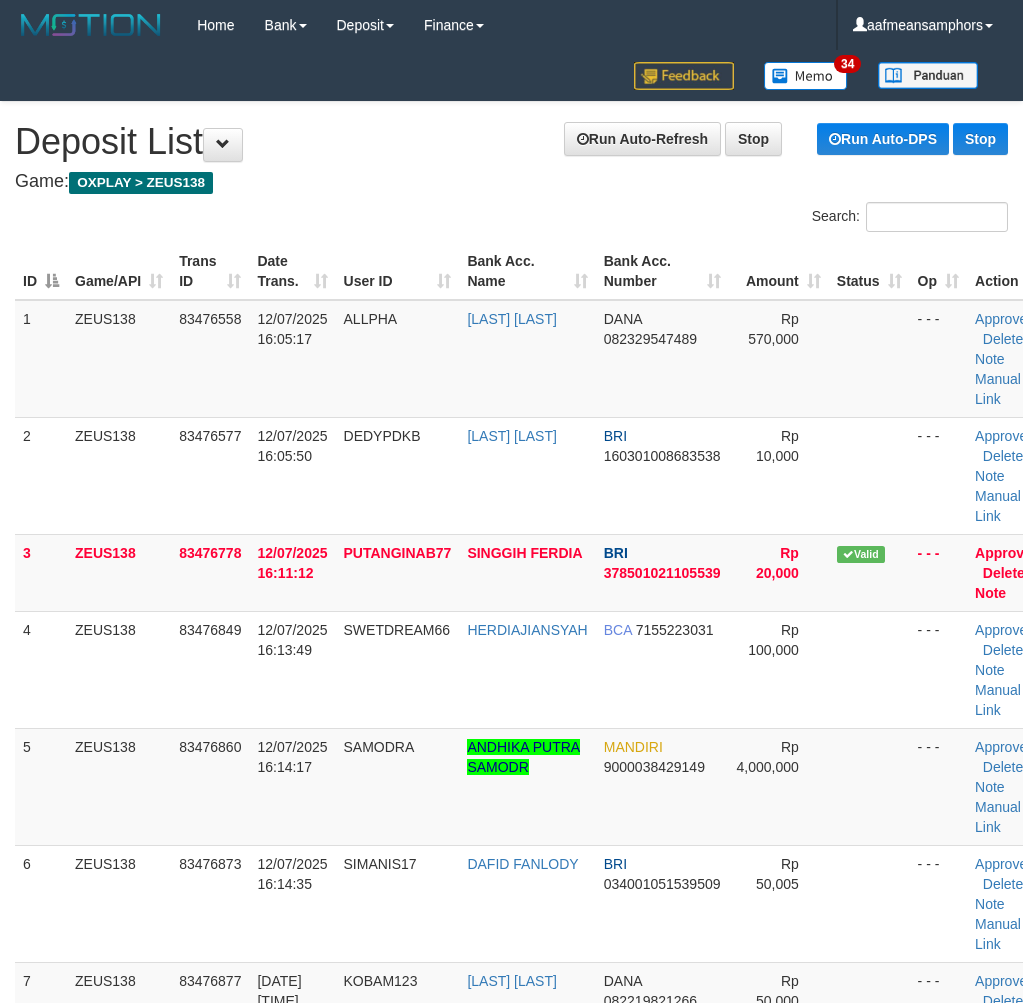 click on "SAMODRA" at bounding box center (398, 786) 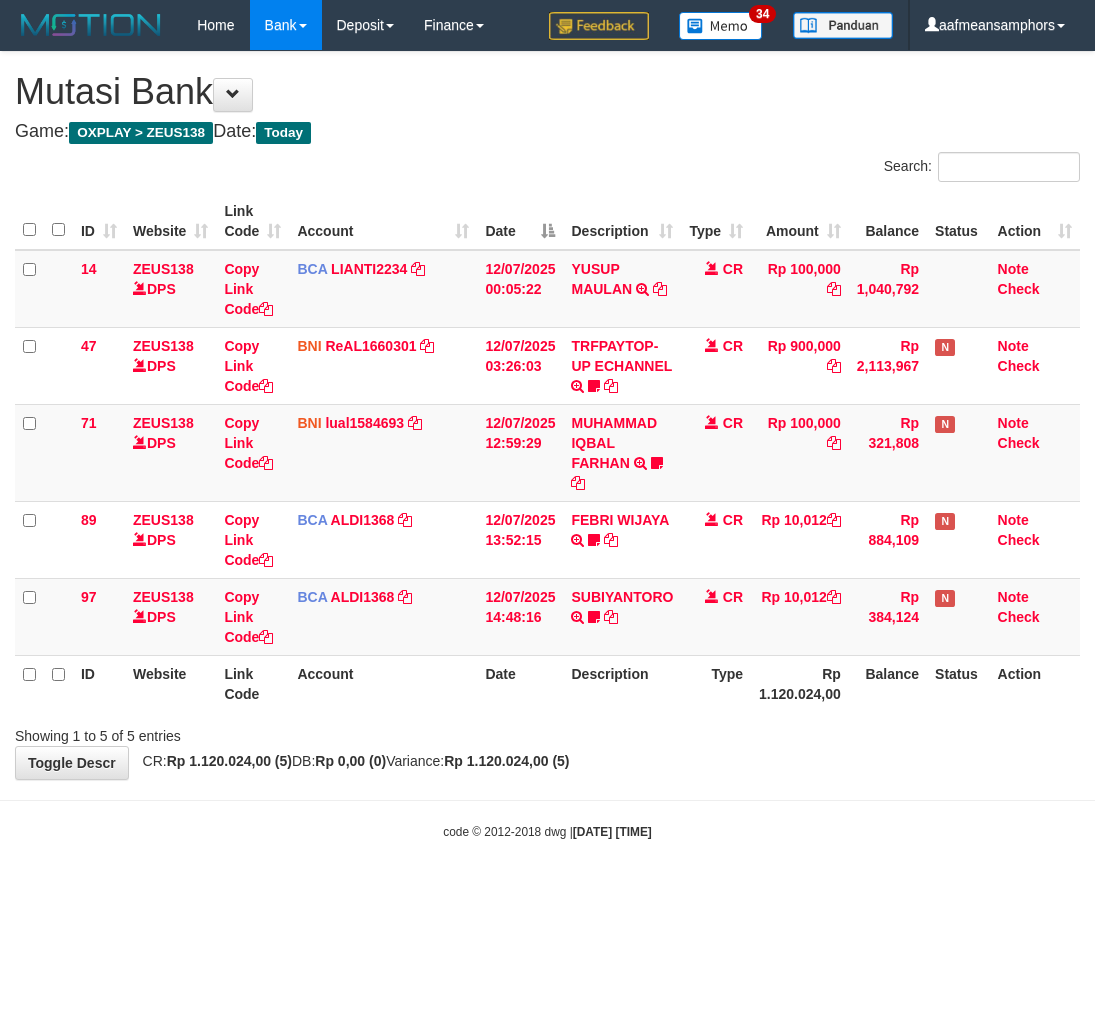 scroll, scrollTop: 0, scrollLeft: 0, axis: both 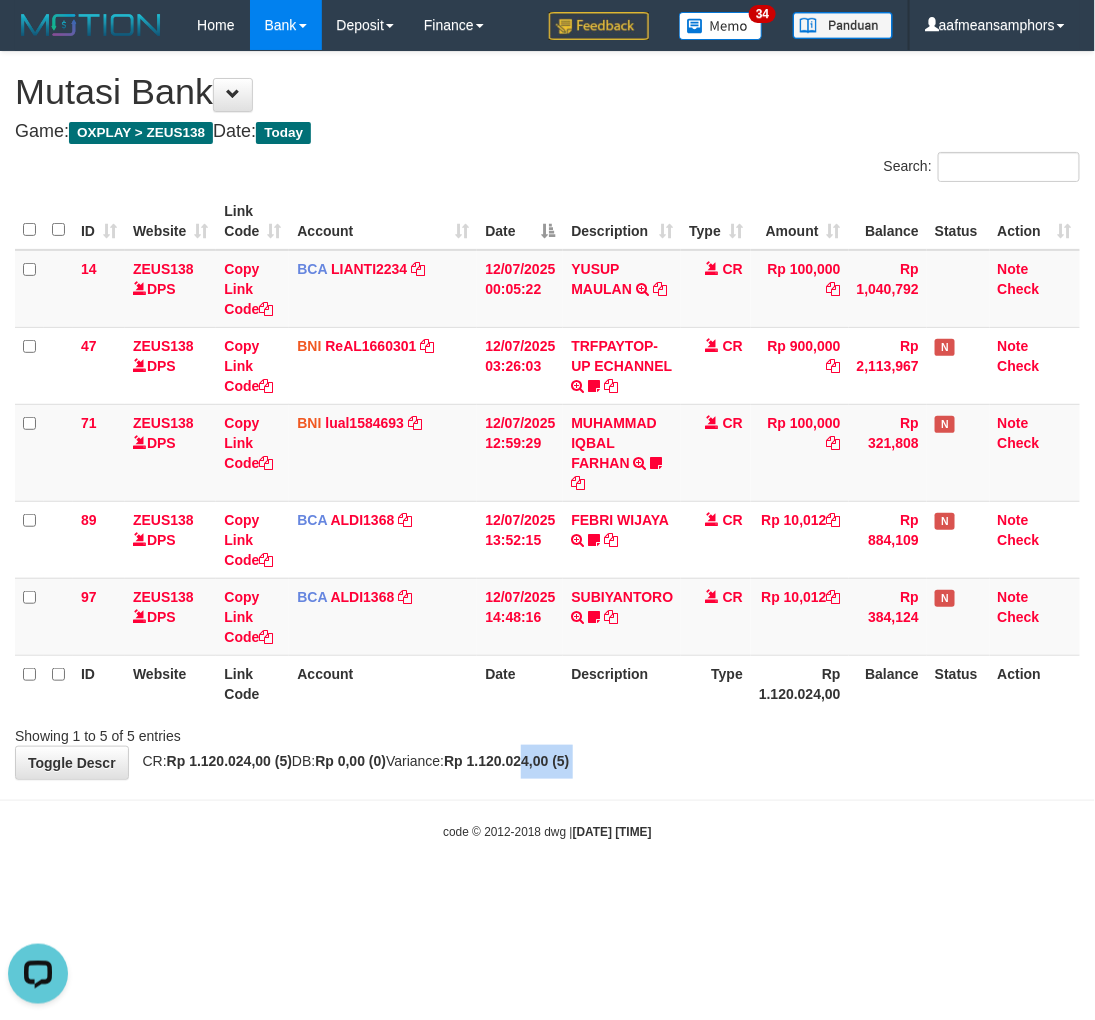 drag, startPoint x: 571, startPoint y: 784, endPoint x: 646, endPoint y: 747, distance: 83.630135 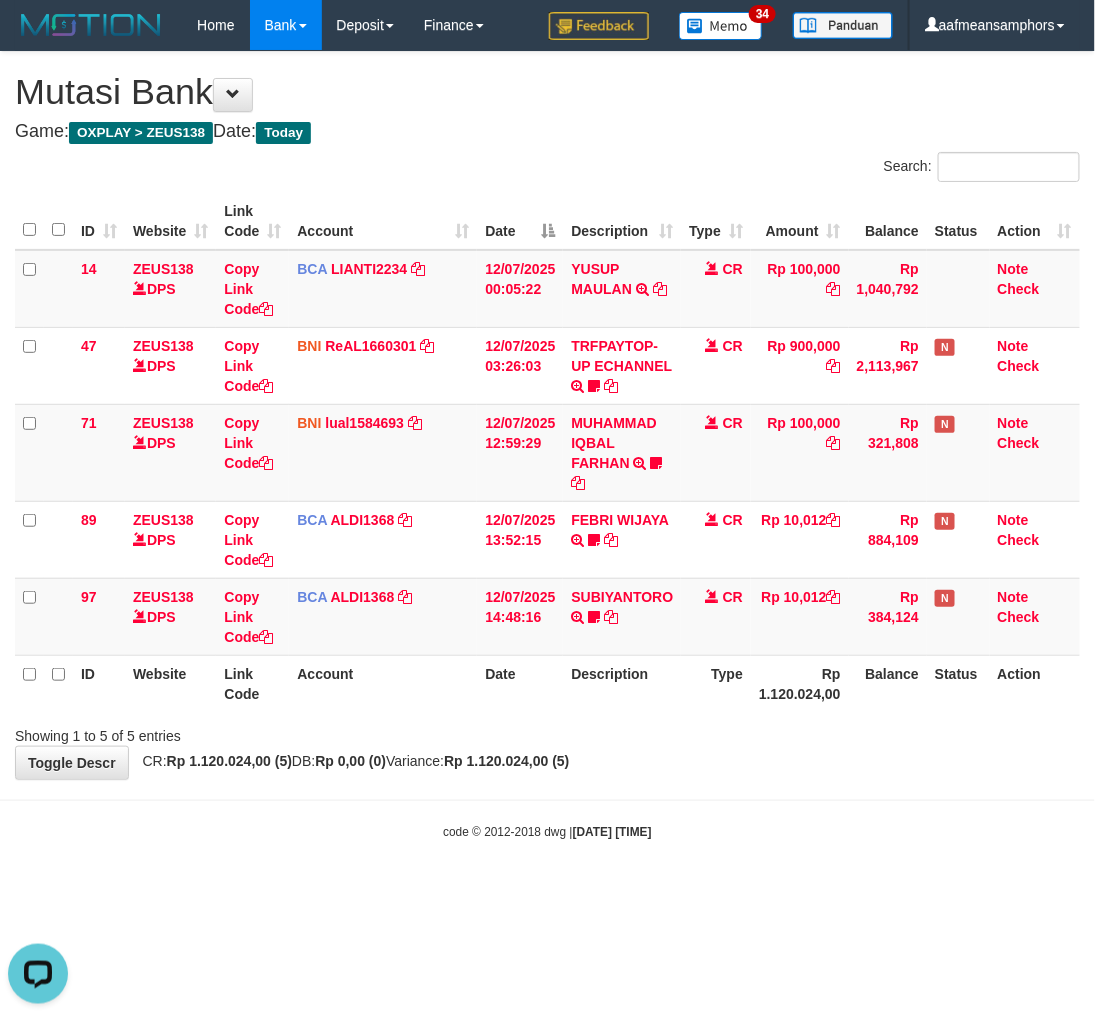 click on "Showing 1 to 5 of 5 entries" at bounding box center (547, 732) 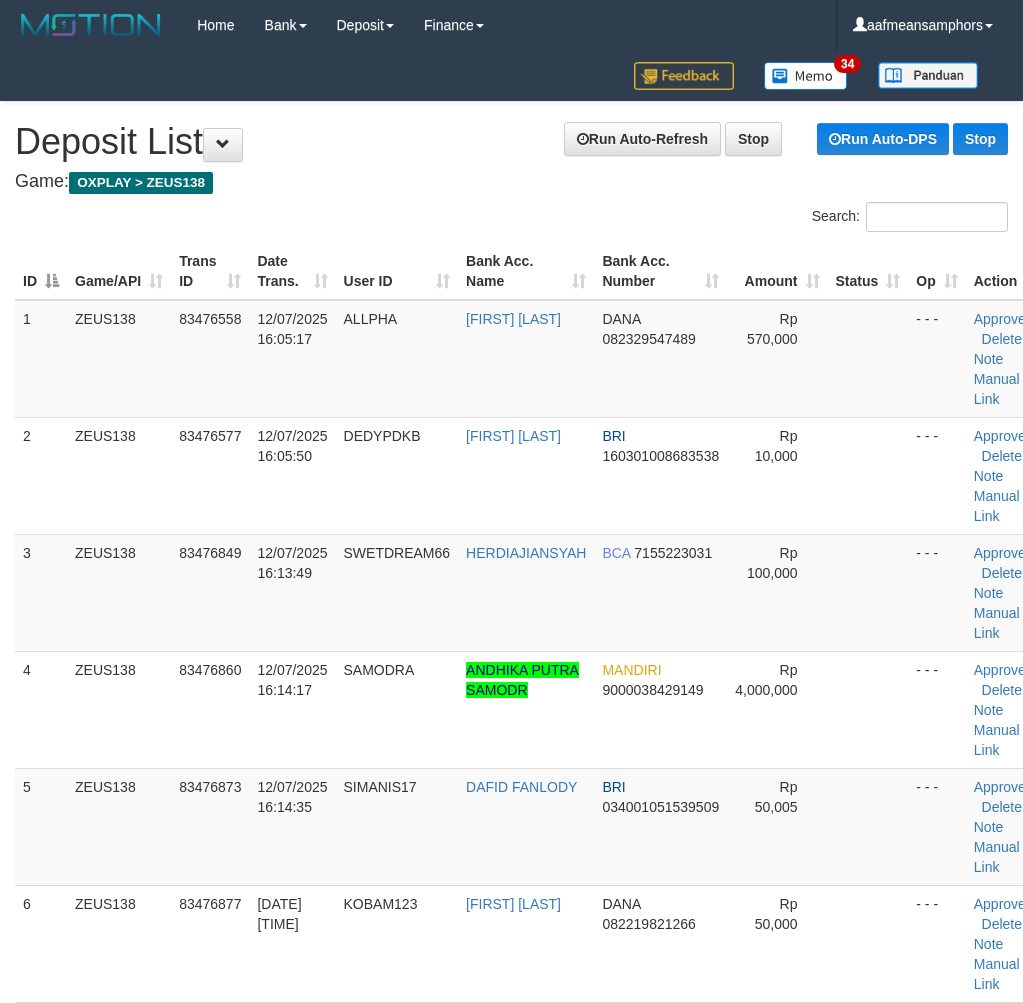 scroll, scrollTop: 0, scrollLeft: 0, axis: both 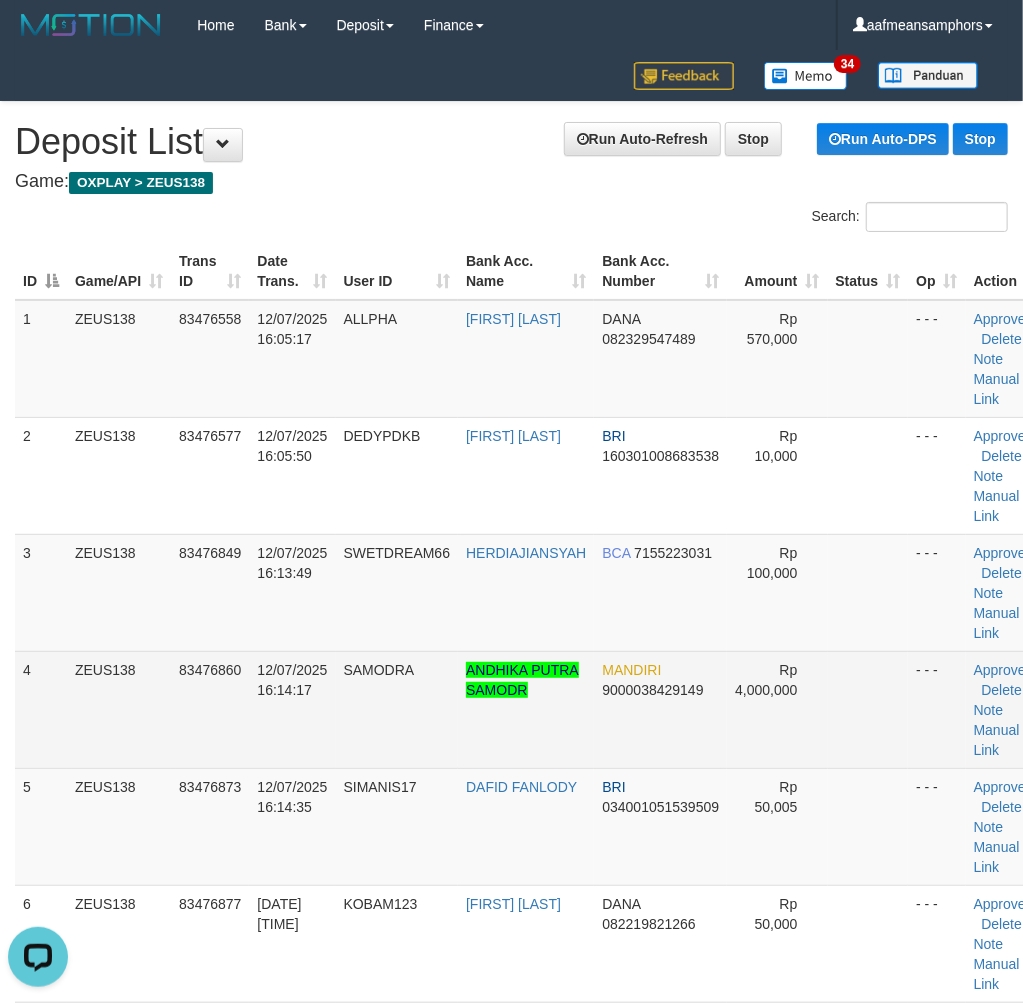 drag, startPoint x: 238, startPoint y: 787, endPoint x: 374, endPoint y: 656, distance: 188.83061 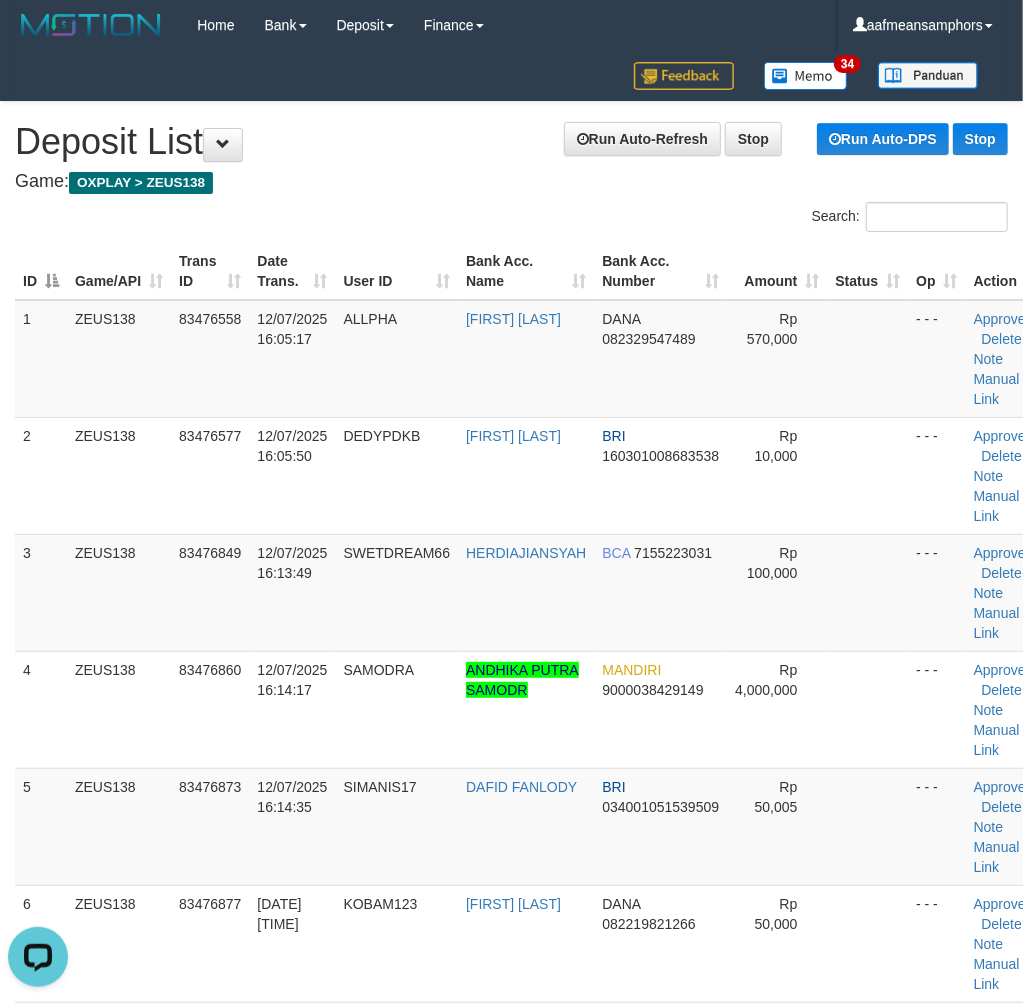 scroll, scrollTop: 867, scrollLeft: 0, axis: vertical 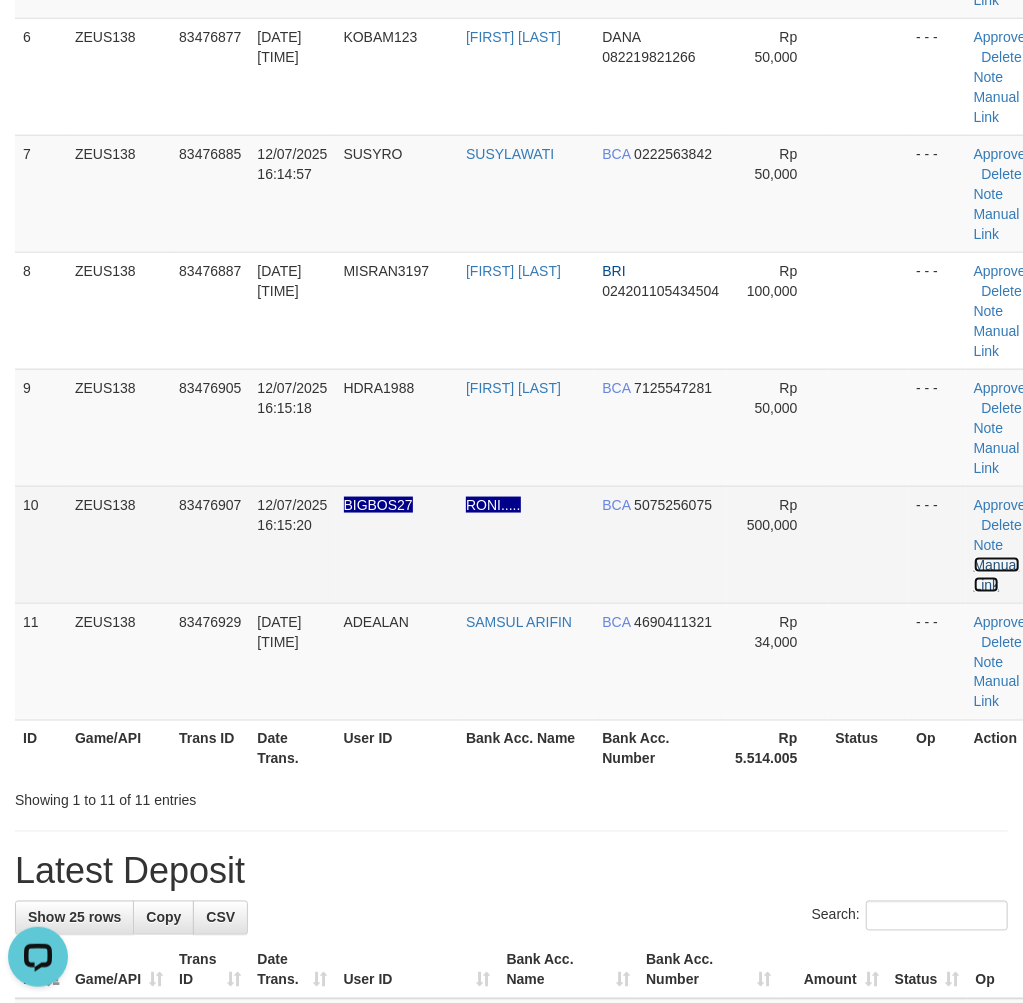 click on "Manual Link" at bounding box center [997, 575] 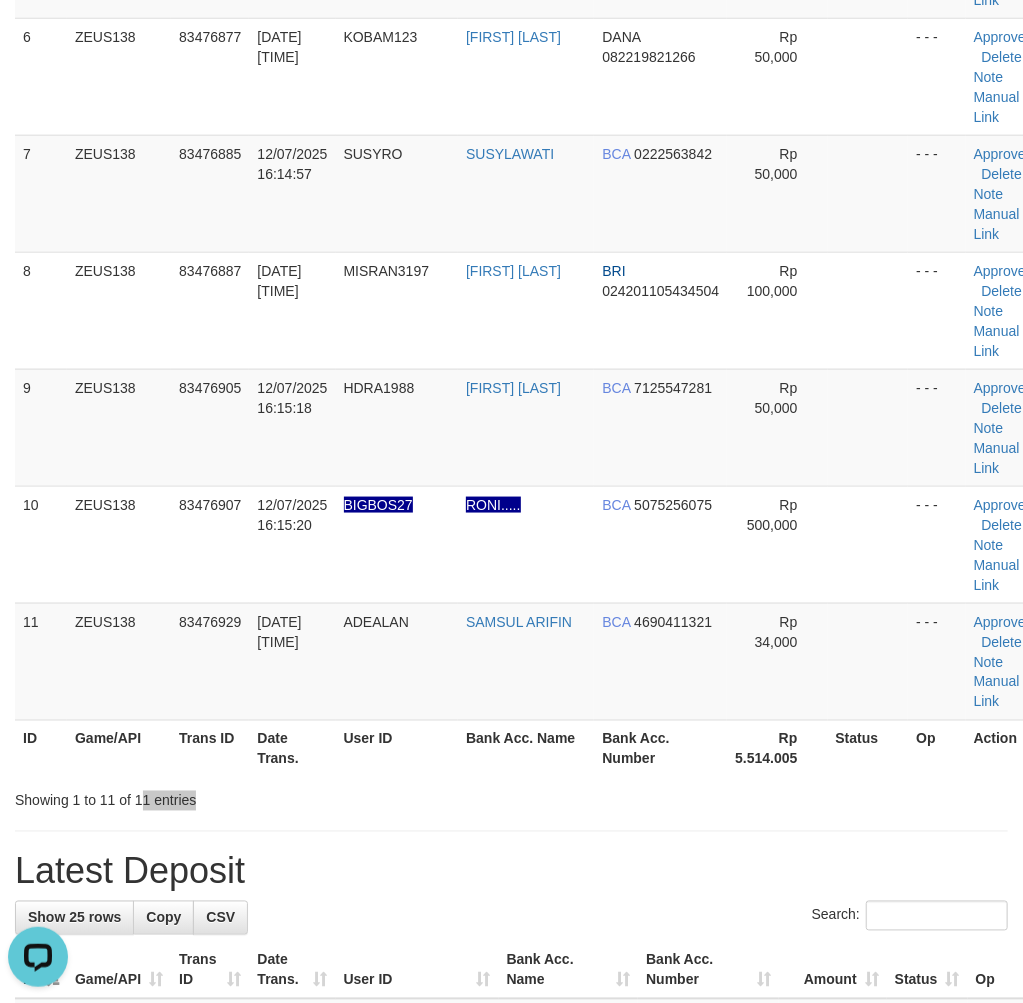click on "**********" at bounding box center [511, 896] 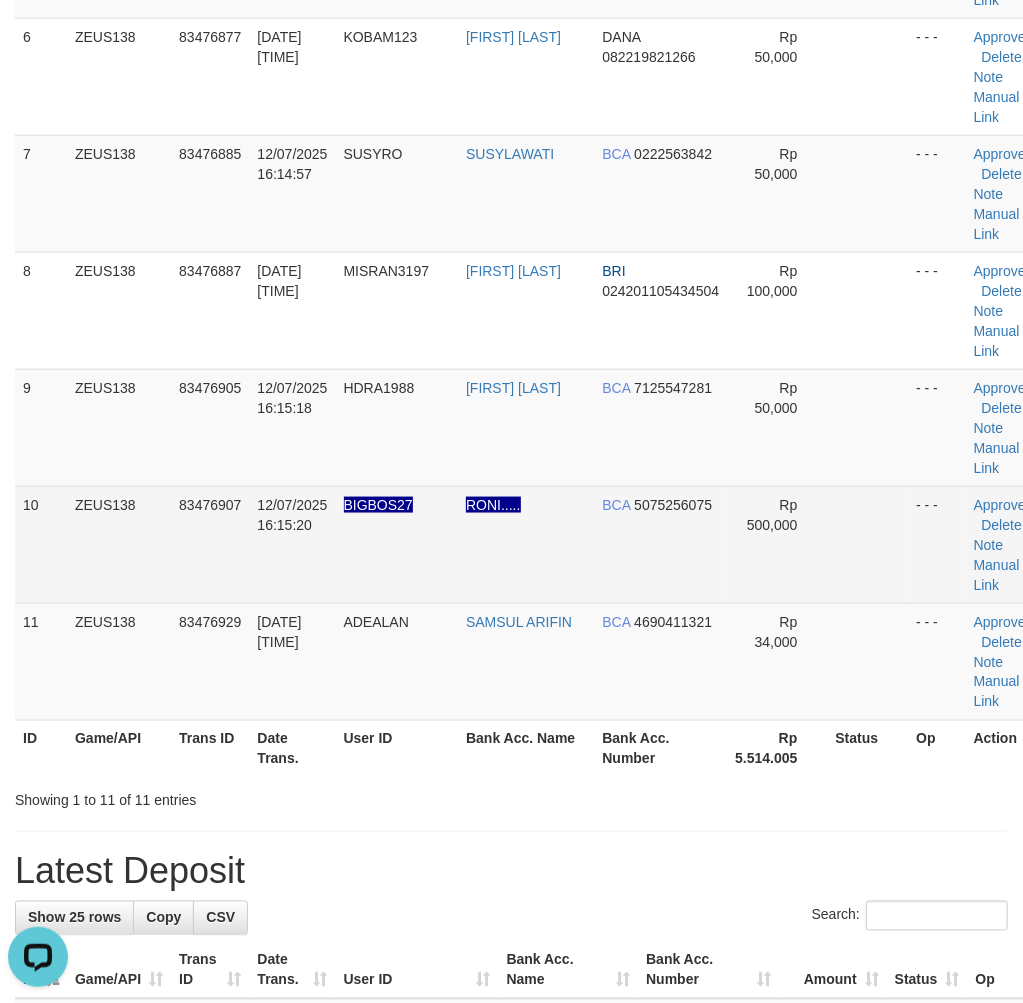 drag, startPoint x: 165, startPoint y: 515, endPoint x: 251, endPoint y: 493, distance: 88.76936 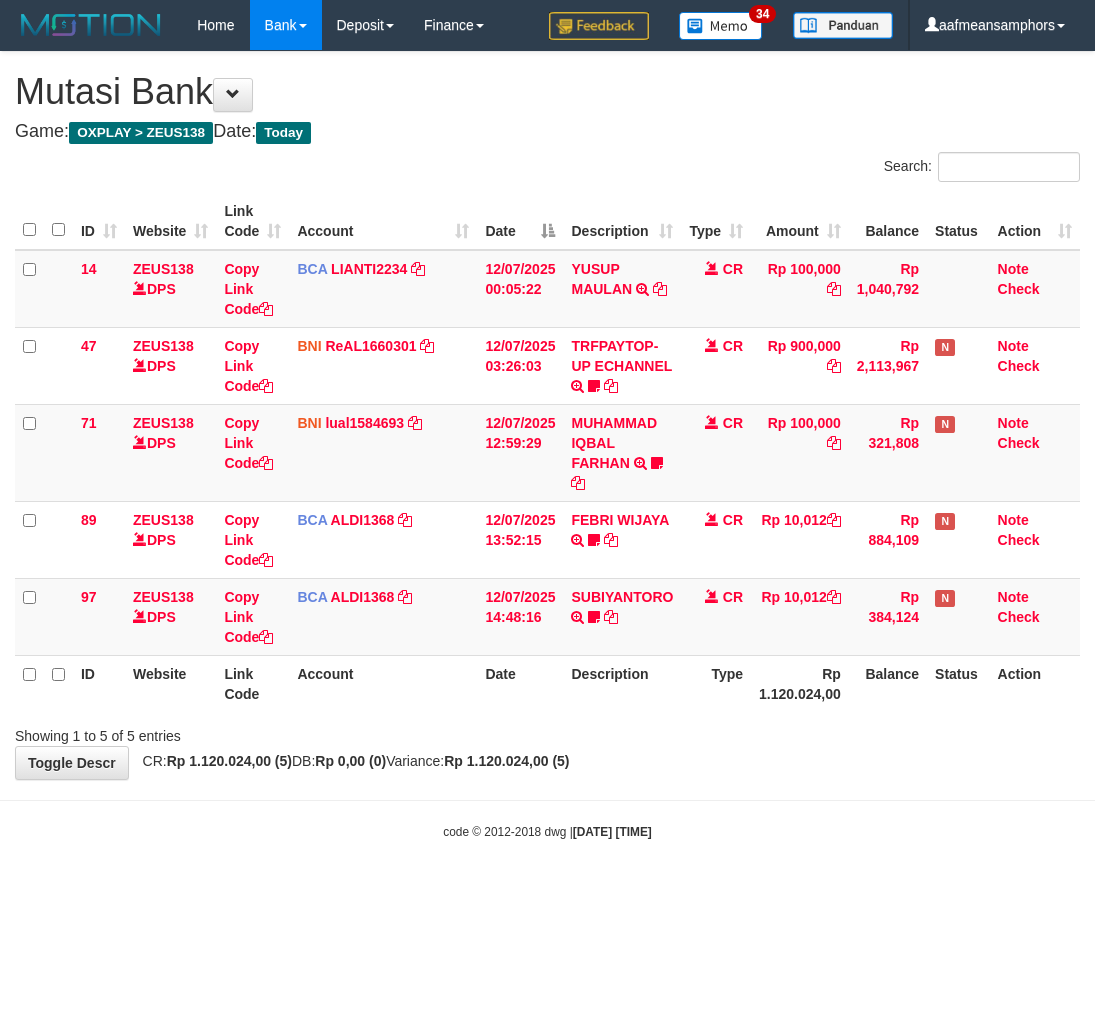 scroll, scrollTop: 0, scrollLeft: 0, axis: both 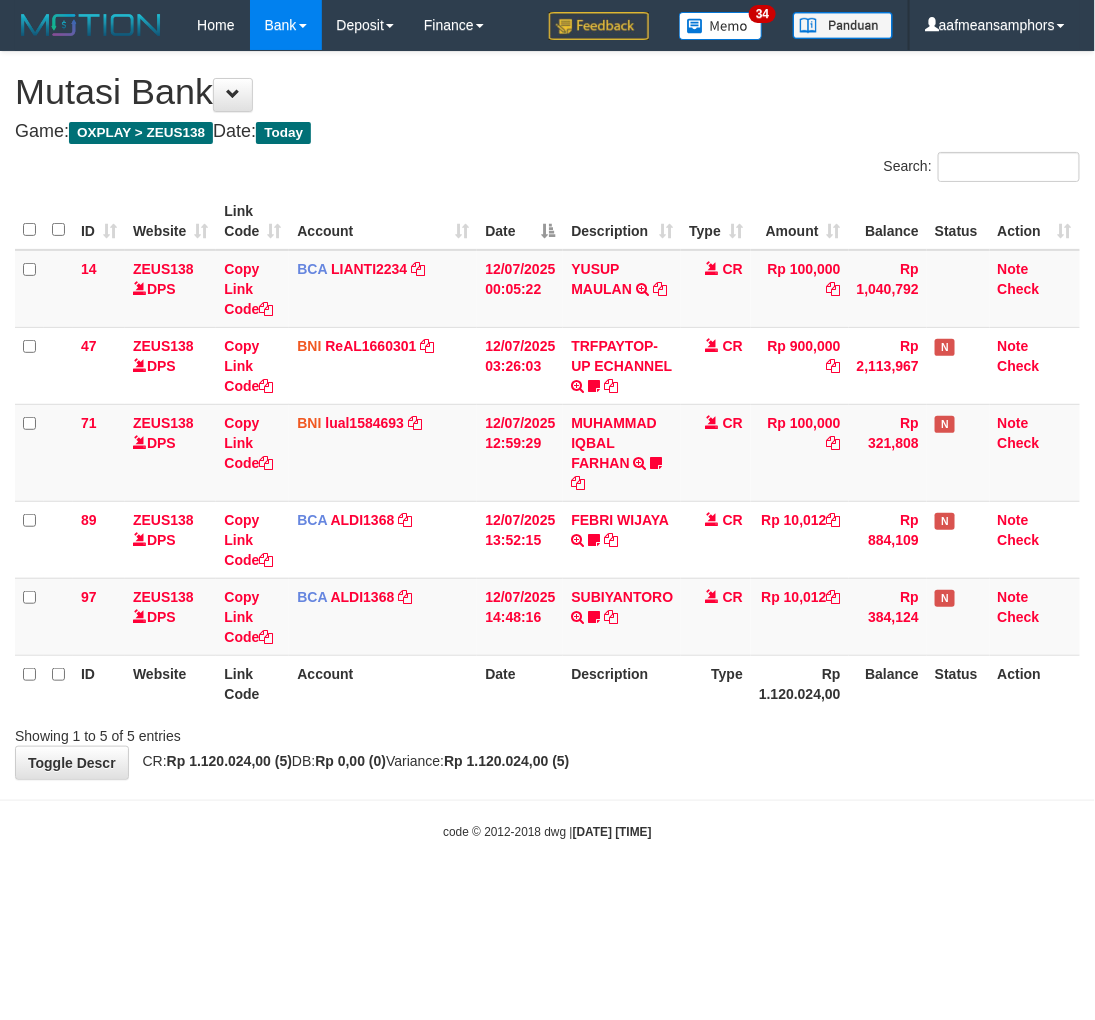click on "ID Website Link Code Account Date Description Type Rp 1.120.024,00 Balance Status Action" at bounding box center (547, 683) 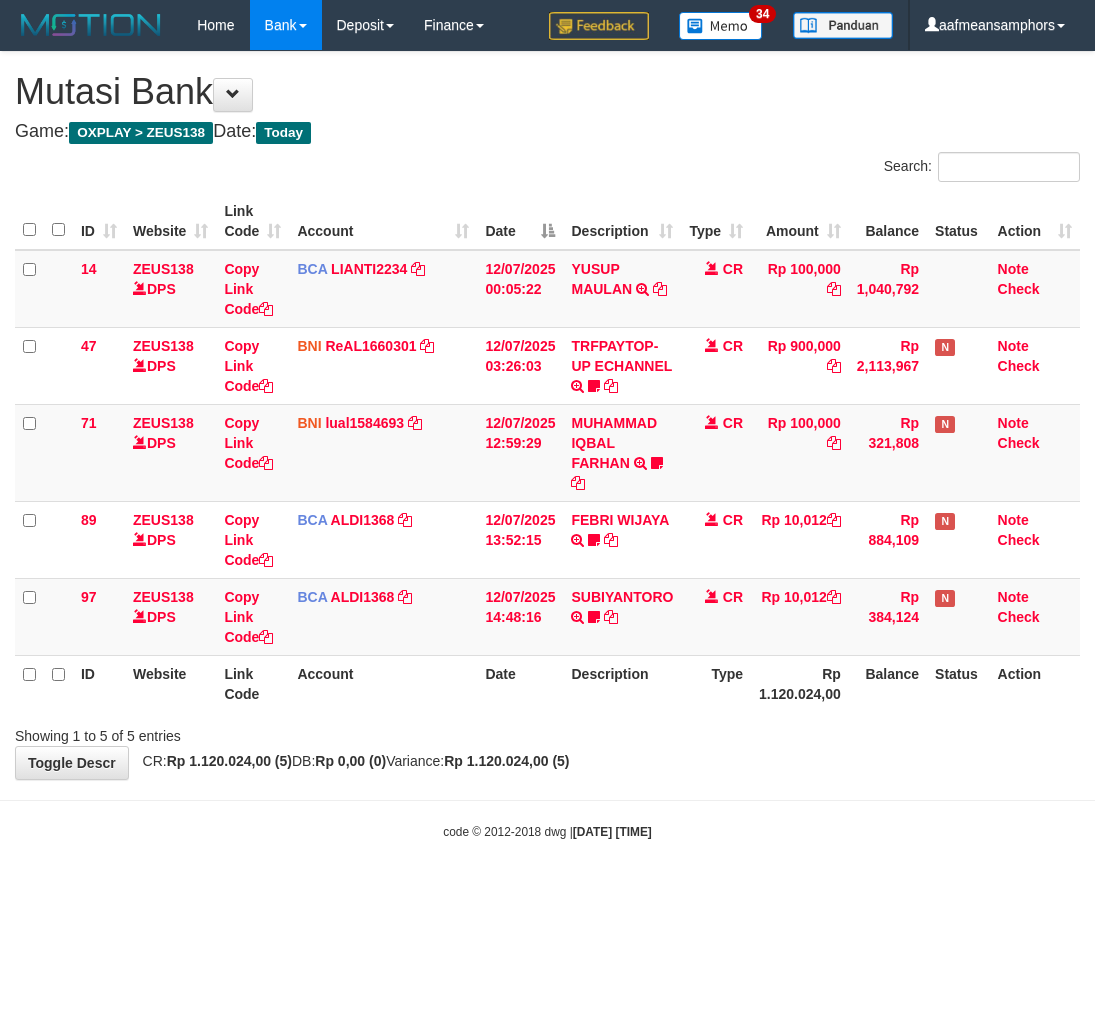 scroll, scrollTop: 0, scrollLeft: 0, axis: both 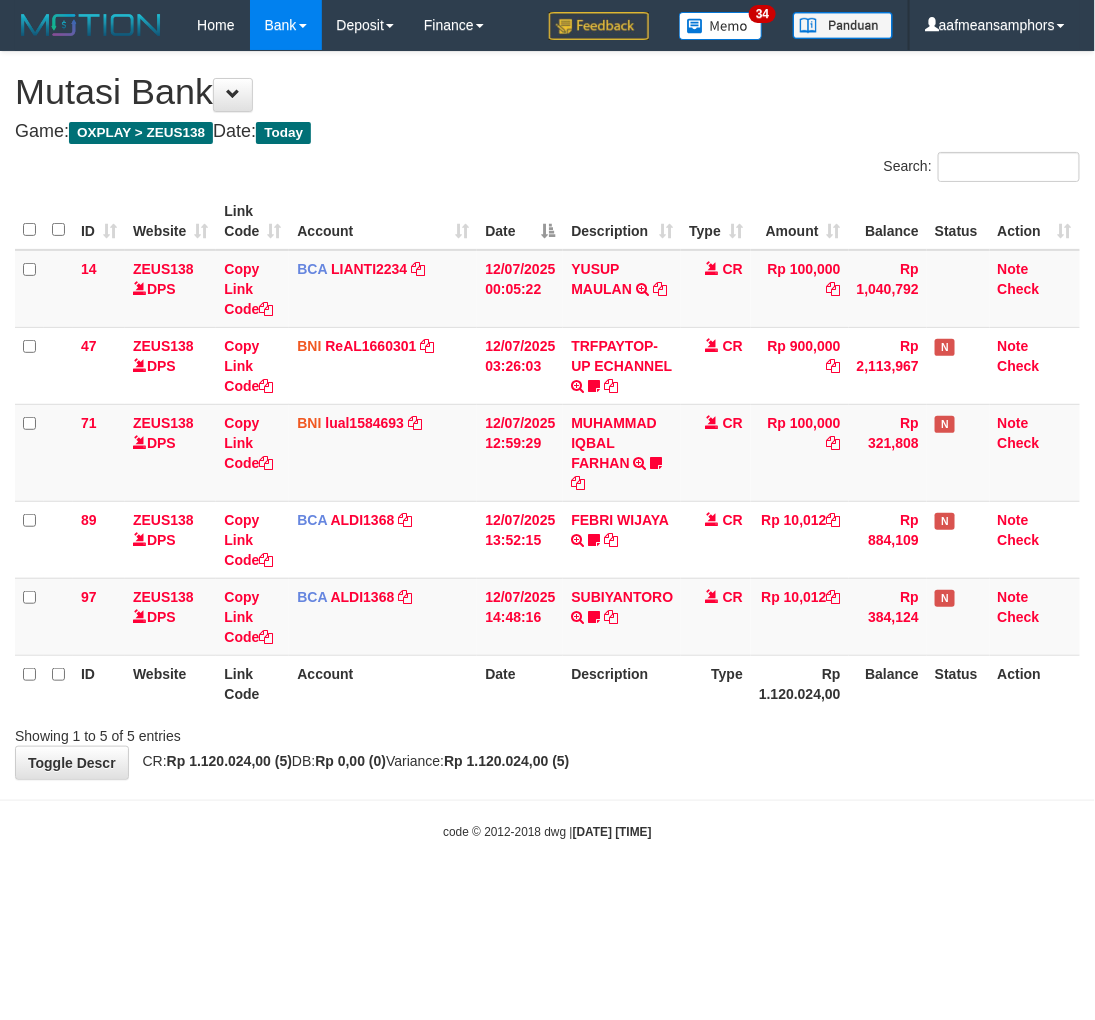 click on "Description" at bounding box center (622, 683) 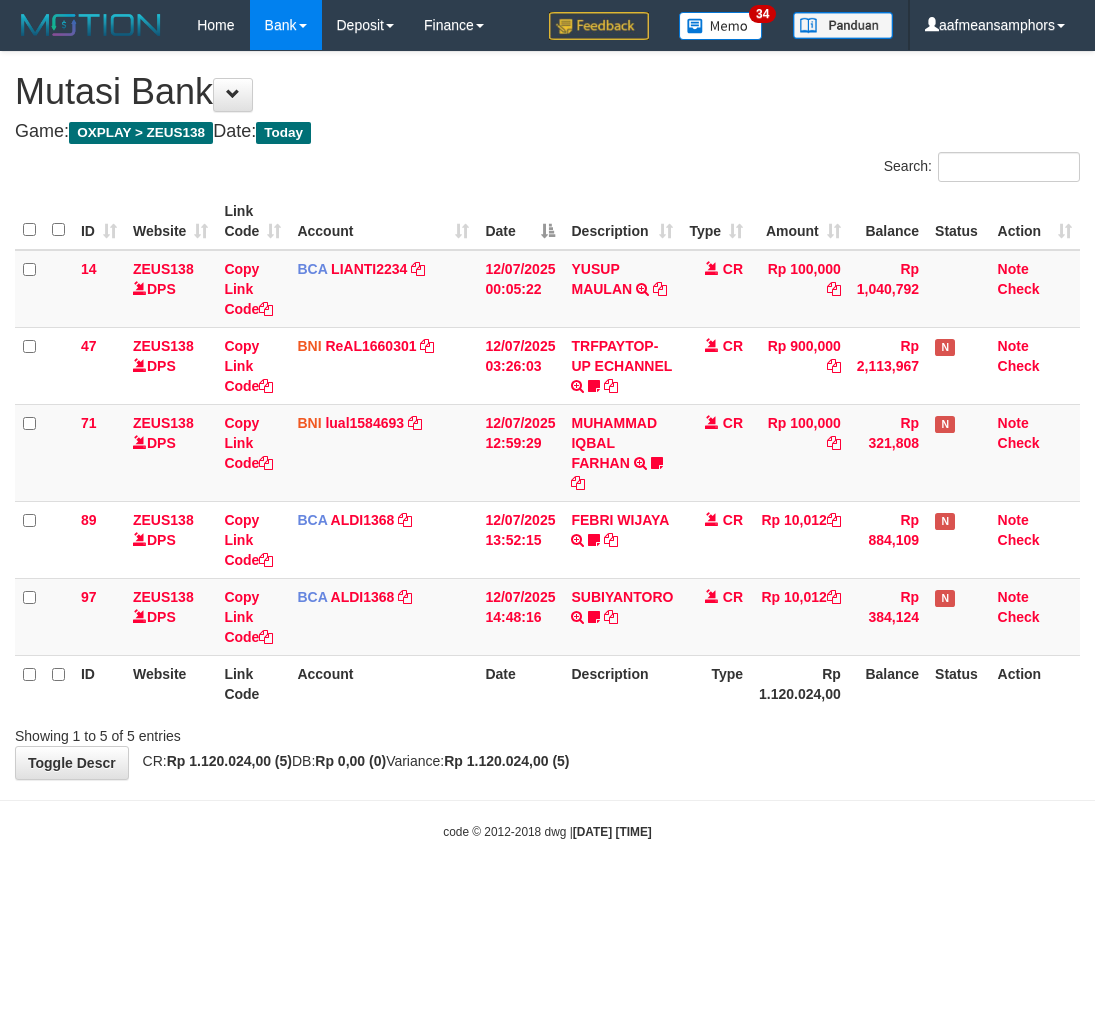 scroll, scrollTop: 0, scrollLeft: 0, axis: both 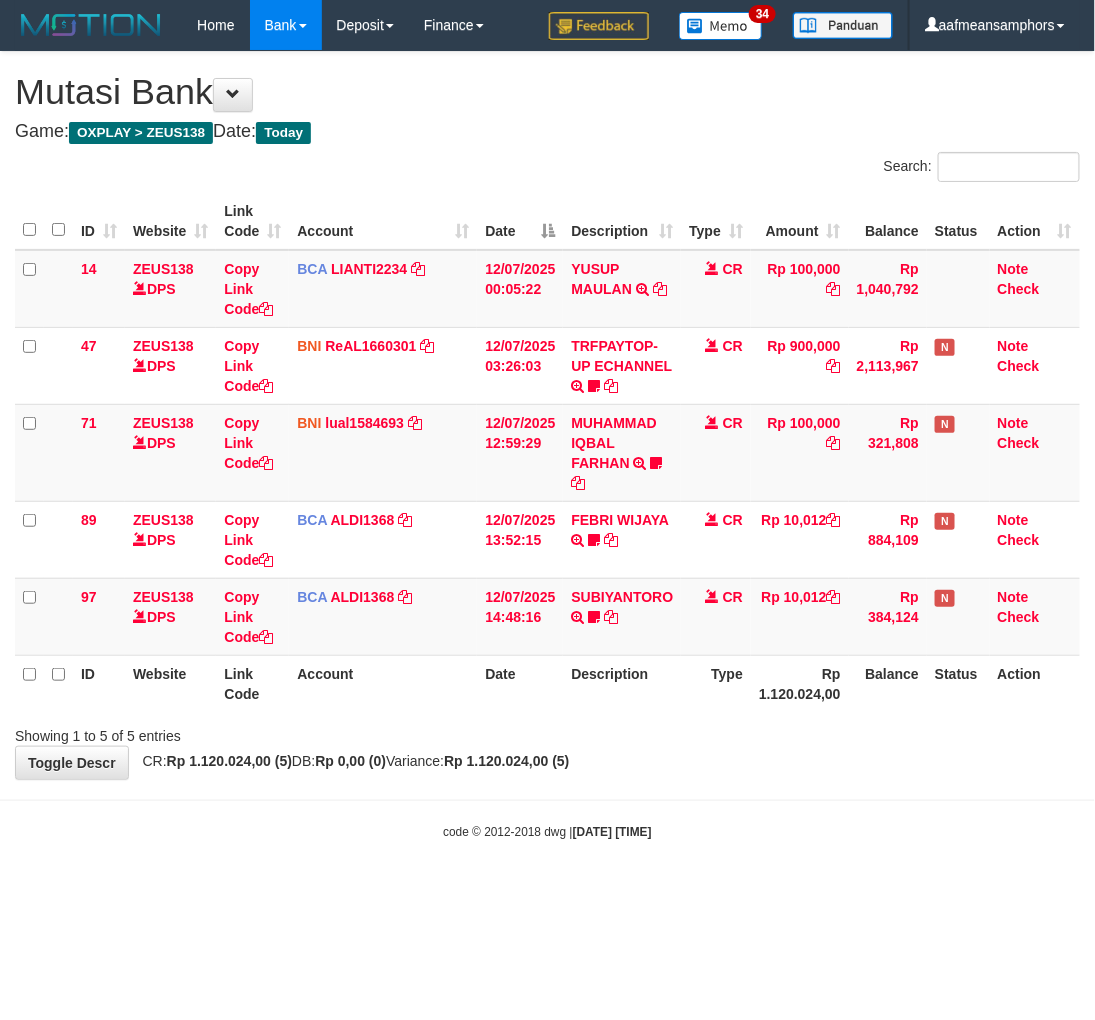 click on "Description" at bounding box center (622, 683) 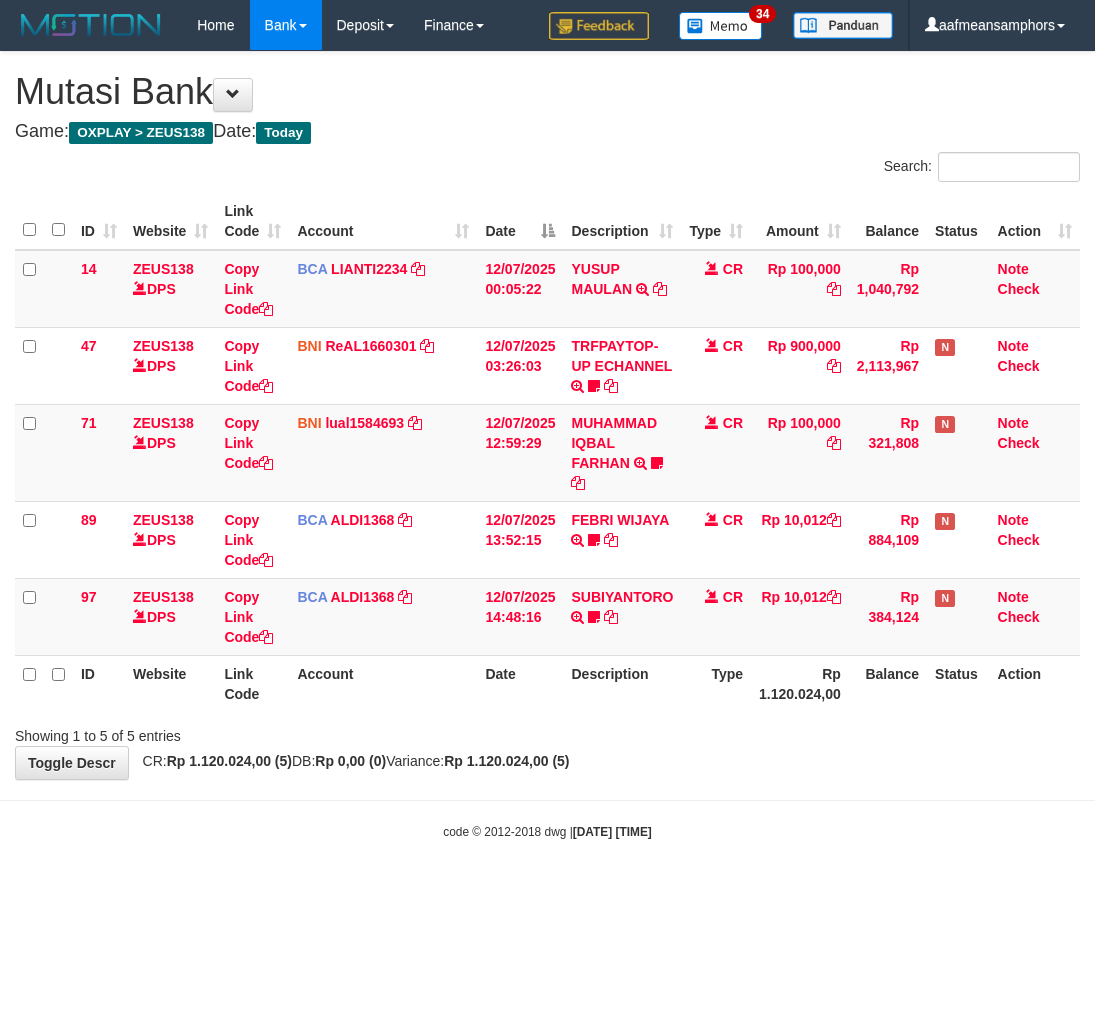 scroll, scrollTop: 0, scrollLeft: 0, axis: both 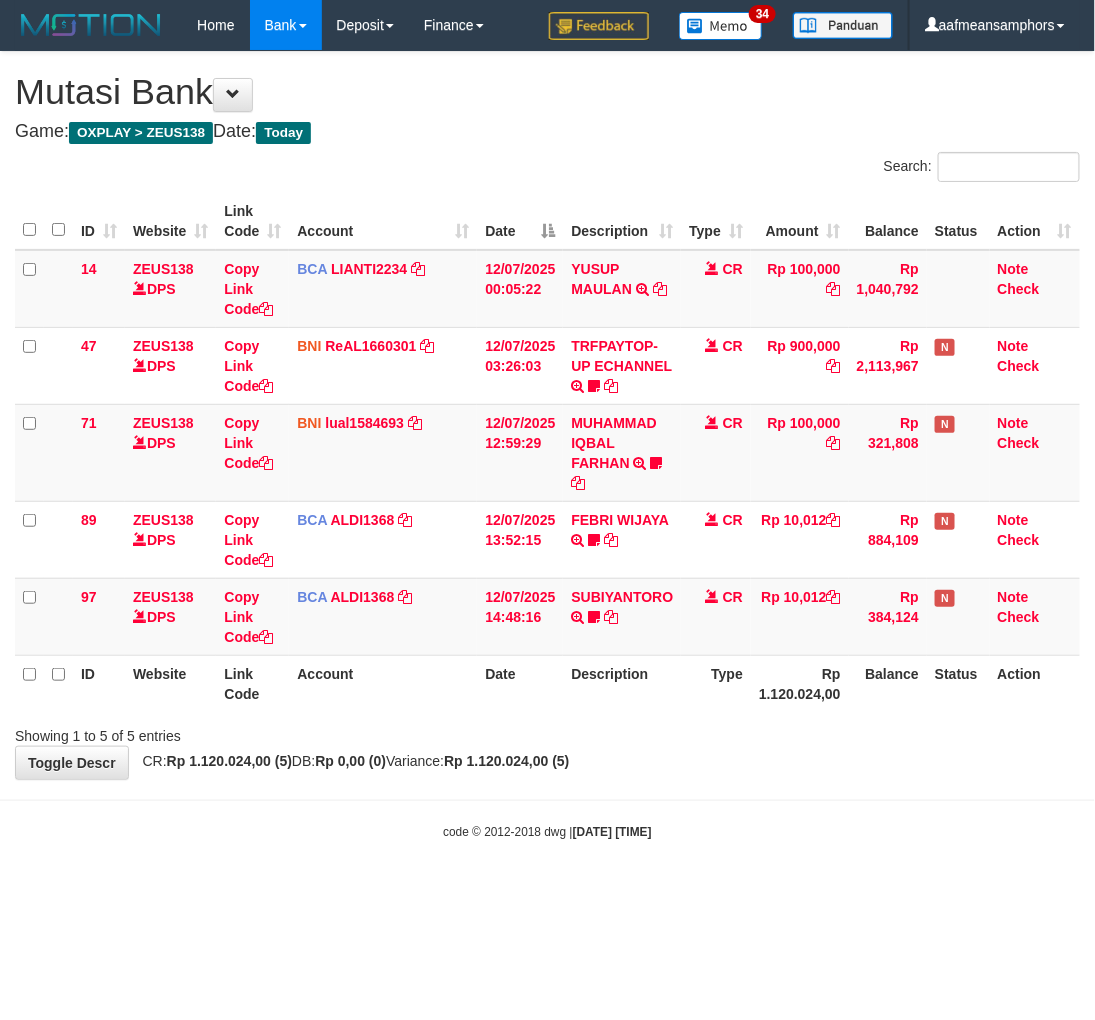 click on "Type" at bounding box center [716, 683] 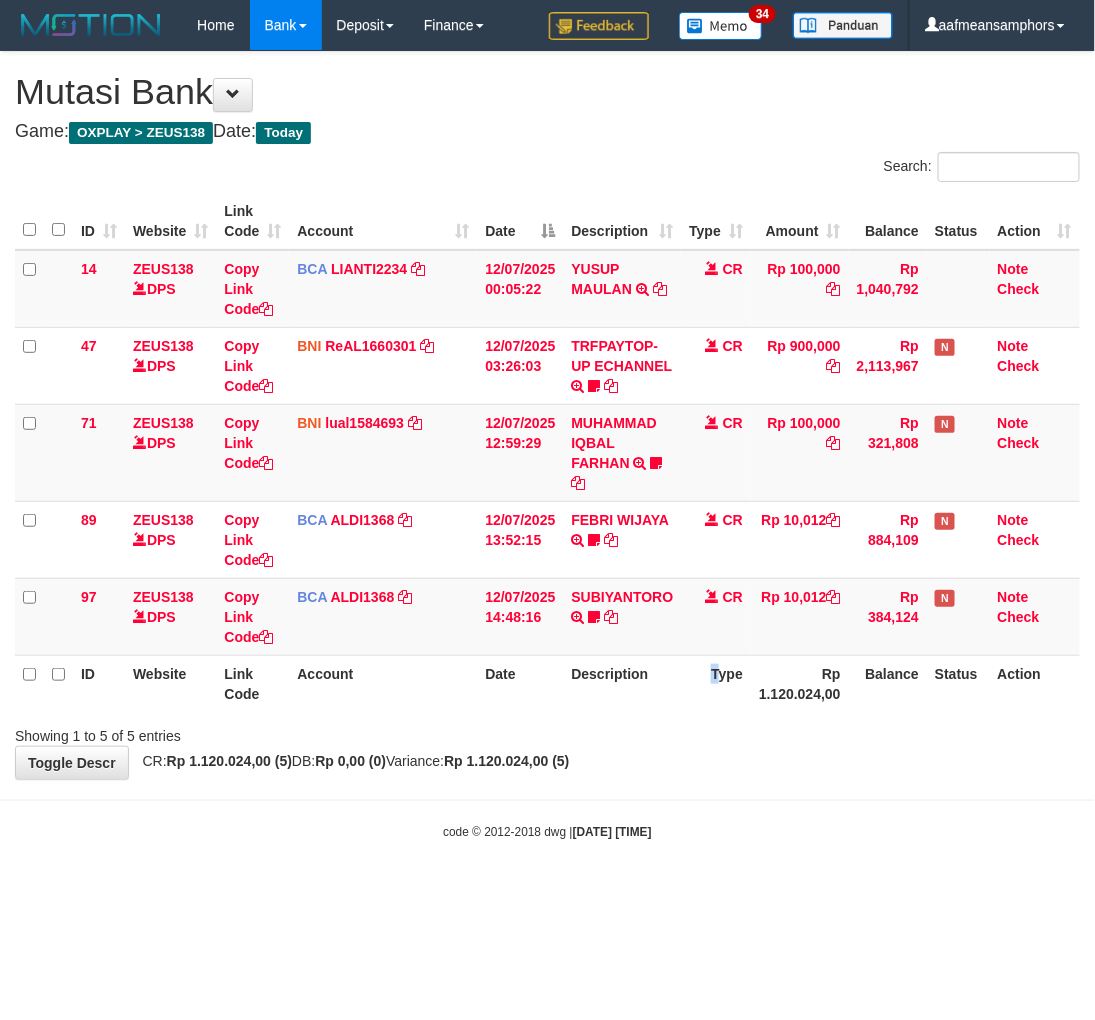 click on "Type" at bounding box center [716, 683] 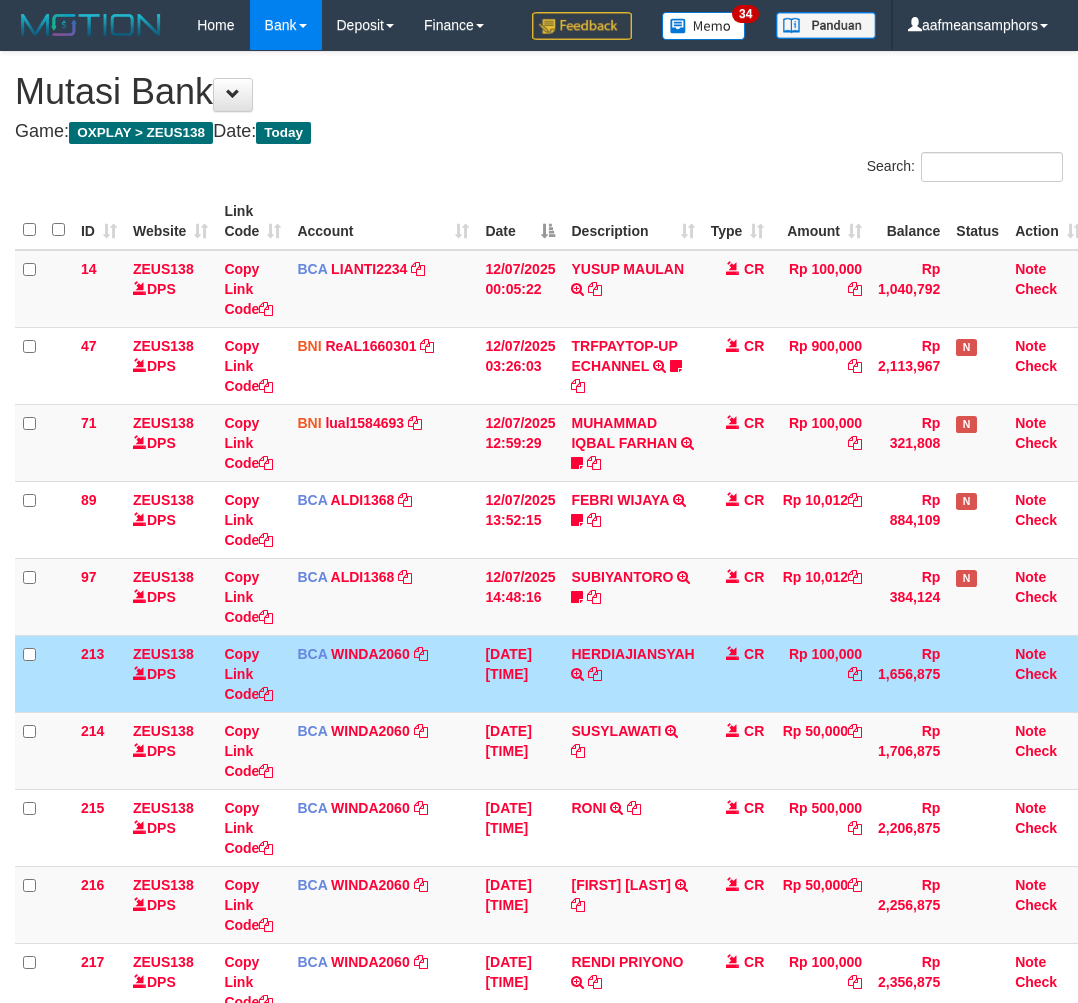 scroll, scrollTop: 0, scrollLeft: 0, axis: both 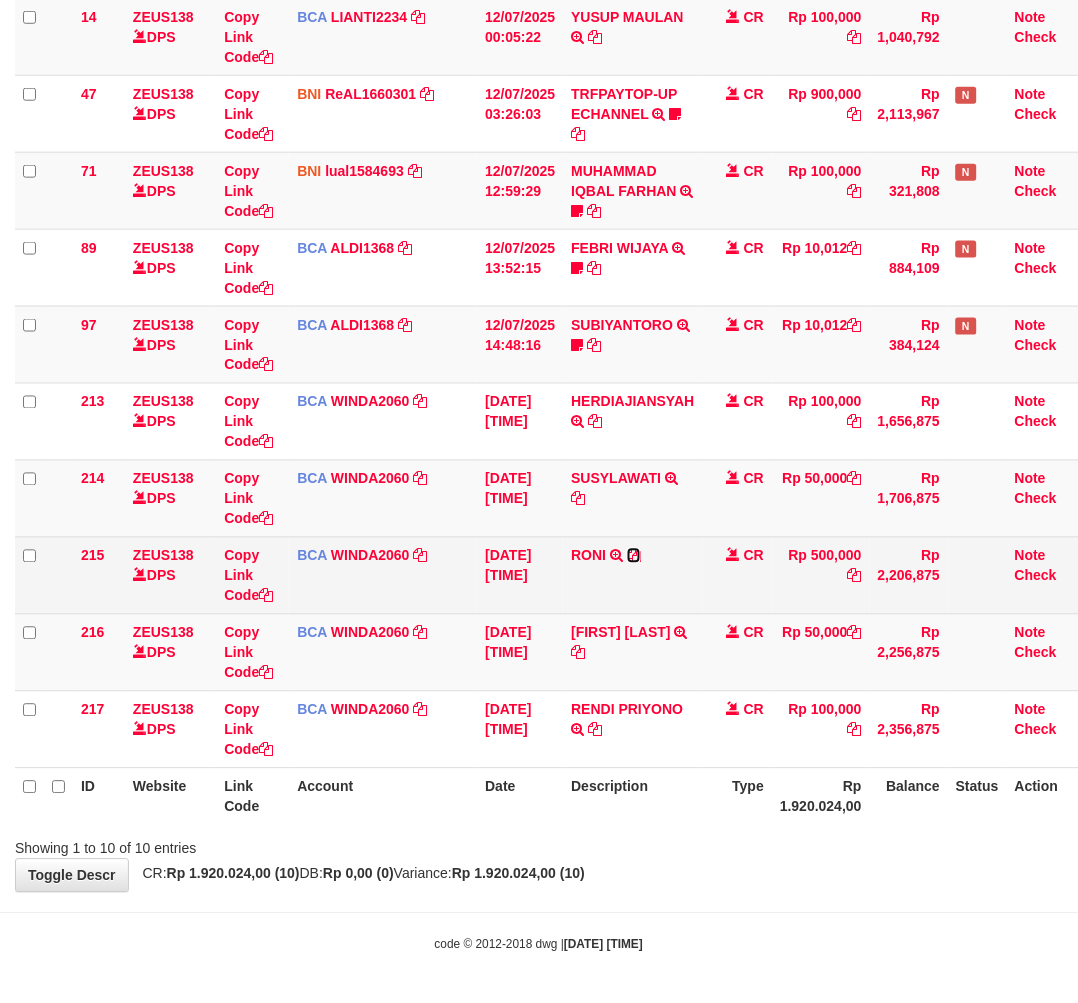 click at bounding box center (634, 556) 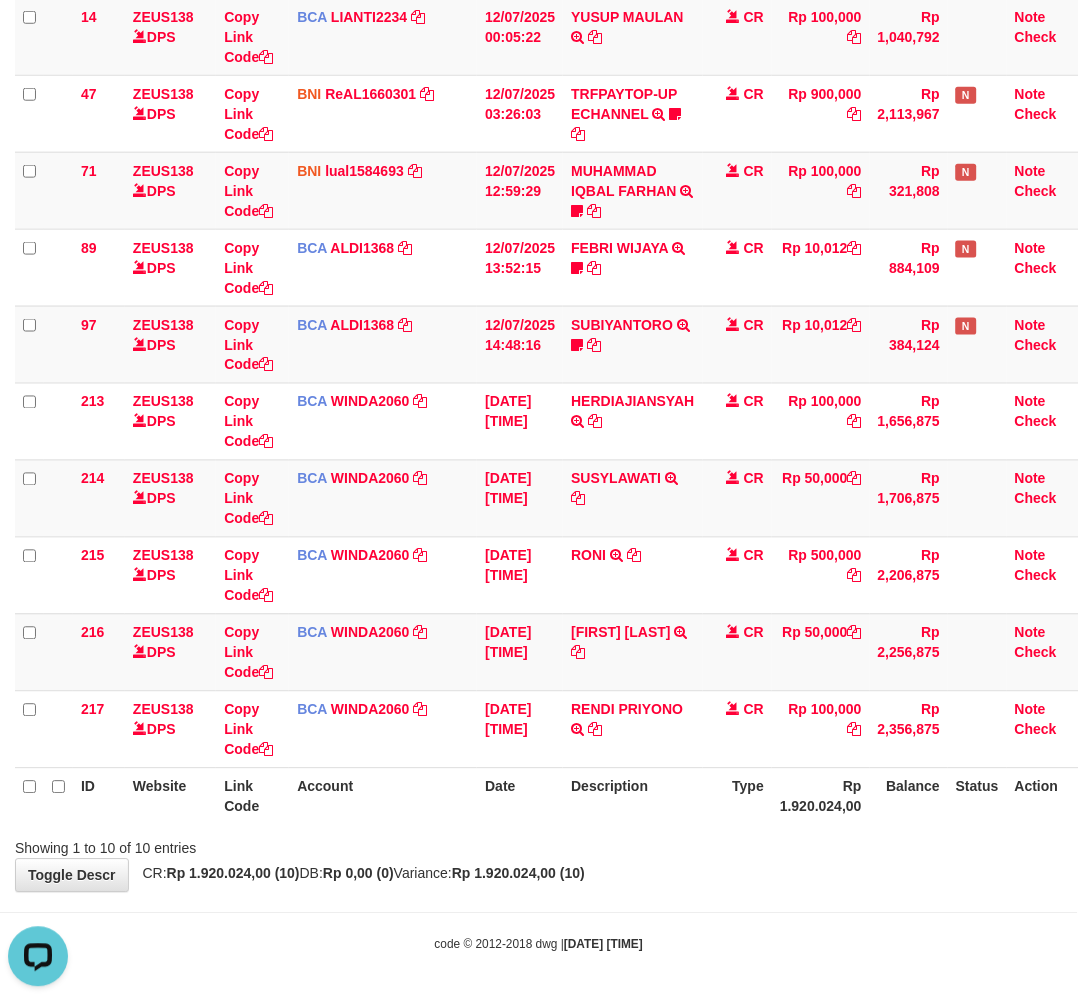 scroll, scrollTop: 0, scrollLeft: 0, axis: both 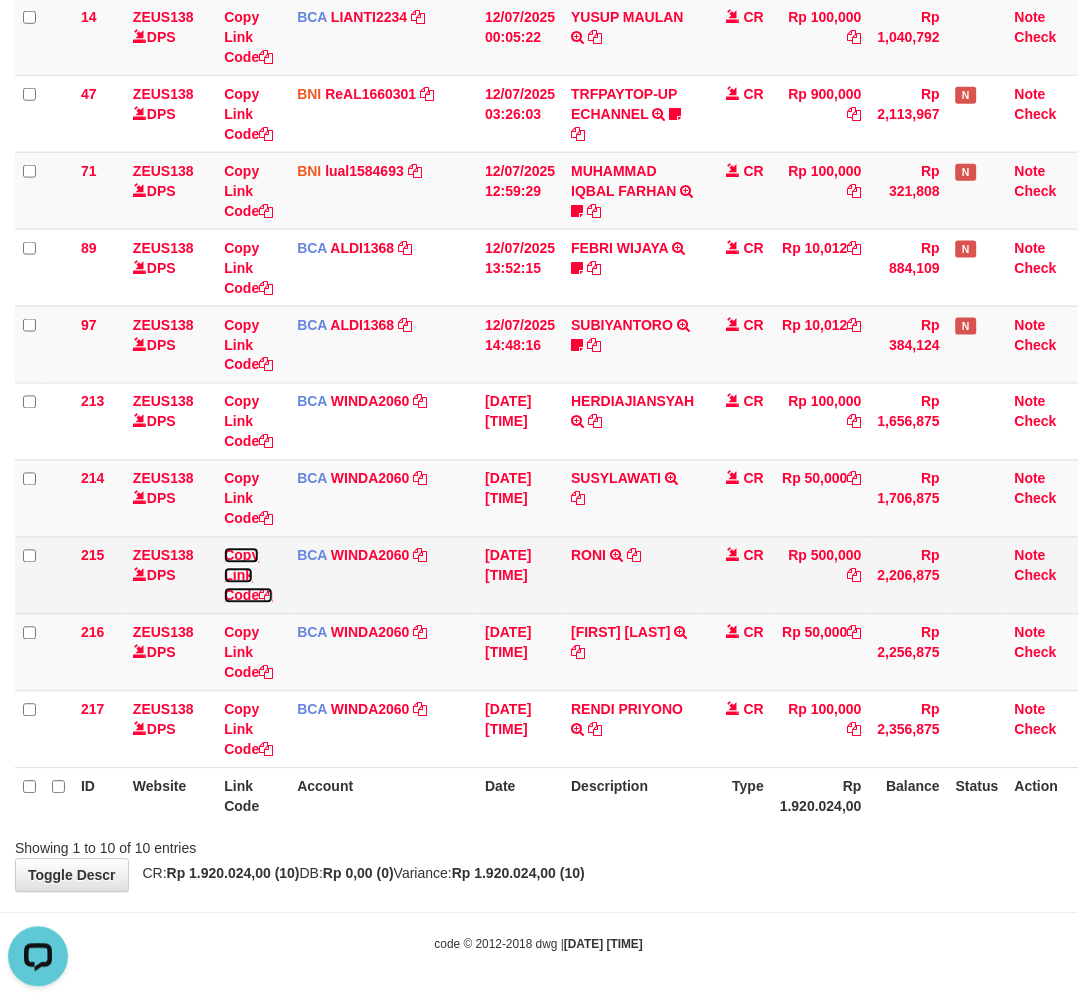 click on "Copy Link Code" at bounding box center (248, 576) 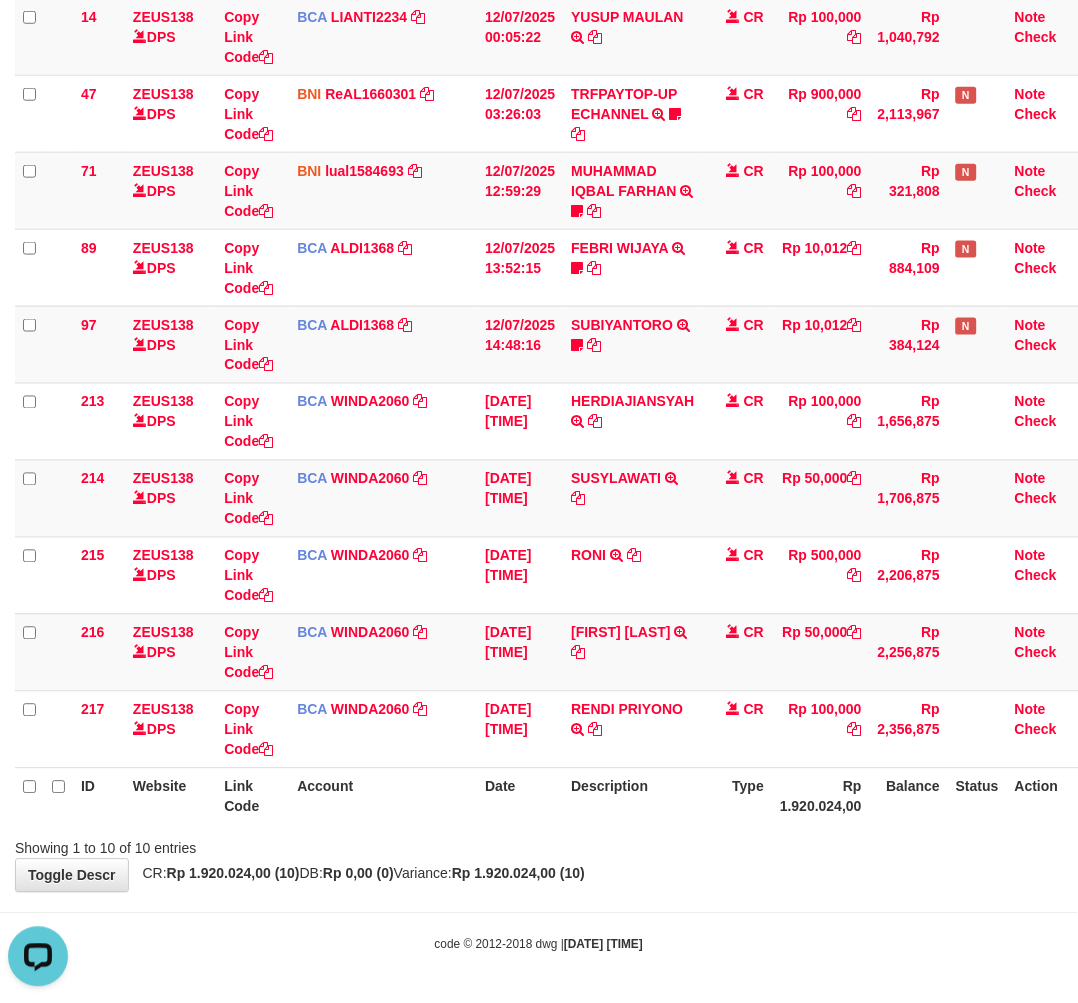 scroll, scrollTop: 320, scrollLeft: 0, axis: vertical 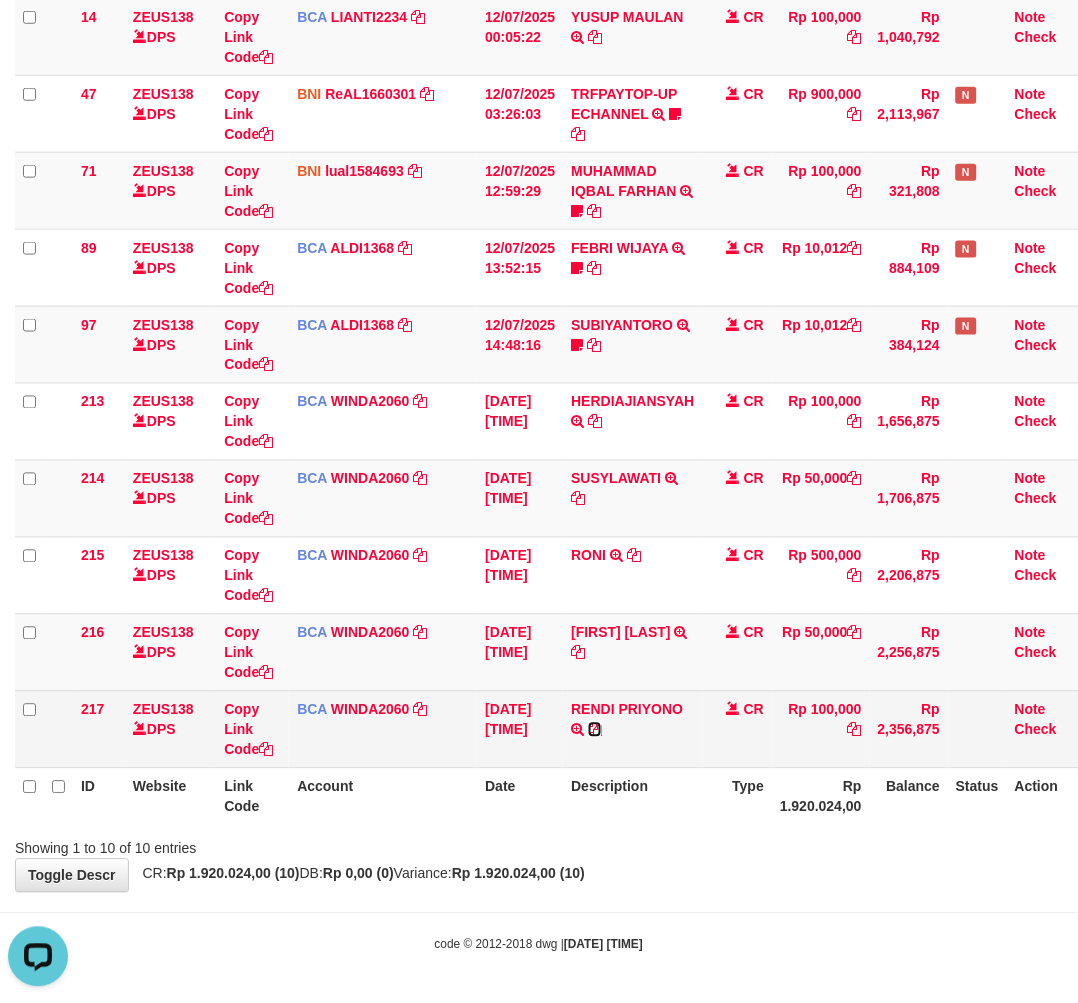 drag, startPoint x: 596, startPoint y: 730, endPoint x: 681, endPoint y: 741, distance: 85.70881 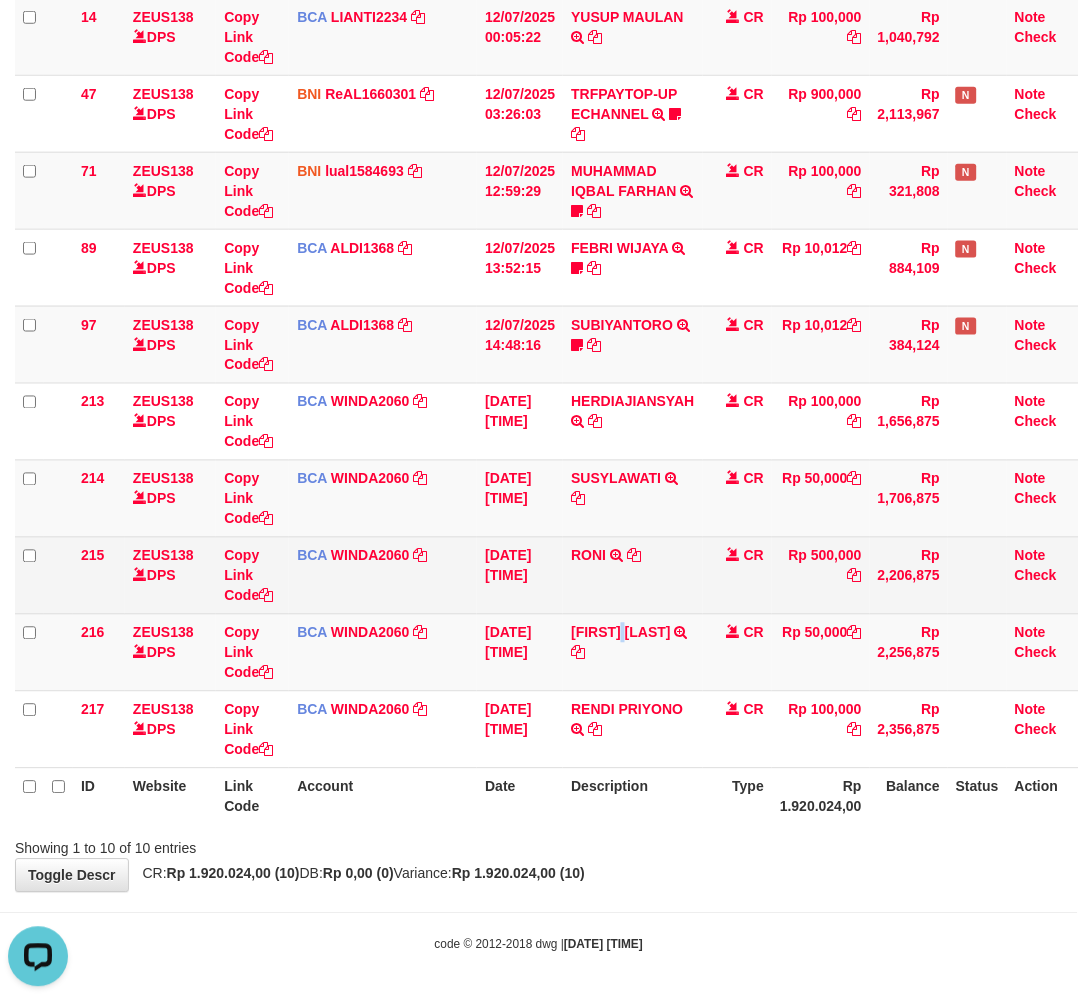 drag, startPoint x: 626, startPoint y: 615, endPoint x: 650, endPoint y: 594, distance: 31.890438 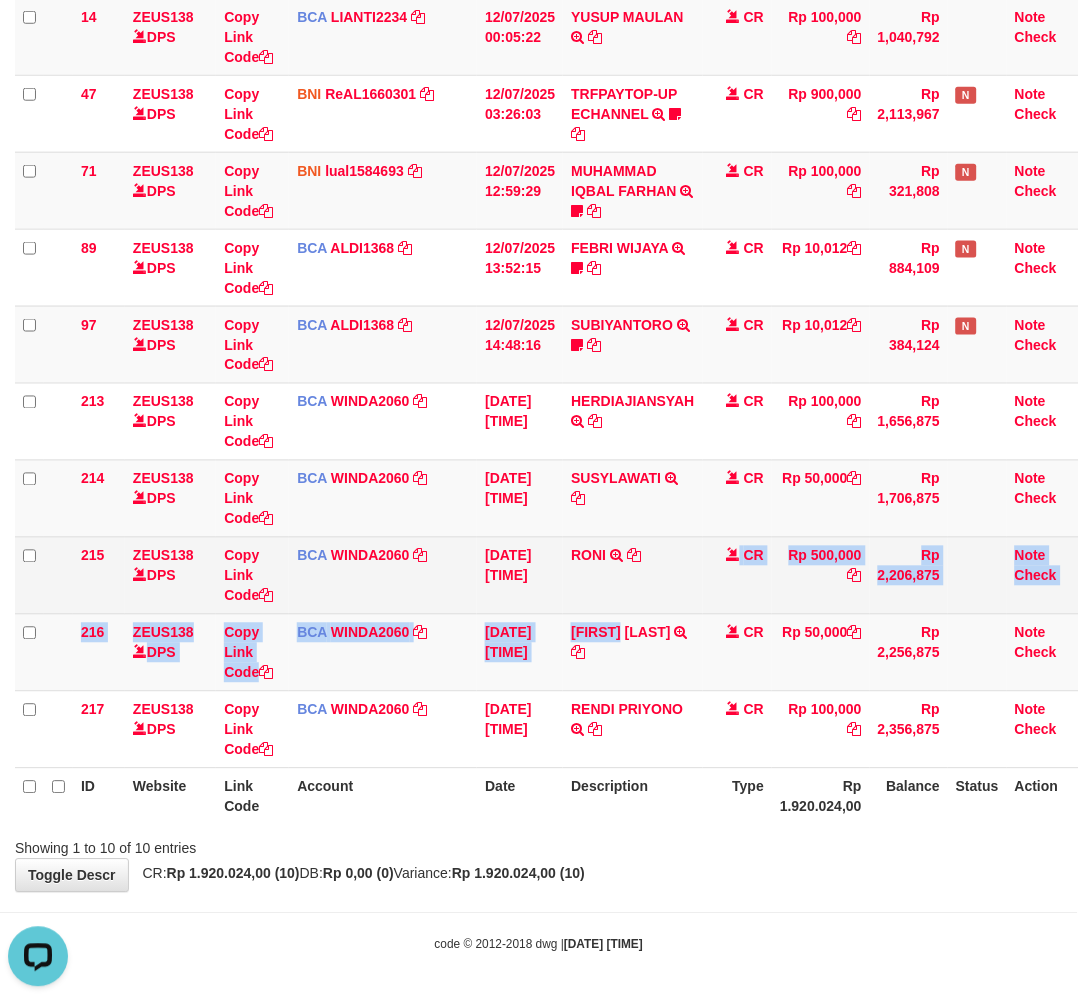 click on "RONI         TRSF E-BANKING CR 1207/FTSCY/WS95031
500000.00RONI" at bounding box center [632, 575] 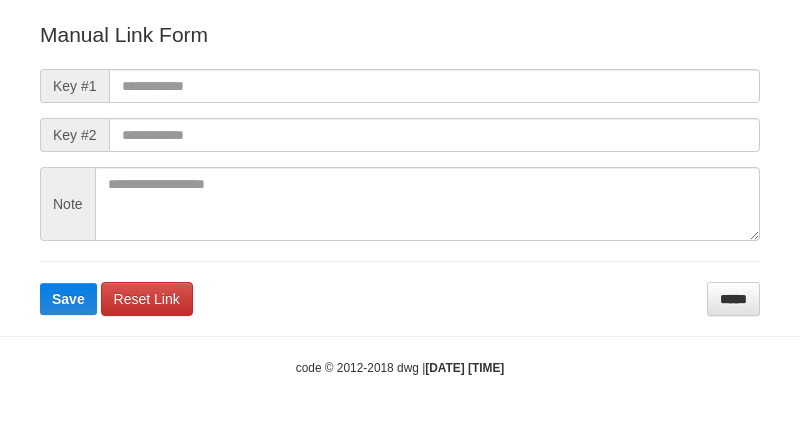 scroll, scrollTop: 222, scrollLeft: 0, axis: vertical 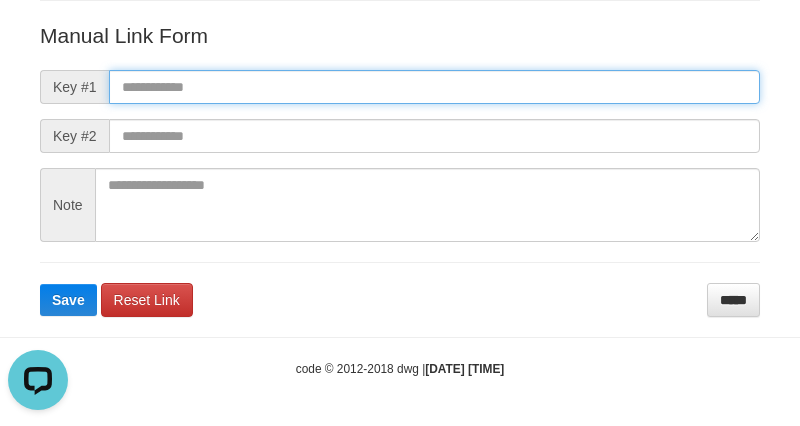 click at bounding box center (434, 87) 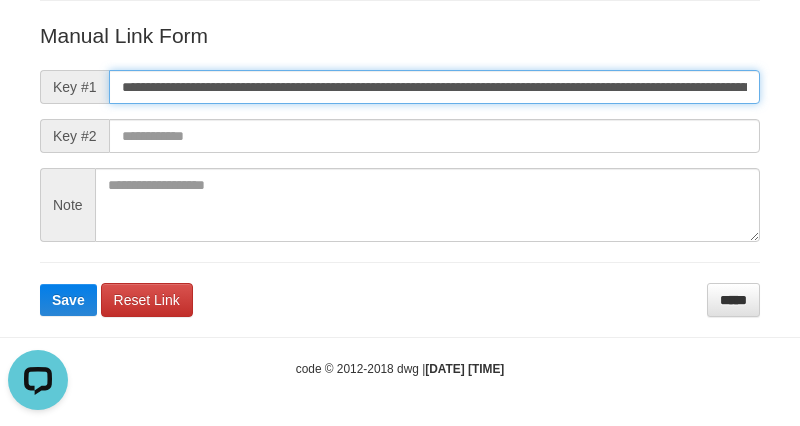 scroll, scrollTop: 0, scrollLeft: 1425, axis: horizontal 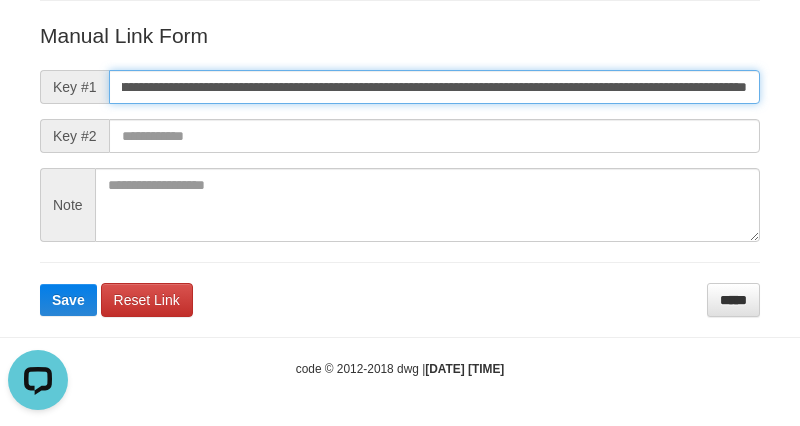type on "**********" 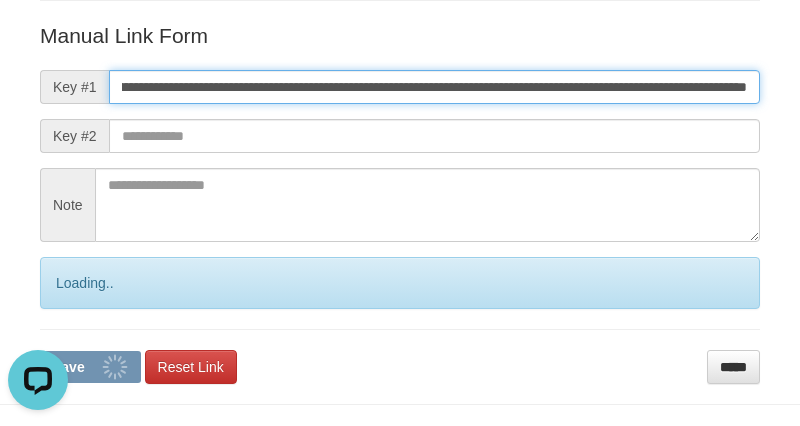 click on "Save" at bounding box center [90, 367] 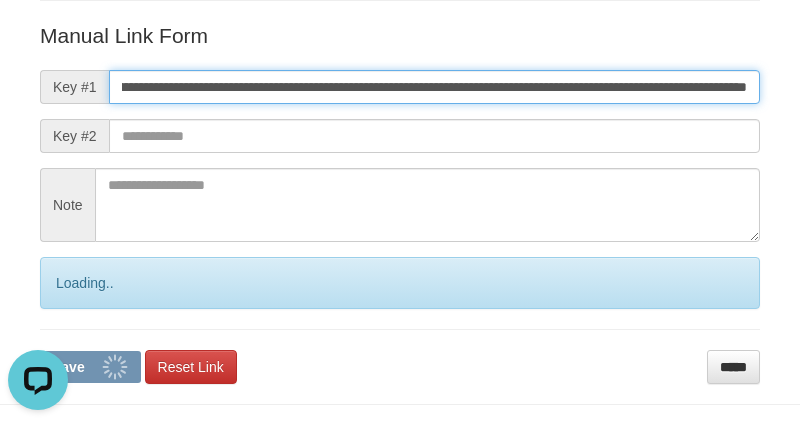 click on "Save" at bounding box center [90, 367] 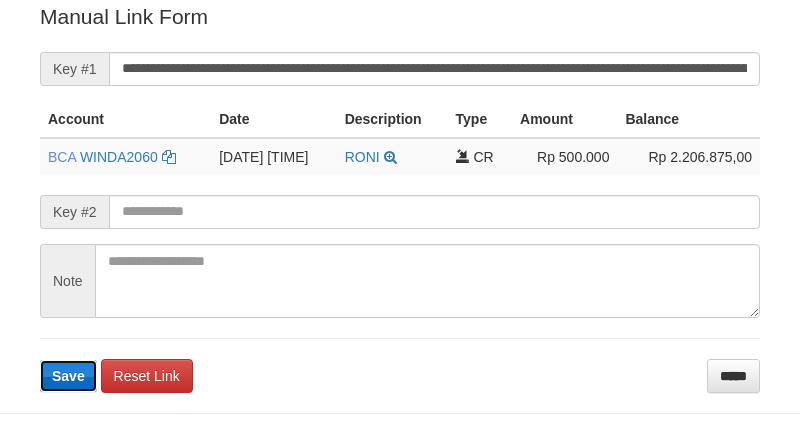 click on "Save" at bounding box center [68, 376] 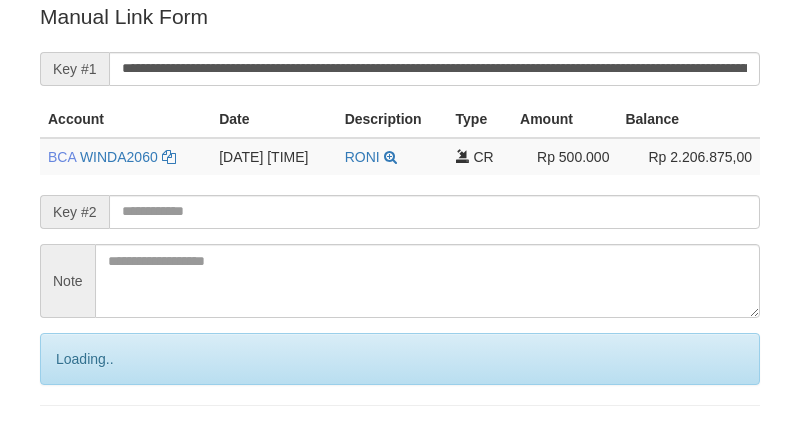 scroll, scrollTop: 404, scrollLeft: 0, axis: vertical 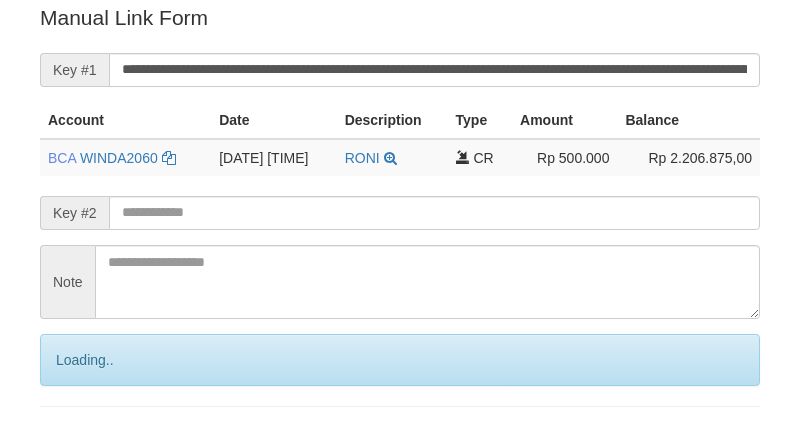 click on "Loading.." at bounding box center [400, 360] 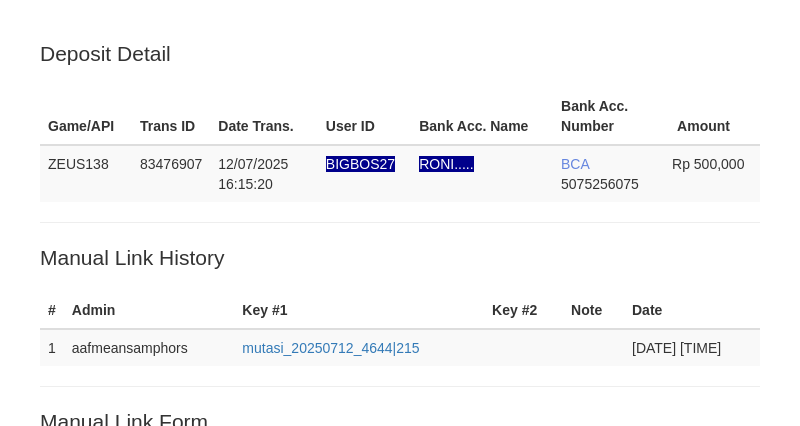 scroll, scrollTop: 404, scrollLeft: 0, axis: vertical 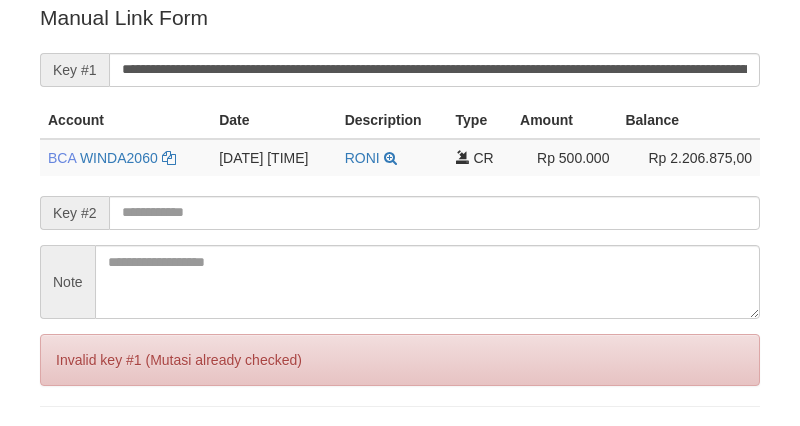 click on "Invalid key #1 (Mutasi already checked)" at bounding box center (400, 360) 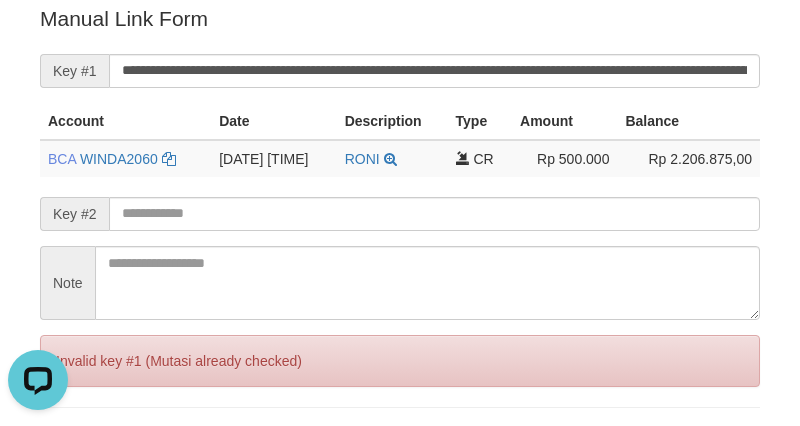 scroll, scrollTop: 0, scrollLeft: 0, axis: both 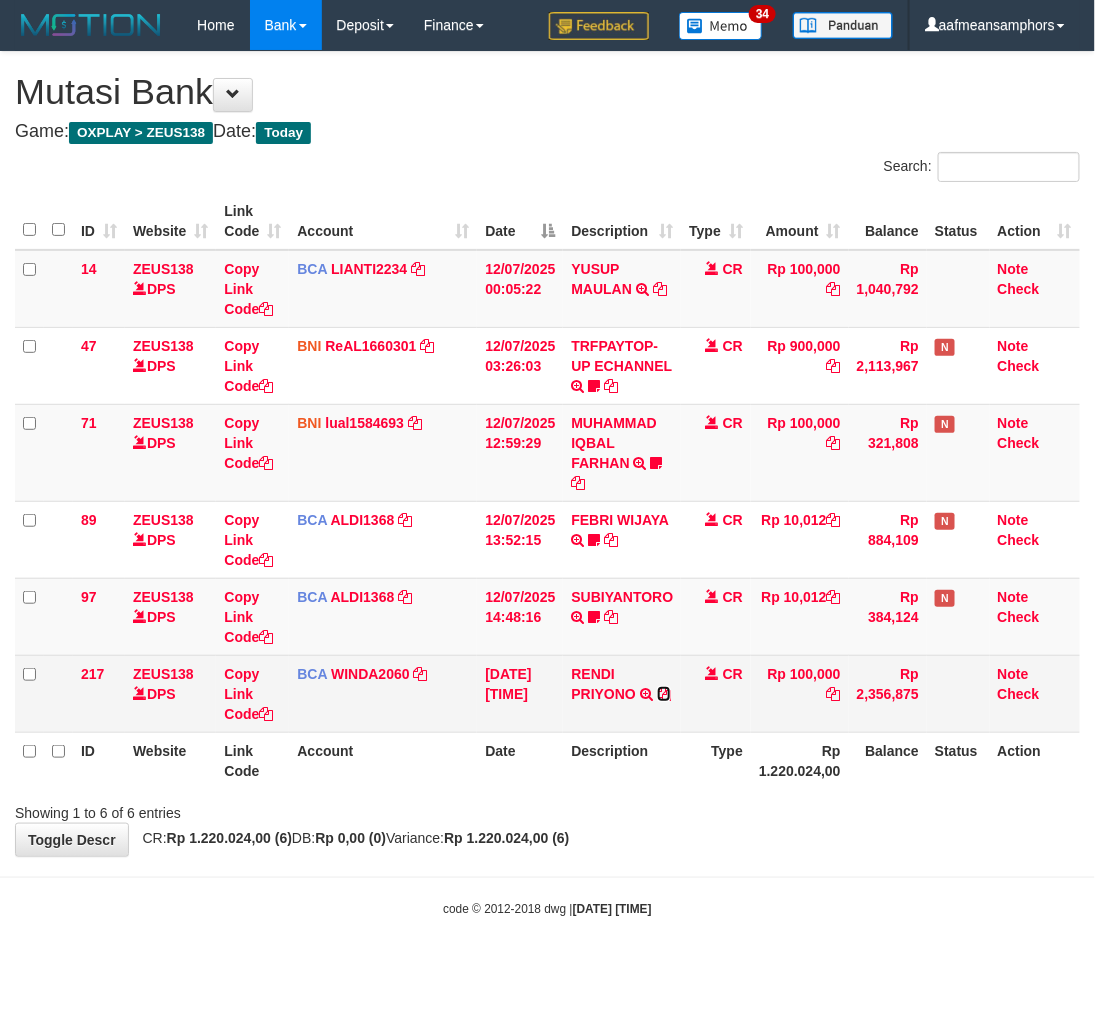 drag, startPoint x: 662, startPoint y: 686, endPoint x: 1002, endPoint y: 655, distance: 341.4103 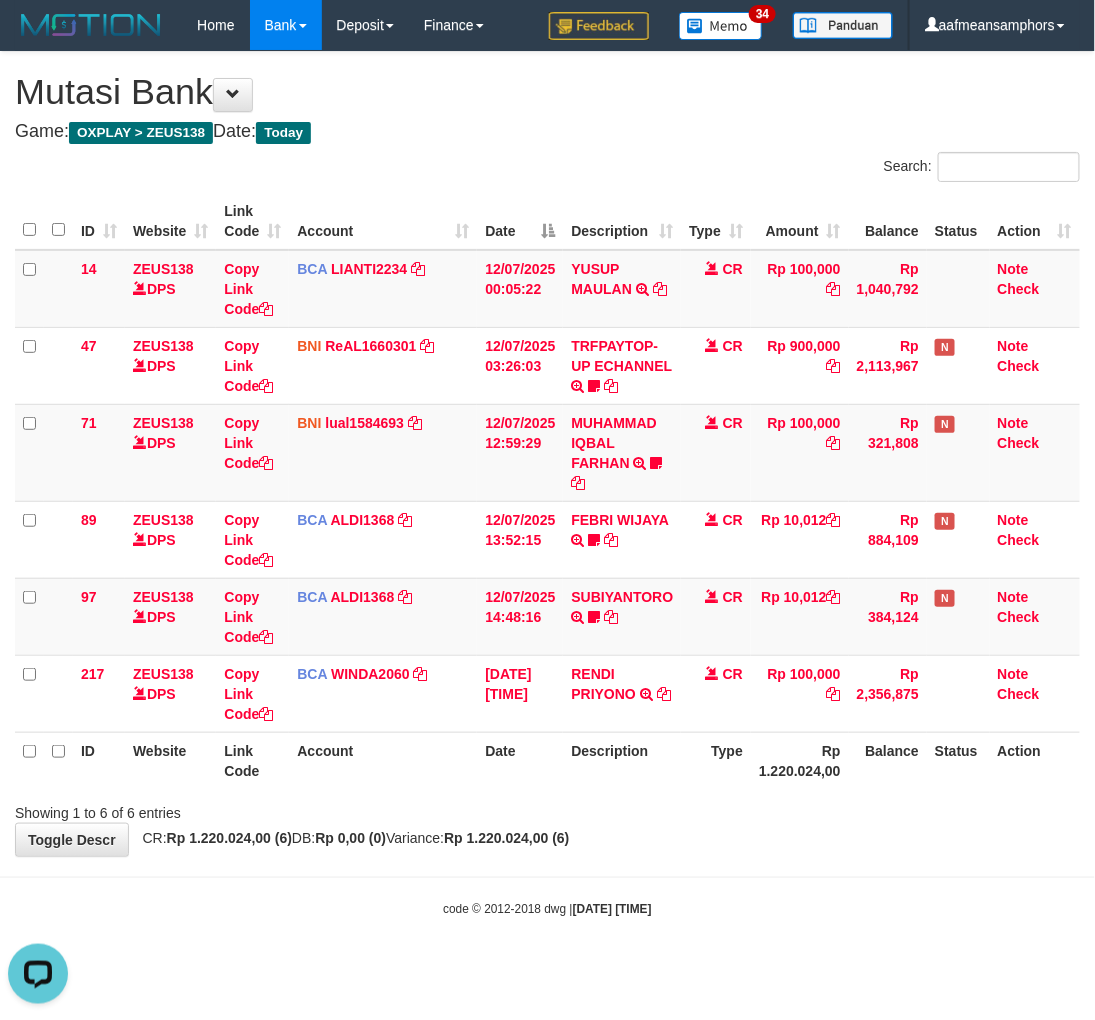 scroll, scrollTop: 0, scrollLeft: 0, axis: both 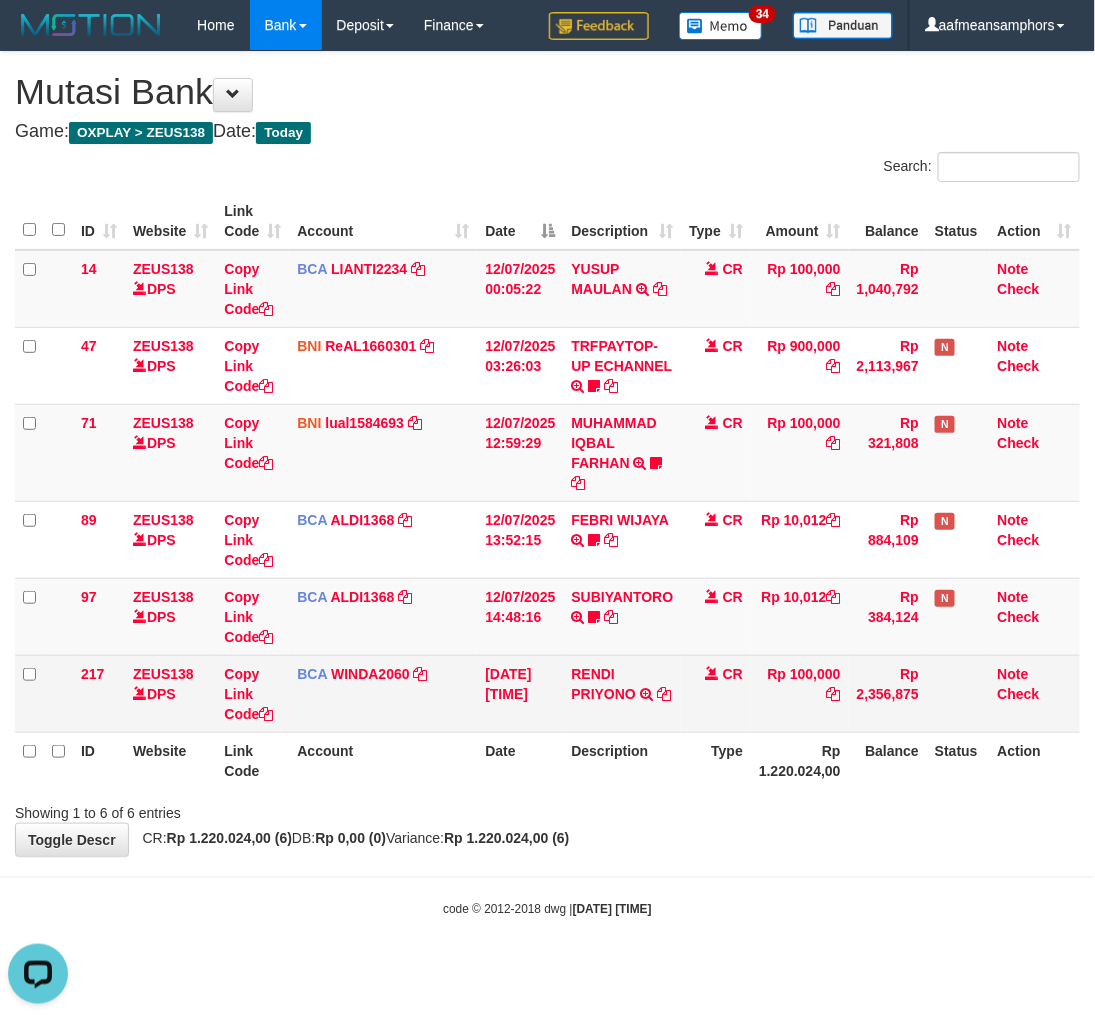 click on "CR" at bounding box center (716, 693) 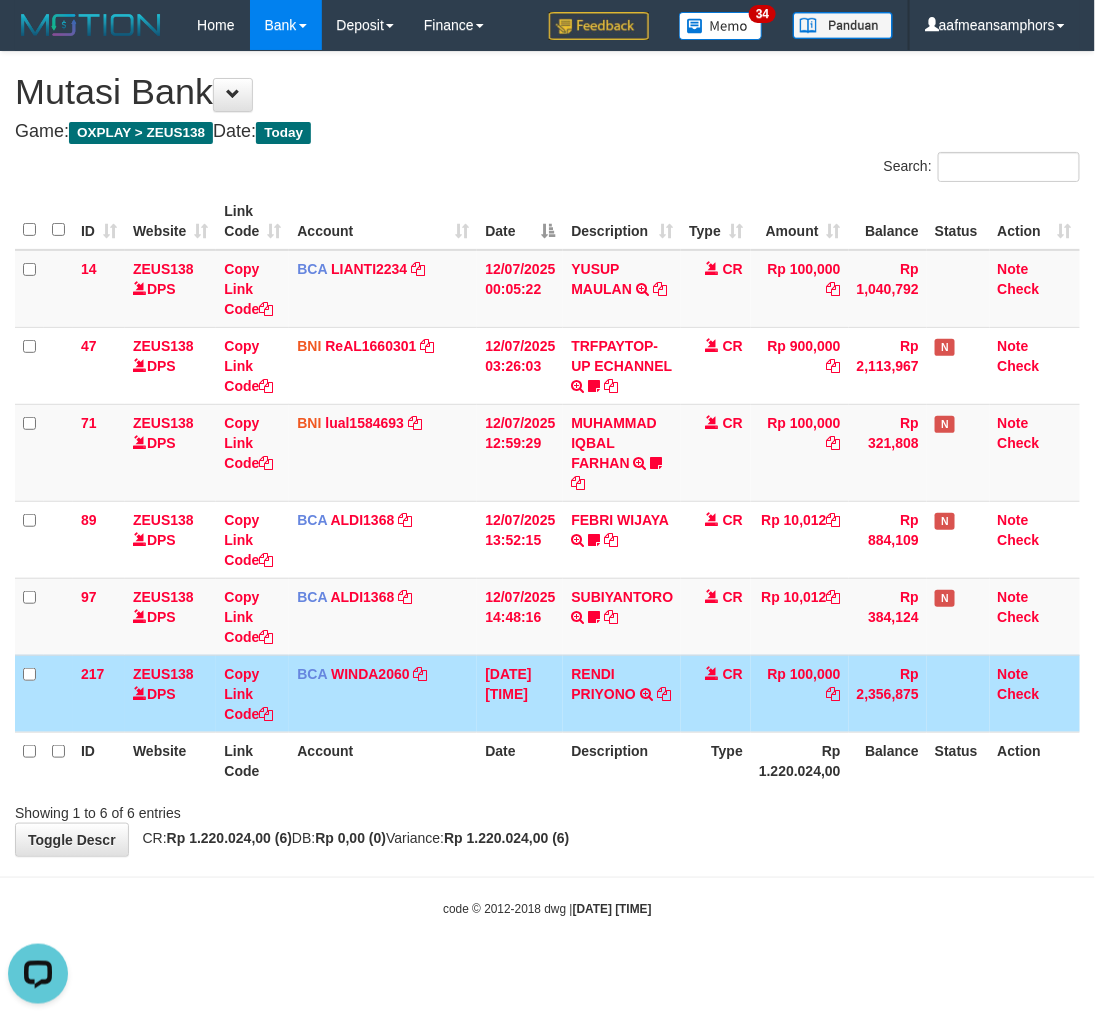 click on "CR" at bounding box center (716, 693) 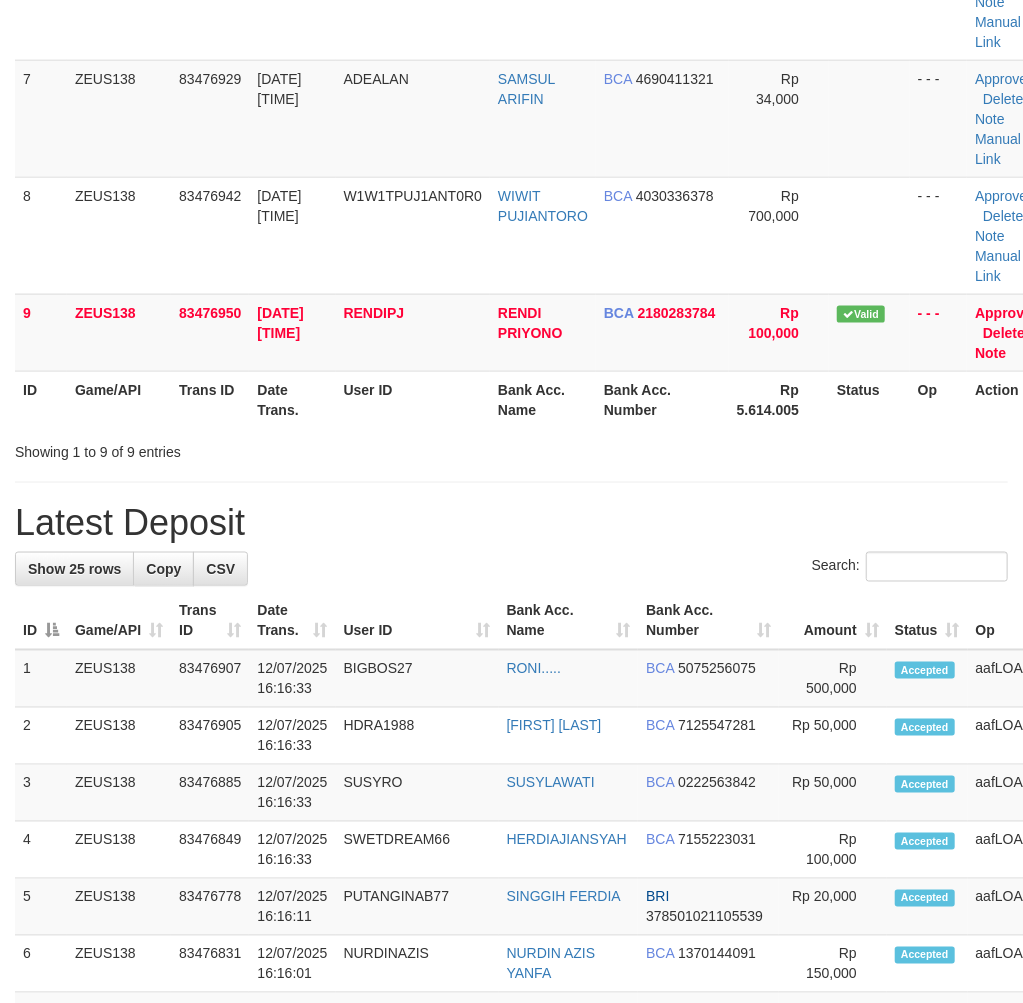 scroll, scrollTop: 867, scrollLeft: 0, axis: vertical 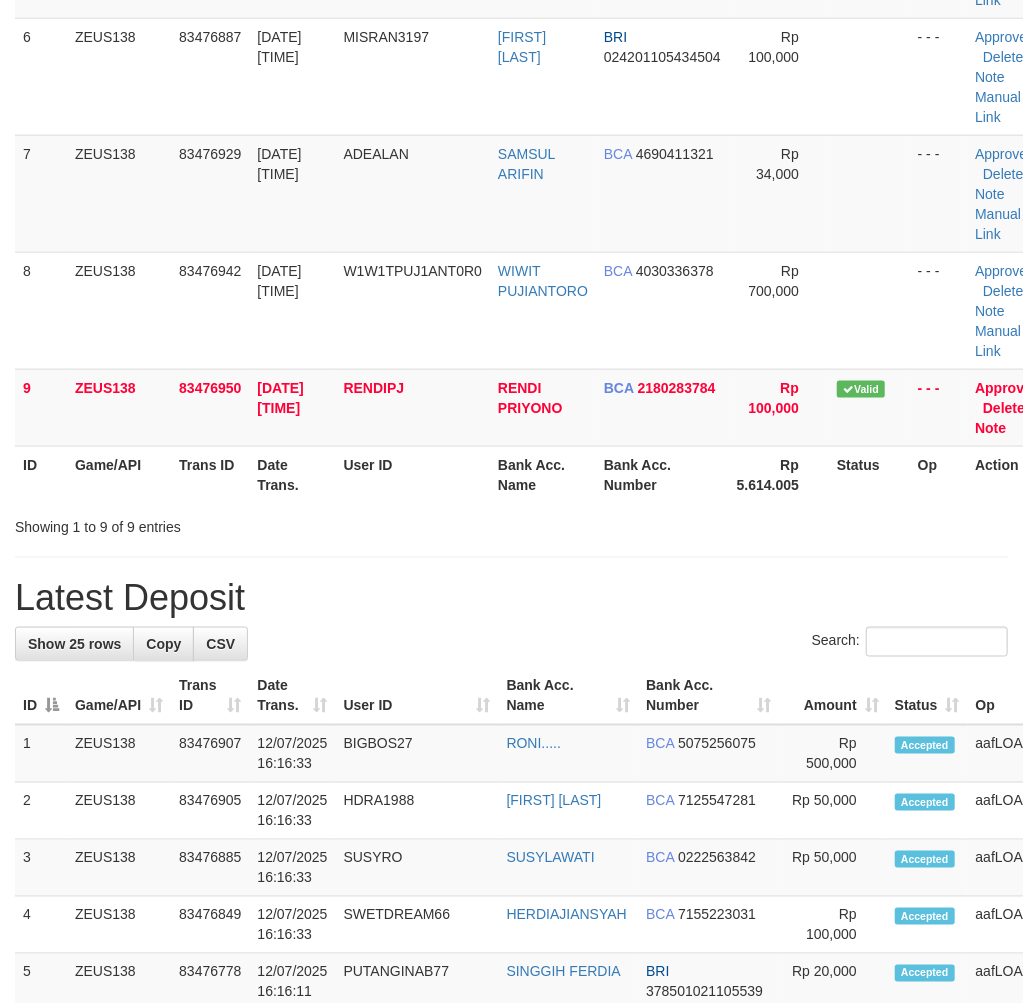 drag, startPoint x: 340, startPoint y: 650, endPoint x: 481, endPoint y: 652, distance: 141.01419 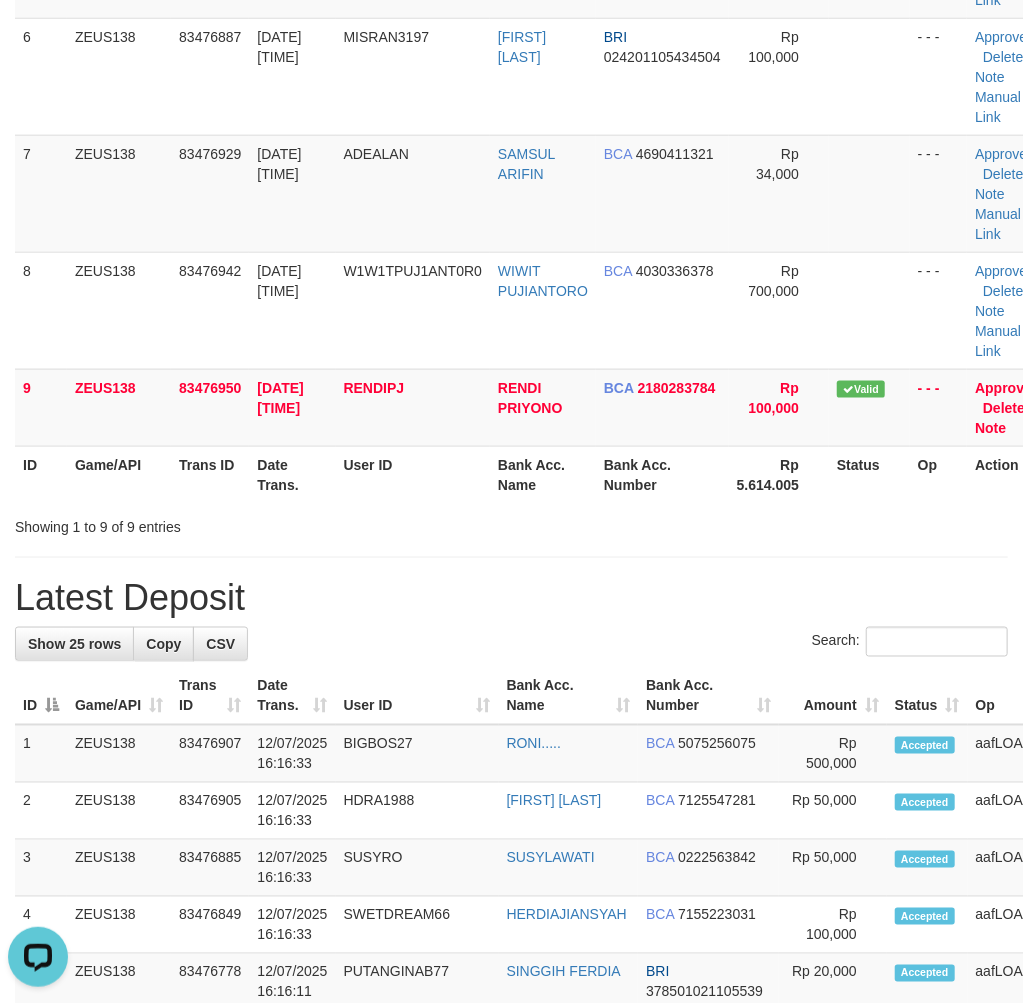 scroll, scrollTop: 0, scrollLeft: 0, axis: both 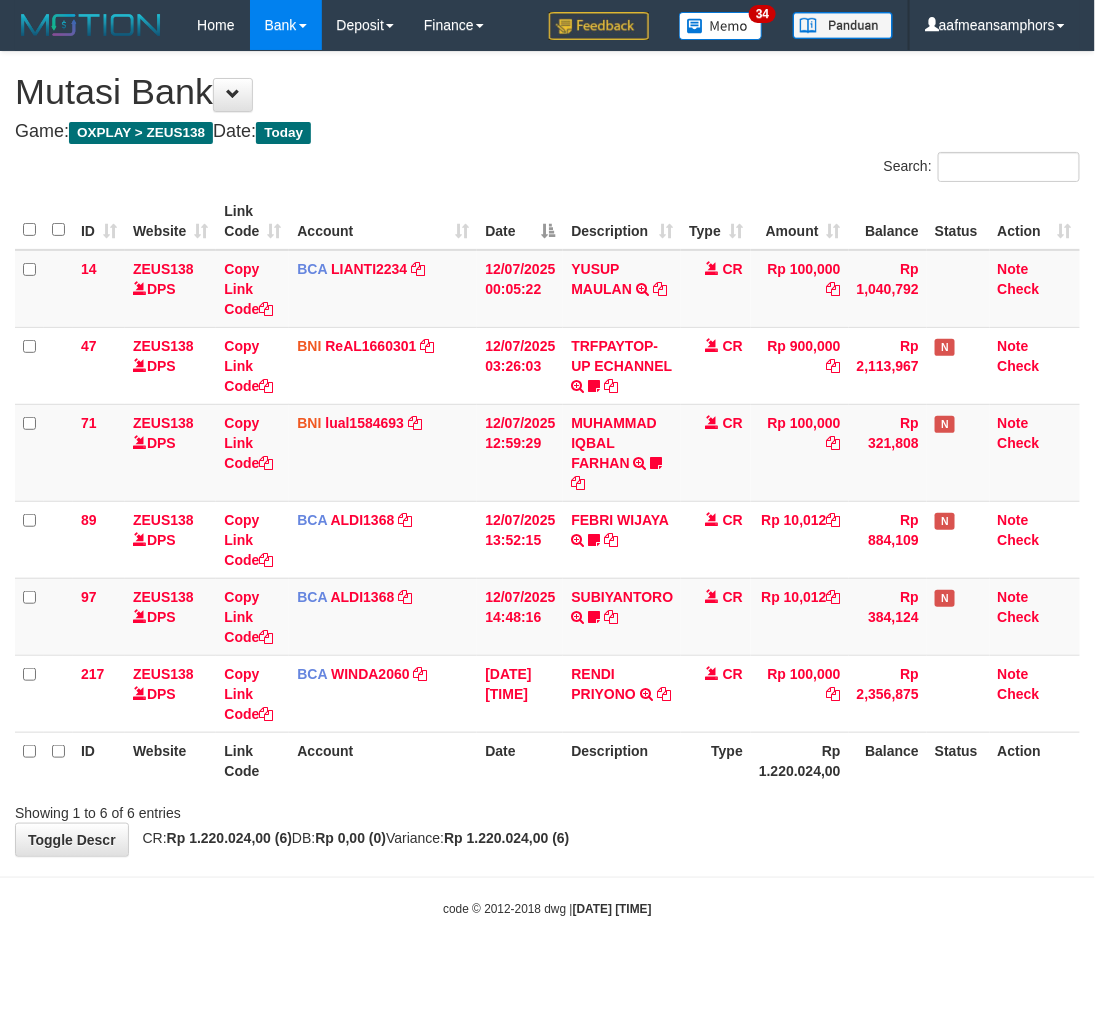drag, startPoint x: 817, startPoint y: 861, endPoint x: 834, endPoint y: 845, distance: 23.345236 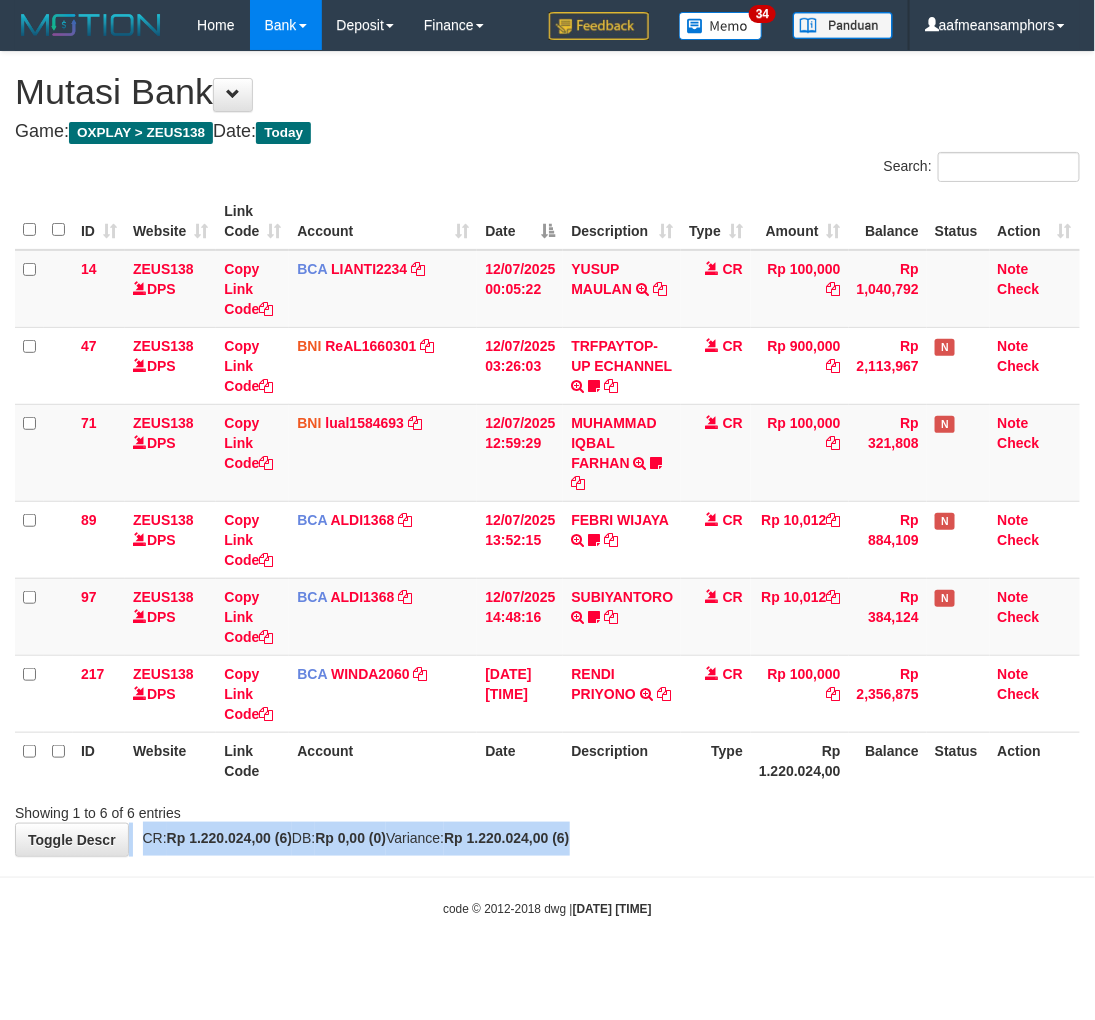click on "**********" at bounding box center [547, 454] 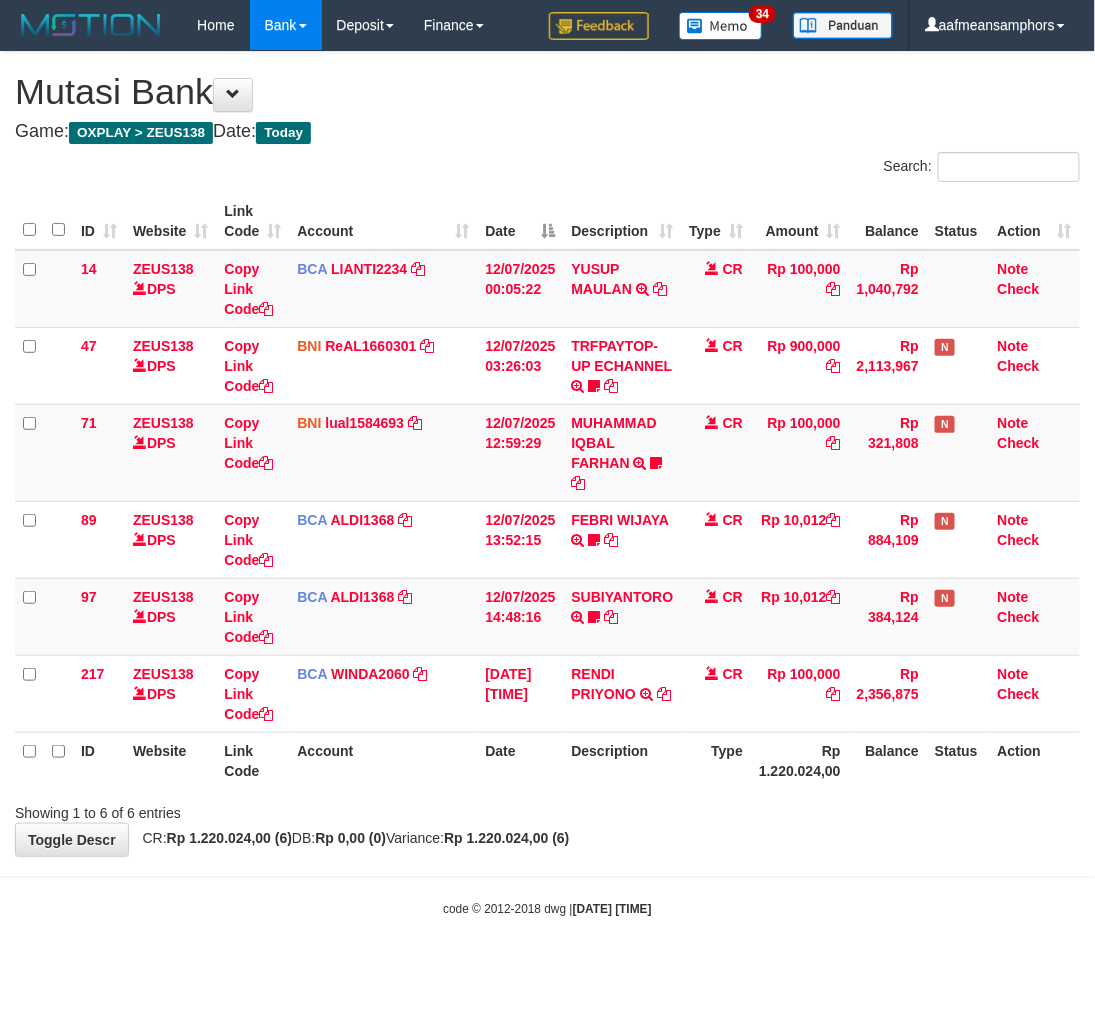 drag, startPoint x: 680, startPoint y: 795, endPoint x: 668, endPoint y: 796, distance: 12.0415945 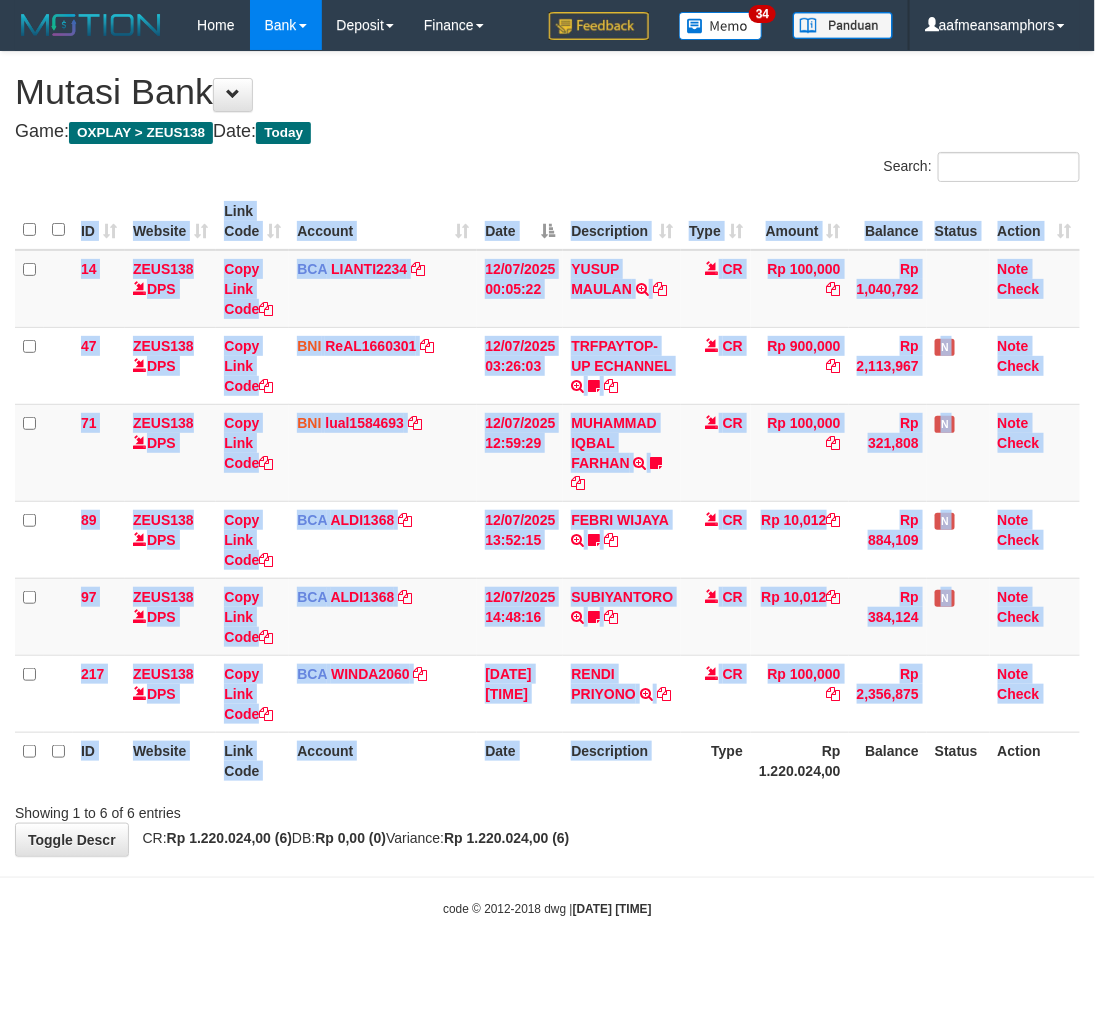 drag, startPoint x: 693, startPoint y: 785, endPoint x: 685, endPoint y: 792, distance: 10.630146 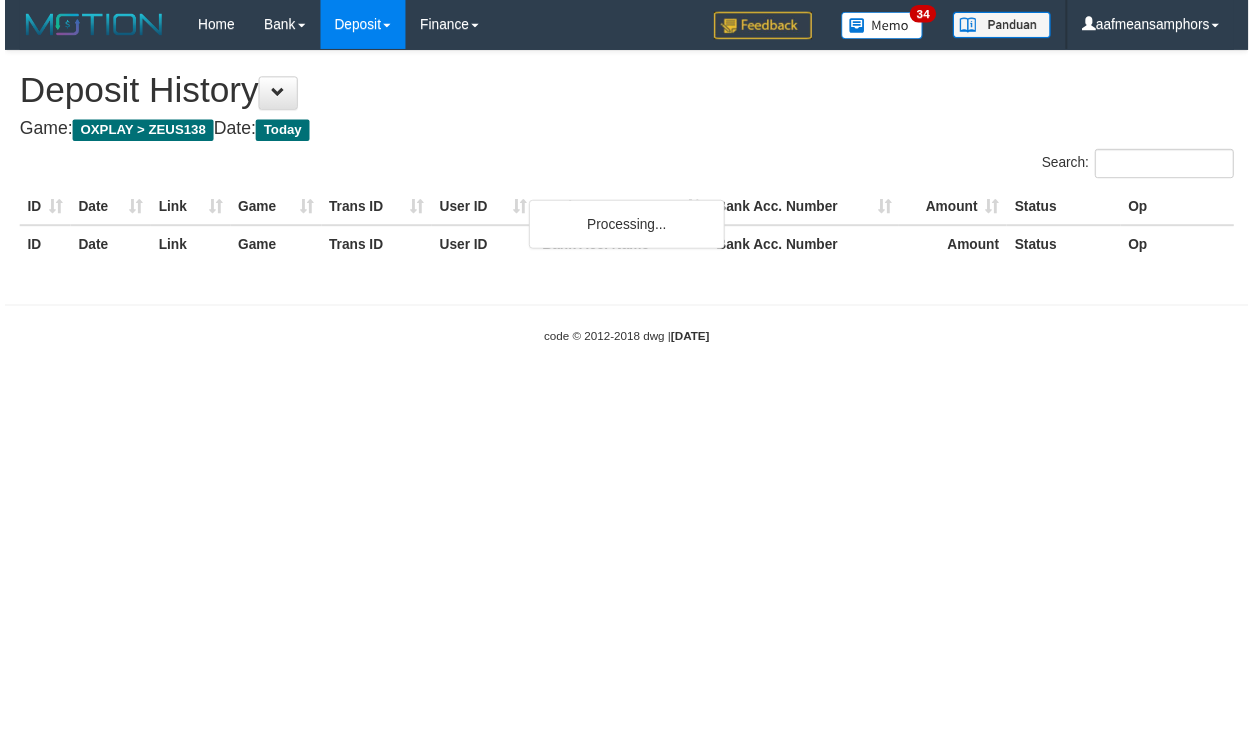 scroll, scrollTop: 0, scrollLeft: 0, axis: both 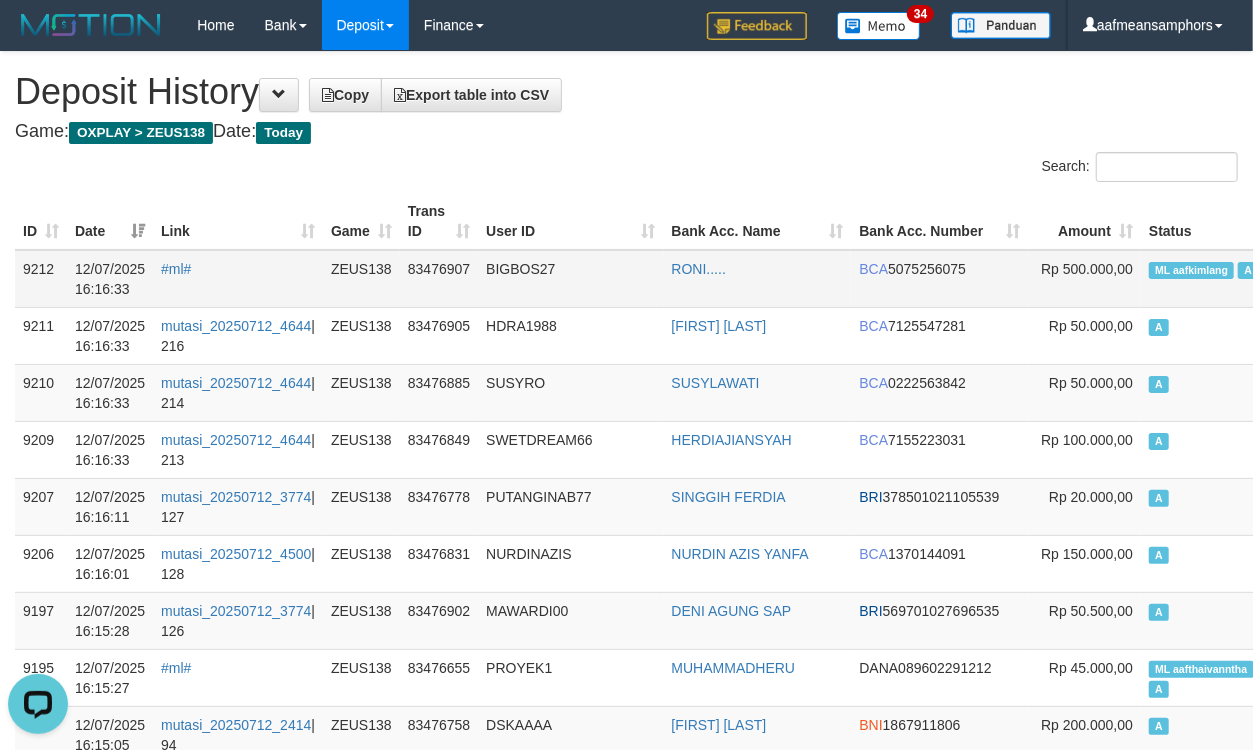 click on "ID Date Link Game Trans ID User ID Bank Acc. Name Bank Acc. Number Amount Status Op
ID Date Link Game Trans ID User ID Bank Acc. Name Bank Acc. Number Rp 753.914.225,00 Status Op
9212 12/07/2025 16:16:33 #ml# ZEUS138 83476907 BIGBOS27 RONI.....   BCA  5075256075 Rp 500.000,00 ML aafkimlang   A   aafLOADBANKZEUS 9211 12/07/2025 16:16:33 mutasi_20250712_4644  | 216 ZEUS138 83476905 HDRA1988 NIA LISNAWATI   BCA  7125547281 Rp 50.000,00 A   aafLOADBANKZEUS 9210 12/07/2025 16:16:33 mutasi_20250712_4644  | 214 ZEUS138 83476885 SUSYRO SUSYLAWATI   BCA  0222563842 Rp 50.000,00 A   aafLOADBANKZEUS 9209 12/07/2025 16:16:33 mutasi_20250712_4644  | 213 ZEUS138 83476849 SWETDREAM66 HERDIAJIANSYAH   BCA  7155223031 Rp 100.000,00 A   aafLOADBANKZEUS 9207 12/07/2025 16:16:11 mutasi_20250712_3774  | 127 ZEUS138 83476778 PUTANGINAB77 SINGGIH FERDIA   BRI  378501021105539 Rp 20.000,00 A   aafLOADBANKZEUS 9206 12/07/2025 16:16:01 mutasi_20250712_4500  | 128 ZEUS138 83476831 NURDINAZIS   BCA A   9197" at bounding box center [722, 53830] 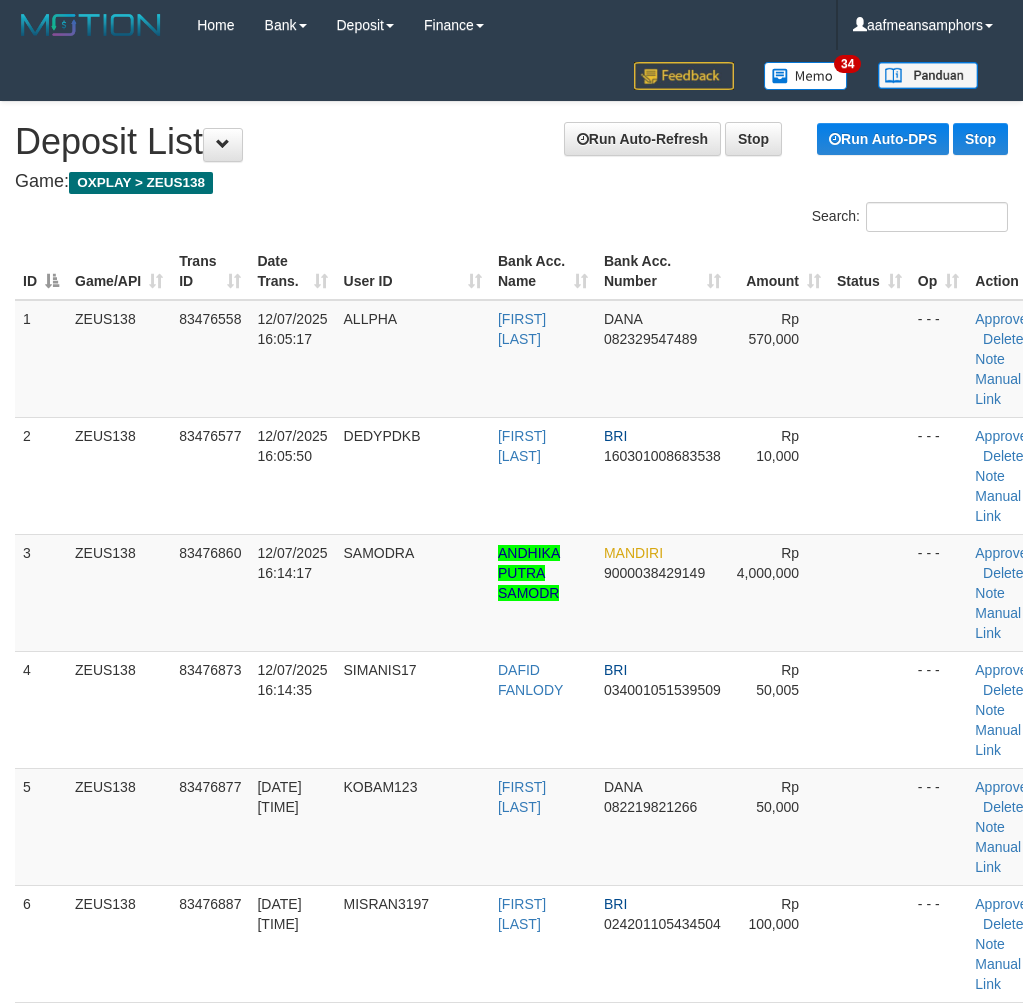 scroll, scrollTop: 901, scrollLeft: 0, axis: vertical 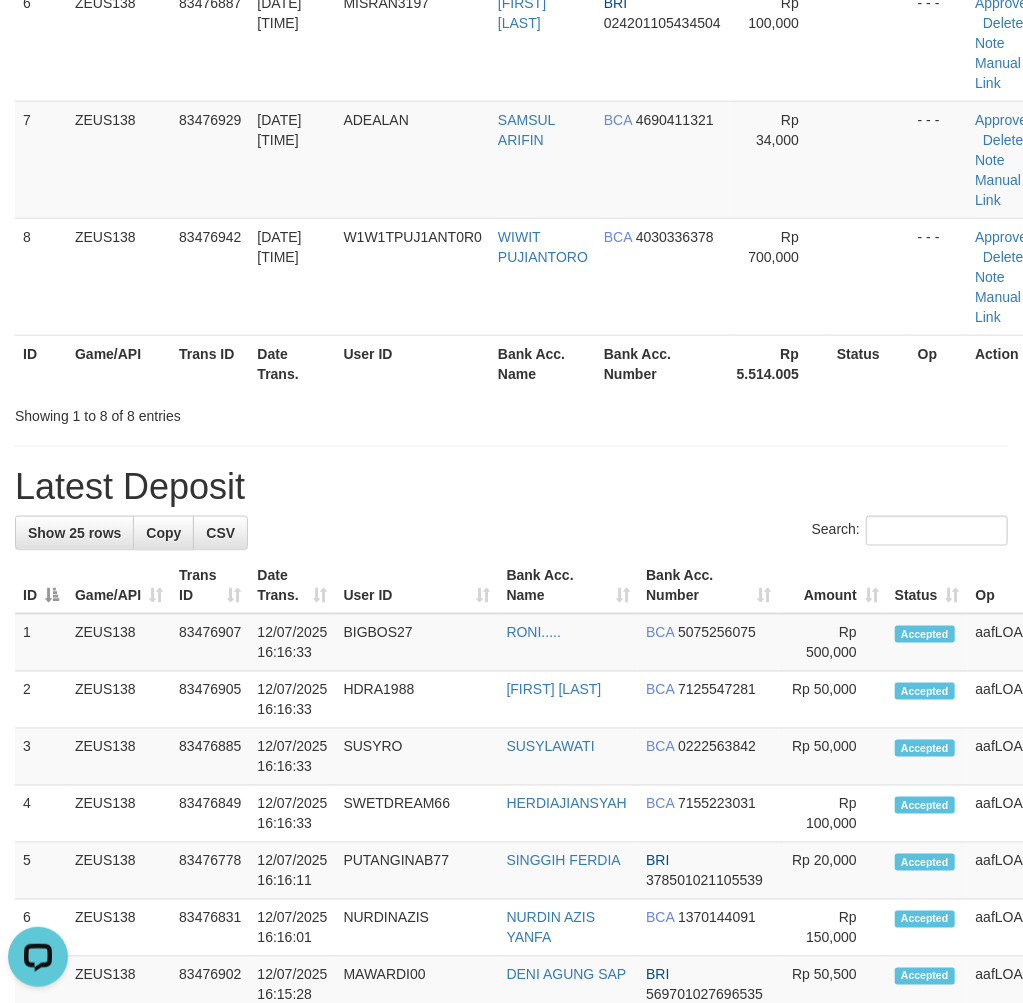 click on "**********" at bounding box center (511, 687) 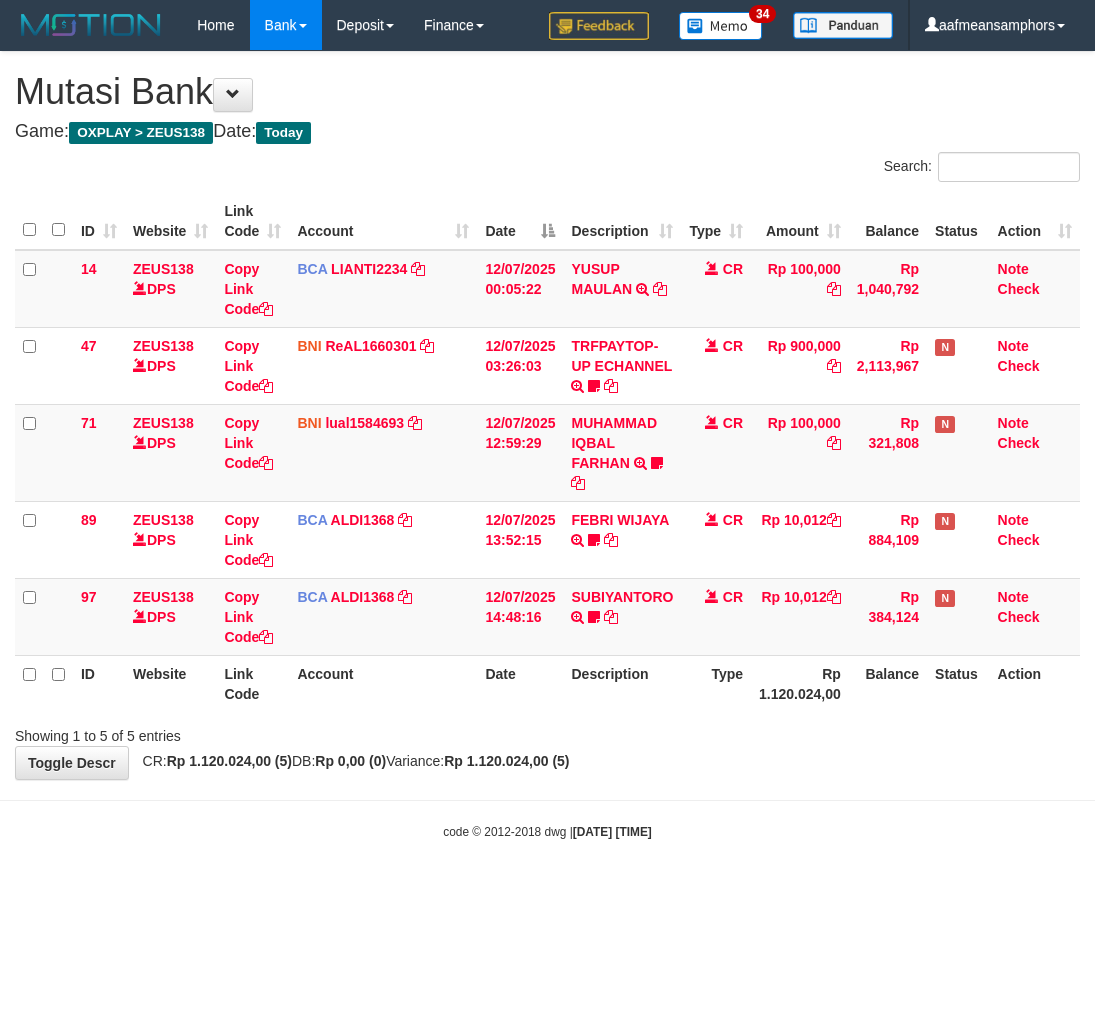 scroll, scrollTop: 0, scrollLeft: 0, axis: both 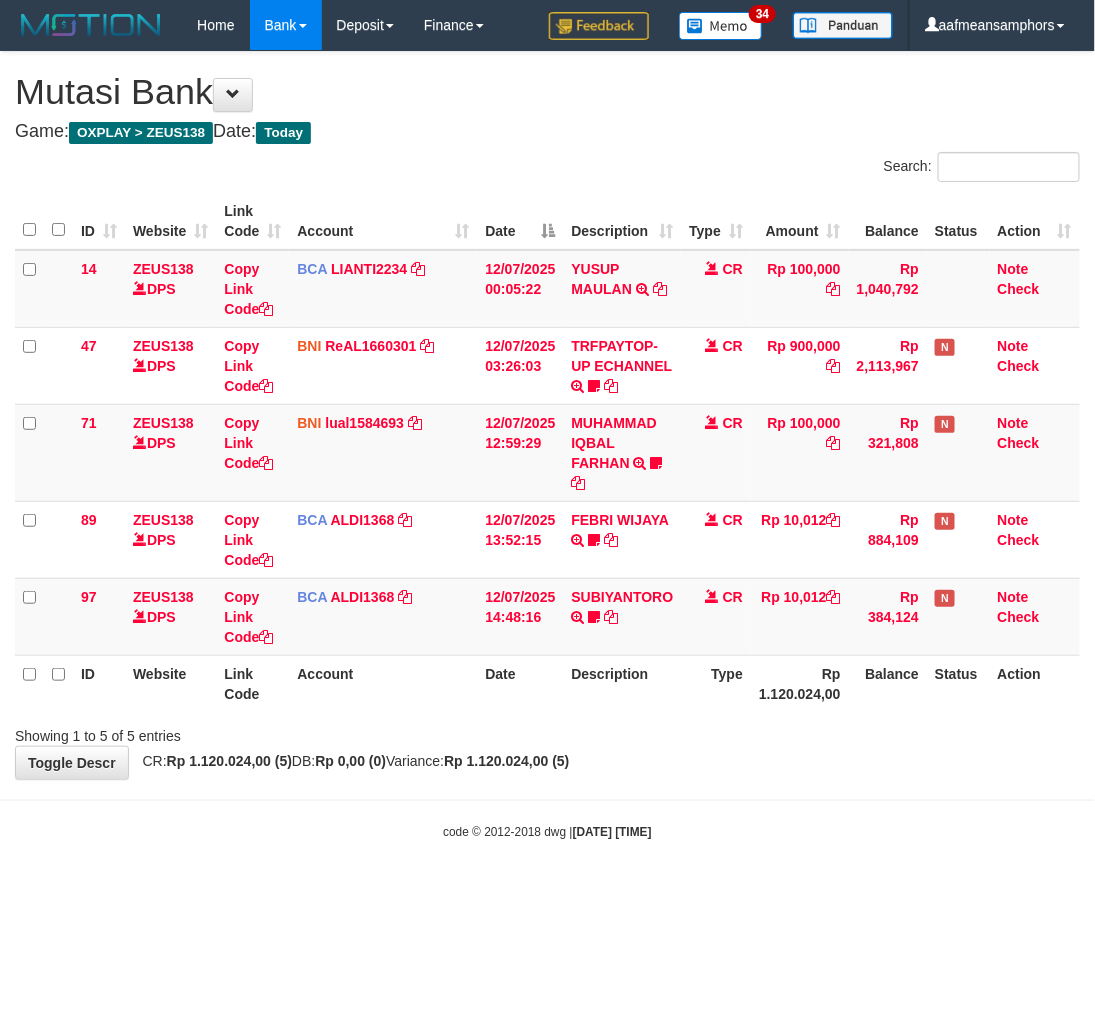 click on "Toggle navigation
Home
Bank
Account List
Load
By Website
Group
[OXPLAY]													ZEUS138
By Load Group (DPS)" at bounding box center (547, 445) 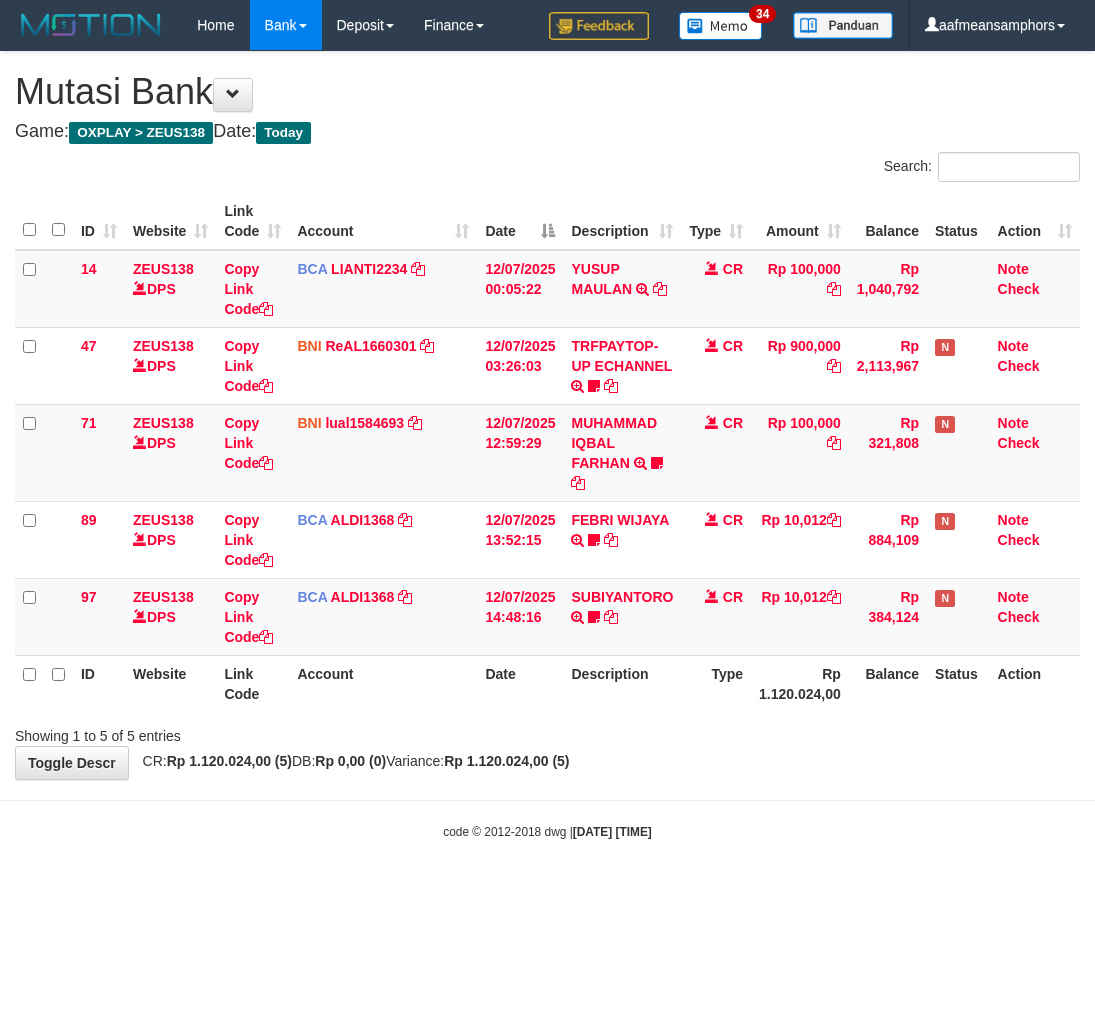 scroll, scrollTop: 0, scrollLeft: 0, axis: both 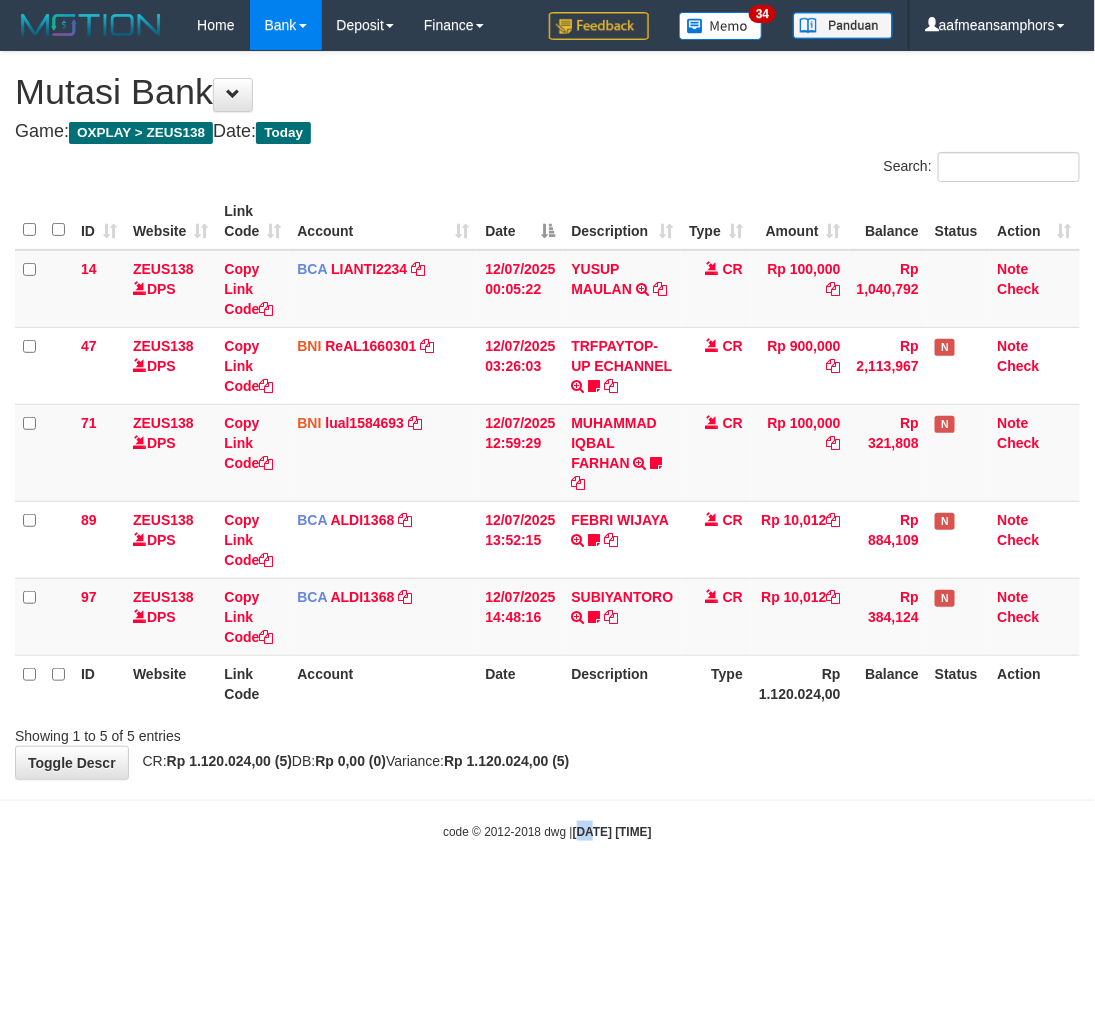 click on "Toggle navigation
Home
Bank
Account List
Load
By Website
Group
[OXPLAY]													ZEUS138
By Load Group (DPS)
Sync" at bounding box center (547, 445) 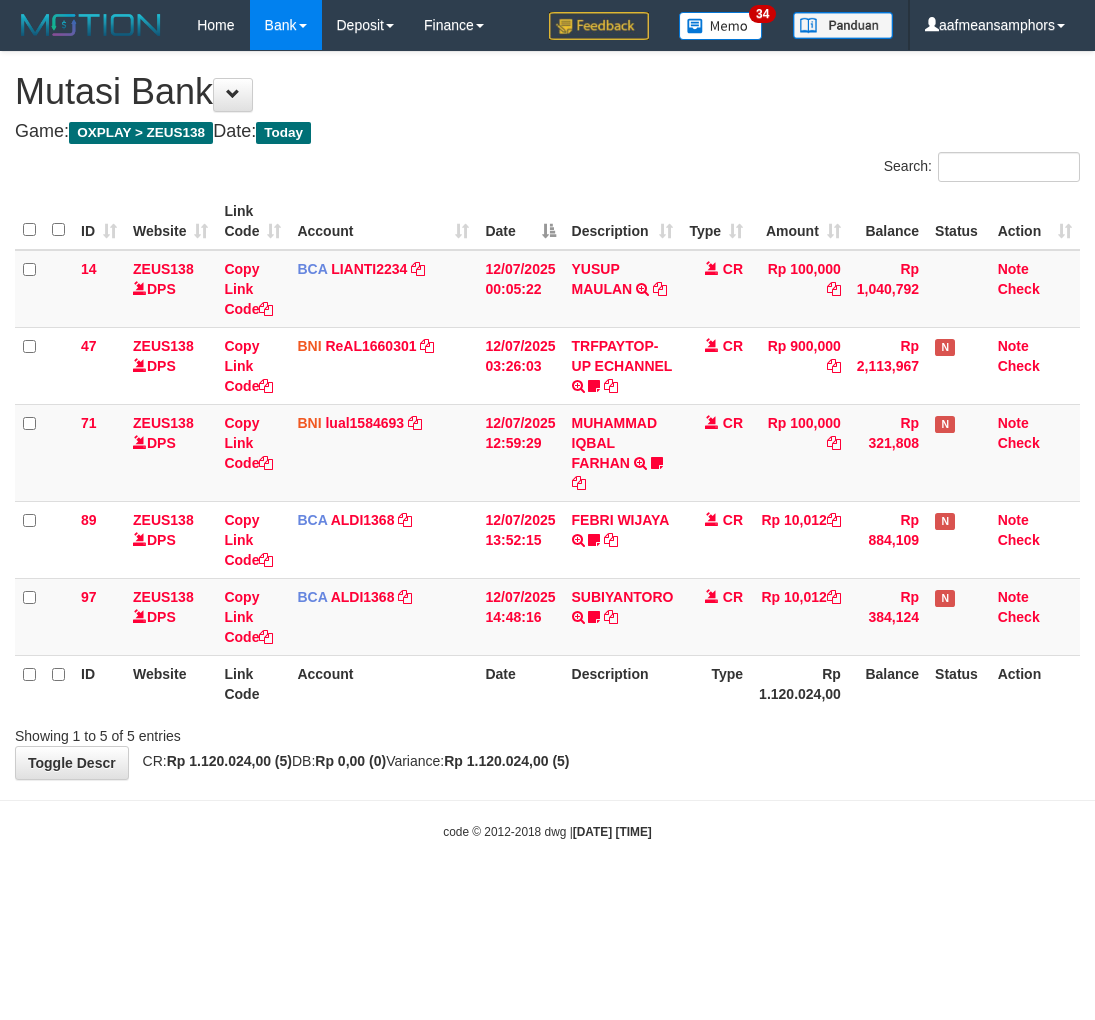 click on "**********" at bounding box center (547, 415) 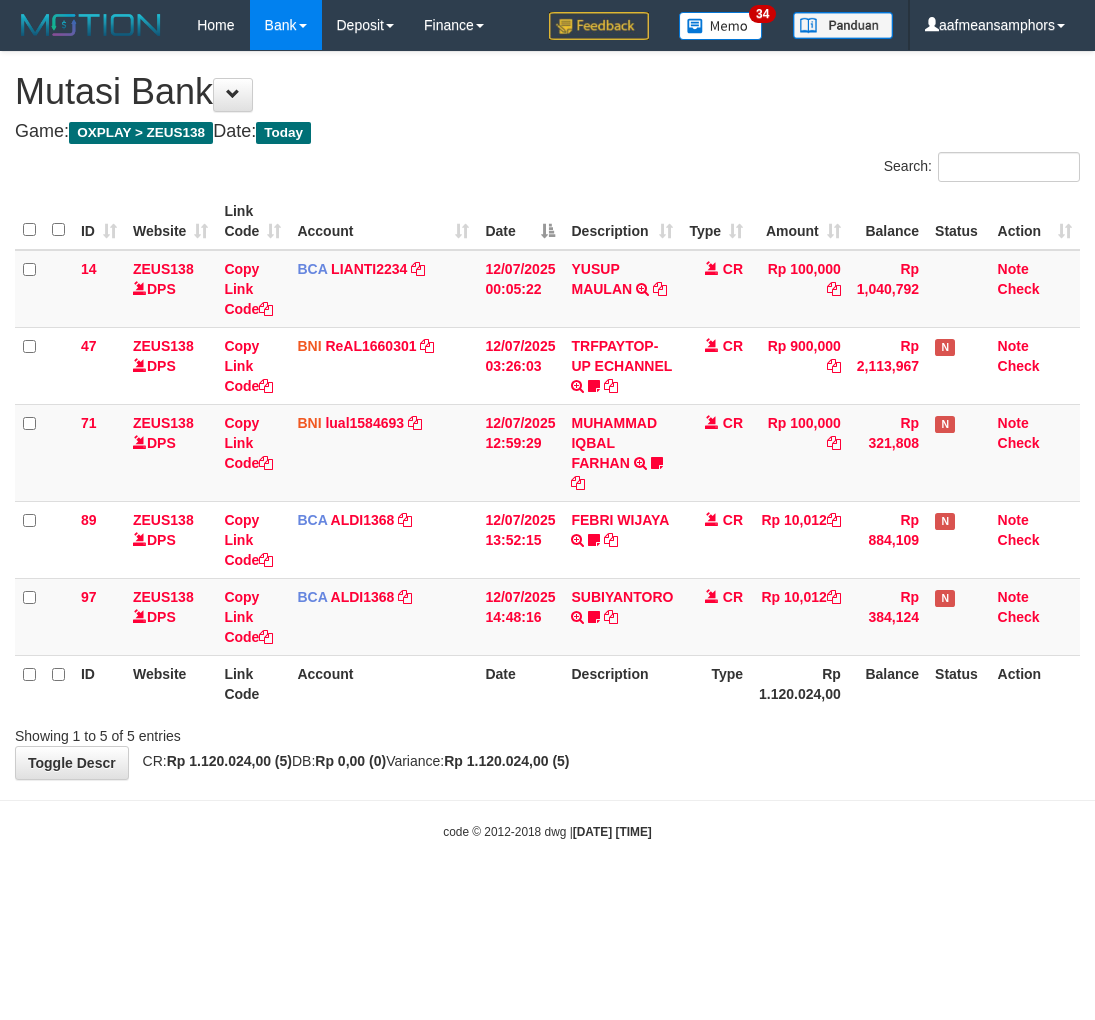 scroll, scrollTop: 0, scrollLeft: 0, axis: both 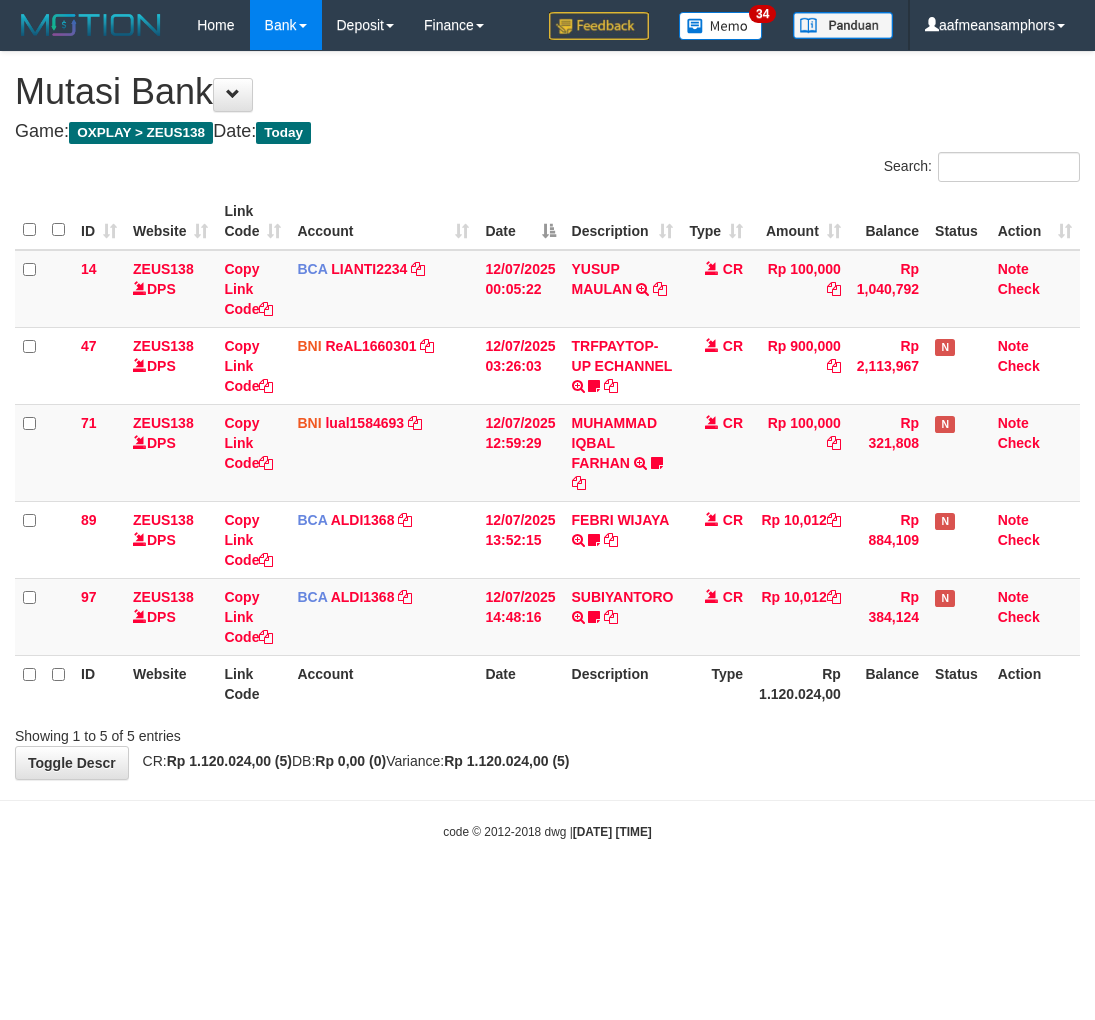 click on "Toggle navigation
Home
Bank
Account List
Load
By Website
Group
[OXPLAY]													ZEUS138
By Load Group (DPS)" at bounding box center (547, 445) 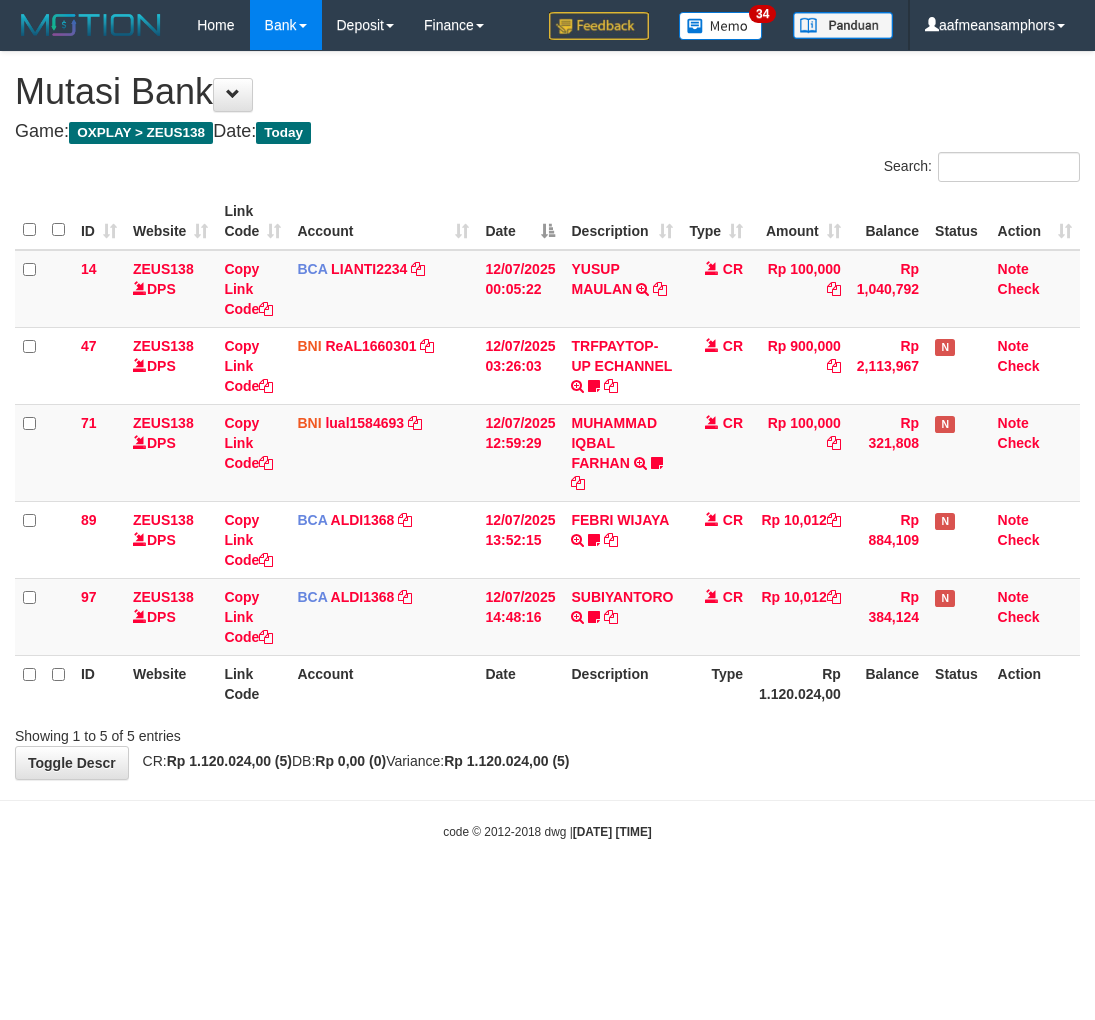 scroll, scrollTop: 0, scrollLeft: 0, axis: both 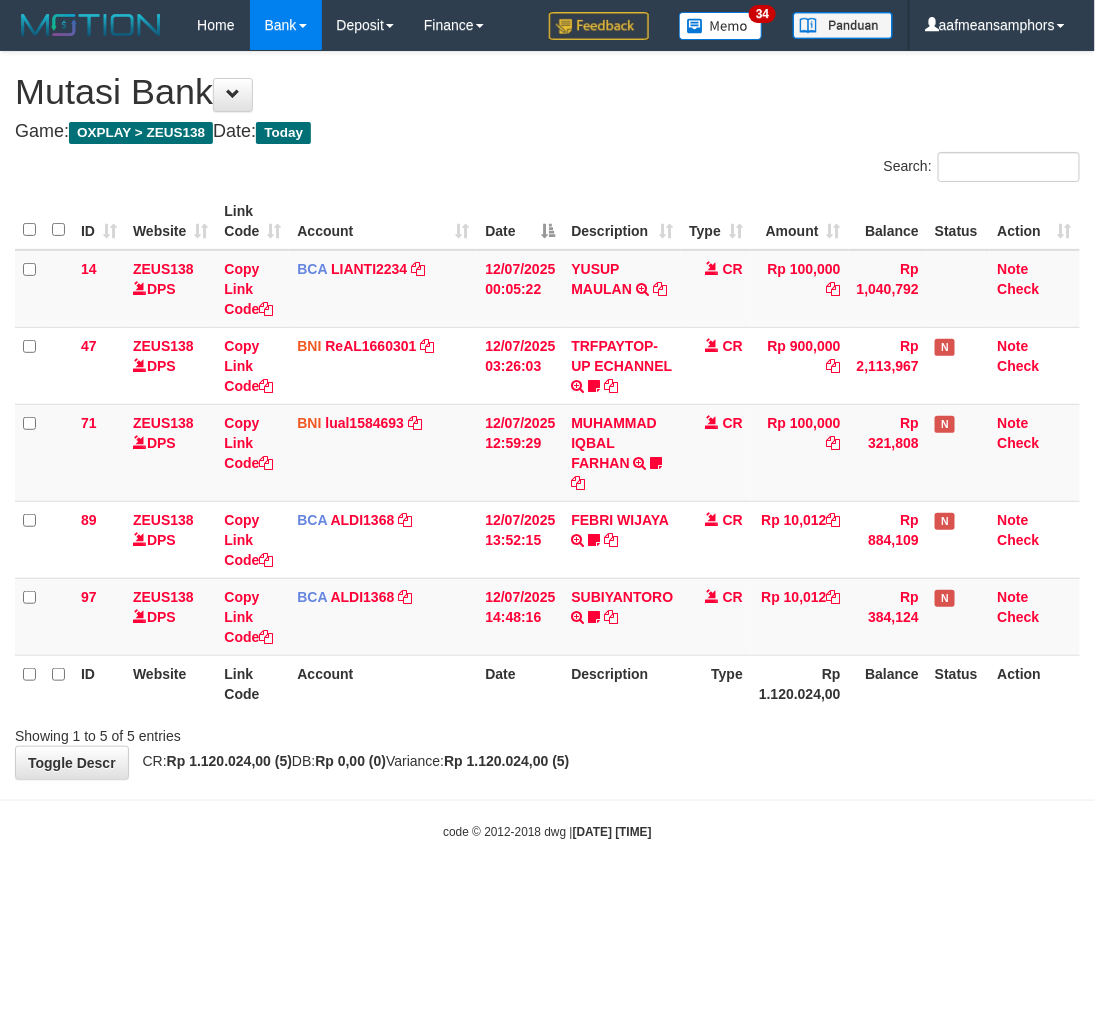 click on "Toggle navigation
Home
Bank
Account List
Load
By Website
Group
[OXPLAY]													ZEUS138
By Load Group (DPS)" at bounding box center [547, 445] 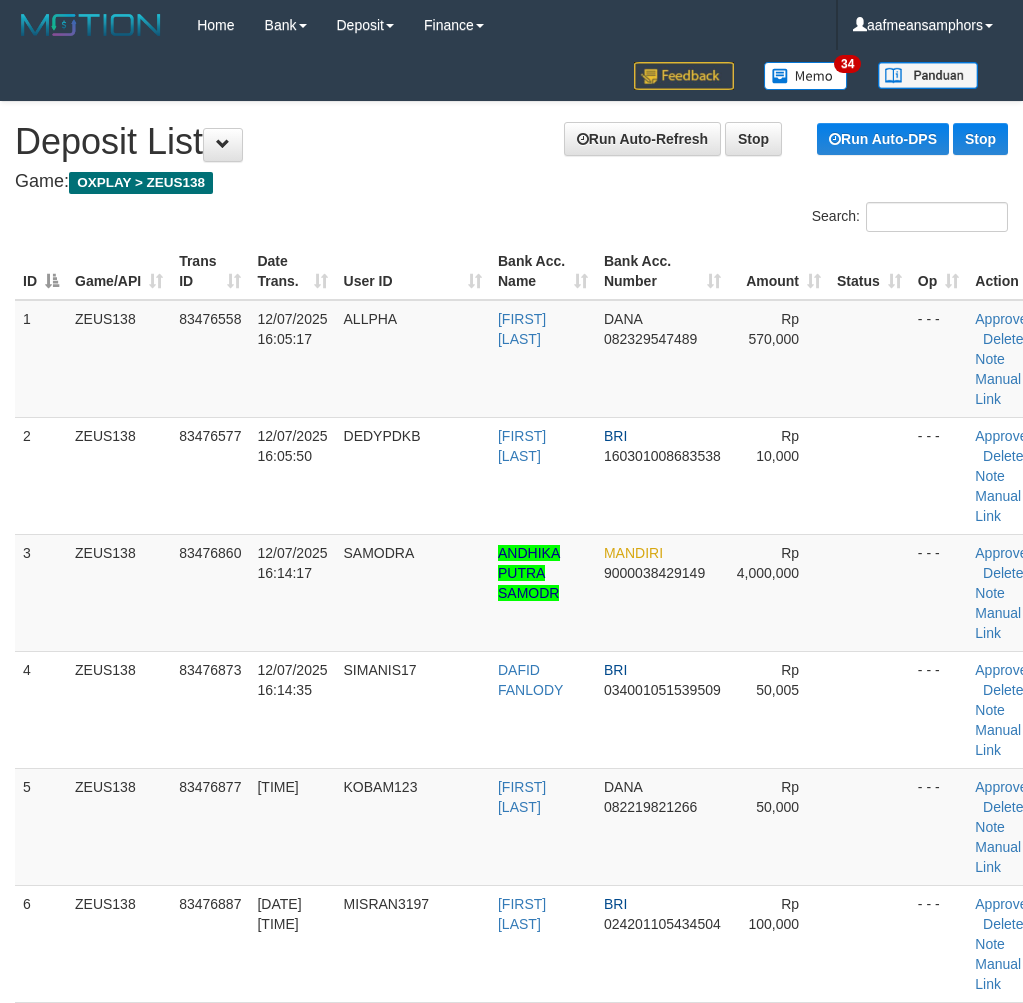 scroll, scrollTop: 975, scrollLeft: 0, axis: vertical 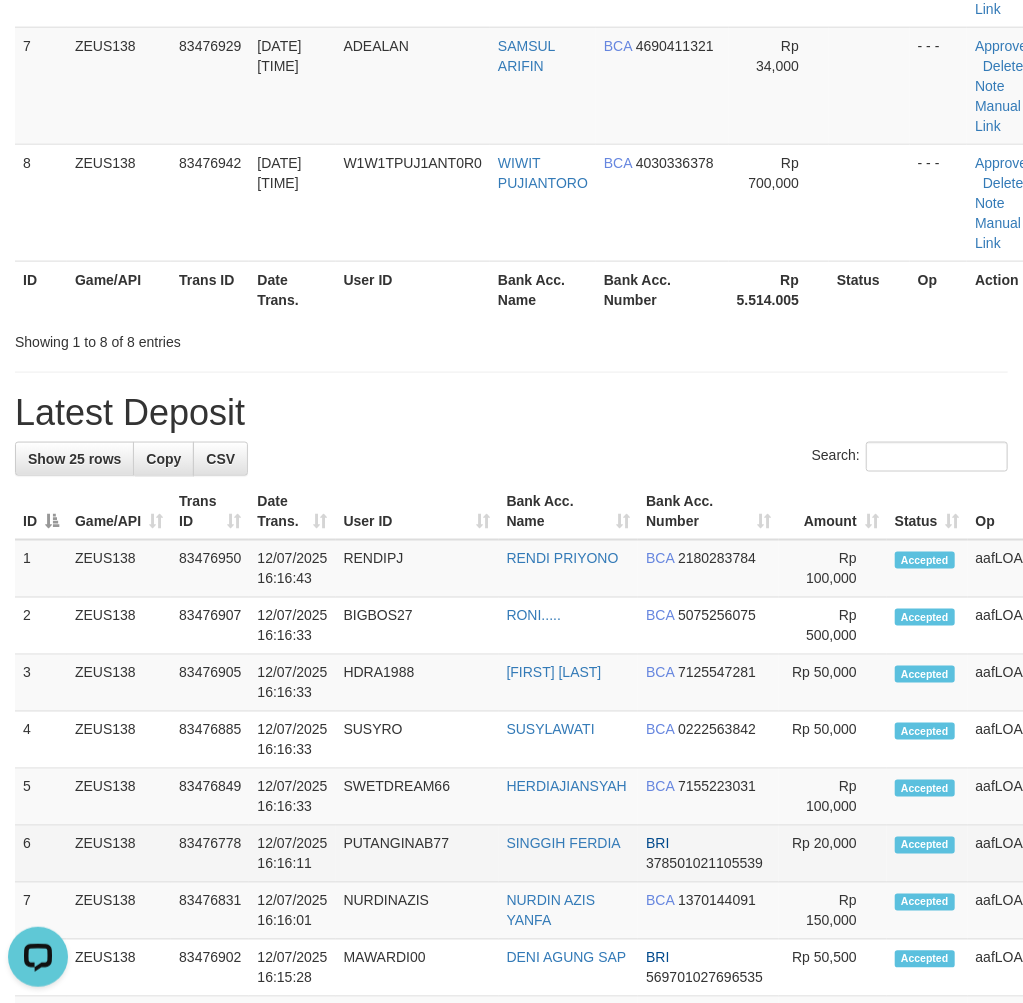 click on "1
ZEUS138
83476950
12/07/2025 16:16:43
RENDIPJ
RENDI PRIYONO
BCA
2180283784
Rp 100,000" at bounding box center [606, 1253] 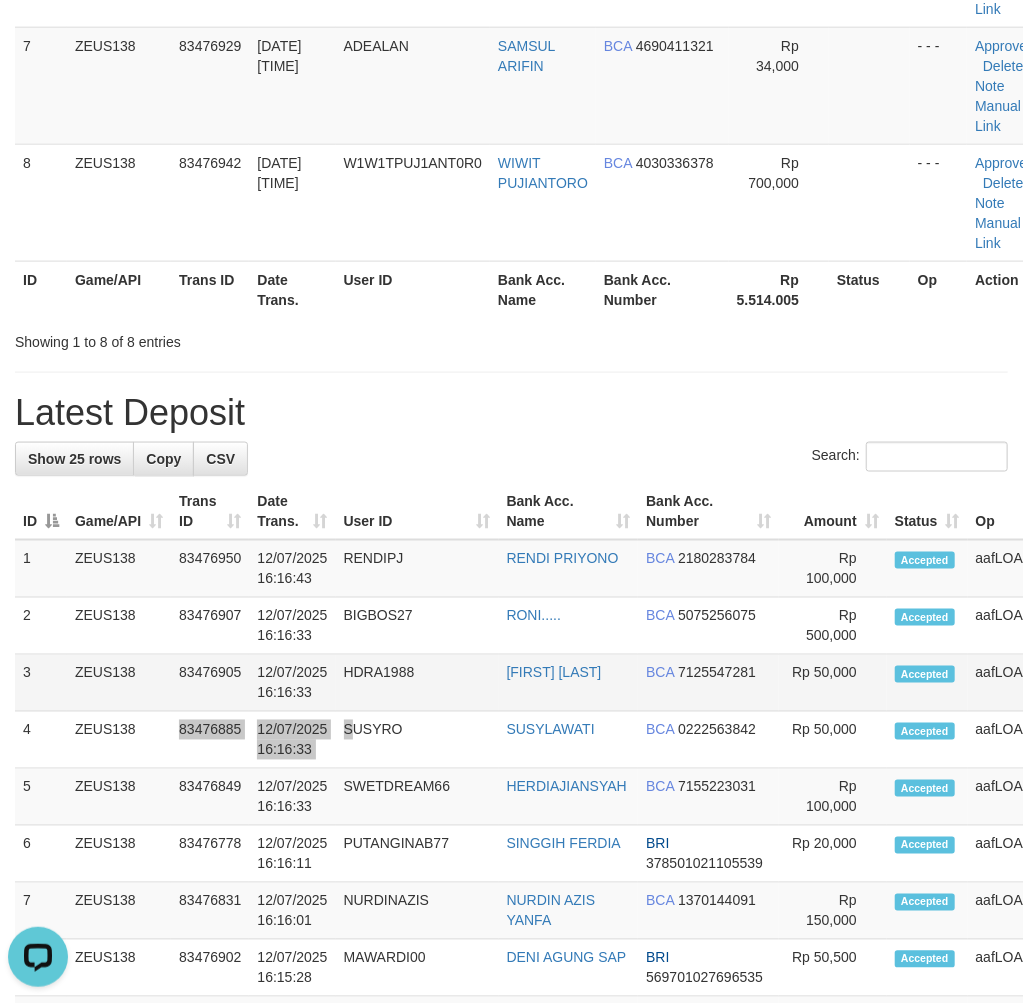 click on "4
ZEUS138
83476885
12/07/2025 16:16:33
SUSYRO
SUSYLAWATI
BCA
0222563842
Rp 50,000
Accepted
aafLOADBANKZEUS
Note" at bounding box center [606, 740] 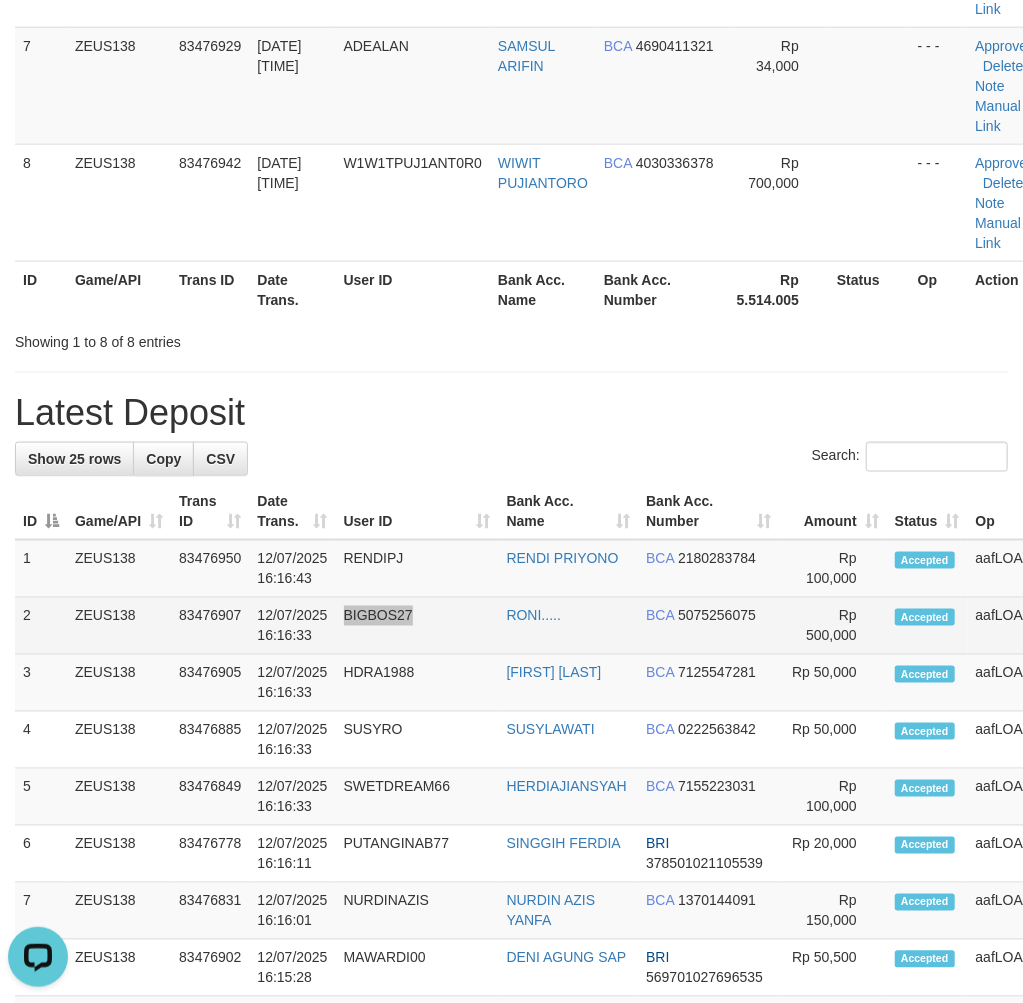 click on "2
ZEUS138
83476907
12/07/2025 16:16:33
BIGBOS27
RONI.....
BCA
5075256075
Rp 500,000
Accepted
aafLOADBANKZEUS
Note" at bounding box center [606, 626] 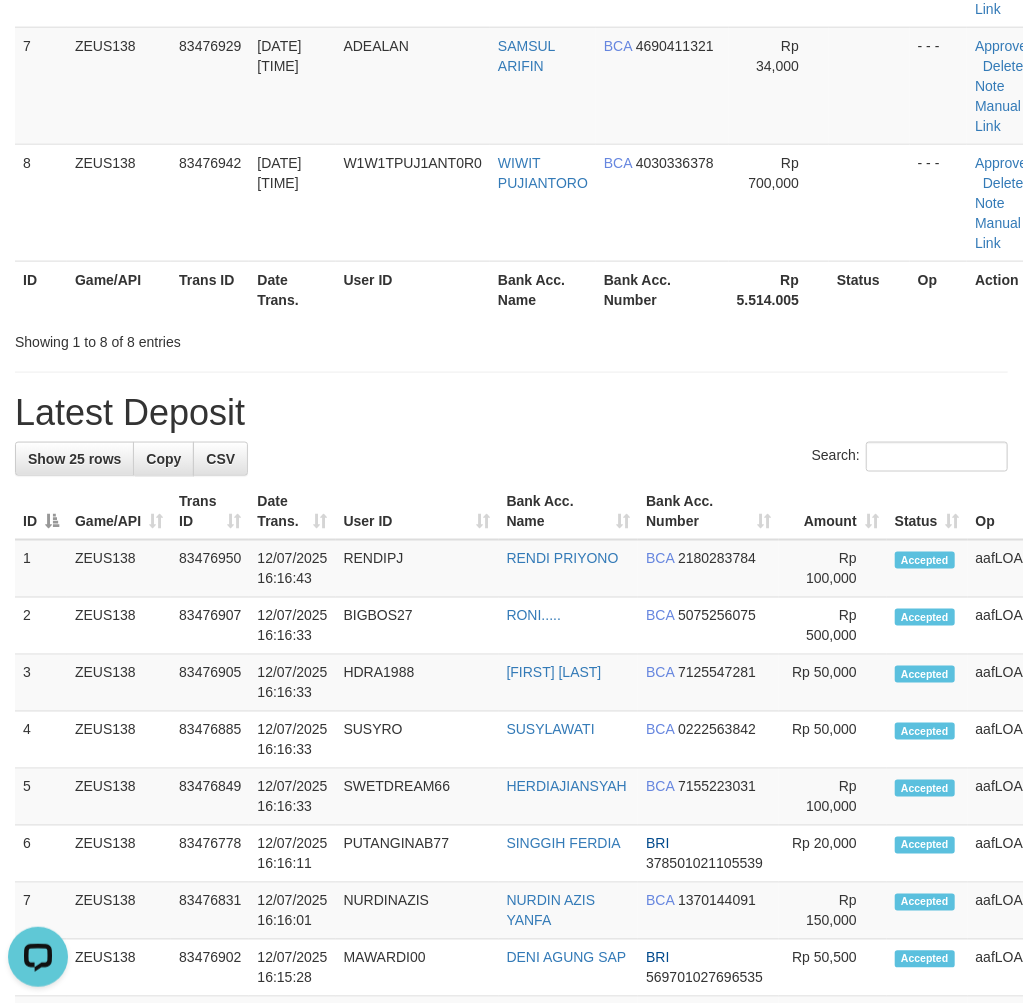 scroll, scrollTop: 293, scrollLeft: 0, axis: vertical 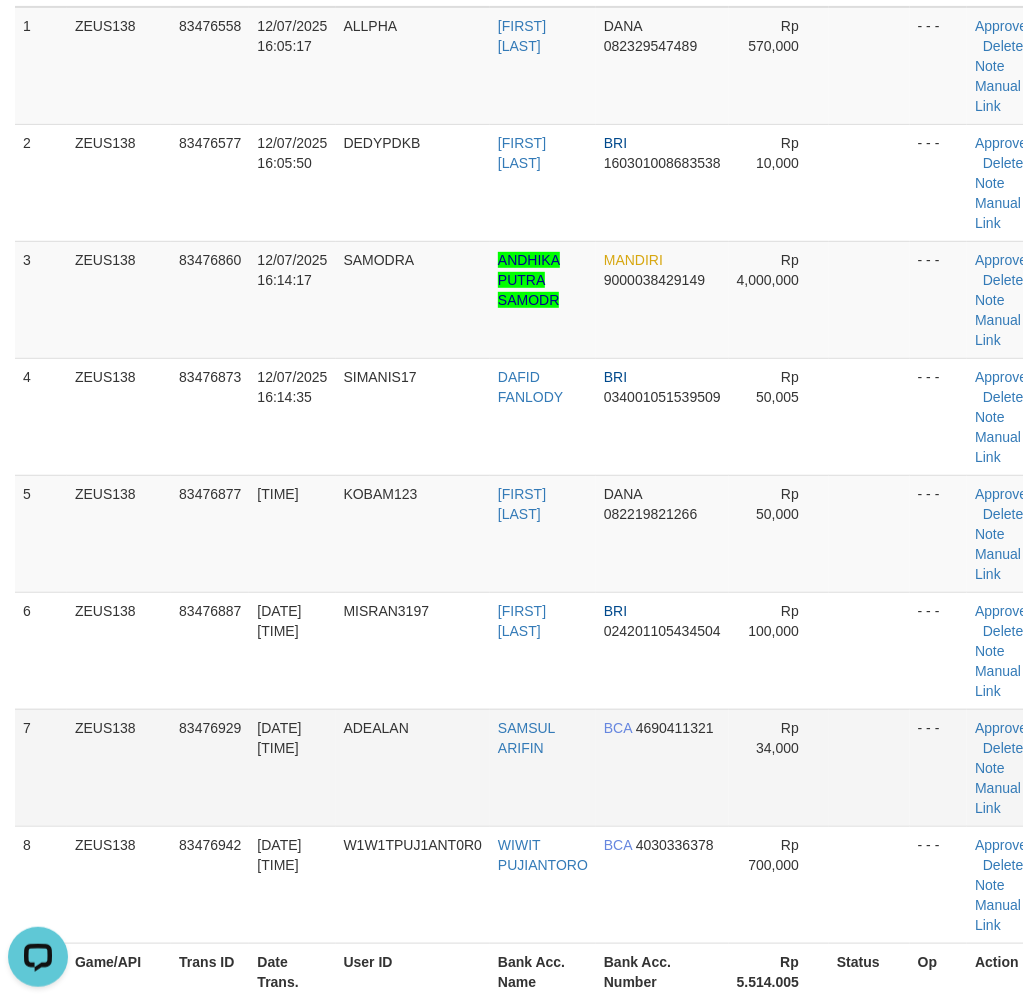 click on "7
ZEUS138
83476929
12/07/2025 16:15:57
ADEALAN
SAMSUL ARIFIN
BCA
4690411321
Rp 34,000
- - -
Approve
Delete
Note
Manual Link" at bounding box center [532, 767] 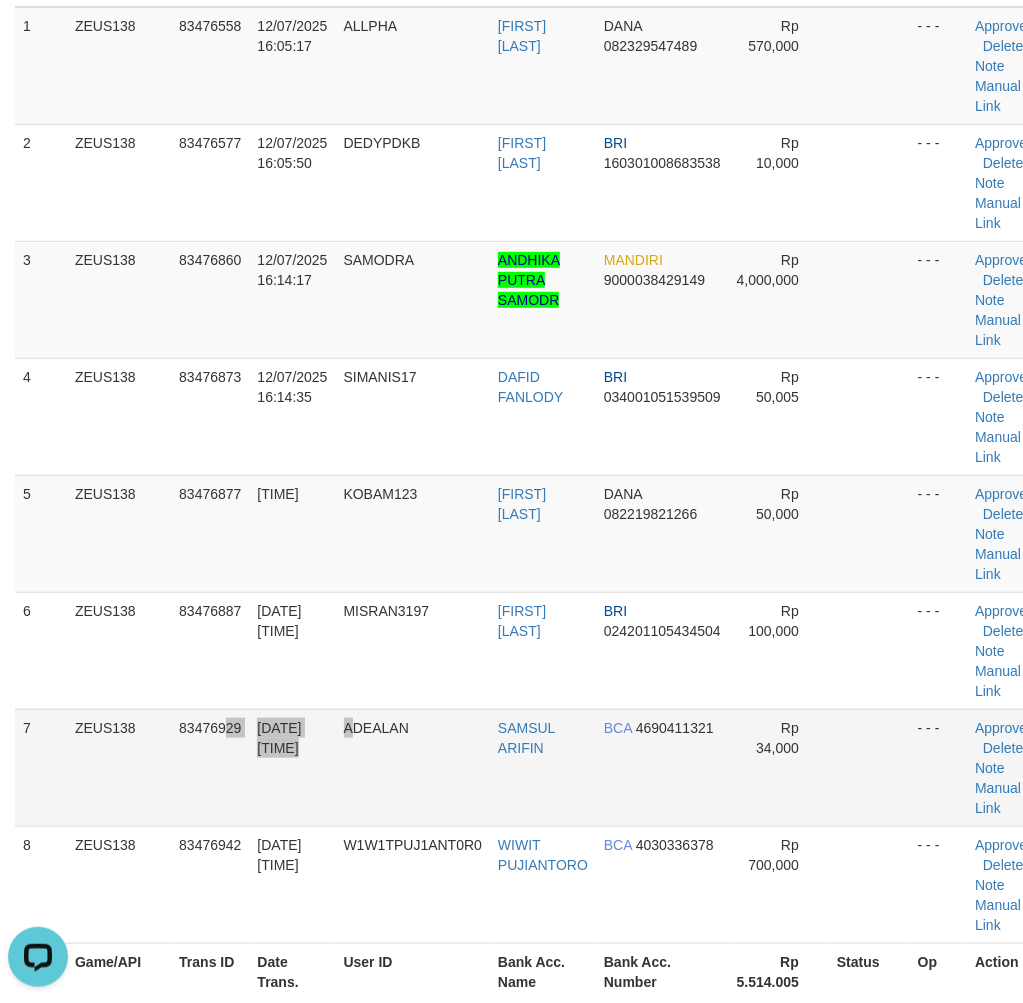 click on "7
ZEUS138
83476929
12/07/2025 16:15:57
ADEALAN
SAMSUL ARIFIN
BCA
4690411321
Rp 34,000
- - -
Approve
Delete
Note
Manual Link" at bounding box center (532, 767) 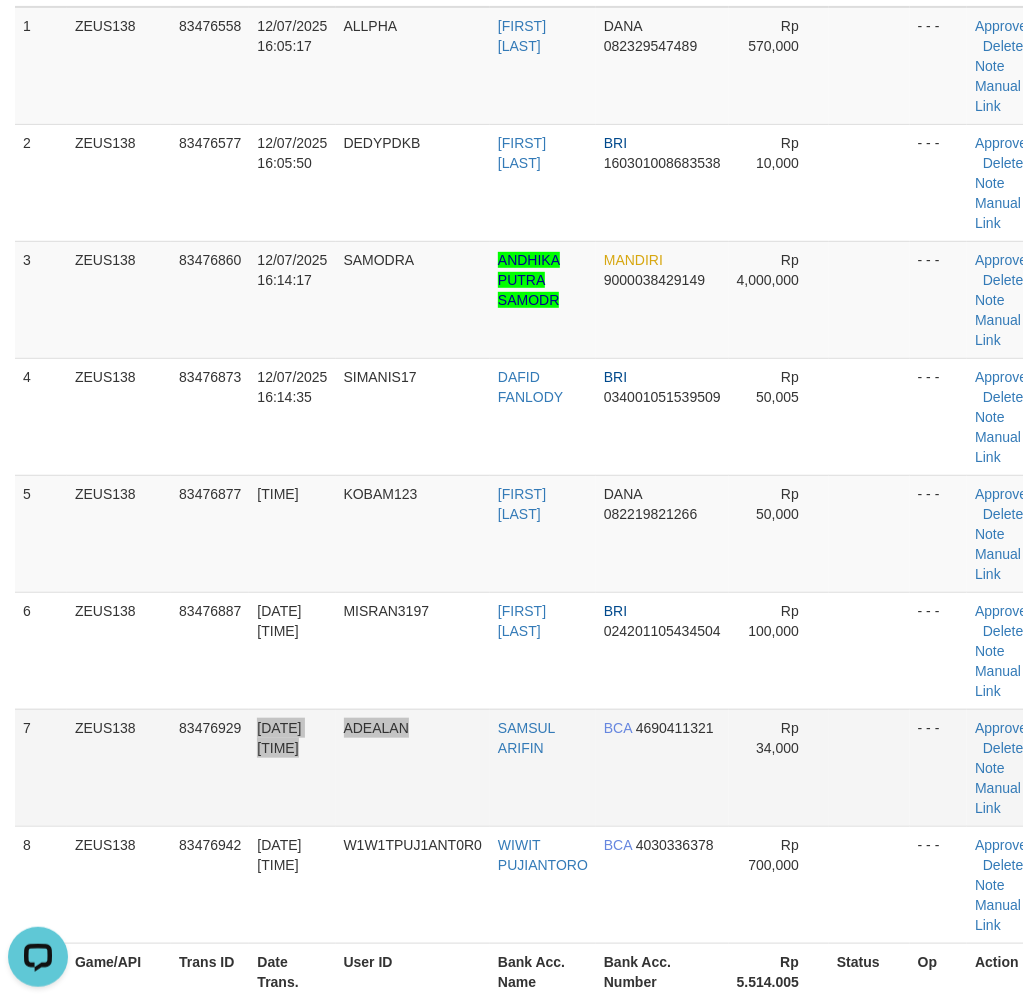 drag, startPoint x: 435, startPoint y: 738, endPoint x: 458, endPoint y: 741, distance: 23.194826 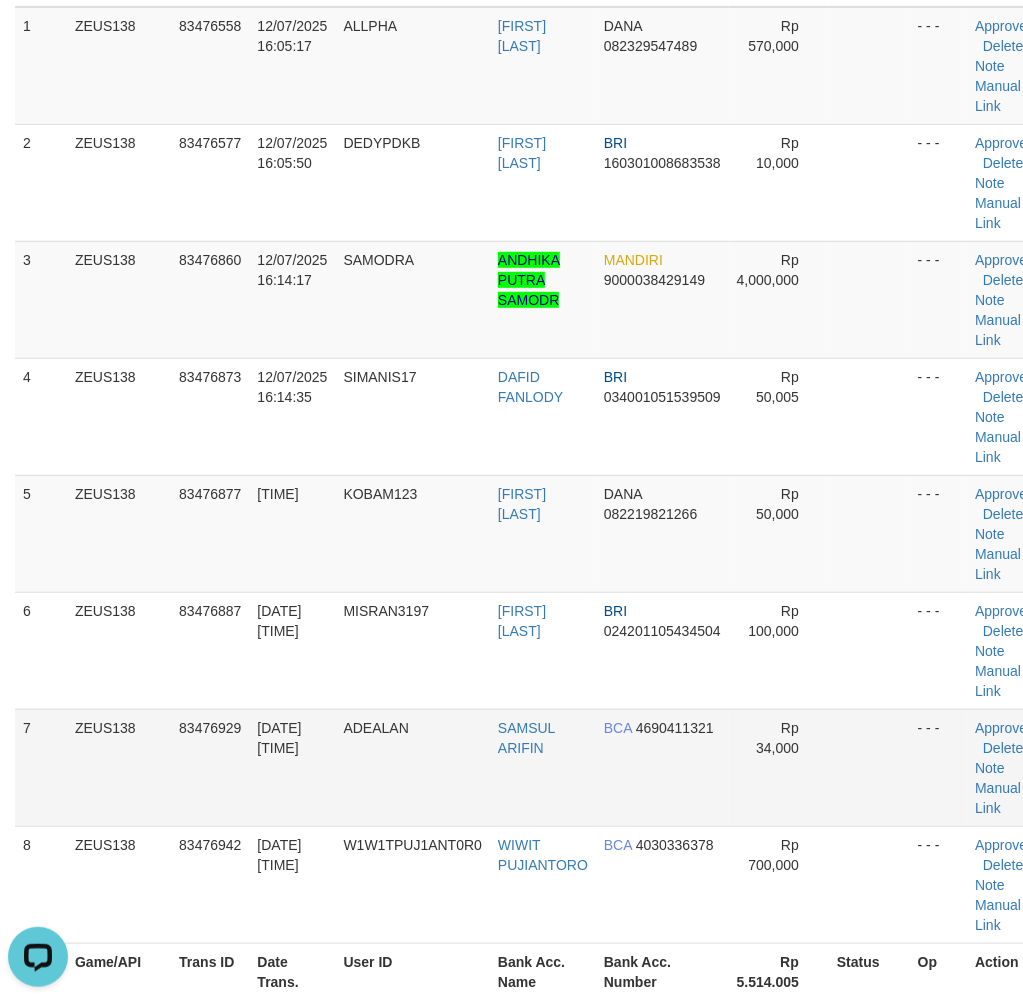 click on "ADEALAN" at bounding box center (413, 767) 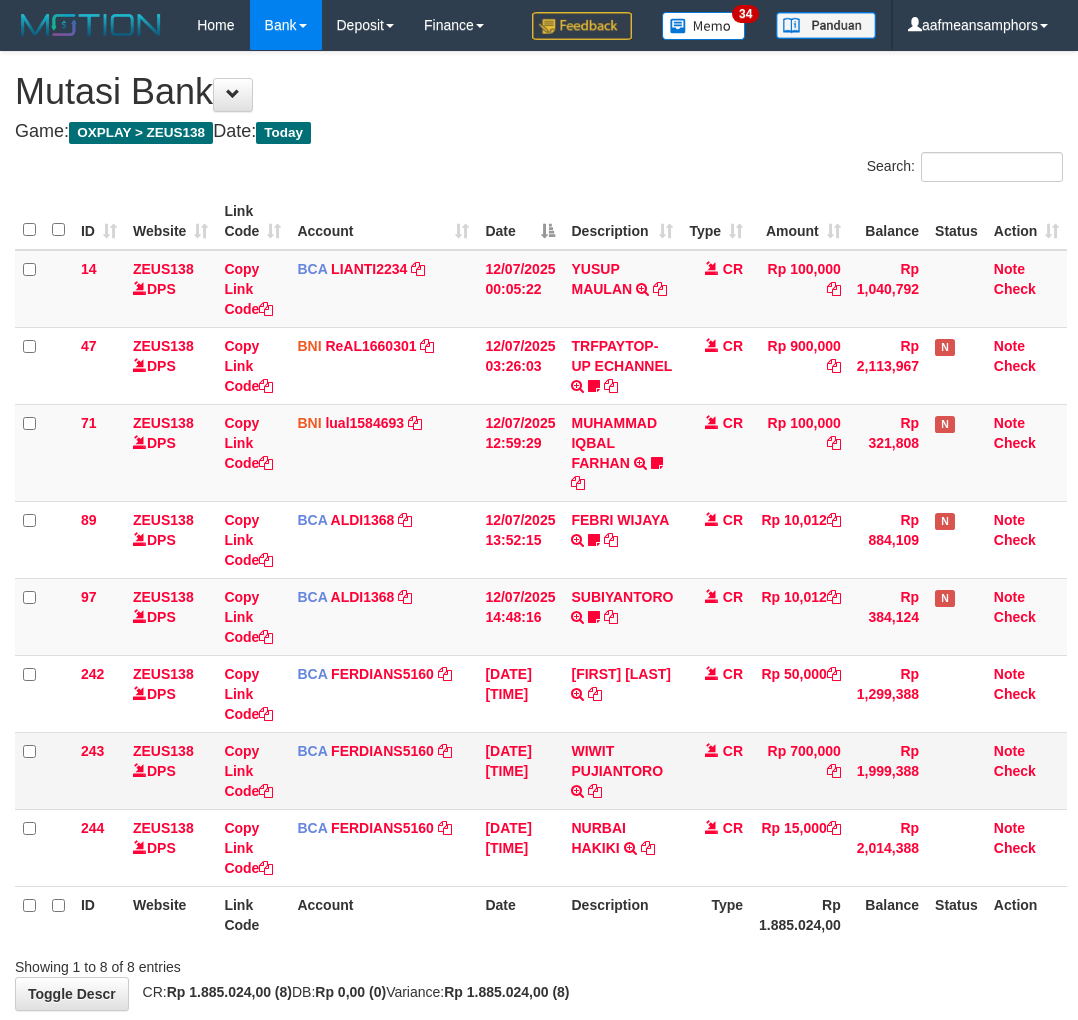 scroll, scrollTop: 0, scrollLeft: 0, axis: both 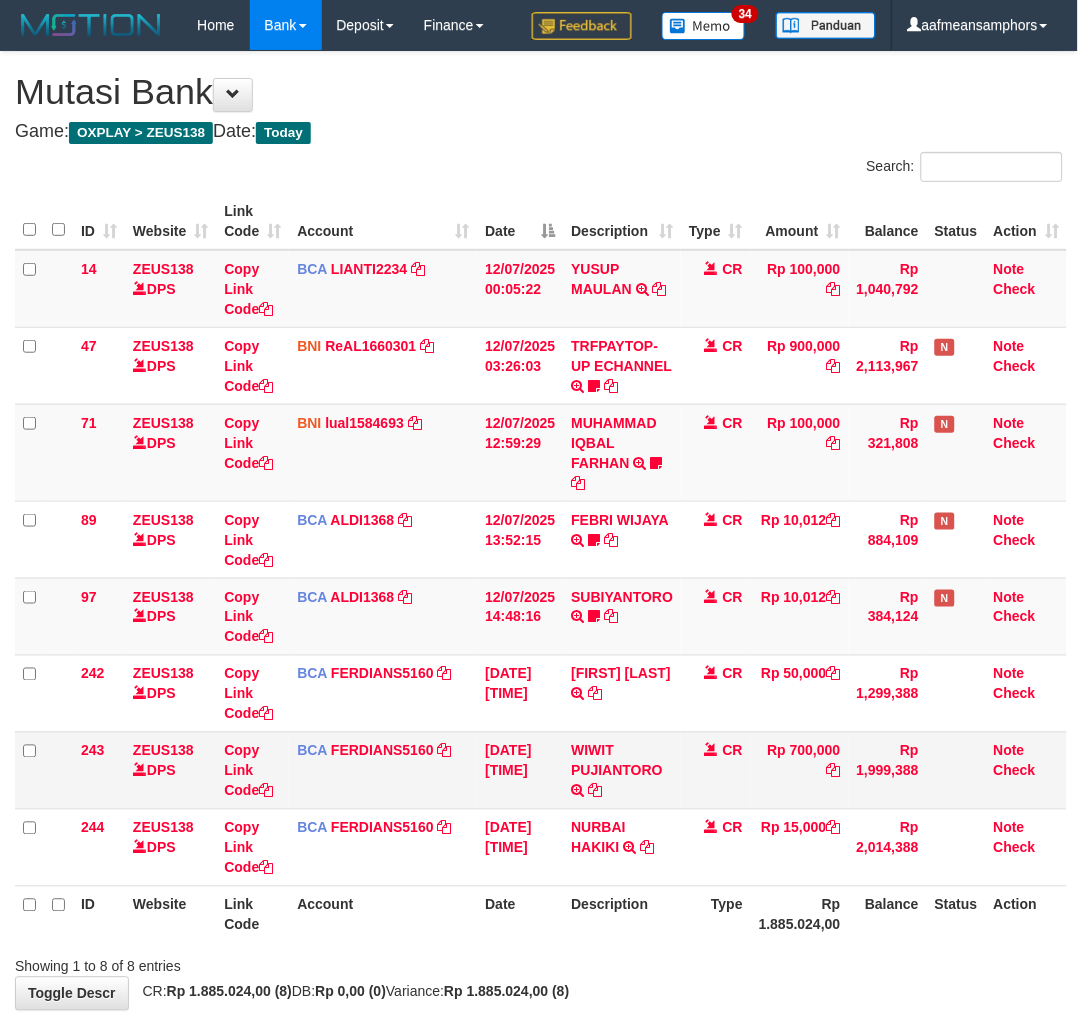 click on "WIWIT PUJIANTORO         TRSF E-BANKING CR 07/12 ZLT21
WIWIT PUJIANTORO" at bounding box center [622, 770] 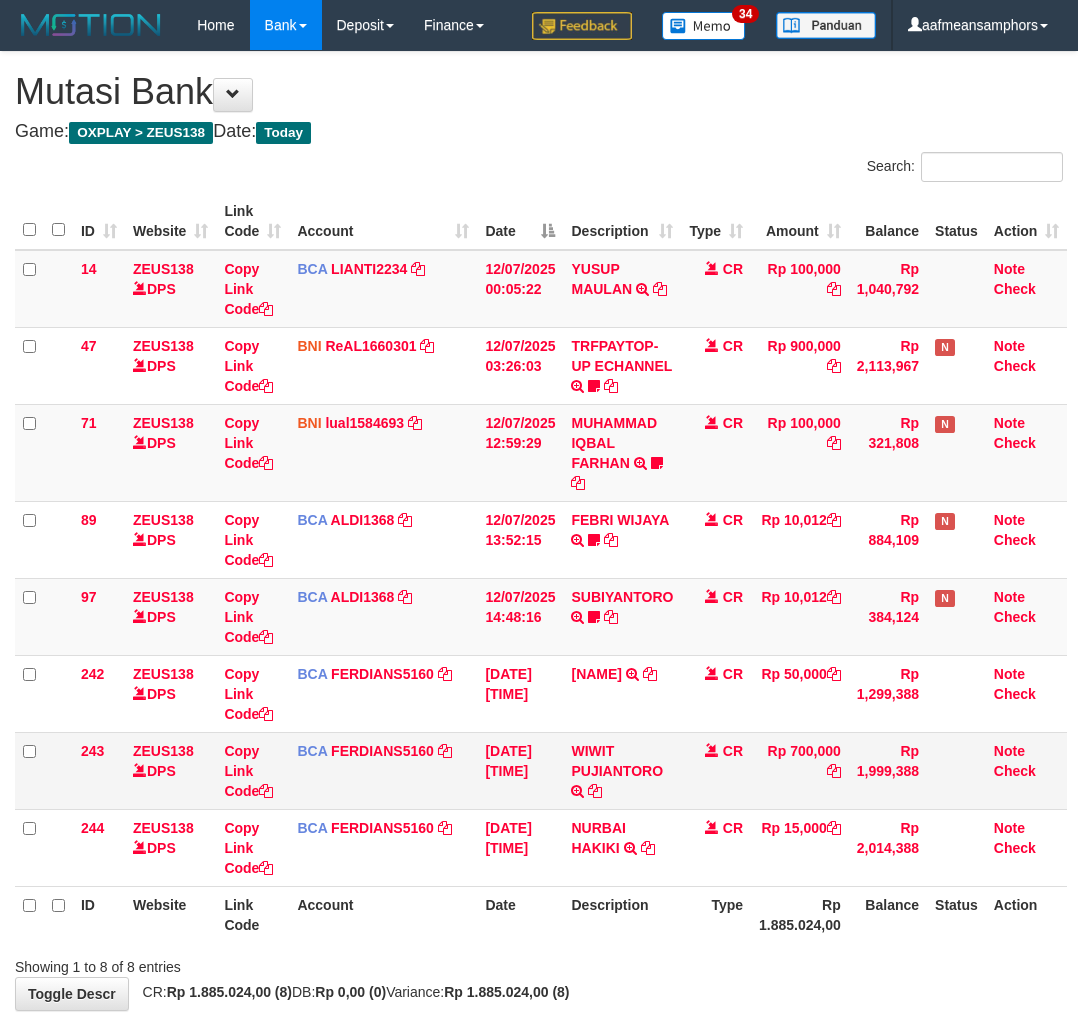 scroll, scrollTop: 101, scrollLeft: 0, axis: vertical 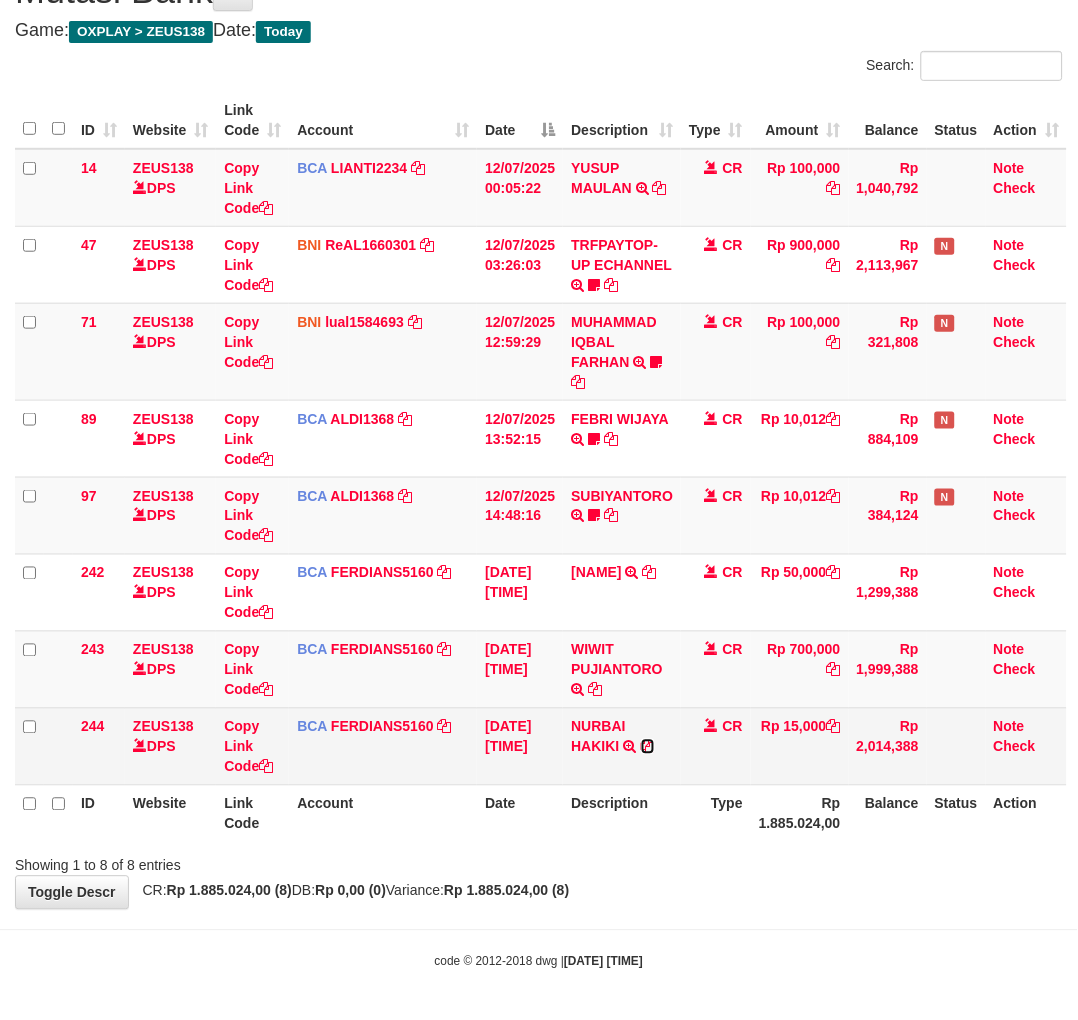 click at bounding box center (648, 747) 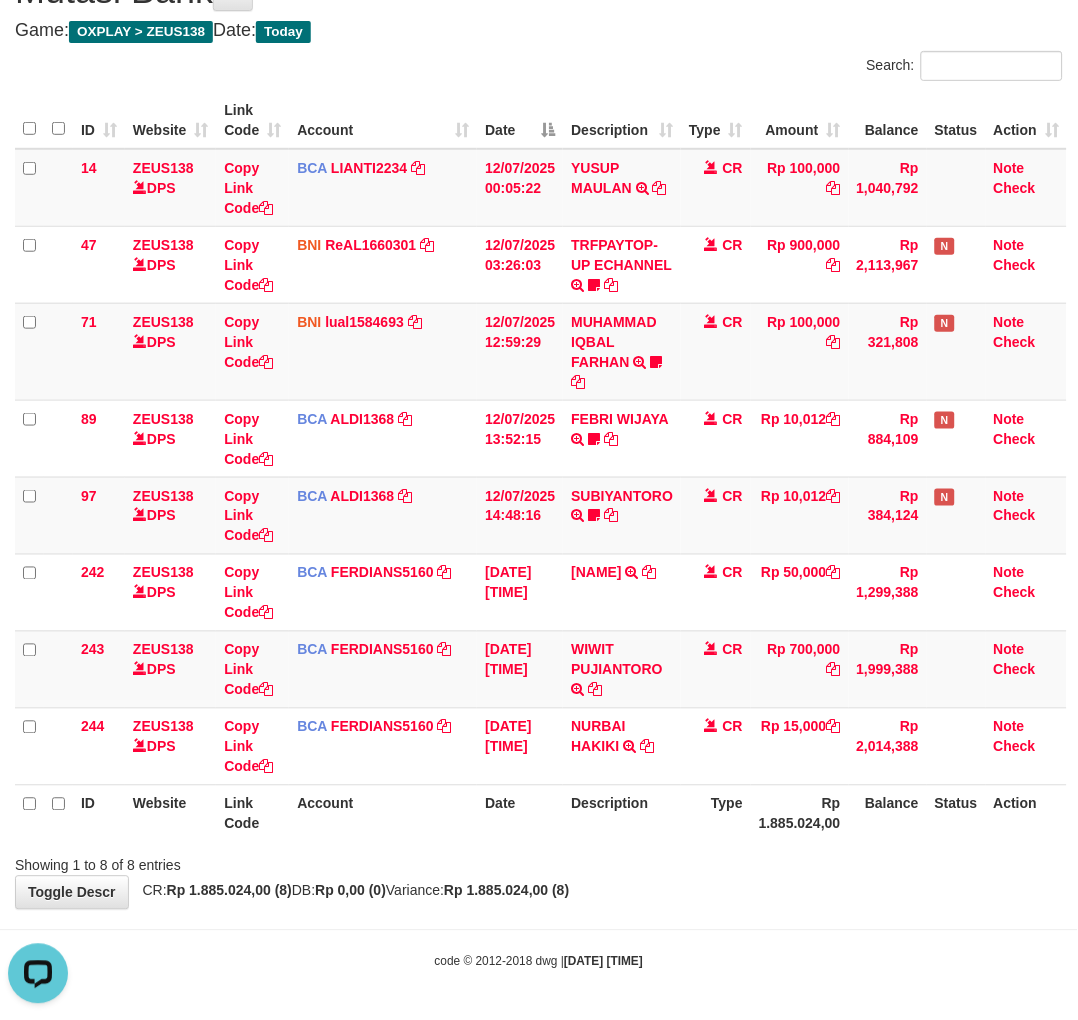 scroll, scrollTop: 0, scrollLeft: 0, axis: both 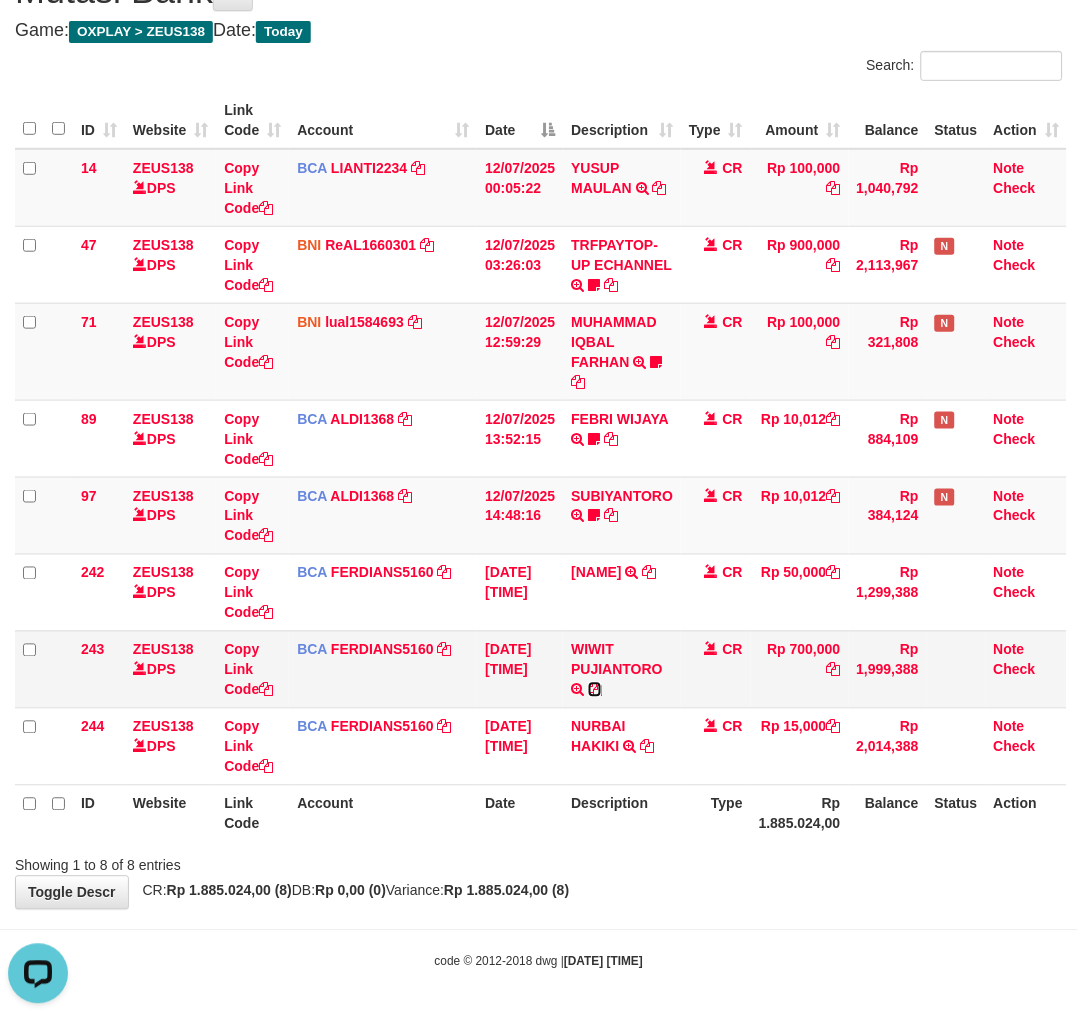 click at bounding box center [595, 690] 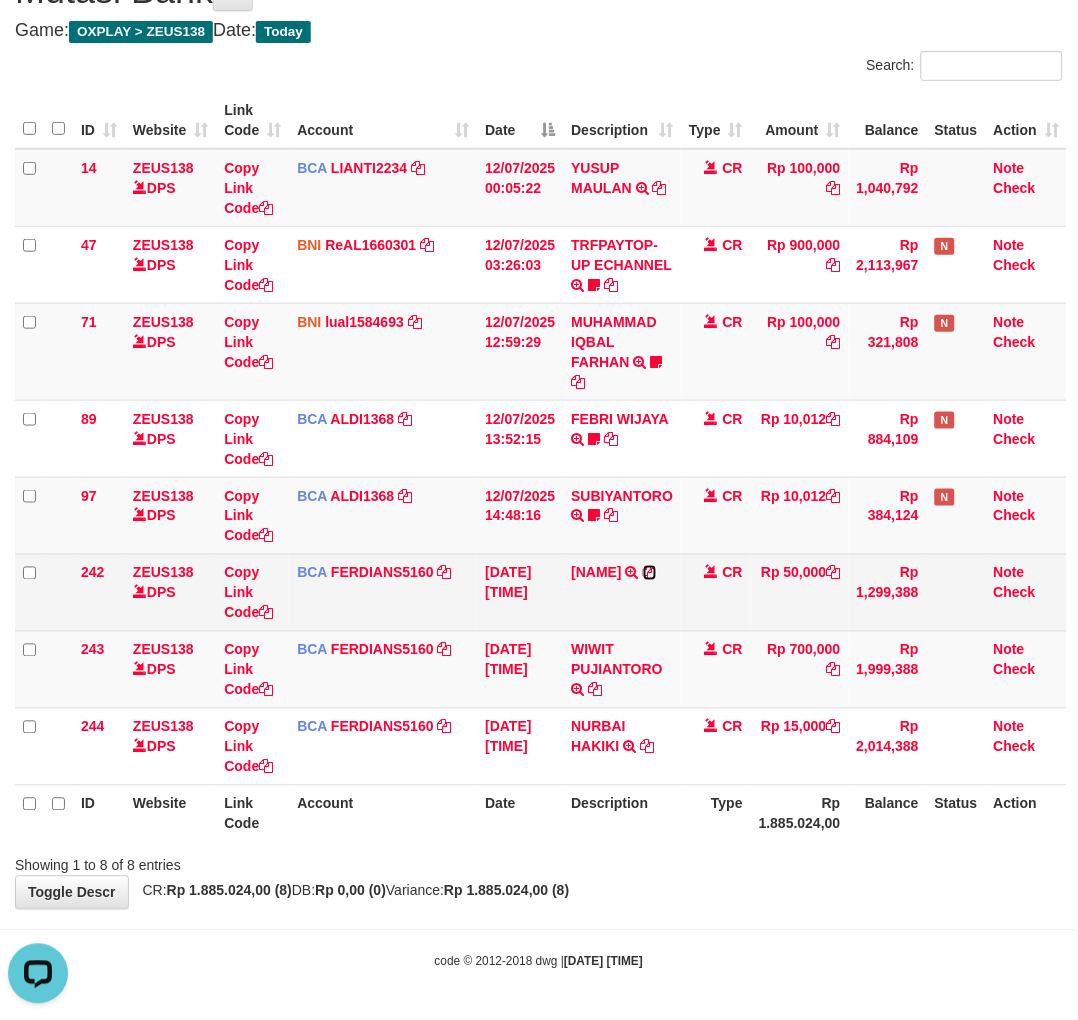 drag, startPoint x: 595, startPoint y: 591, endPoint x: 706, endPoint y: 584, distance: 111.220505 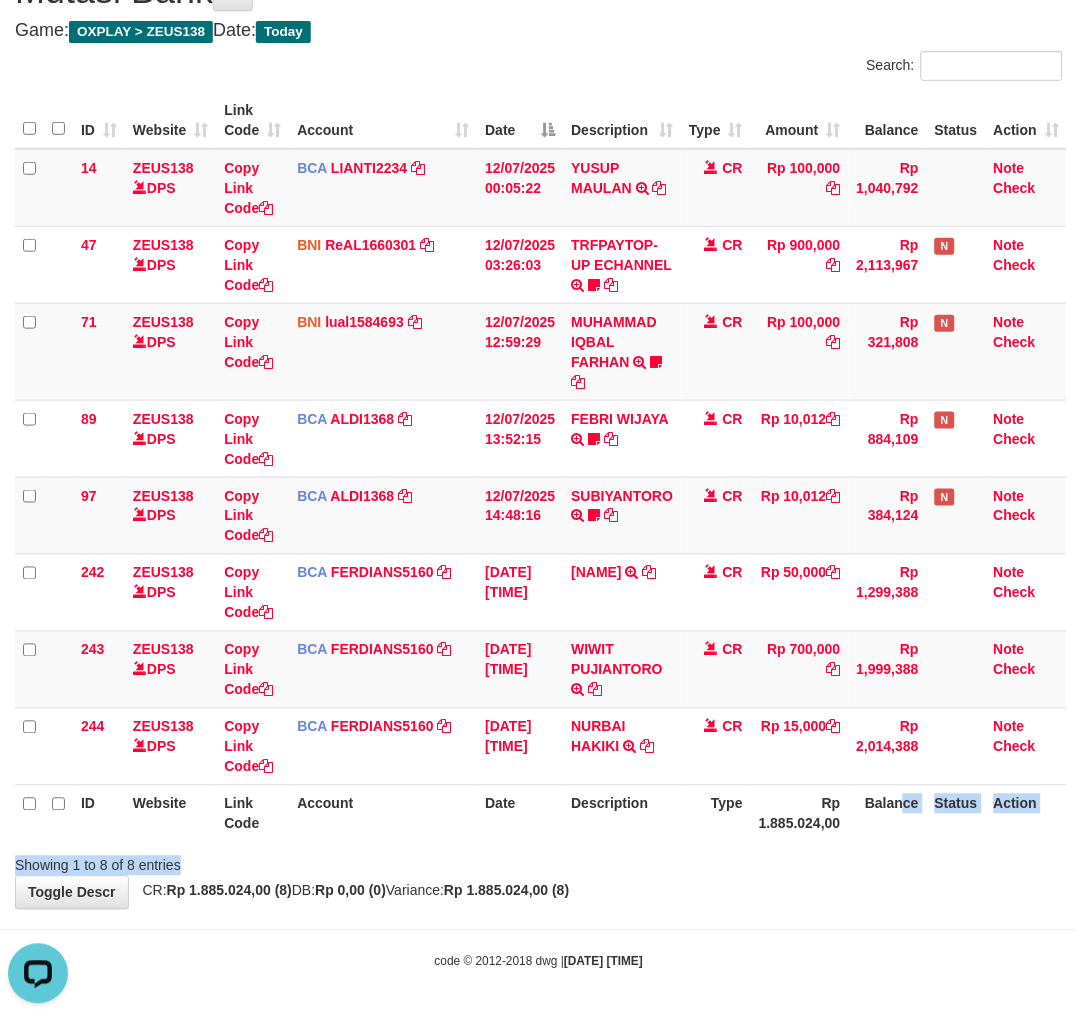 click on "Search:
ID Website Link Code Account Date Description Type Amount Balance Status Action
14
ZEUS138    DPS
Copy Link Code
BCA
LIANTI2234
DPS
YULIANTI
mutasi_20250712_4646 | 14
mutasi_20250712_4646 | 14
12/07/2025 00:05:22
YUSUP MAULAN         TRSF E-BANKING CR 1207/FTSCY/WS95051
100000.002025071262819090 TRFDN-YUSUP MAULANESPAY DEBIT INDONE
CR
Rp 100,000
Rp 1,040,792
Note
Check
47
ZEUS138    DPS
Copy Link Code
BNI
ReAL1660301" at bounding box center [539, 463] 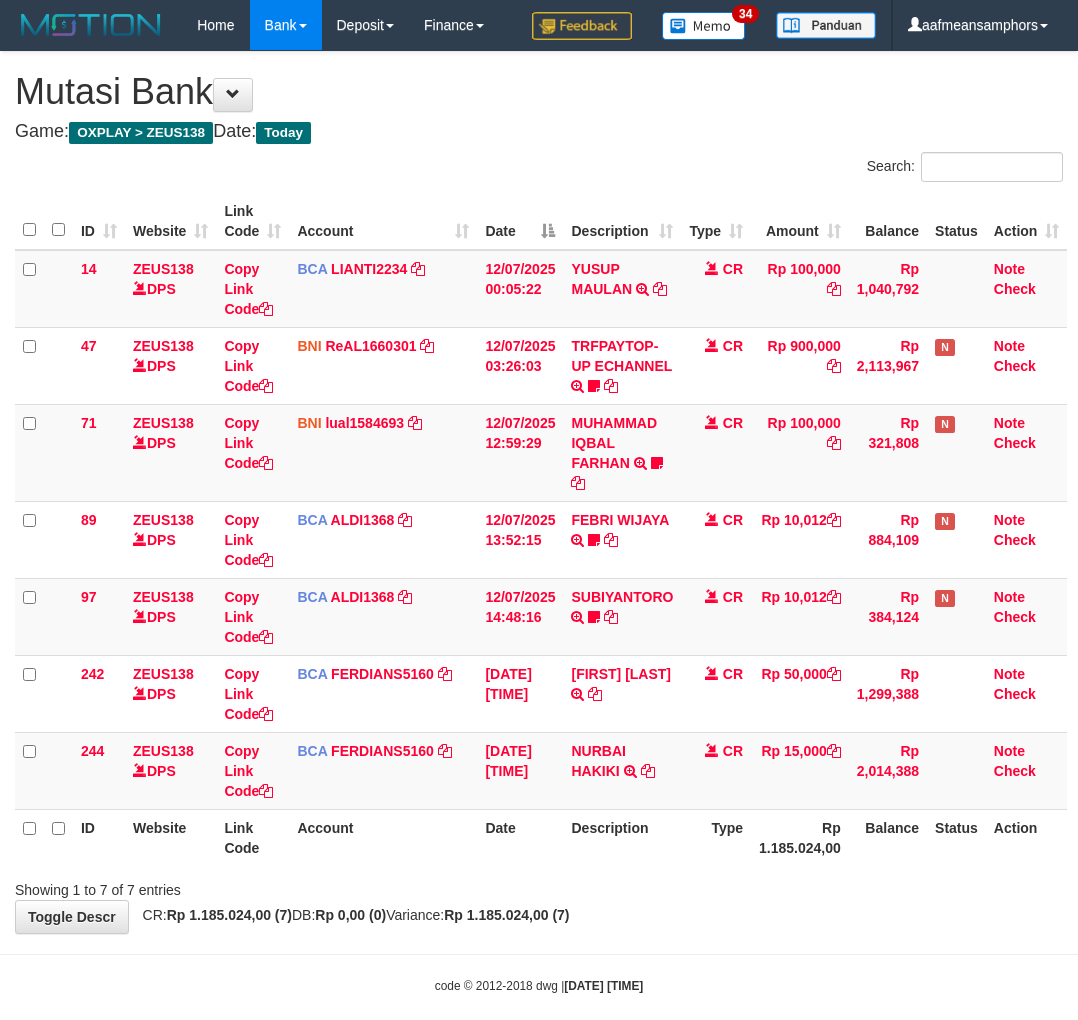 scroll, scrollTop: 24, scrollLeft: 0, axis: vertical 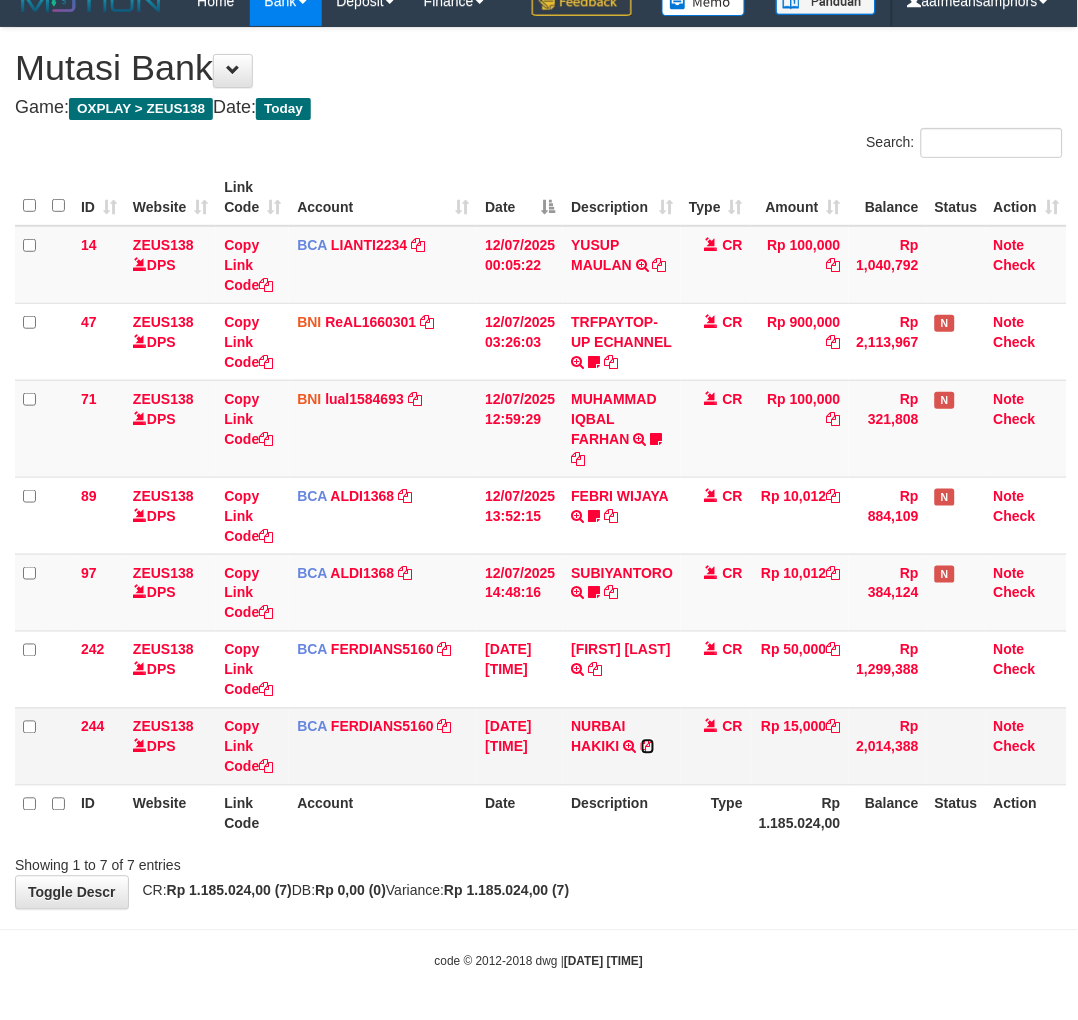 drag, startPoint x: 646, startPoint y: 740, endPoint x: 700, endPoint y: 740, distance: 54 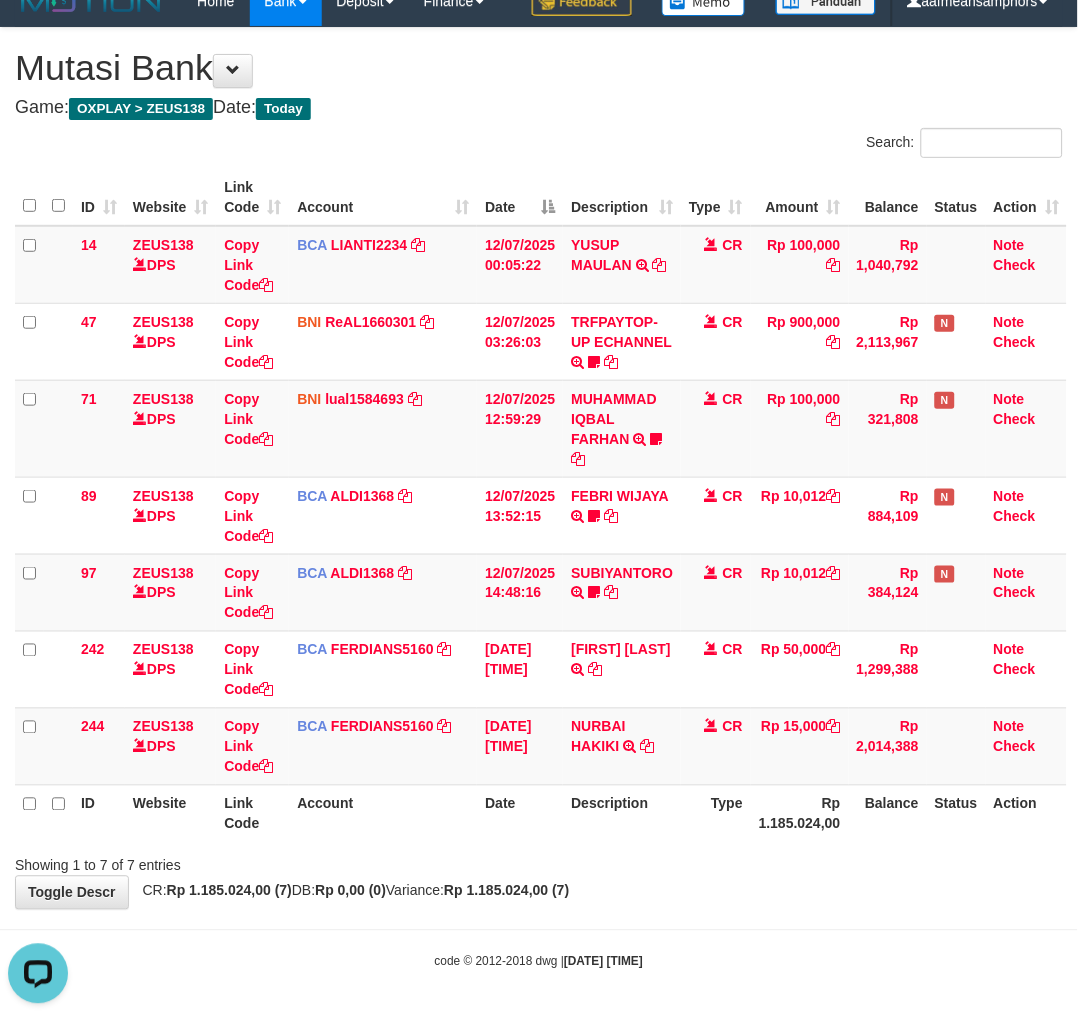 scroll, scrollTop: 0, scrollLeft: 0, axis: both 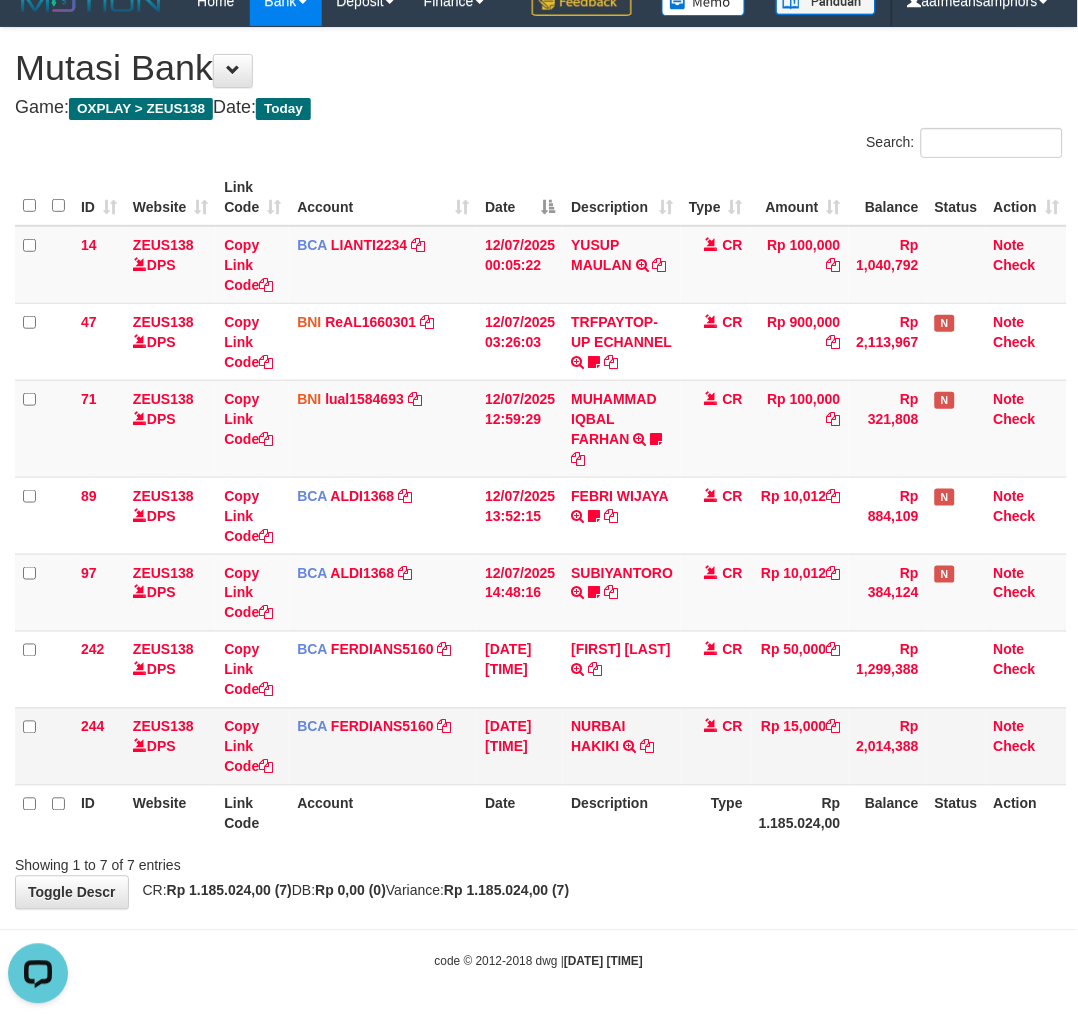 click on "NURBAI HAKIKI         TRSF E-BANKING CR 1207/FTSCY/WS95031
15000.00NURBAI HAKIKI" at bounding box center (622, 746) 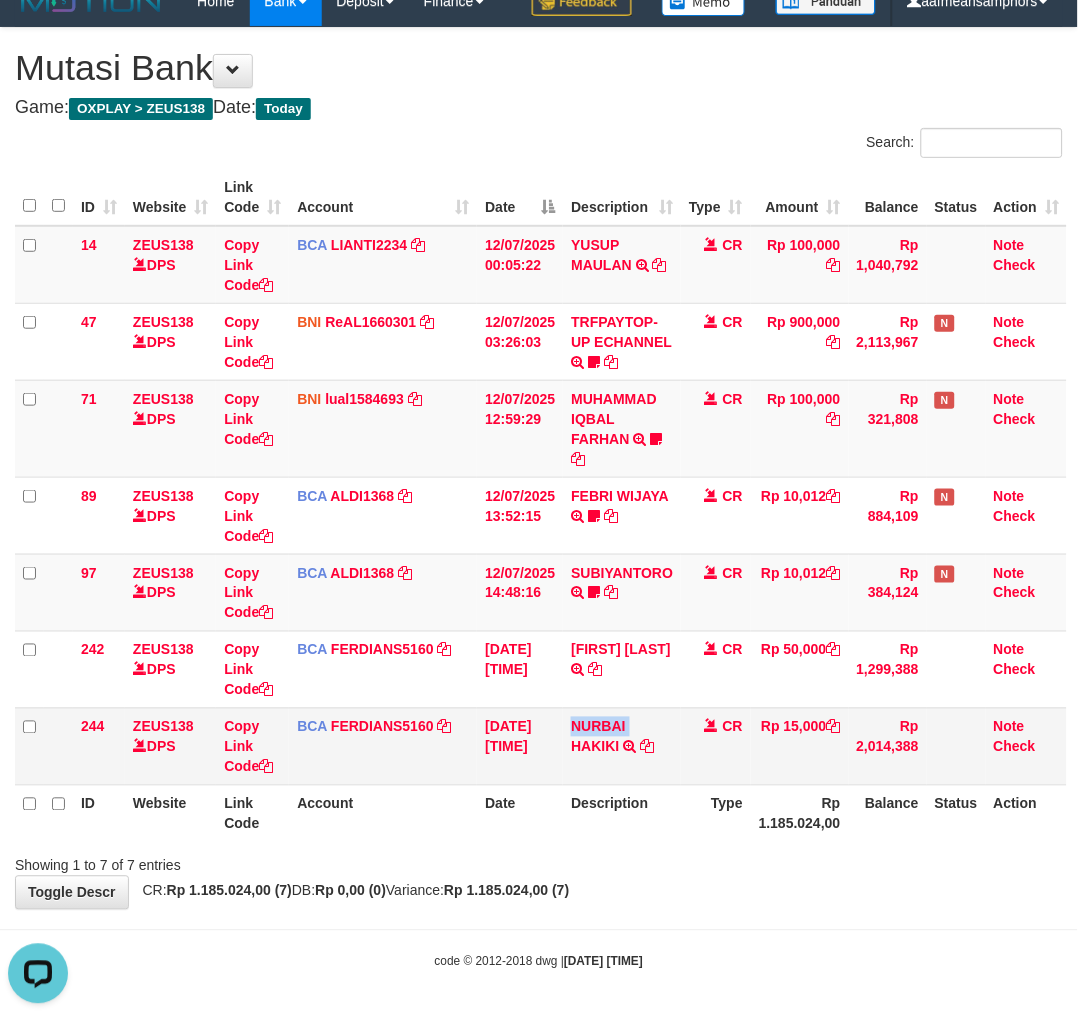 click on "NURBAI HAKIKI         TRSF E-BANKING CR 1207/FTSCY/WS95031
15000.00NURBAI HAKIKI" at bounding box center (622, 746) 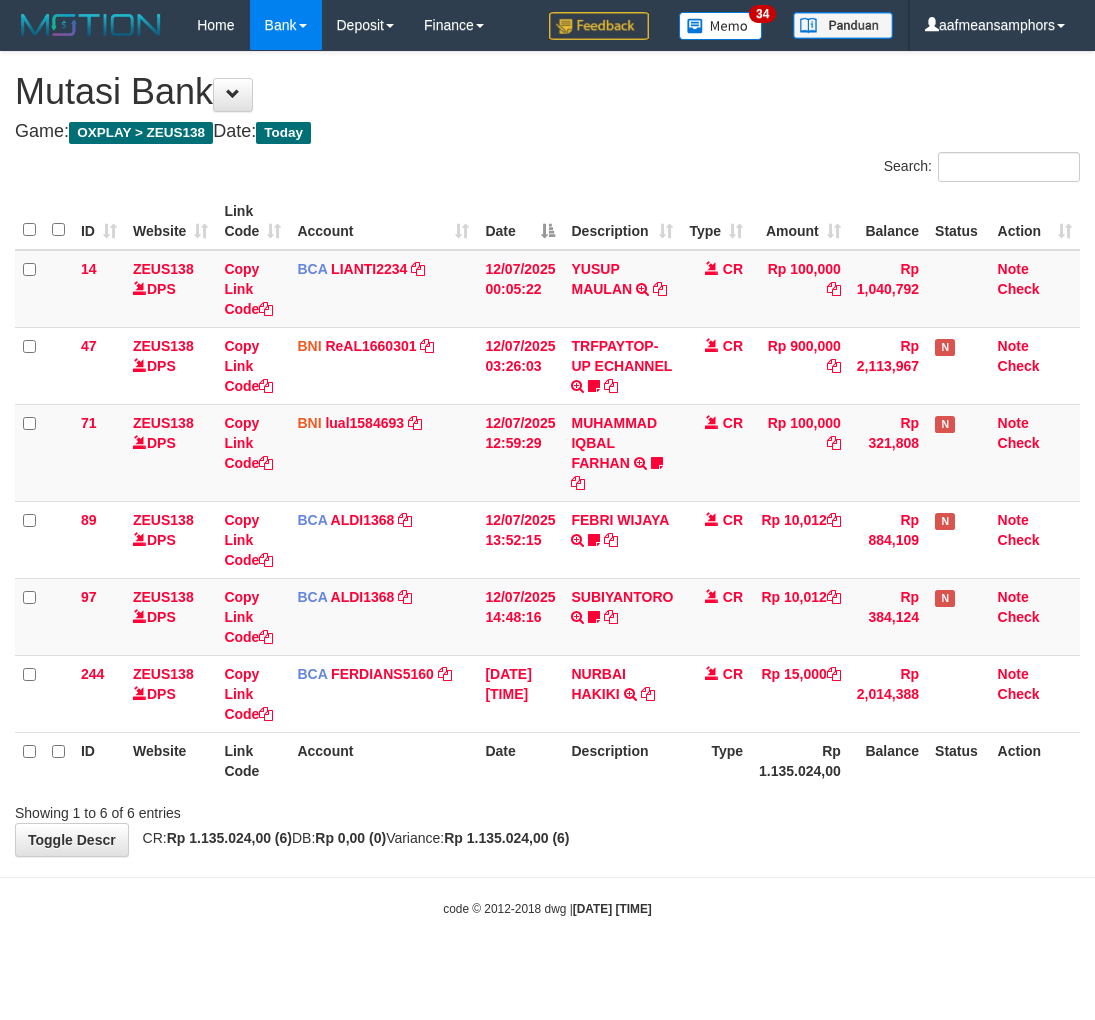 scroll, scrollTop: 0, scrollLeft: 0, axis: both 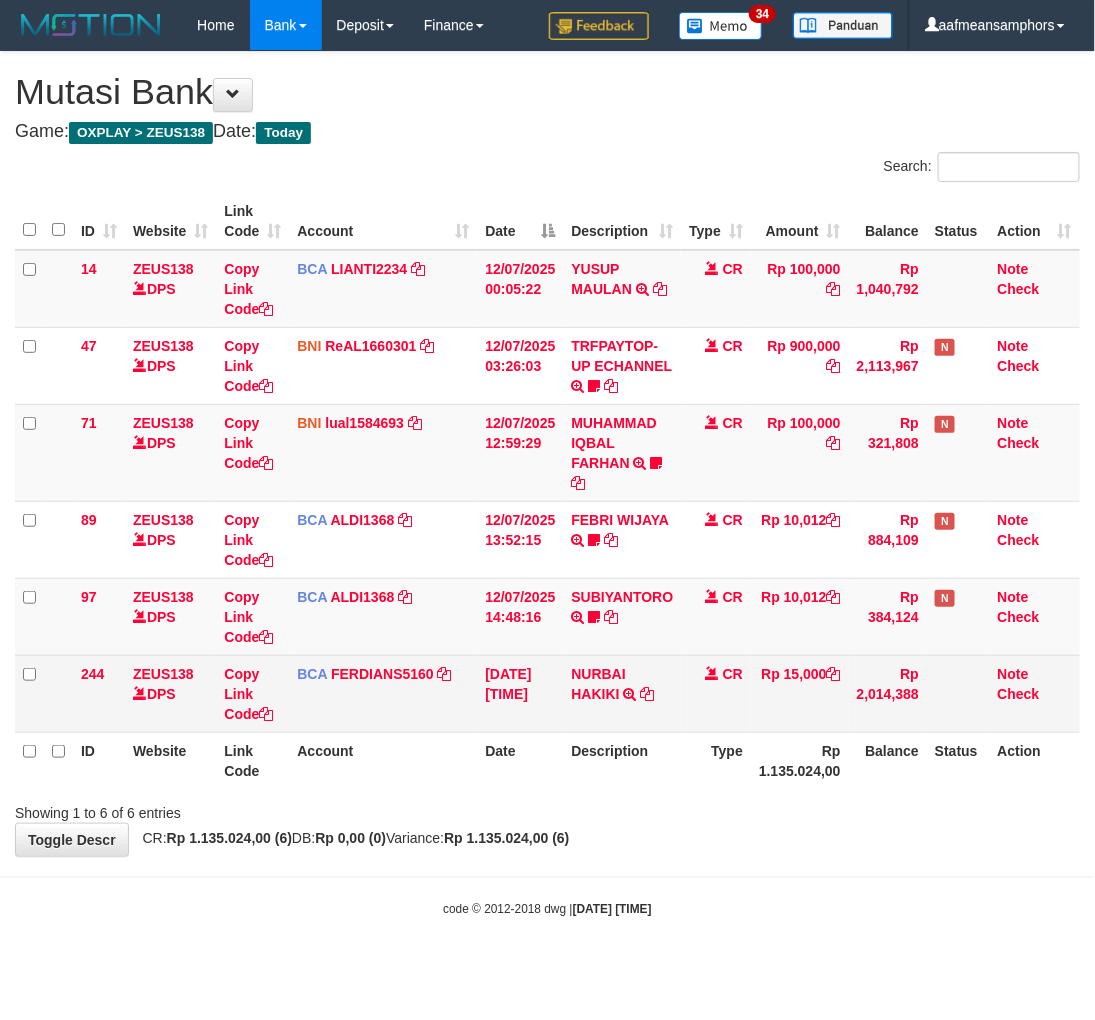 click on "[NAME]         TRSF E-BANKING CR 1207/FTSCY/WS95031
15000.00[NAME]" at bounding box center (622, 693) 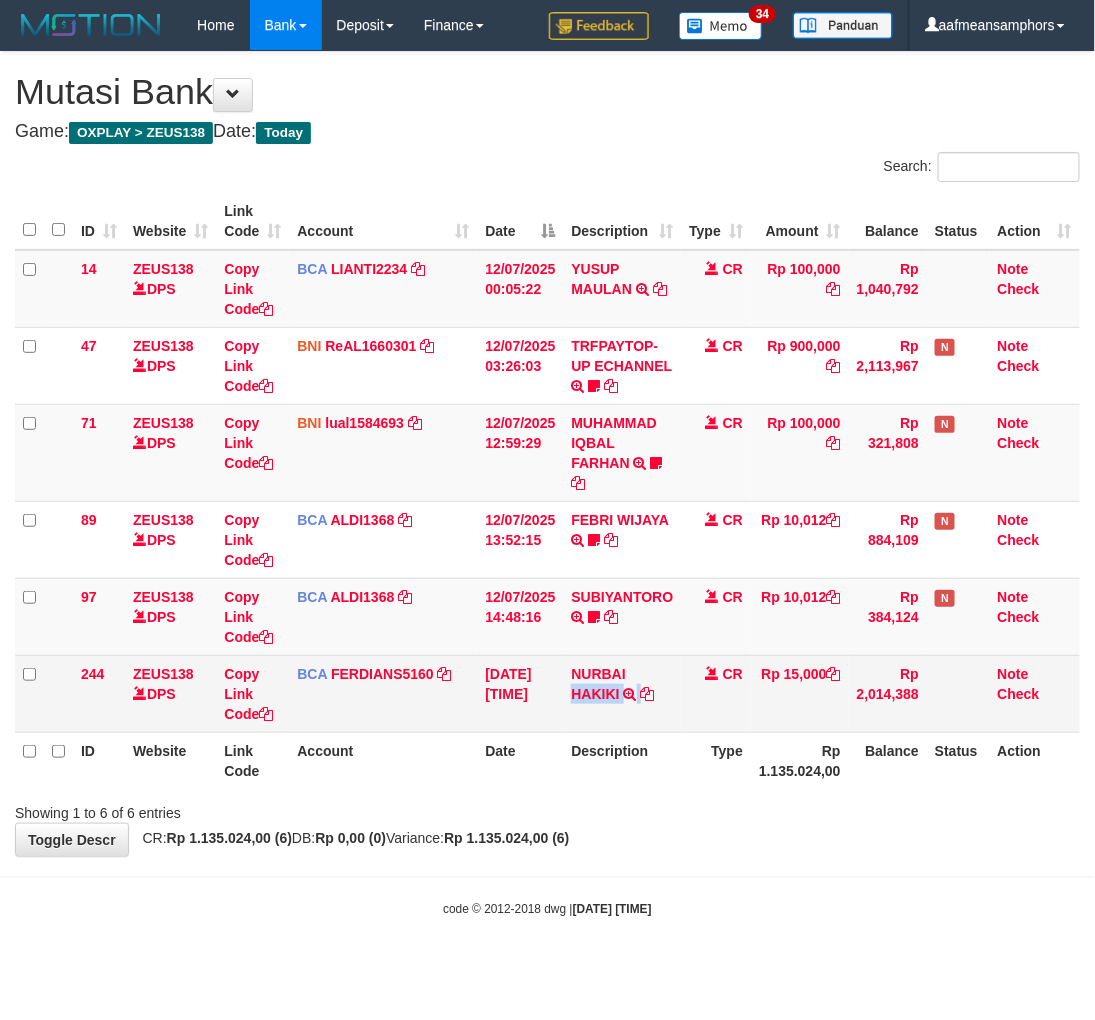 click on "[NAME]         TRSF E-BANKING CR 1207/FTSCY/WS95031
15000.00[NAME]" at bounding box center [622, 693] 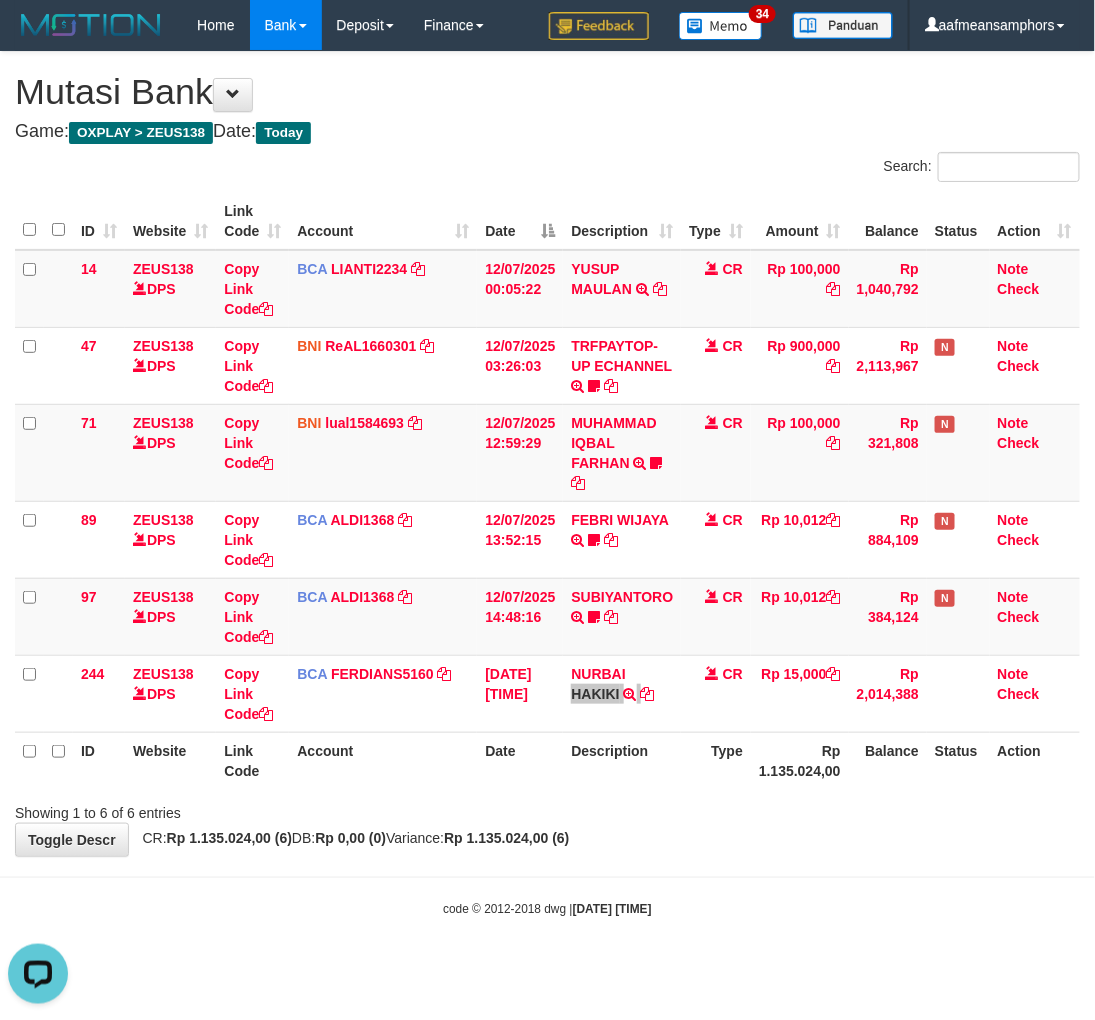 scroll, scrollTop: 0, scrollLeft: 0, axis: both 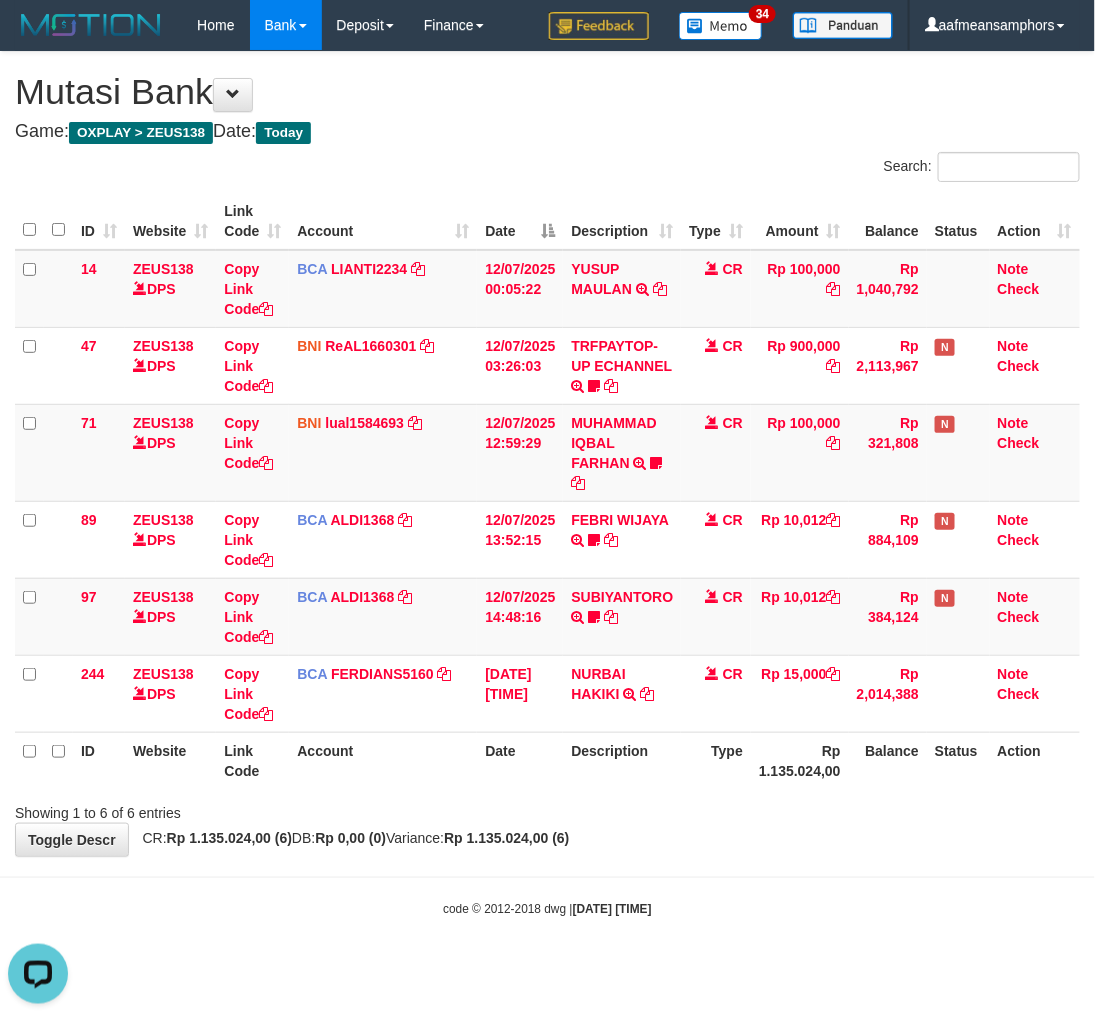 drag, startPoint x: 715, startPoint y: 828, endPoint x: 731, endPoint y: 817, distance: 19.416489 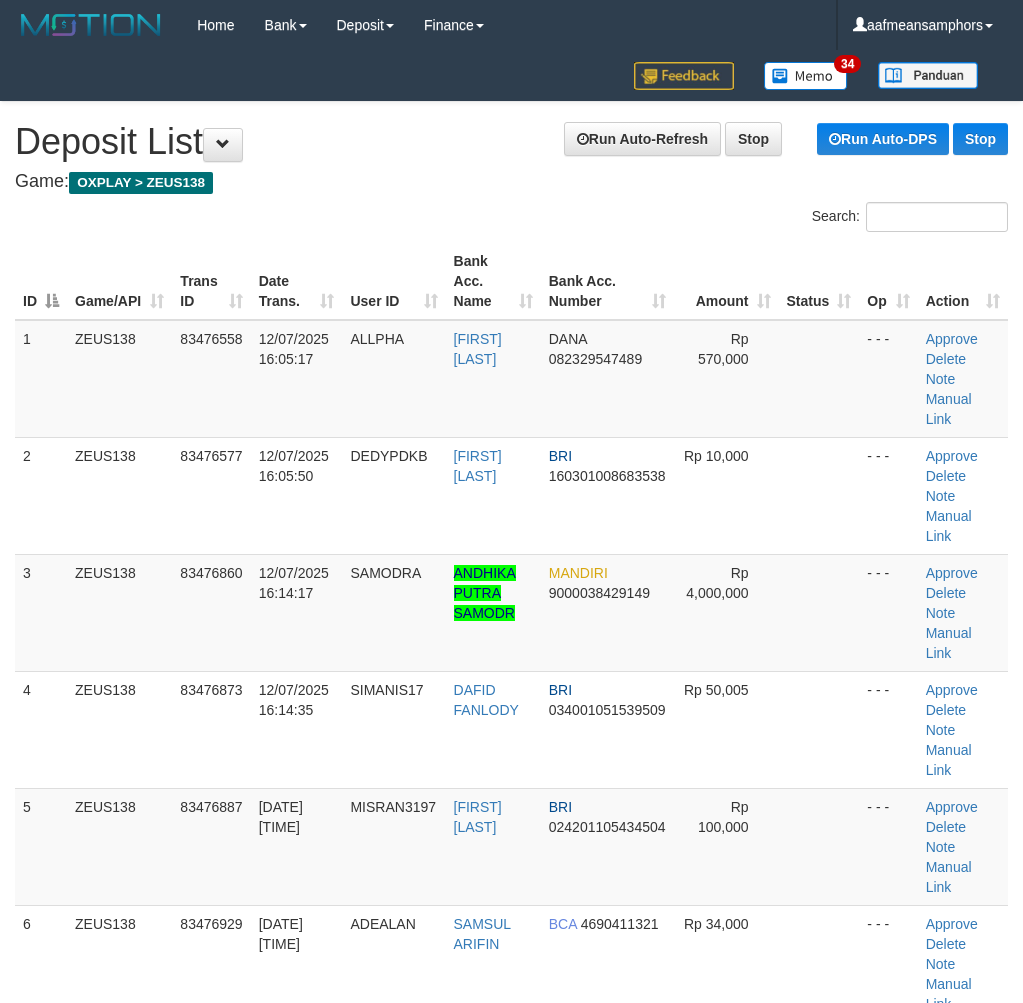 scroll, scrollTop: 92, scrollLeft: 0, axis: vertical 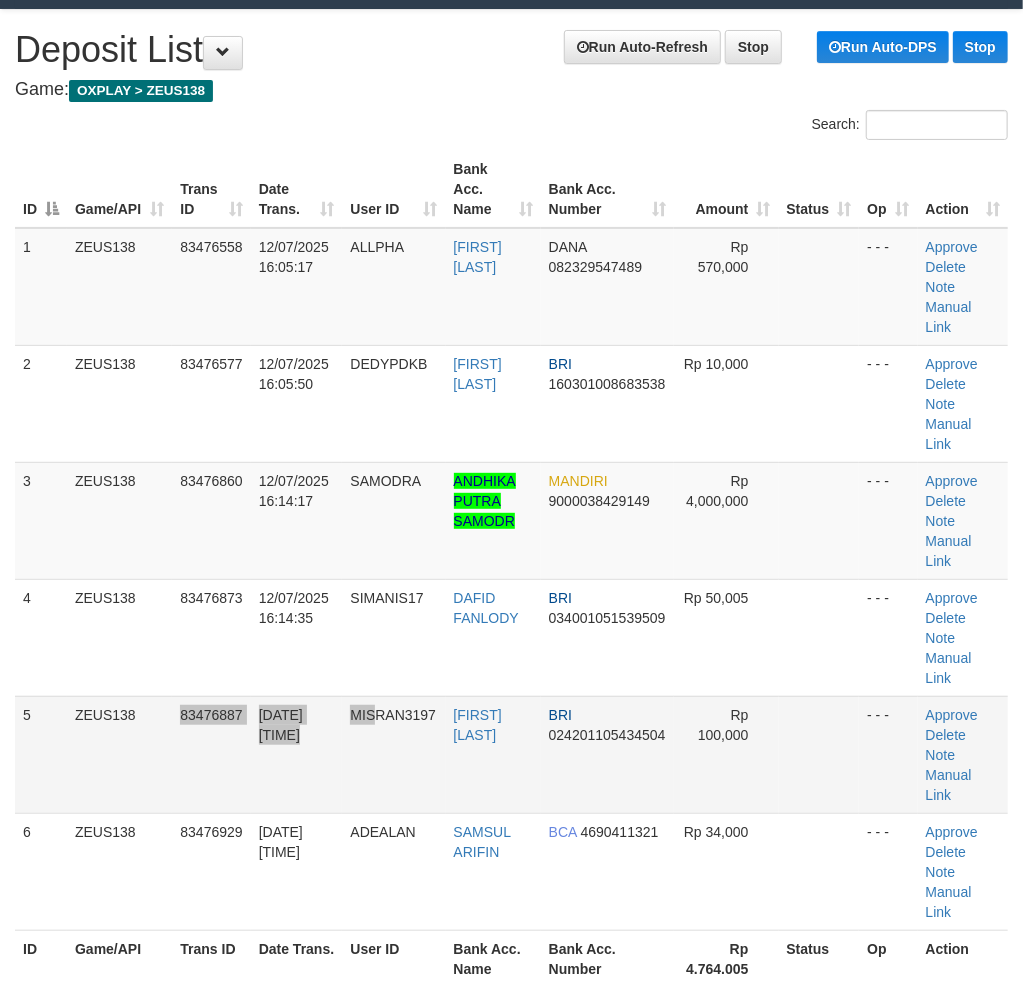 click on "5
ZEUS138
83476887
[DATE] [TIME]
MISRAN3197
[FIRST] [LAST]
BRI
024201105434504
Rp 100,000
- - -
Approve
Delete
Note
Manual Link" at bounding box center (511, 754) 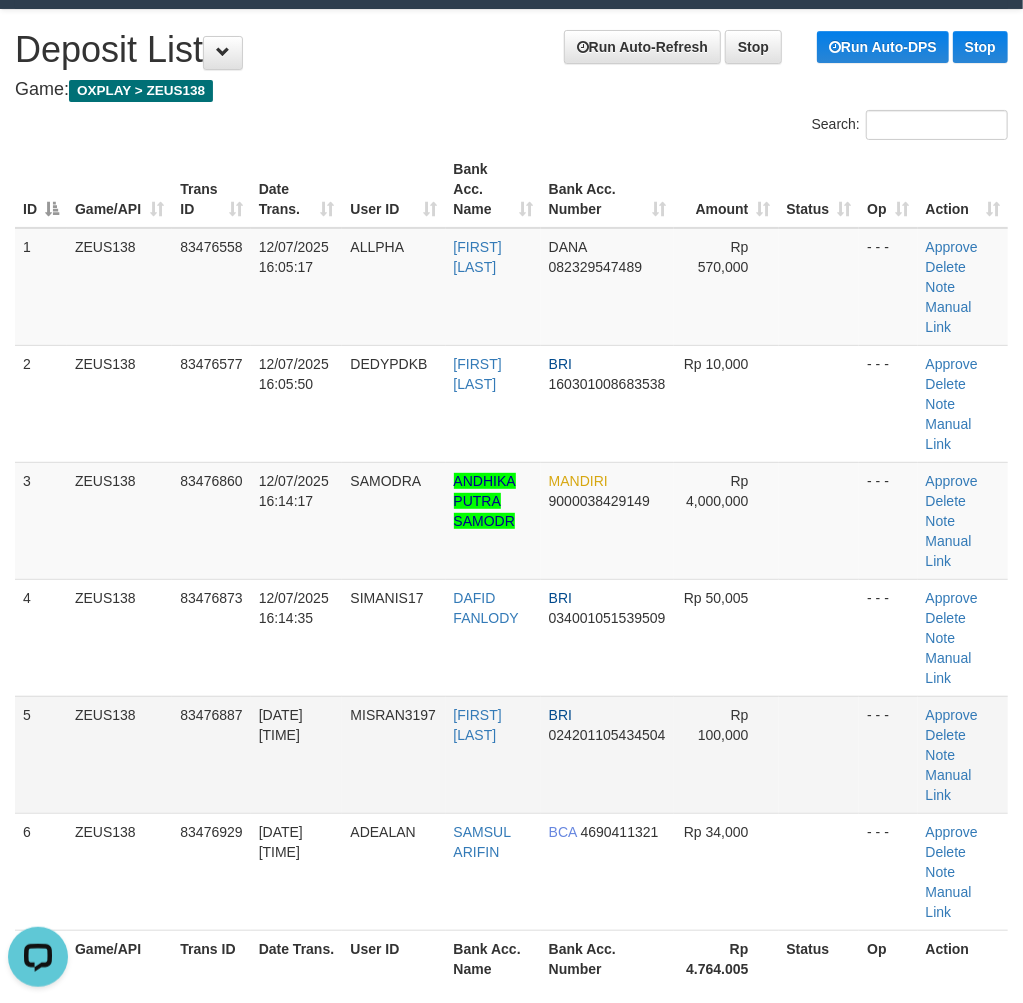 scroll, scrollTop: 0, scrollLeft: 0, axis: both 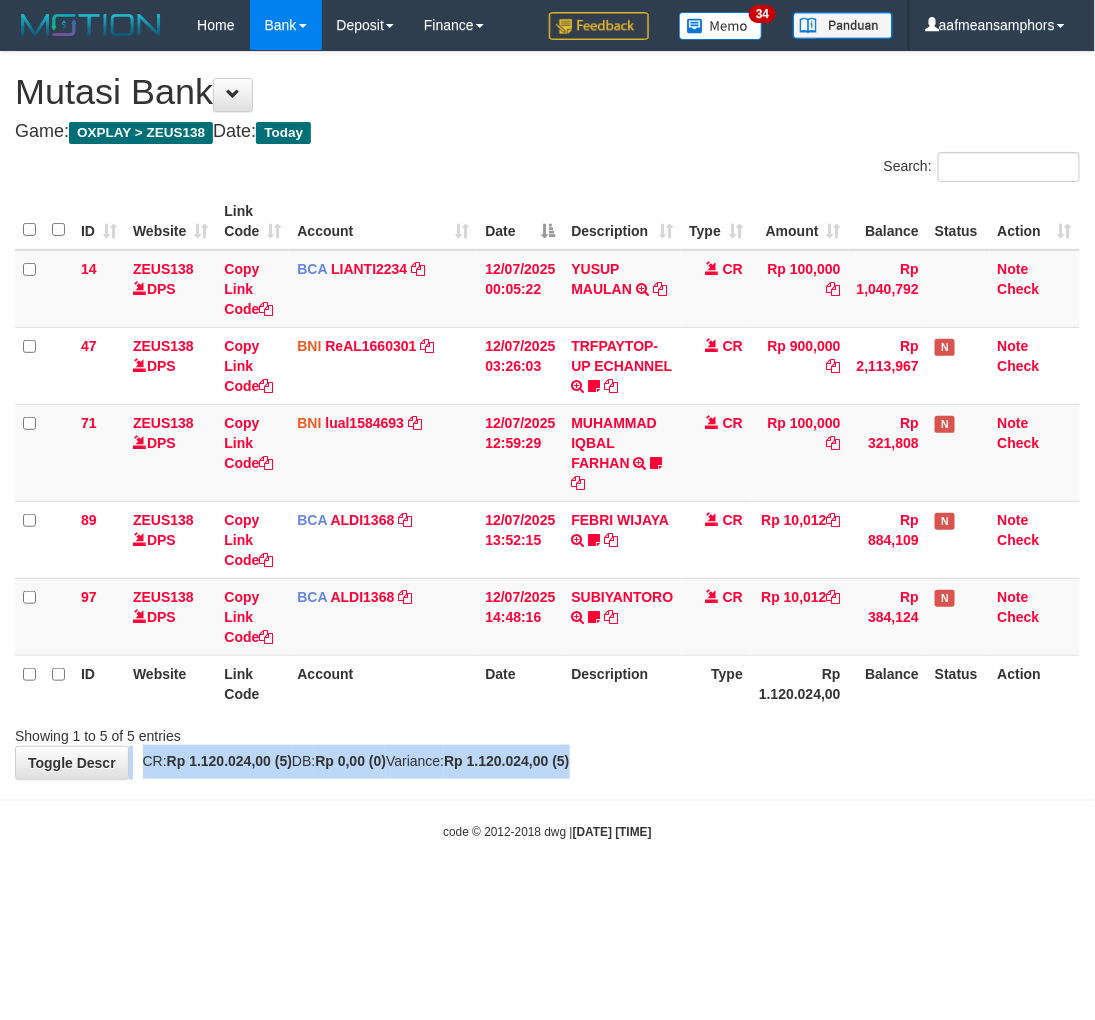 drag, startPoint x: 692, startPoint y: 746, endPoint x: 1090, endPoint y: 695, distance: 401.25427 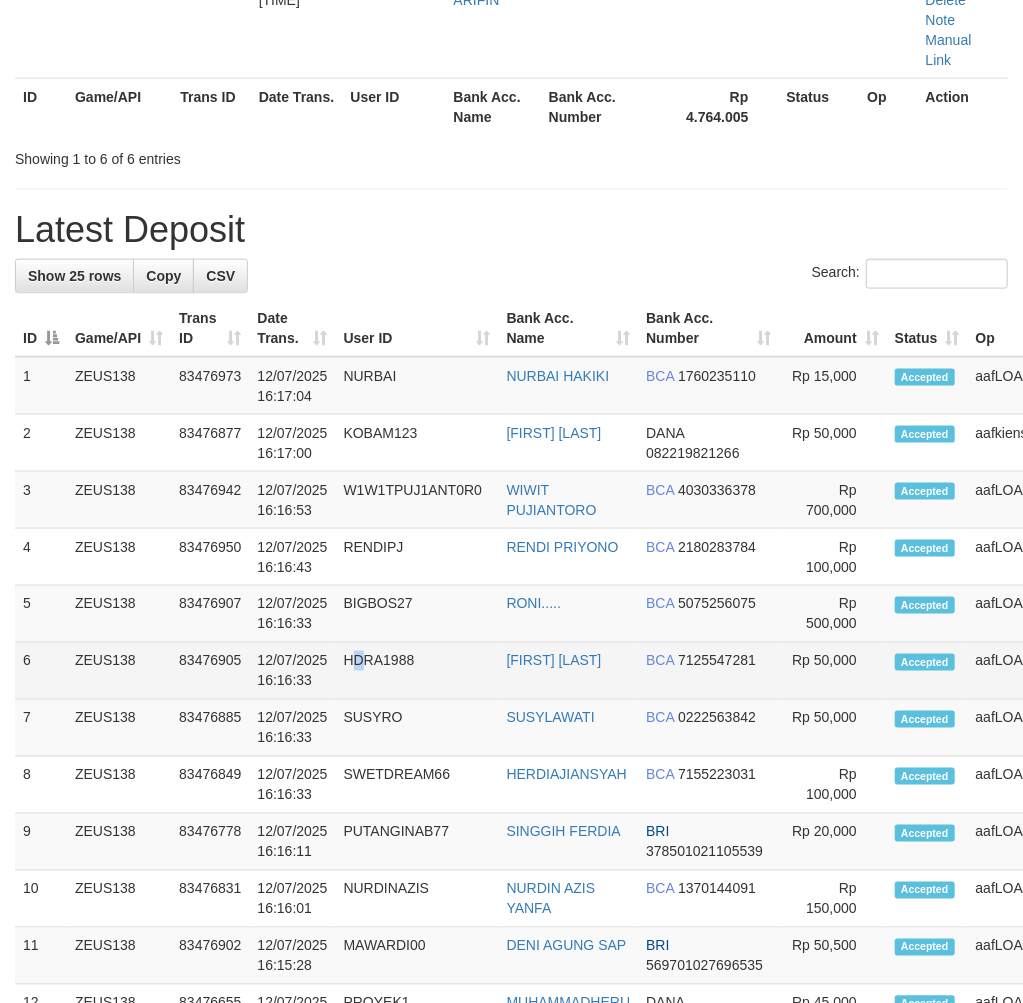 click on "HDRA1988" at bounding box center (417, 671) 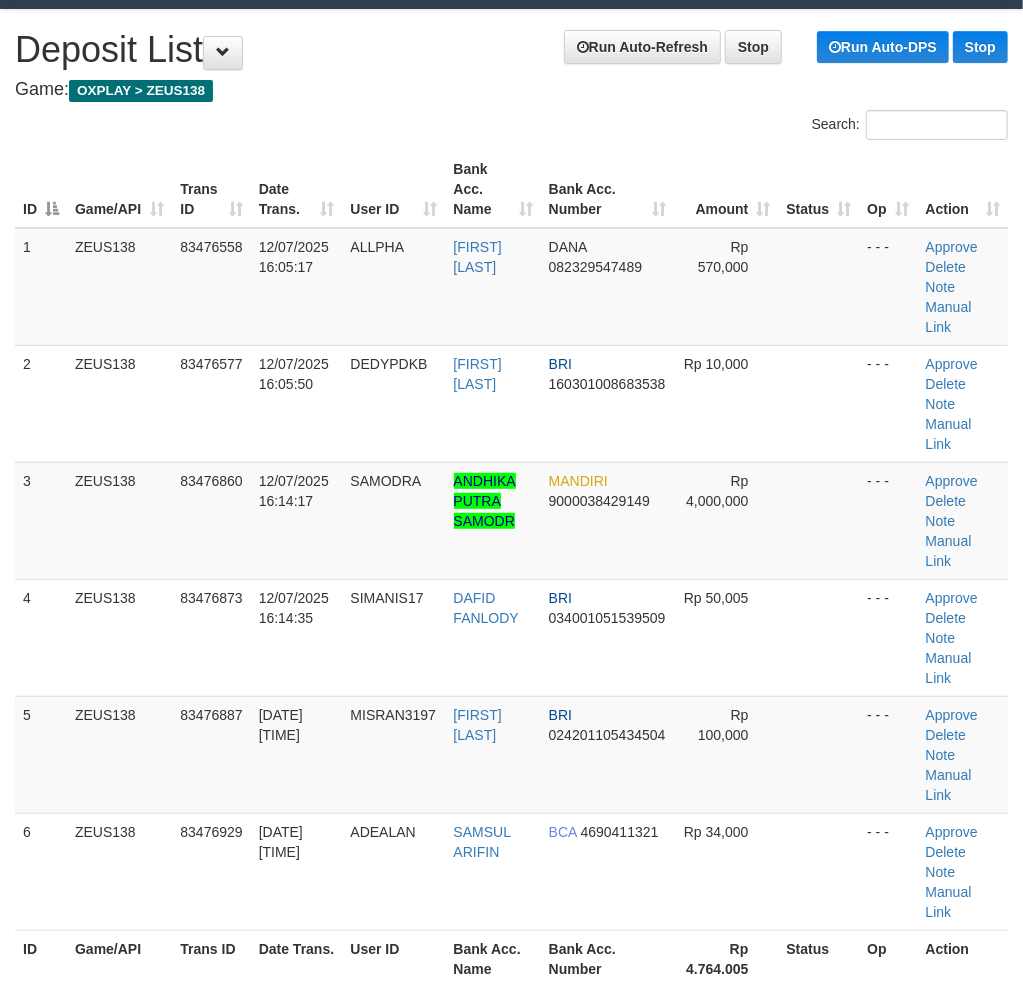 click on "**********" at bounding box center [511, 1389] 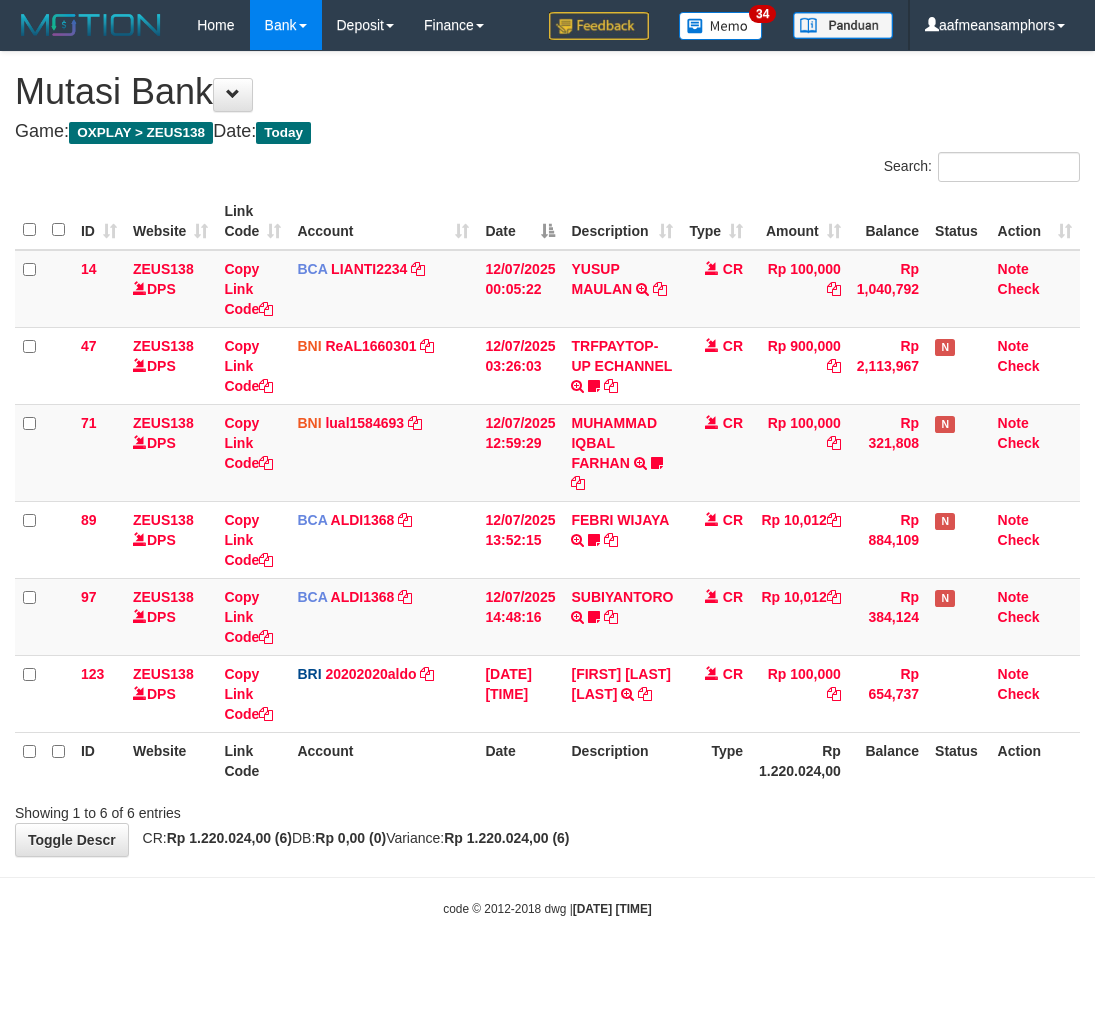 scroll, scrollTop: 0, scrollLeft: 0, axis: both 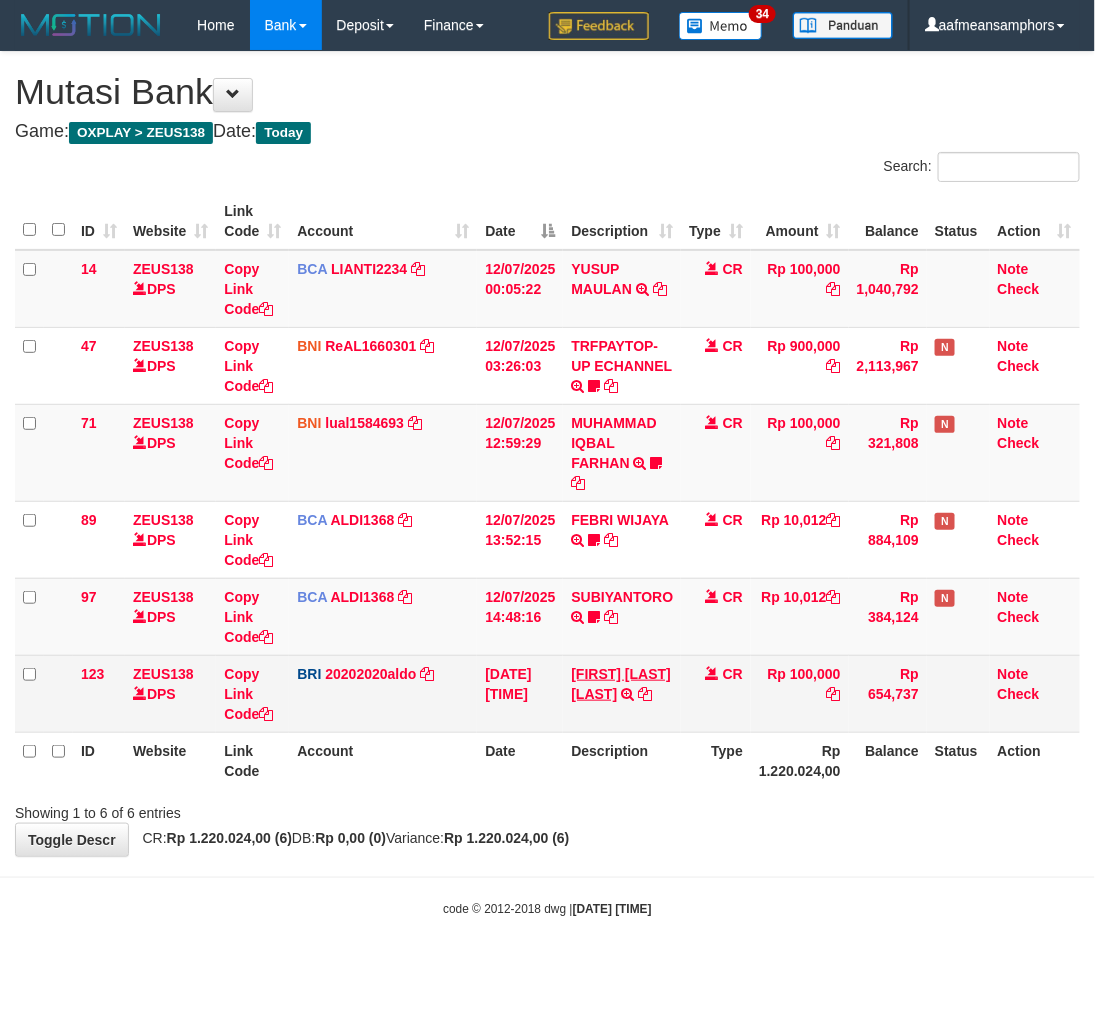 drag, startPoint x: 753, startPoint y: 723, endPoint x: 655, endPoint y: 675, distance: 109.12378 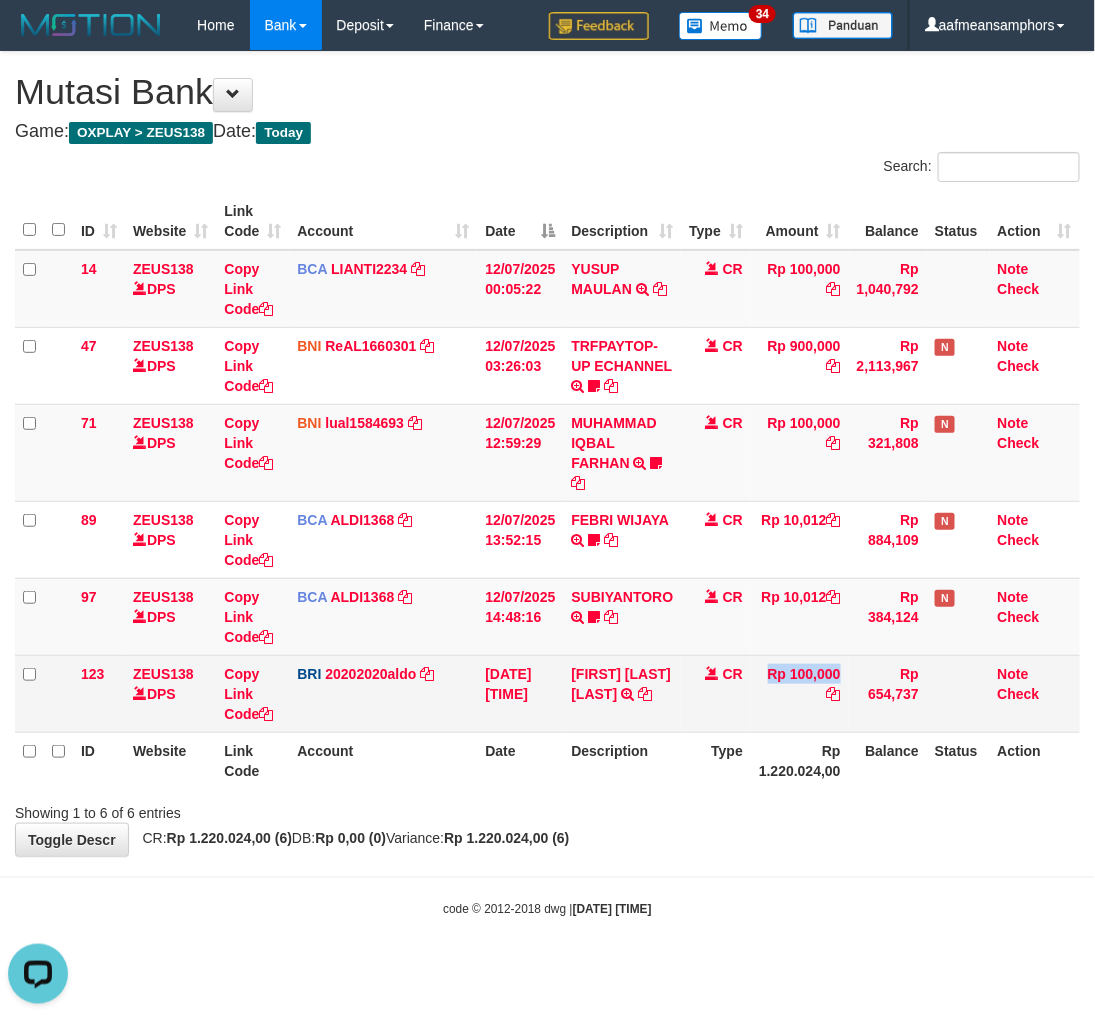 scroll, scrollTop: 0, scrollLeft: 0, axis: both 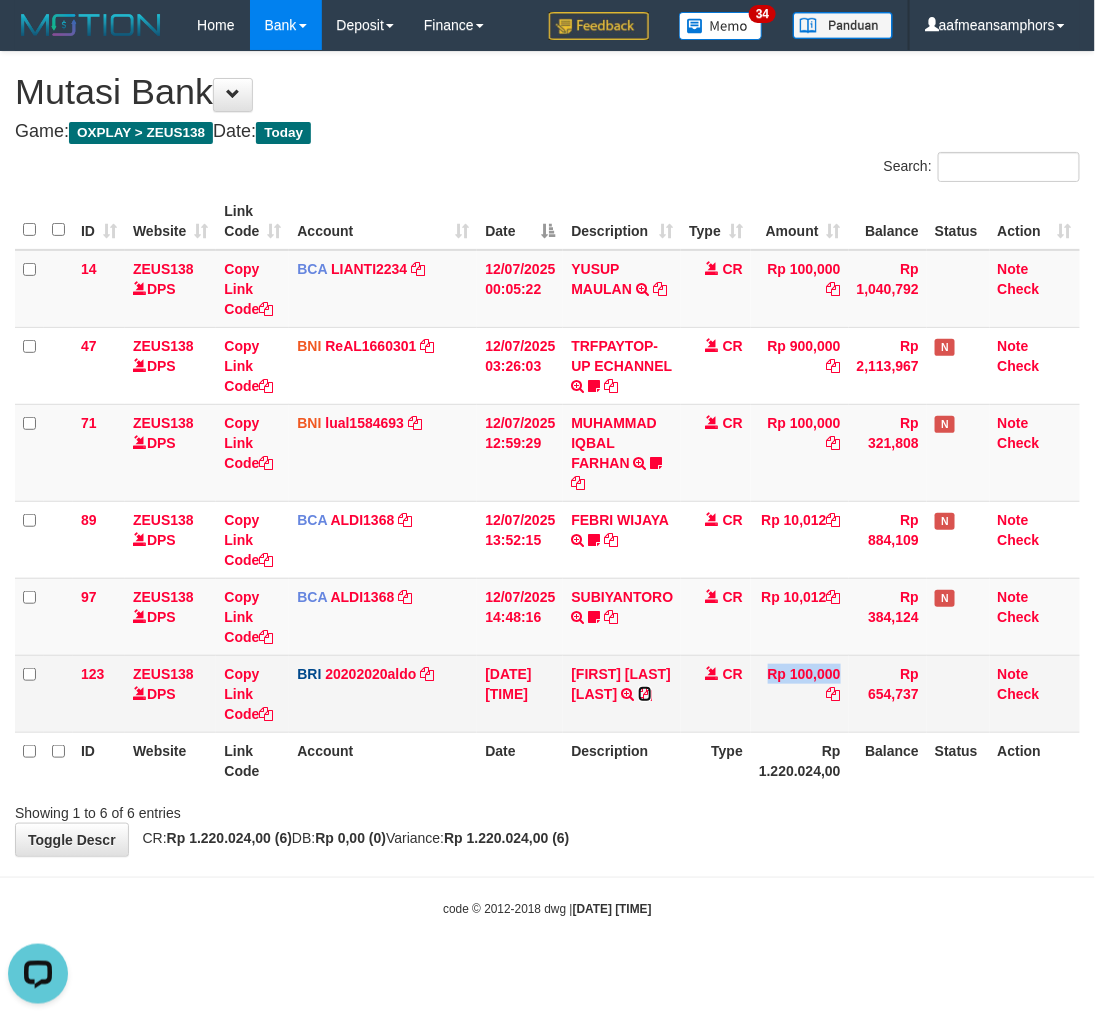 click at bounding box center [645, 694] 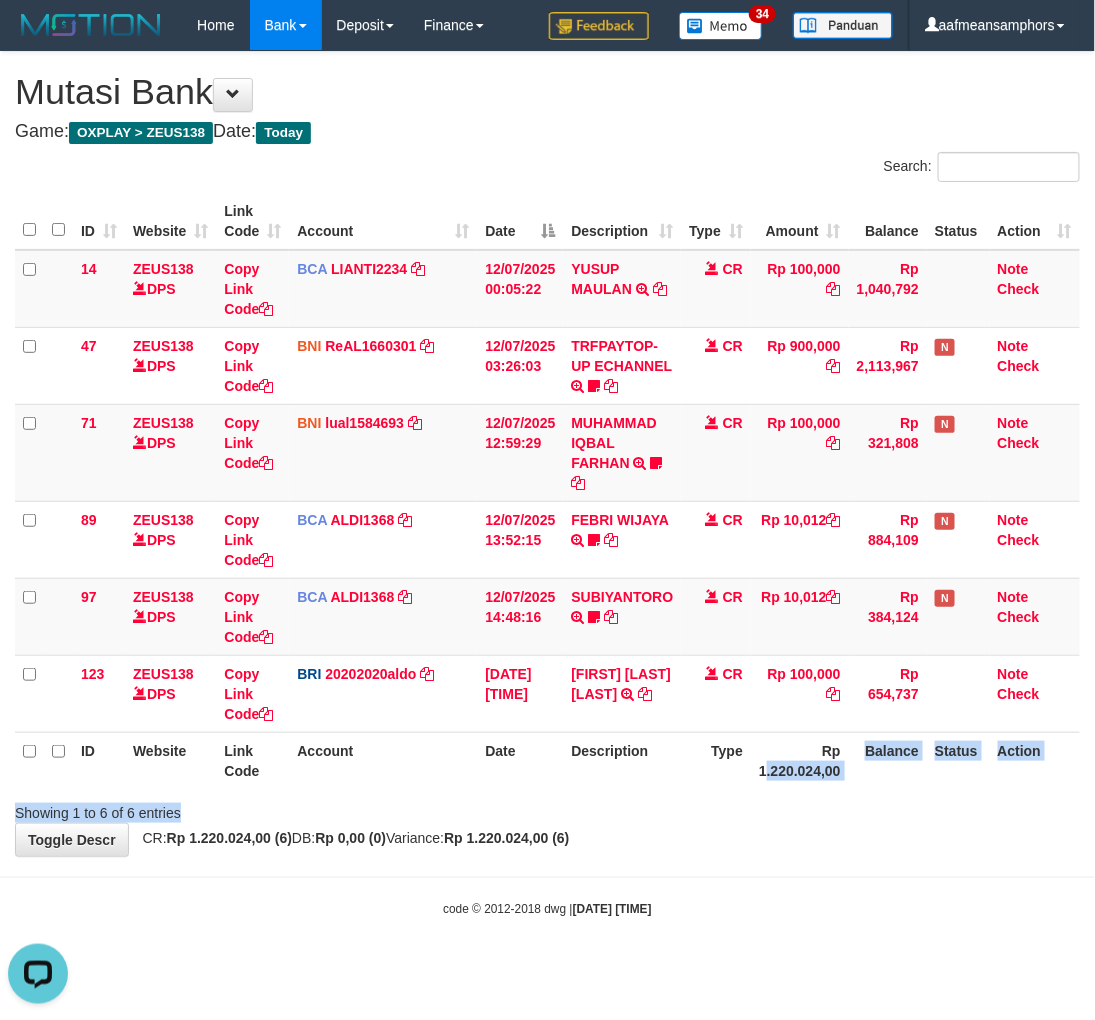 click on "Search:
ID Website Link Code Account Date Description Type Amount Balance Status Action
14
ZEUS138    DPS
Copy Link Code
BCA
LIANTI2234
DPS
YULIANTI
mutasi_20250712_4646 | 14
mutasi_20250712_4646 | 14
12/07/2025 00:05:22
YUSUP MAULAN         TRSF E-BANKING CR 1207/FTSCY/WS95051
100000.002025071262819090 TRFDN-YUSUP MAULANESPAY DEBIT INDONE
CR
Rp 100,000
Rp 1,040,792
Note
Check
47
ZEUS138    DPS
Copy Link Code
BNI
ReAL1660301" at bounding box center (547, 487) 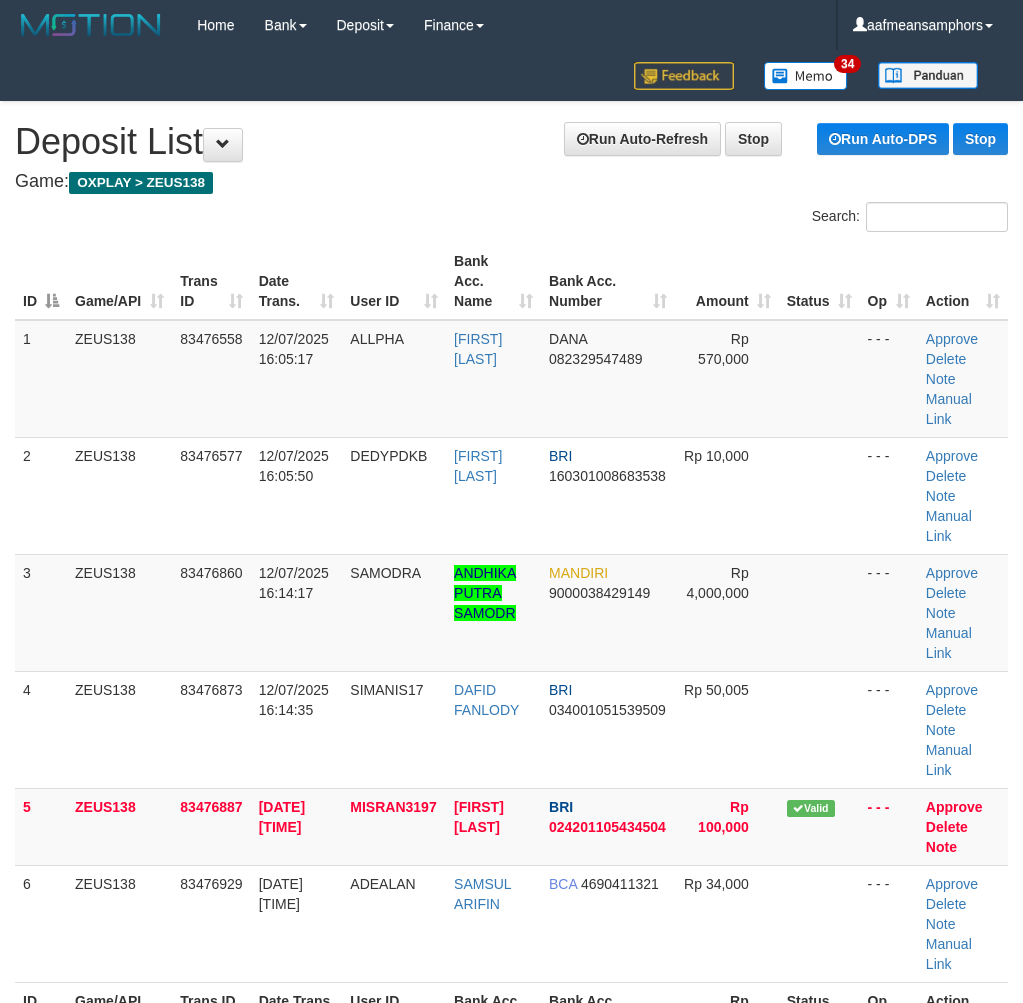scroll, scrollTop: 92, scrollLeft: 0, axis: vertical 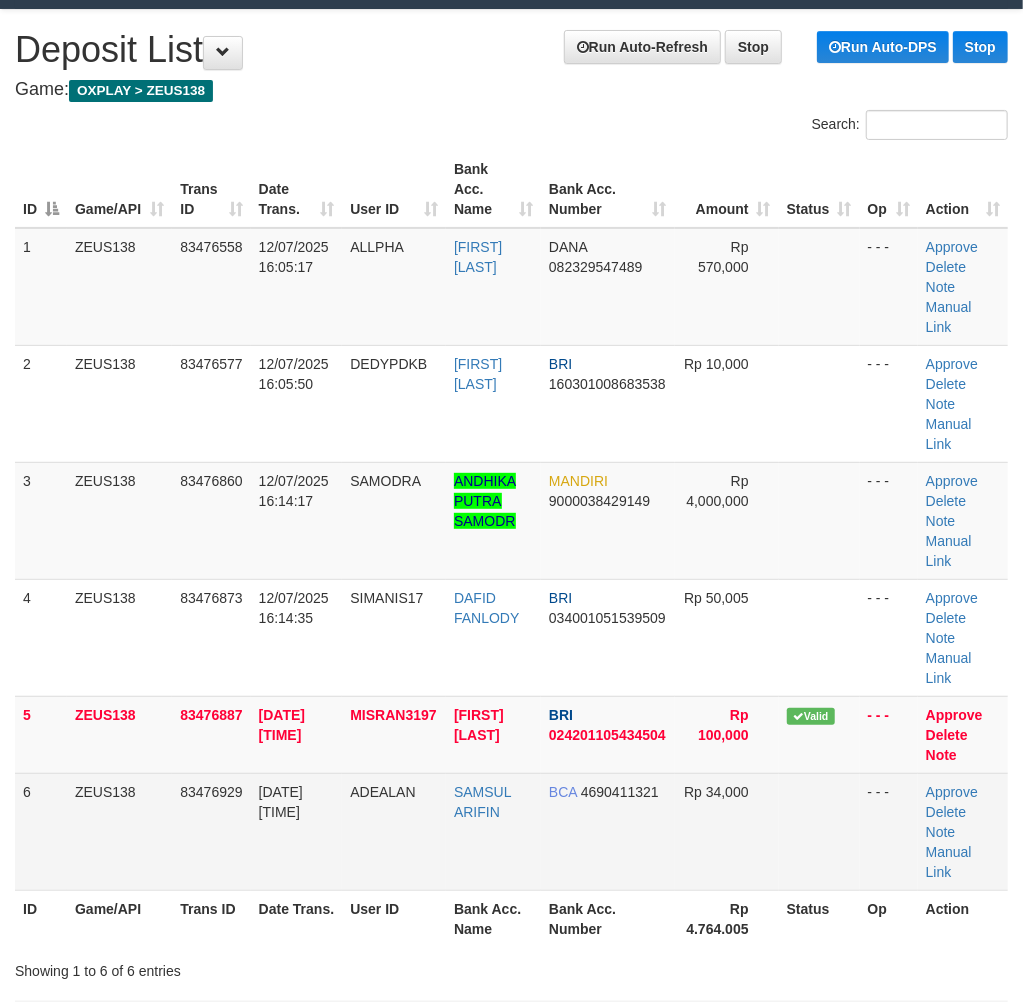 click on "1
ZEUS138
83476558
[DATE] [TIME]
ALLPHA
[FIRST] [LAST]
DANA
082329547489
Rp 570,000
- - -
Approve
Delete
Note
Manual Link
2
ZEUS138
83476577
[DATE] [TIME]
DEDYPDKB
[FIRST] [LAST]
BRI
160301008683538
Rp 10,000
- - -
Approve" at bounding box center [511, 559] 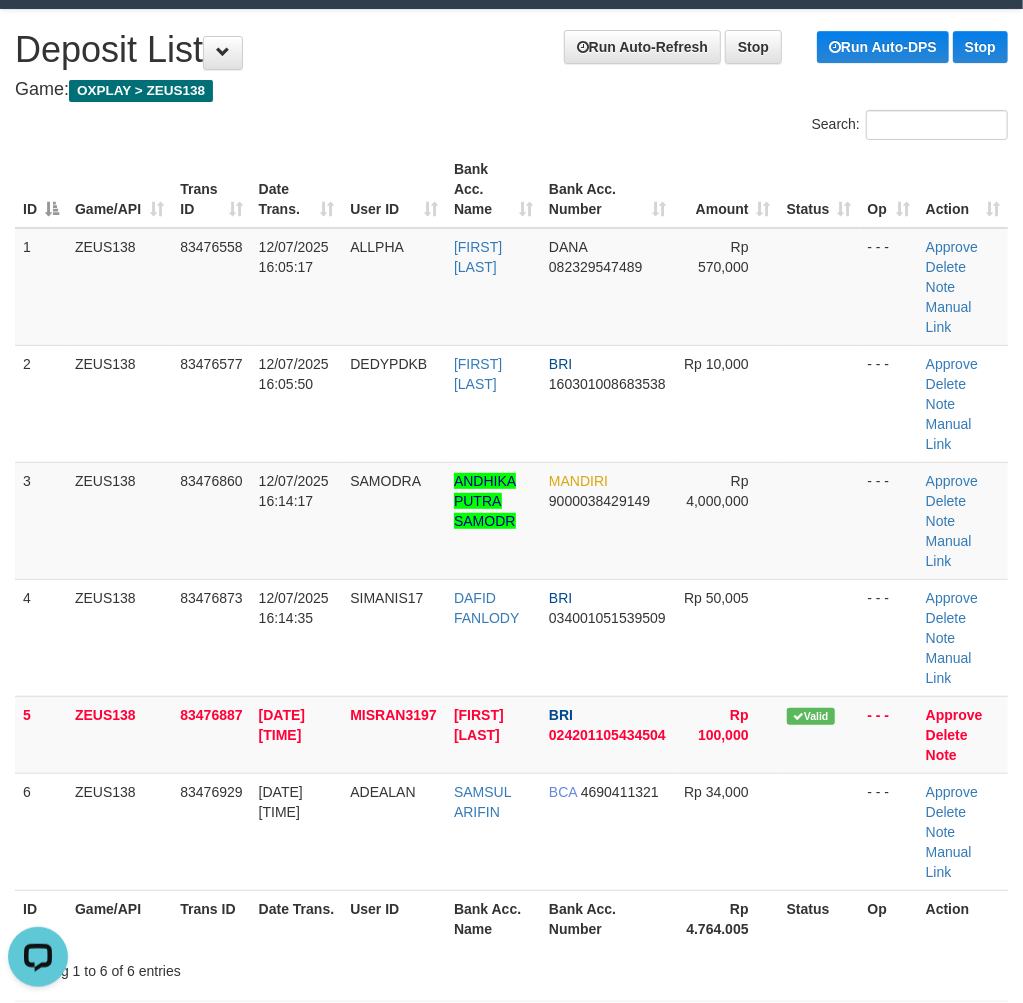 scroll, scrollTop: 0, scrollLeft: 0, axis: both 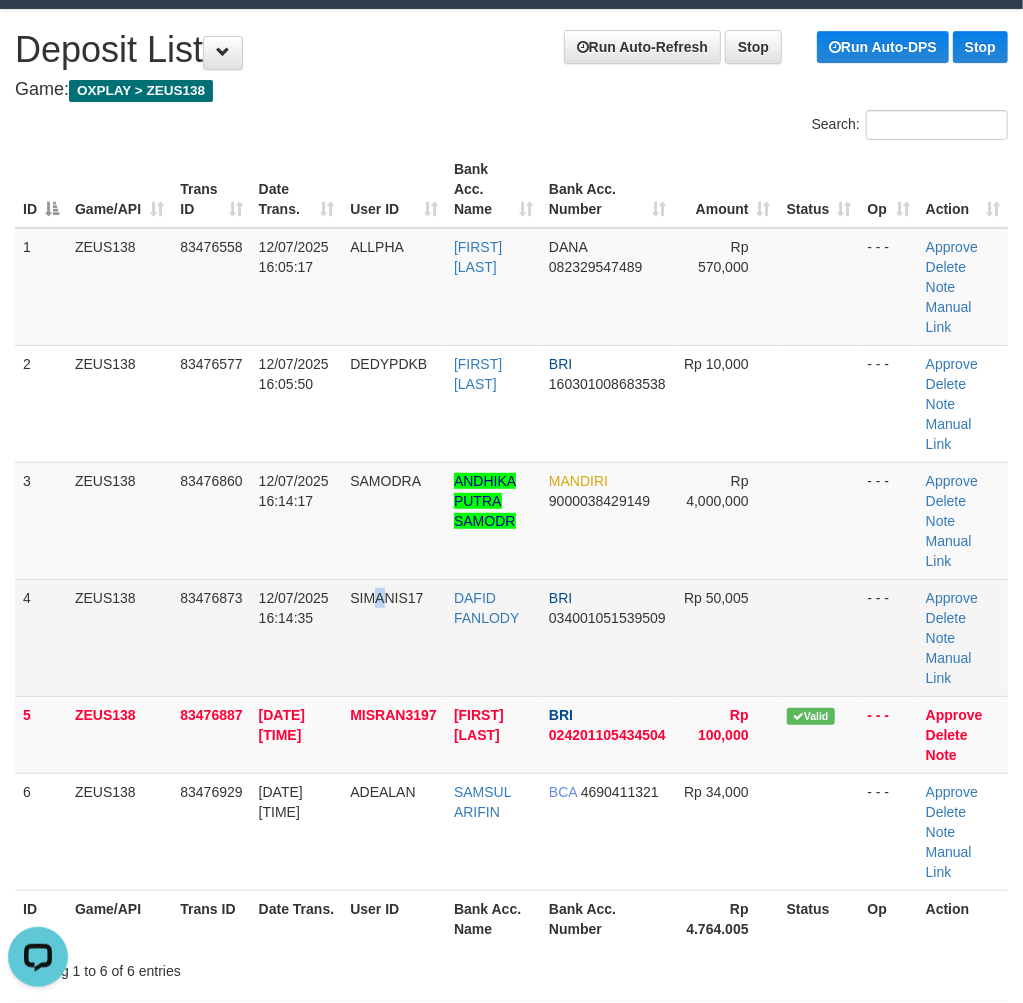 click on "SIMANIS17" at bounding box center (394, 637) 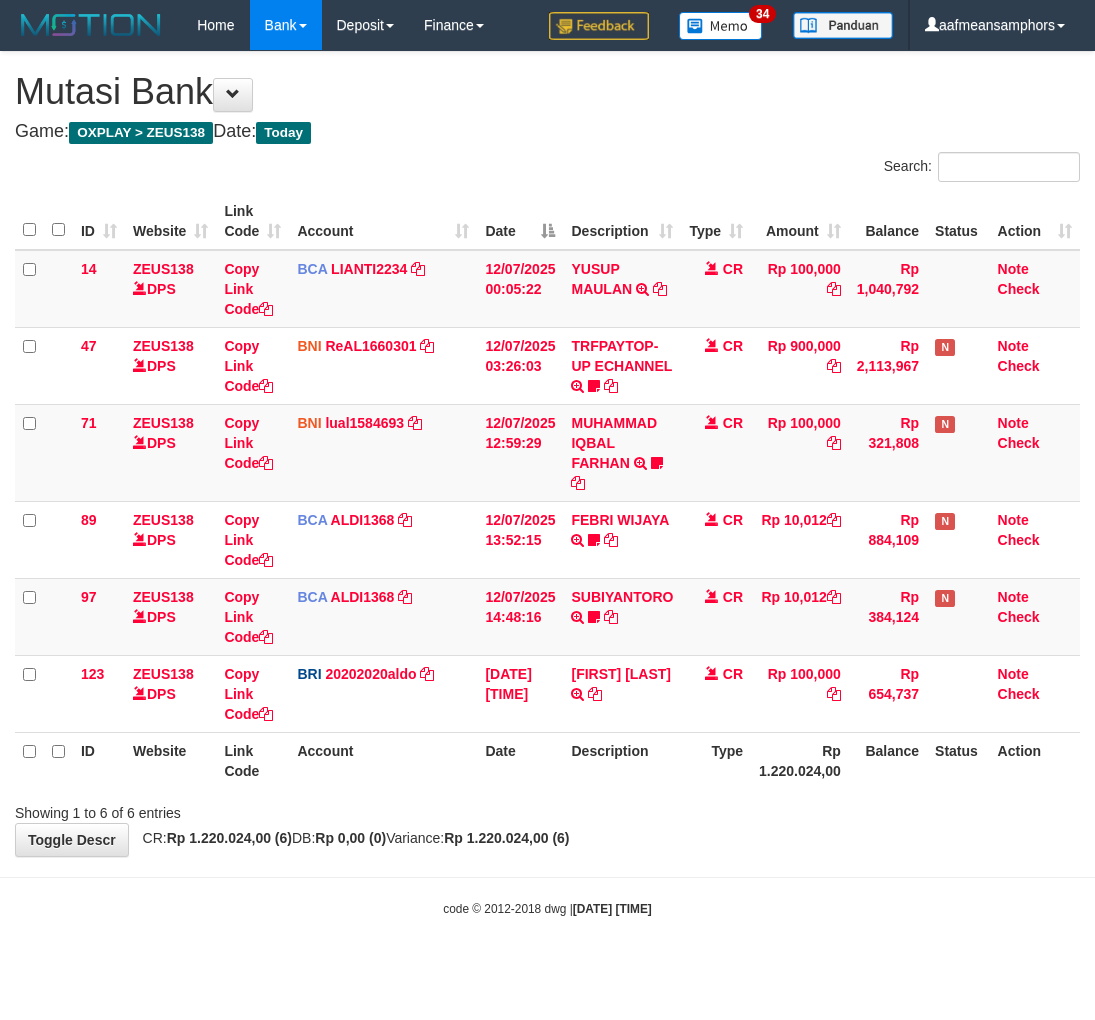 scroll, scrollTop: 0, scrollLeft: 0, axis: both 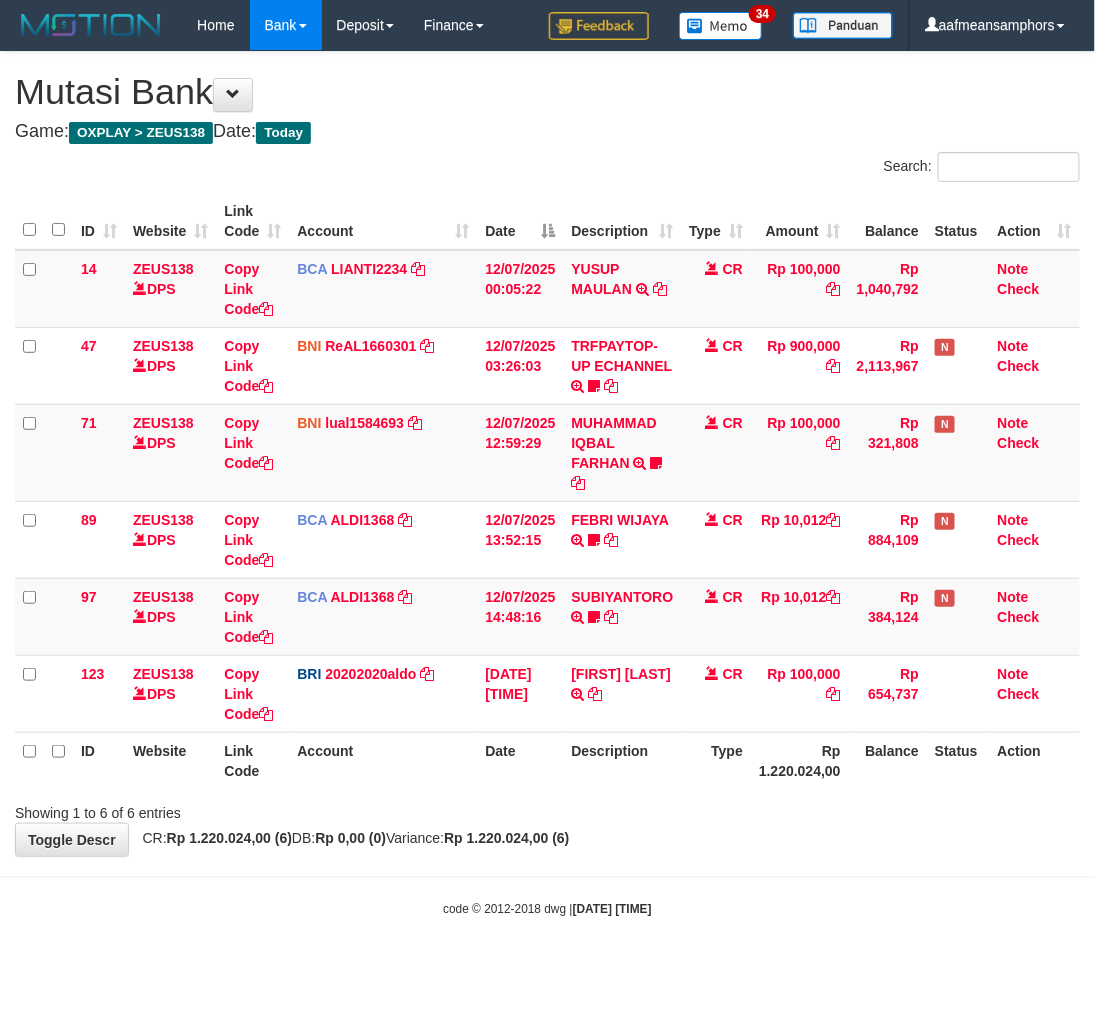 click on "**********" at bounding box center [547, 454] 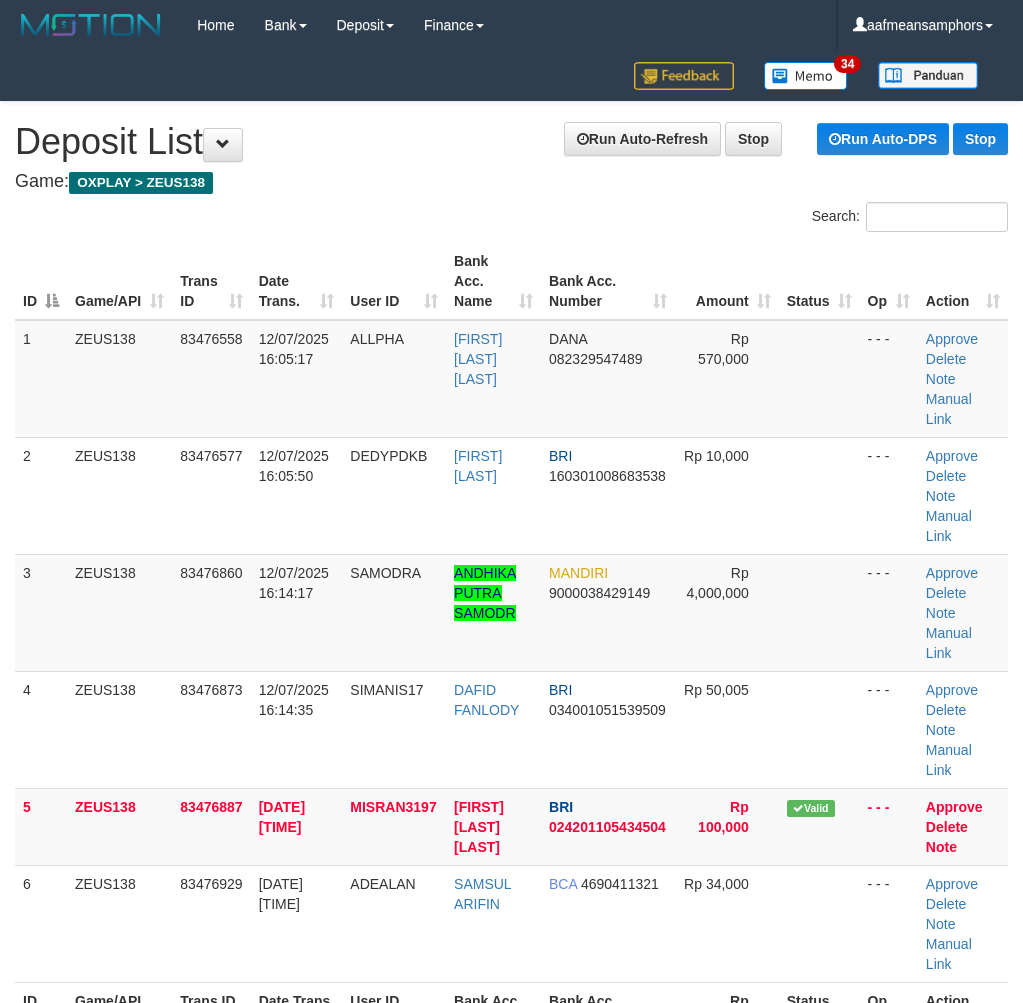 scroll, scrollTop: 0, scrollLeft: 0, axis: both 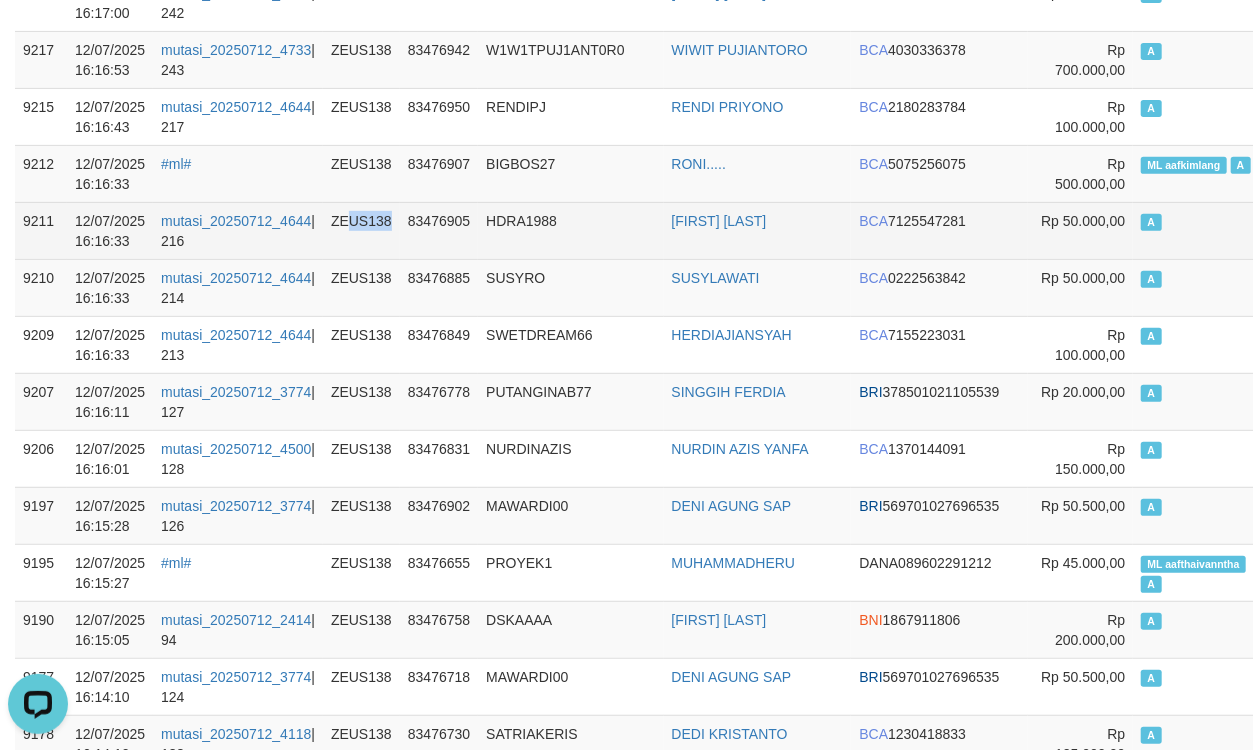 click on "ZEUS138" at bounding box center (361, 230) 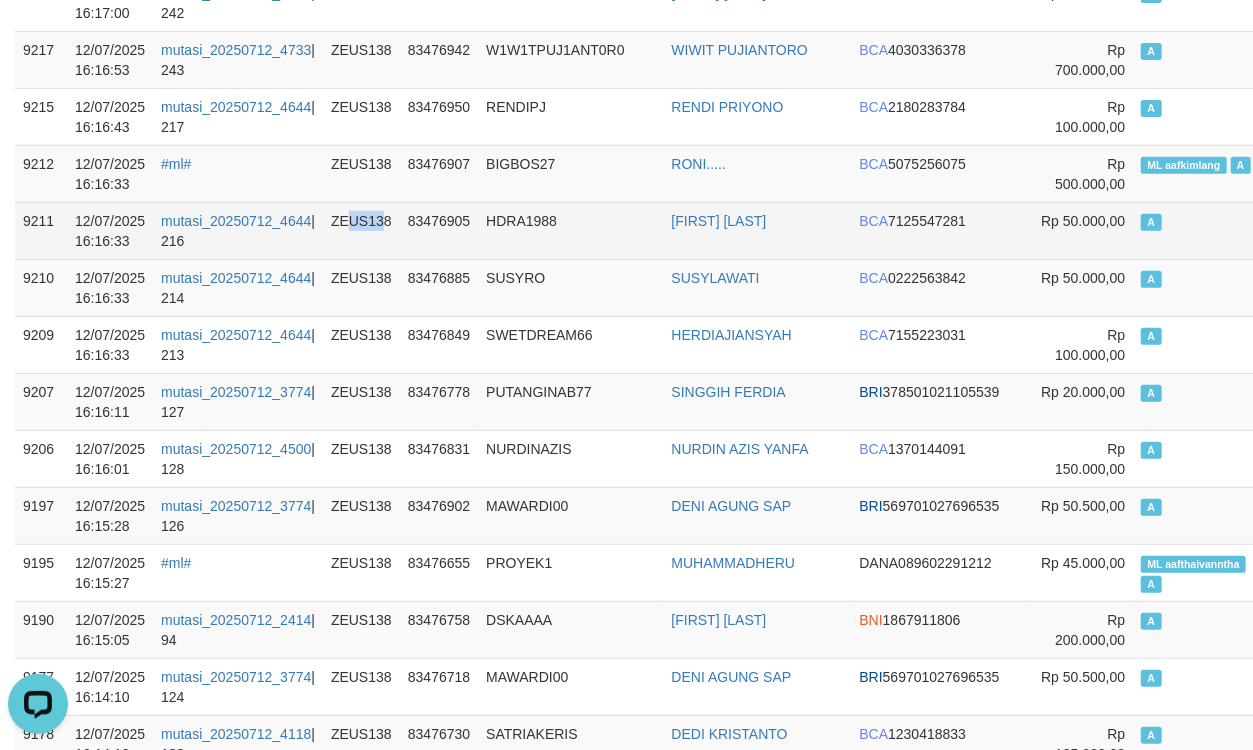 click on "ZEUS138" at bounding box center [361, 230] 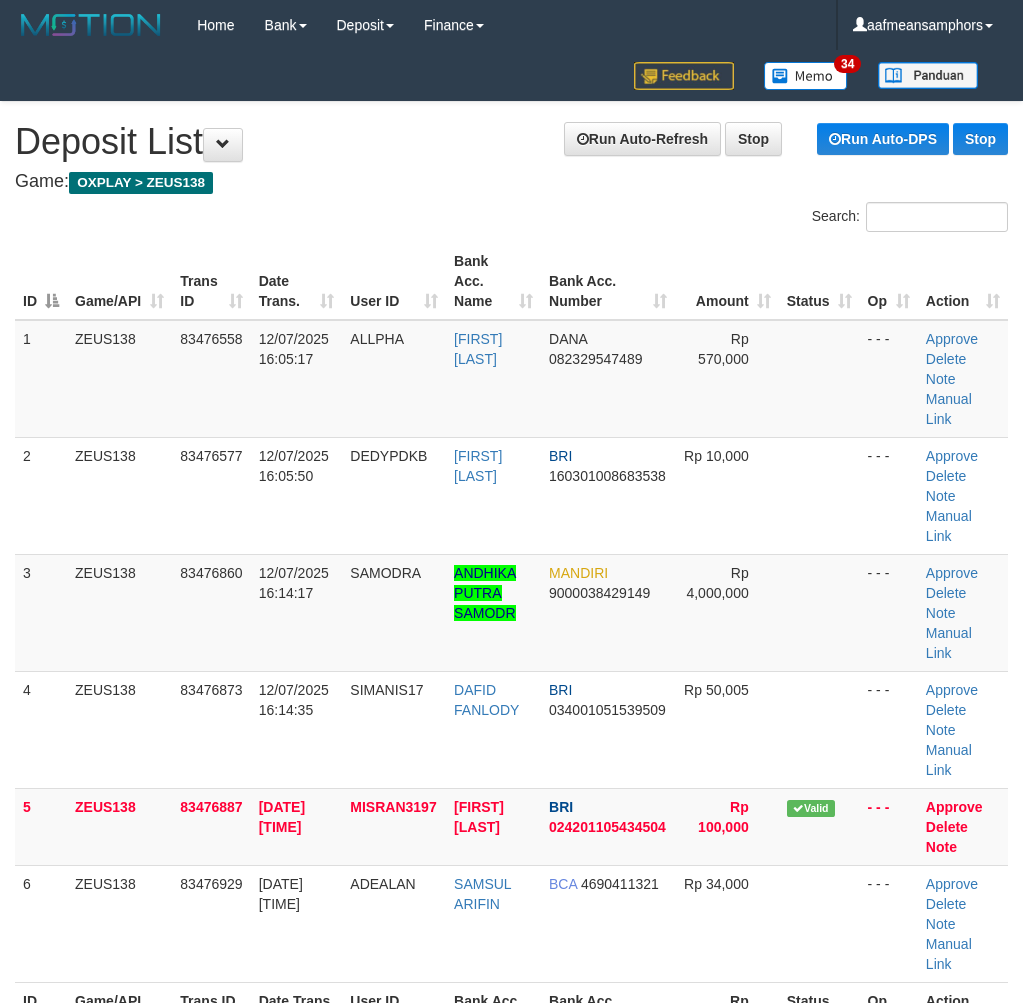 scroll, scrollTop: 0, scrollLeft: 0, axis: both 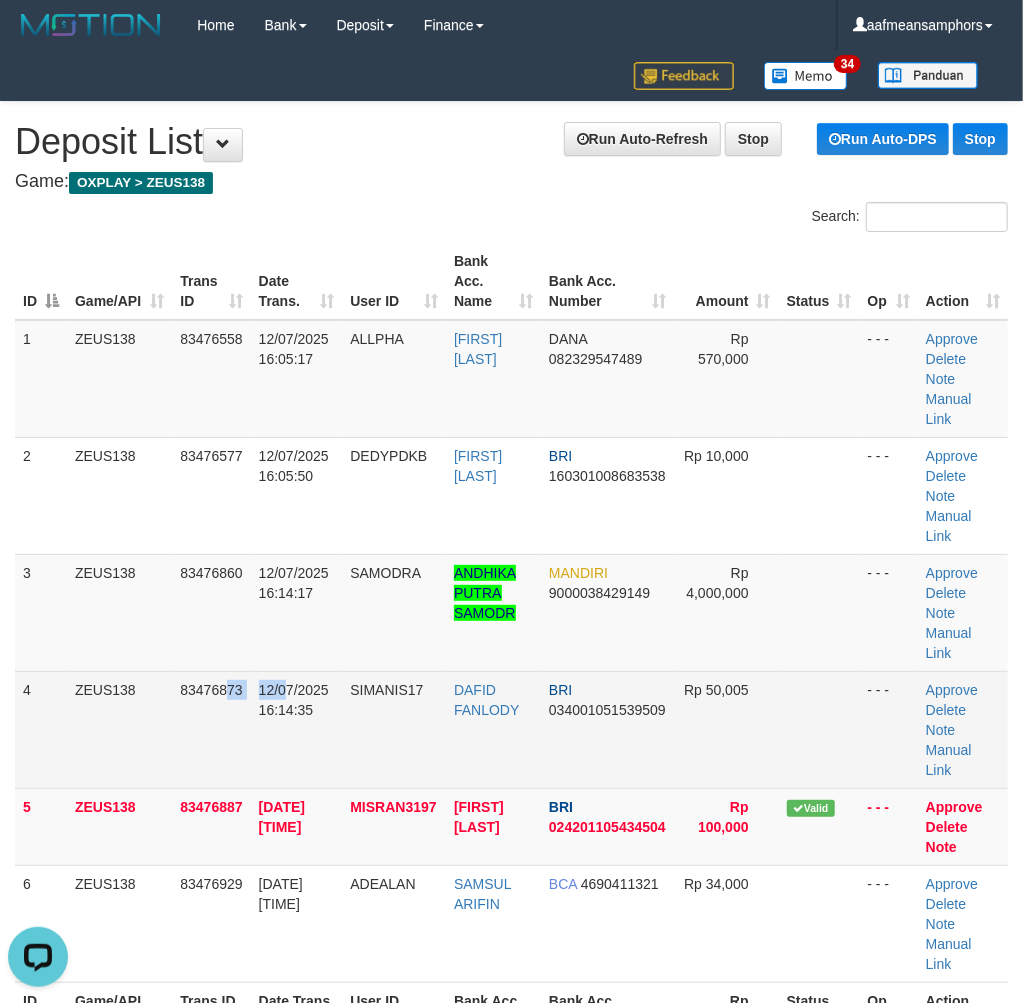 drag, startPoint x: 224, startPoint y: 694, endPoint x: 140, endPoint y: 696, distance: 84.0238 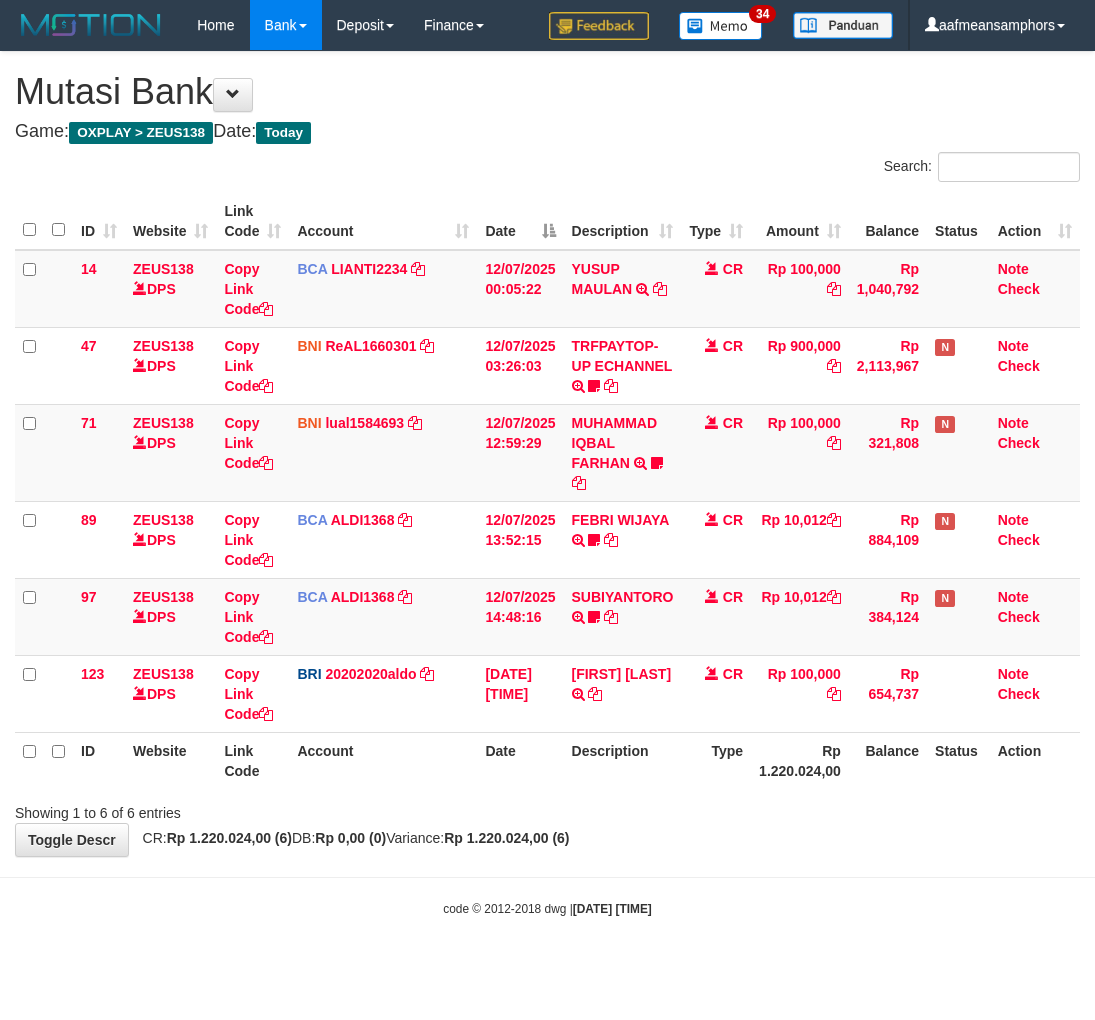 click on "**********" at bounding box center (547, 454) 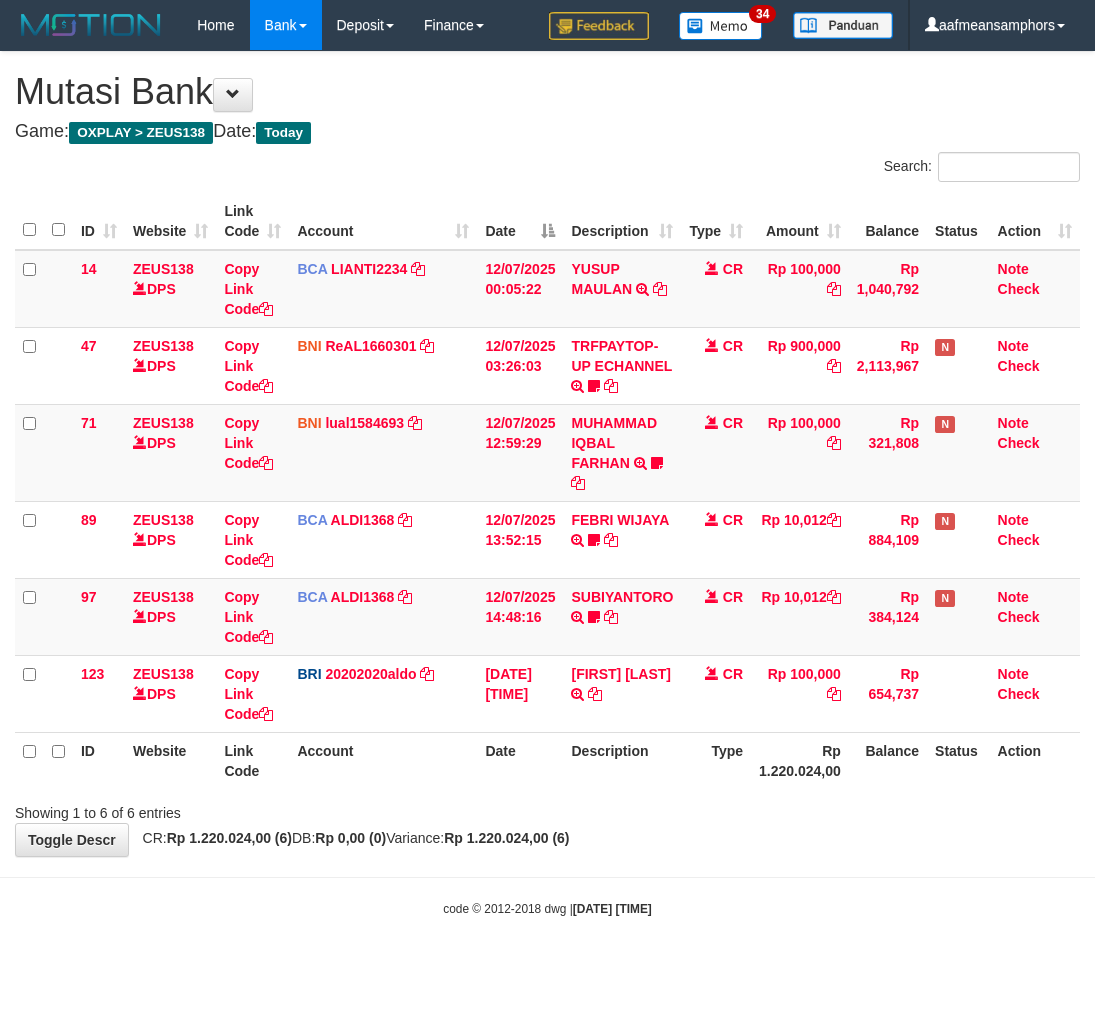 scroll, scrollTop: 0, scrollLeft: 0, axis: both 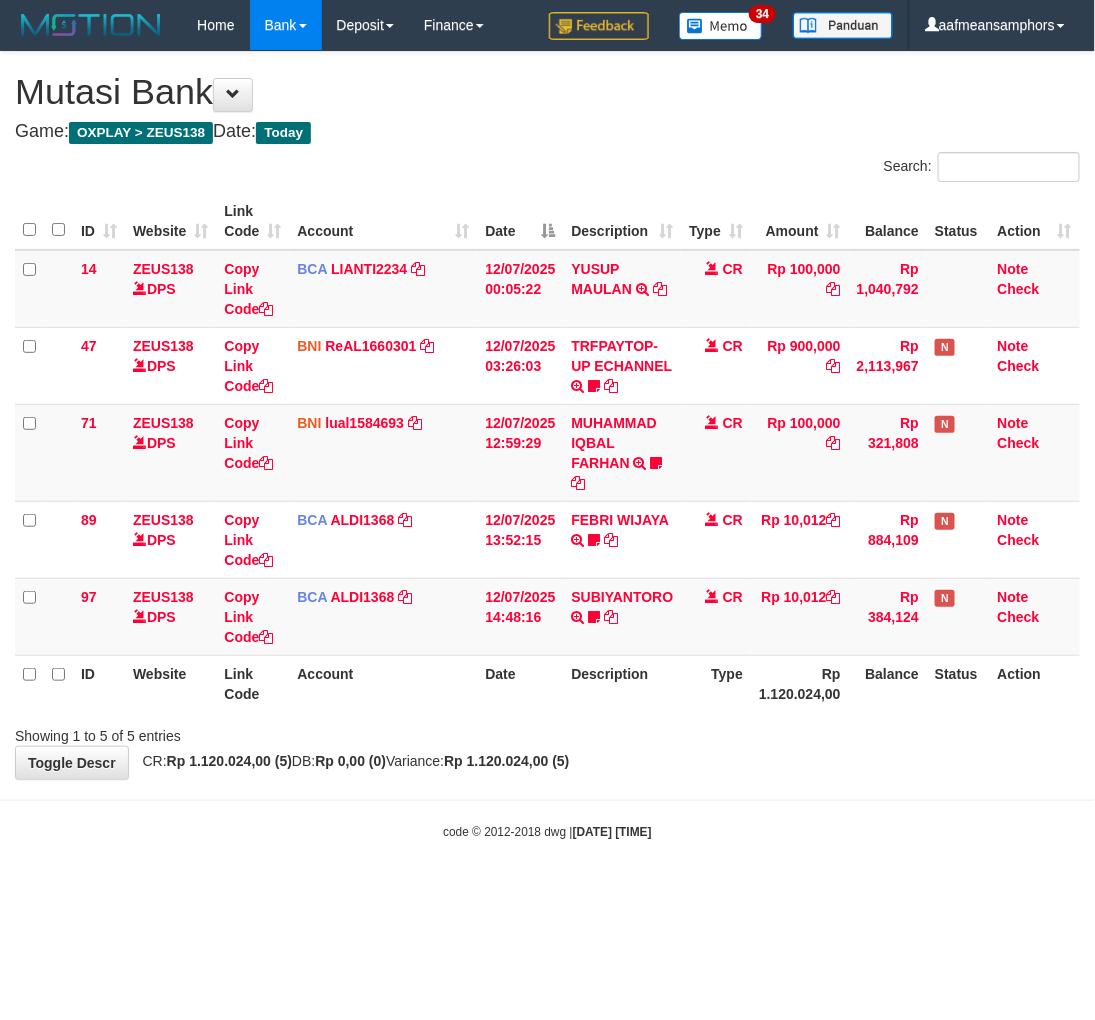 click on "Toggle navigation
Home
Bank
Account List
Load
By Website
Group
[OXPLAY]													ZEUS138
By Load Group (DPS)" at bounding box center [547, 445] 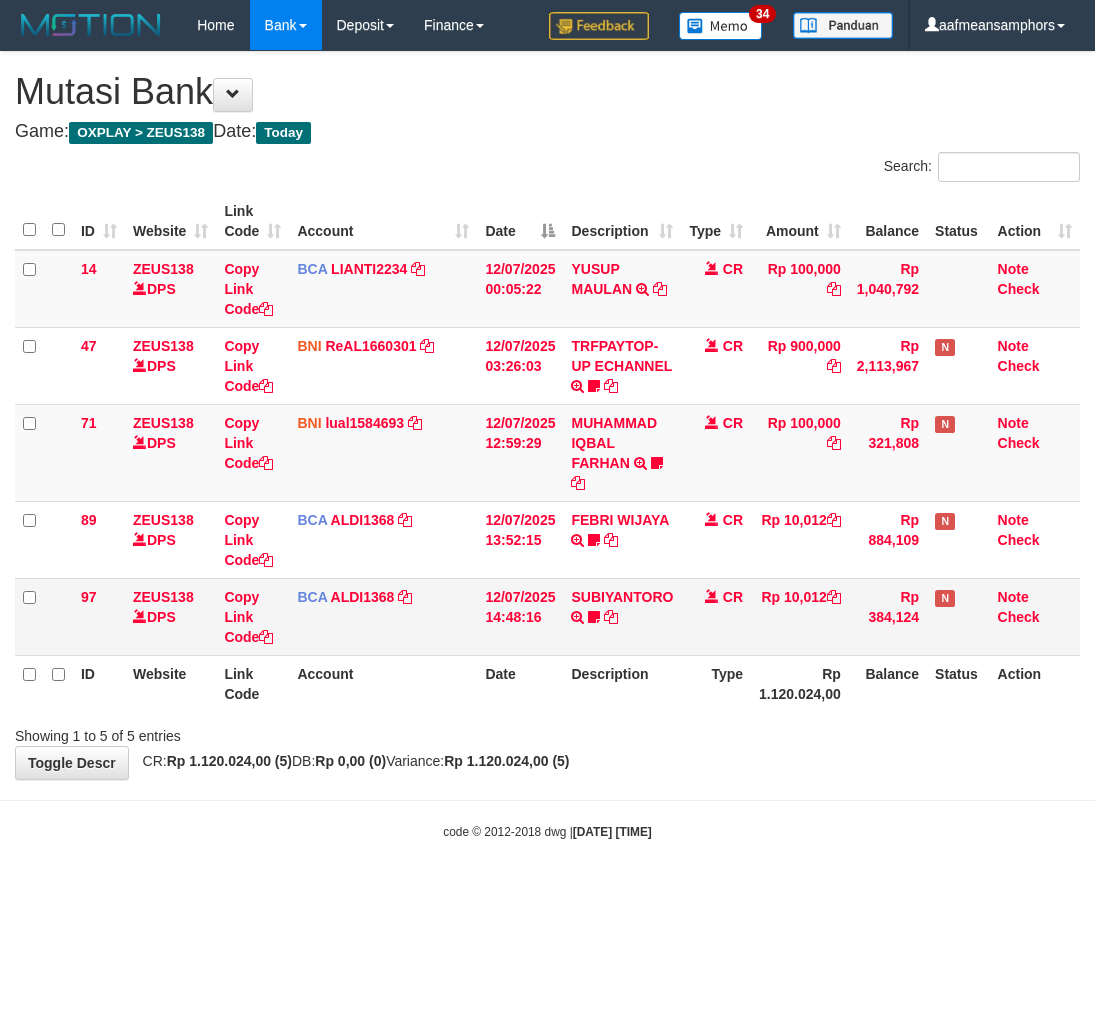 scroll, scrollTop: 0, scrollLeft: 0, axis: both 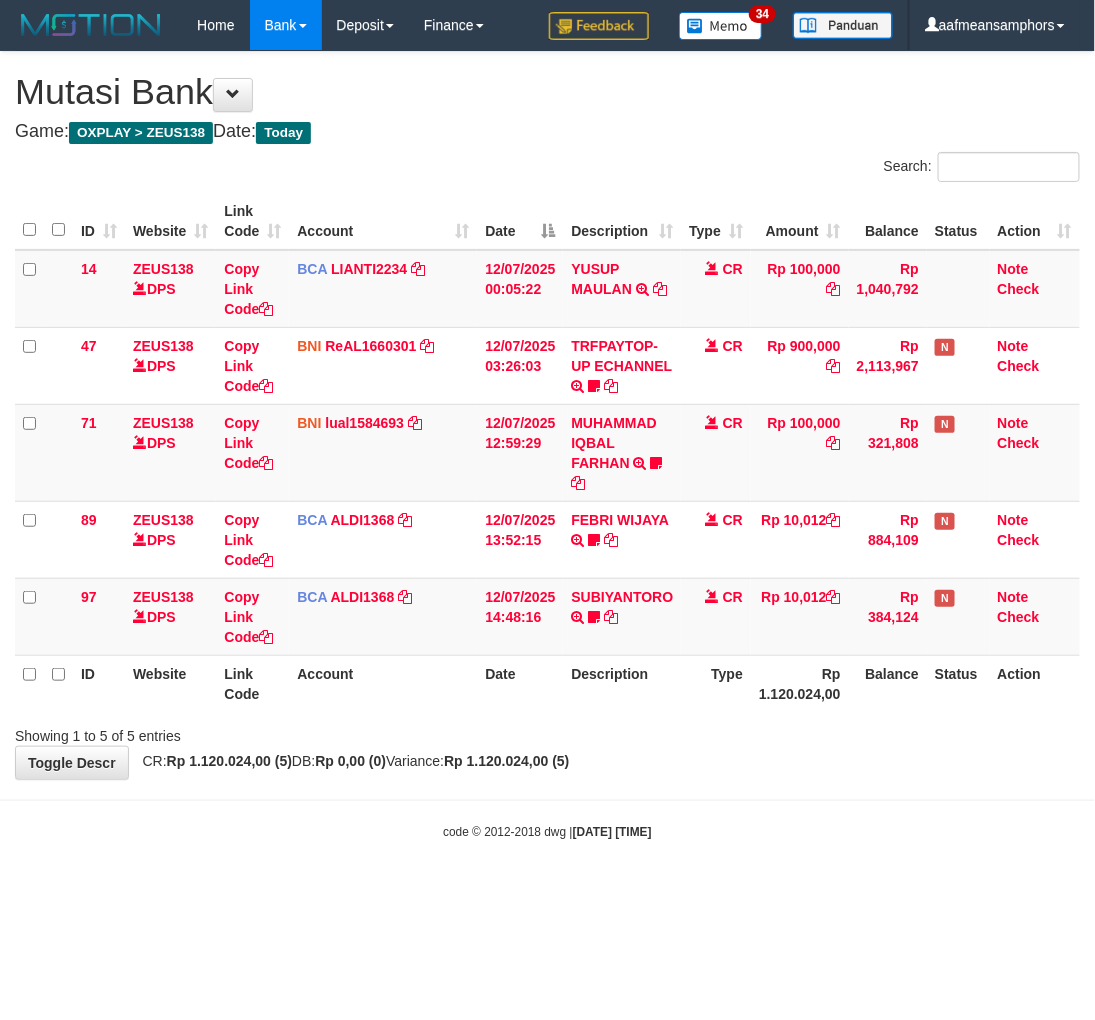 click on "Showing 1 to 5 of 5 entries" at bounding box center (547, 732) 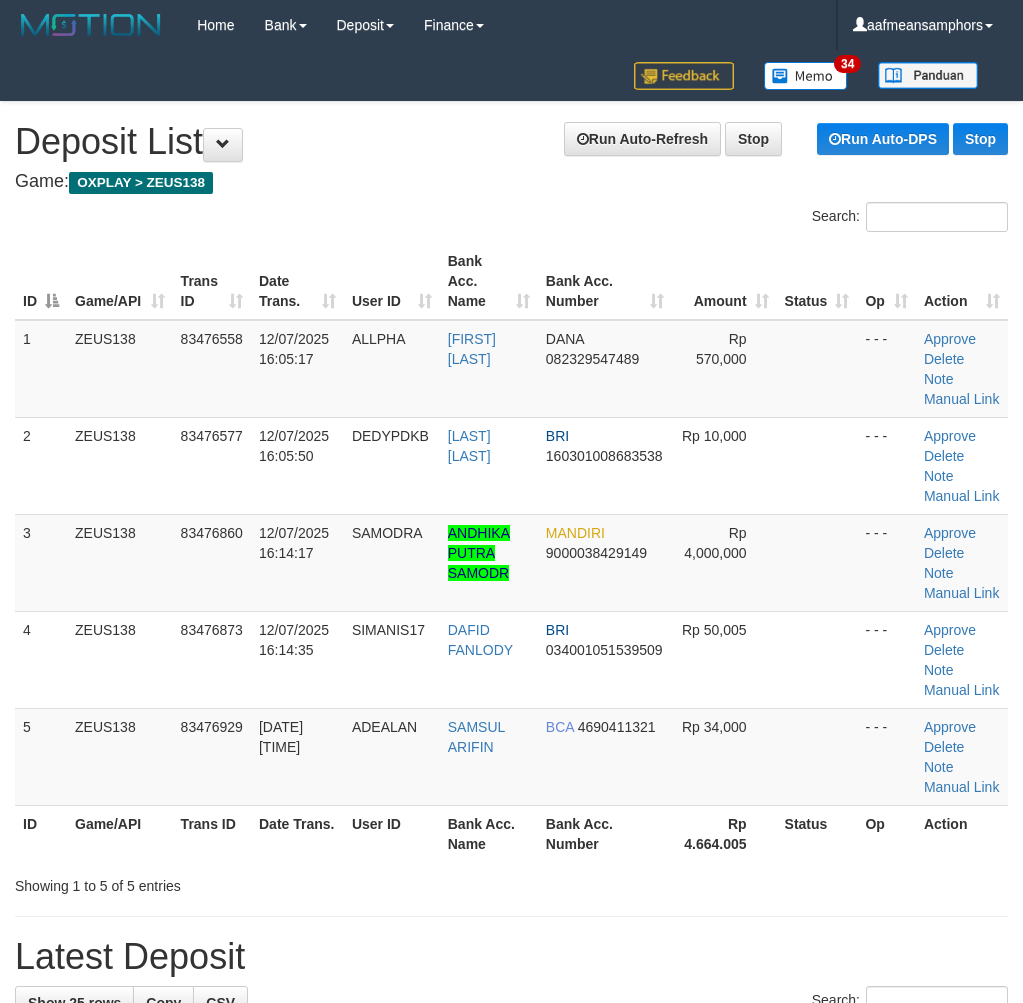 scroll, scrollTop: 0, scrollLeft: 0, axis: both 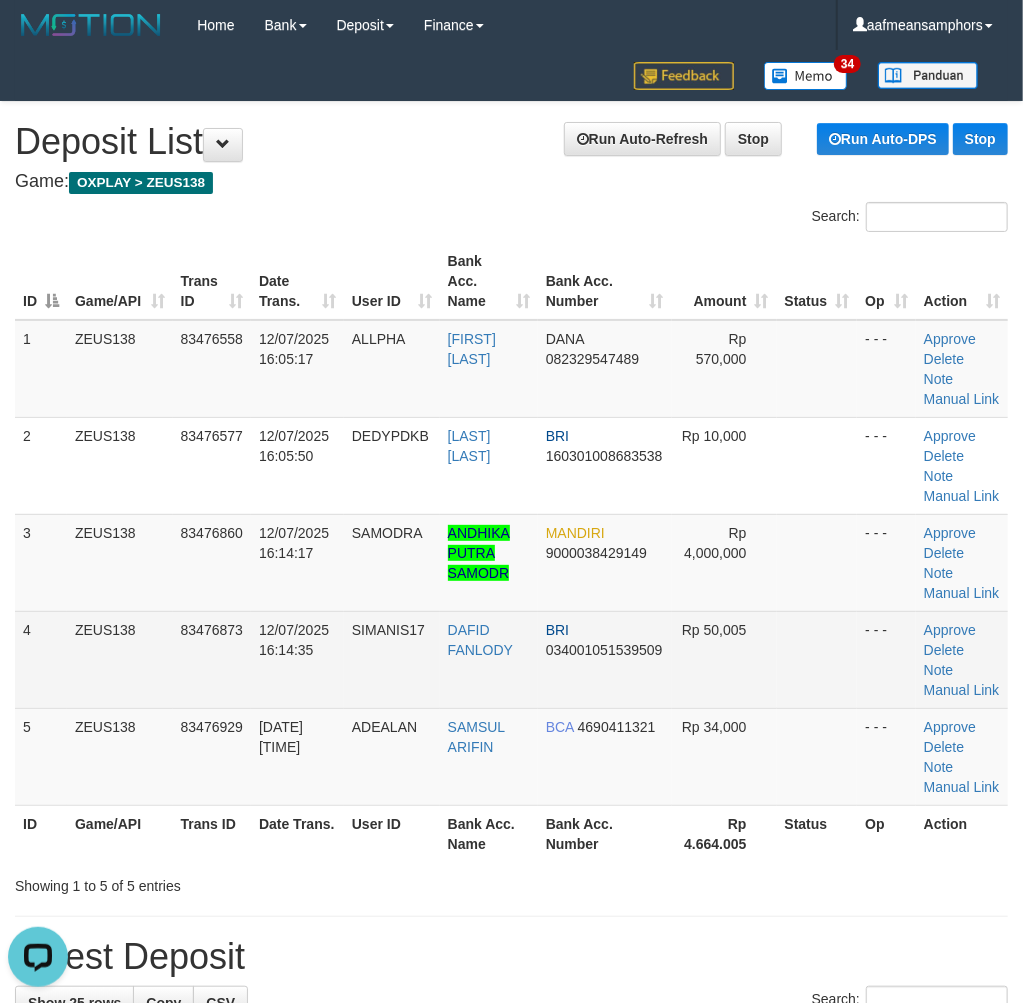 click on "4
ZEUS138
83476873
12/07/2025 16:14:35
SIMANIS17
DAFID FANLODY
BRI
034001051539509
Rp 50,005
- - -
Approve
Delete
Note
Manual Link" at bounding box center [511, 659] 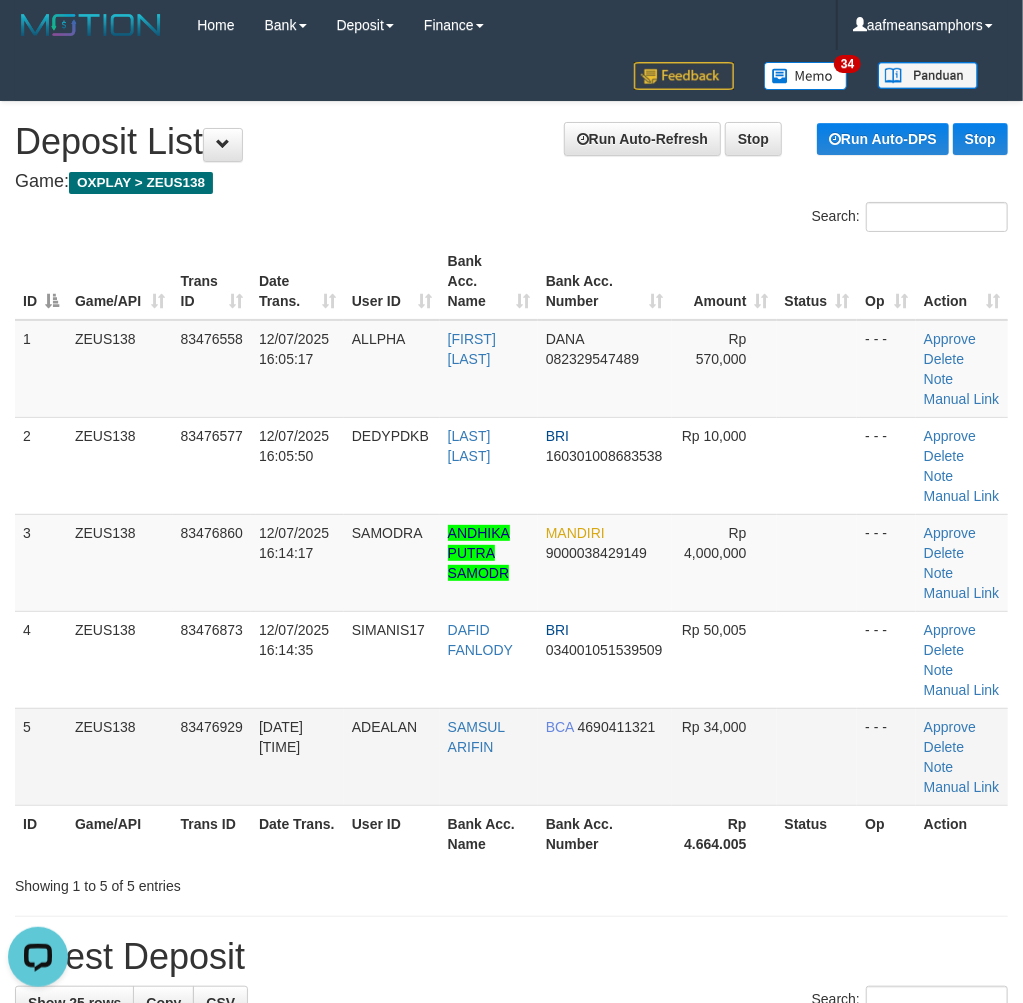 click on "ADEALAN" at bounding box center [392, 756] 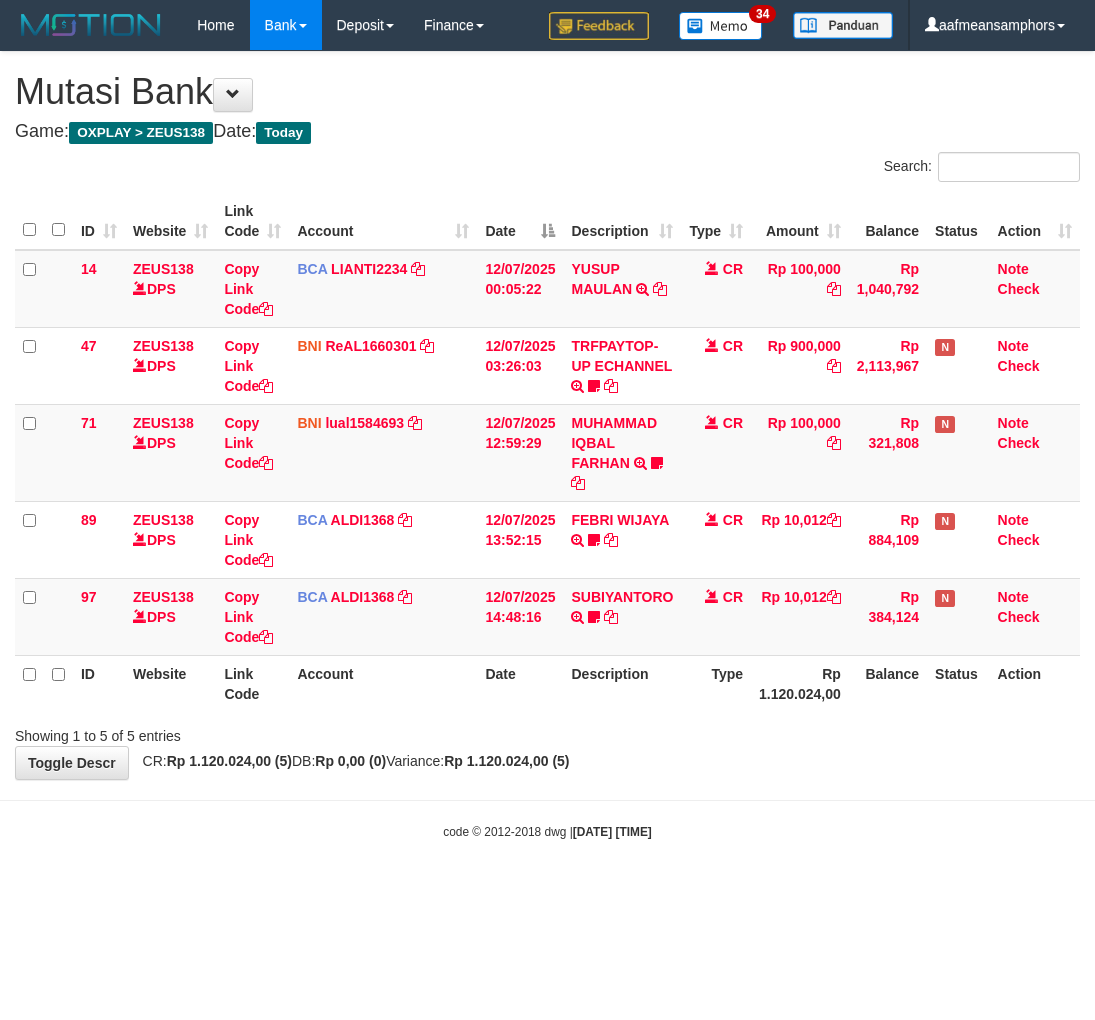 scroll, scrollTop: 0, scrollLeft: 0, axis: both 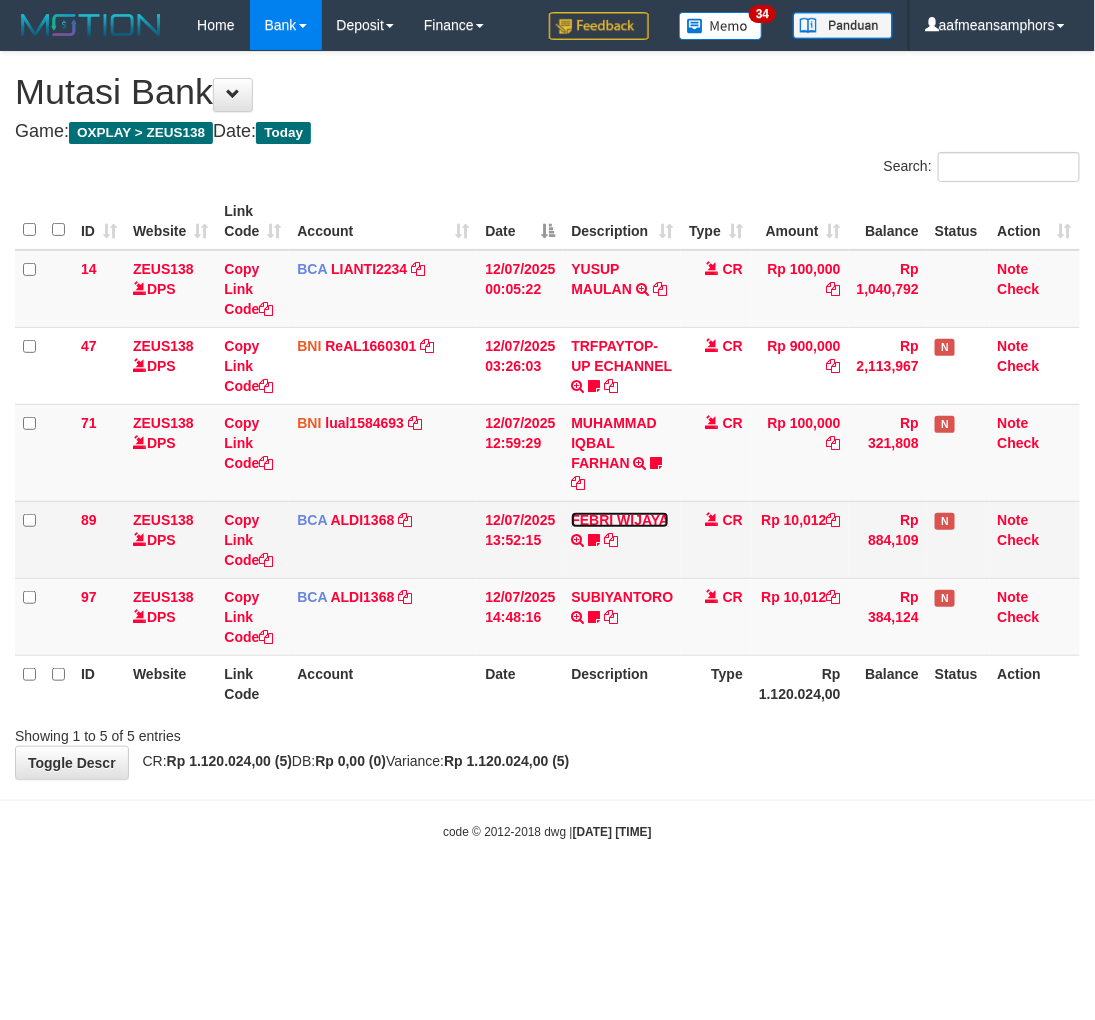 click on "FEBRI WIJAYA" at bounding box center (619, 520) 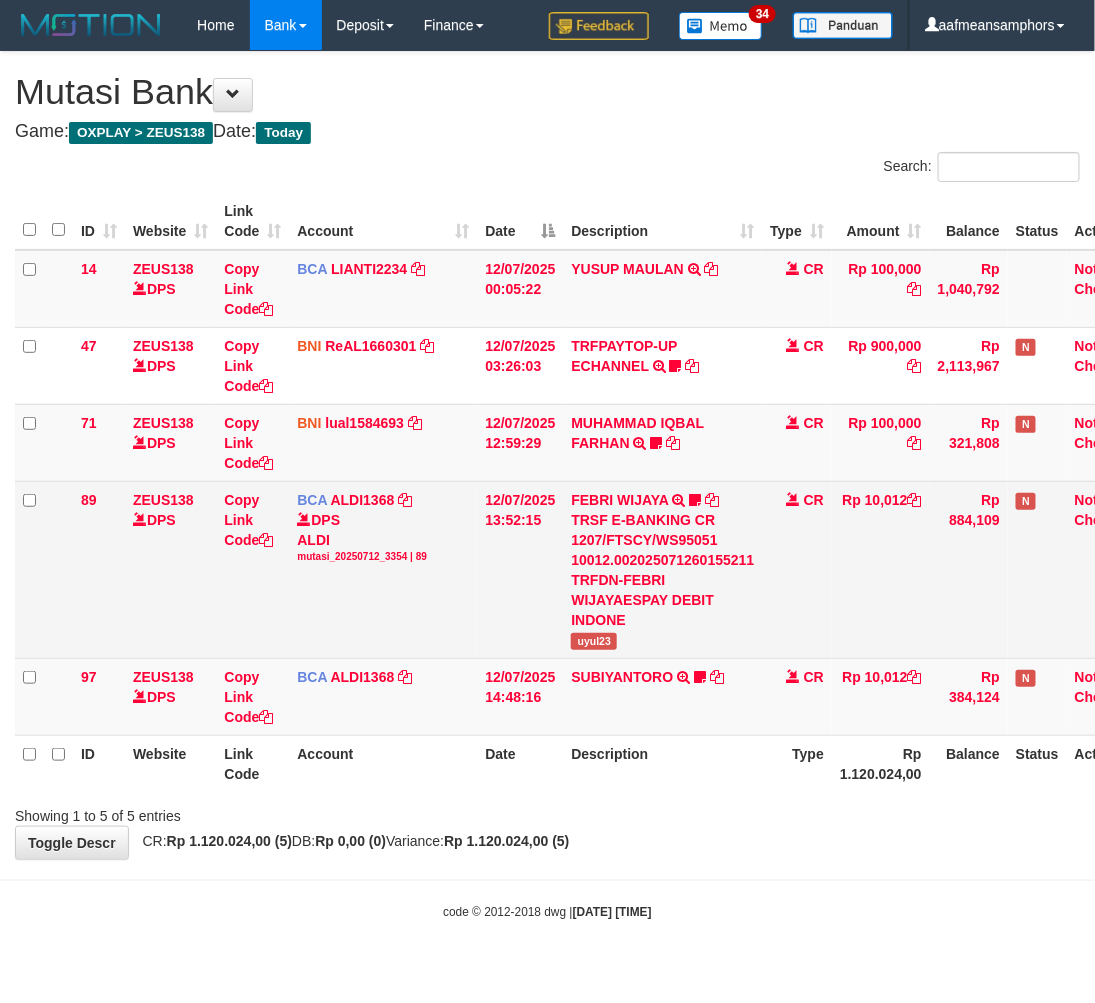 click on "uyul23" at bounding box center [594, 641] 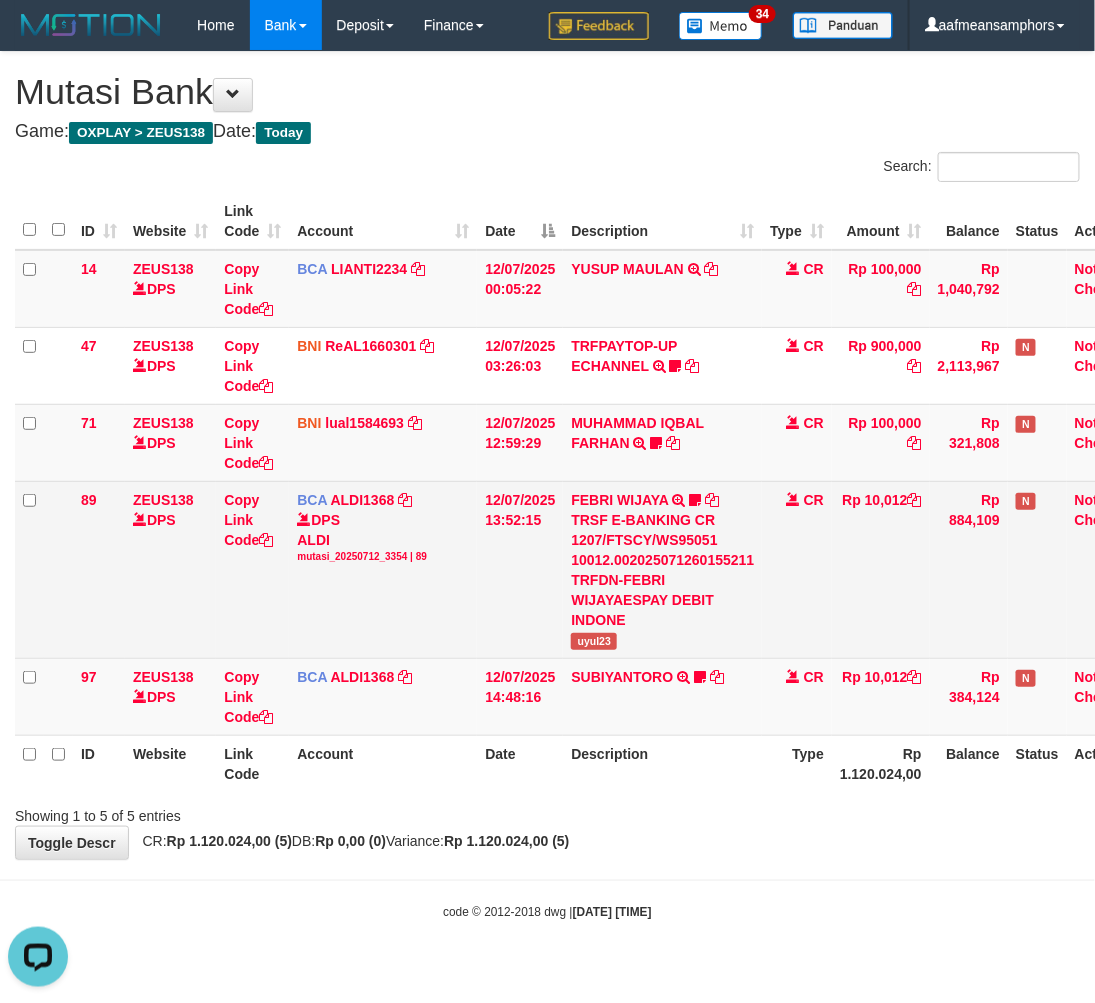 scroll, scrollTop: 0, scrollLeft: 0, axis: both 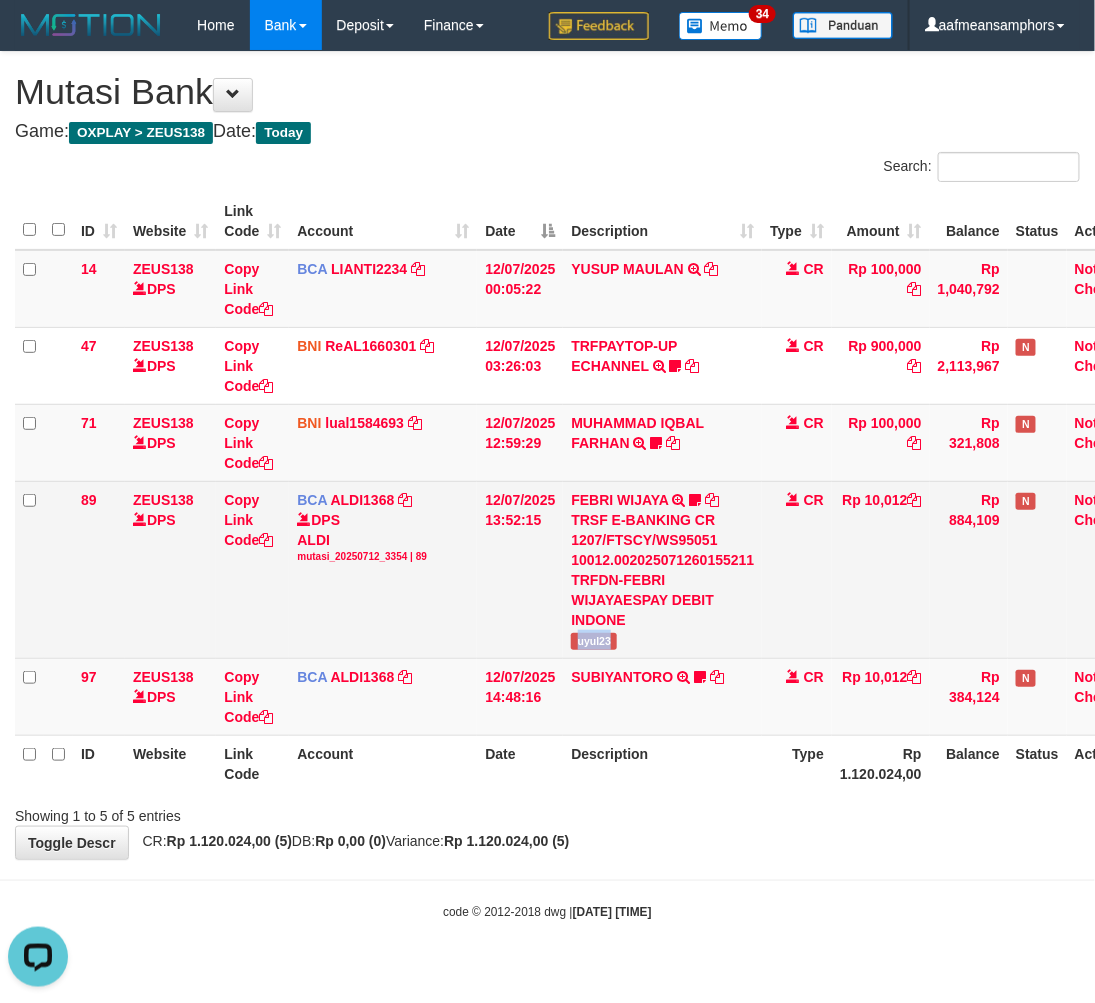 click on "uyul23" at bounding box center (594, 641) 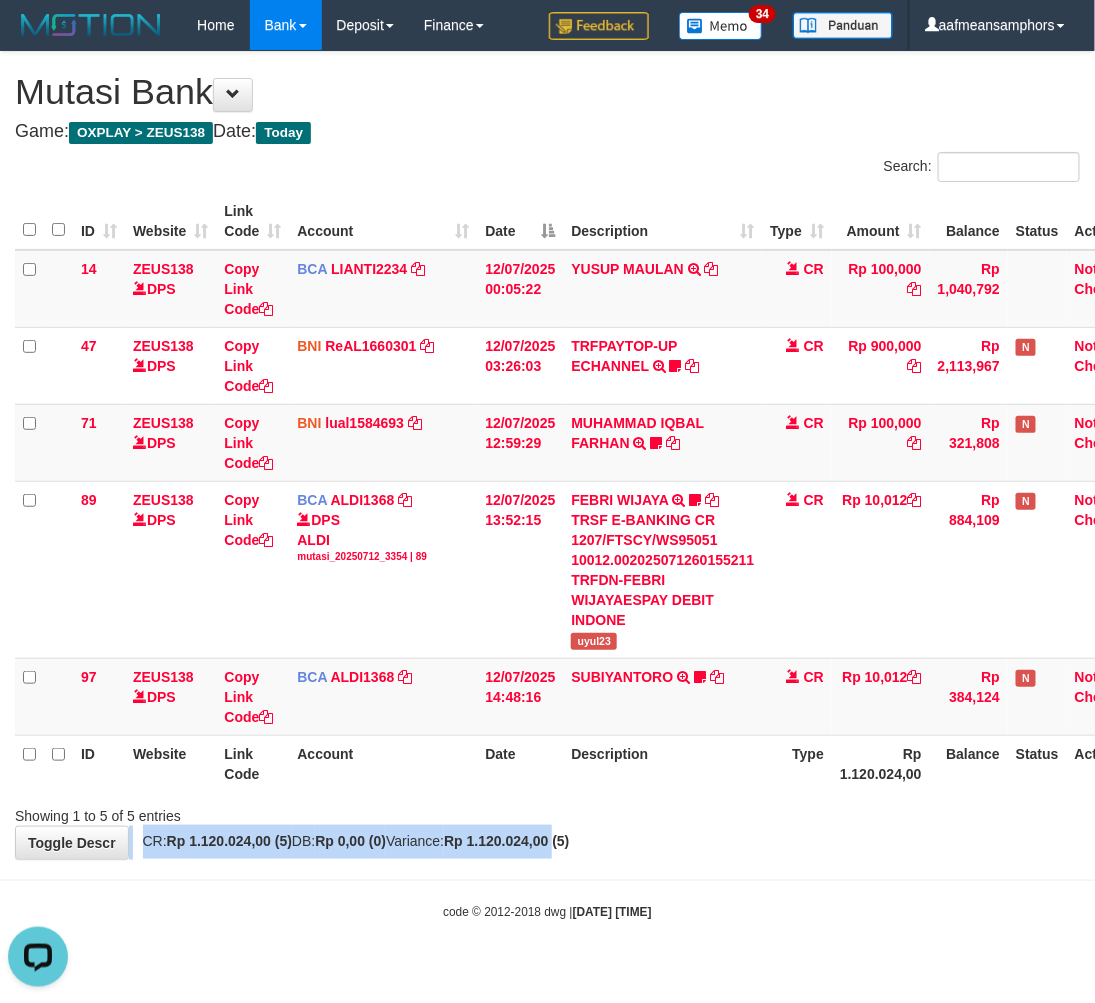 click on "**********" at bounding box center (547, 455) 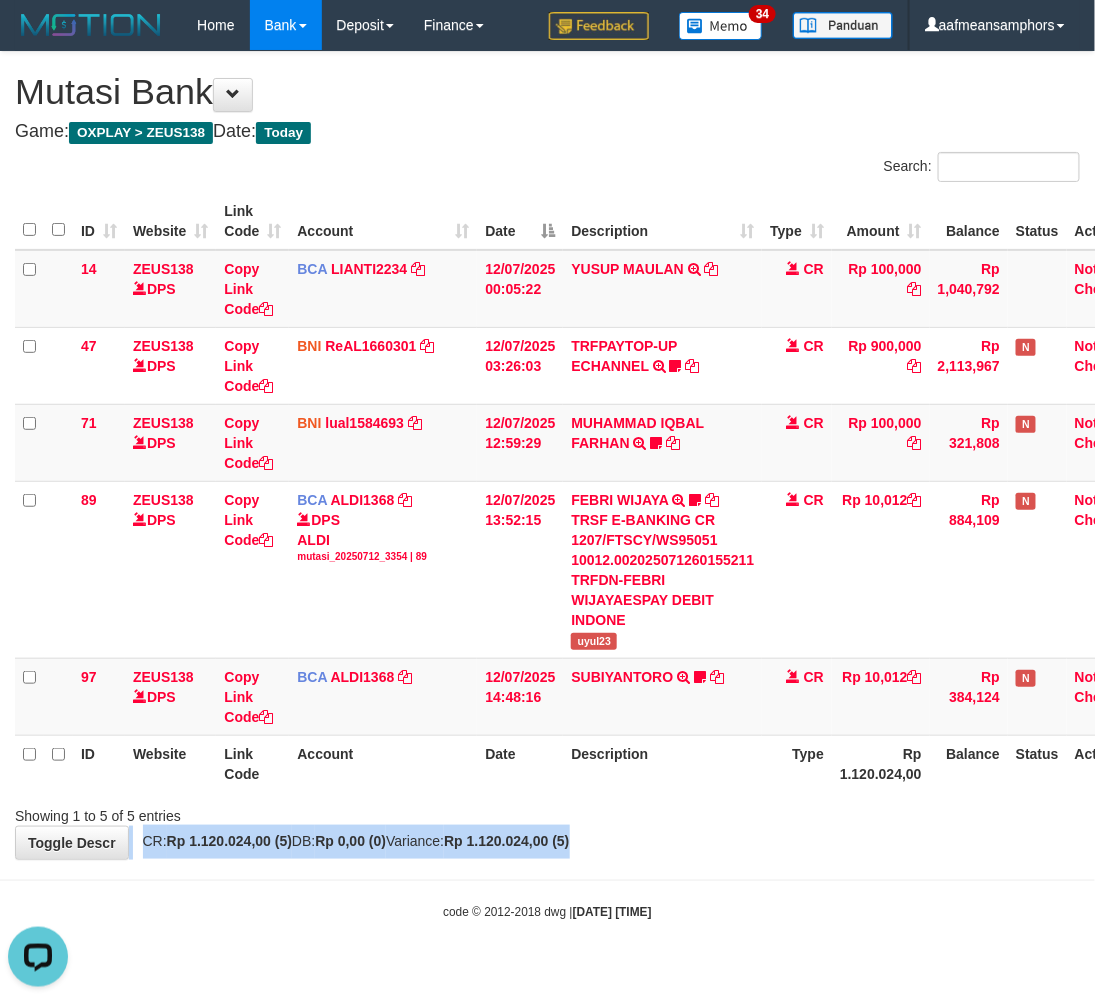 click on "Showing 1 to 5 of 5 entries" at bounding box center (547, 812) 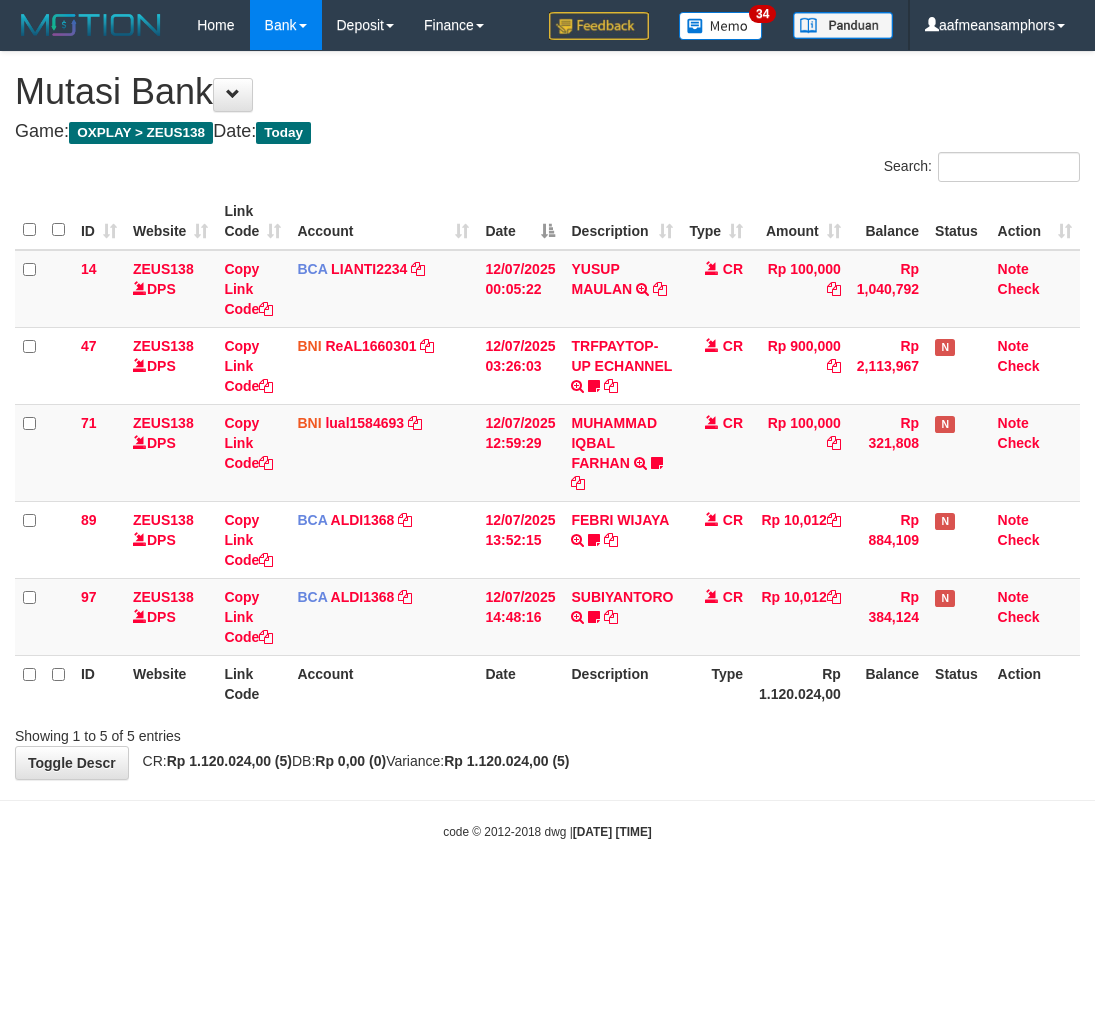 scroll, scrollTop: 0, scrollLeft: 0, axis: both 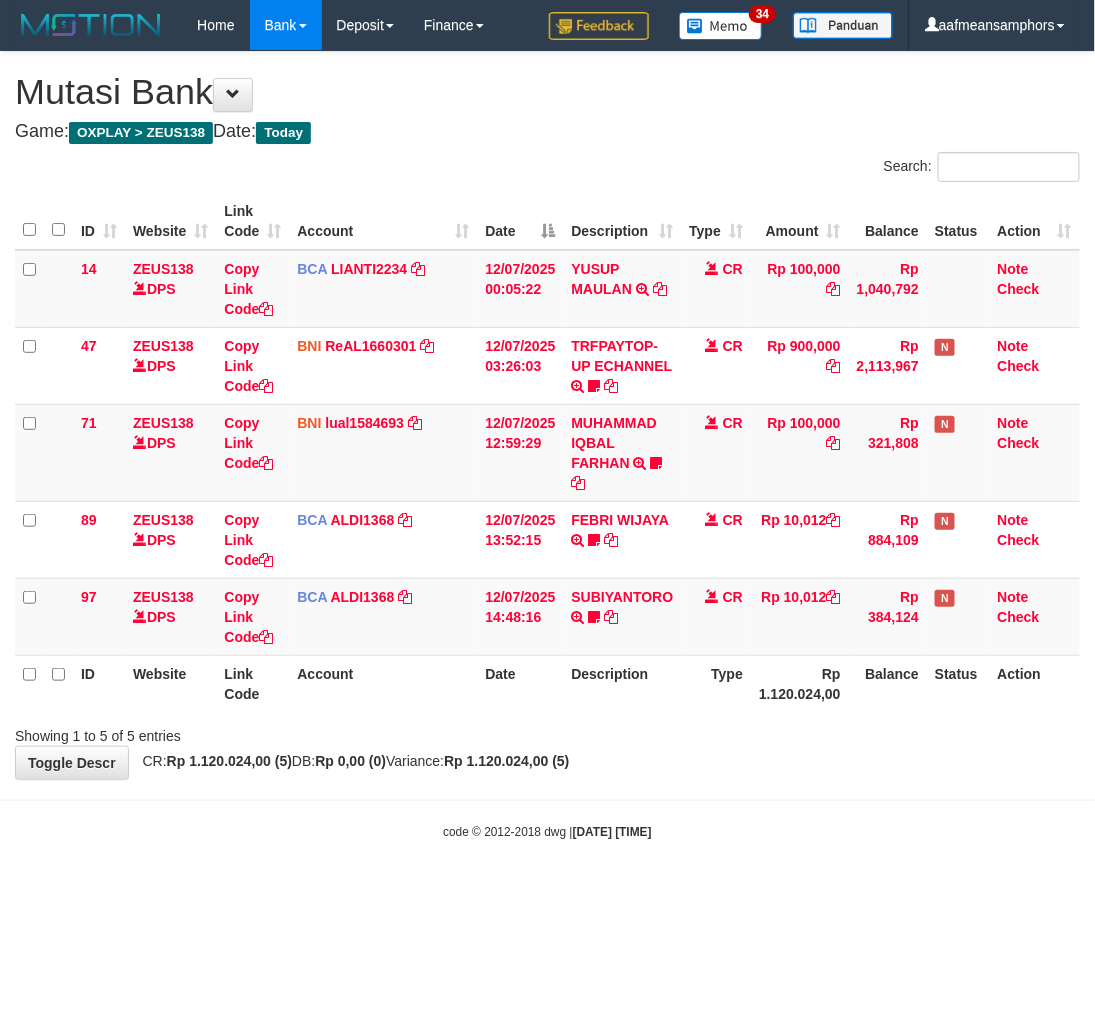 click on "Toggle navigation
Home
Bank
Account List
Load
By Website
Group
[OXPLAY]													ZEUS138
By Load Group (DPS)" at bounding box center (547, 445) 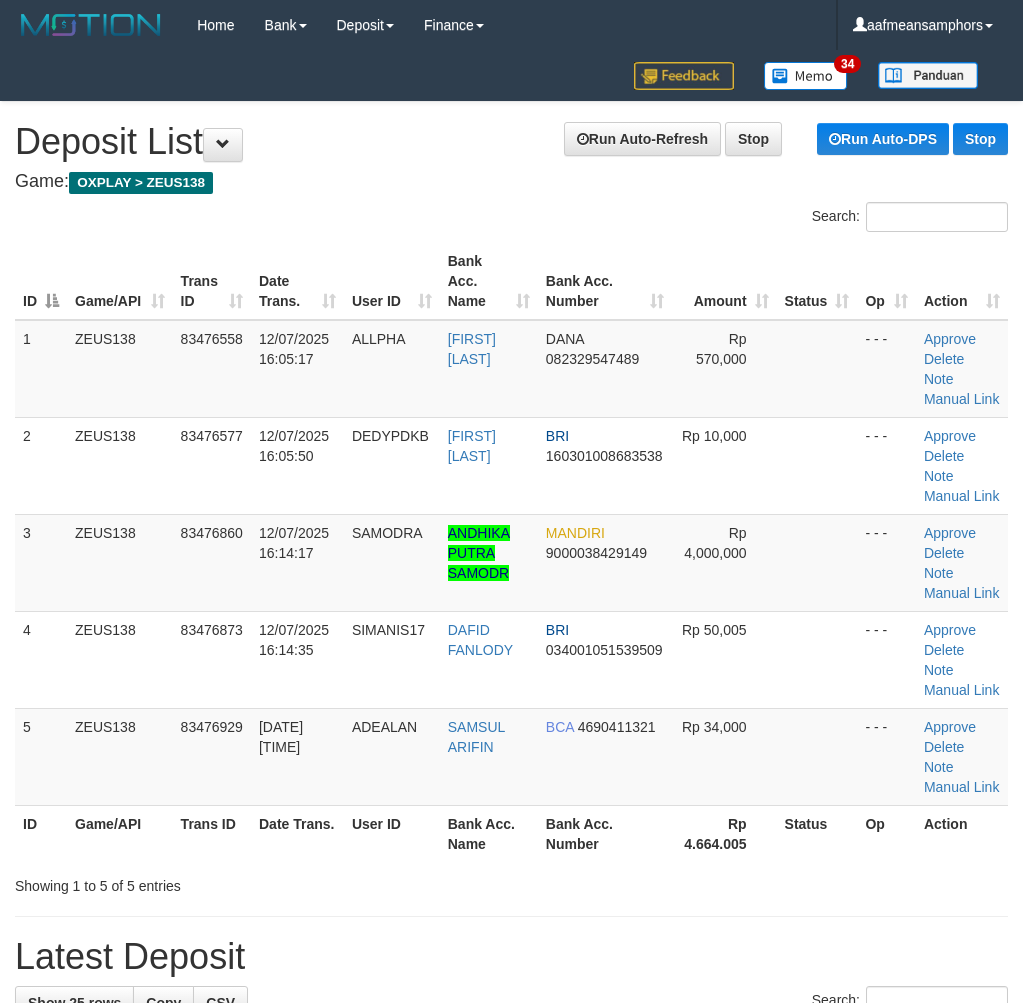 scroll, scrollTop: 0, scrollLeft: 0, axis: both 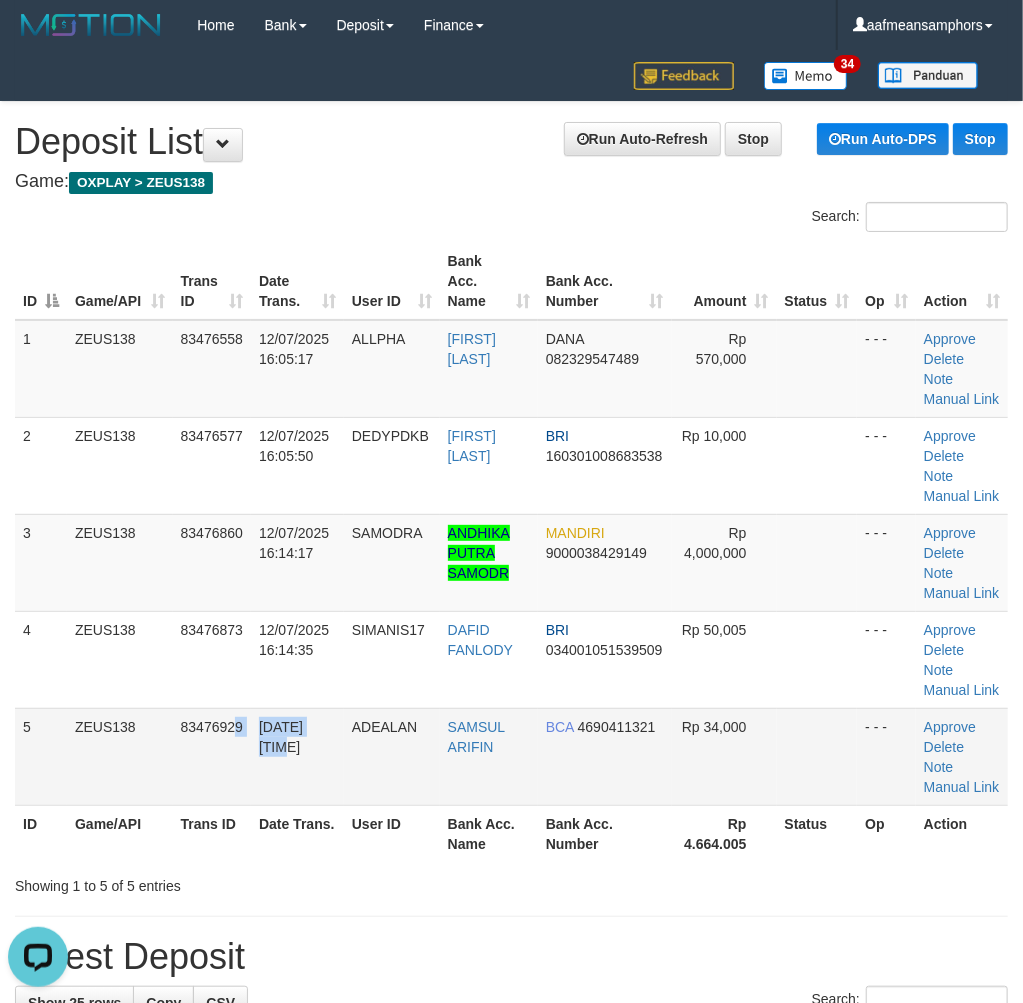 click on "5
ZEUS138
83476929
12/07/2025 16:15:57
ADEALAN
SAMSUL ARIFIN
BCA
4690411321
Rp 34,000
- - -
Approve
Delete
Note
Manual Link" at bounding box center [511, 756] 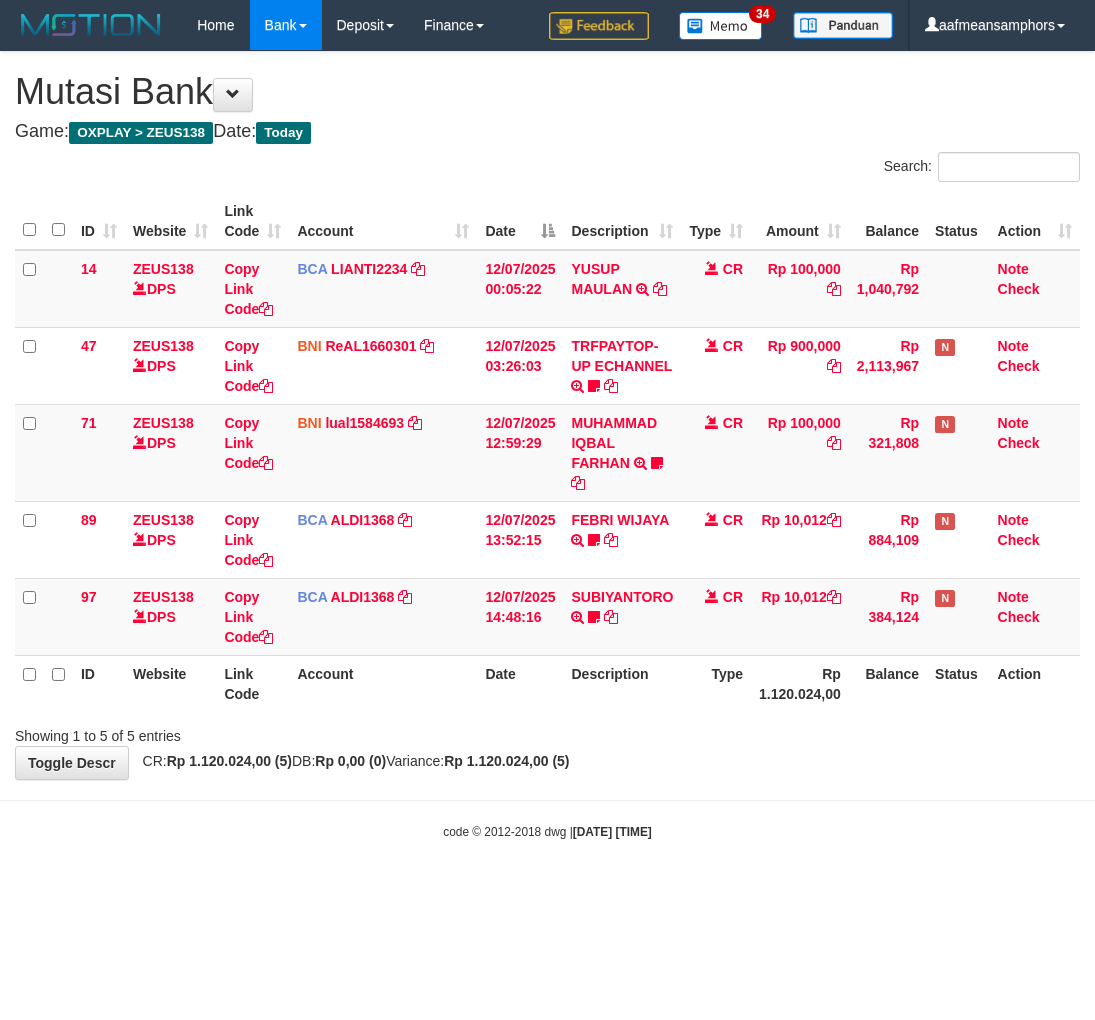 scroll, scrollTop: 0, scrollLeft: 0, axis: both 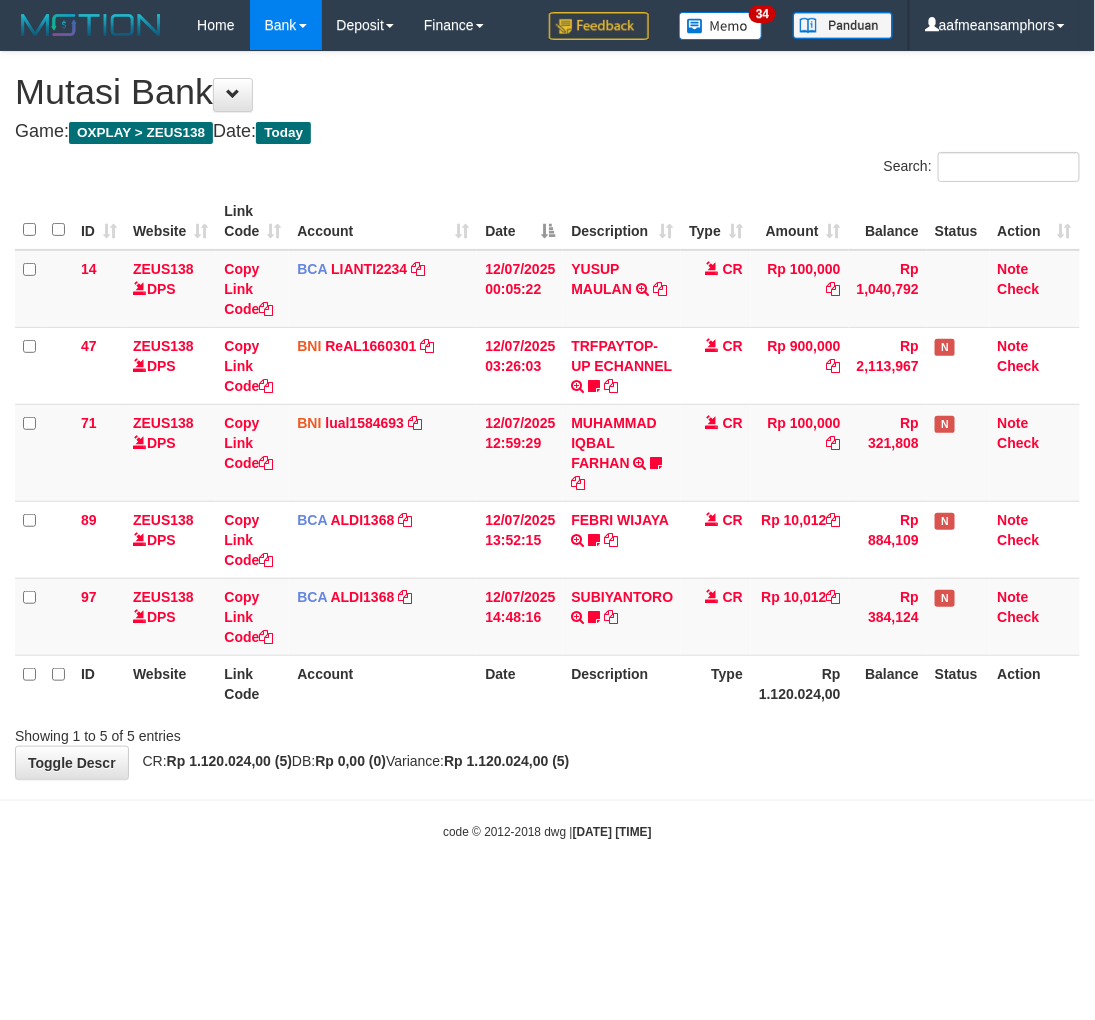 click on "Toggle navigation
Home
Bank
Account List
Load
By Website
Group
[OXPLAY]													ZEUS138
By Load Group (DPS)" at bounding box center [547, 445] 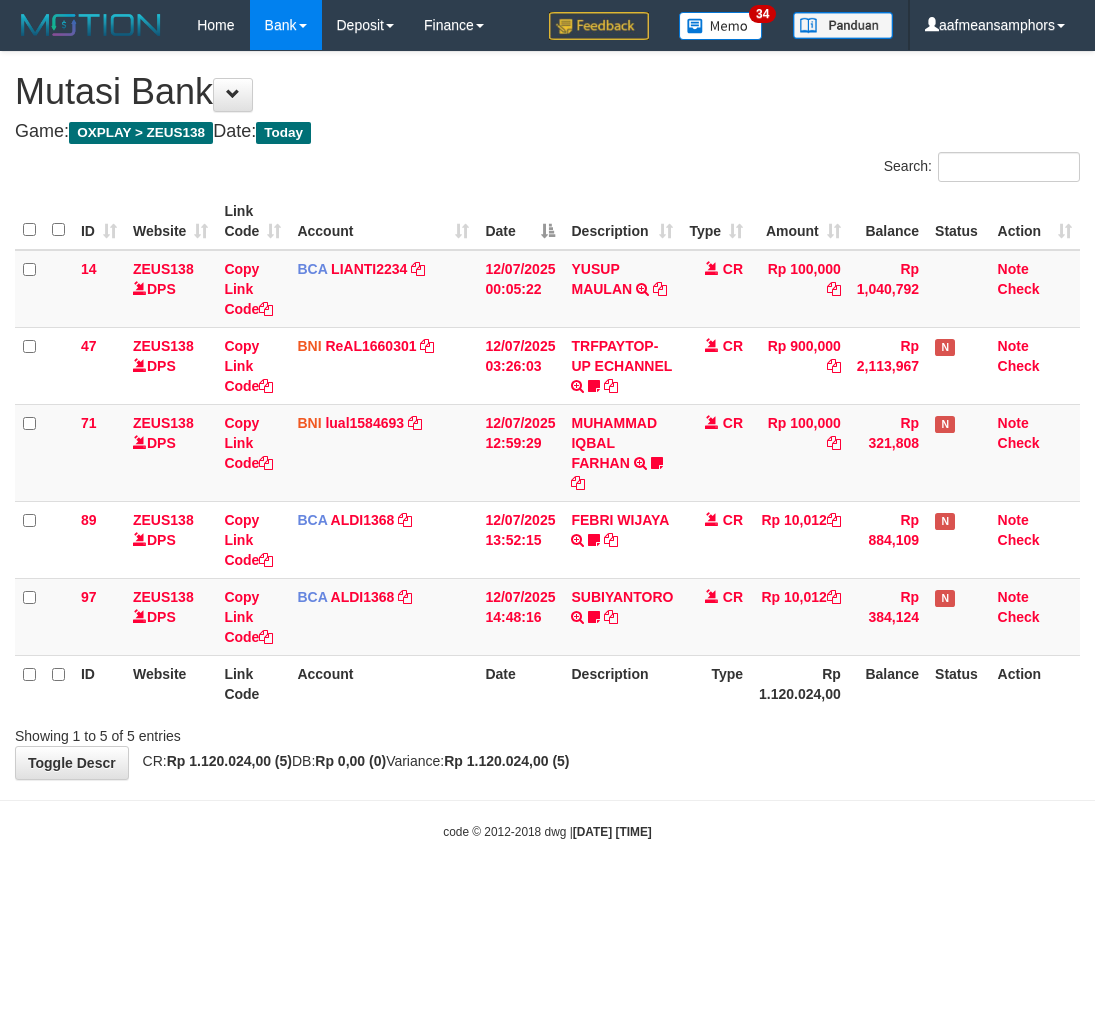 scroll, scrollTop: 0, scrollLeft: 0, axis: both 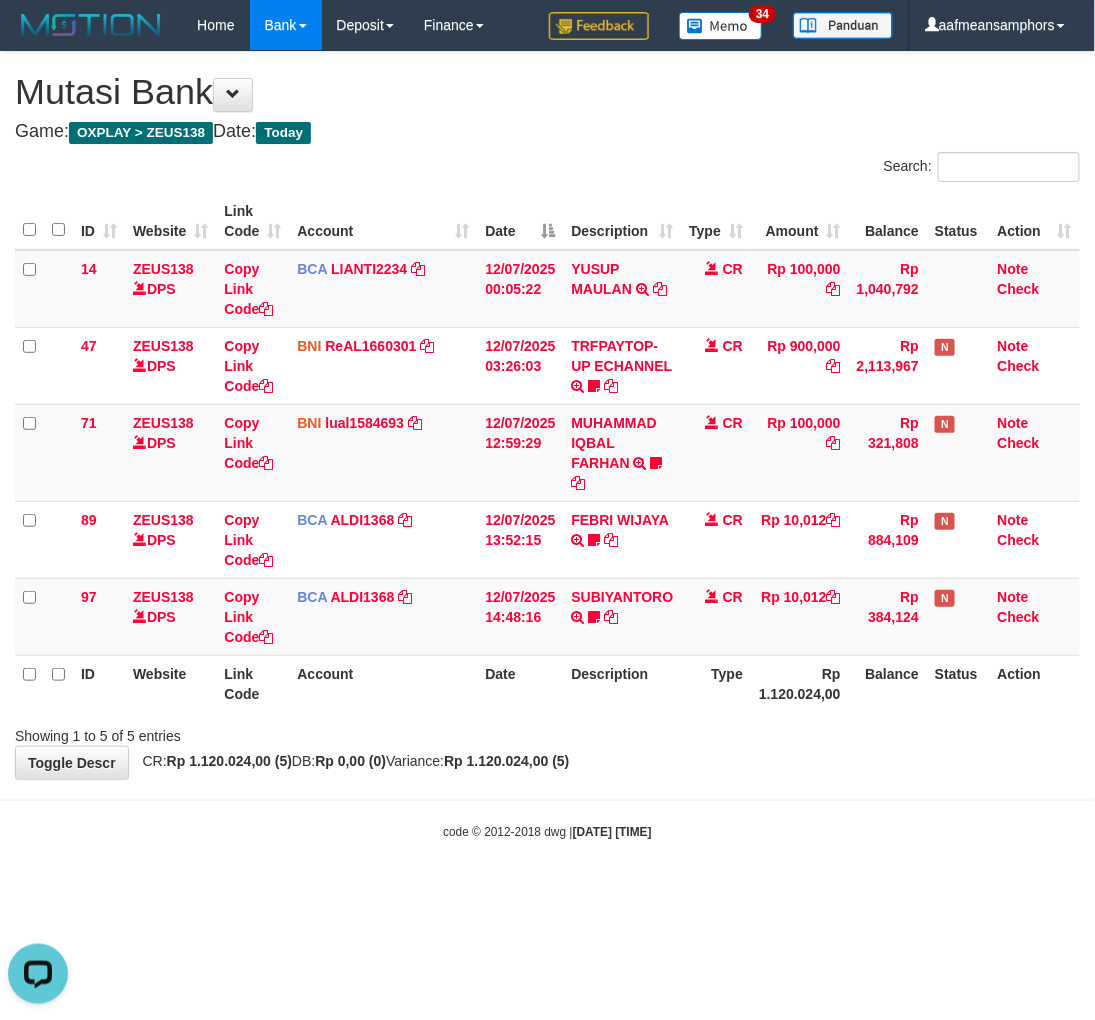 drag, startPoint x: 661, startPoint y: 772, endPoint x: 687, endPoint y: 750, distance: 34.058773 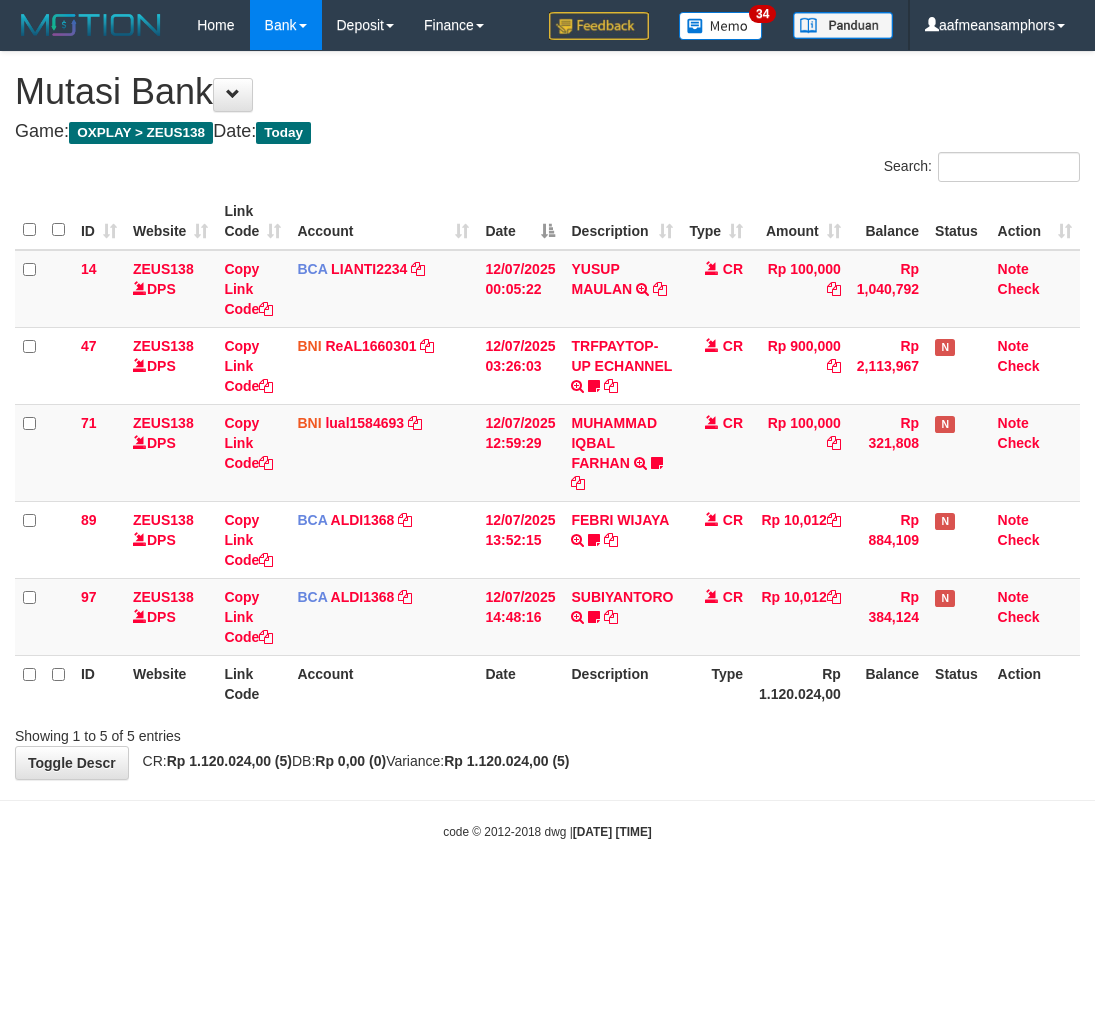 scroll, scrollTop: 0, scrollLeft: 0, axis: both 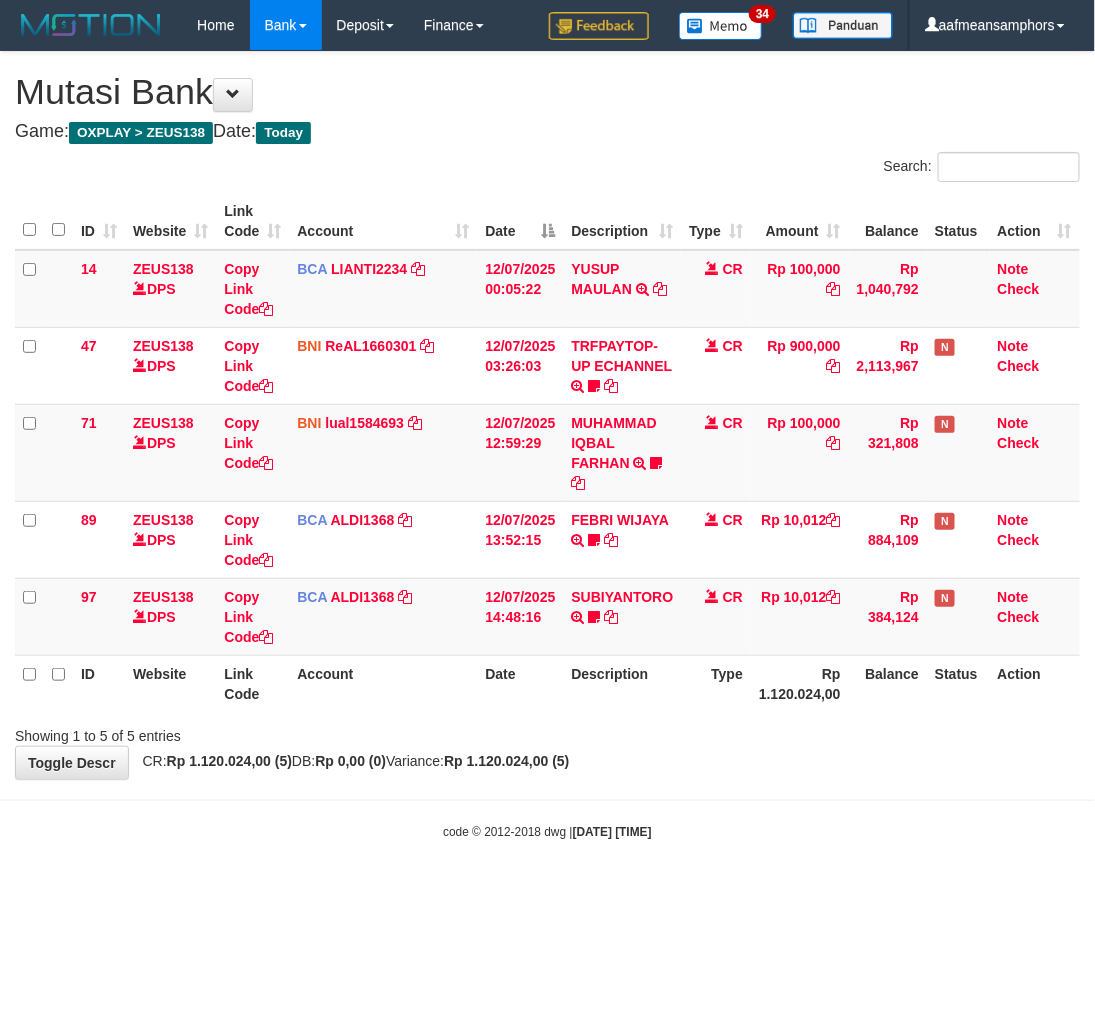 click on "Type" at bounding box center (716, 683) 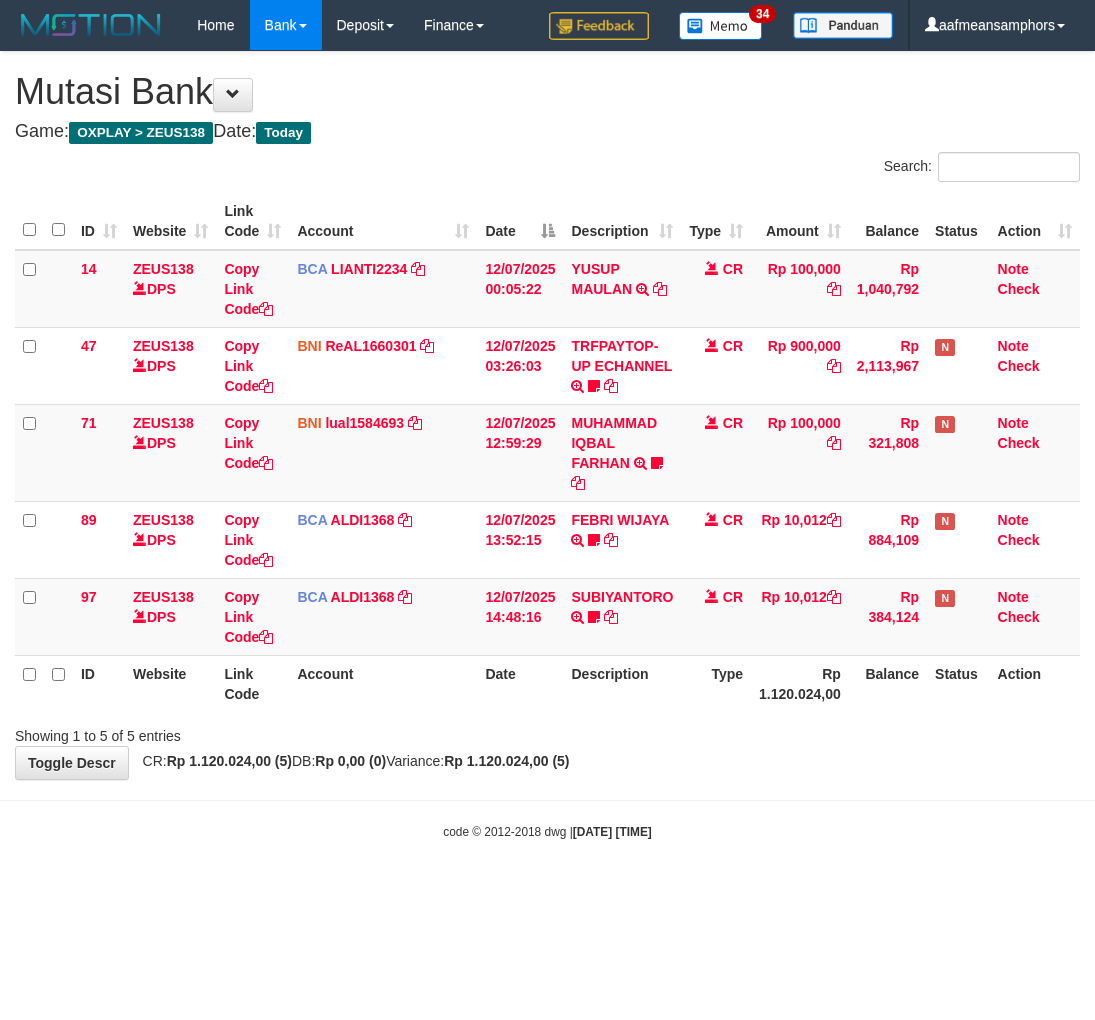 scroll, scrollTop: 0, scrollLeft: 0, axis: both 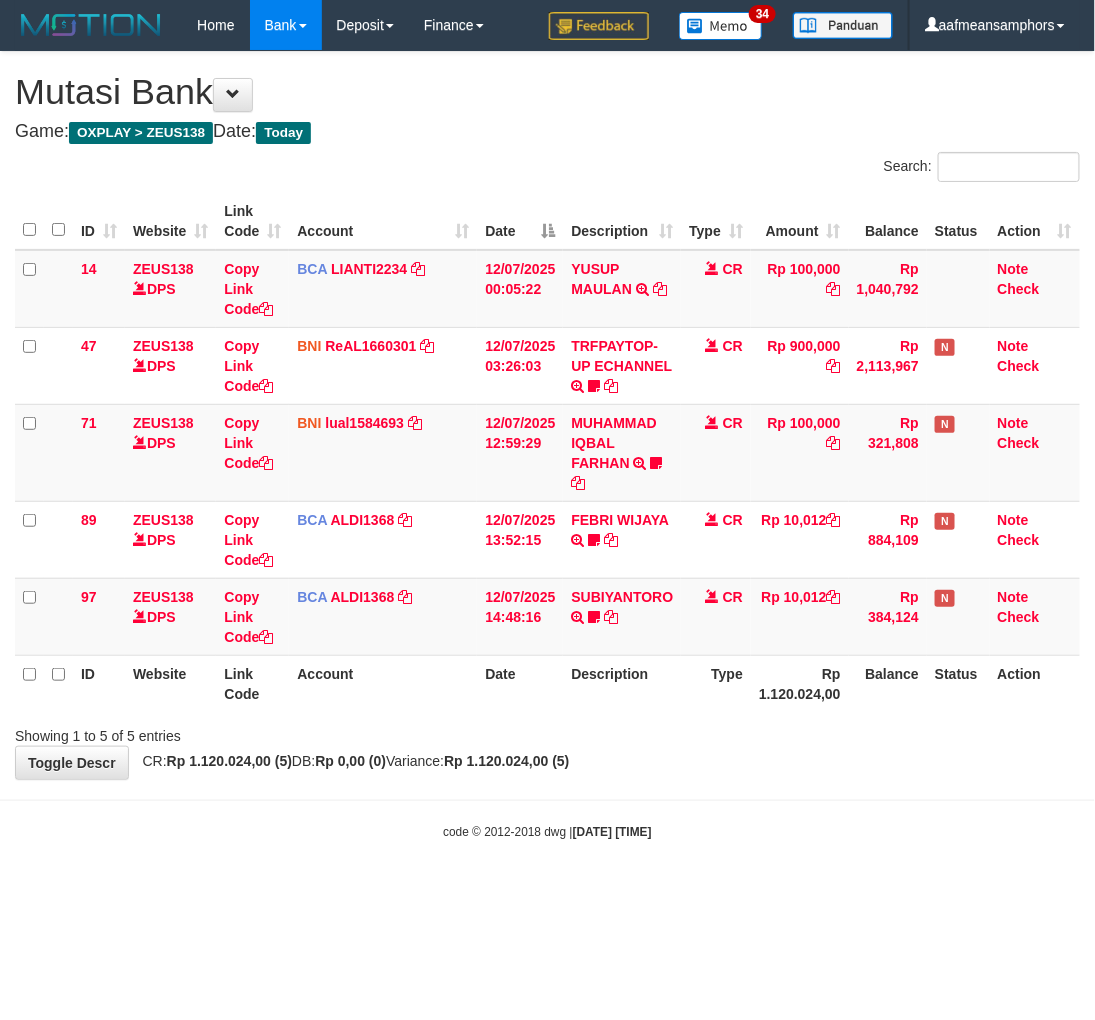 drag, startPoint x: 0, startPoint y: 0, endPoint x: 694, endPoint y: 698, distance: 984.2967 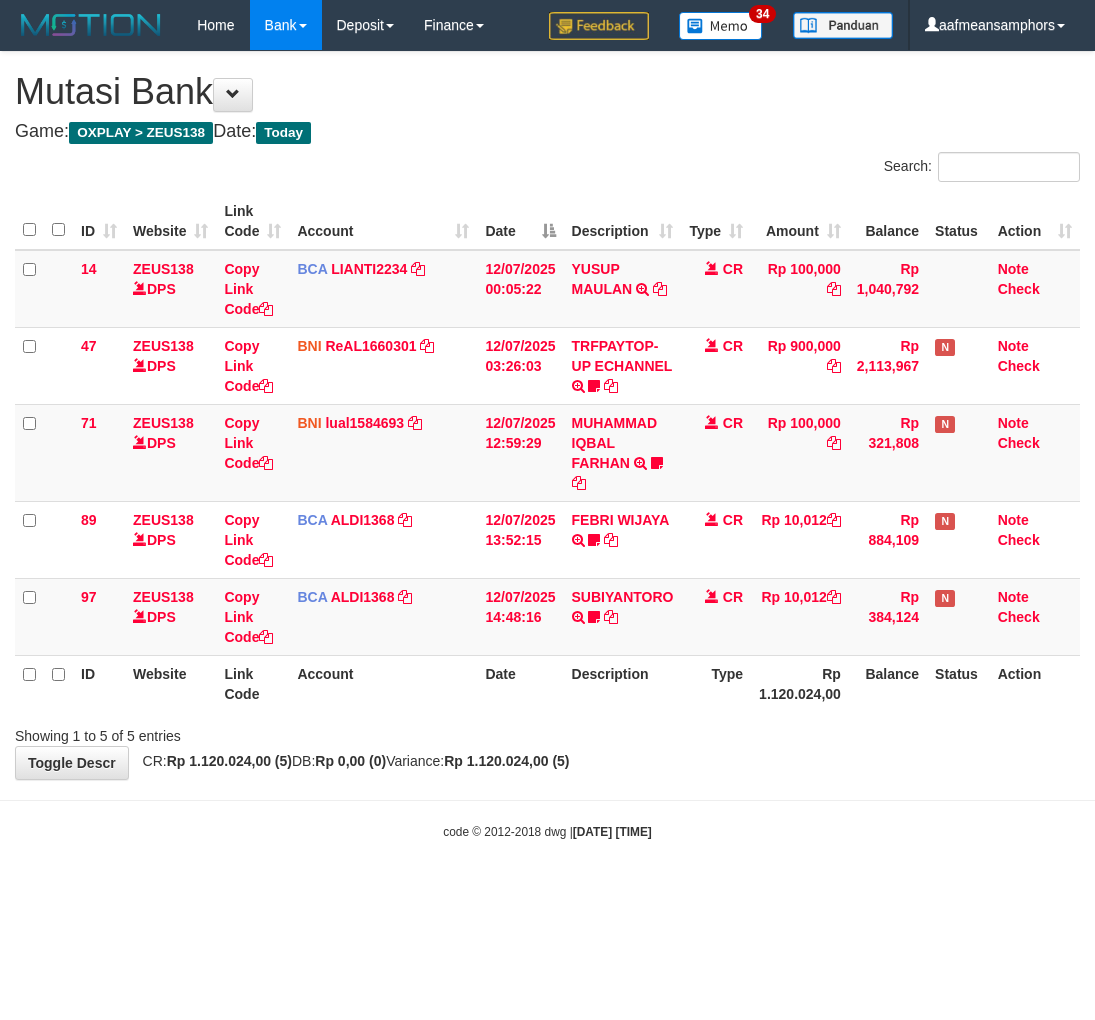 click on "ID Website Link Code Account Date Description Type Rp 1.120.024,00 Balance Status Action" at bounding box center (547, 683) 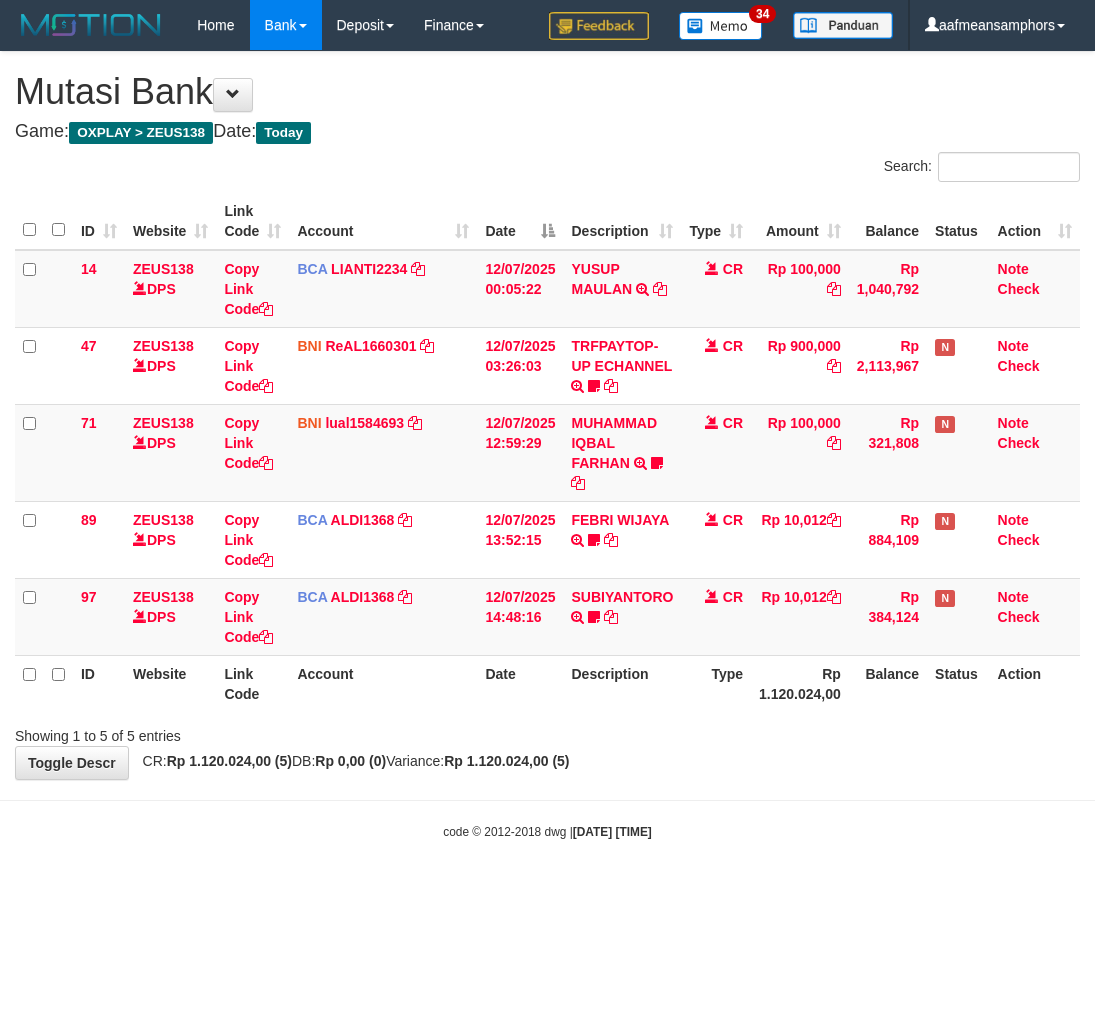 scroll, scrollTop: 0, scrollLeft: 0, axis: both 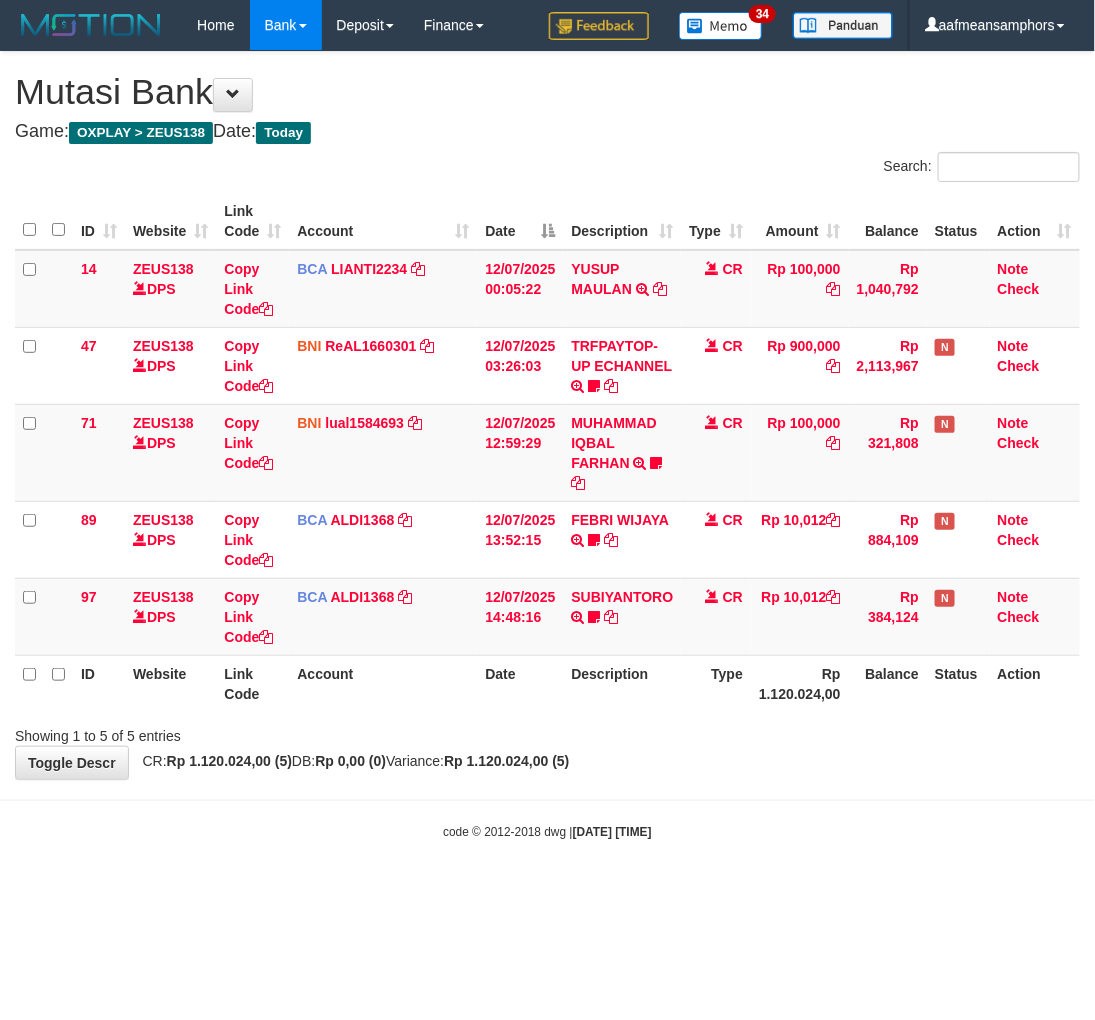 click on "Description" at bounding box center (622, 683) 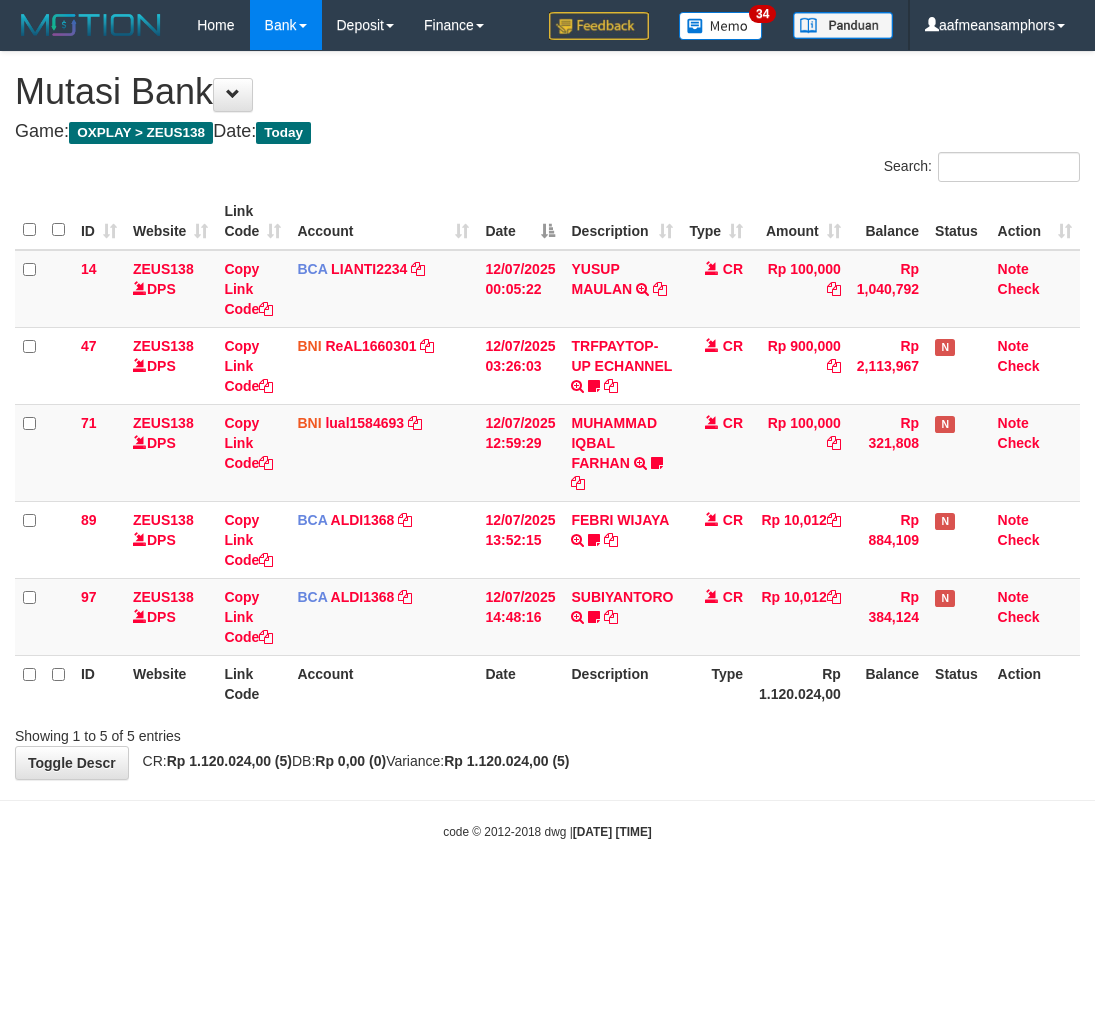 scroll, scrollTop: 0, scrollLeft: 0, axis: both 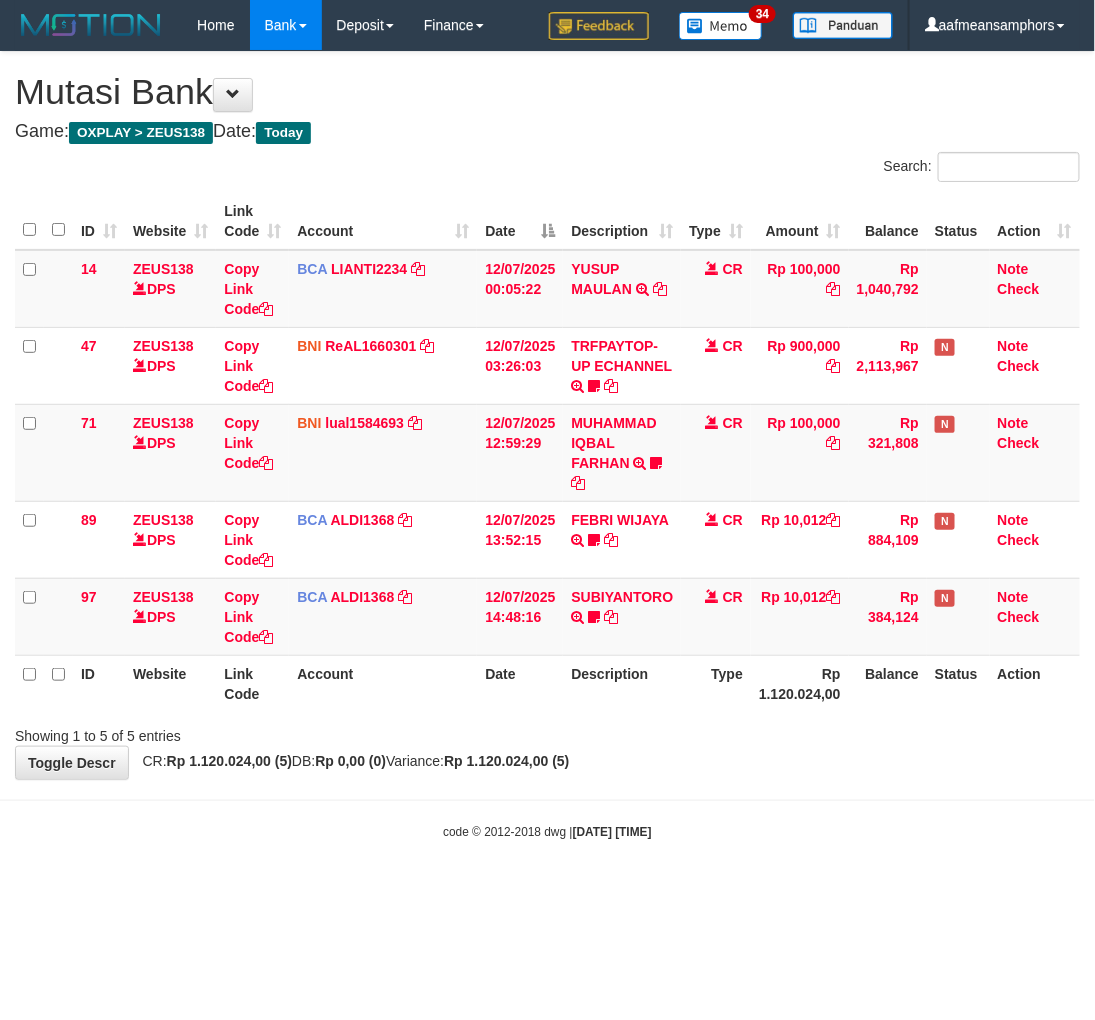 drag, startPoint x: 0, startPoint y: 0, endPoint x: 651, endPoint y: 702, distance: 957.3949 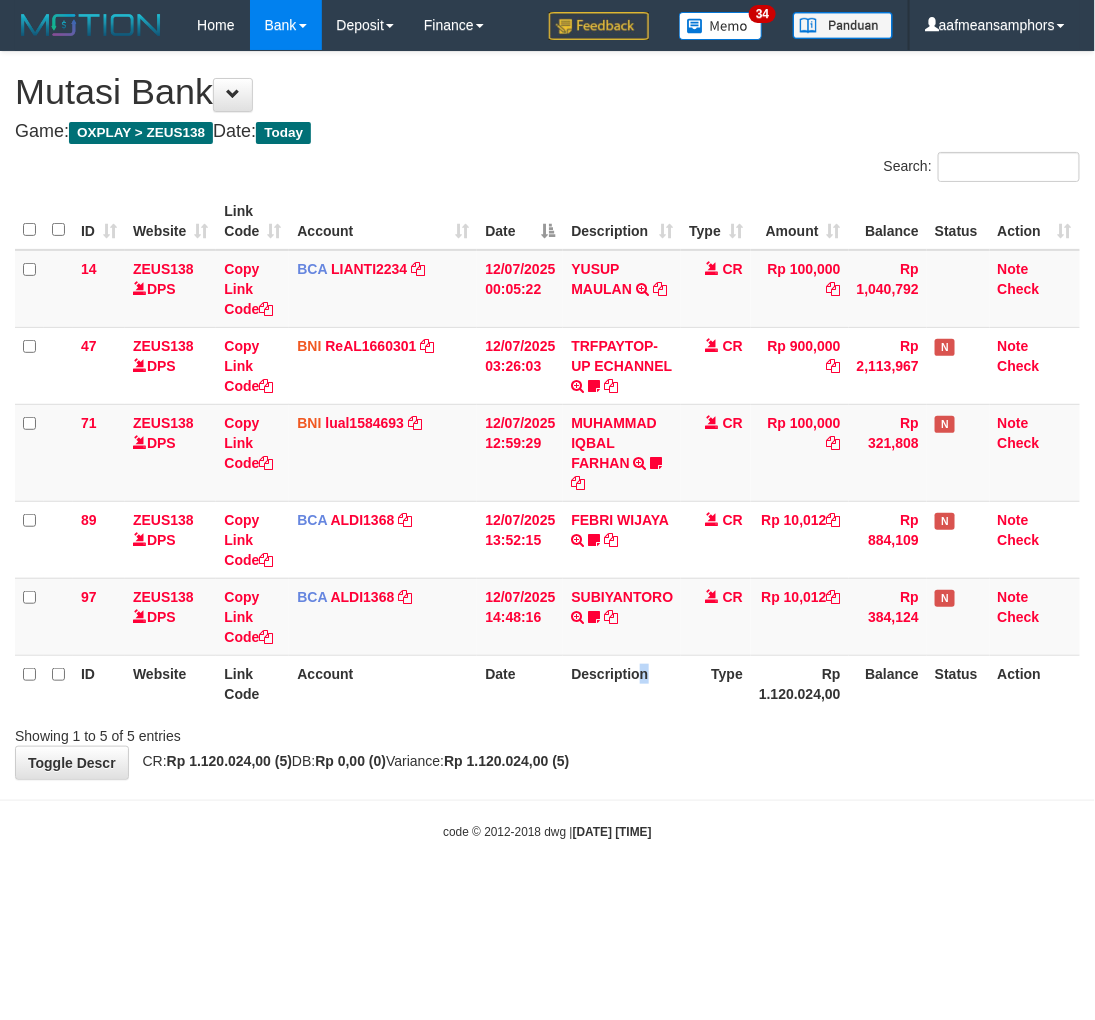 click on "Description" at bounding box center (622, 683) 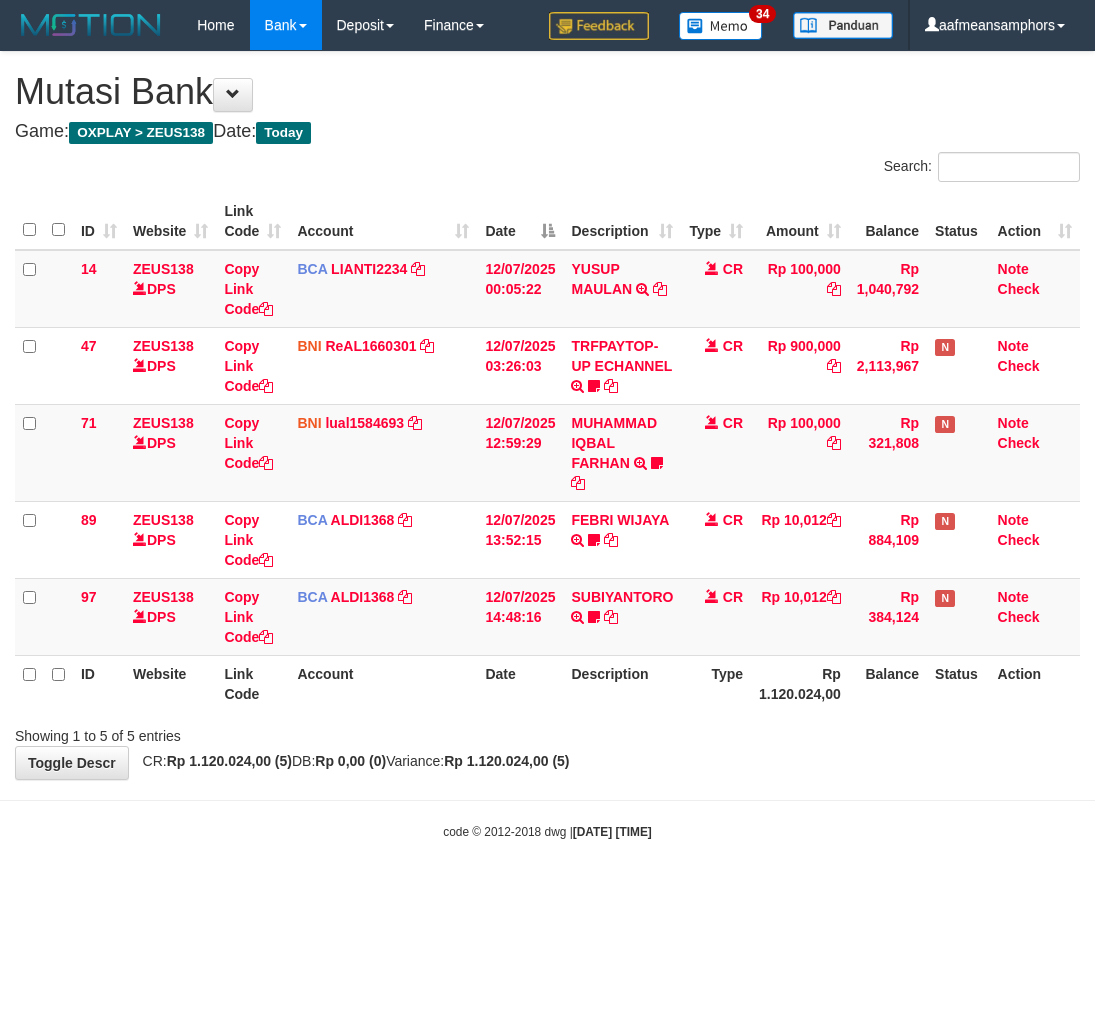 scroll, scrollTop: 0, scrollLeft: 0, axis: both 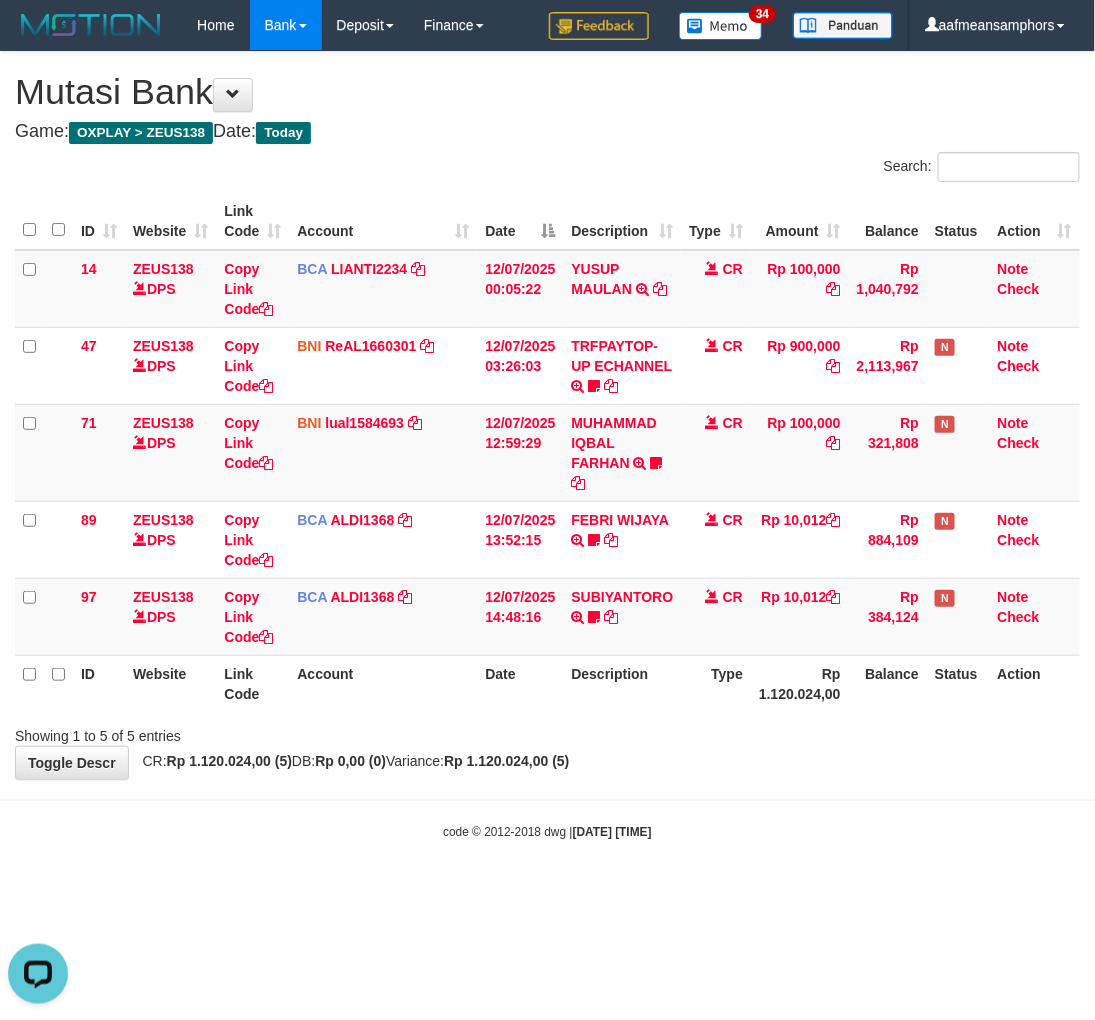 drag, startPoint x: 627, startPoint y: 708, endPoint x: 648, endPoint y: 702, distance: 21.84033 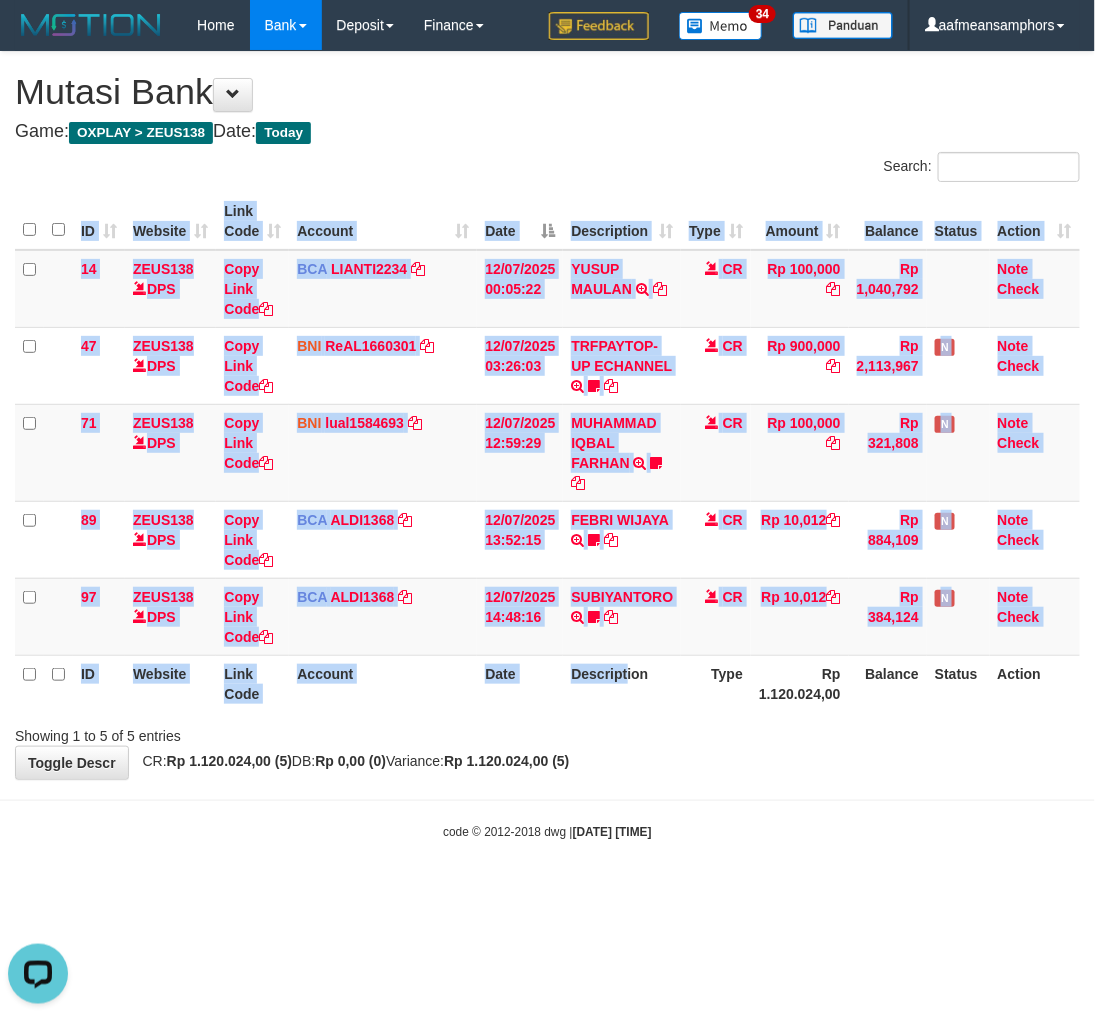 click on "Description" at bounding box center [622, 683] 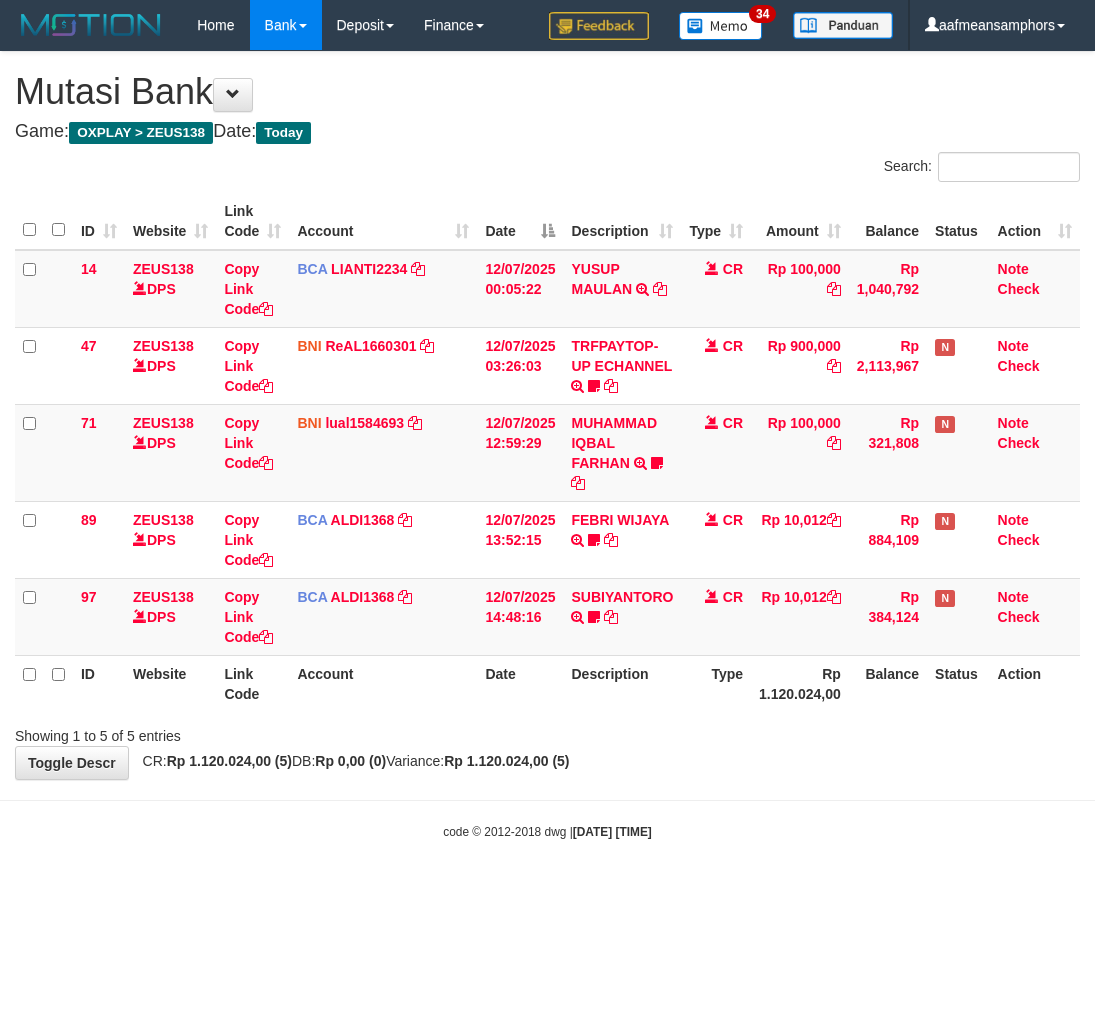 scroll, scrollTop: 0, scrollLeft: 0, axis: both 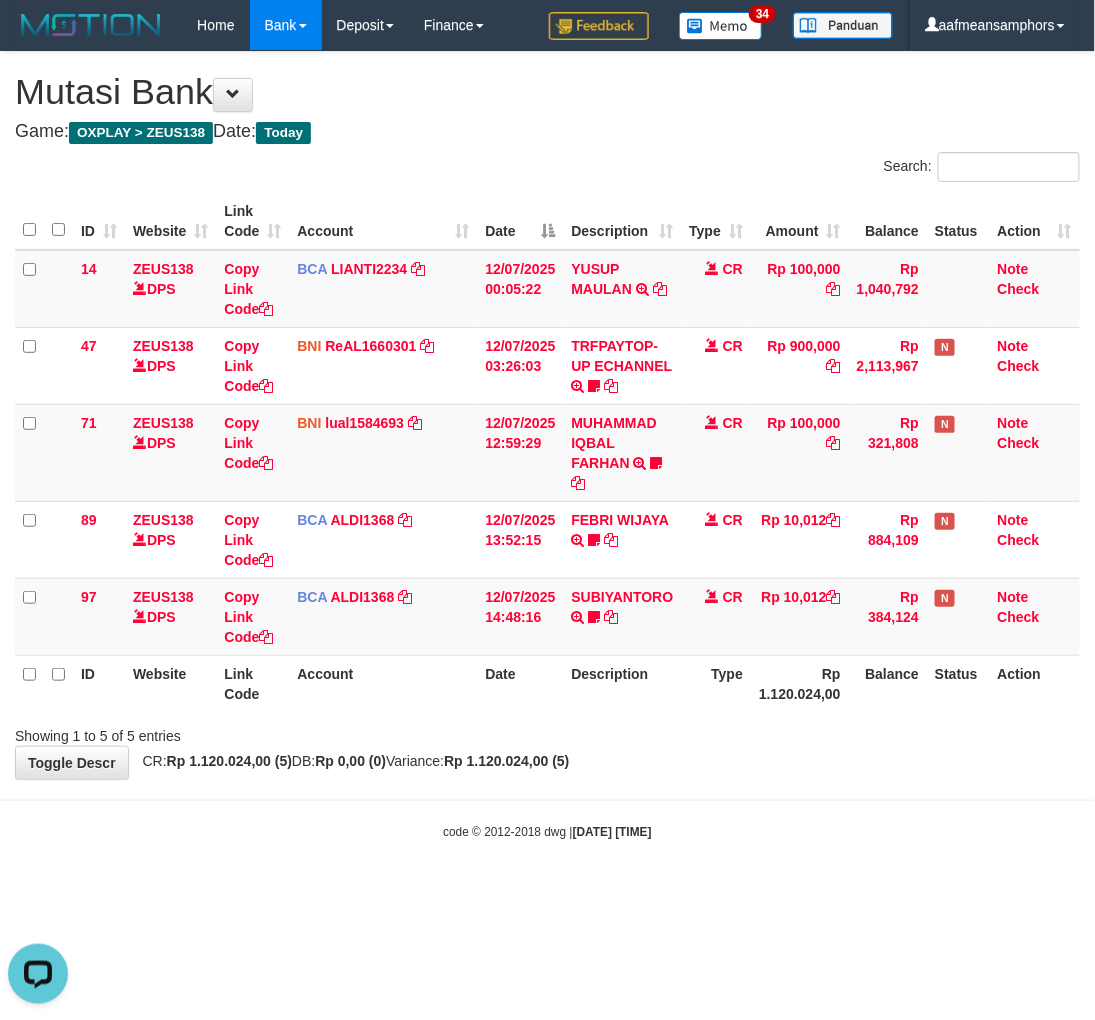 drag, startPoint x: 653, startPoint y: 777, endPoint x: 743, endPoint y: 736, distance: 98.89894 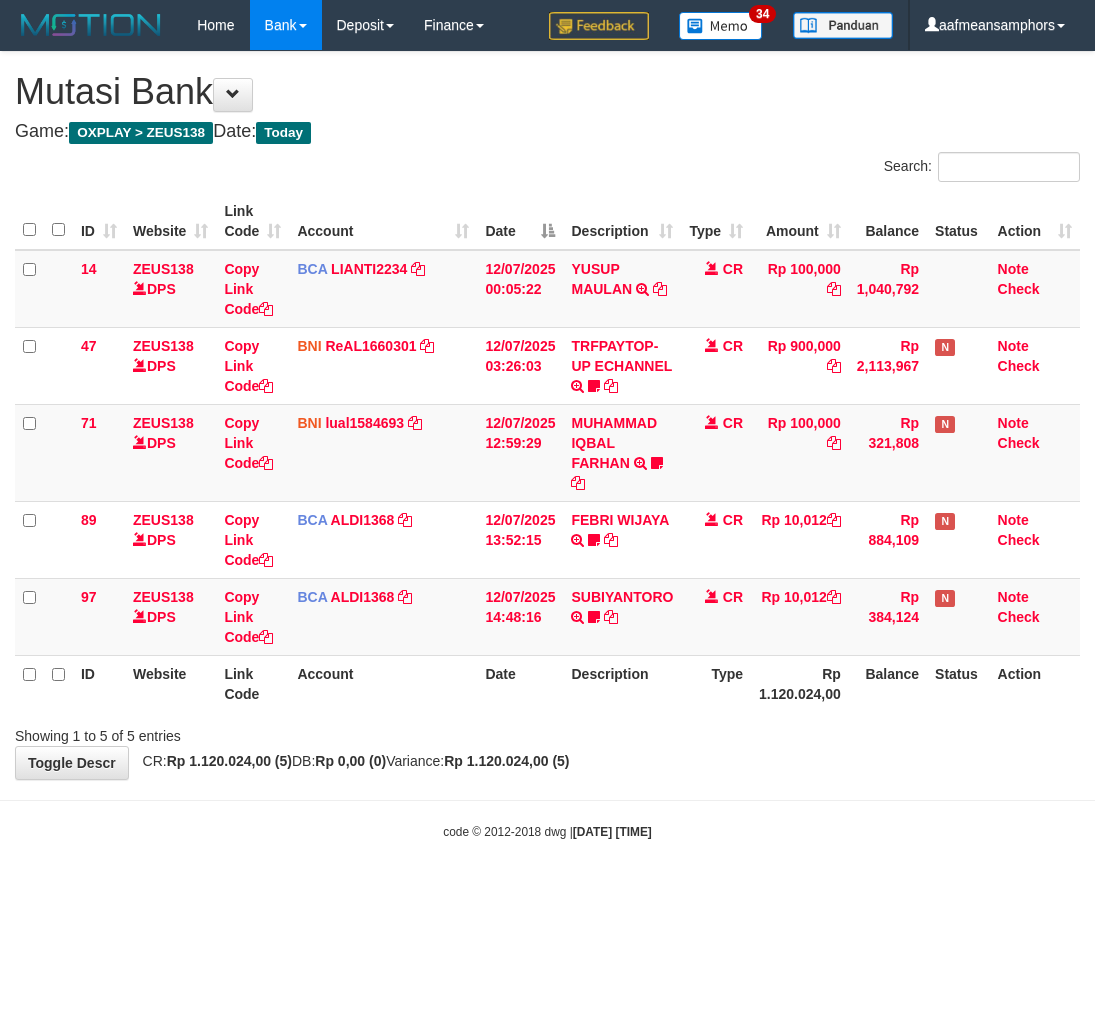 scroll, scrollTop: 0, scrollLeft: 0, axis: both 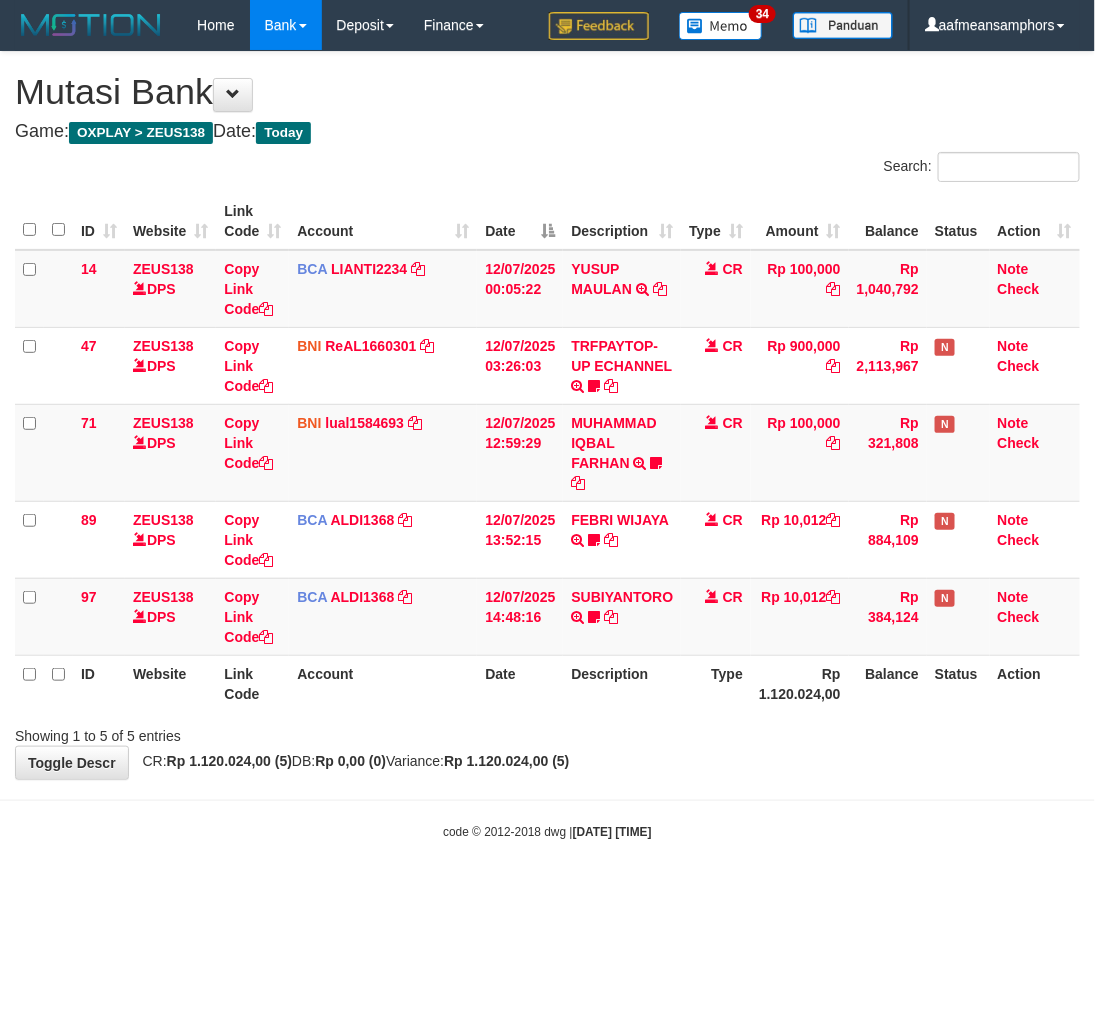 click on "Showing 1 to 5 of 5 entries" at bounding box center (547, 732) 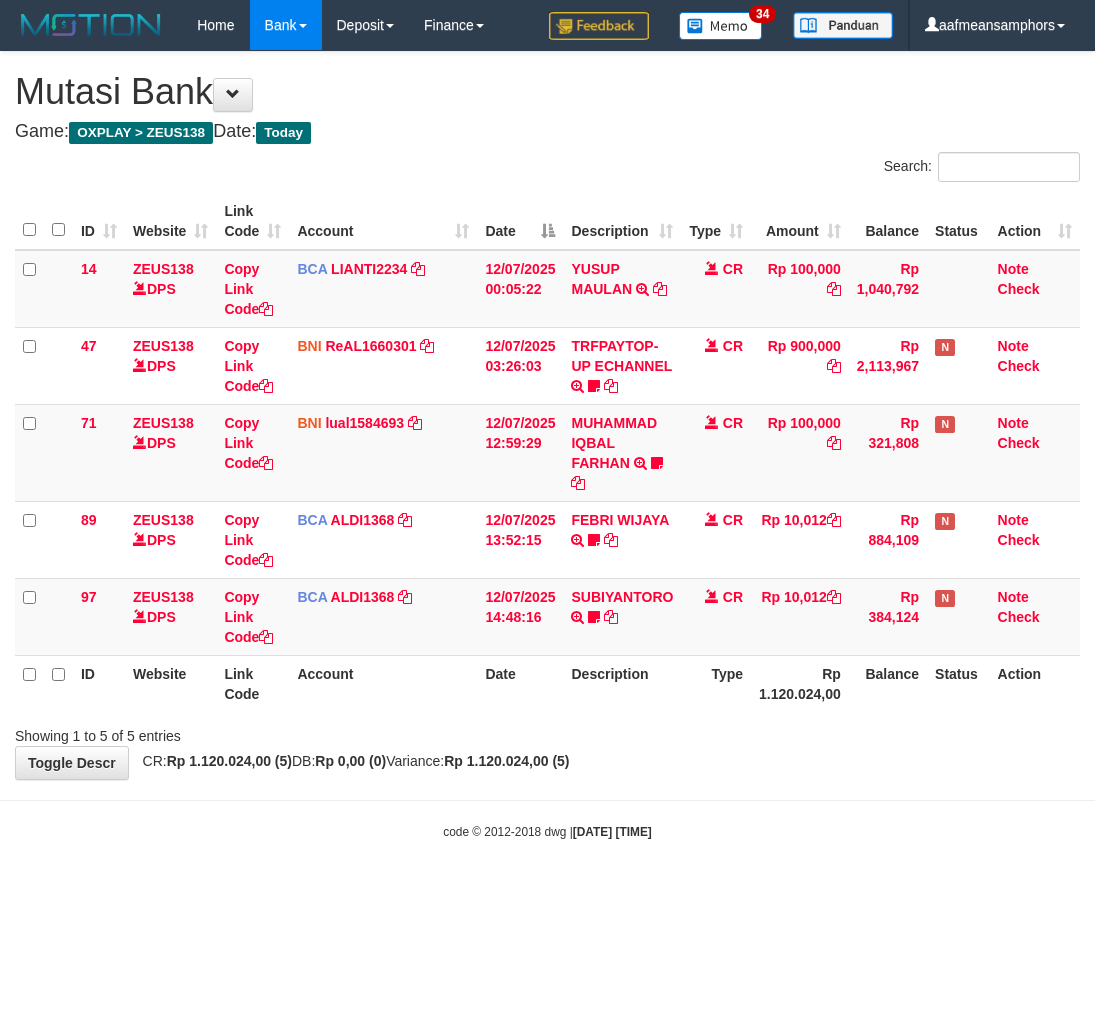 click on "Showing 1 to 5 of 5 entries" at bounding box center (547, 732) 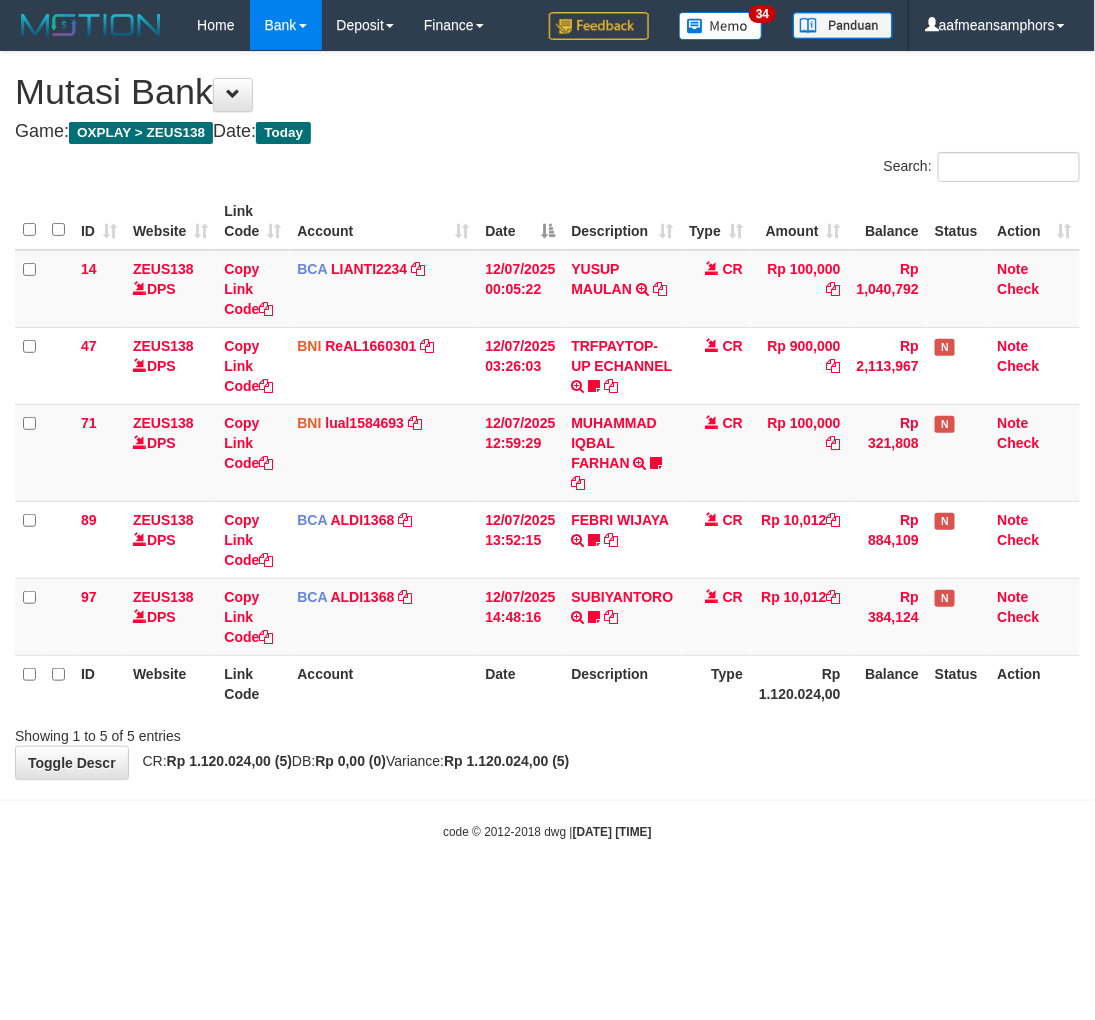 click on "Showing 1 to 5 of 5 entries" at bounding box center (547, 732) 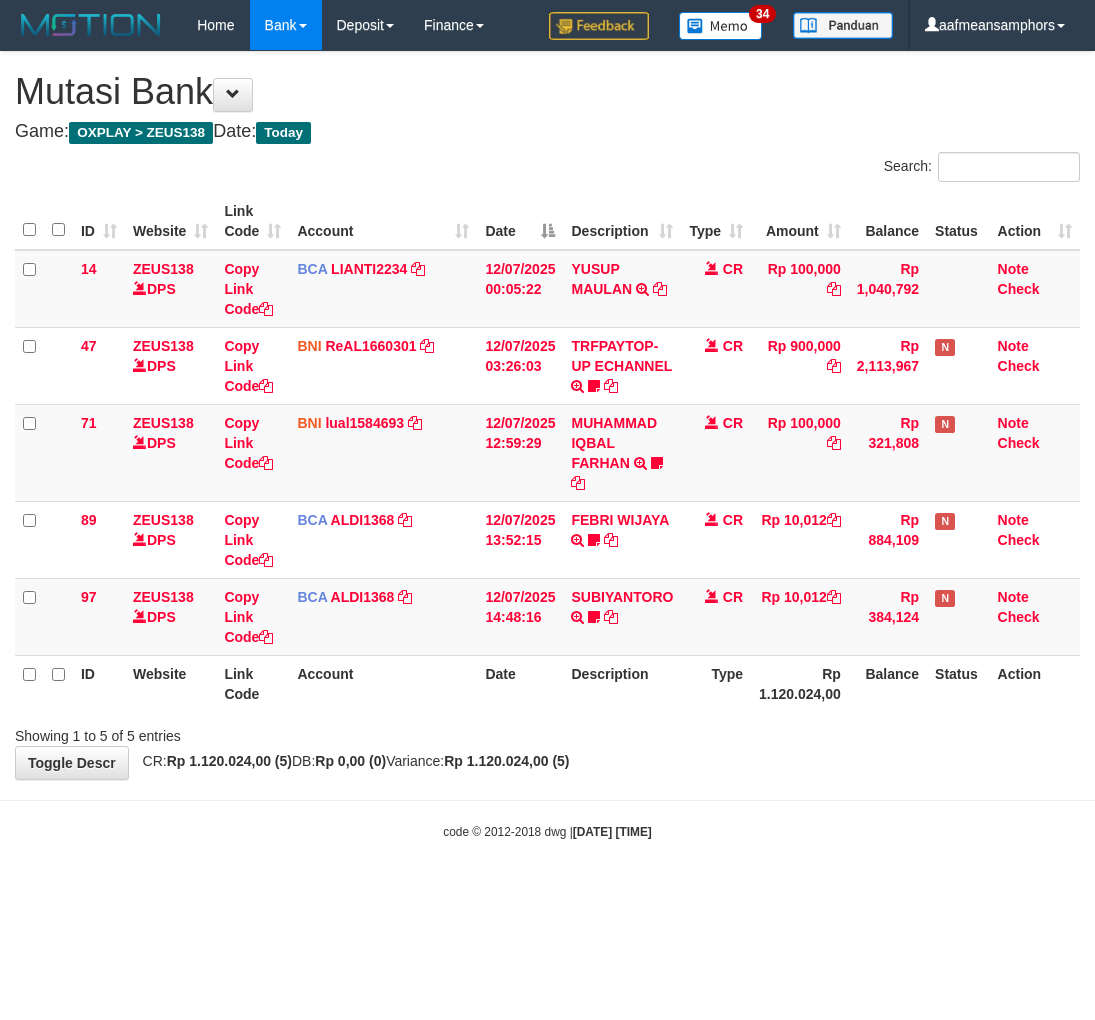 scroll, scrollTop: 0, scrollLeft: 0, axis: both 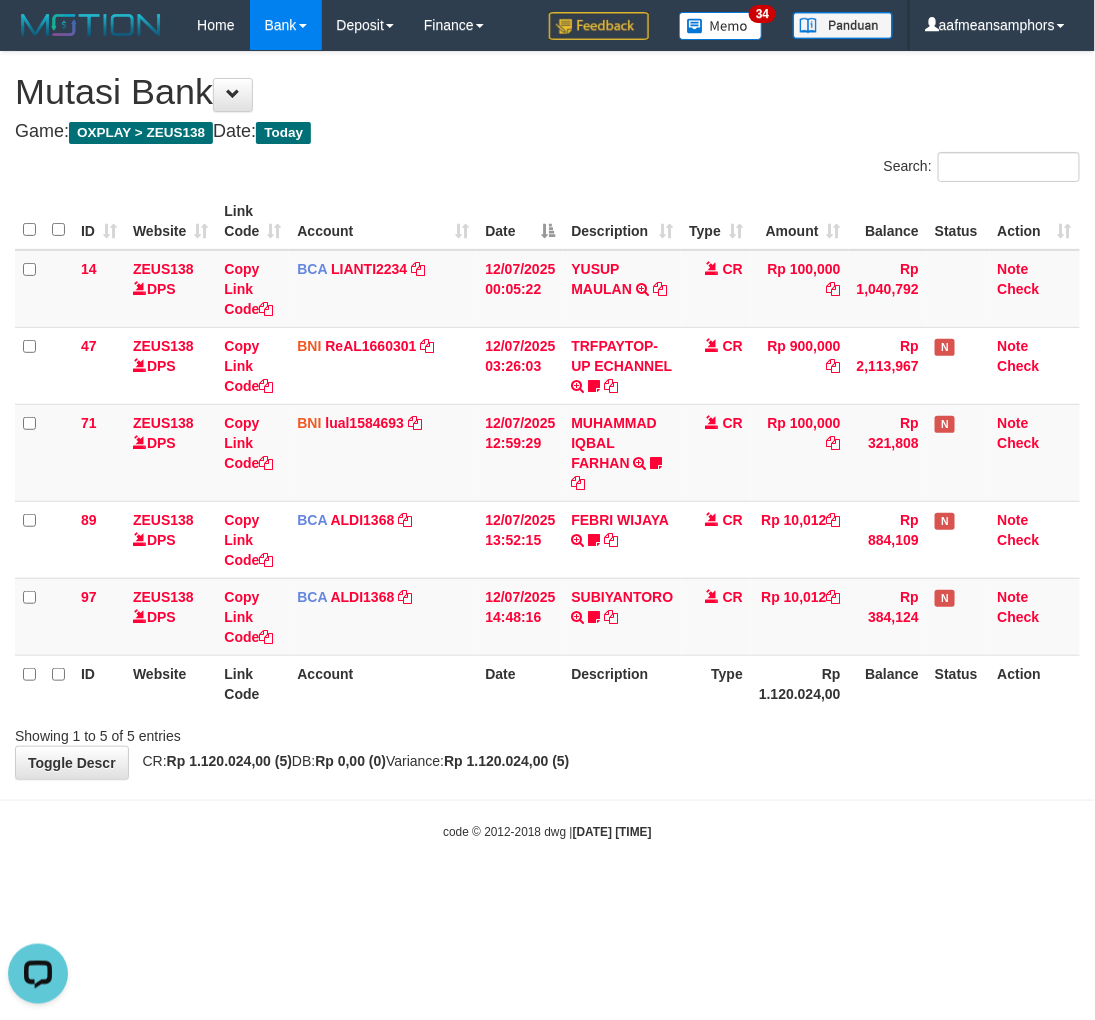 click on "Toggle navigation
Home
Bank
Account List
Load
By Website
Group
[OXPLAY]													ZEUS138
By Load Group (DPS)" at bounding box center [547, 445] 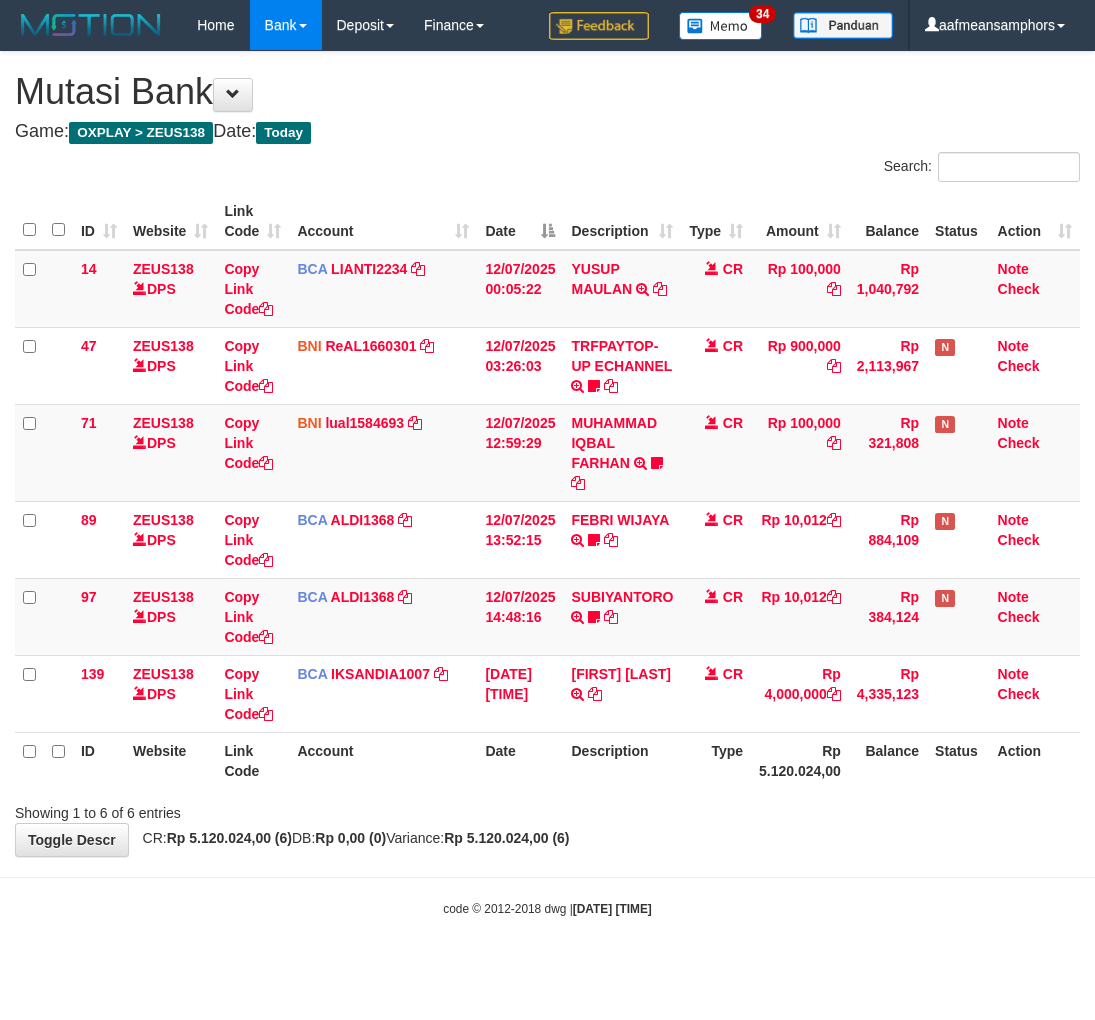 scroll, scrollTop: 0, scrollLeft: 0, axis: both 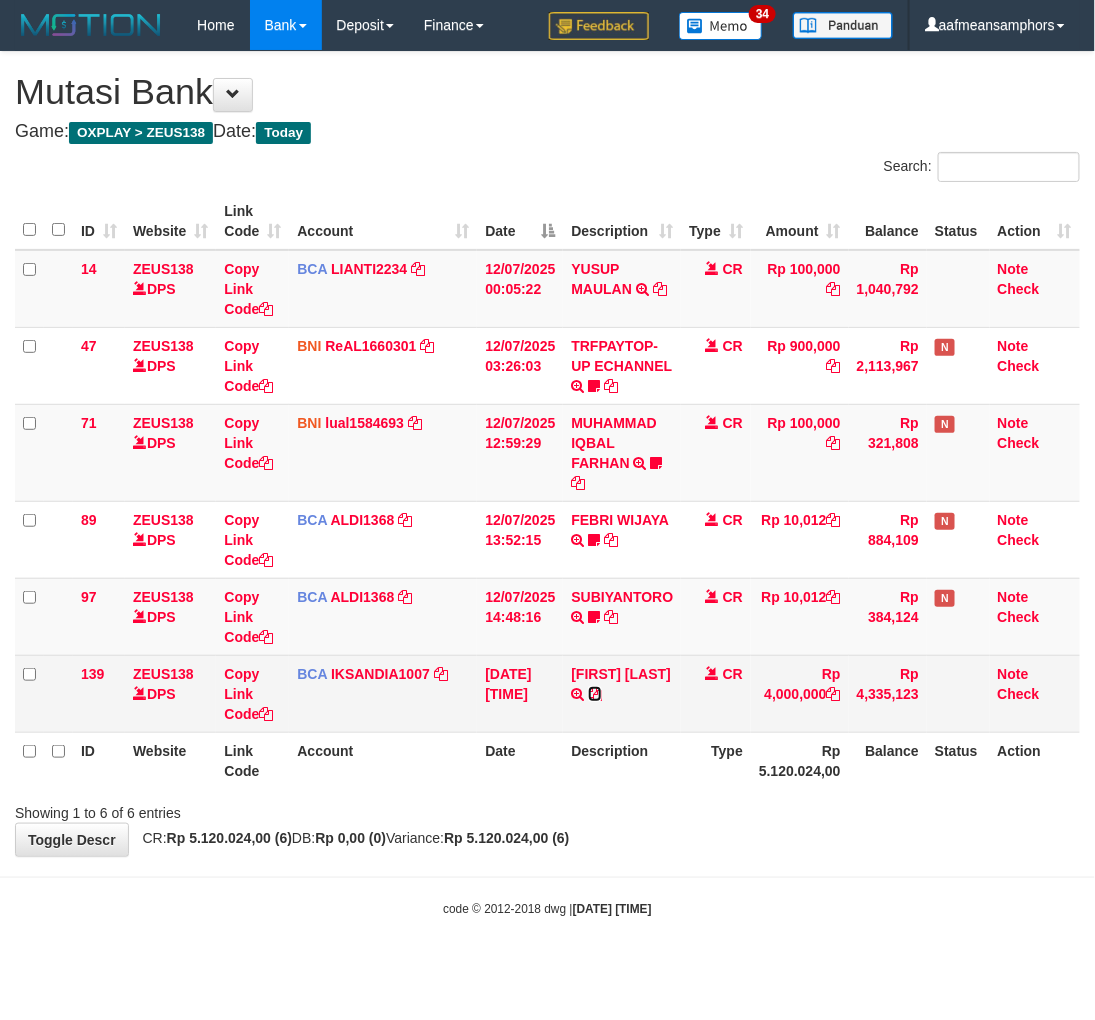 drag, startPoint x: 596, startPoint y: 713, endPoint x: 696, endPoint y: 730, distance: 101.43471 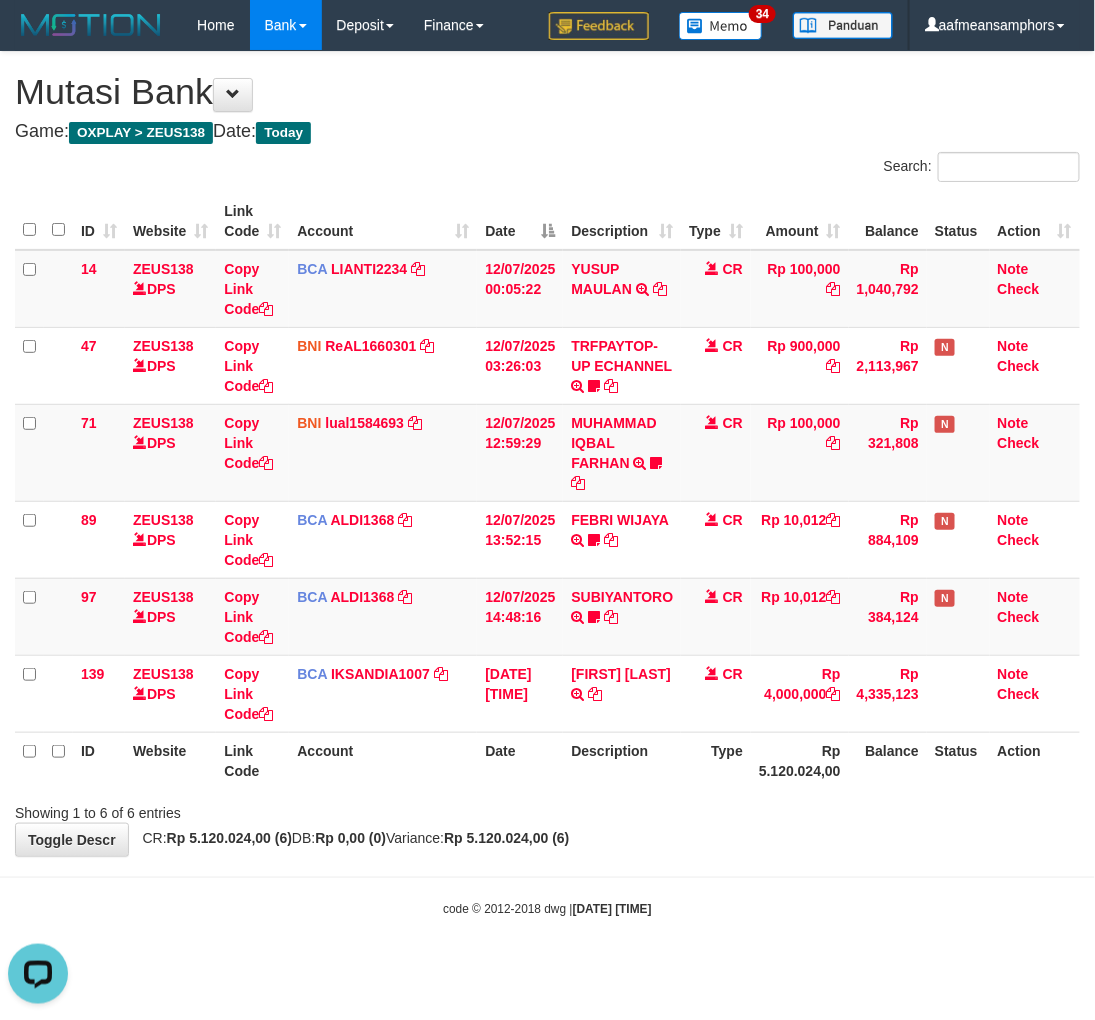 scroll, scrollTop: 0, scrollLeft: 0, axis: both 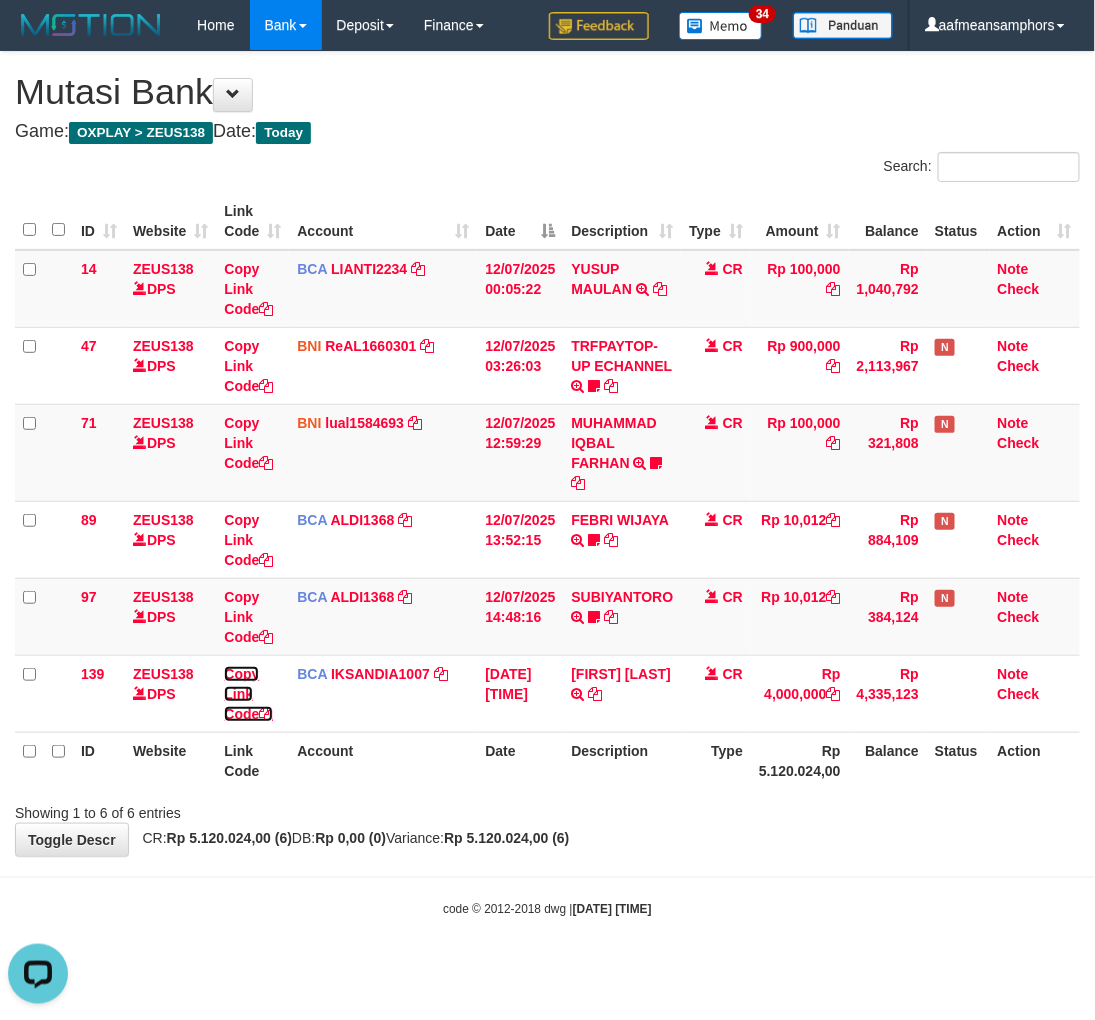 drag, startPoint x: 240, startPoint y: 691, endPoint x: 1091, endPoint y: 505, distance: 871.08954 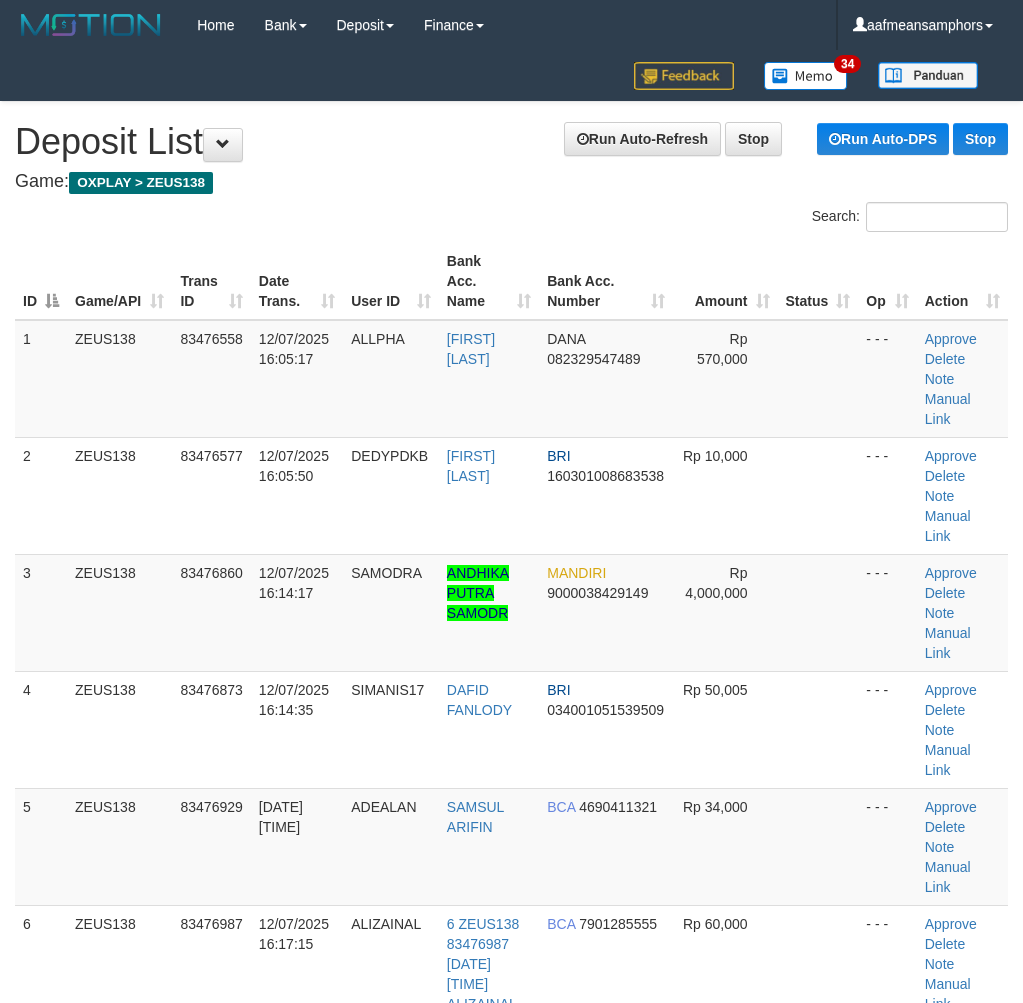 scroll, scrollTop: 0, scrollLeft: 0, axis: both 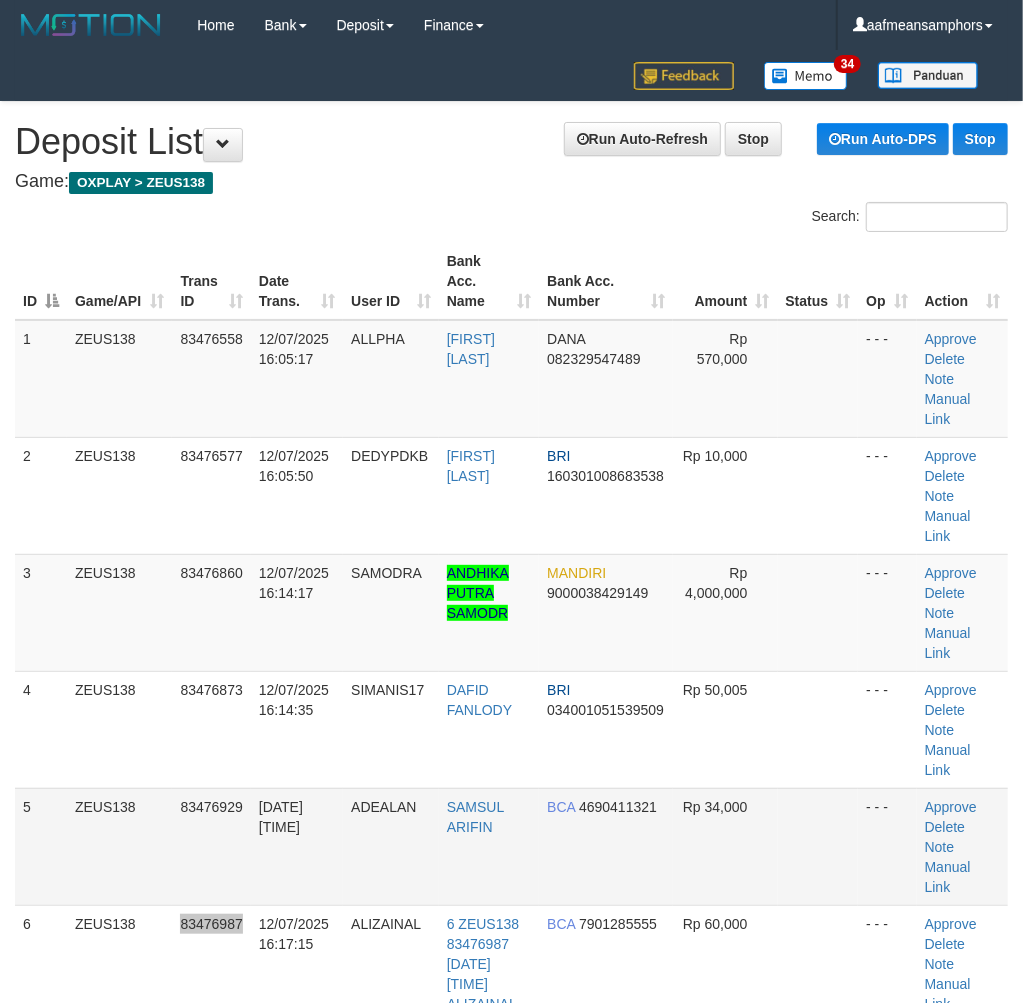 drag, startPoint x: 242, startPoint y: 843, endPoint x: 307, endPoint y: 765, distance: 101.53325 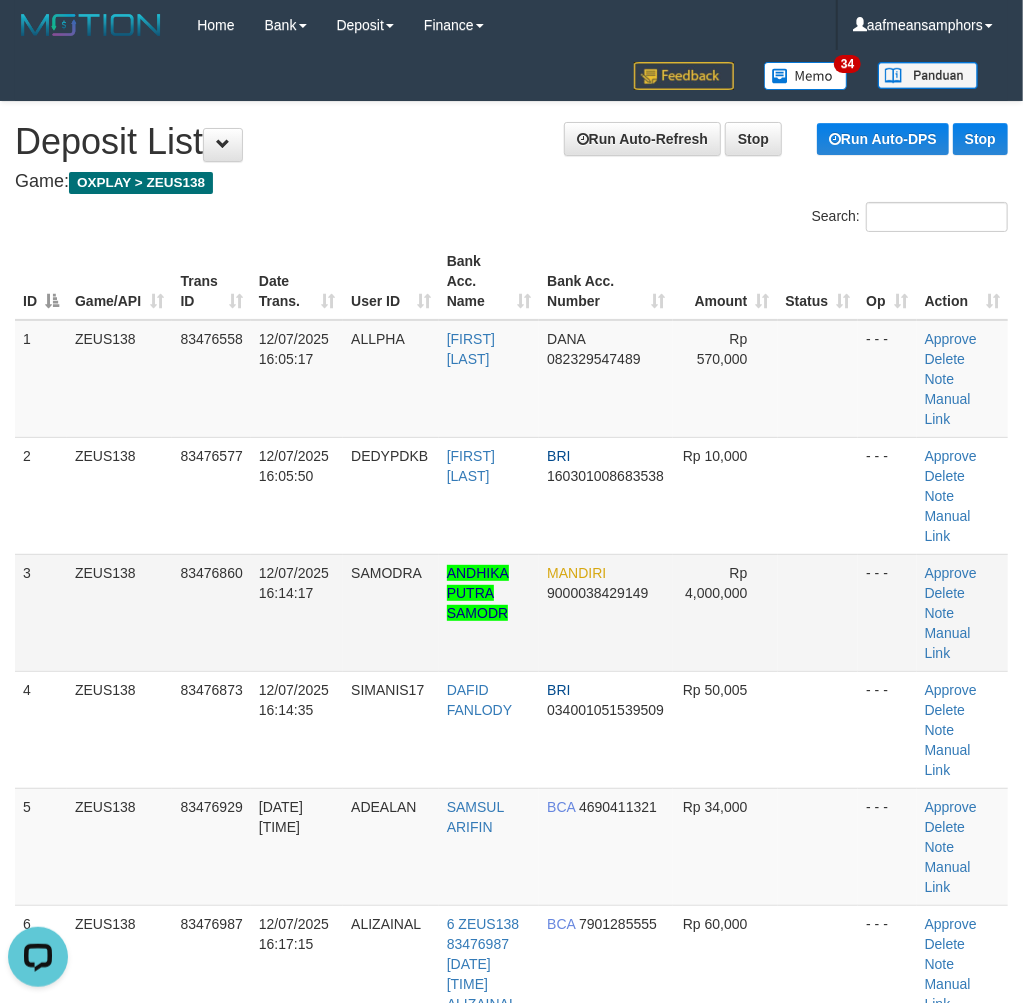 scroll, scrollTop: 0, scrollLeft: 0, axis: both 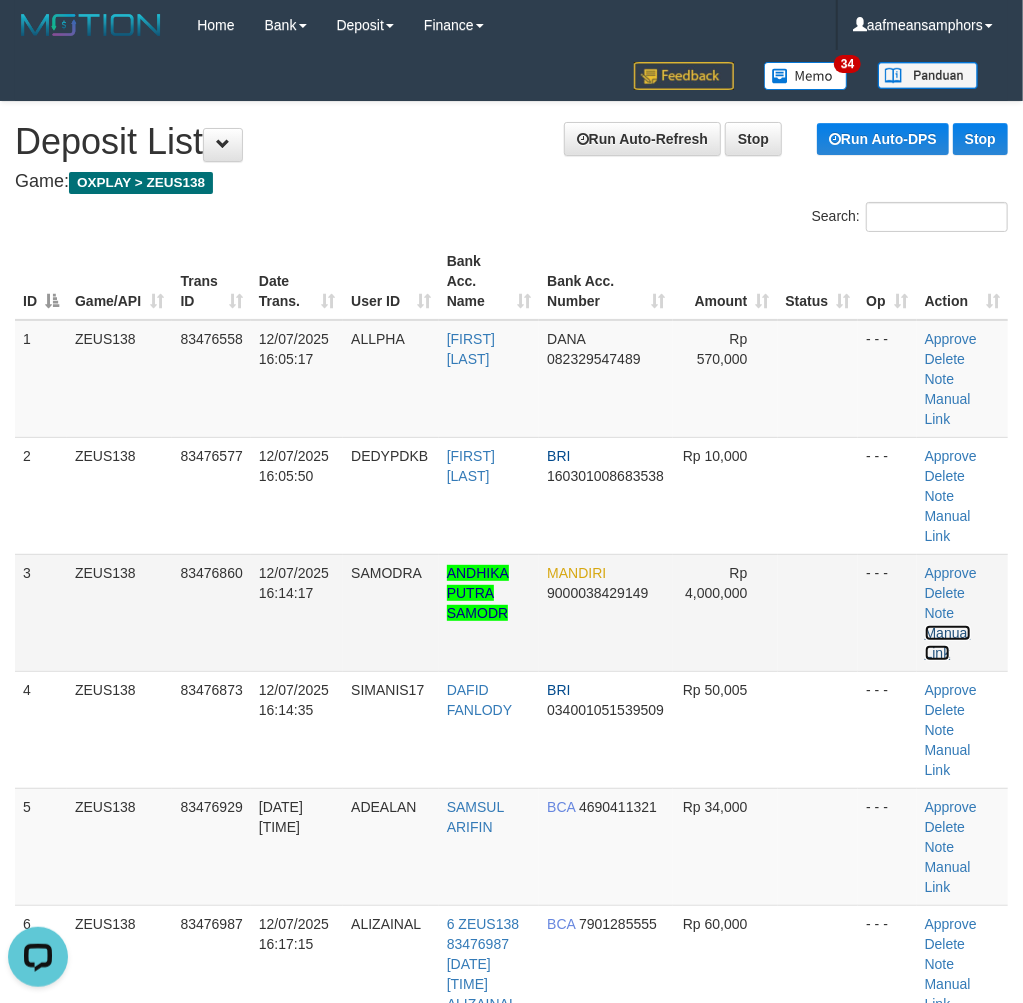 click on "Manual Link" at bounding box center [948, 643] 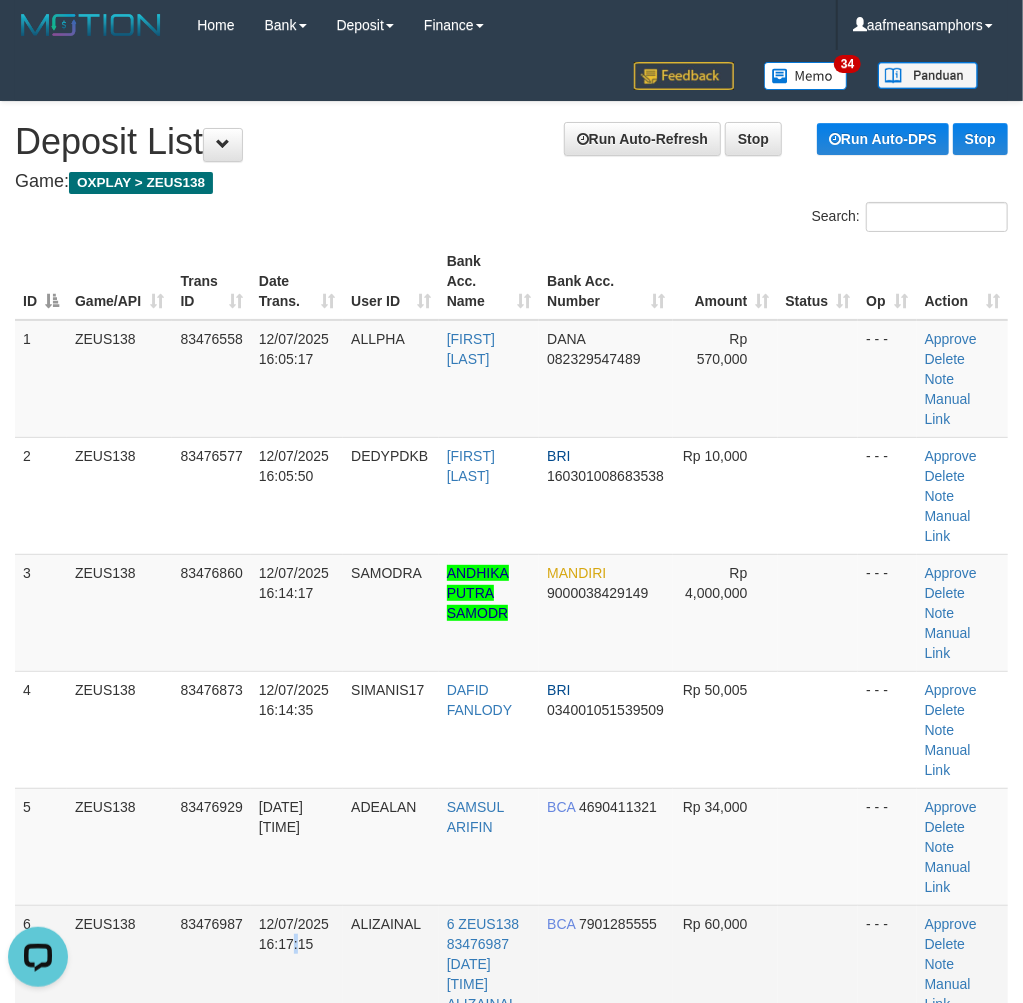 click on "12/07/2025 16:17:15" at bounding box center [294, 934] 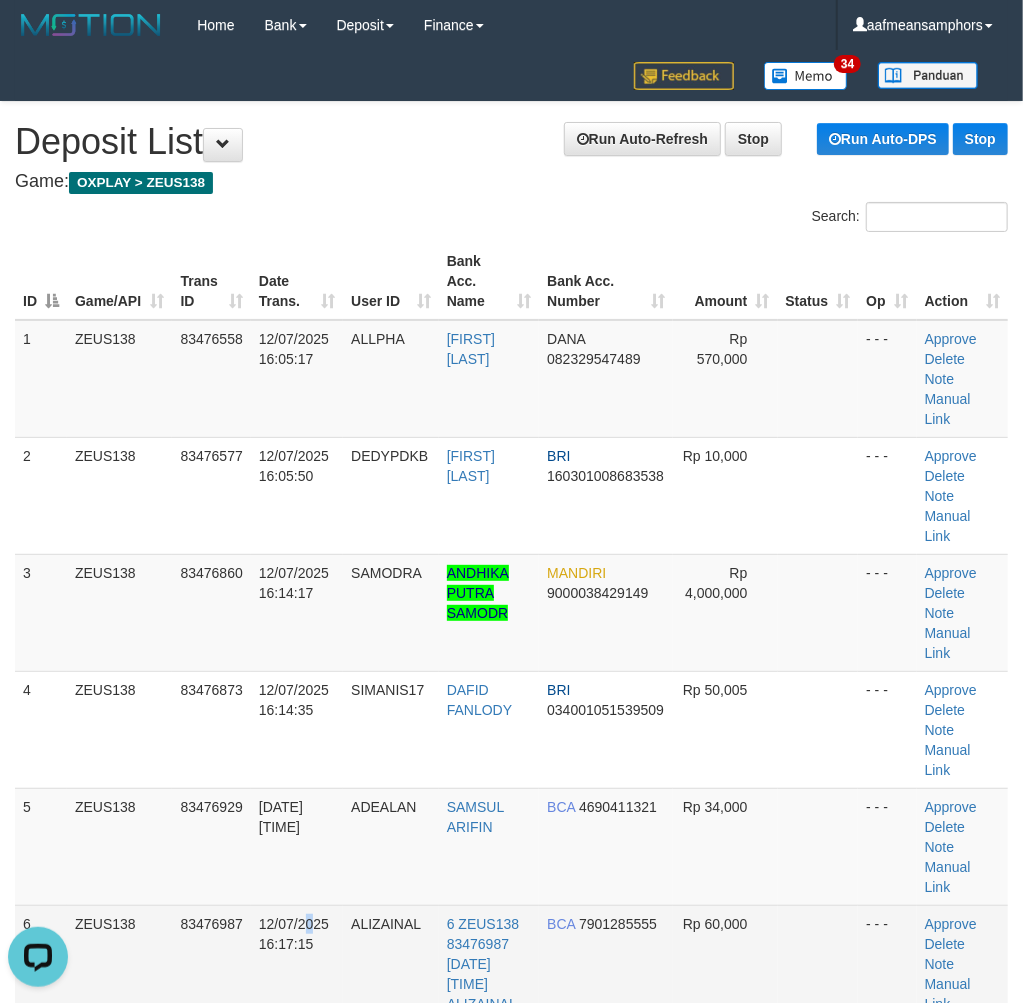 click on "12/07/2025 16:17:15" at bounding box center (297, 1043) 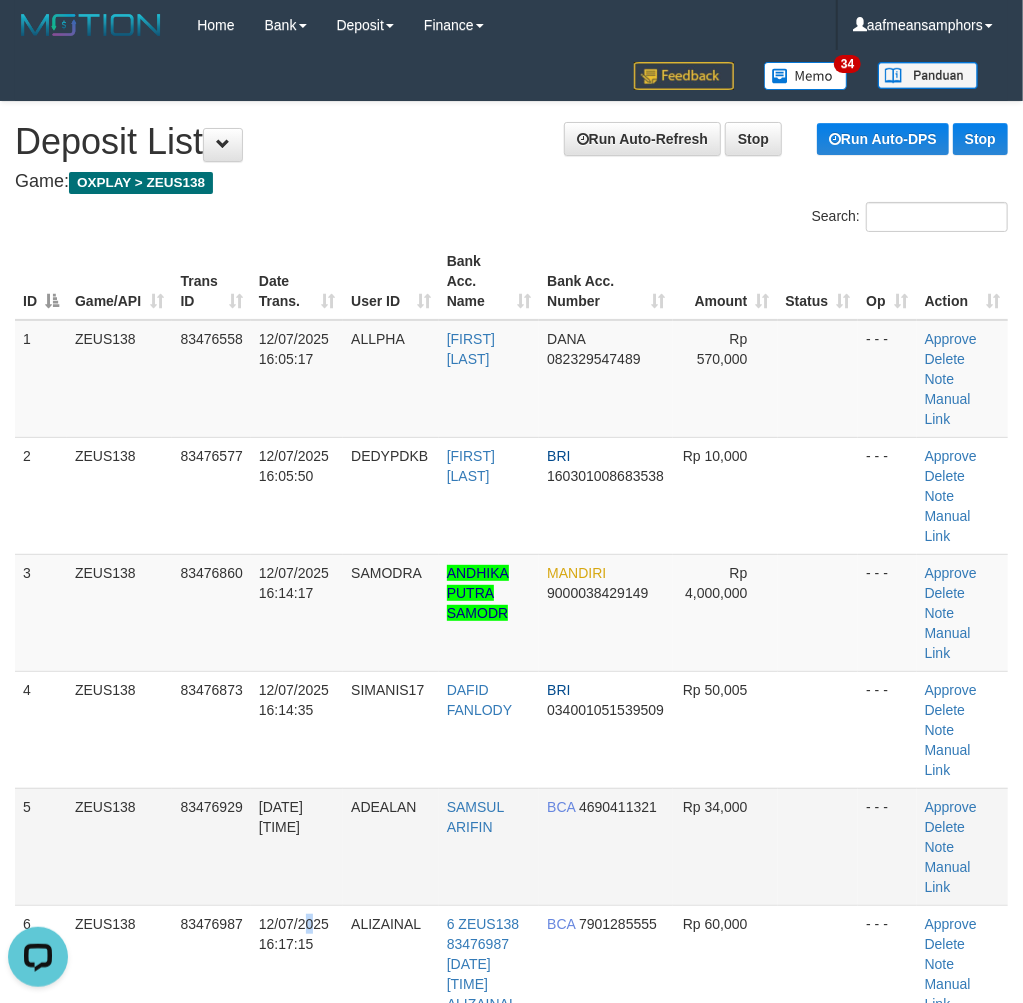 click on "5
ZEUS138
83476929
12/07/2025 16:15:57
ADEALAN
SAMSUL ARIFIN
BCA
4690411321
Rp 34,000
- - -
Approve
Delete
Note
Manual Link" at bounding box center [511, 846] 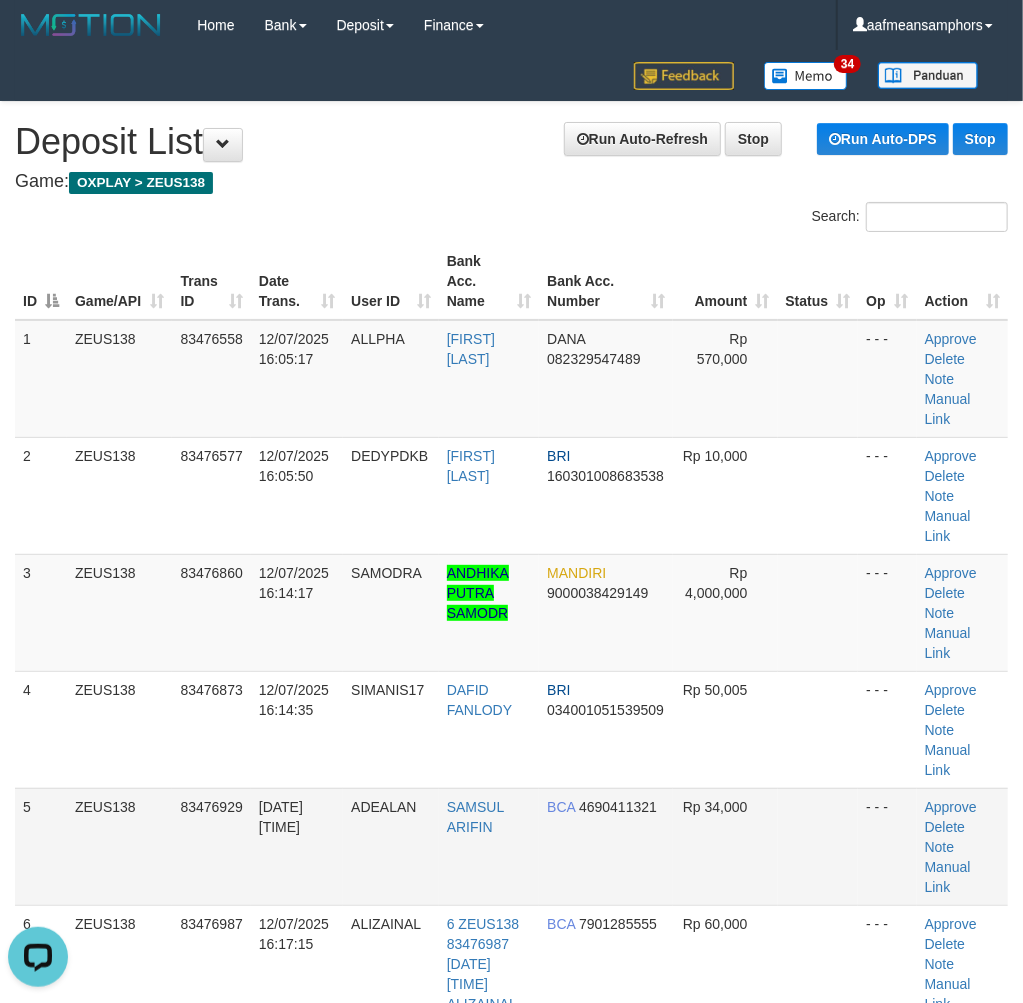 click on "12/07/2025 16:15:57" at bounding box center [297, 846] 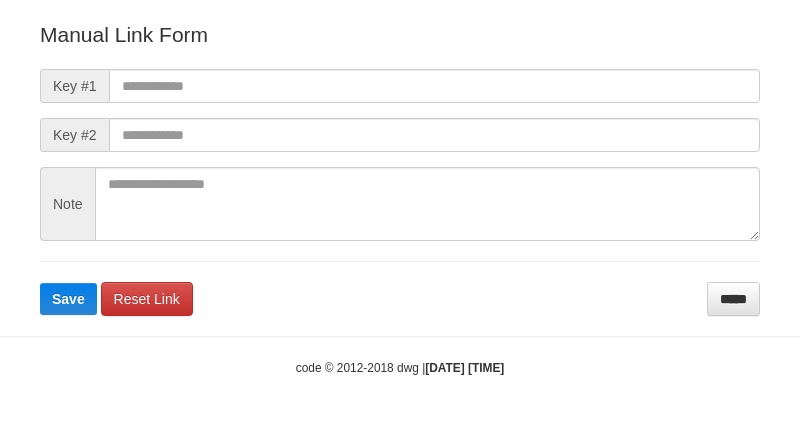 scroll, scrollTop: 222, scrollLeft: 0, axis: vertical 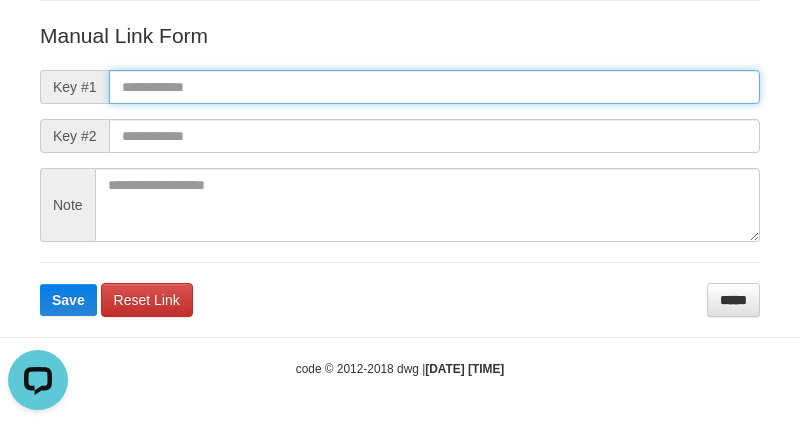 click at bounding box center [434, 87] 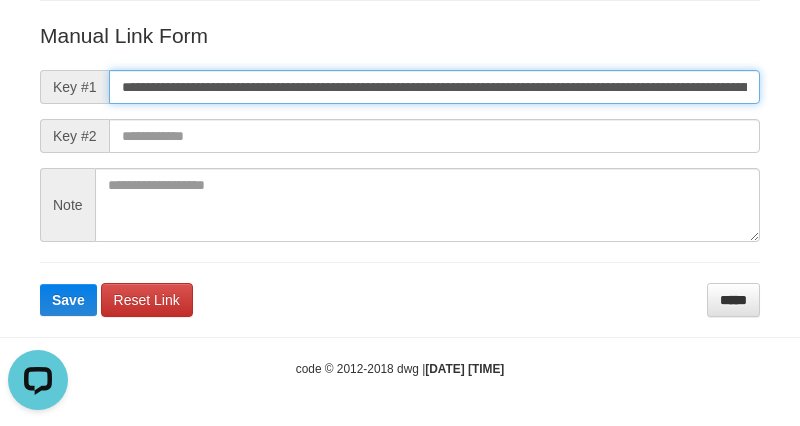 scroll, scrollTop: 0, scrollLeft: 1435, axis: horizontal 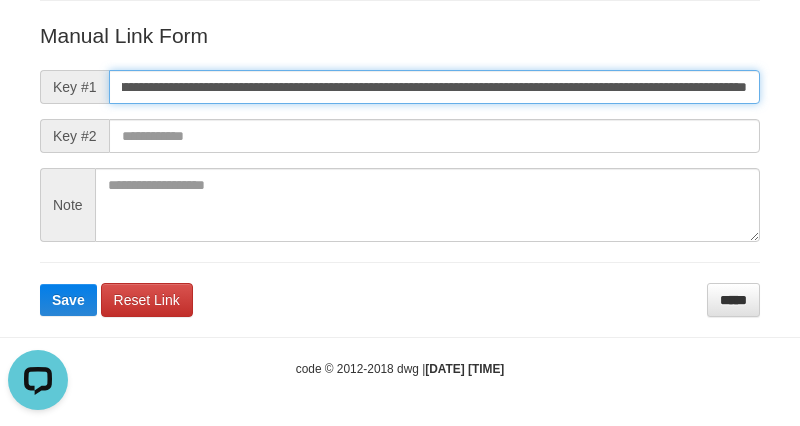 type on "**********" 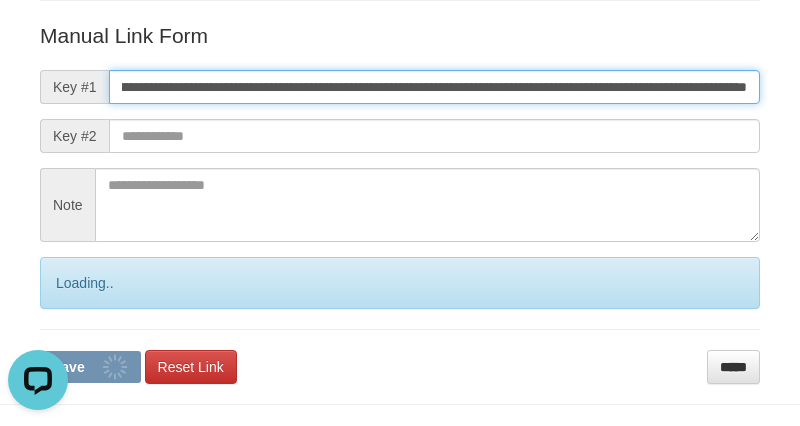 click on "Save" at bounding box center [90, 367] 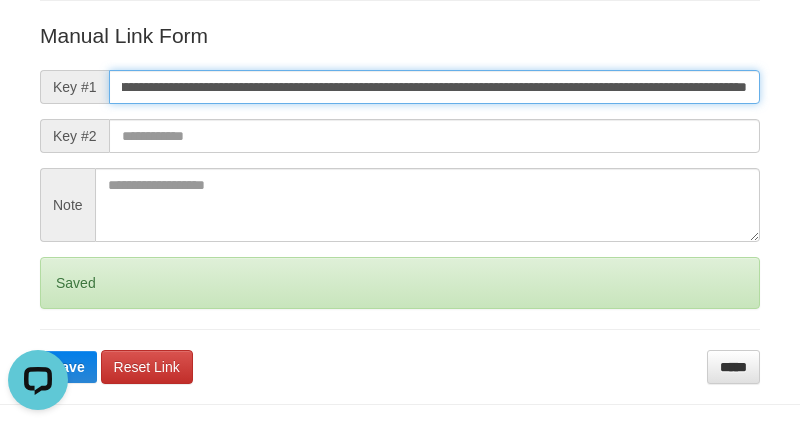 click on "Save" at bounding box center (68, 367) 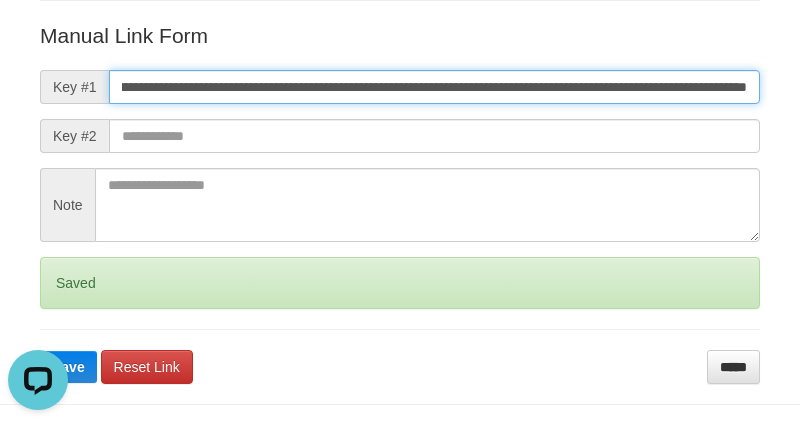 click on "Save" at bounding box center [68, 367] 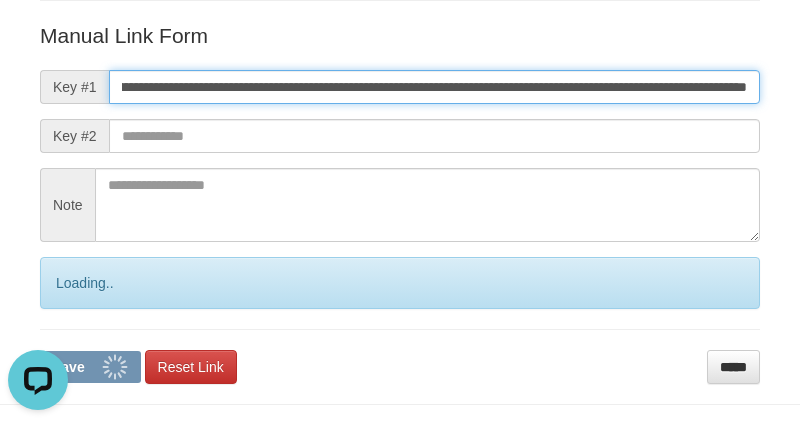 click on "Save" at bounding box center (90, 367) 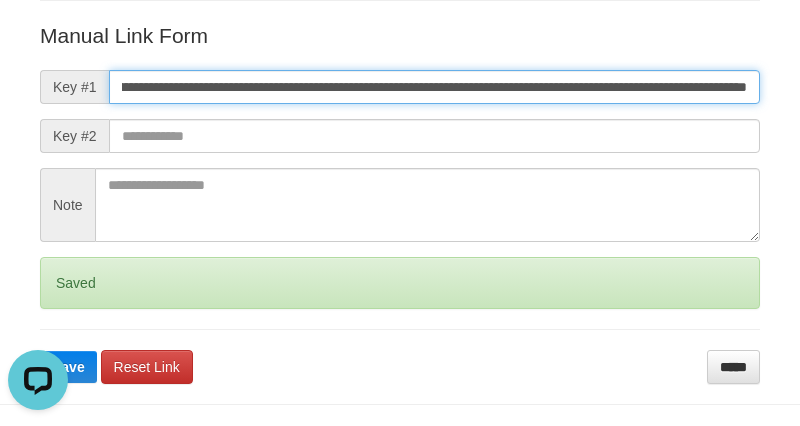 click on "Save" at bounding box center (68, 367) 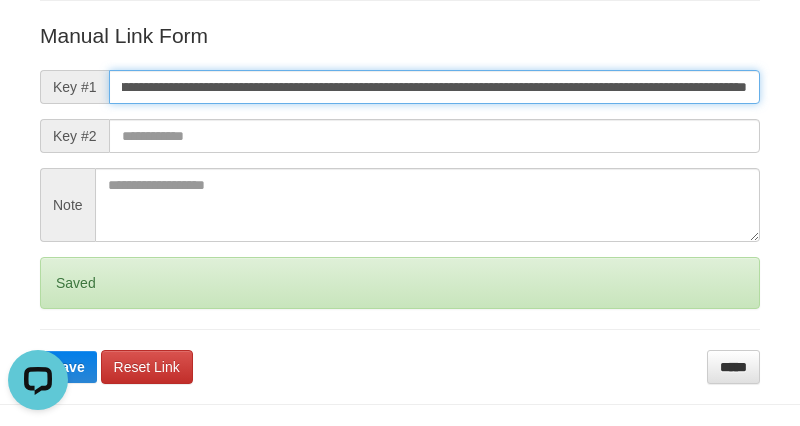 click on "Save" at bounding box center (68, 367) 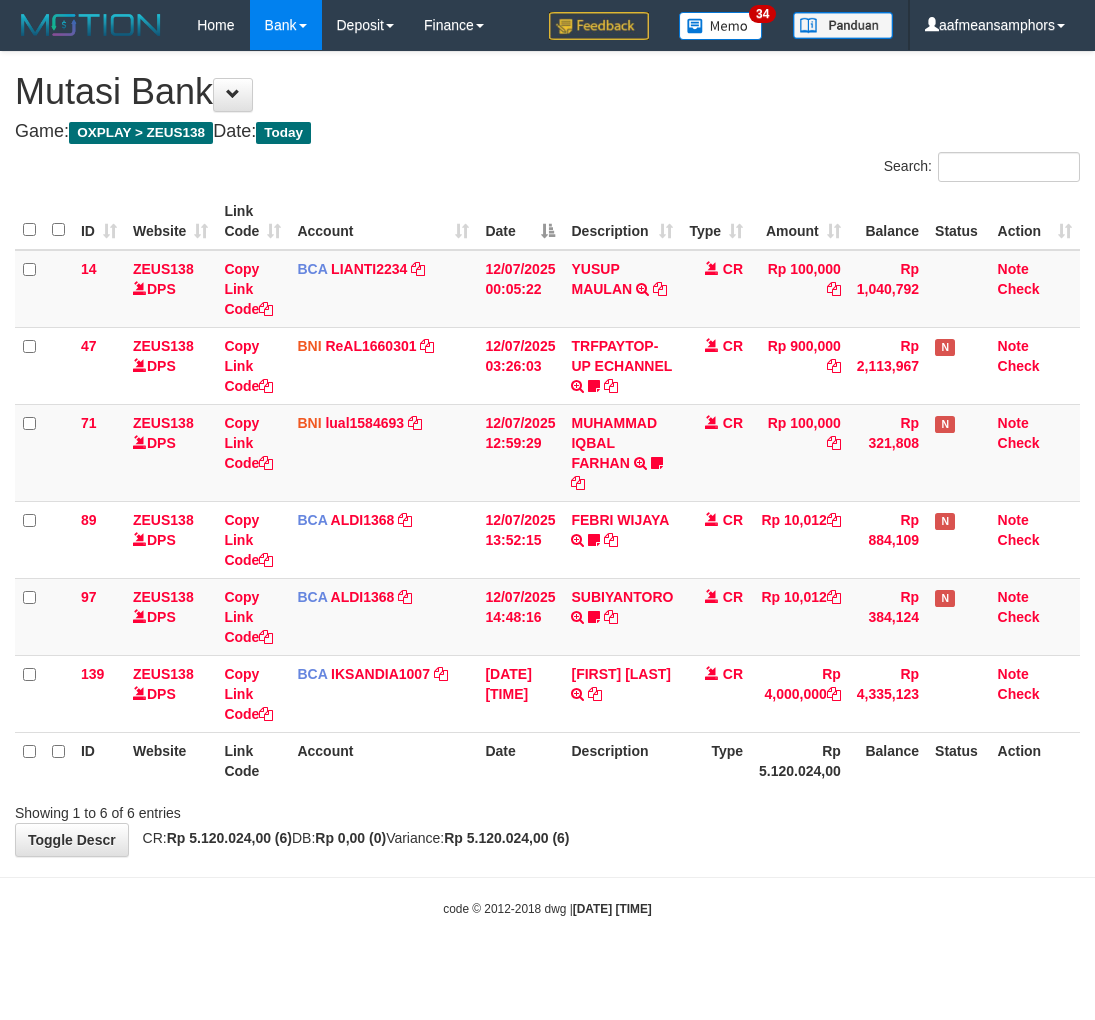 scroll, scrollTop: 0, scrollLeft: 0, axis: both 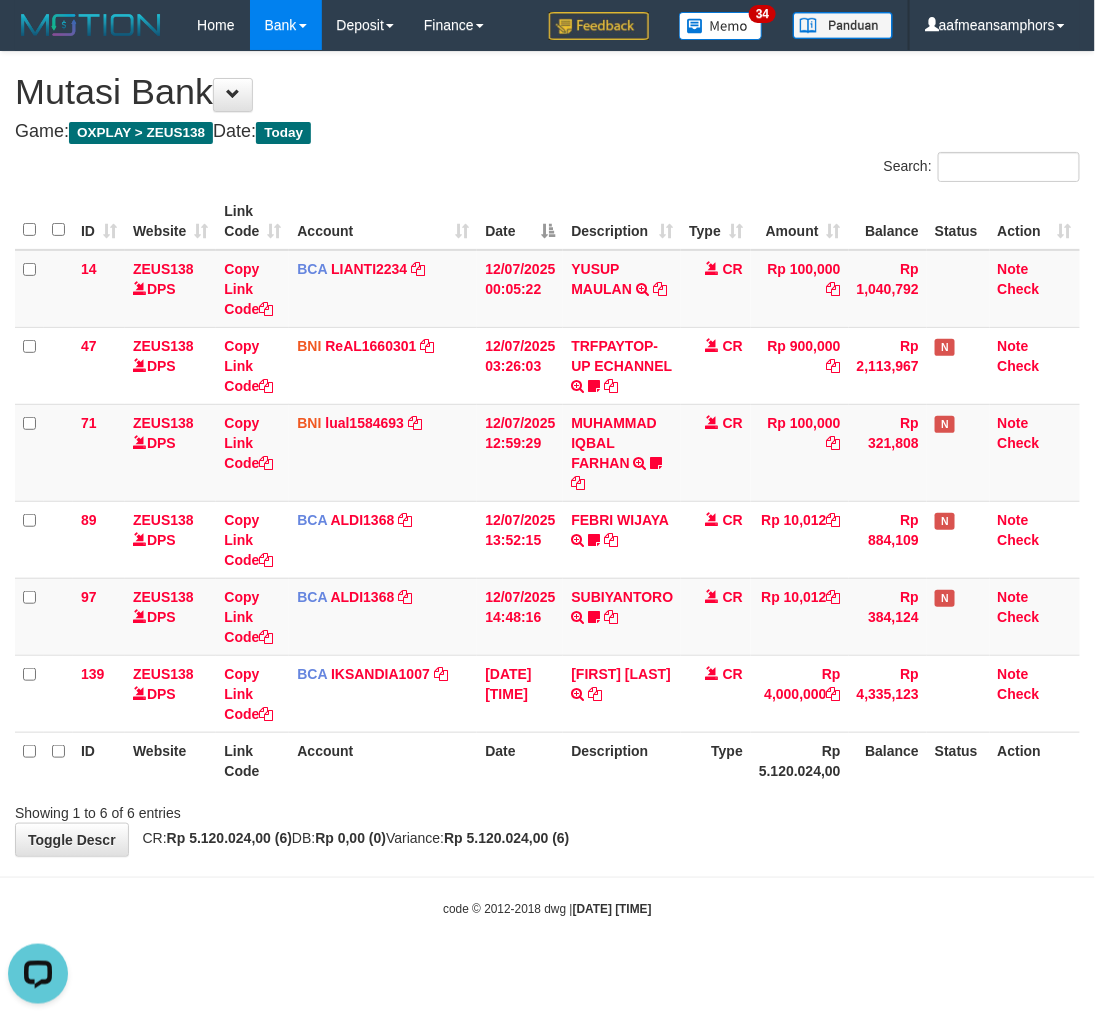 click on "**********" at bounding box center [547, 454] 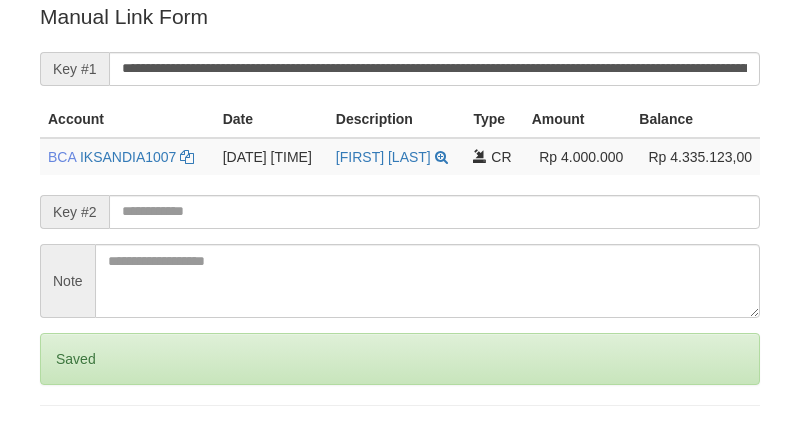 click on "Saved" at bounding box center [400, 359] 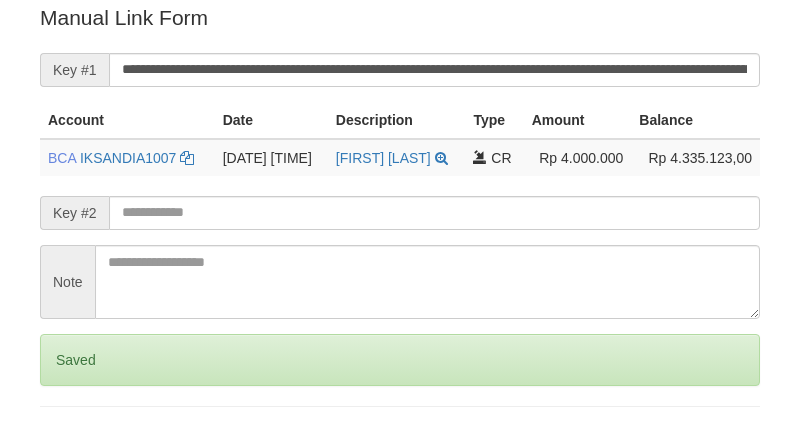 click on "Saved" at bounding box center [400, 360] 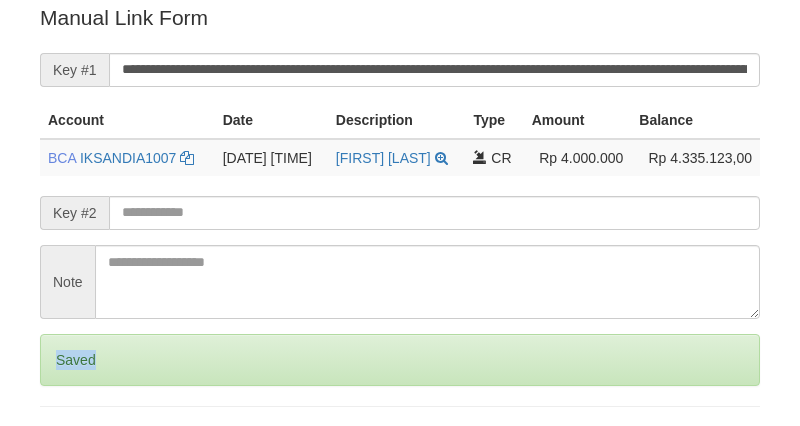 click on "Saved" at bounding box center [400, 360] 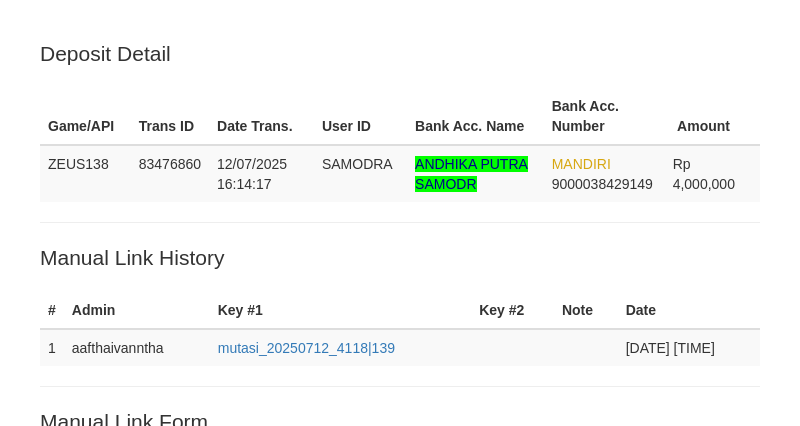 scroll, scrollTop: 404, scrollLeft: 0, axis: vertical 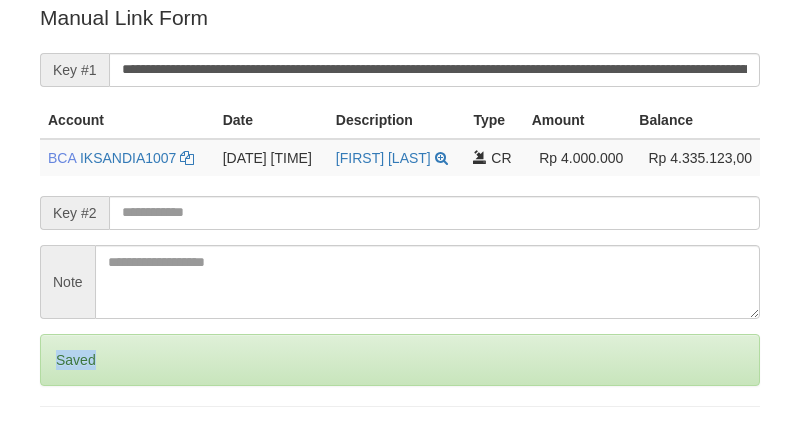 click on "Saved" at bounding box center (400, 360) 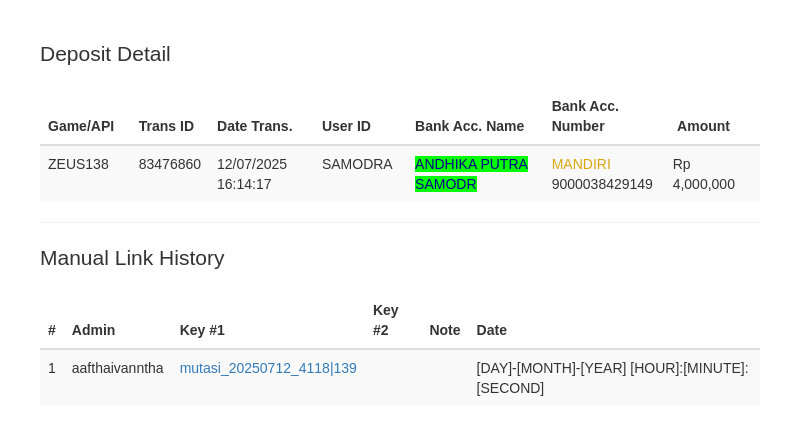scroll, scrollTop: 404, scrollLeft: 0, axis: vertical 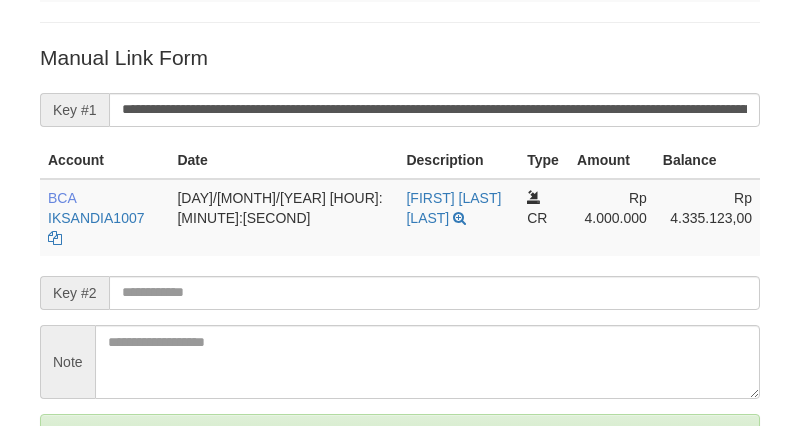 click on "Saved" at bounding box center [400, 440] 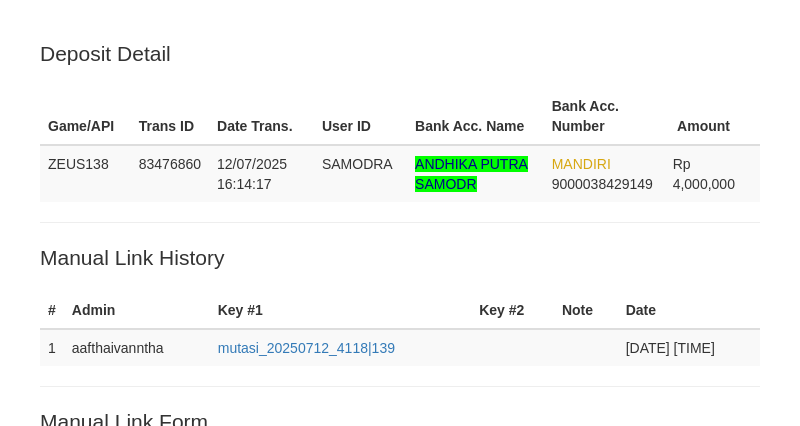 scroll, scrollTop: 404, scrollLeft: 0, axis: vertical 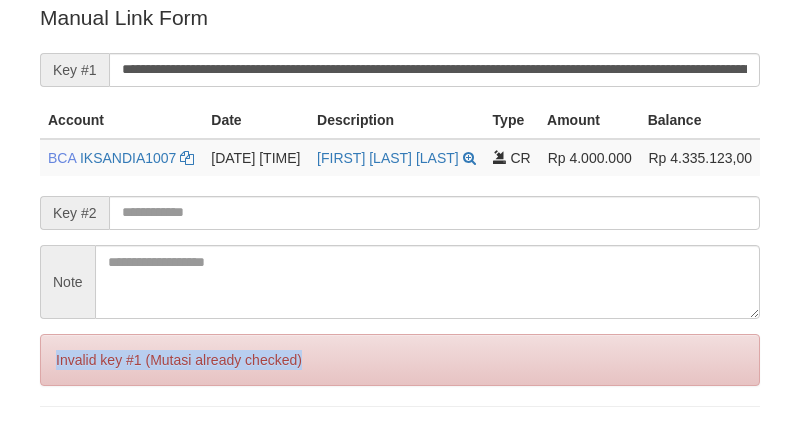 click on "Invalid key #1 (Mutasi already checked)" at bounding box center (400, 360) 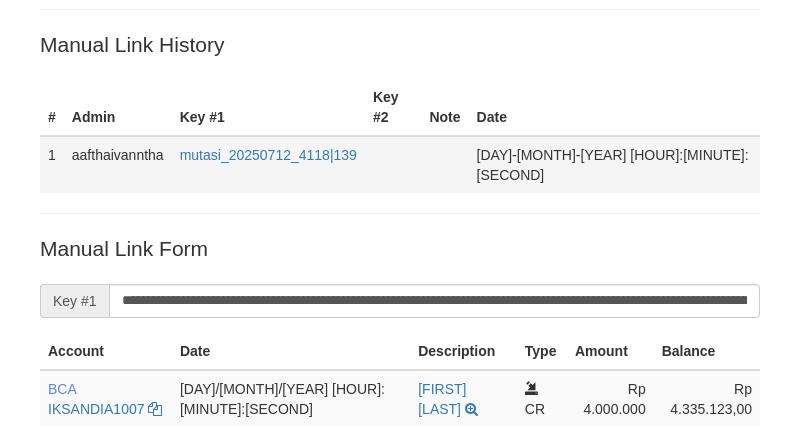 scroll, scrollTop: 70, scrollLeft: 0, axis: vertical 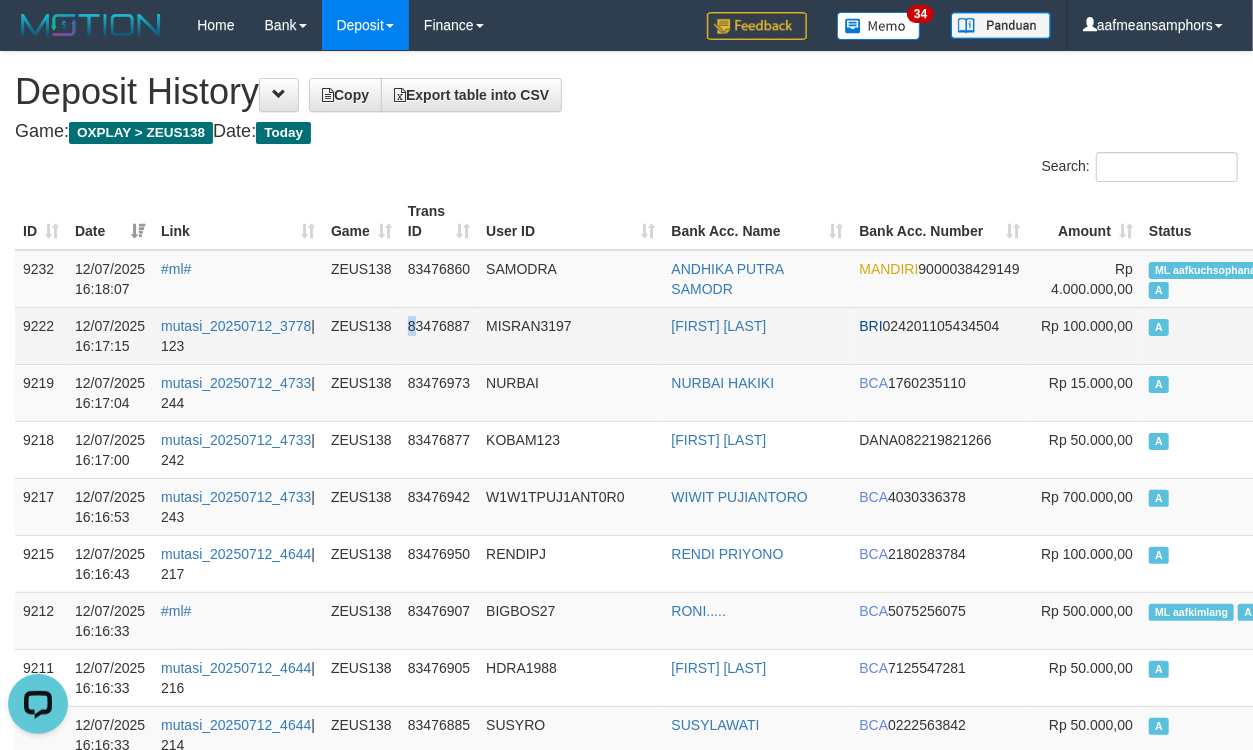 drag, startPoint x: 410, startPoint y: 335, endPoint x: 400, endPoint y: 338, distance: 10.440307 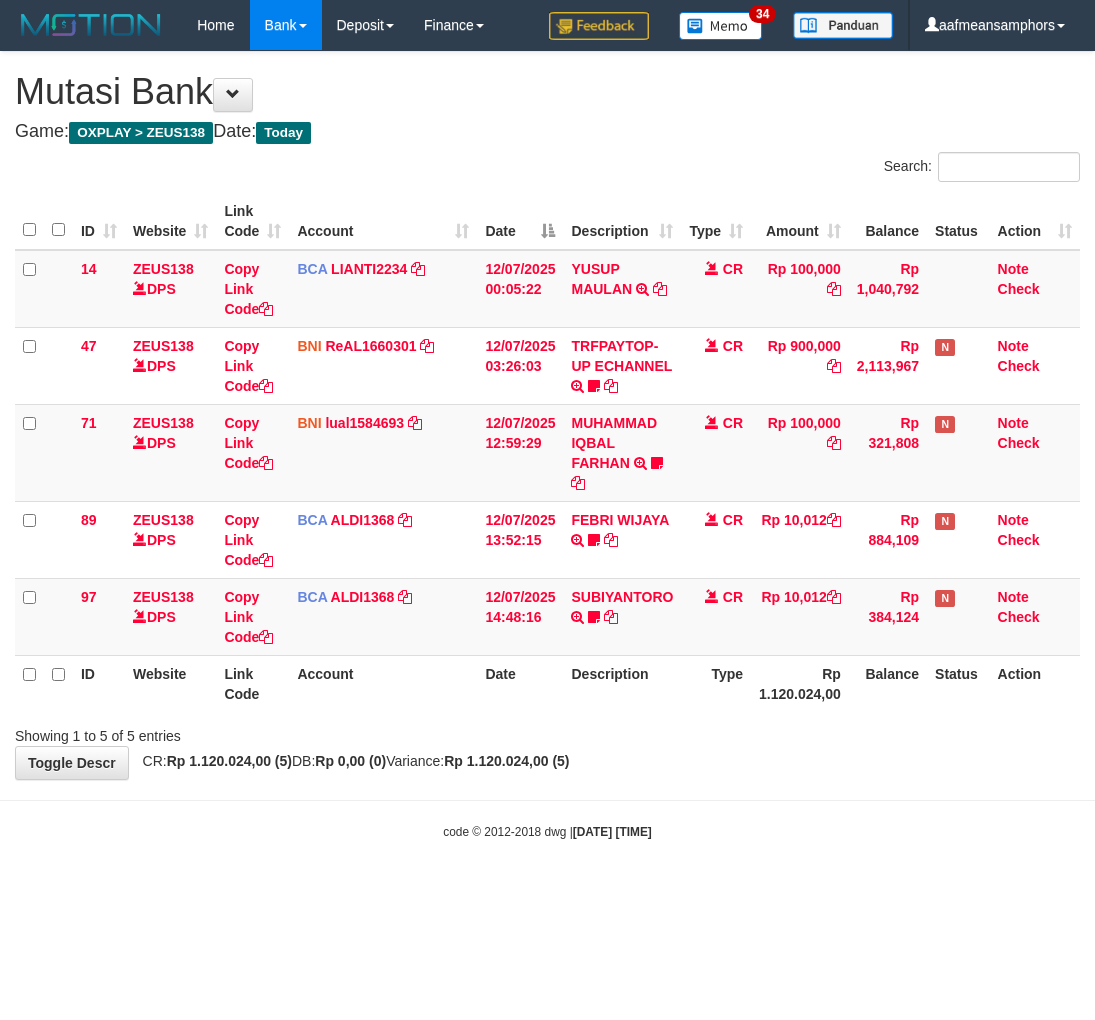 scroll, scrollTop: 0, scrollLeft: 0, axis: both 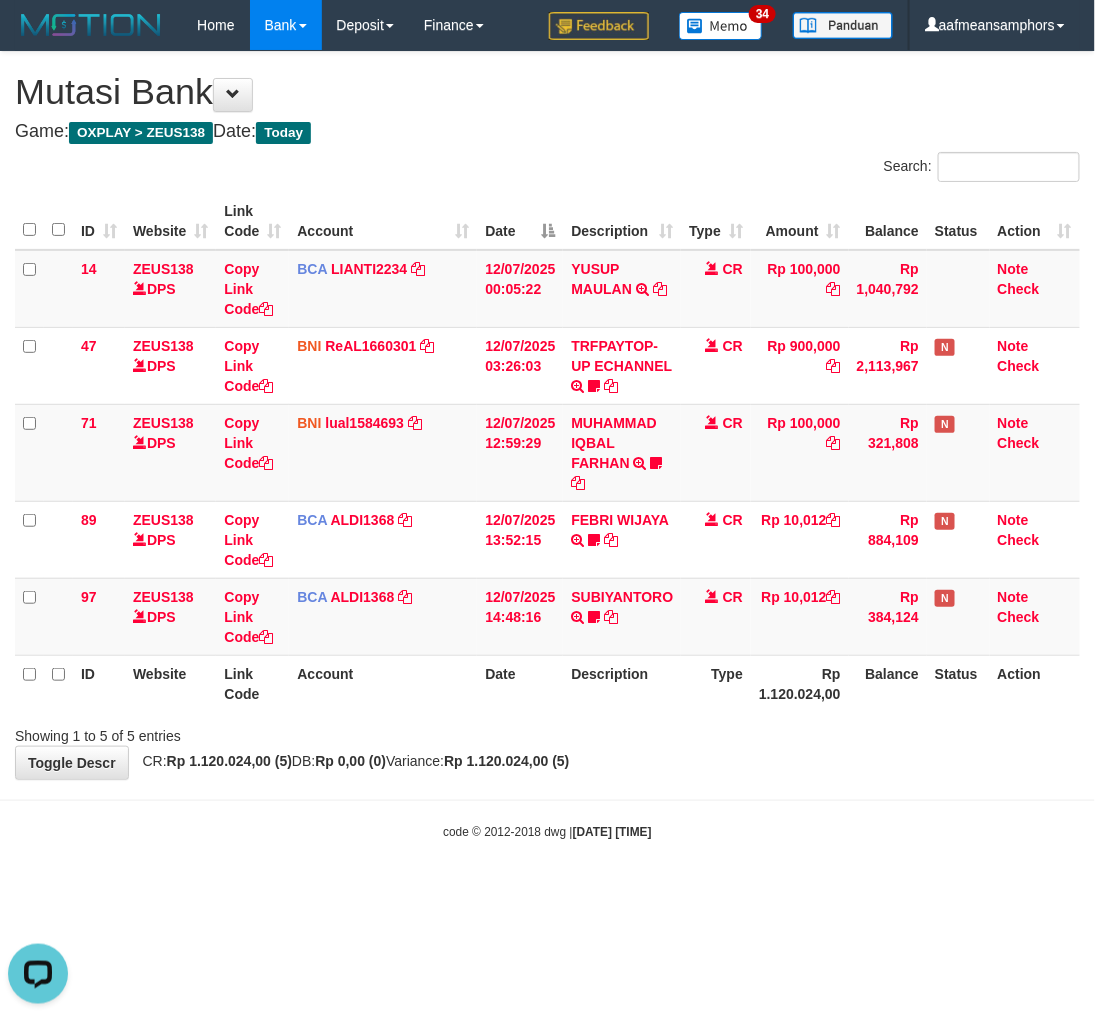 drag, startPoint x: 640, startPoint y: 855, endPoint x: 650, endPoint y: 842, distance: 16.40122 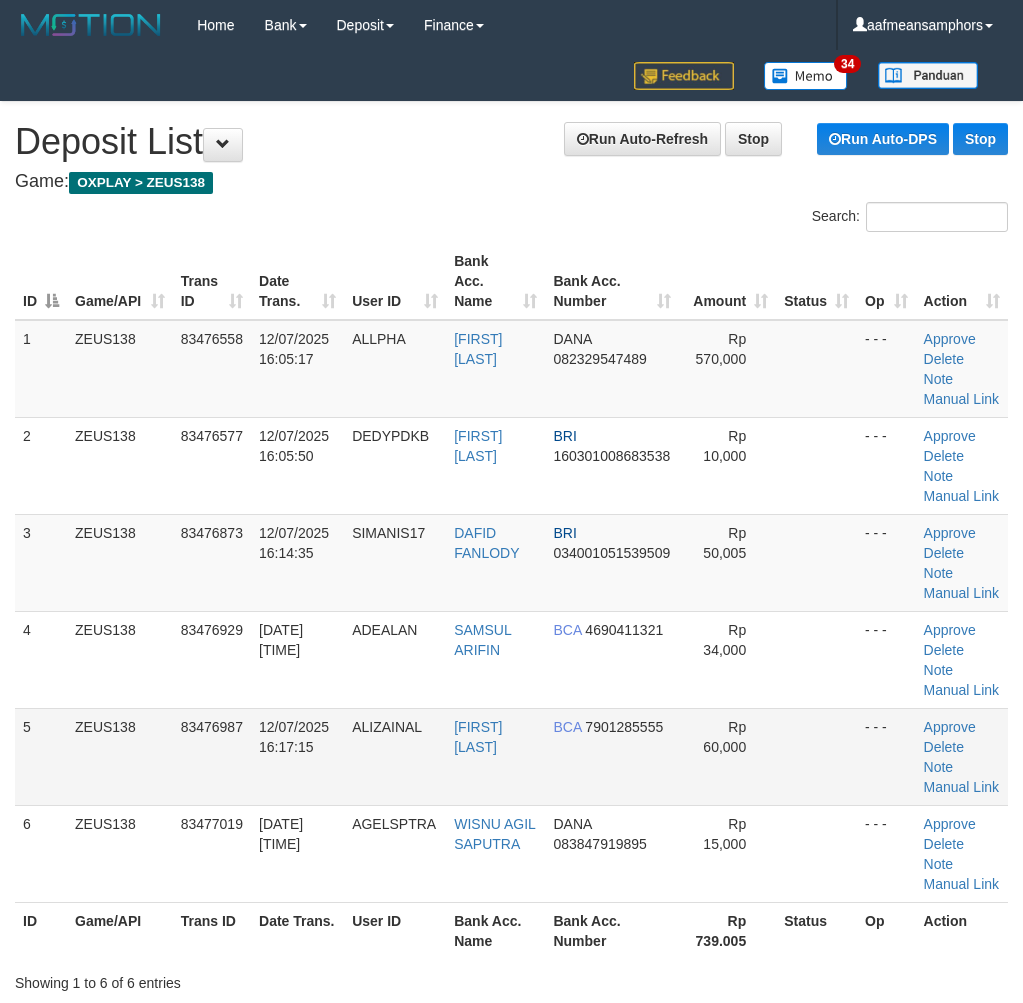 scroll, scrollTop: 0, scrollLeft: 0, axis: both 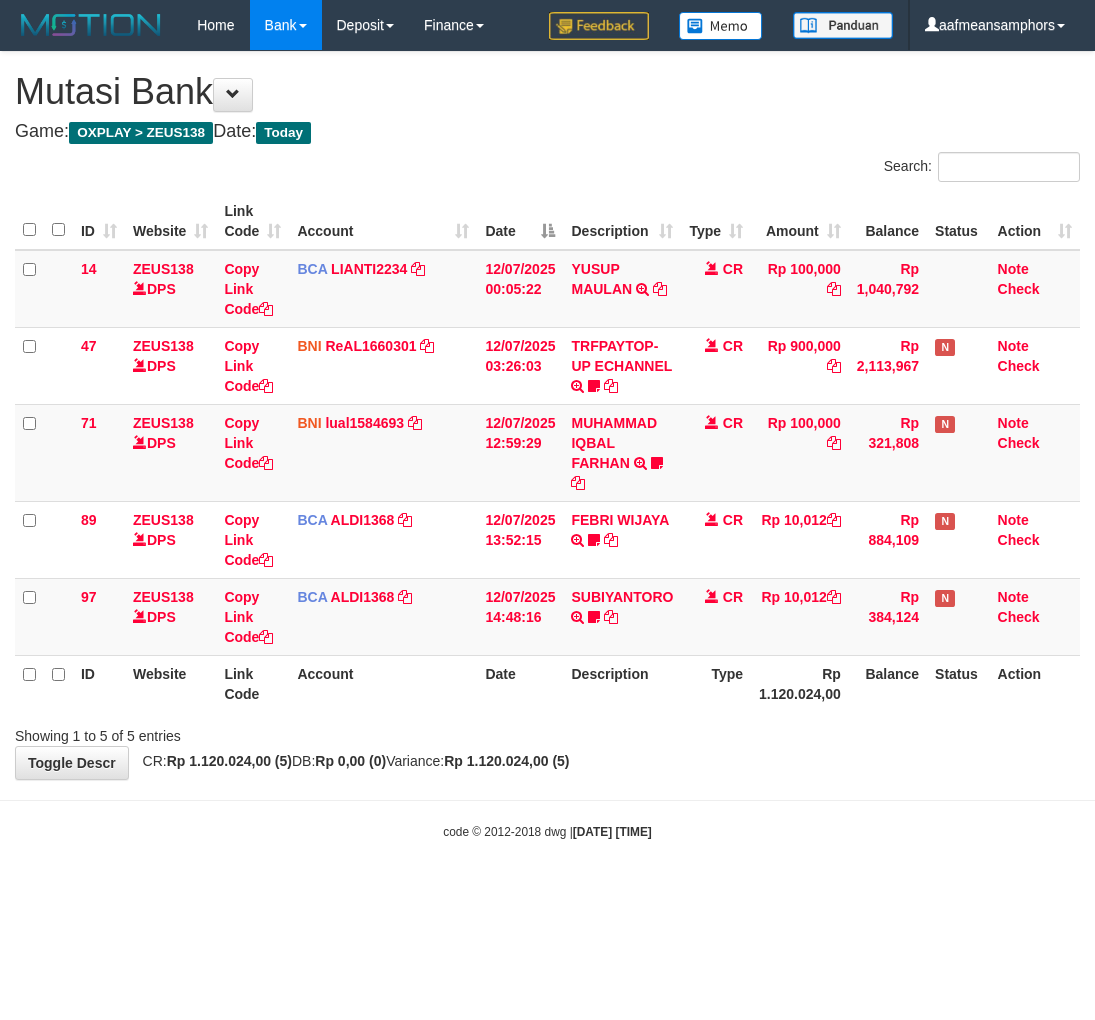 click on "Toggle navigation
Home
Bank
Account List
Load
By Website
Group
[OXPLAY]													ZEUS138
By Load Group (DPS)" at bounding box center (547, 445) 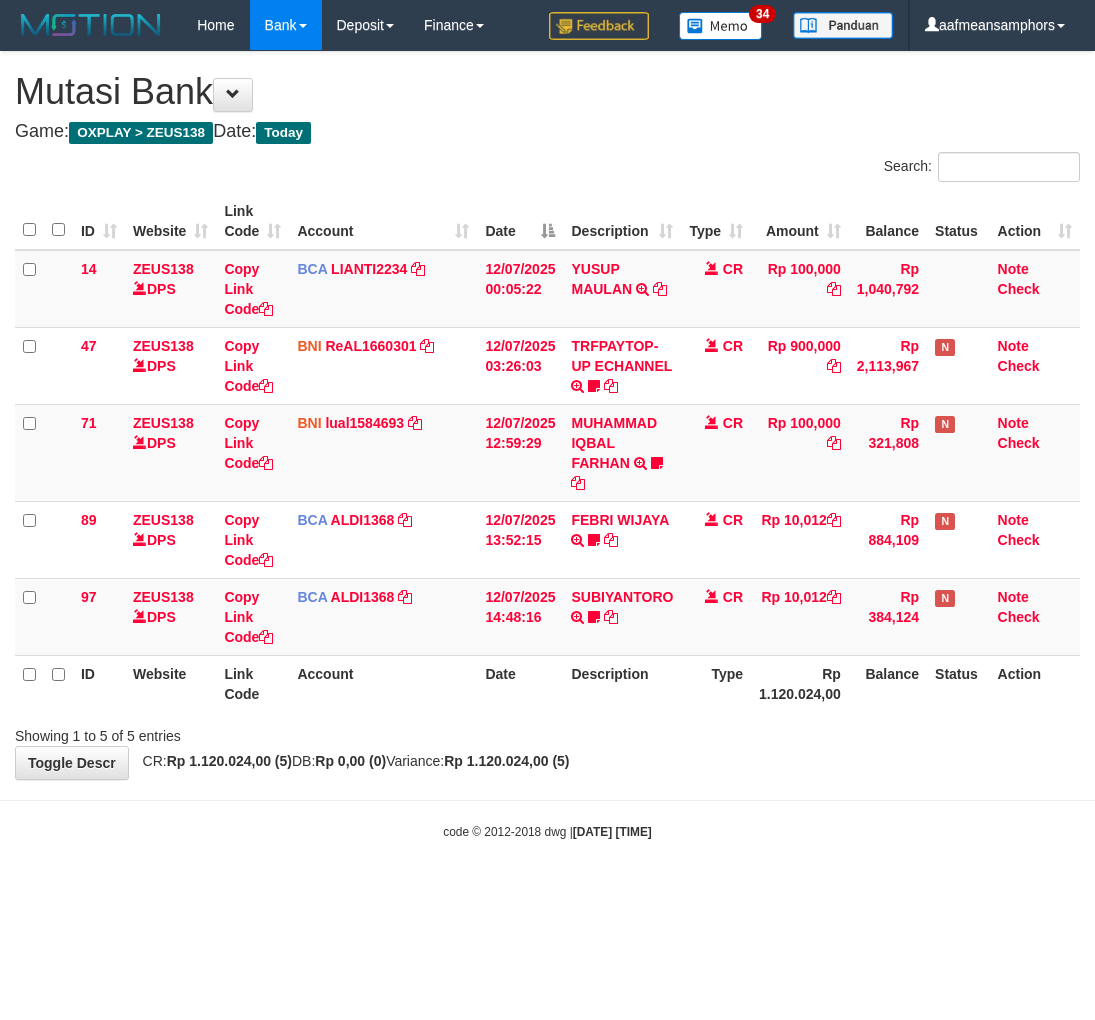 scroll, scrollTop: 0, scrollLeft: 0, axis: both 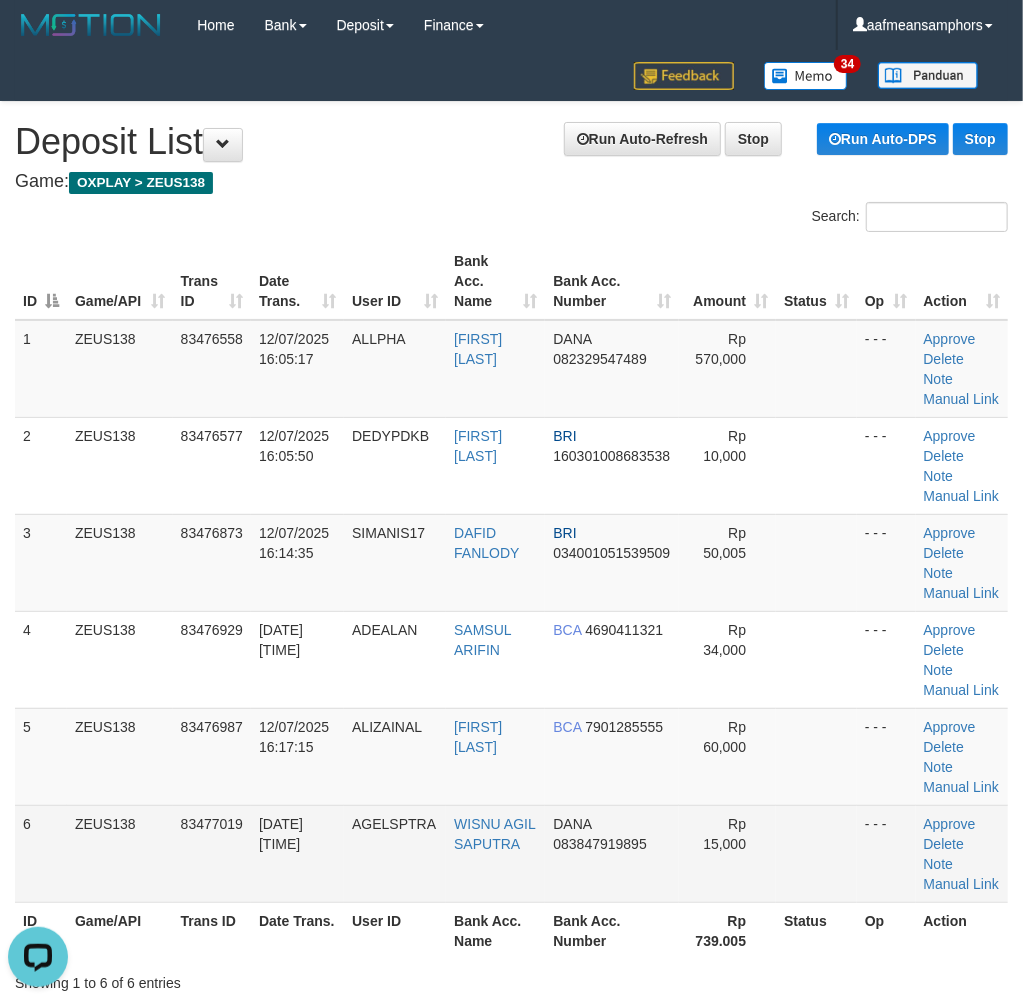click on "12/07/2025 16:17:58" at bounding box center [281, 834] 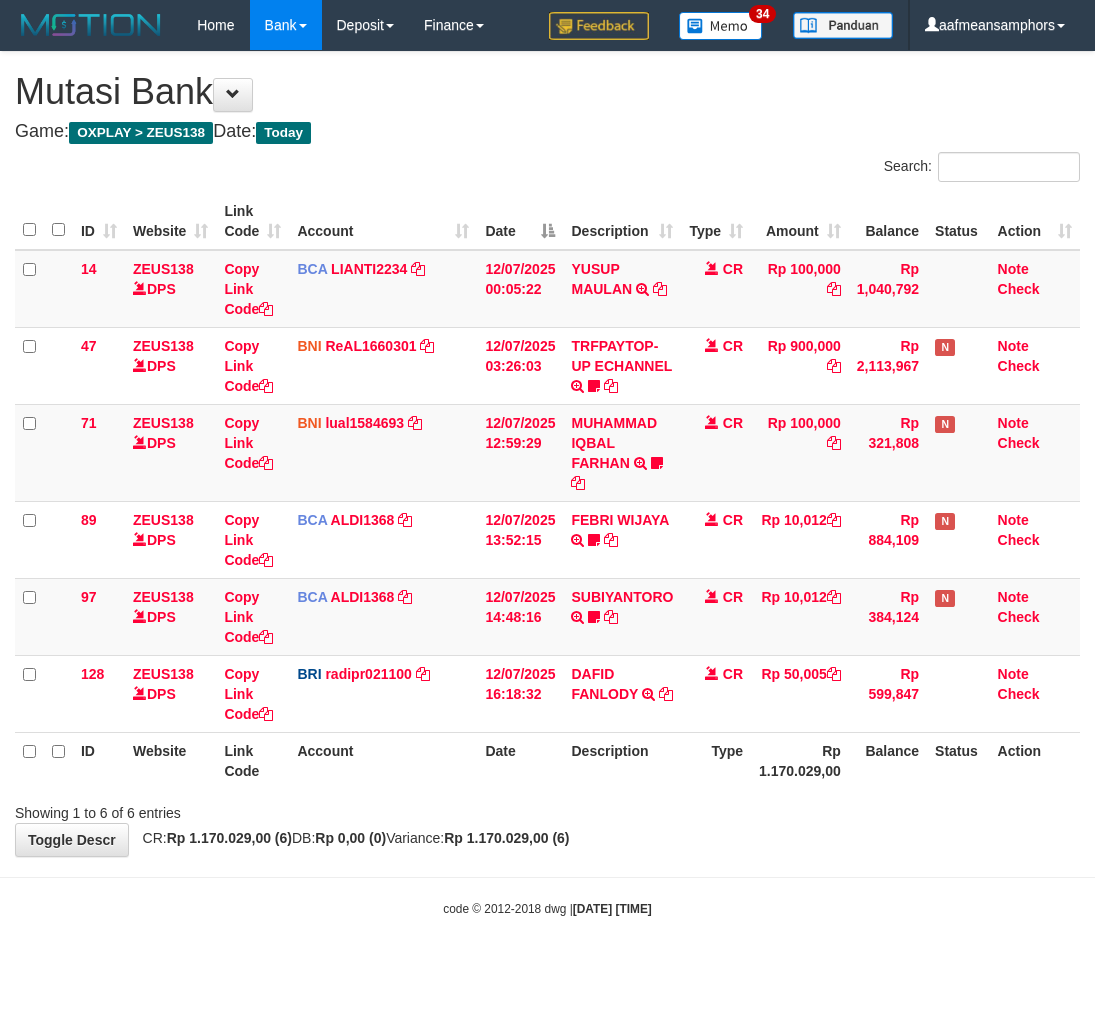 scroll, scrollTop: 0, scrollLeft: 0, axis: both 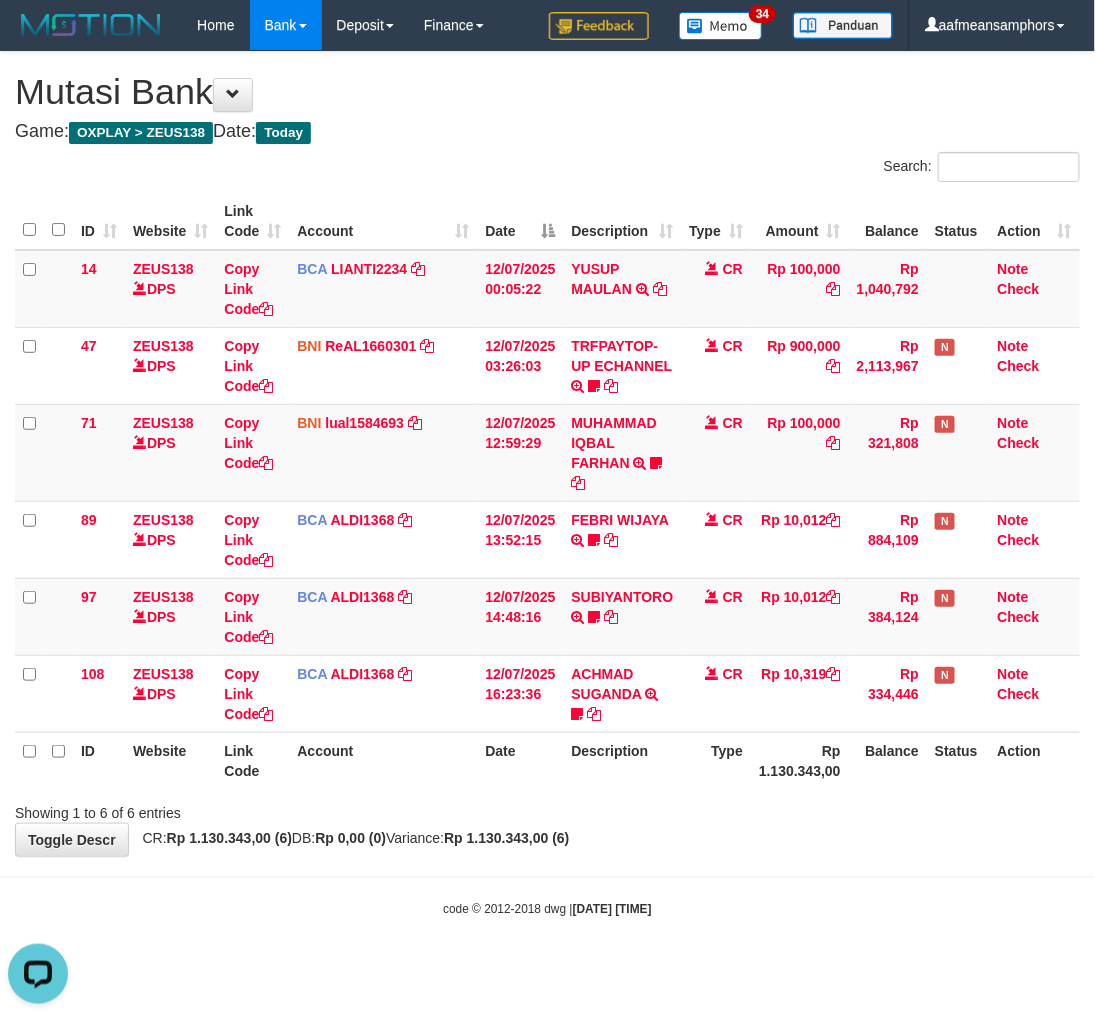 click on "Toggle navigation
Home
Bank
Account List
Load
By Website
Group
[OXPLAY]													ZEUS138
By Load Group (DPS)" at bounding box center (547, 484) 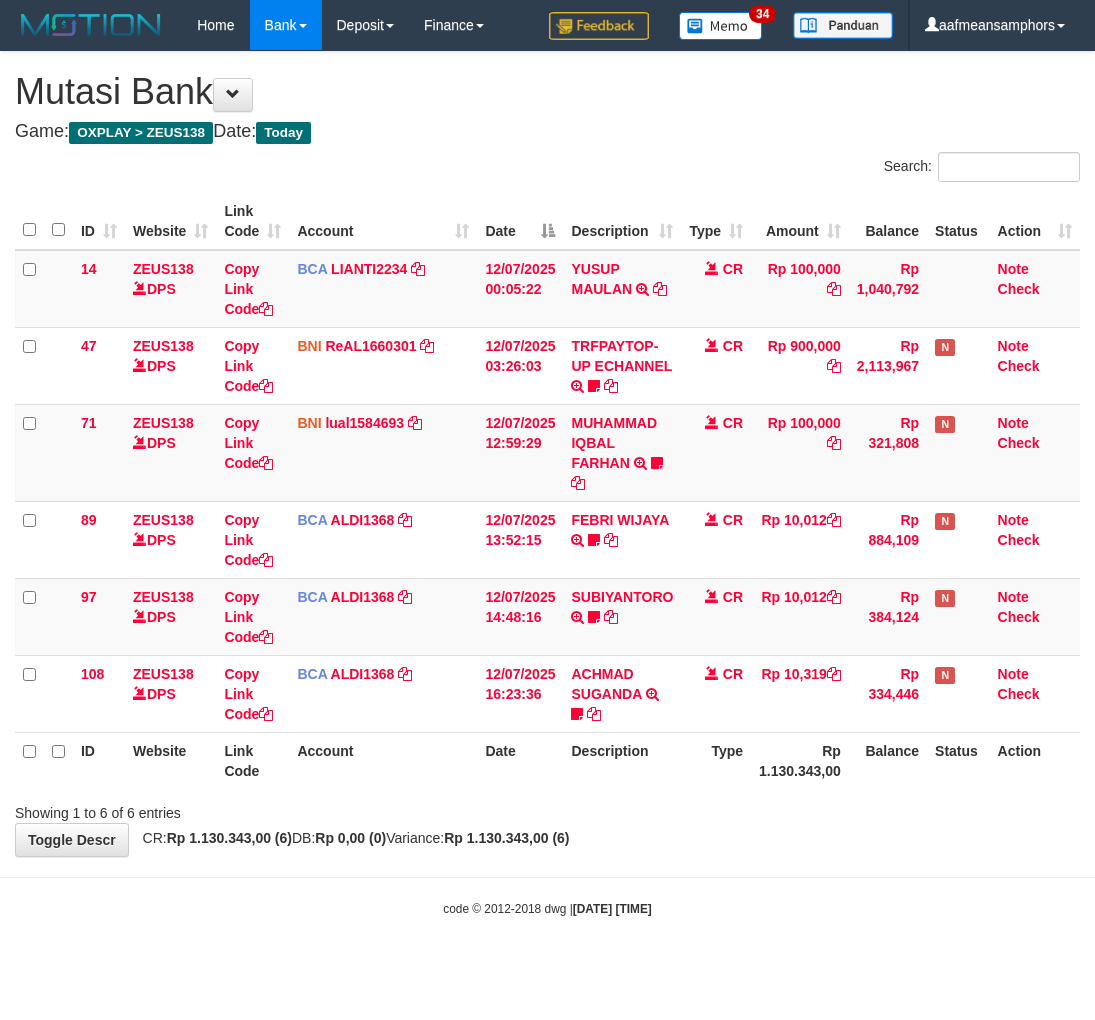 scroll, scrollTop: 0, scrollLeft: 0, axis: both 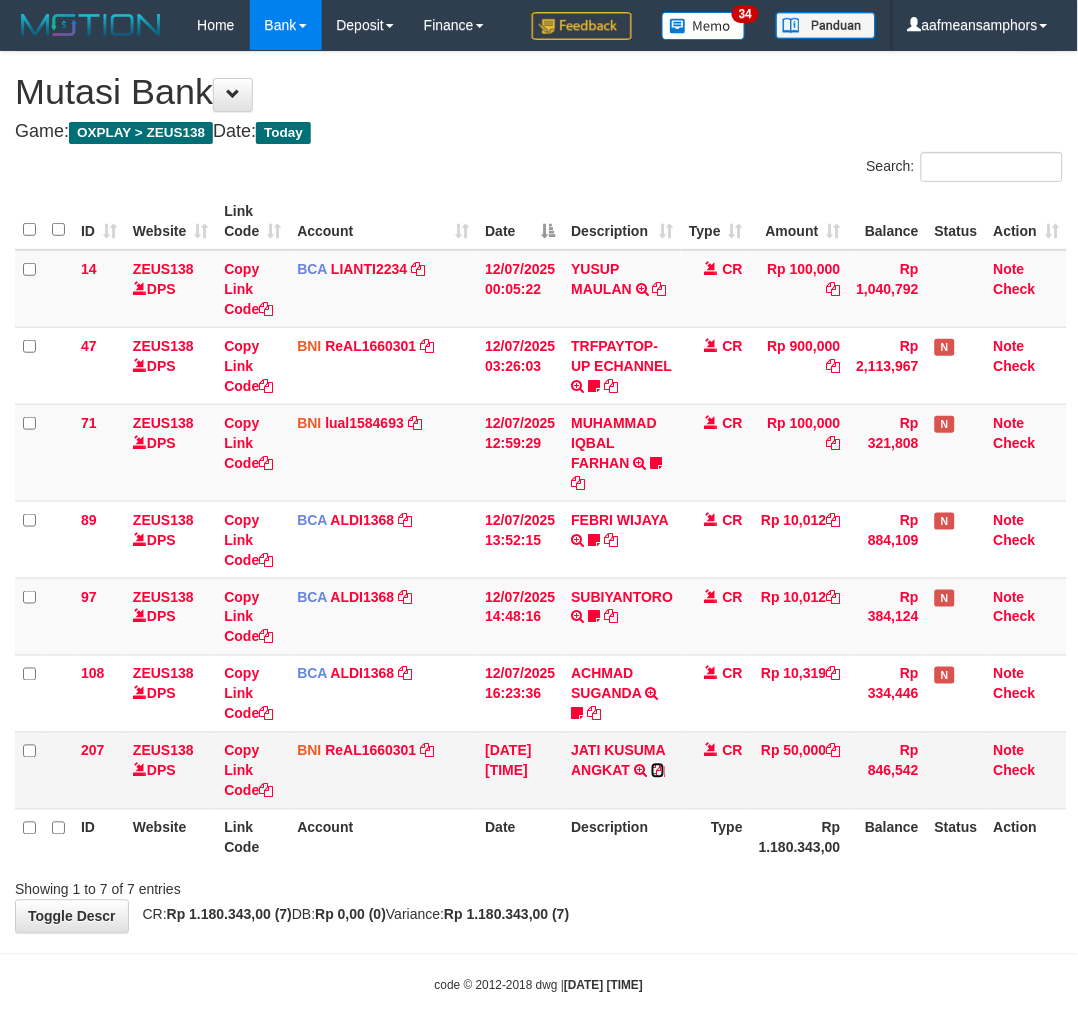 drag, startPoint x: 661, startPoint y: 767, endPoint x: 735, endPoint y: 766, distance: 74.00676 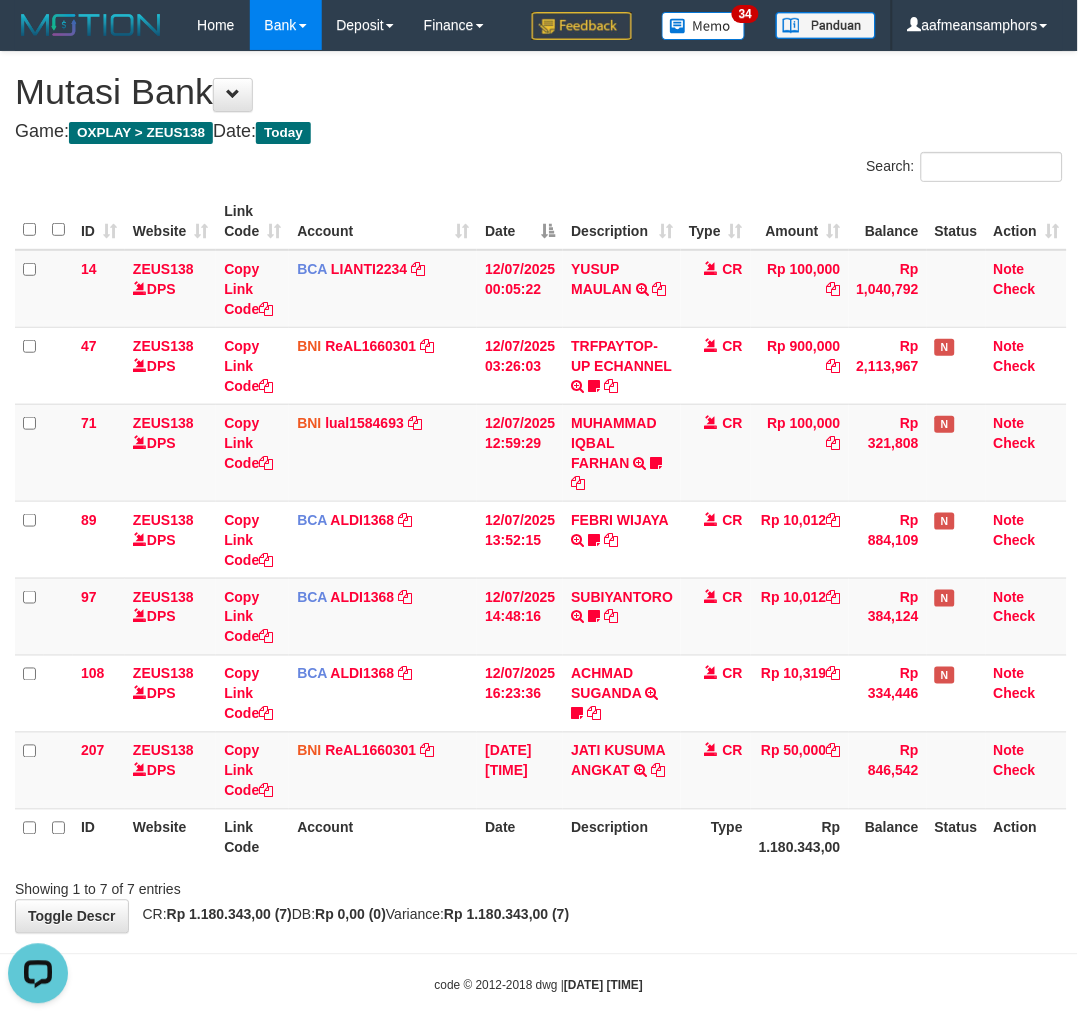 scroll, scrollTop: 0, scrollLeft: 0, axis: both 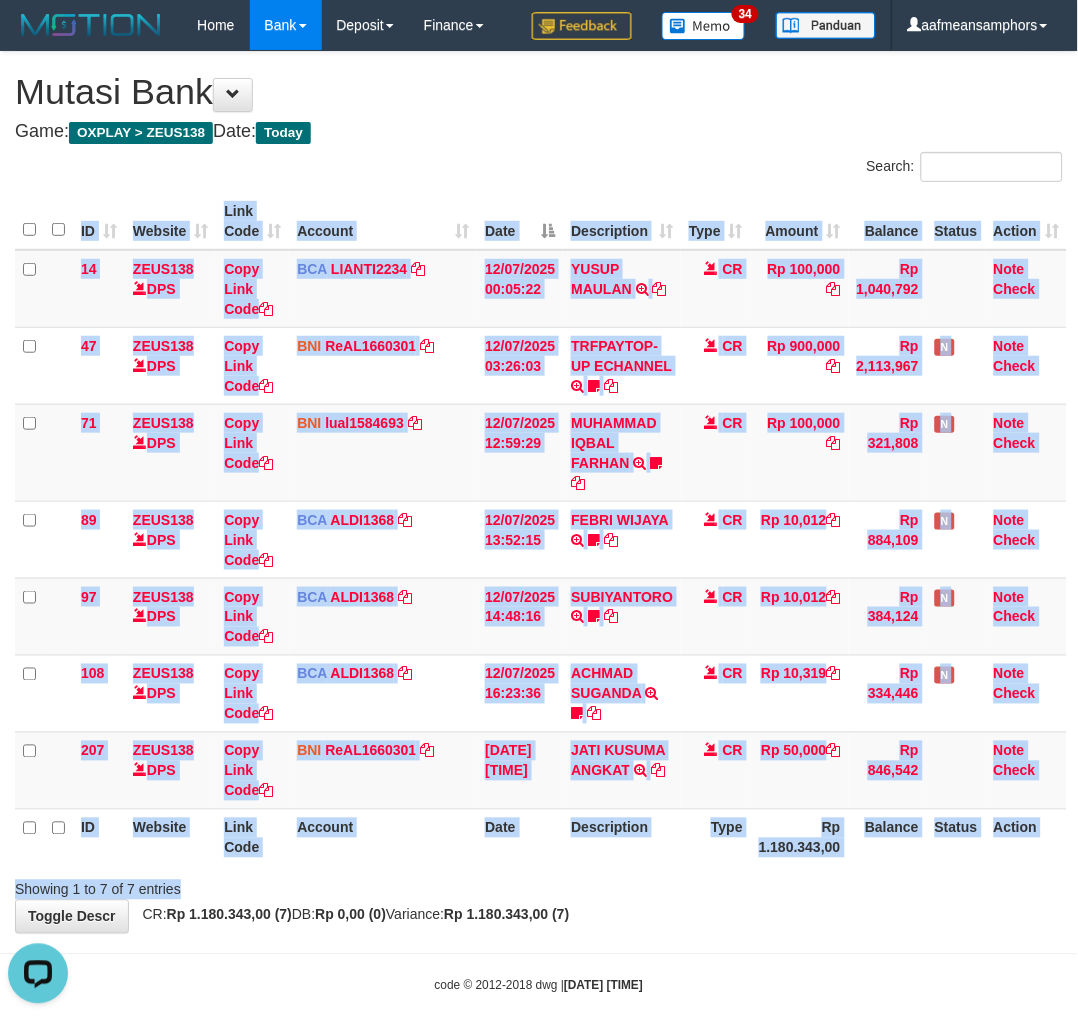 click on "Search:
ID Website Link Code Account Date Description Type Amount Balance Status Action
14
ZEUS138    DPS
Copy Link Code
BCA
LIANTI2234
DPS
YULIANTI
mutasi_20250712_4646 | 14
mutasi_20250712_4646 | 14
12/07/2025 00:05:22
YUSUP MAULAN         TRSF E-BANKING CR 1207/FTSCY/WS95051
100000.002025071262819090 TRFDN-YUSUP MAULANESPAY DEBIT INDONE
CR
Rp 100,000
Rp 1,040,792
Note
Check
47
ZEUS138    DPS
Copy Link Code
BNI
ReAL1660301" at bounding box center [539, 526] 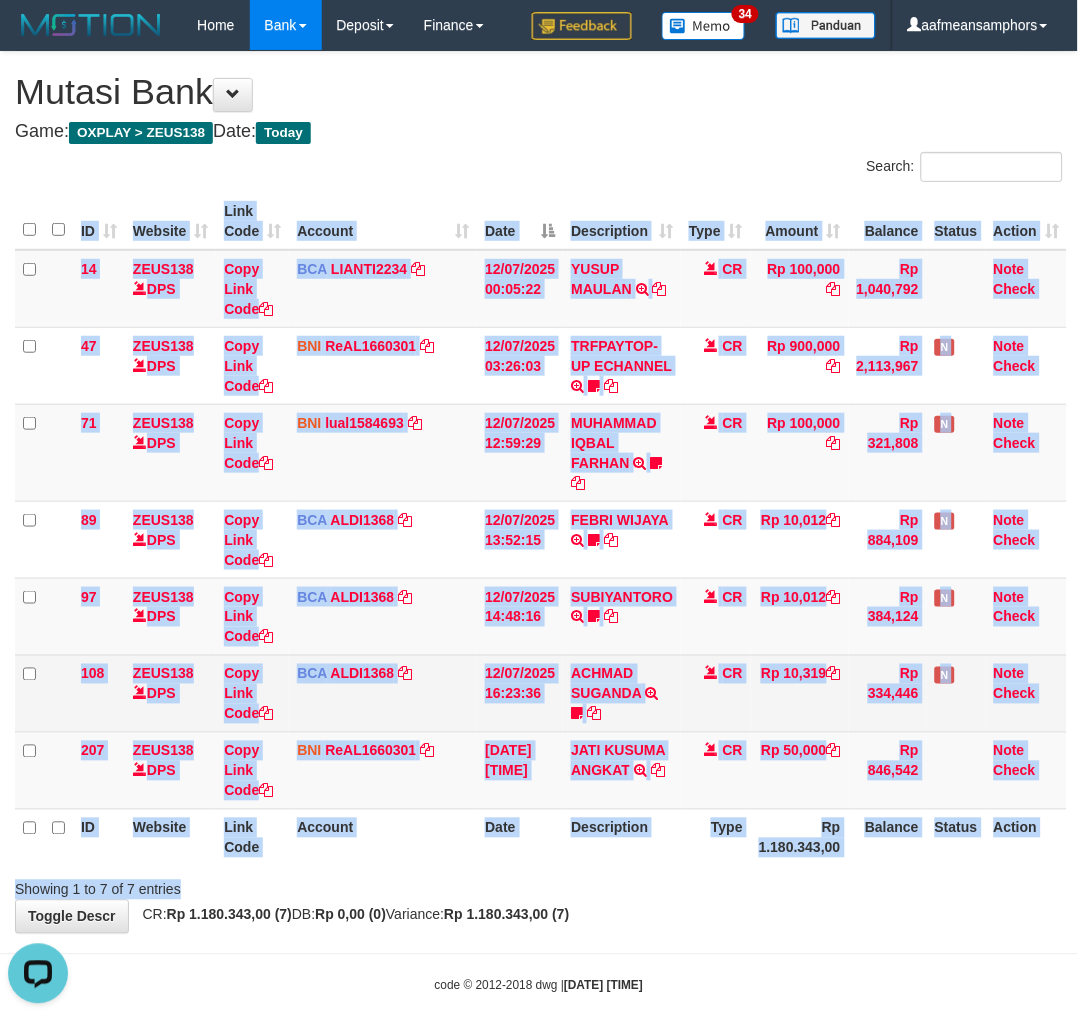 click on "Description" at bounding box center (622, 837) 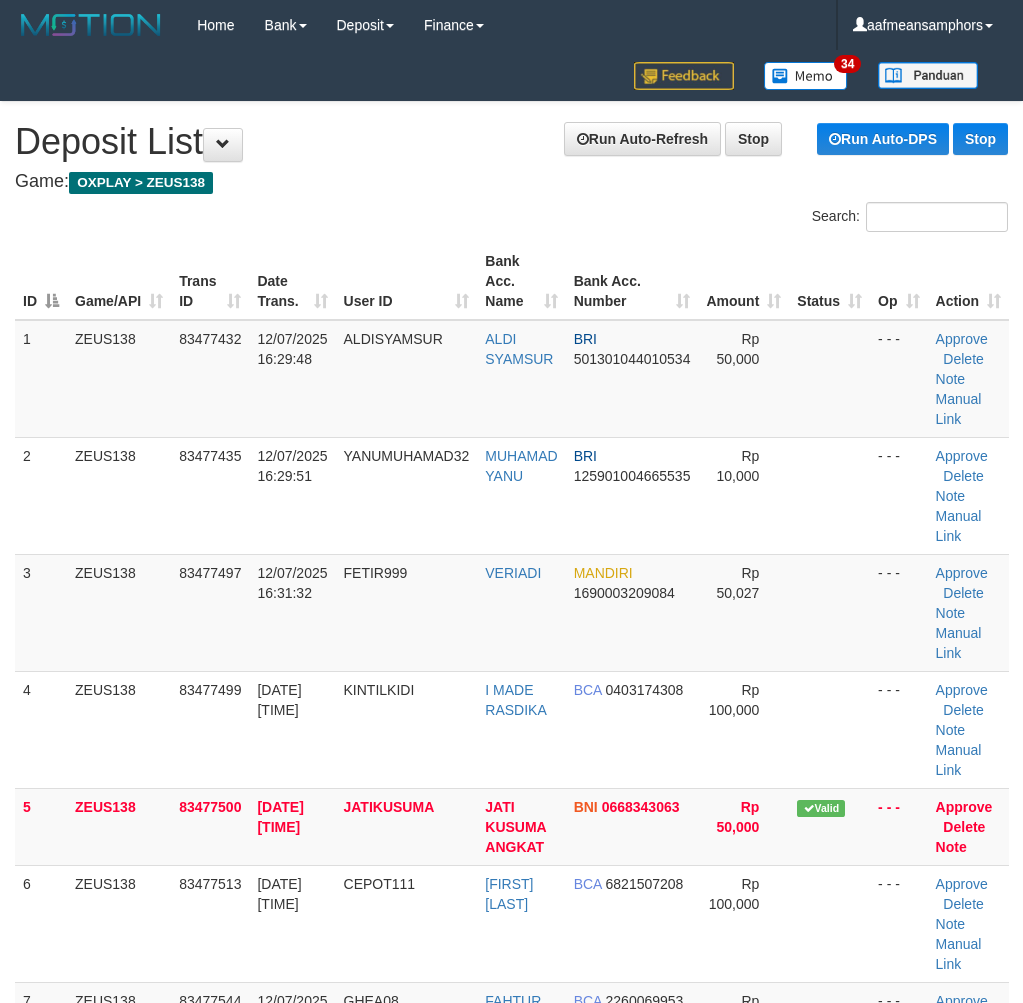 scroll, scrollTop: 0, scrollLeft: 0, axis: both 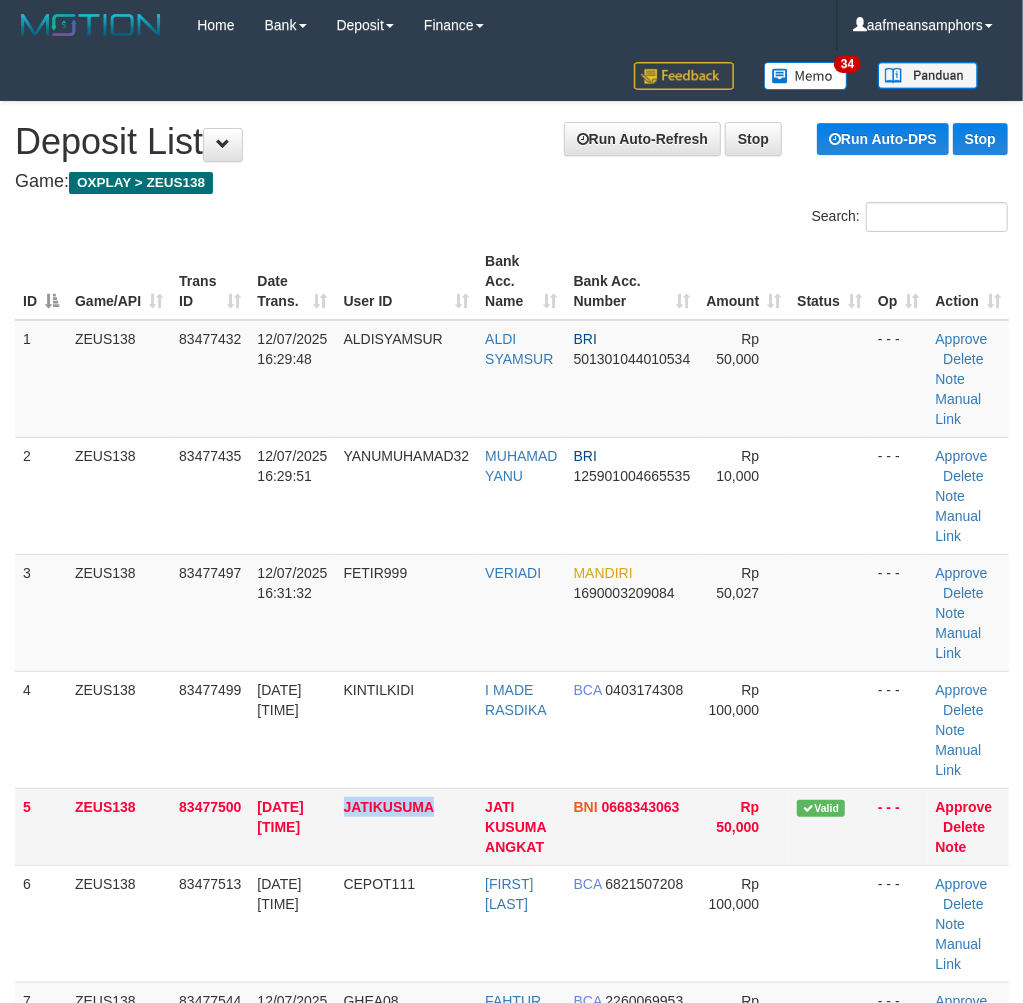 click on "JATIKUSUMA" at bounding box center (407, 826) 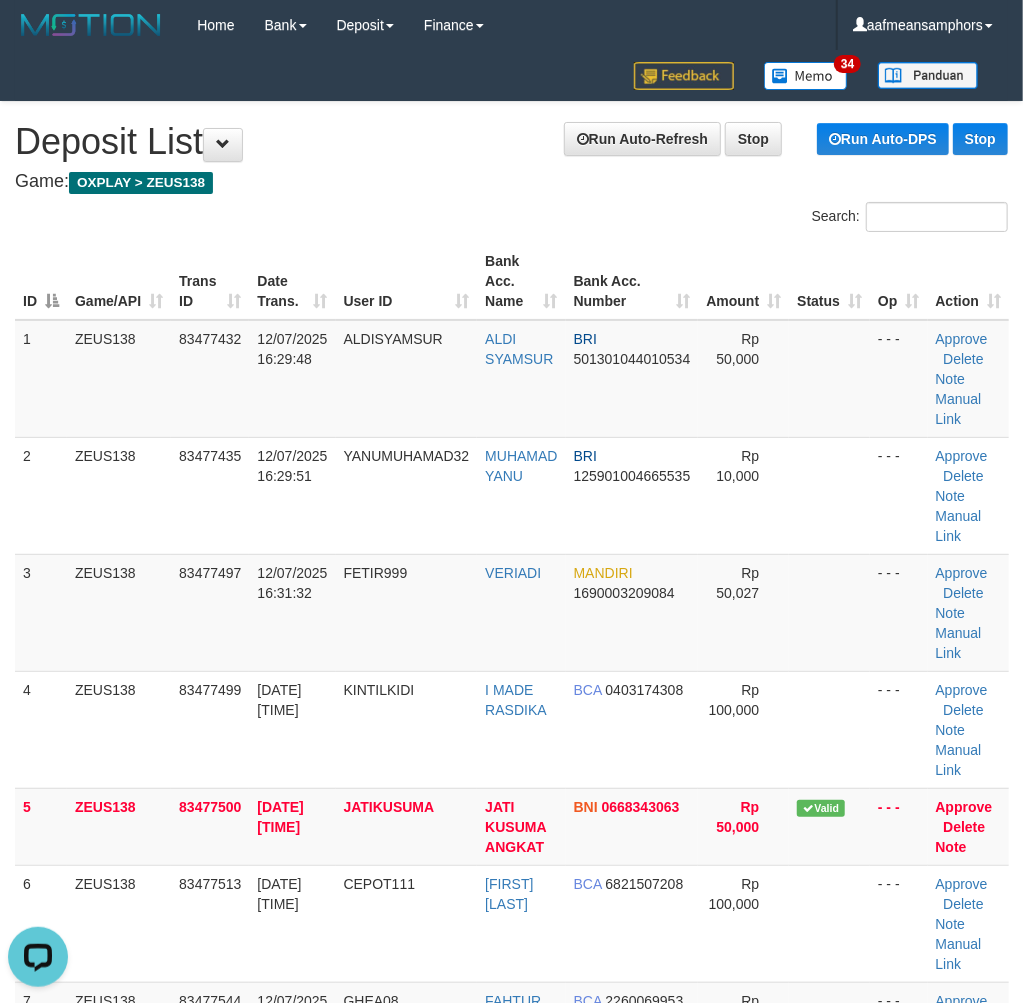 scroll, scrollTop: 0, scrollLeft: 0, axis: both 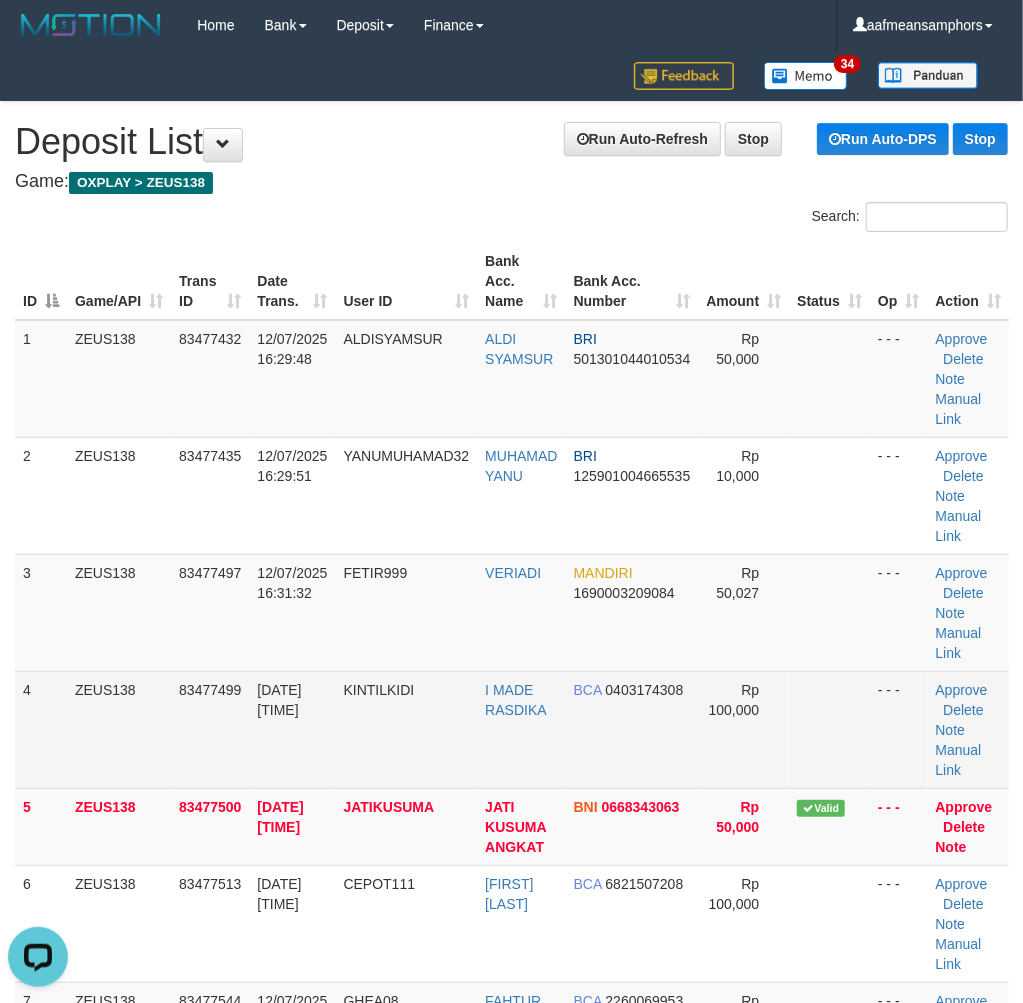 click on "4
ZEUS138
83477499
12/07/2025 16:31:34
KINTILKIDI
I MADE RASDIKA
BCA
0403174308
Rp 100,000
- - -
Approve
Delete
Note
Manual Link" at bounding box center (512, 729) 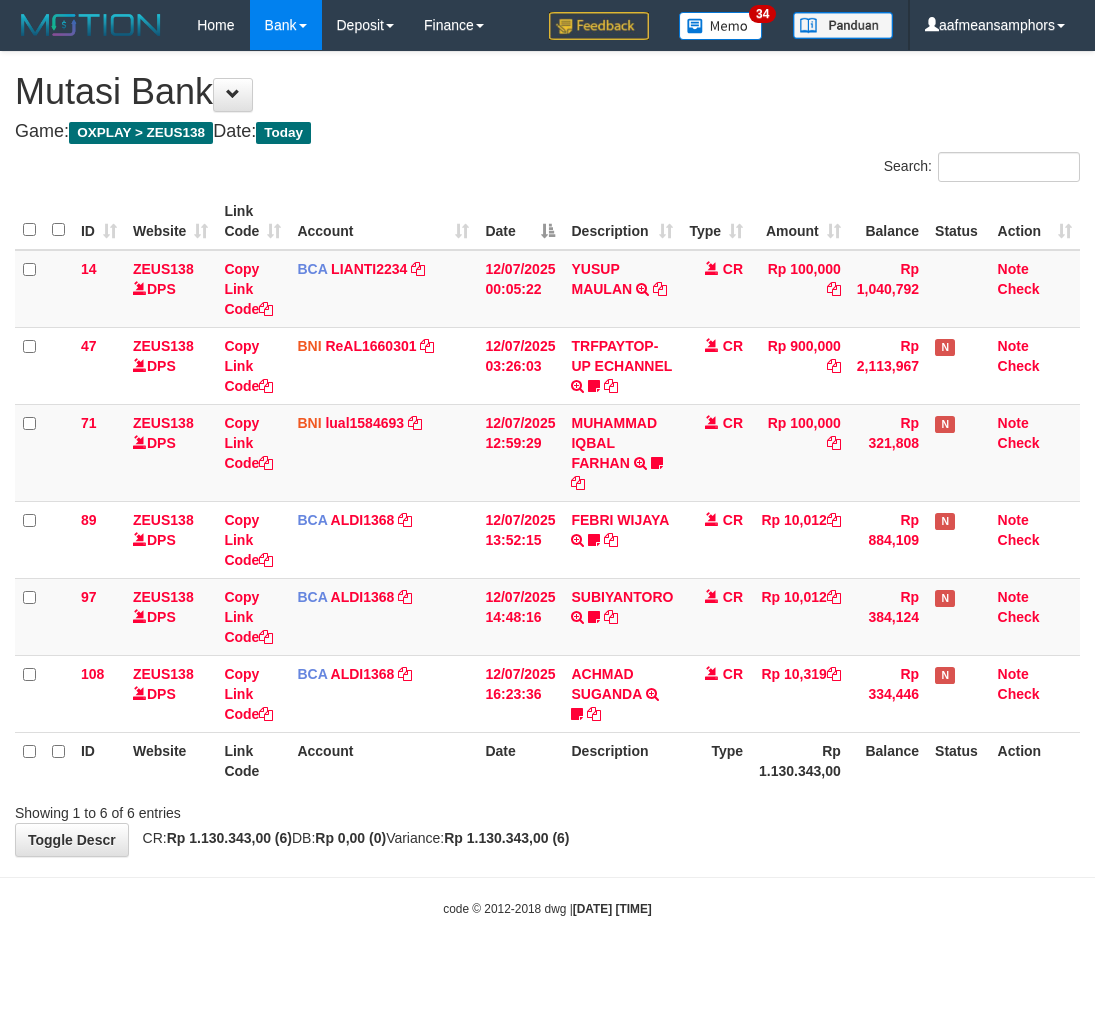 scroll, scrollTop: 0, scrollLeft: 0, axis: both 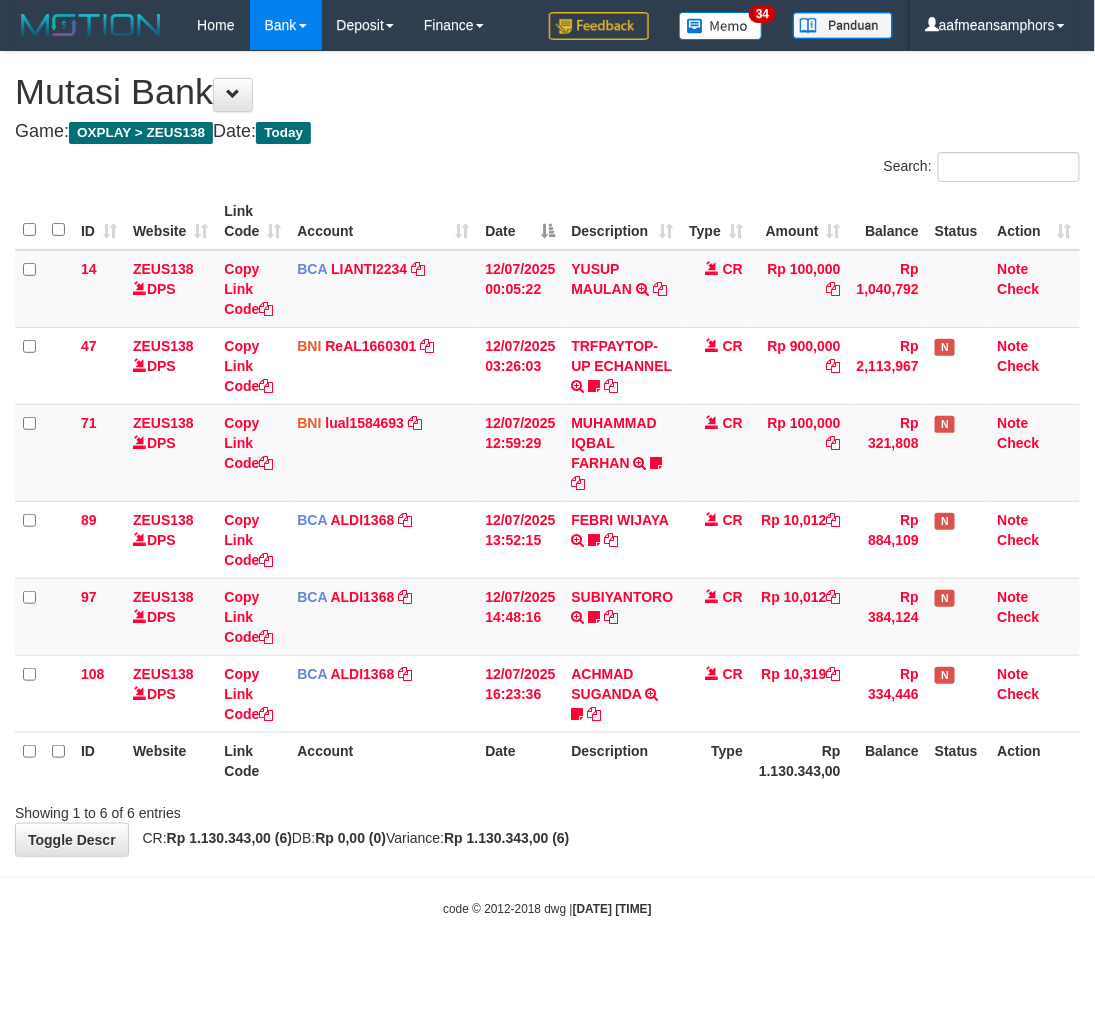 click on "code © 2012-2018 dwg |  [DATE] [TIME]" at bounding box center [547, 908] 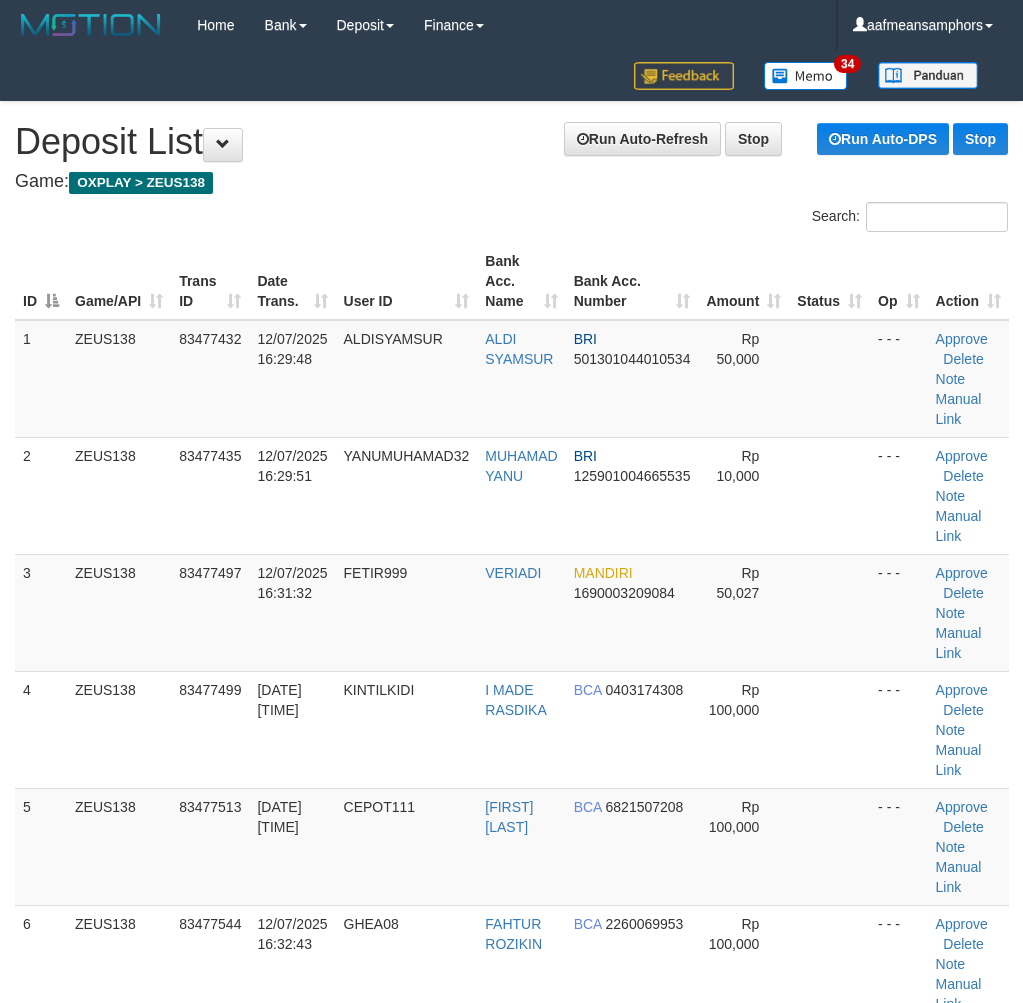scroll, scrollTop: 0, scrollLeft: 0, axis: both 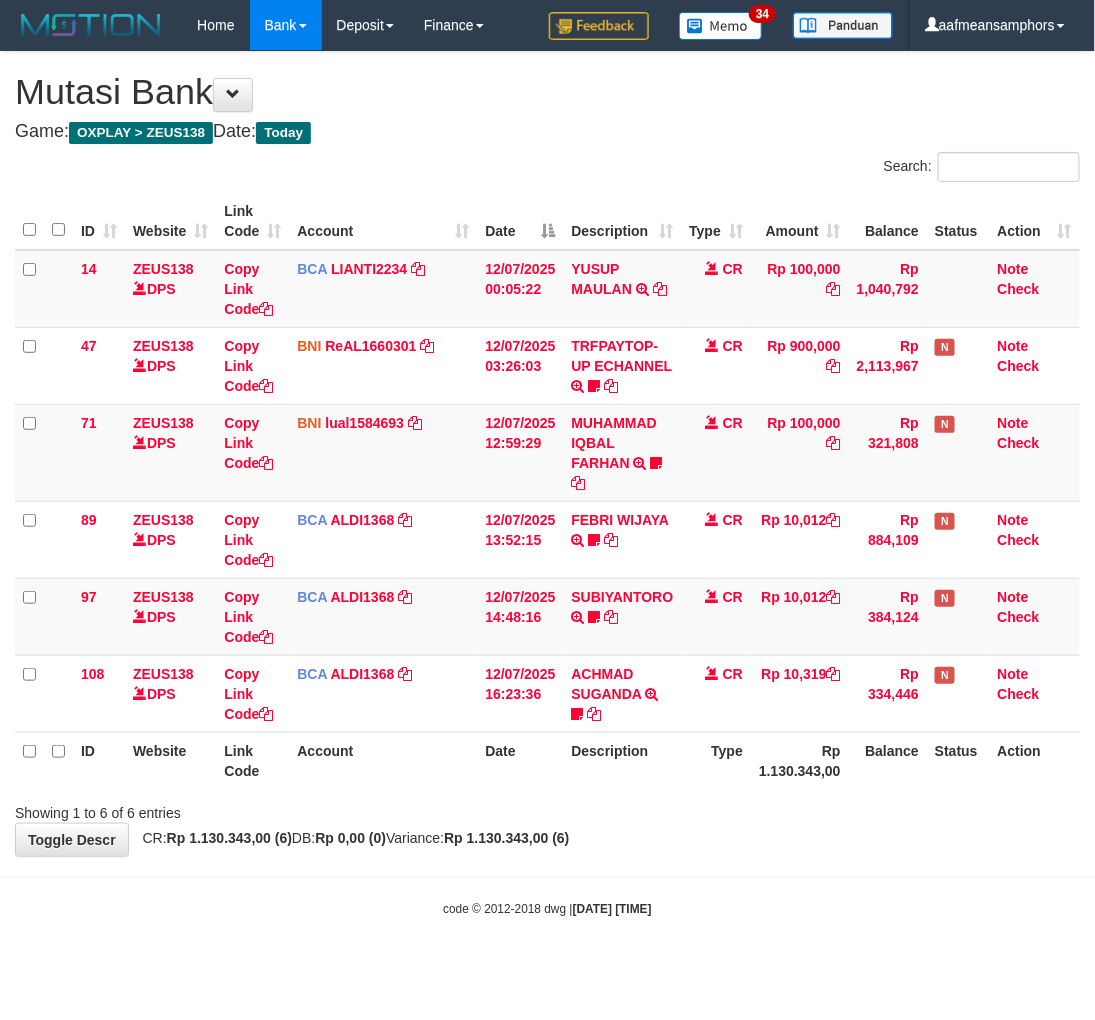 drag, startPoint x: 676, startPoint y: 868, endPoint x: 665, endPoint y: 868, distance: 11 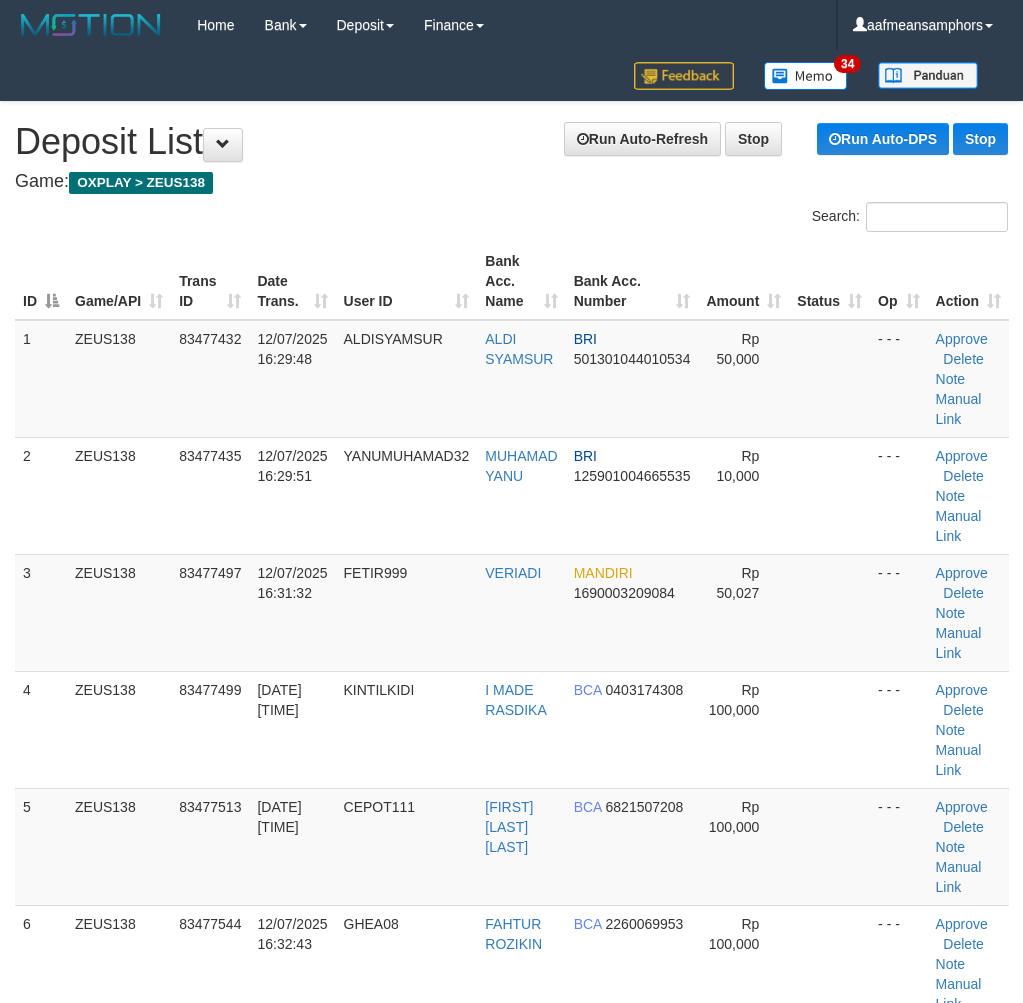 scroll, scrollTop: 0, scrollLeft: 0, axis: both 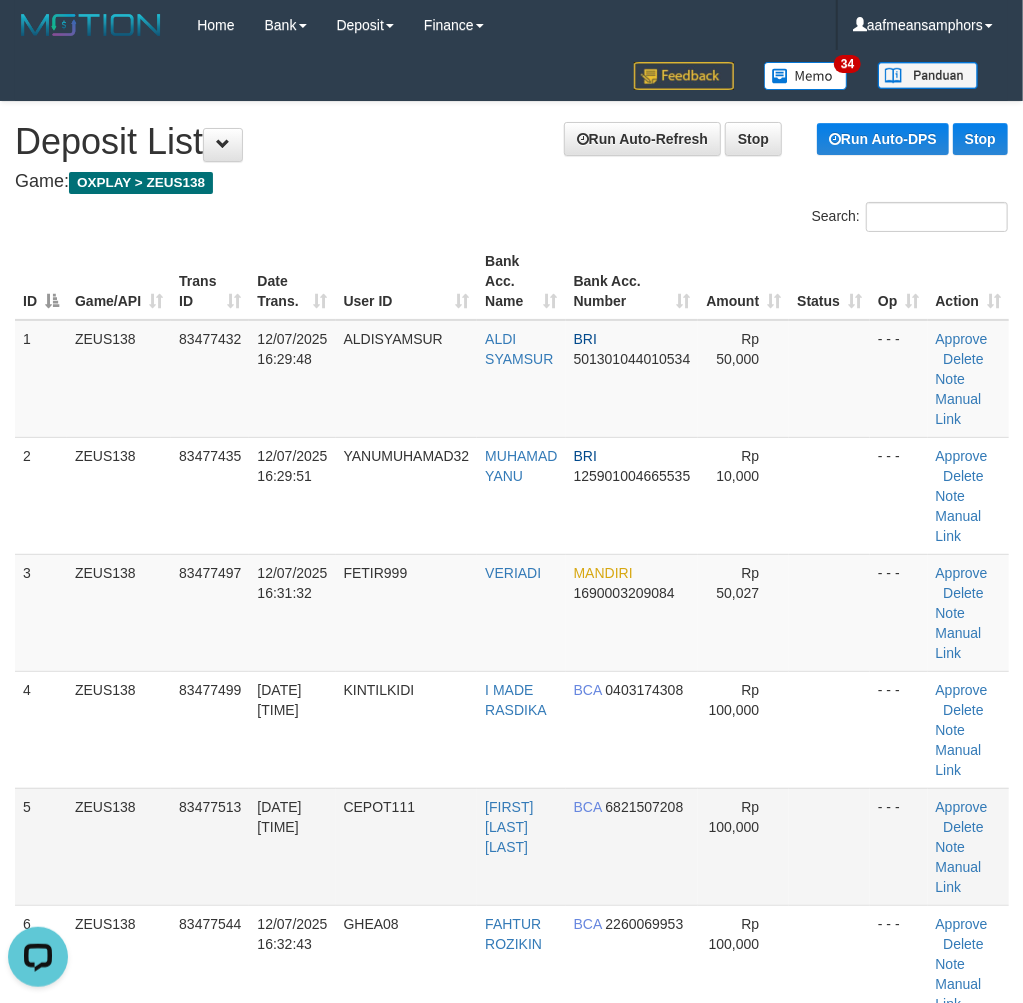 drag, startPoint x: 303, startPoint y: 787, endPoint x: 352, endPoint y: 794, distance: 49.497475 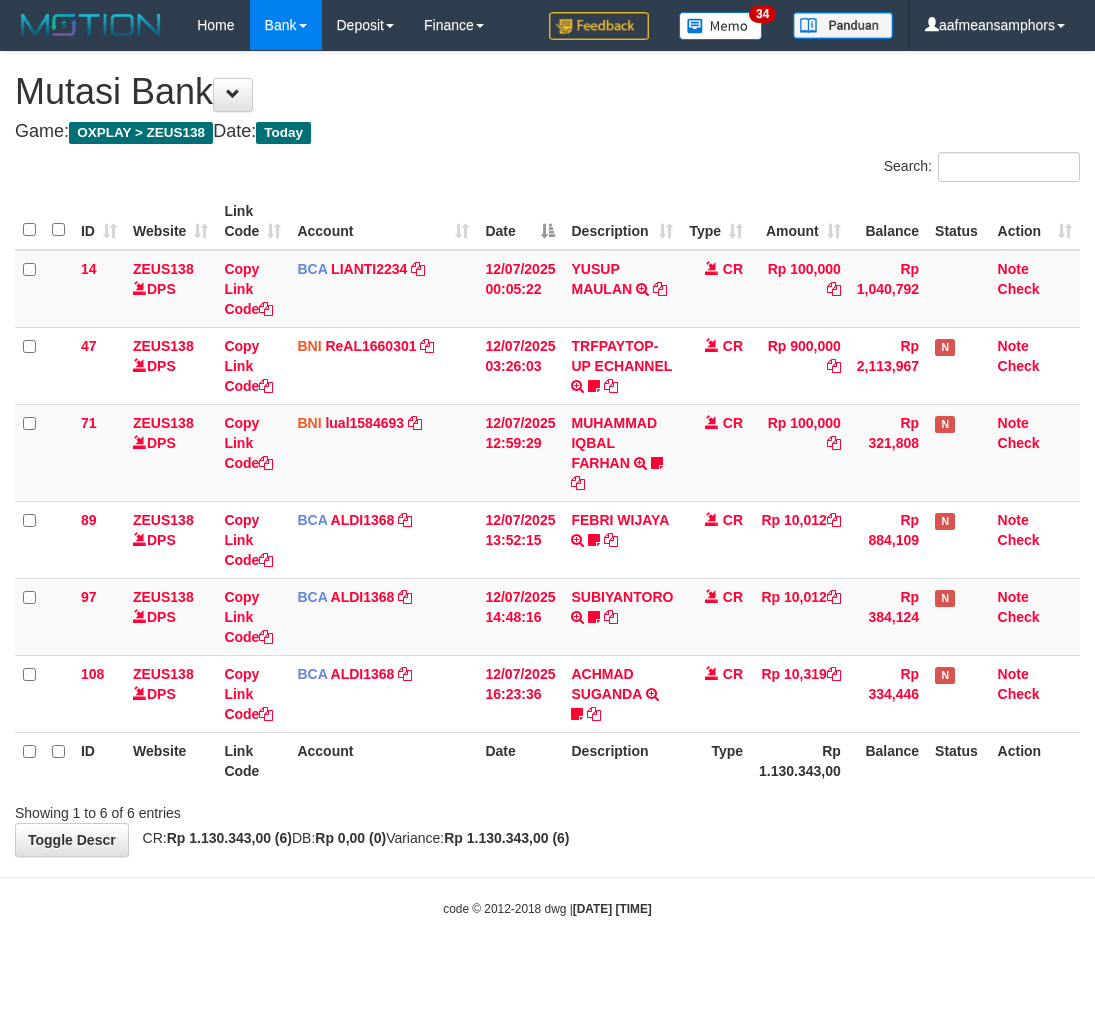scroll, scrollTop: 0, scrollLeft: 0, axis: both 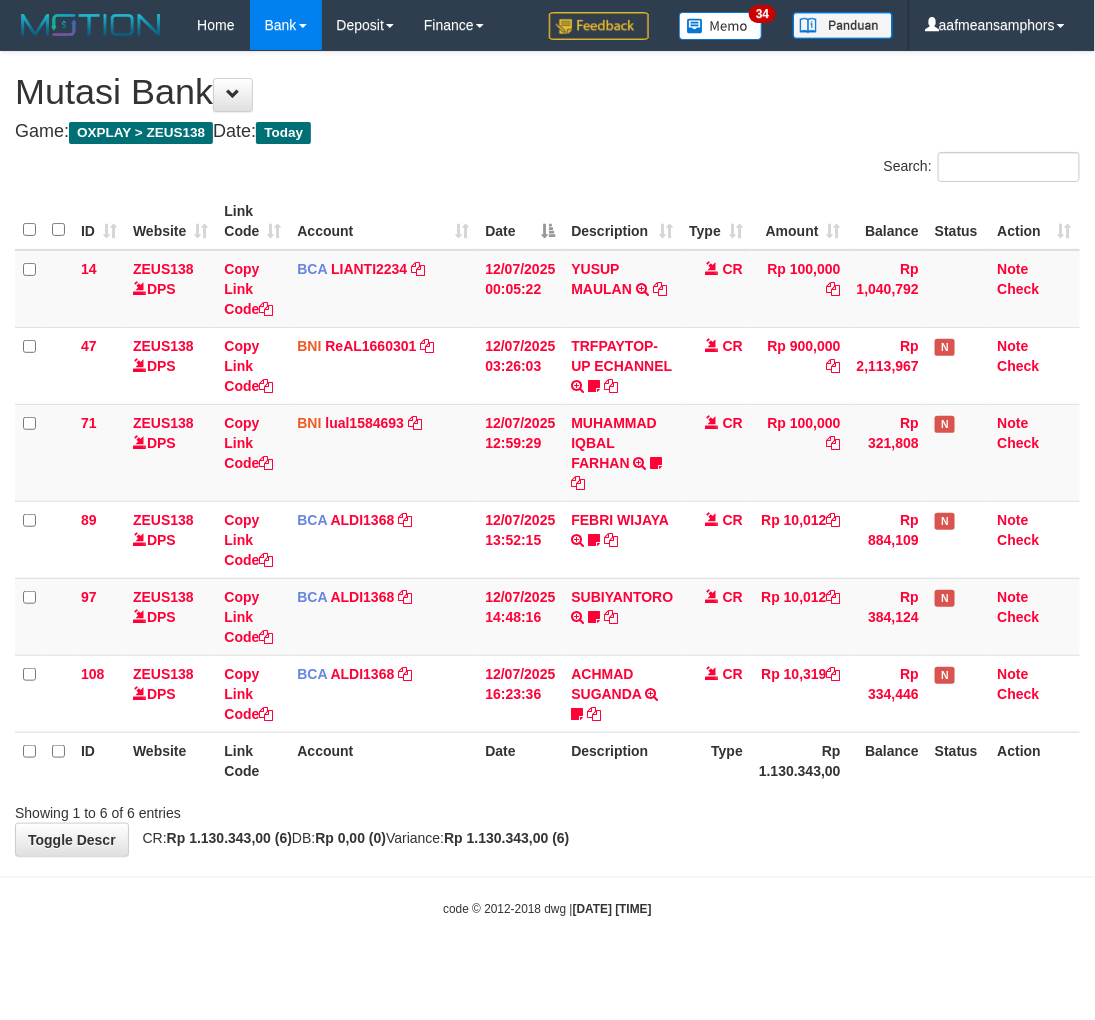 drag, startPoint x: 0, startPoint y: 0, endPoint x: 673, endPoint y: 857, distance: 1089.6687 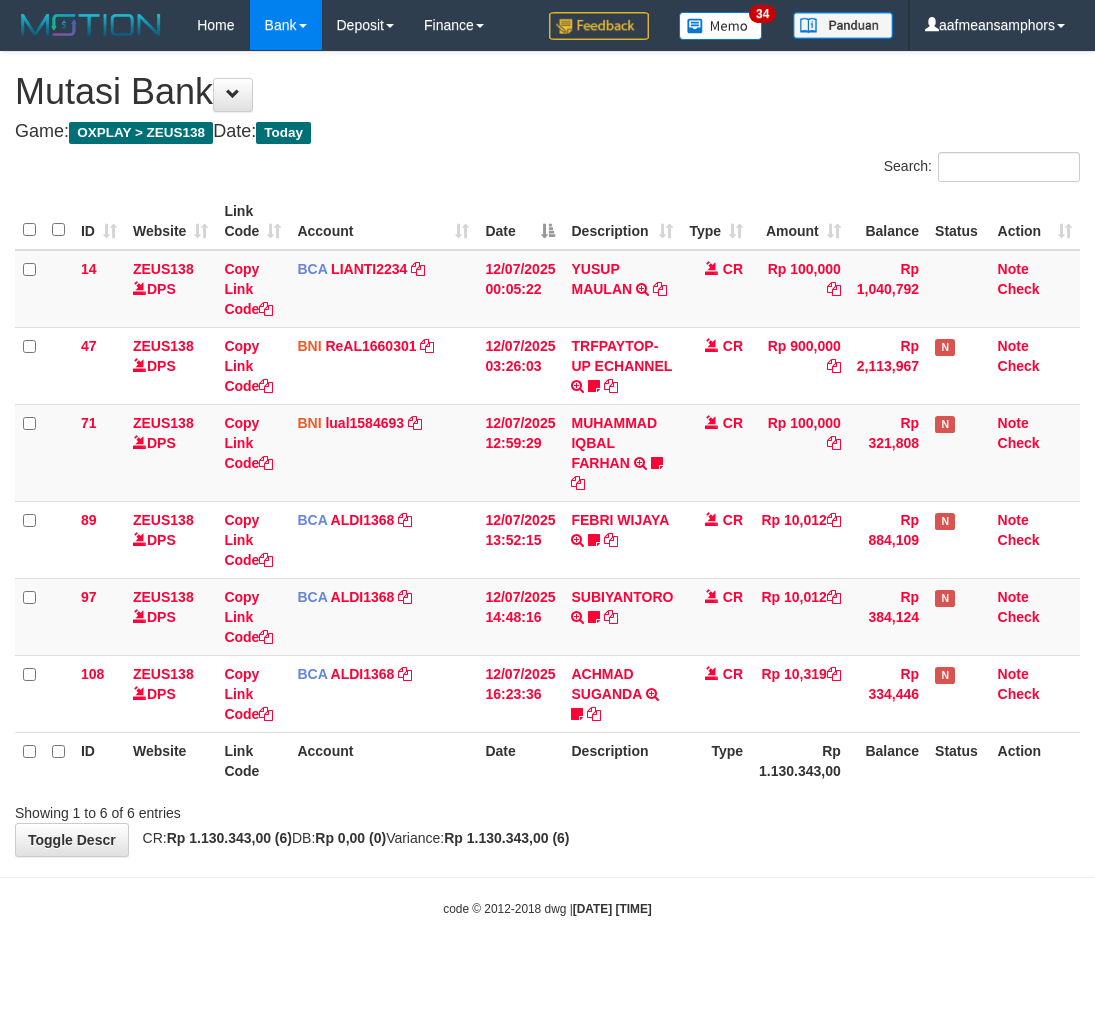 scroll, scrollTop: 0, scrollLeft: 0, axis: both 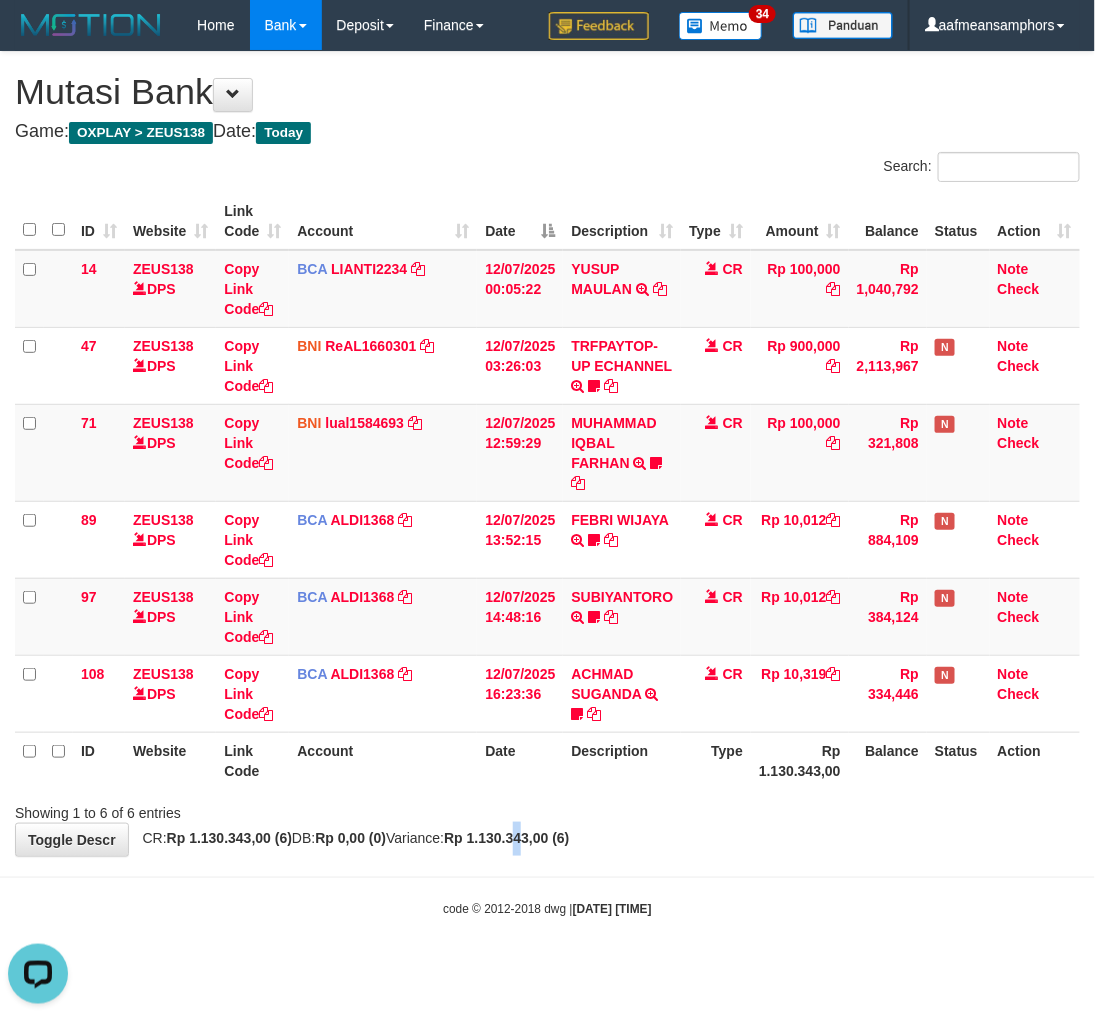 drag, startPoint x: 570, startPoint y: 830, endPoint x: 586, endPoint y: 827, distance: 16.27882 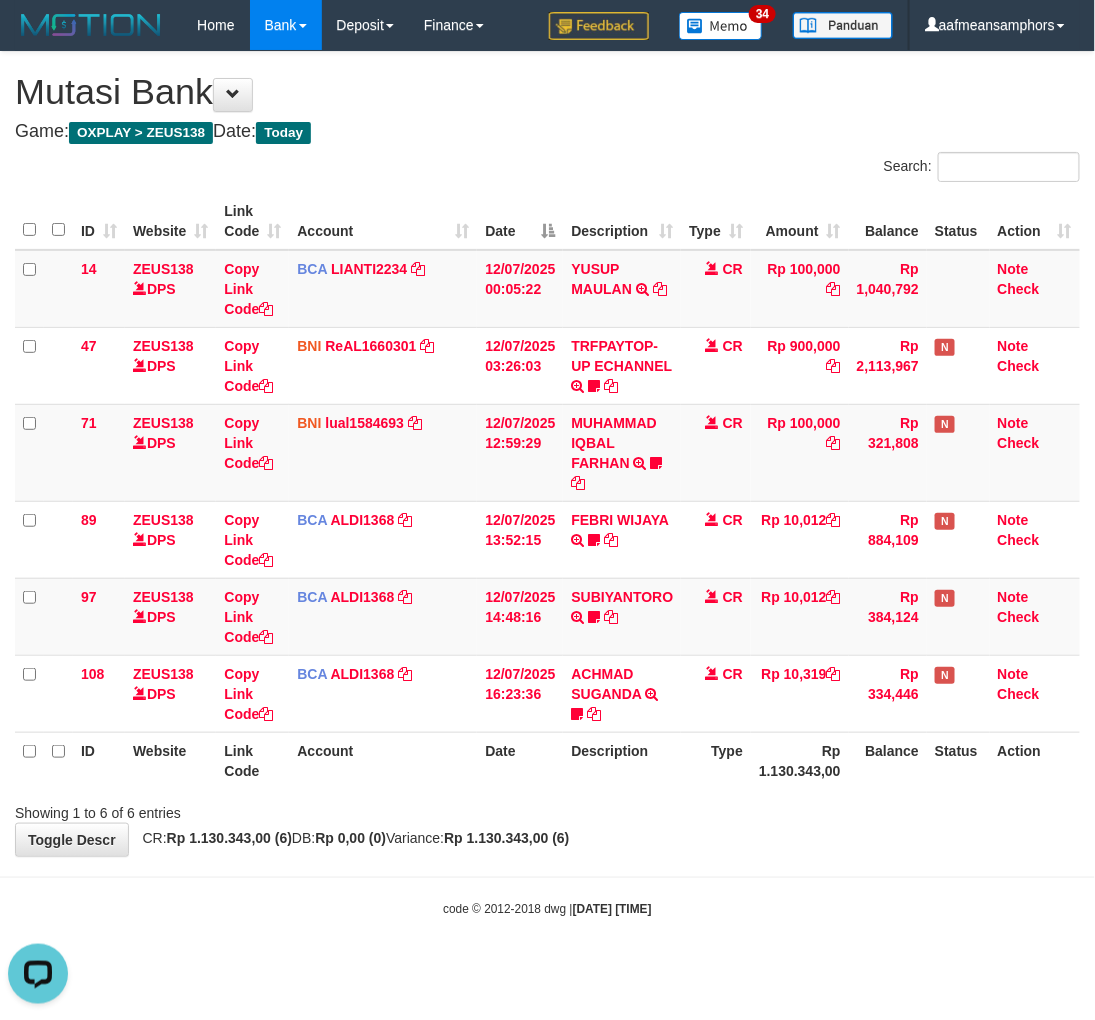 click on "Showing 1 to 6 of 6 entries" at bounding box center (547, 809) 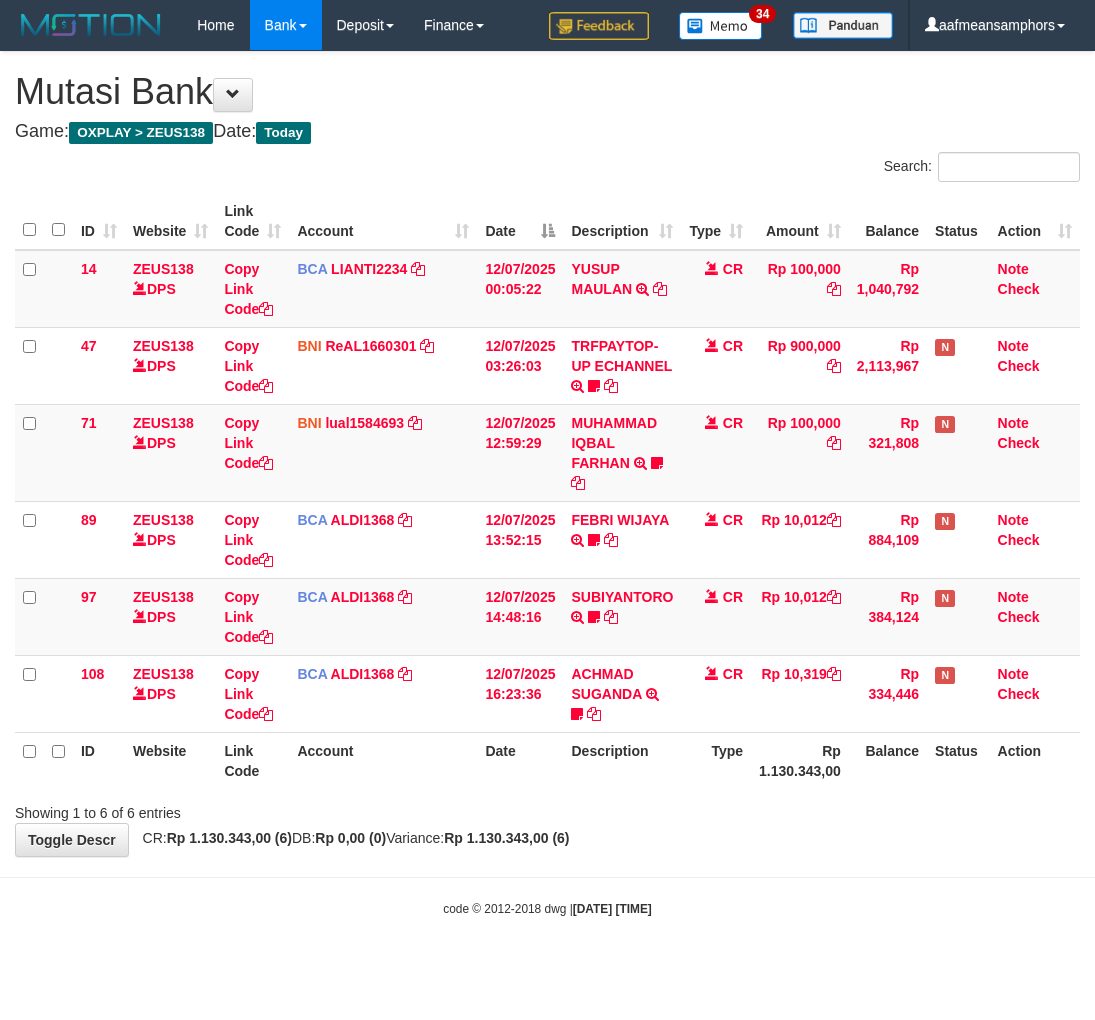 scroll, scrollTop: 0, scrollLeft: 0, axis: both 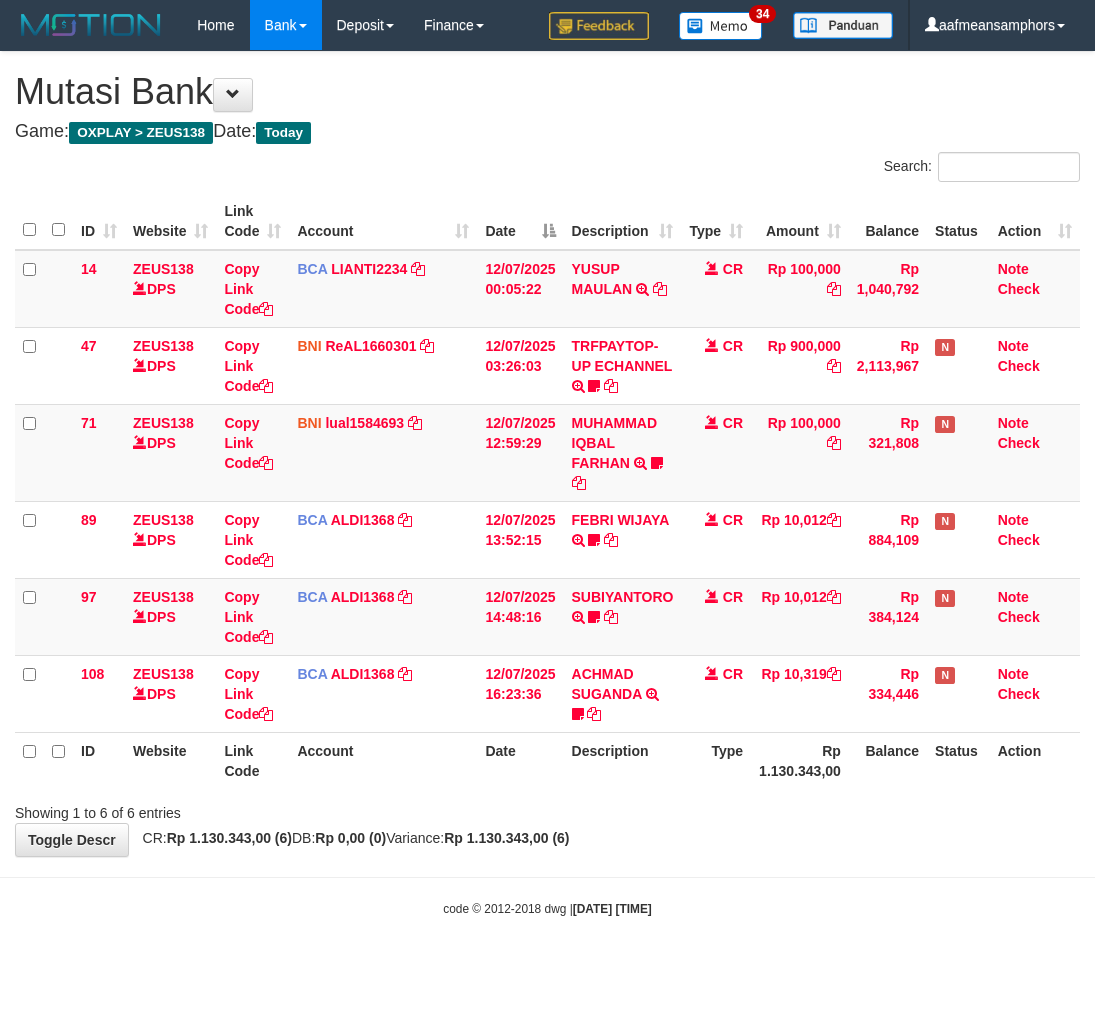 click on "Showing 1 to 6 of 6 entries" at bounding box center (547, 809) 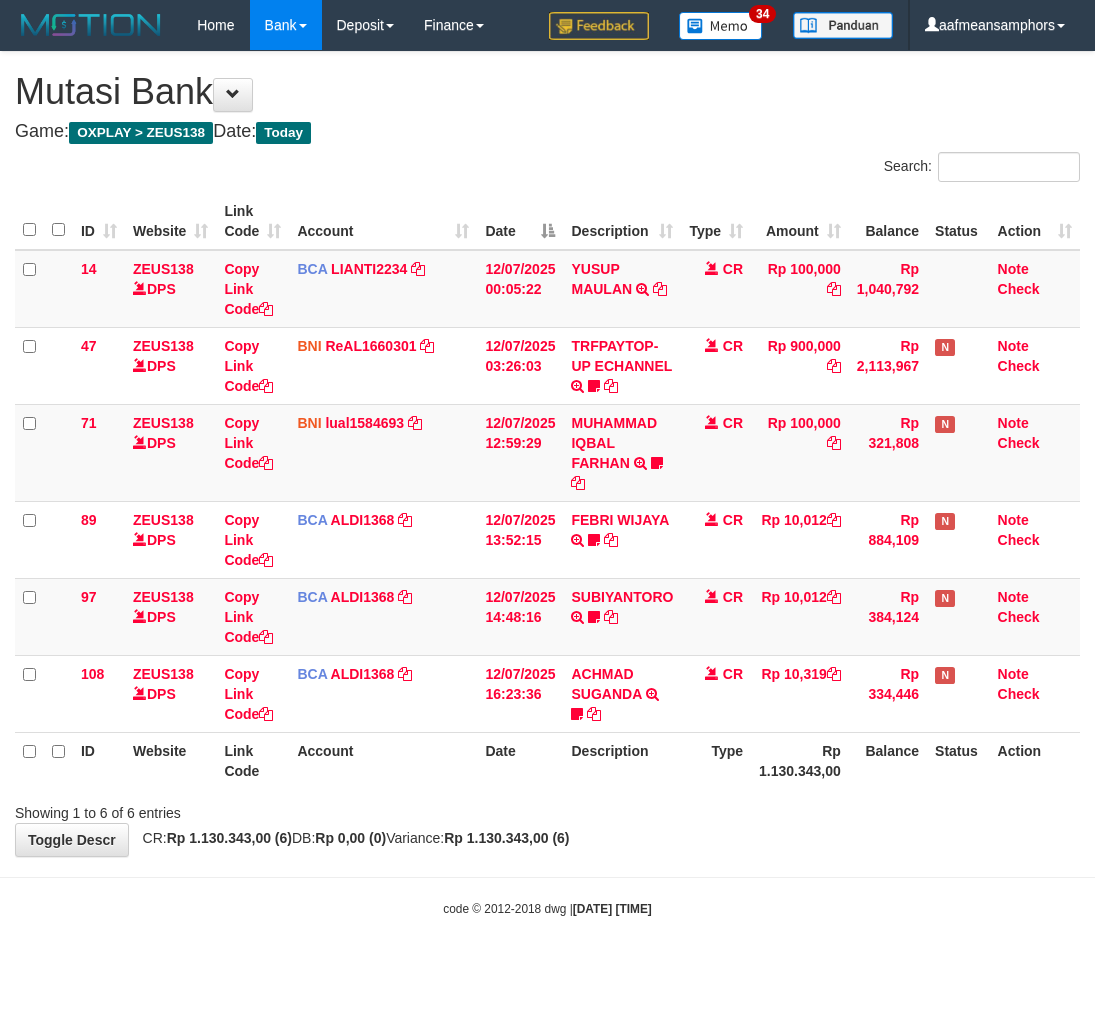 scroll, scrollTop: 0, scrollLeft: 0, axis: both 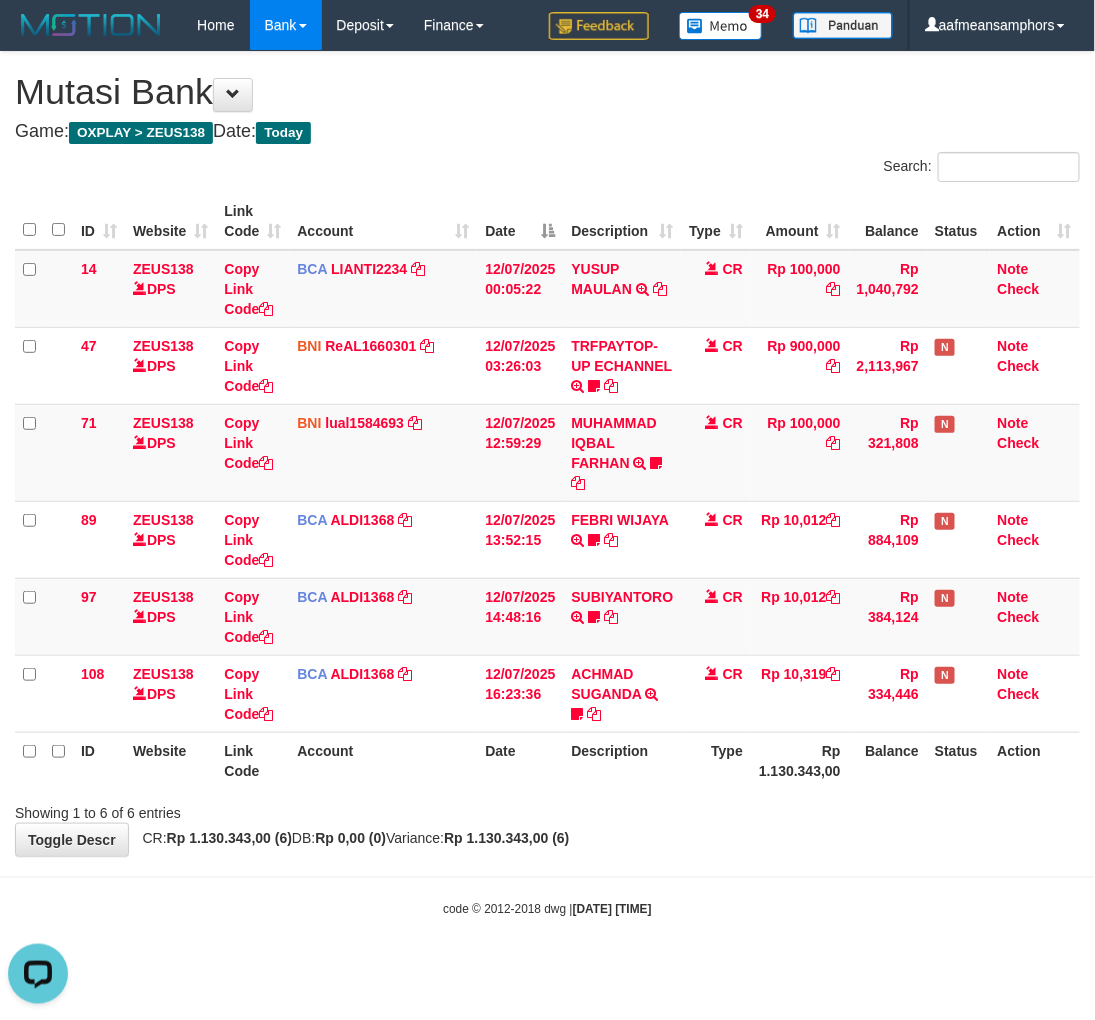 click on "Toggle navigation
Home
Bank
Account List
Load
By Website
Group
[OXPLAY]													ZEUS138
By Load Group (DPS)" at bounding box center (547, 484) 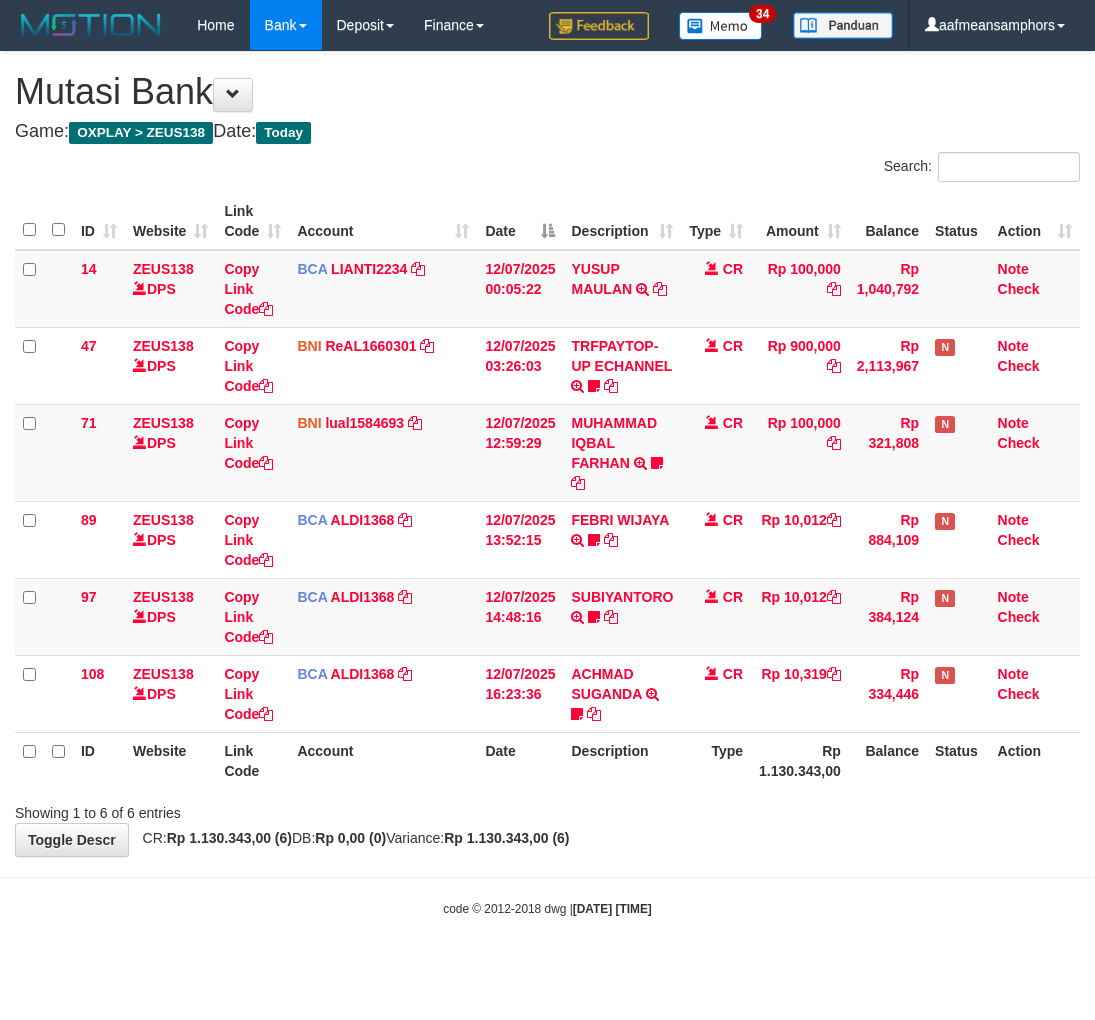 scroll, scrollTop: 0, scrollLeft: 0, axis: both 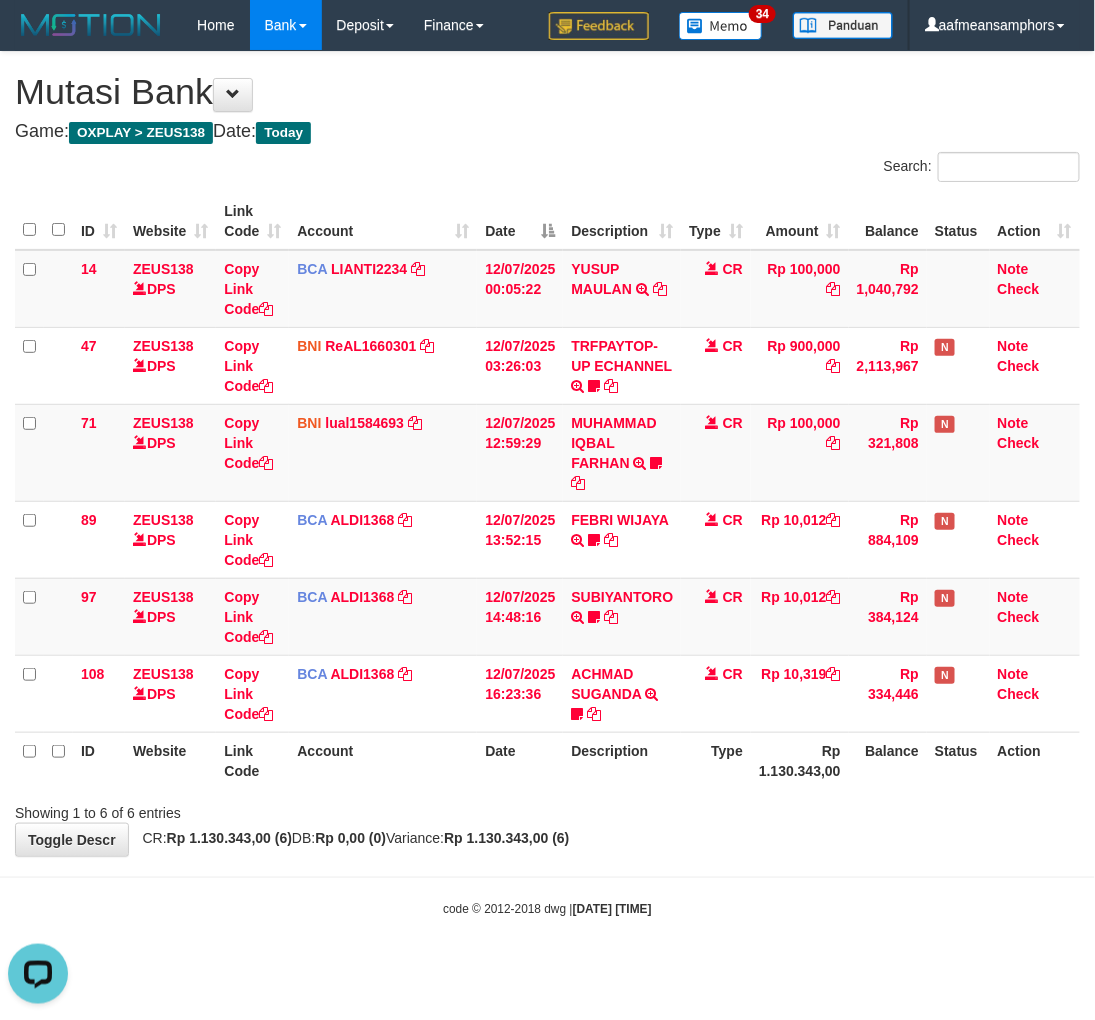 click on "Showing 1 to 6 of 6 entries" at bounding box center [547, 809] 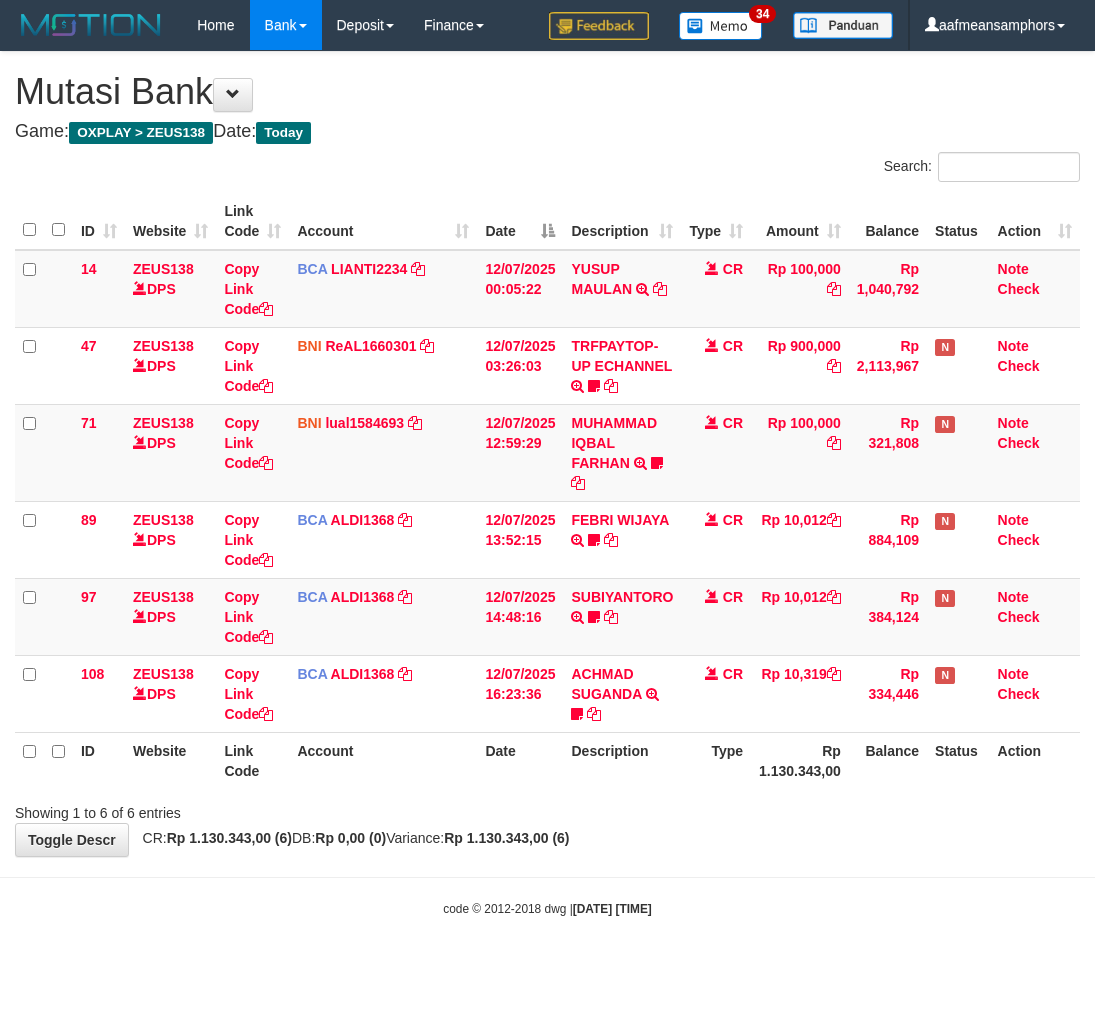 scroll, scrollTop: 0, scrollLeft: 0, axis: both 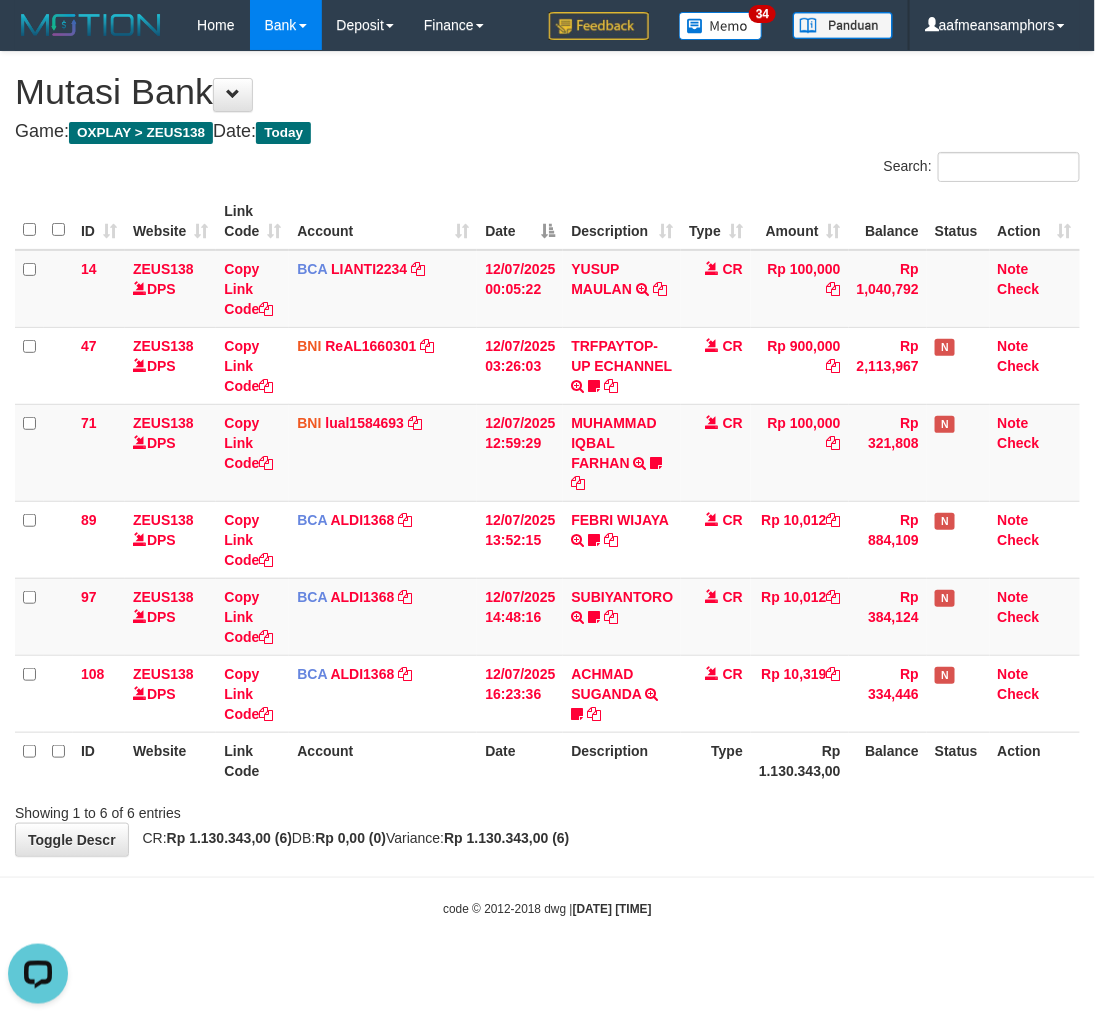 click on "Showing 1 to 6 of 6 entries" at bounding box center (547, 809) 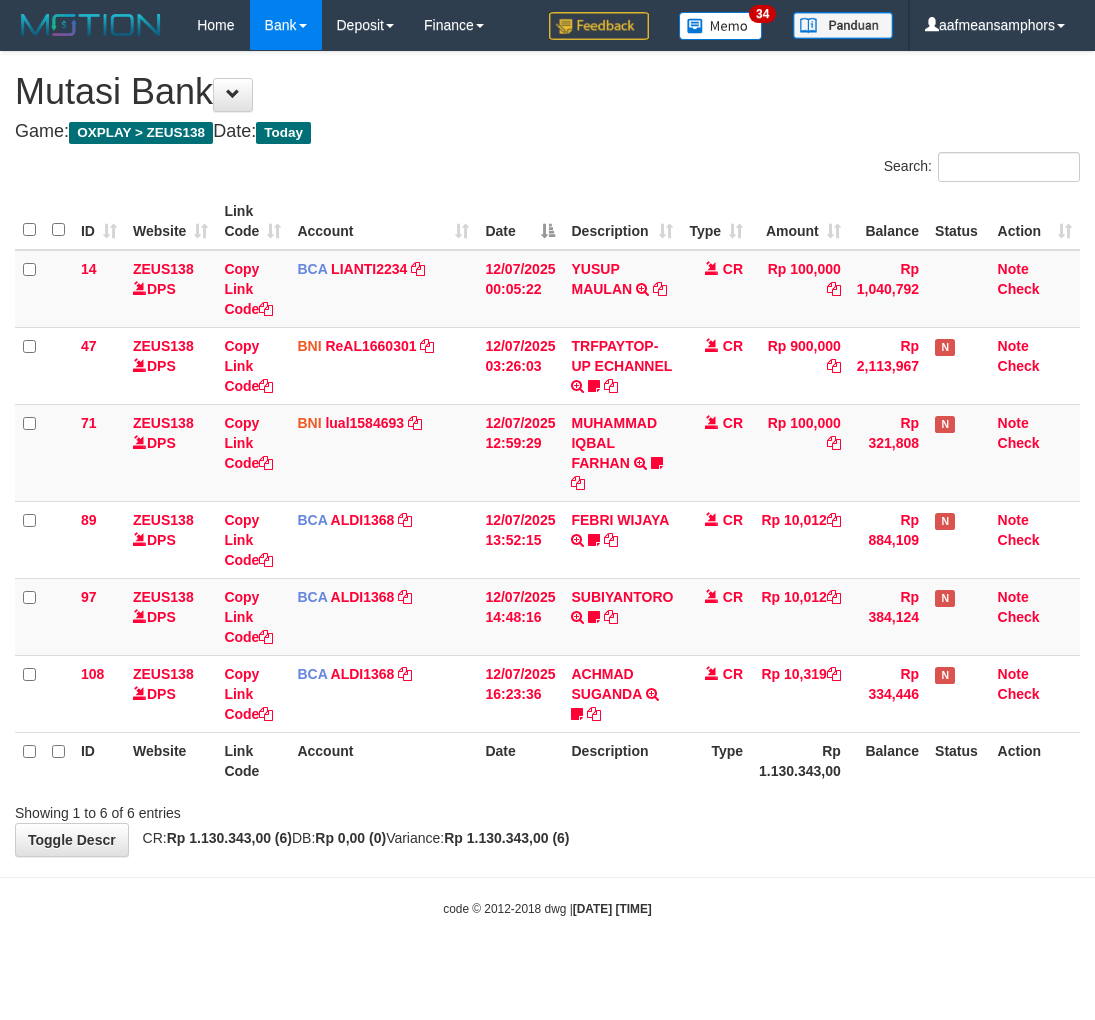 scroll, scrollTop: 0, scrollLeft: 0, axis: both 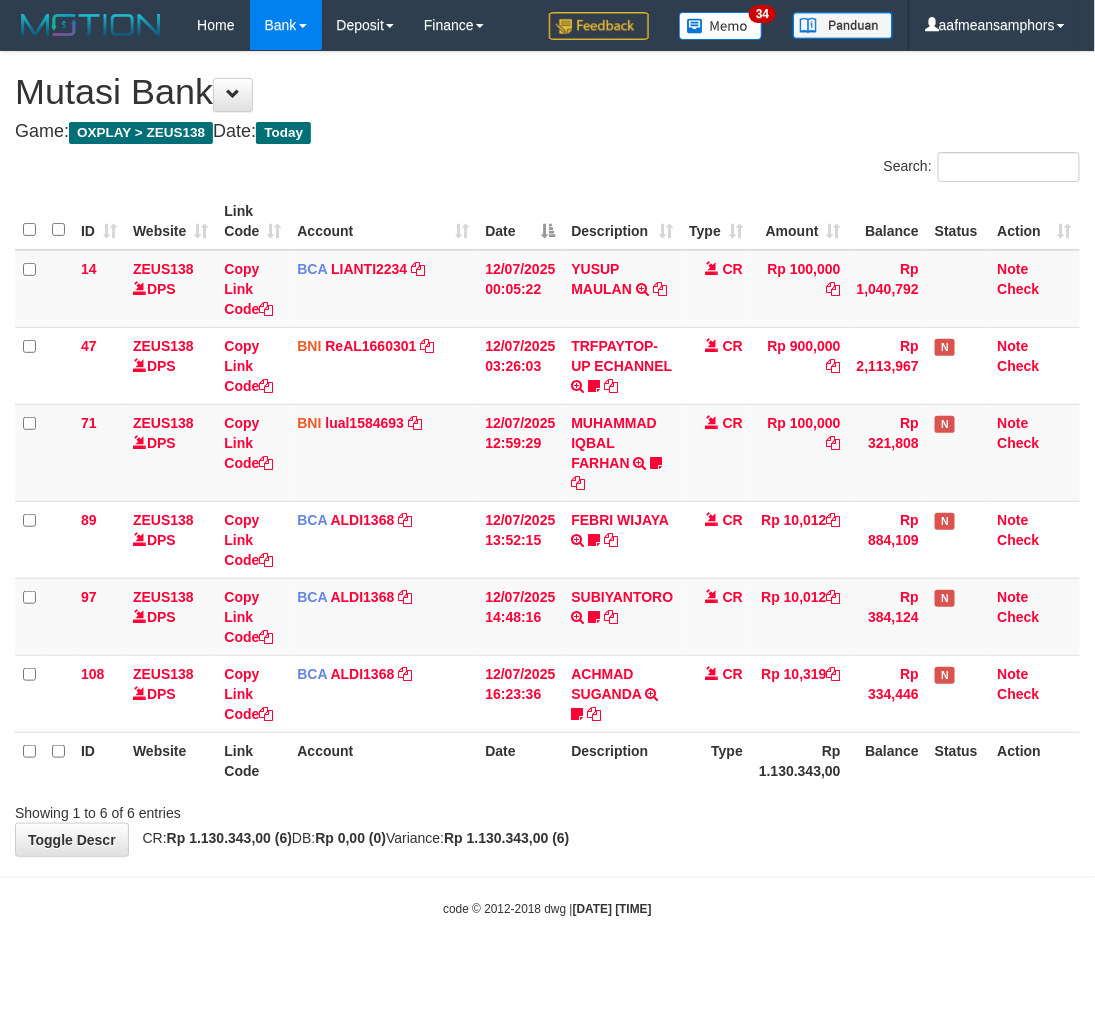 drag, startPoint x: 673, startPoint y: 847, endPoint x: 714, endPoint y: 817, distance: 50.803543 